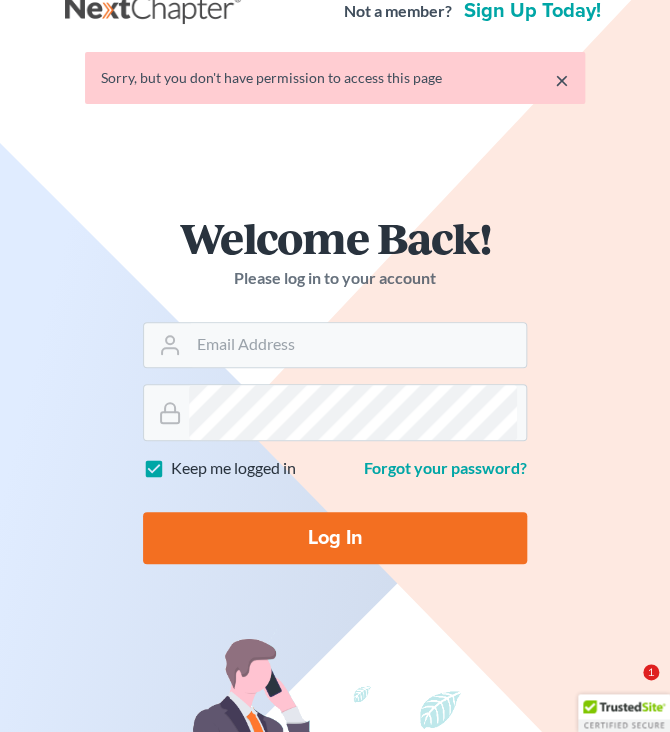 scroll, scrollTop: 32, scrollLeft: 0, axis: vertical 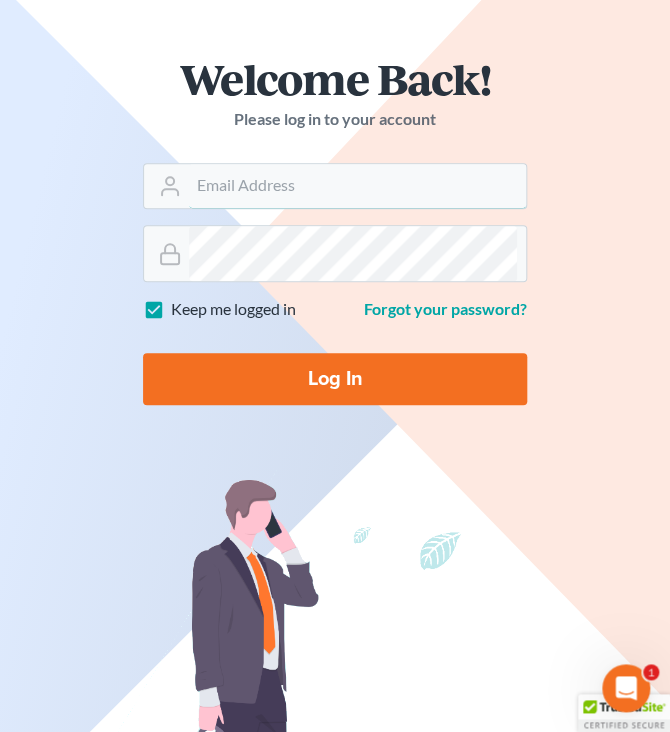 type on "tbenner@tbennerlaw.com" 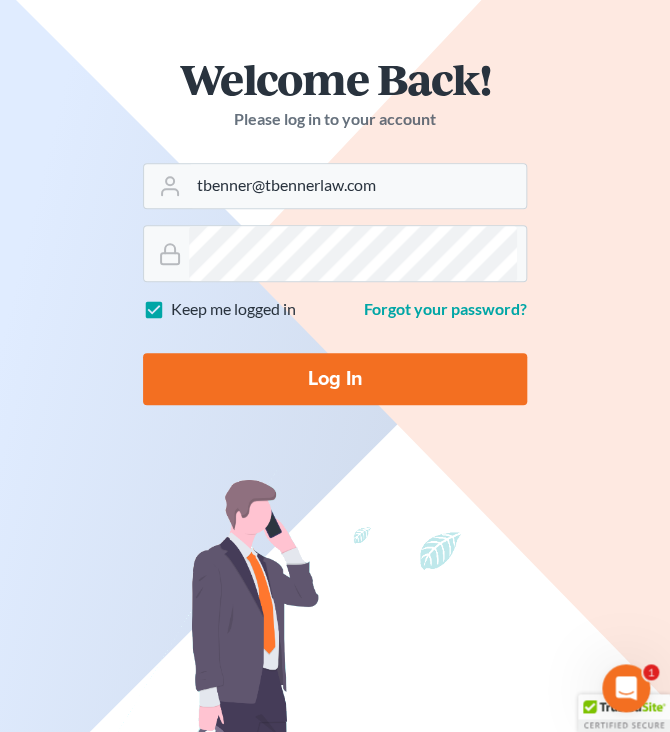 click on "Log In" at bounding box center (335, 379) 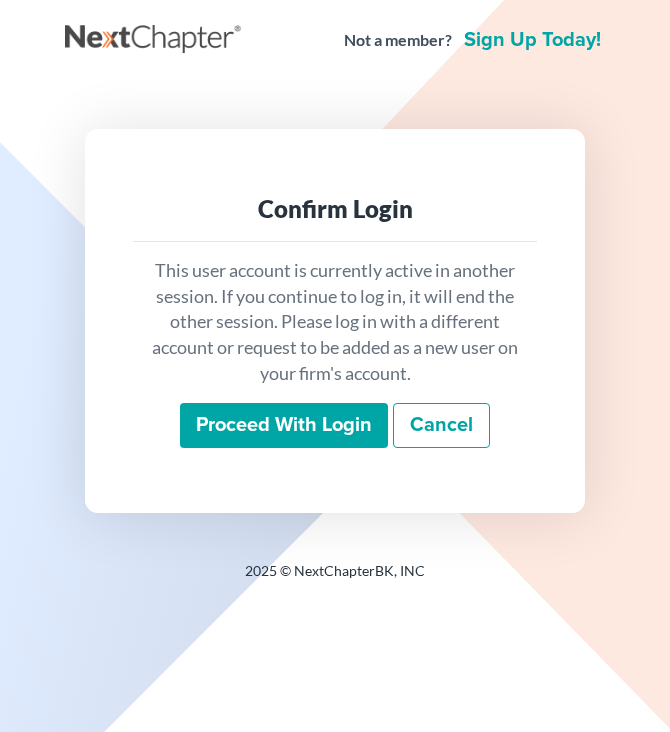 scroll, scrollTop: 0, scrollLeft: 0, axis: both 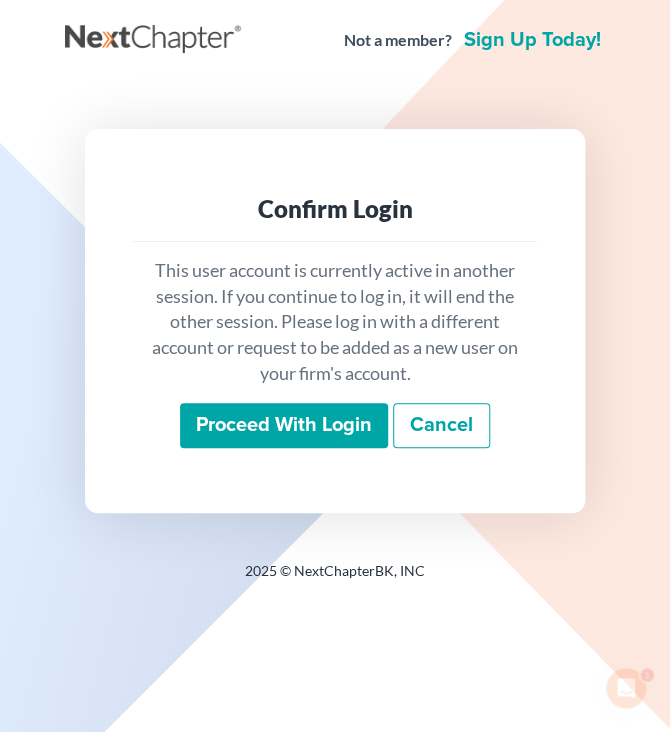 click on "Proceed with login" at bounding box center [284, 426] 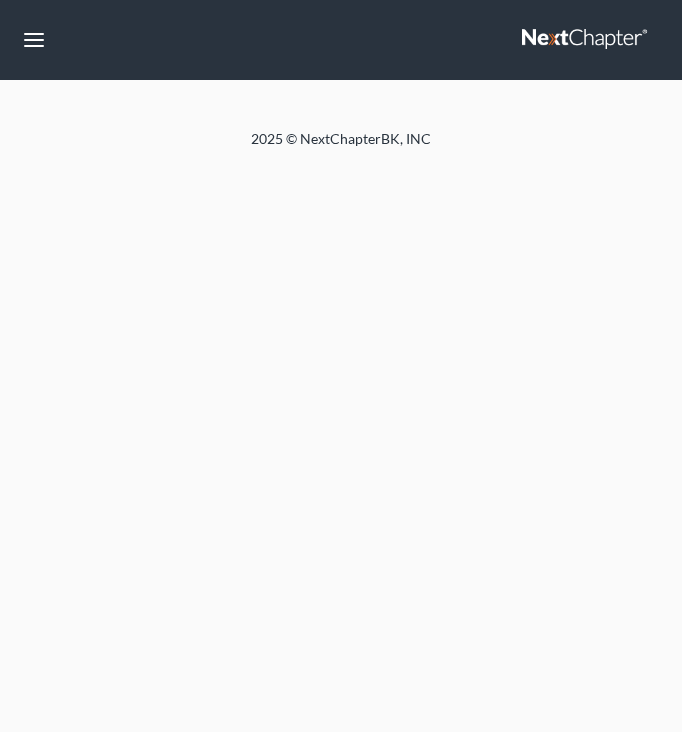 scroll, scrollTop: 0, scrollLeft: 0, axis: both 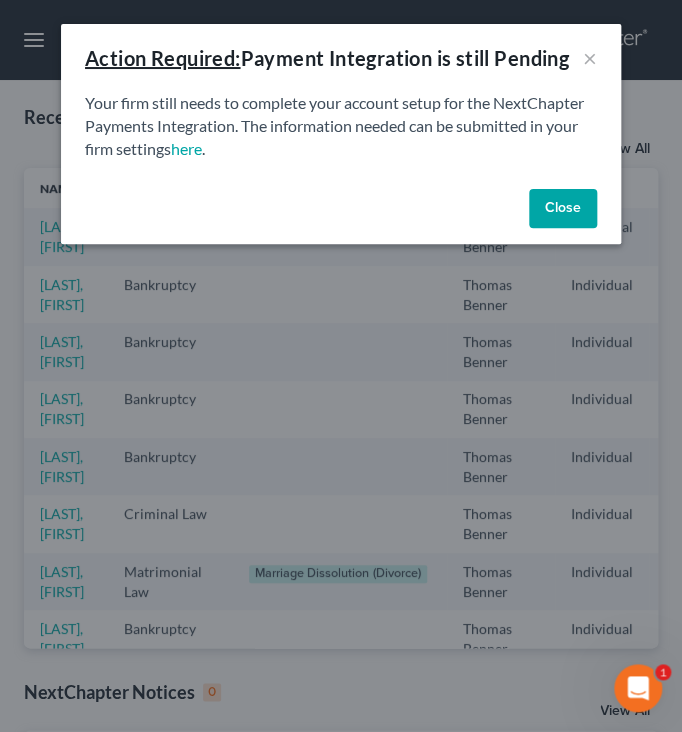 click on "Close" at bounding box center (563, 209) 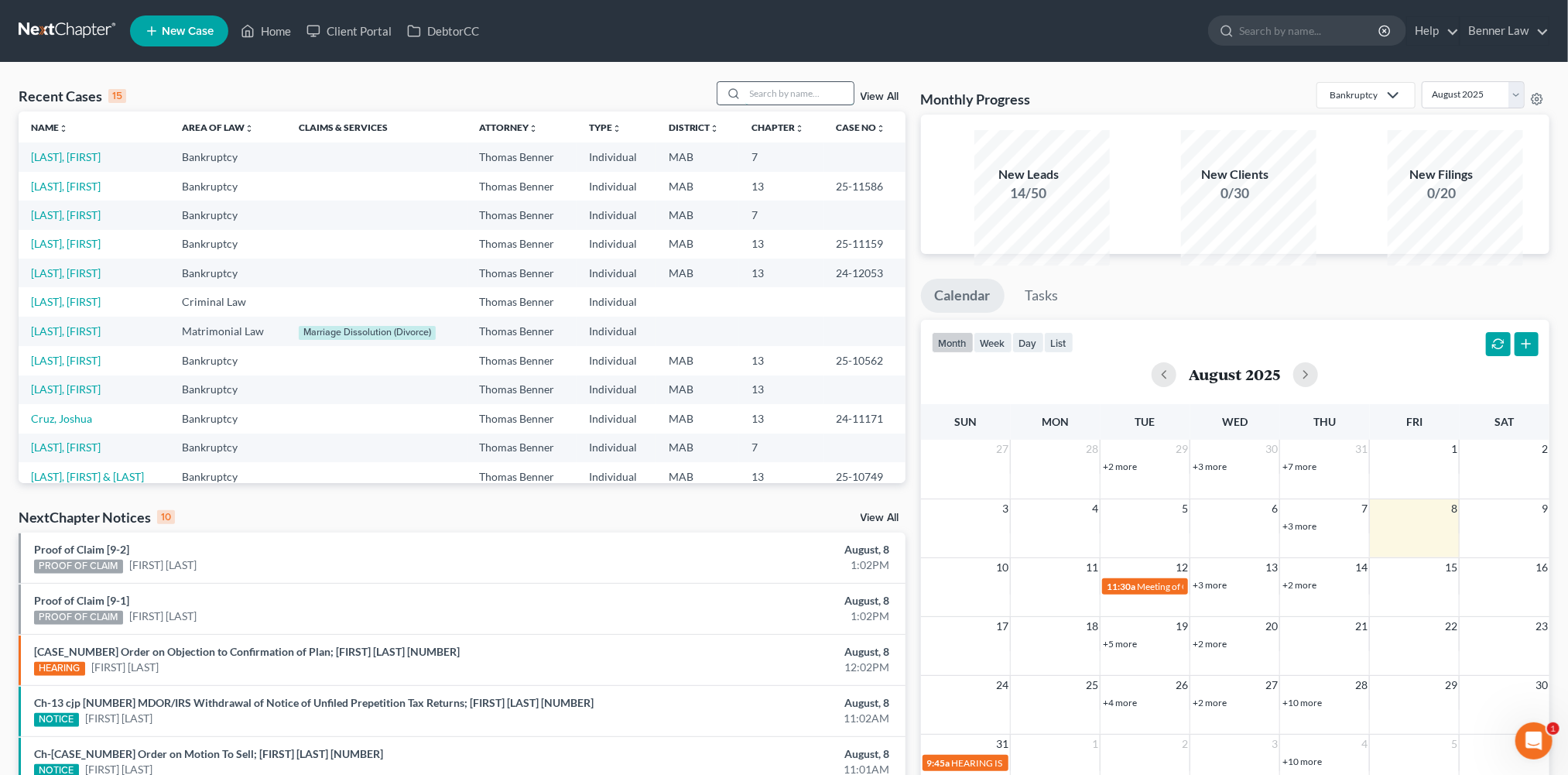click at bounding box center (799, 93) 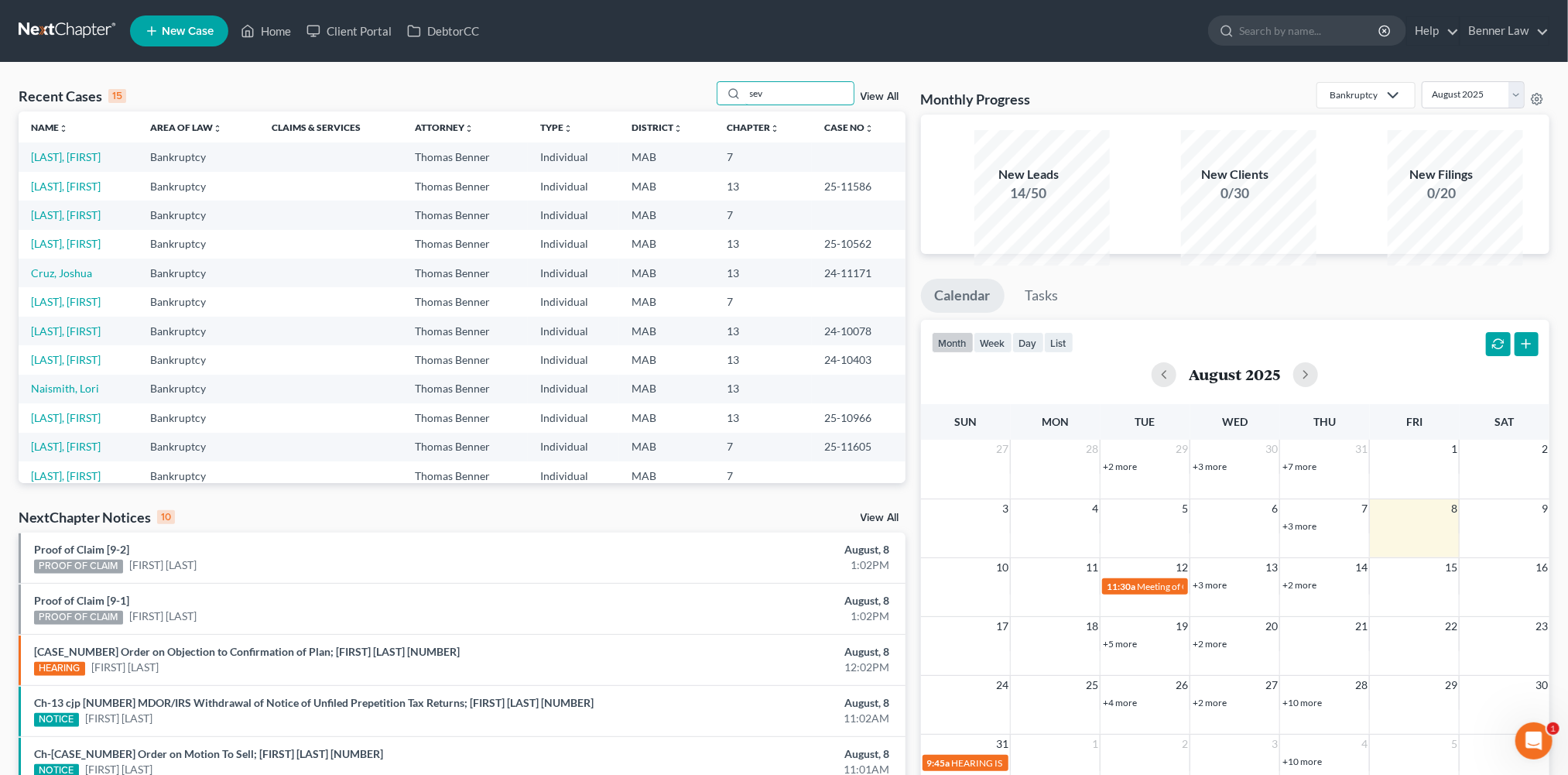 type on "sev" 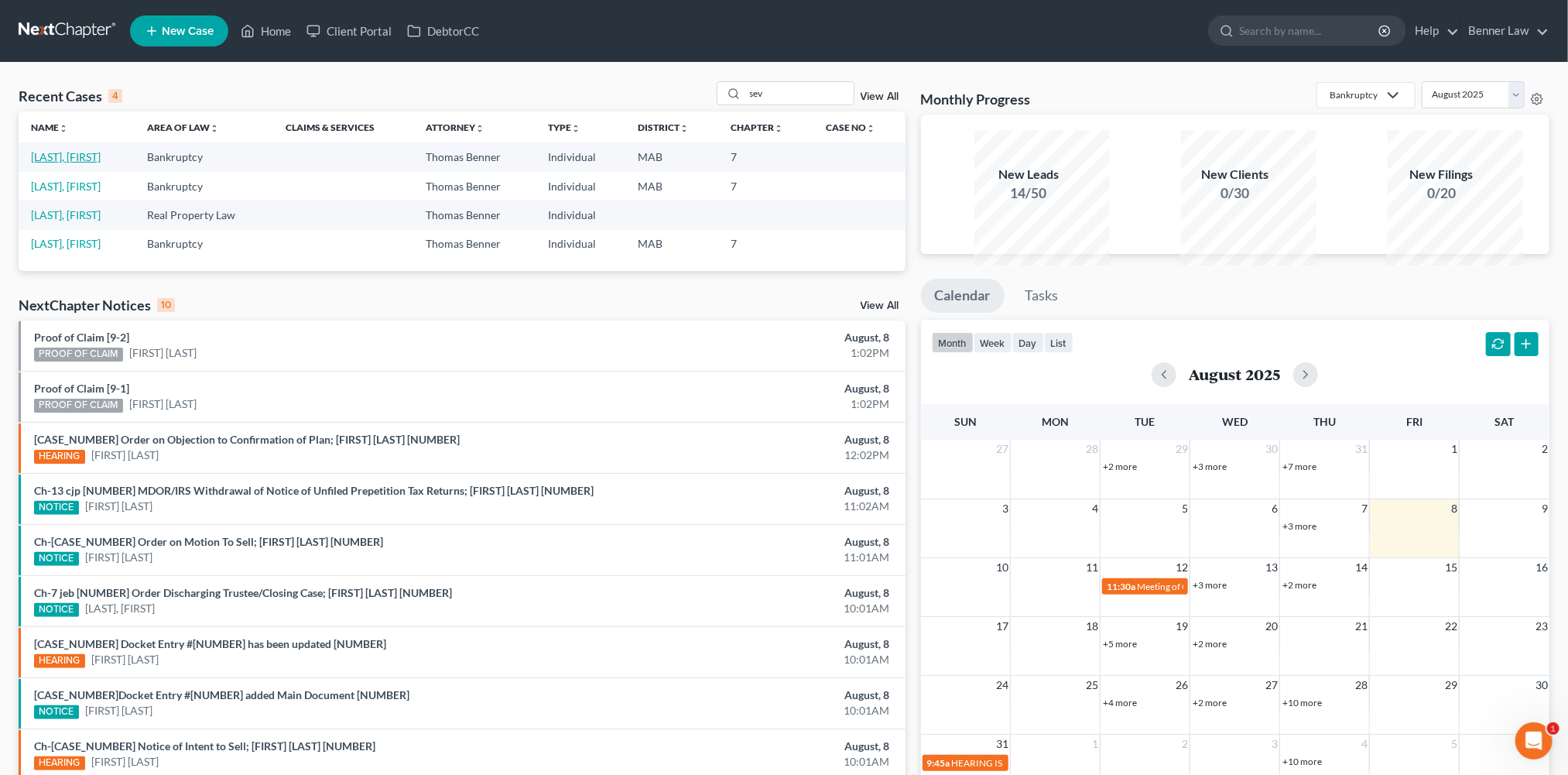 click on "[LAST], [FIRST]" at bounding box center [66, 156] 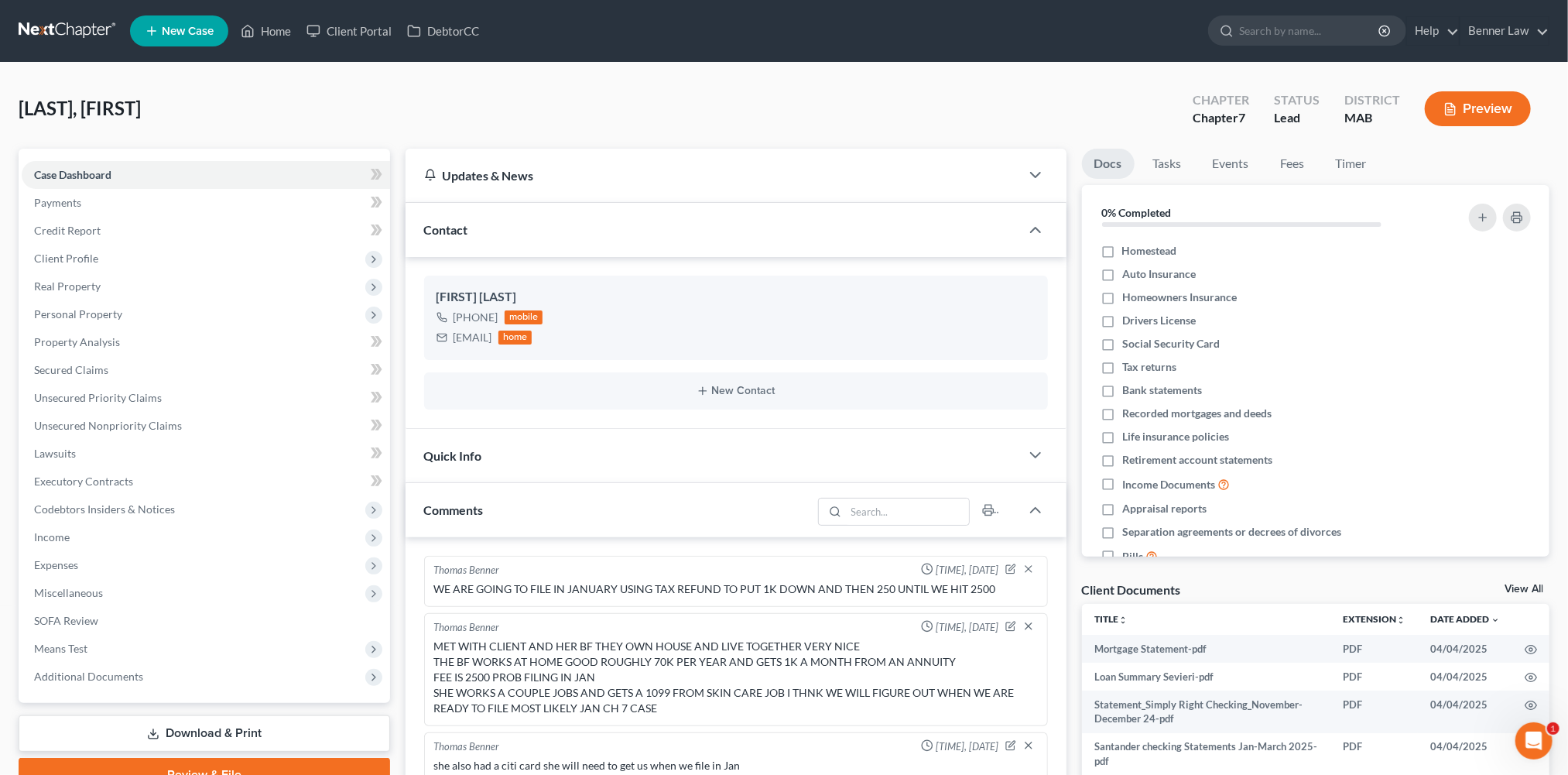 scroll, scrollTop: 77, scrollLeft: 0, axis: vertical 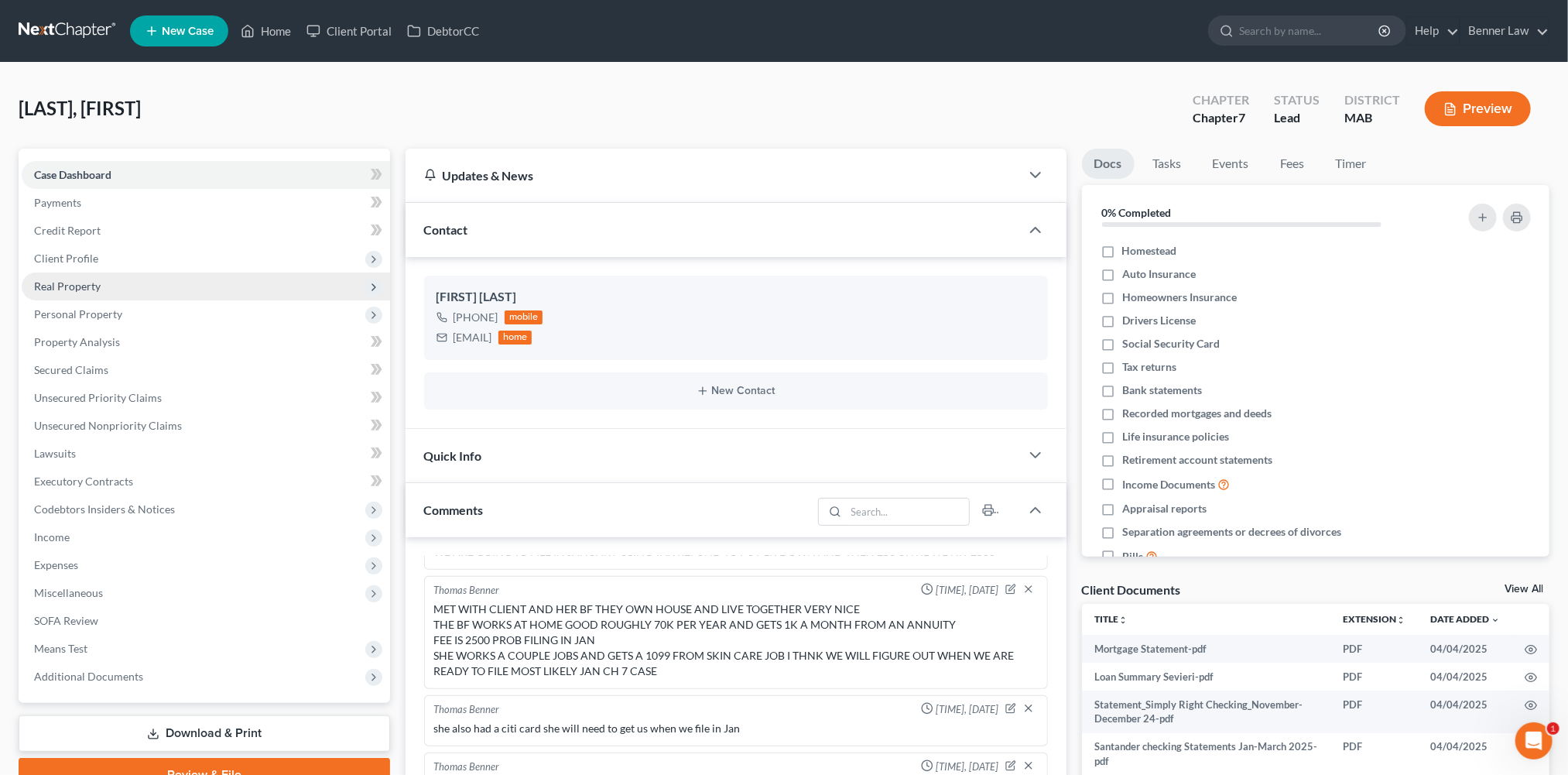 click on "Real Property" at bounding box center (206, 286) 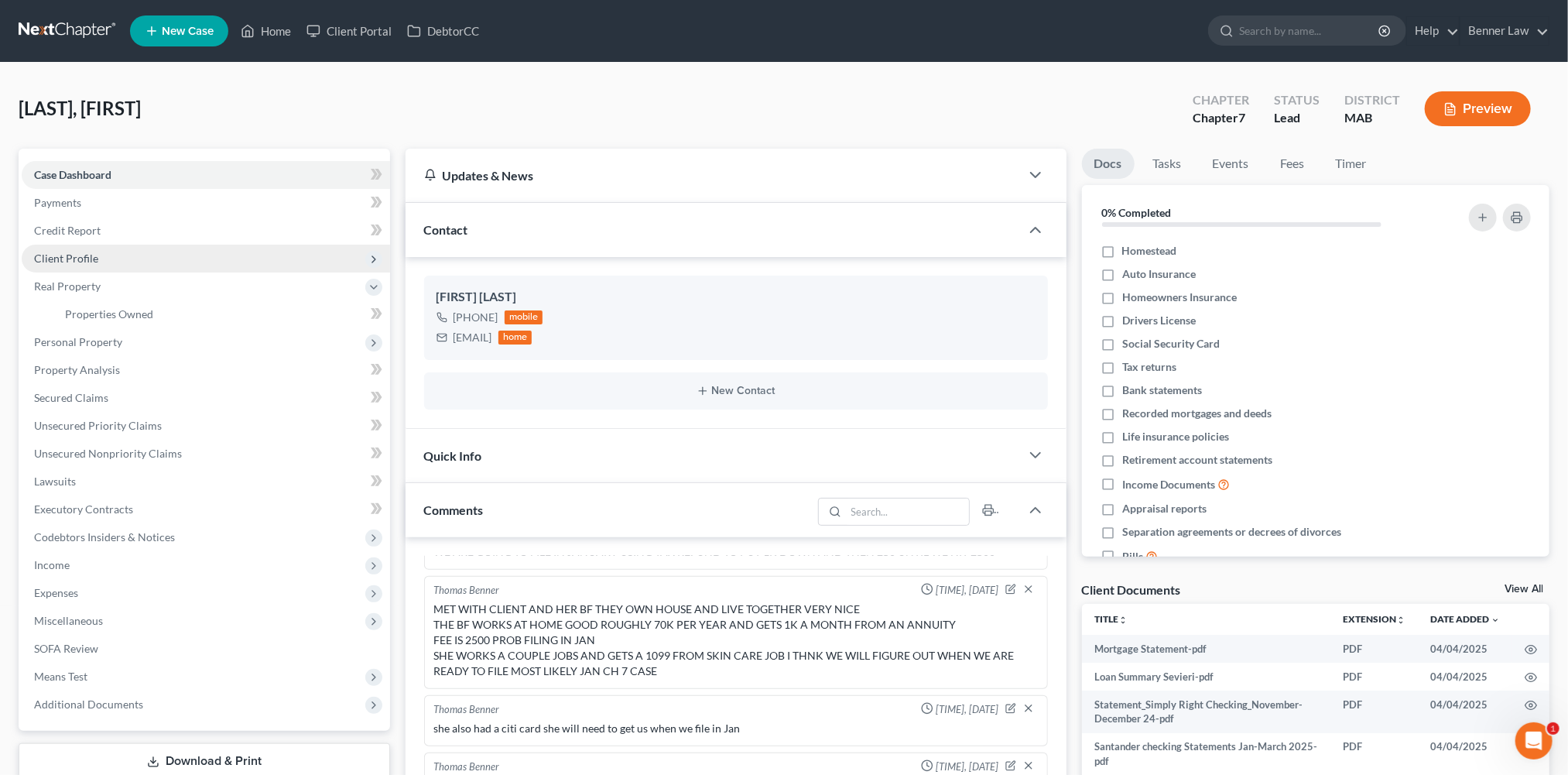 click on "Client Profile" at bounding box center (206, 259) 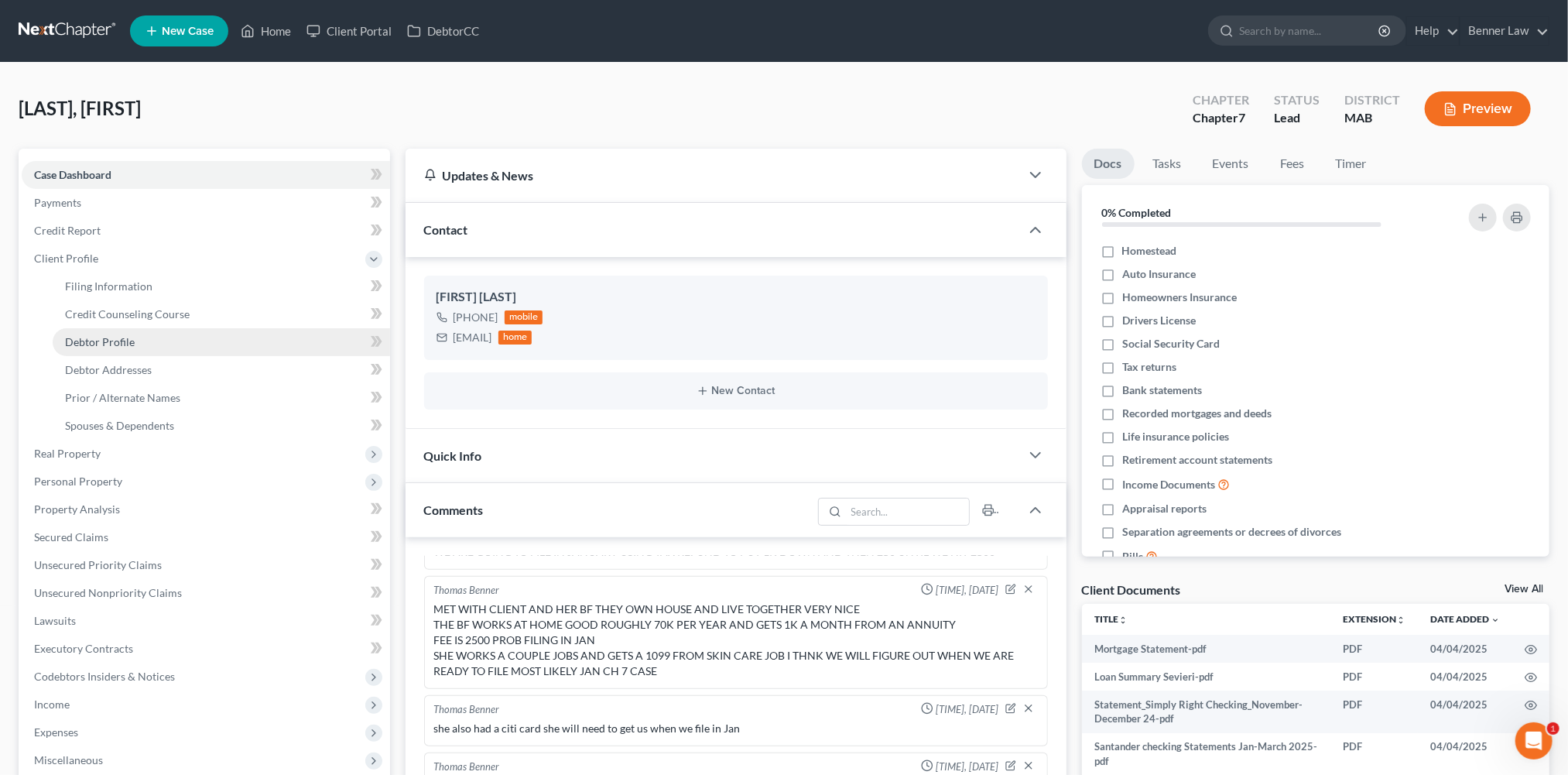 click on "Debtor Profile" at bounding box center (100, 341) 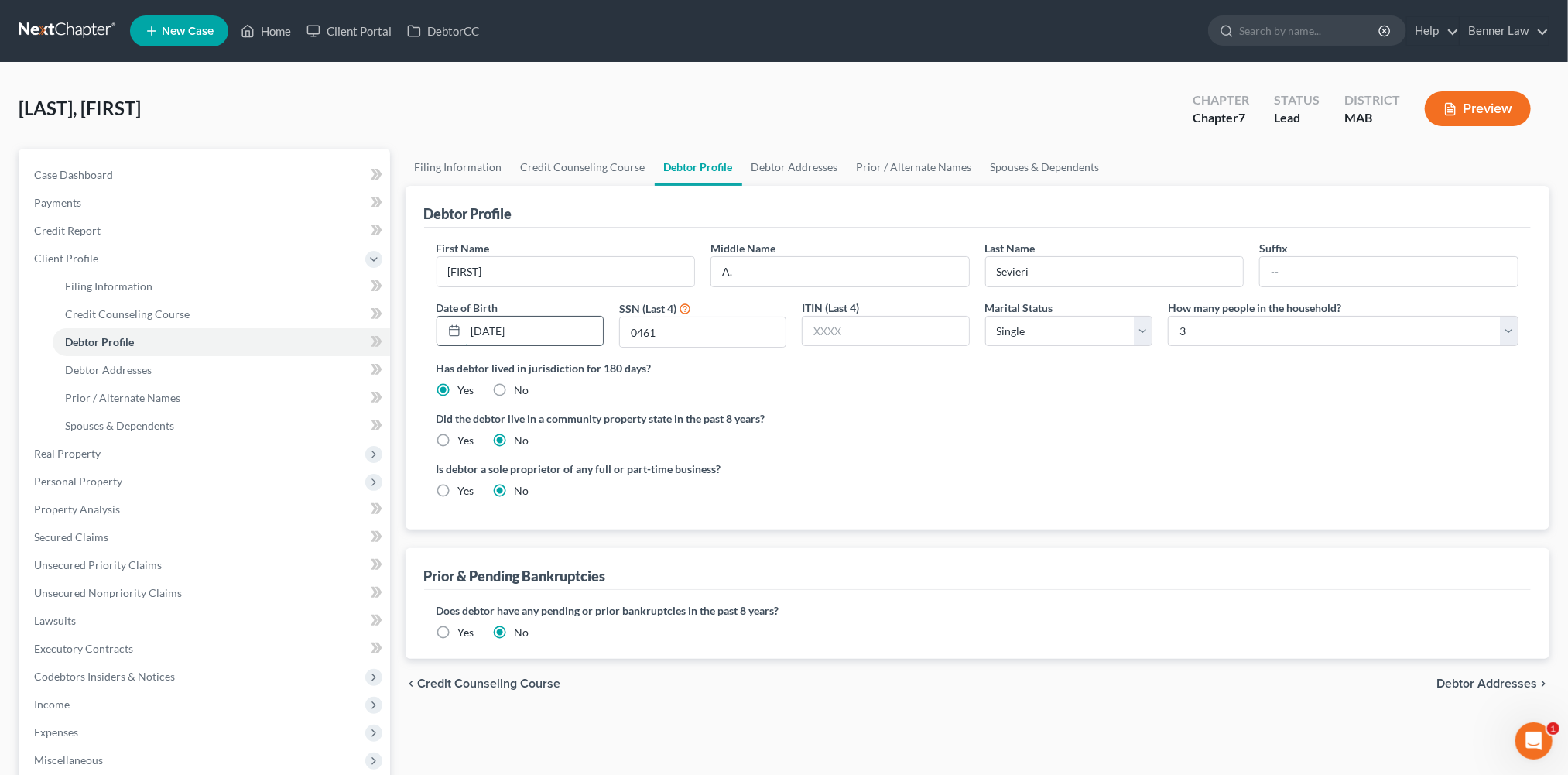 click on "[DATE]" at bounding box center [534, 331] 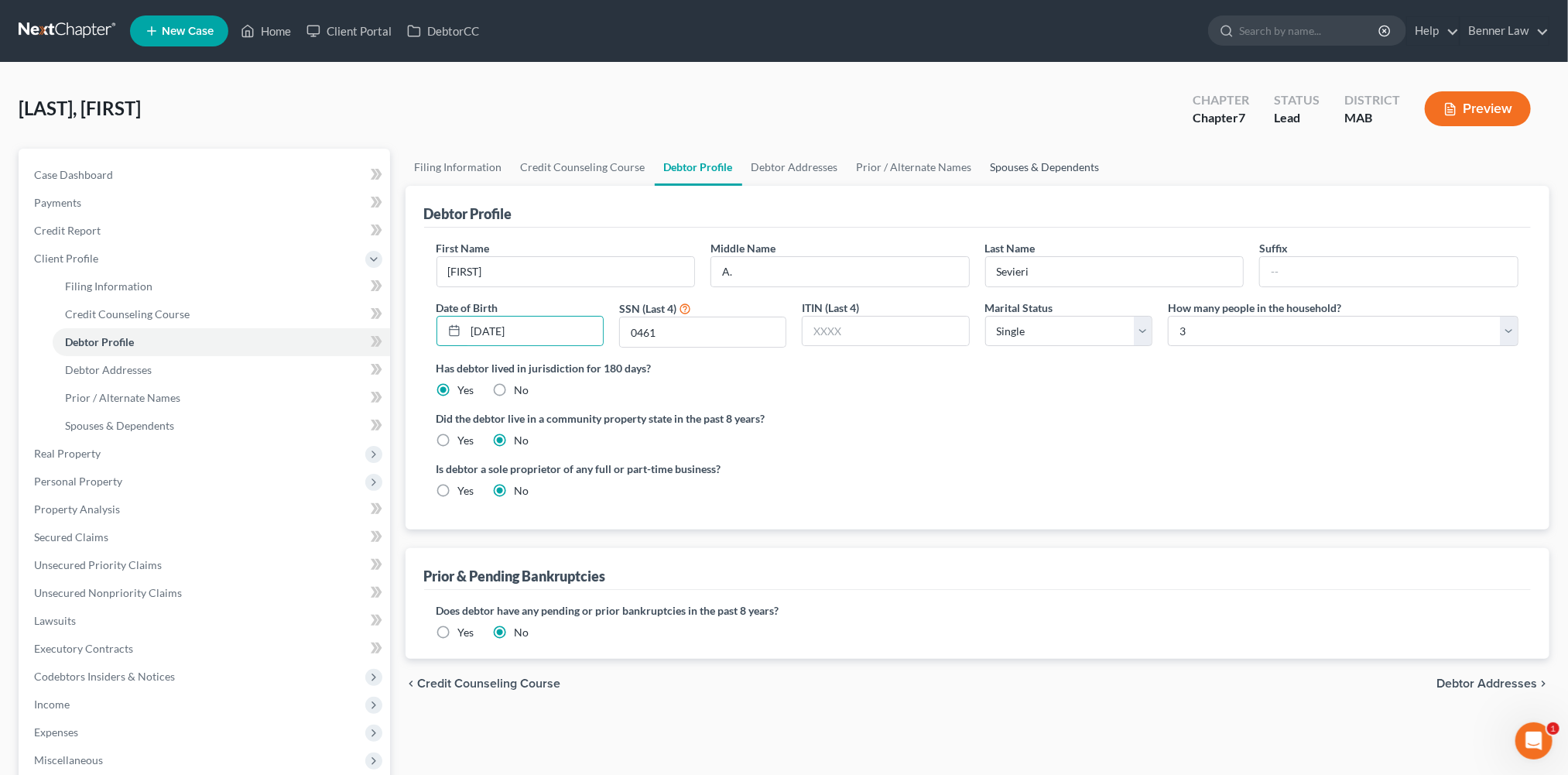 click on "Spouses & Dependents" at bounding box center (1045, 167) 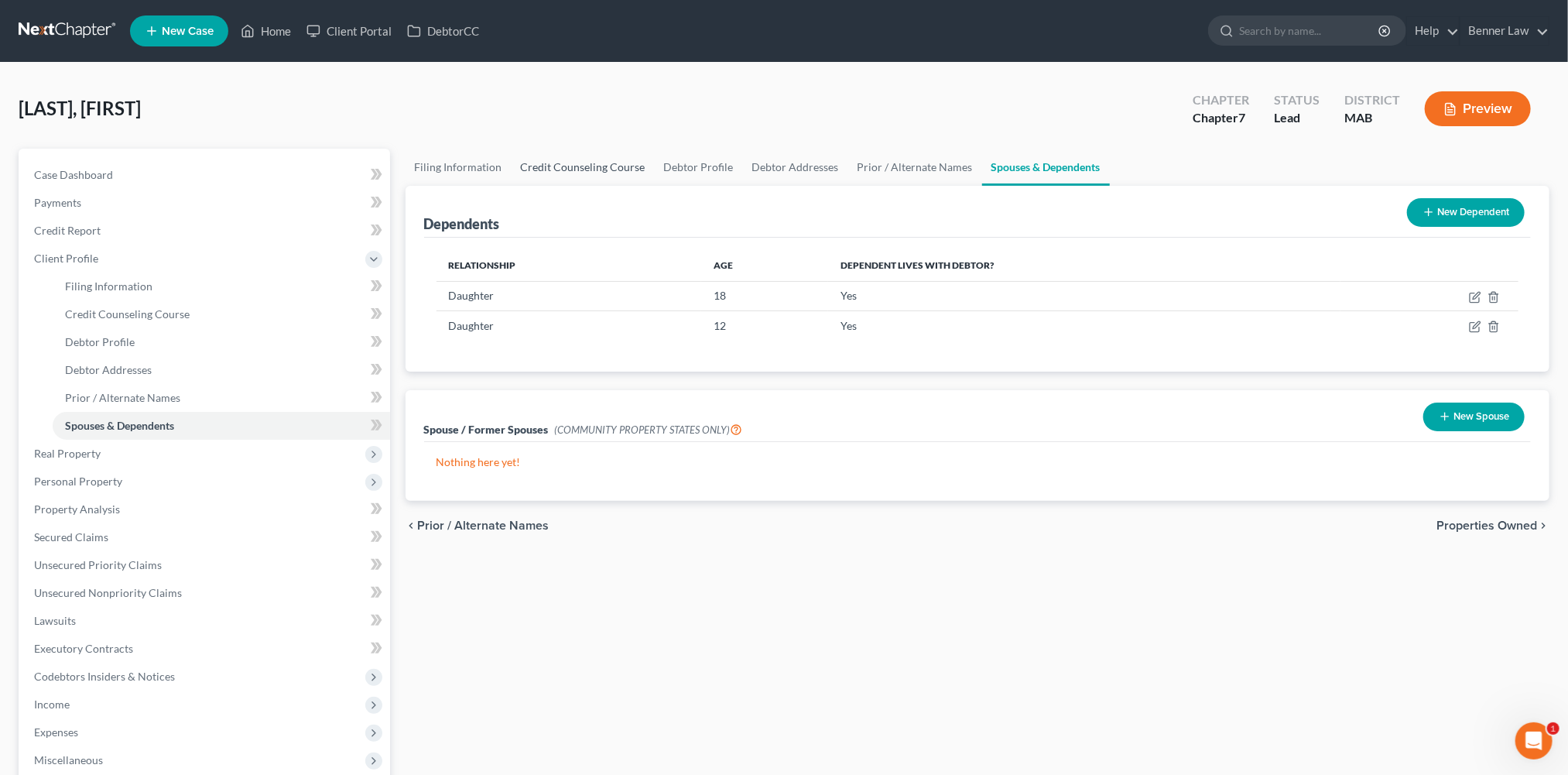 click on "Credit Counseling Course" at bounding box center [583, 167] 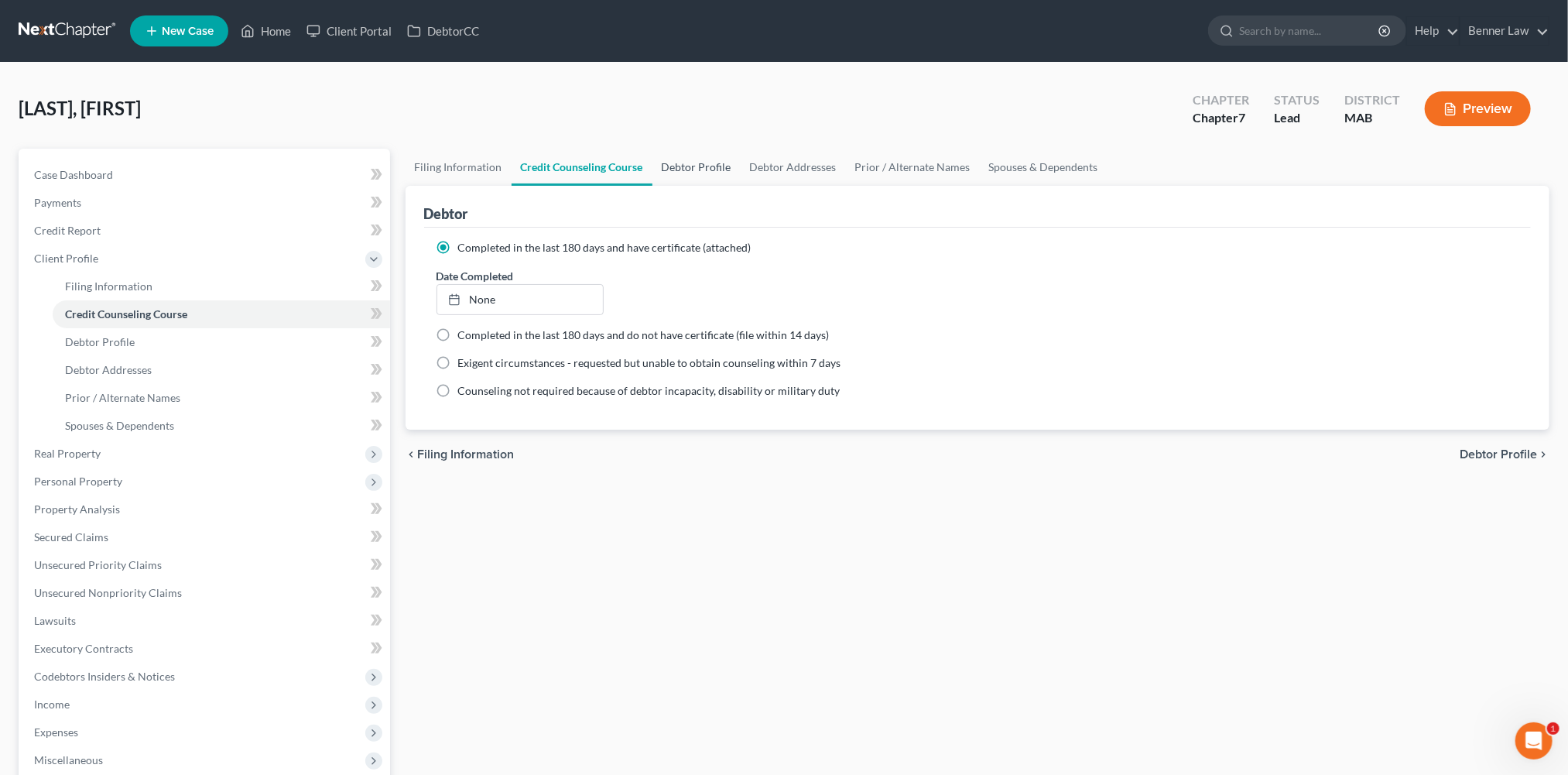 click on "Debtor Profile" at bounding box center [697, 167] 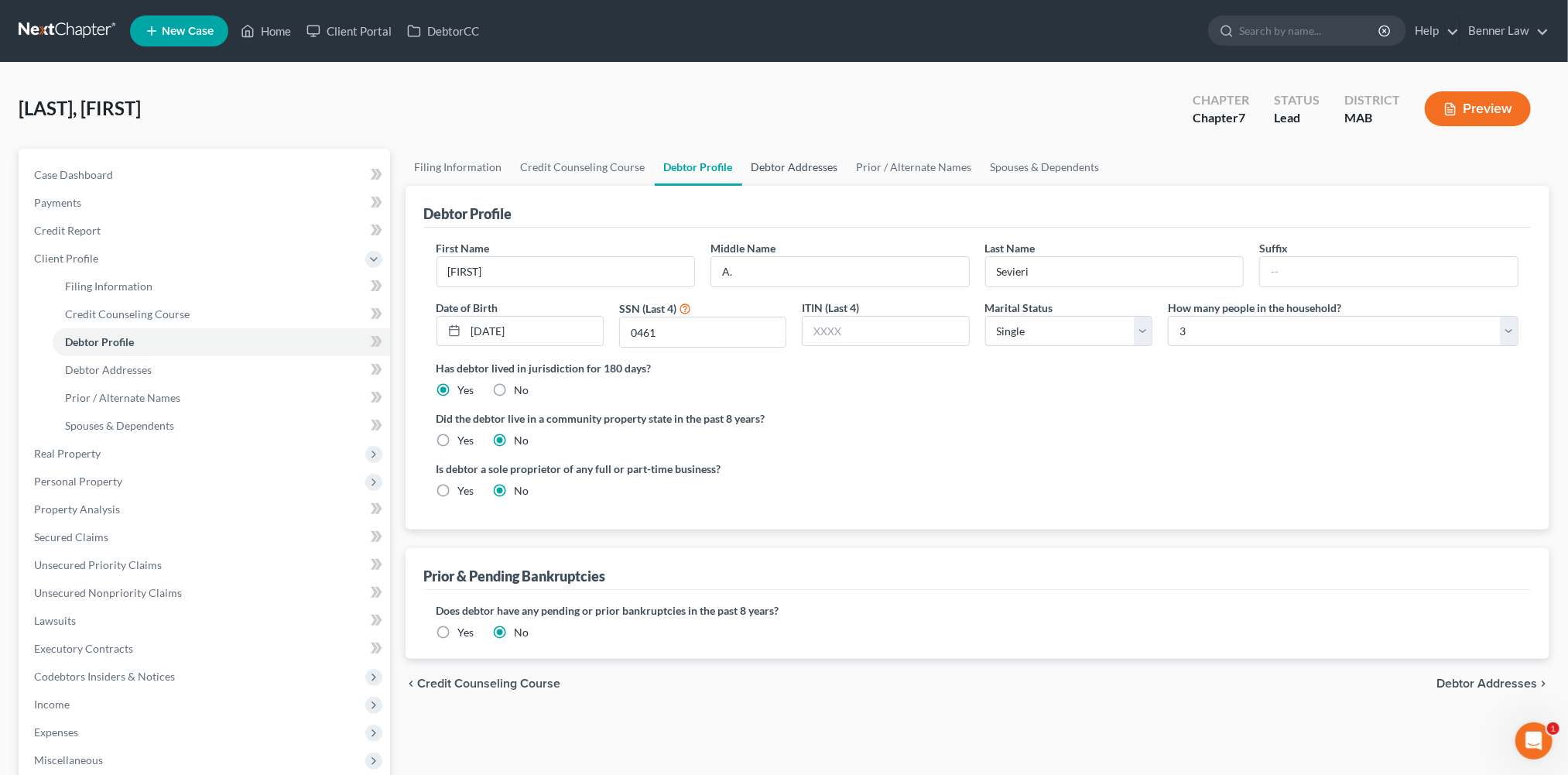 click on "Debtor Addresses" at bounding box center [795, 167] 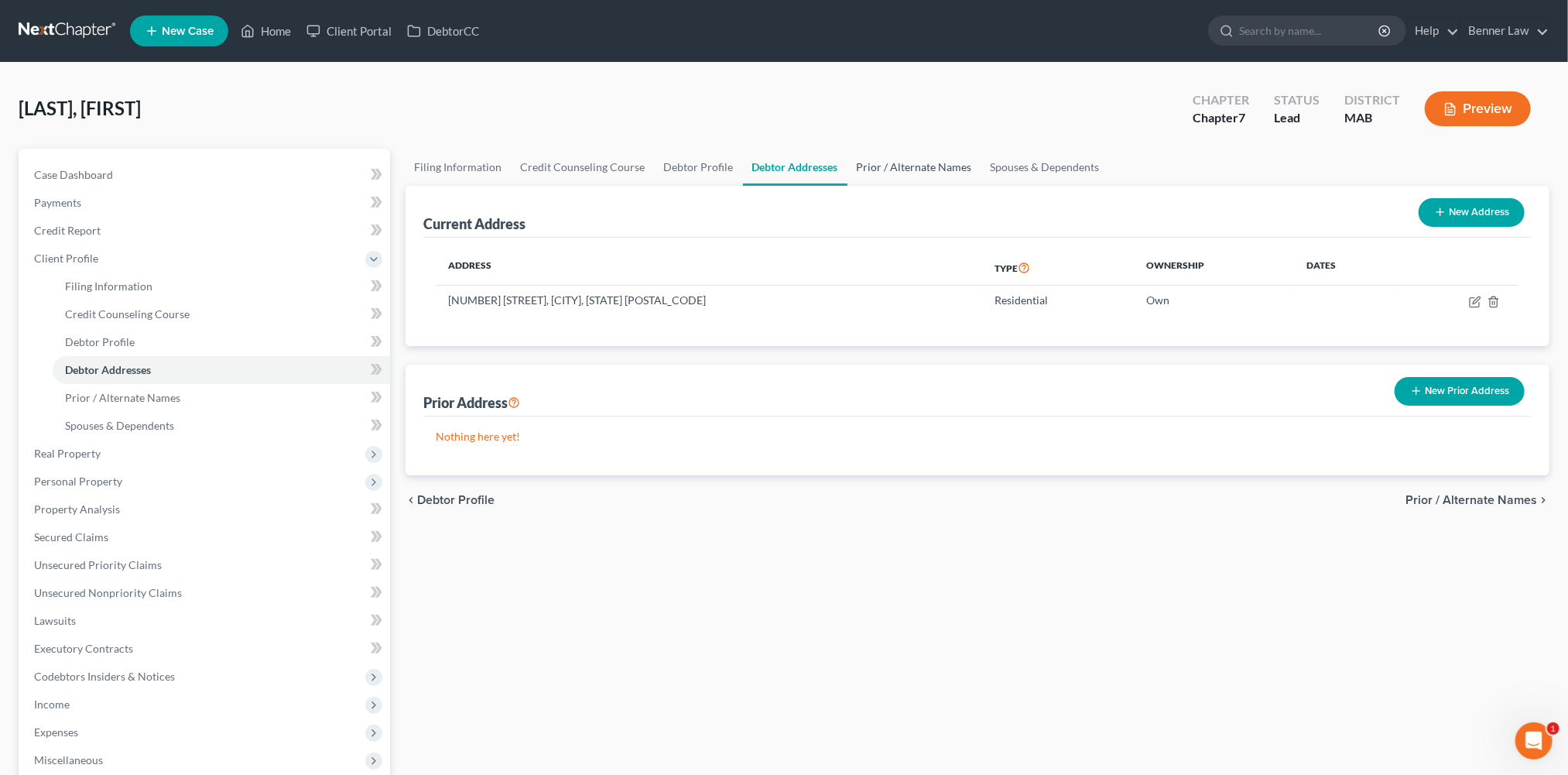 click on "Prior / Alternate Names" at bounding box center (914, 167) 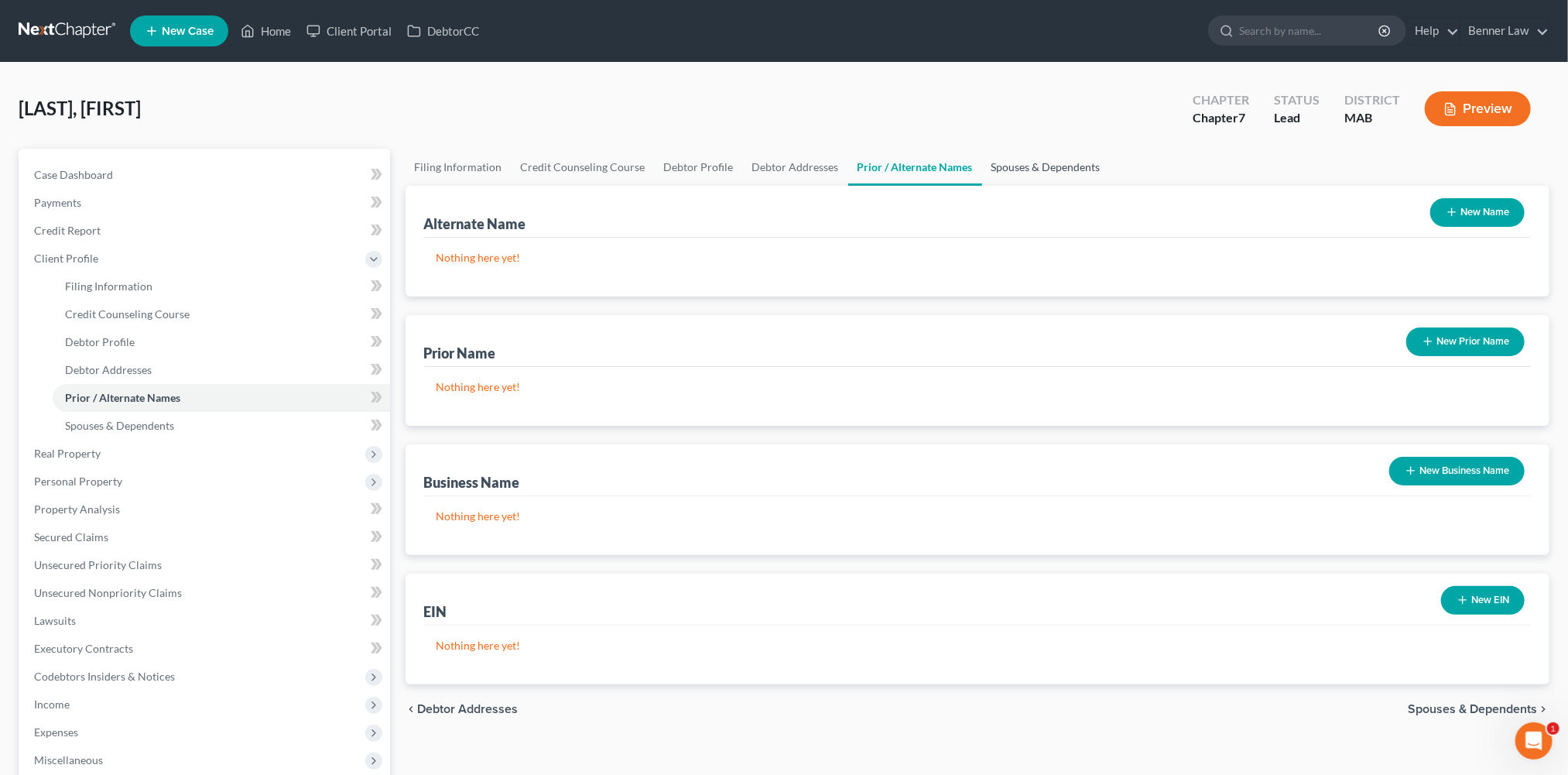 click on "Spouses & Dependents" at bounding box center [1046, 167] 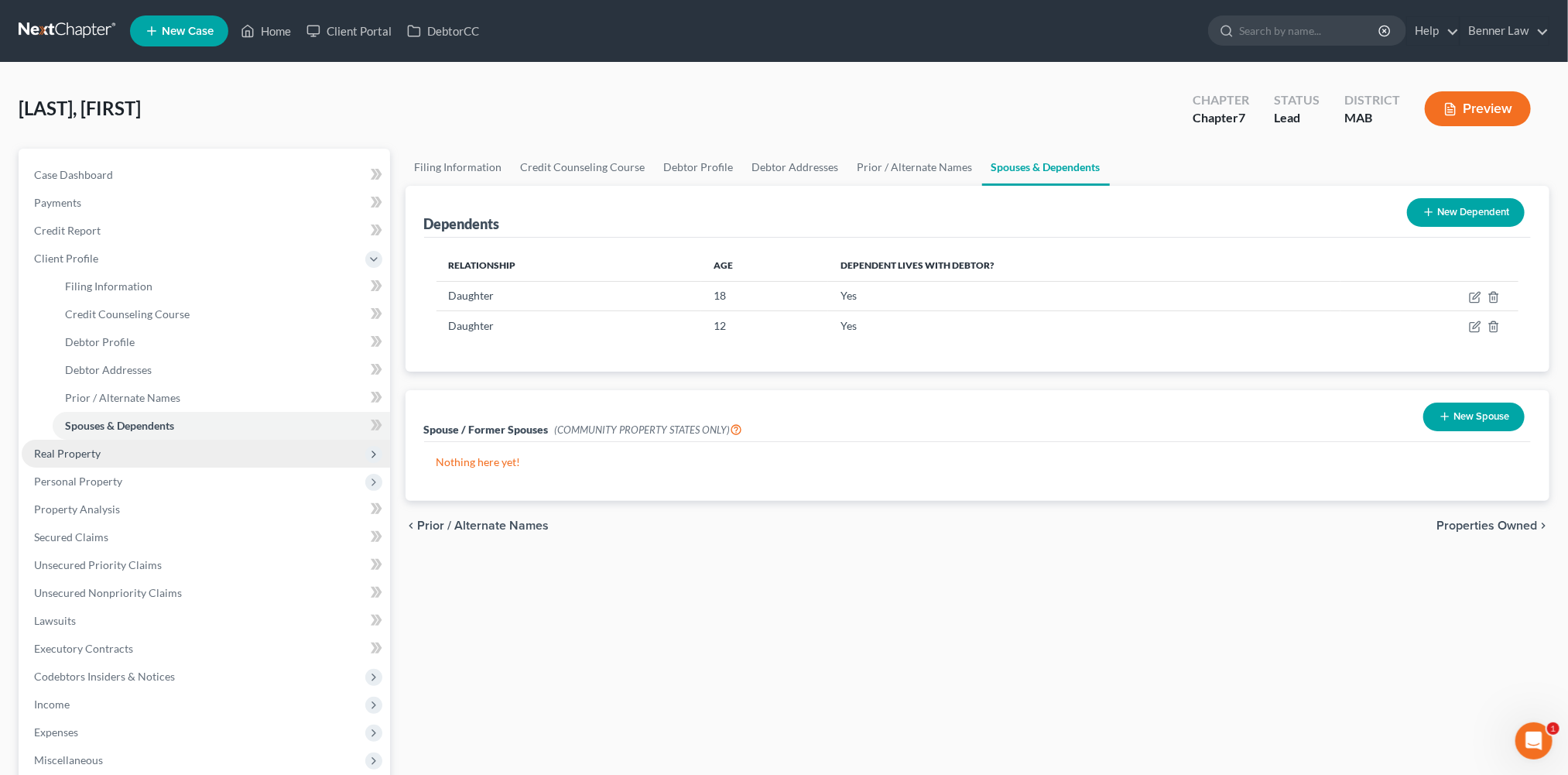 drag, startPoint x: 97, startPoint y: 549, endPoint x: 80, endPoint y: 568, distance: 25.4951 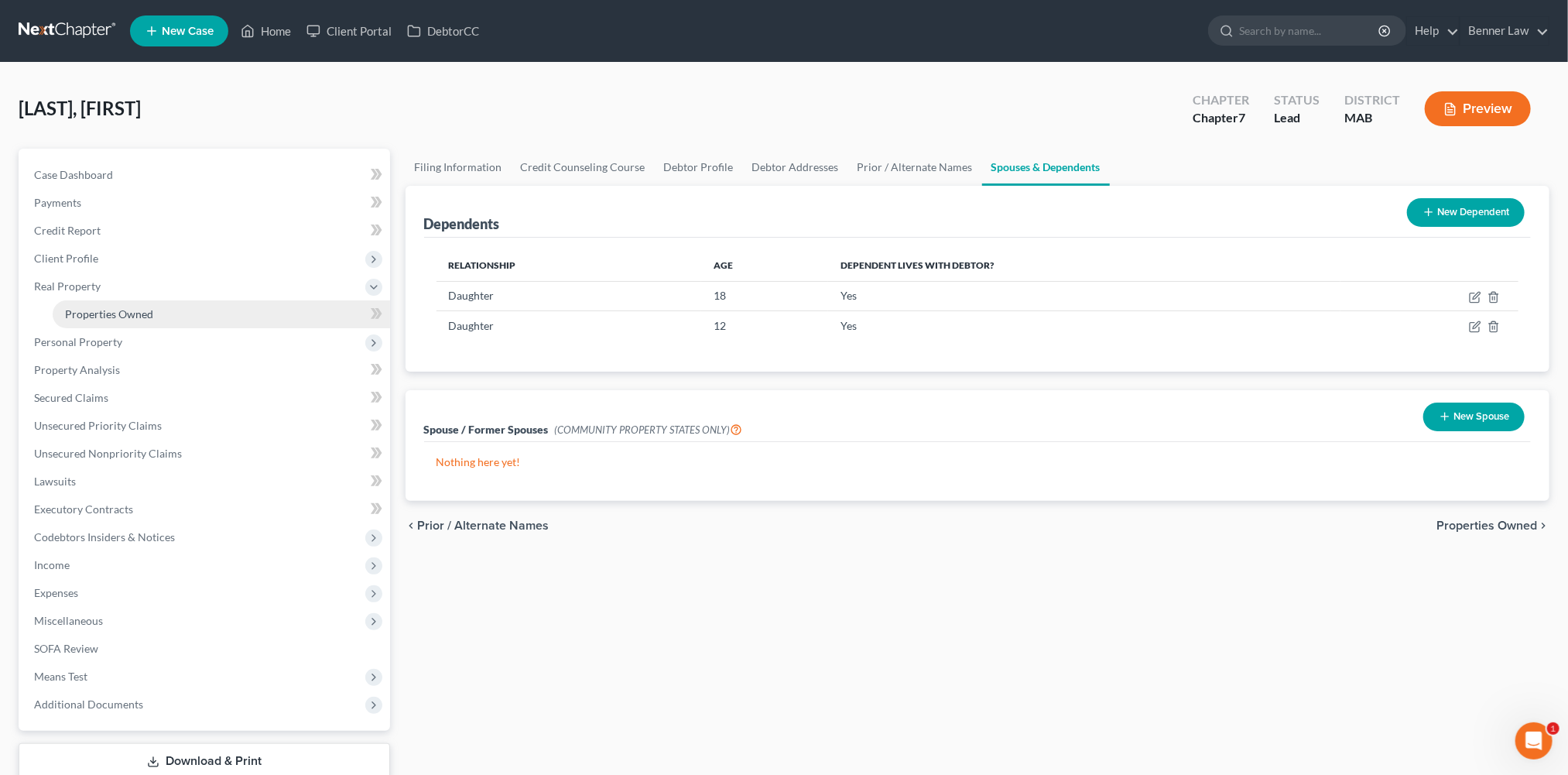 click on "Properties Owned" at bounding box center [221, 314] 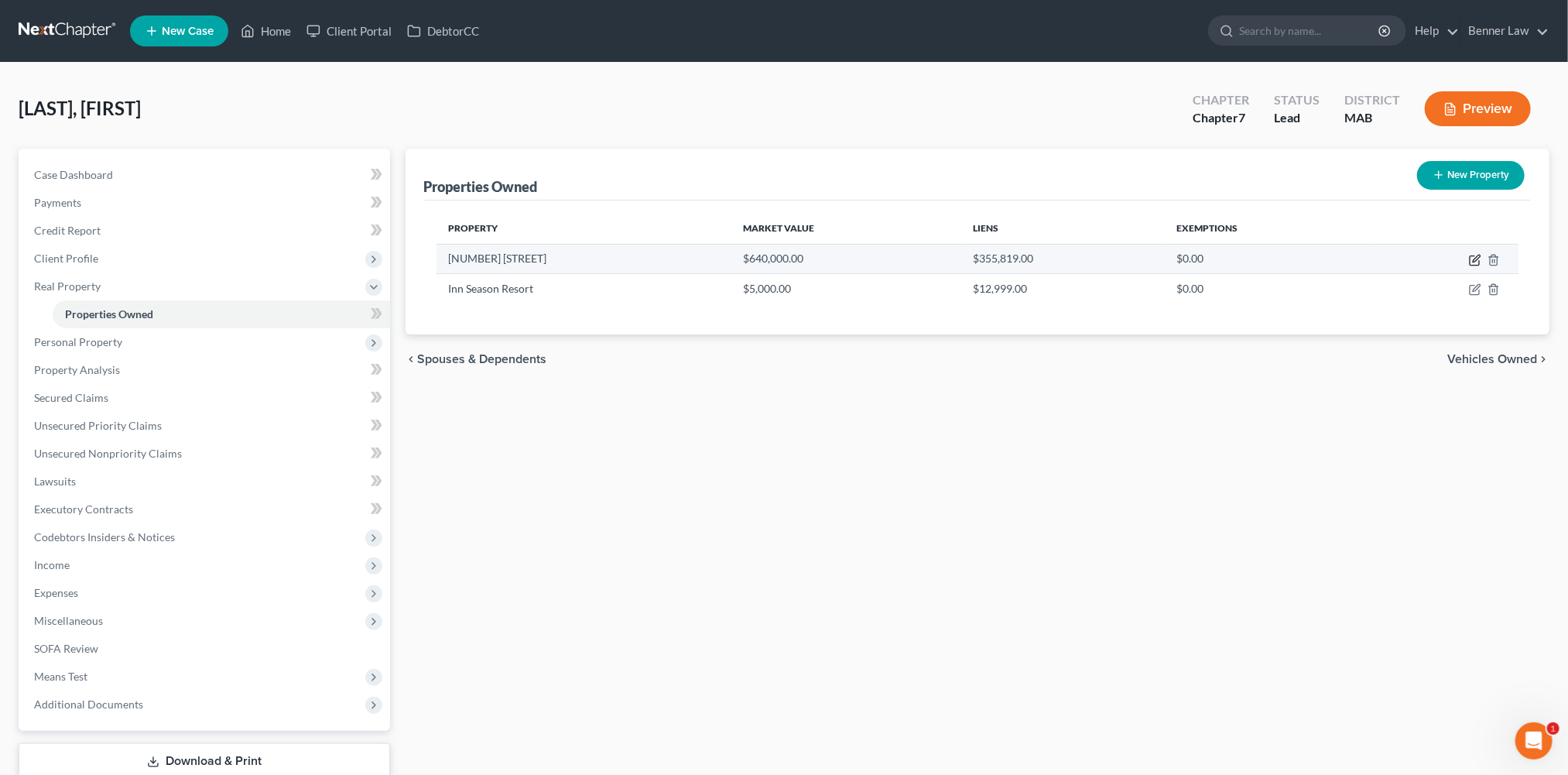 click 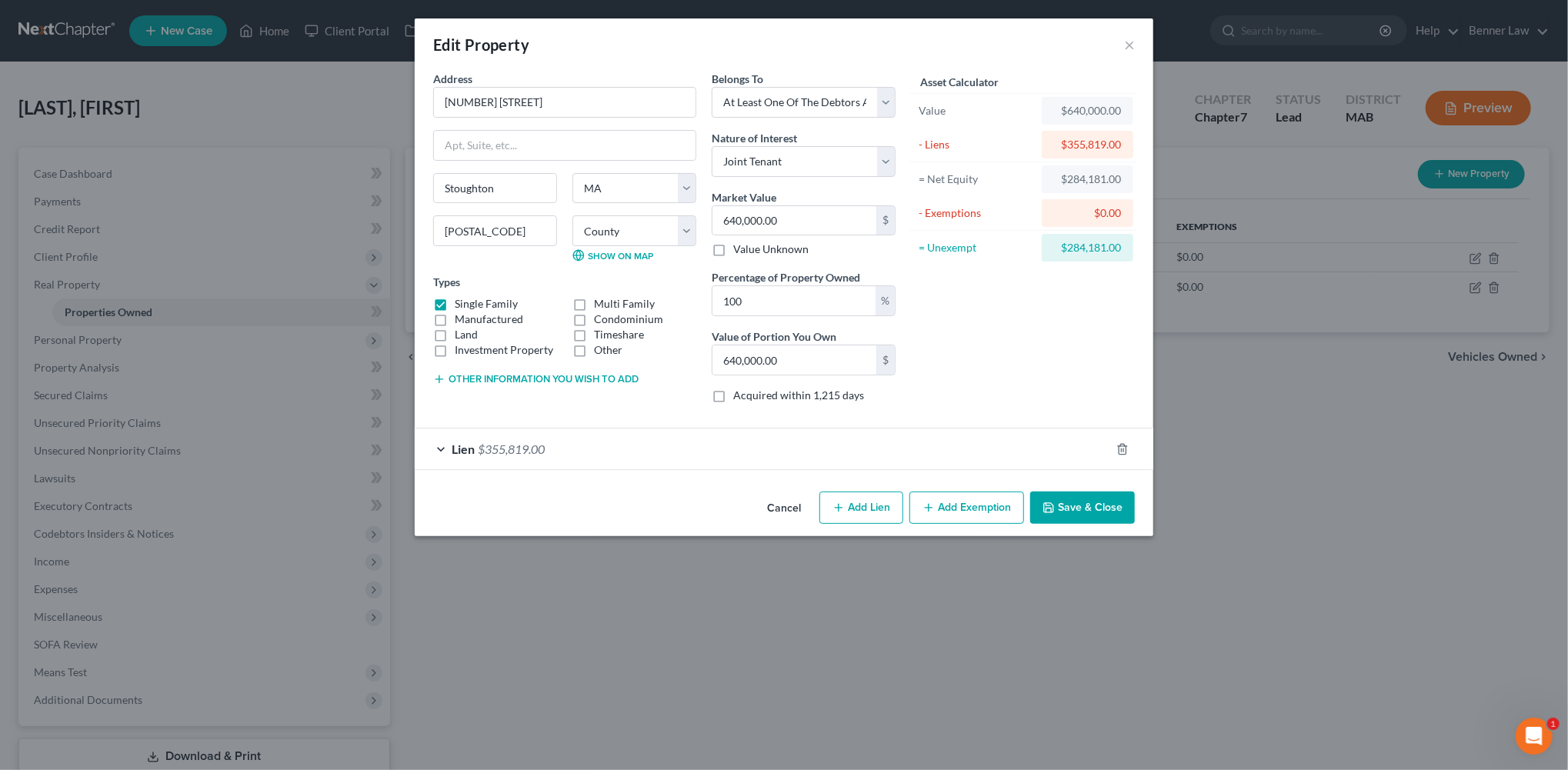drag, startPoint x: 1118, startPoint y: 632, endPoint x: 499, endPoint y: 647, distance: 619.1817 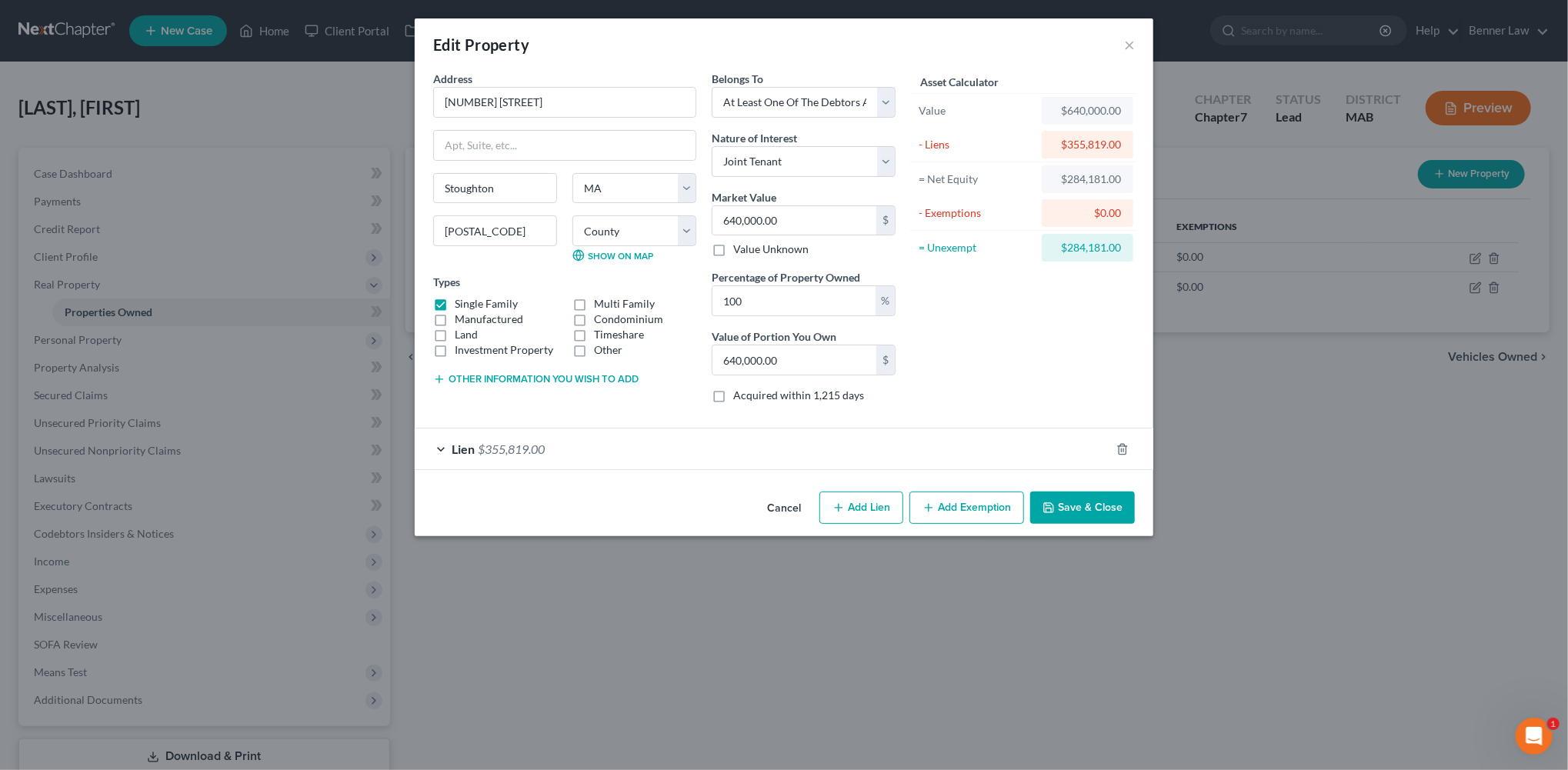 click 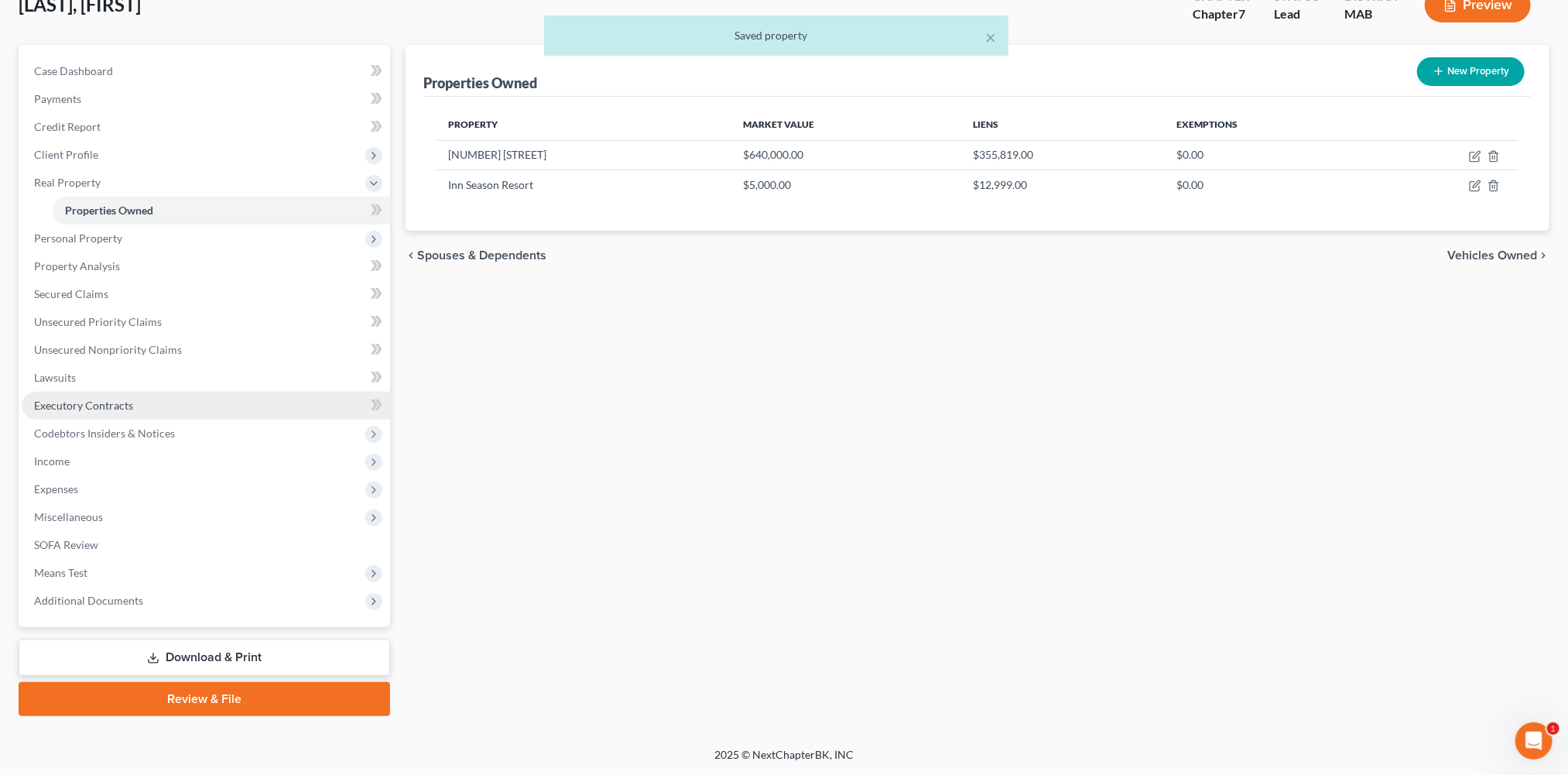 scroll, scrollTop: 319, scrollLeft: 0, axis: vertical 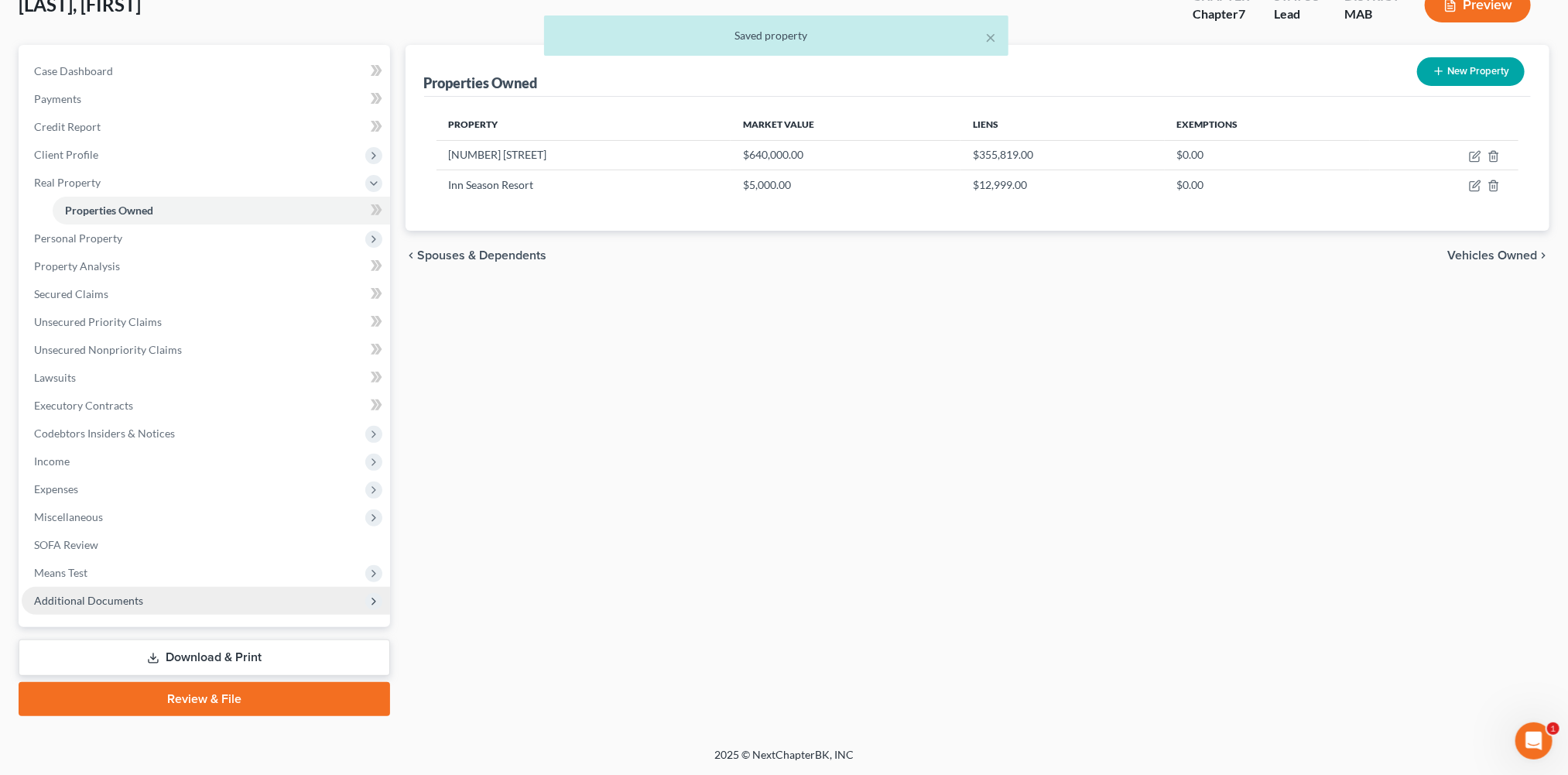 drag, startPoint x: 112, startPoint y: 574, endPoint x: 118, endPoint y: 559, distance: 16.155494 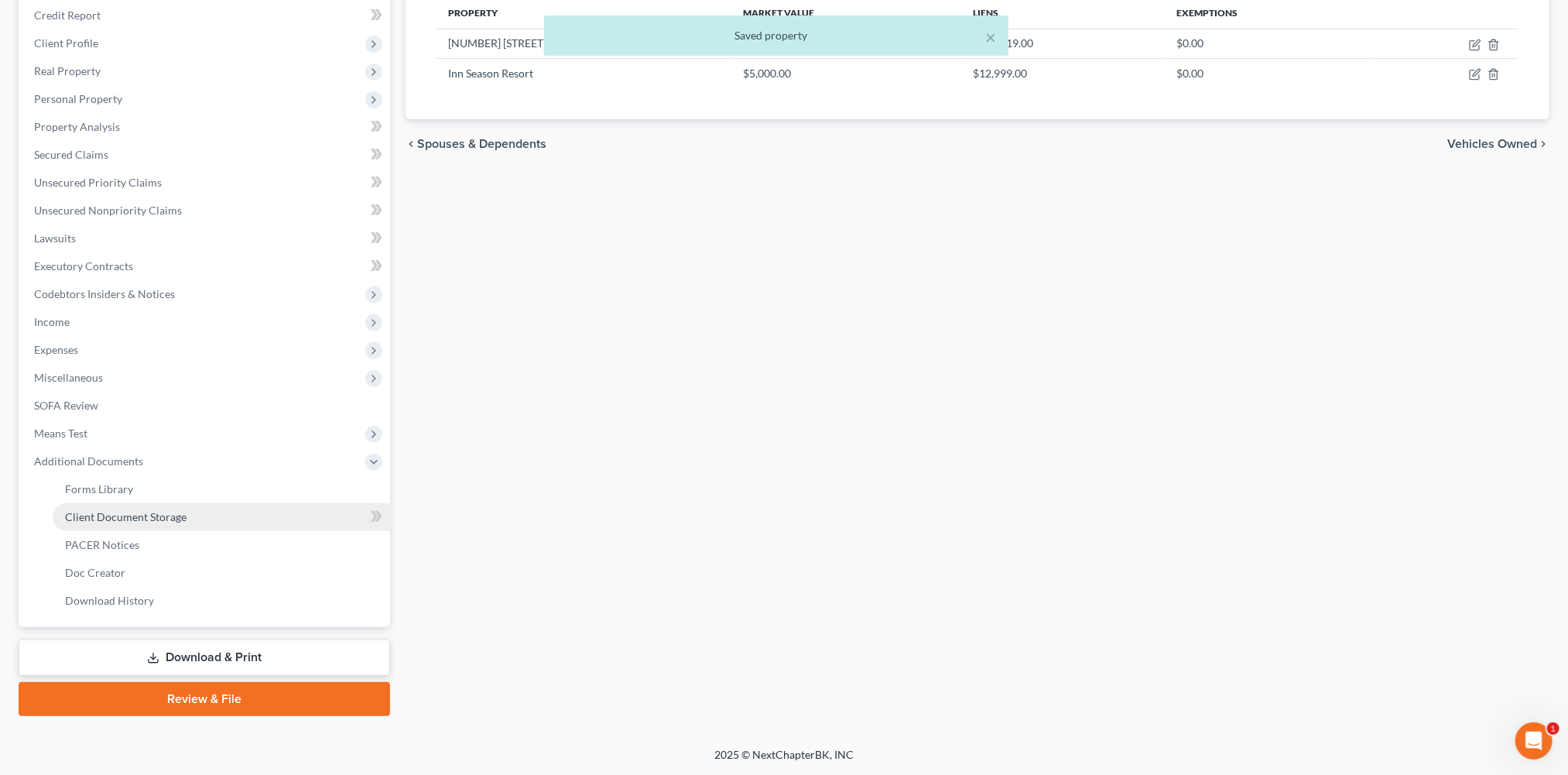 click on "Client Document Storage" at bounding box center [125, 516] 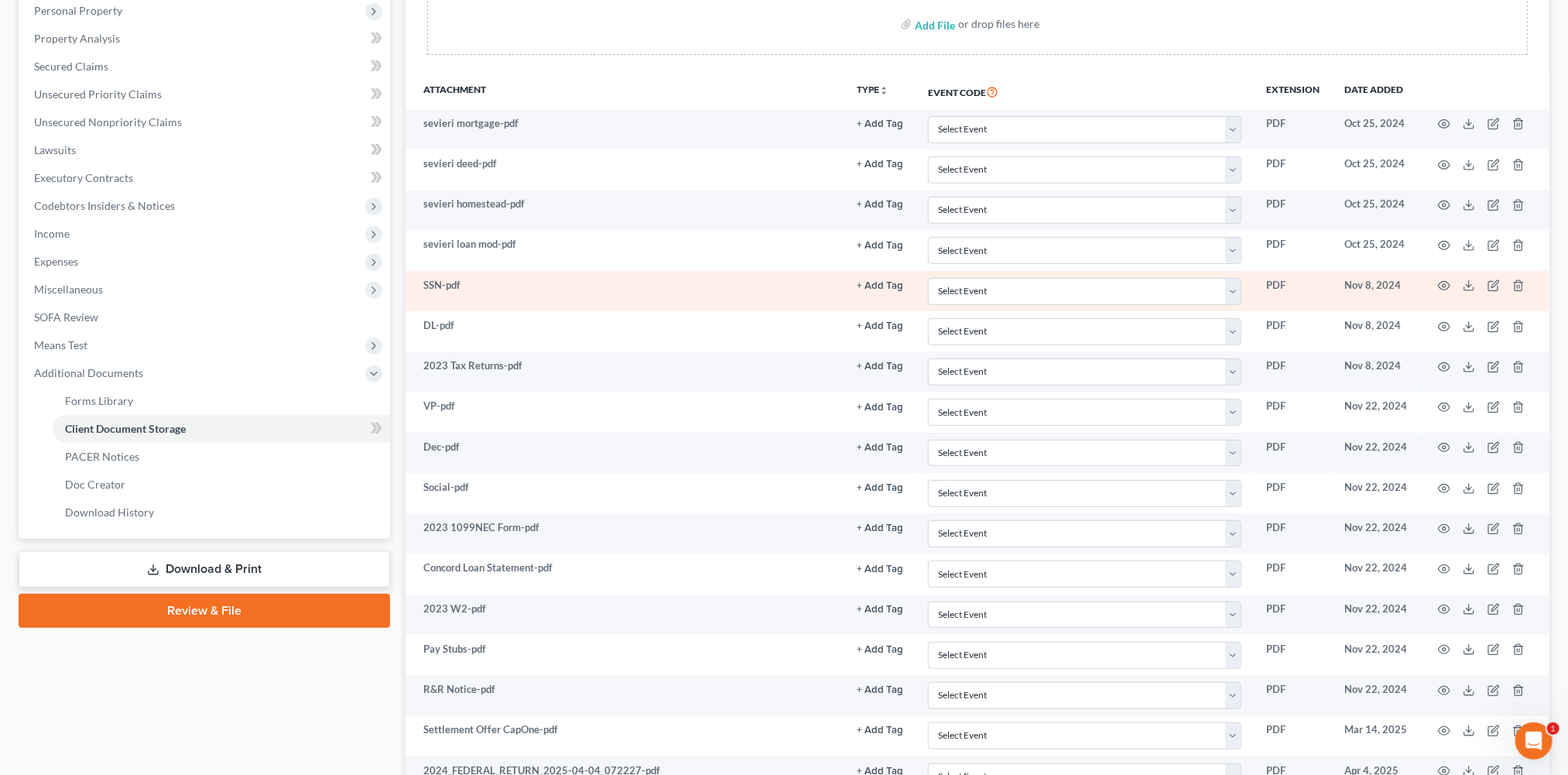 scroll, scrollTop: 304, scrollLeft: 0, axis: vertical 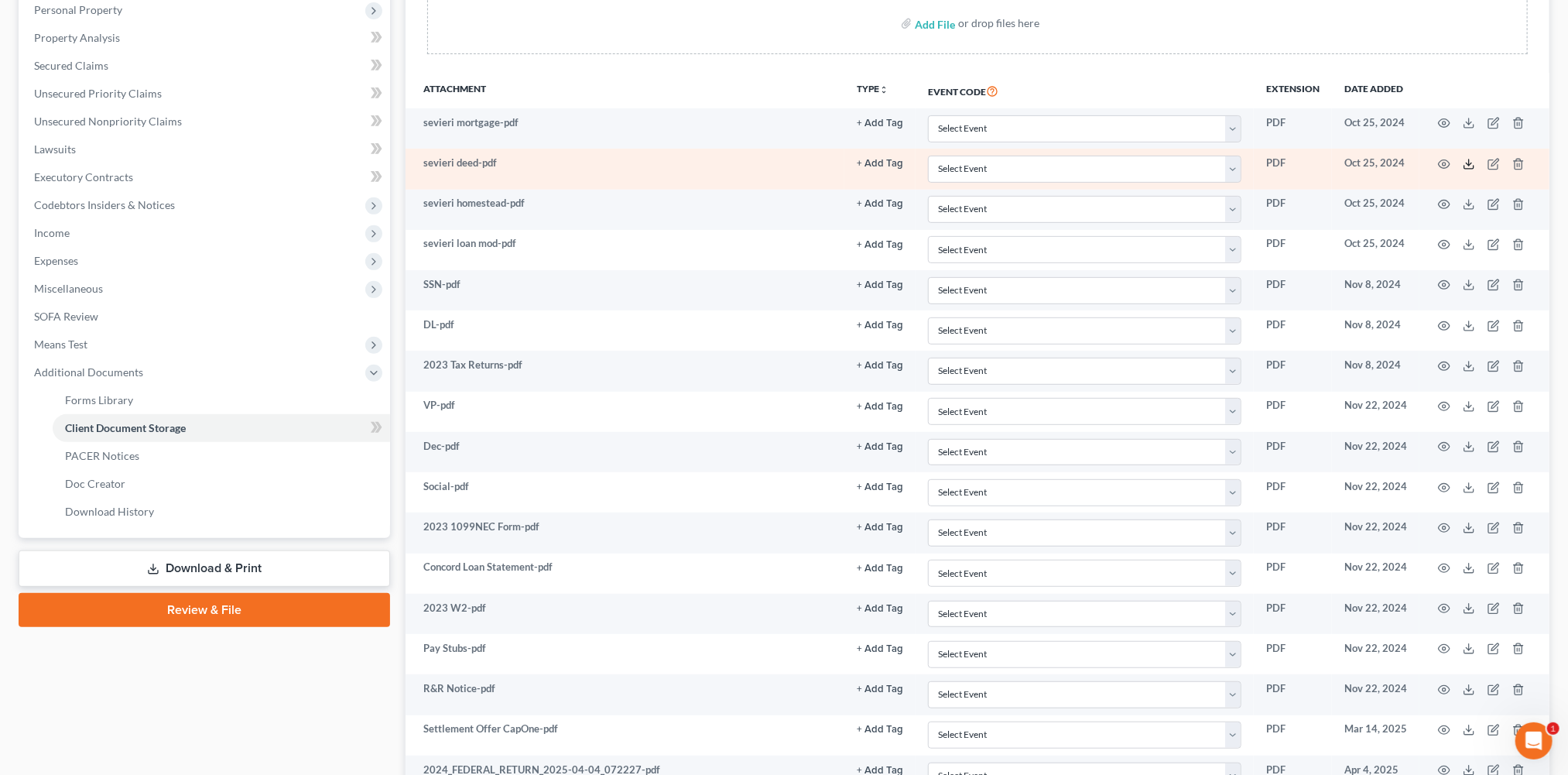 click 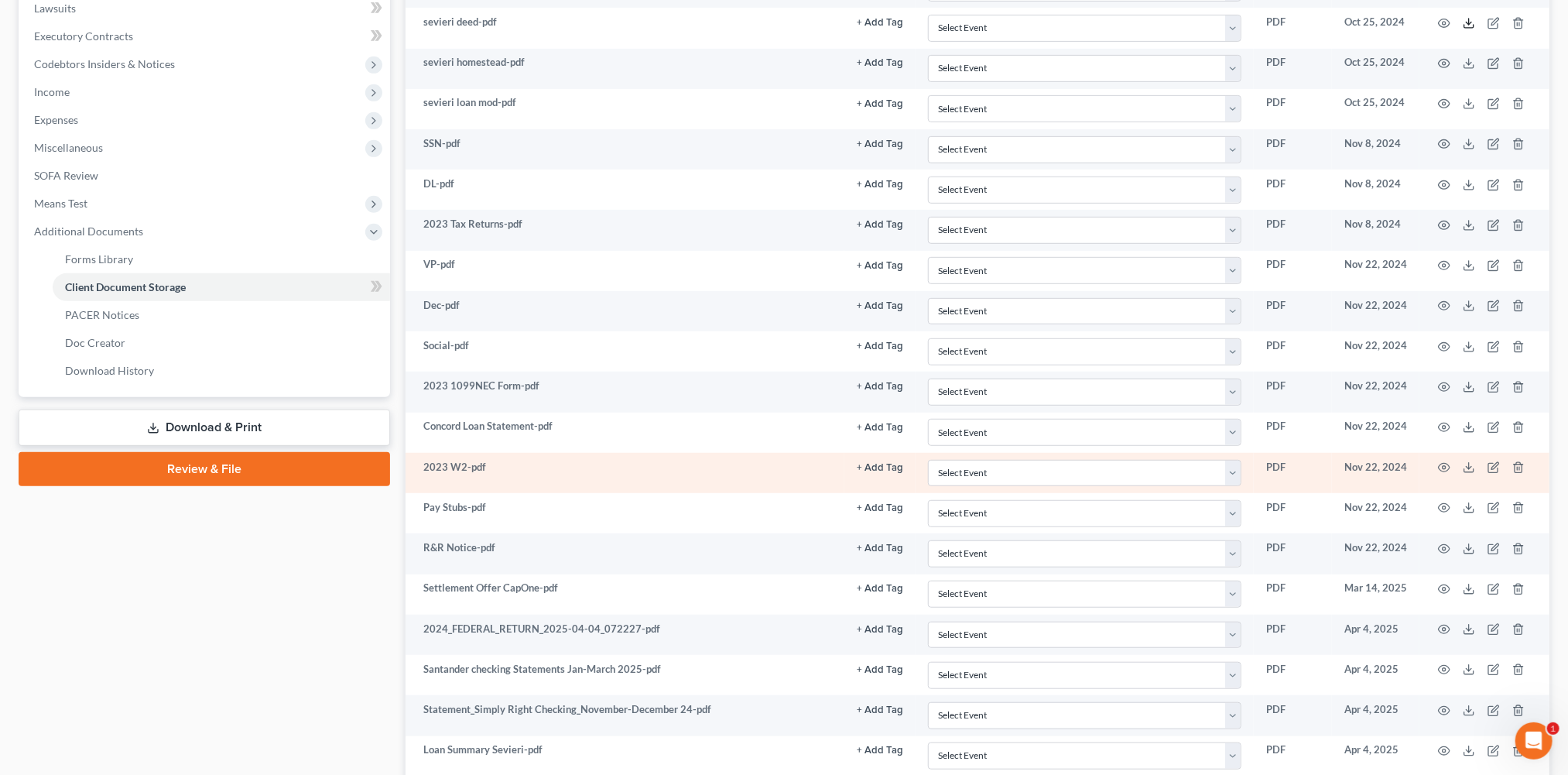 scroll, scrollTop: 386, scrollLeft: 0, axis: vertical 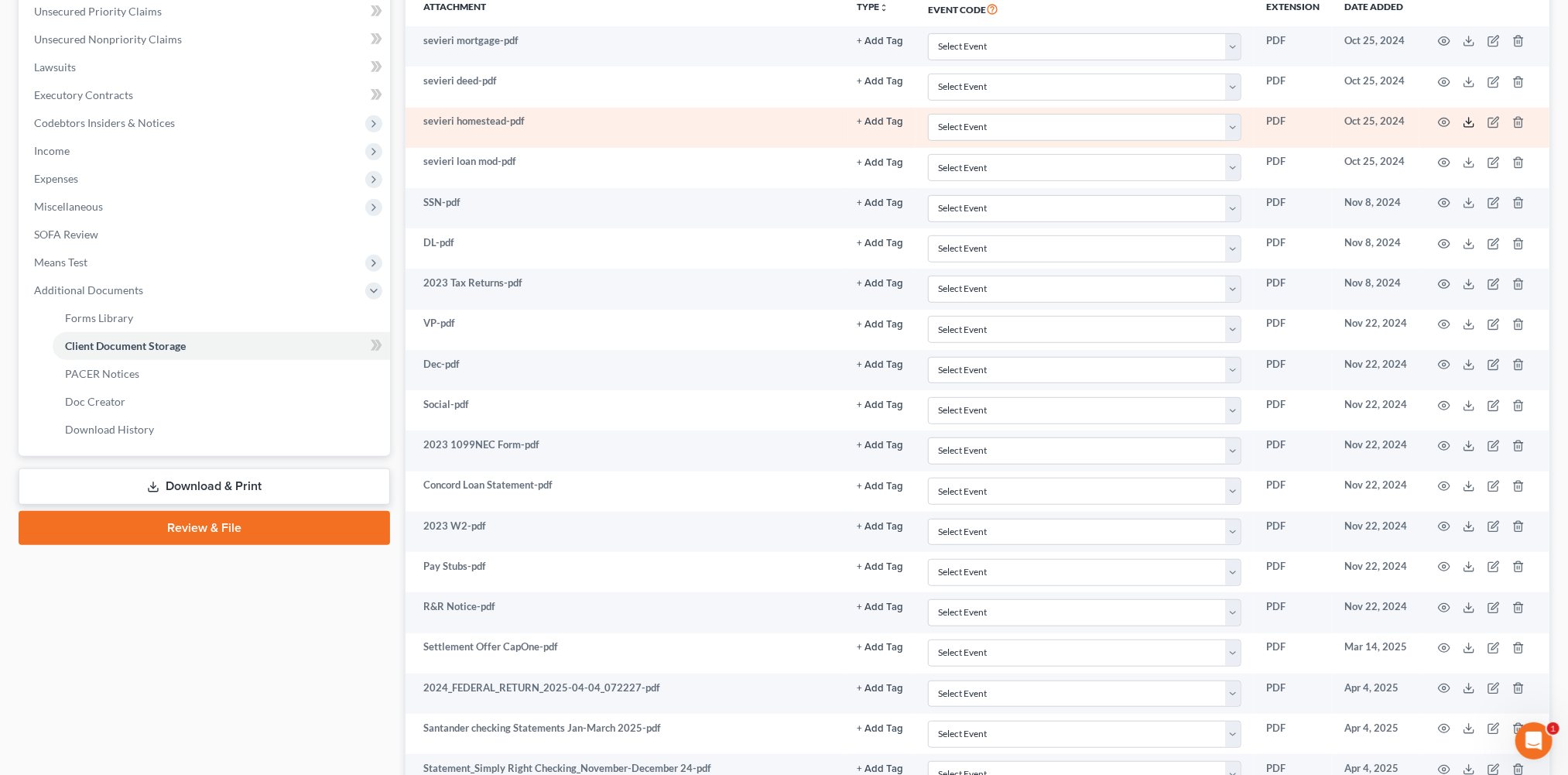 click 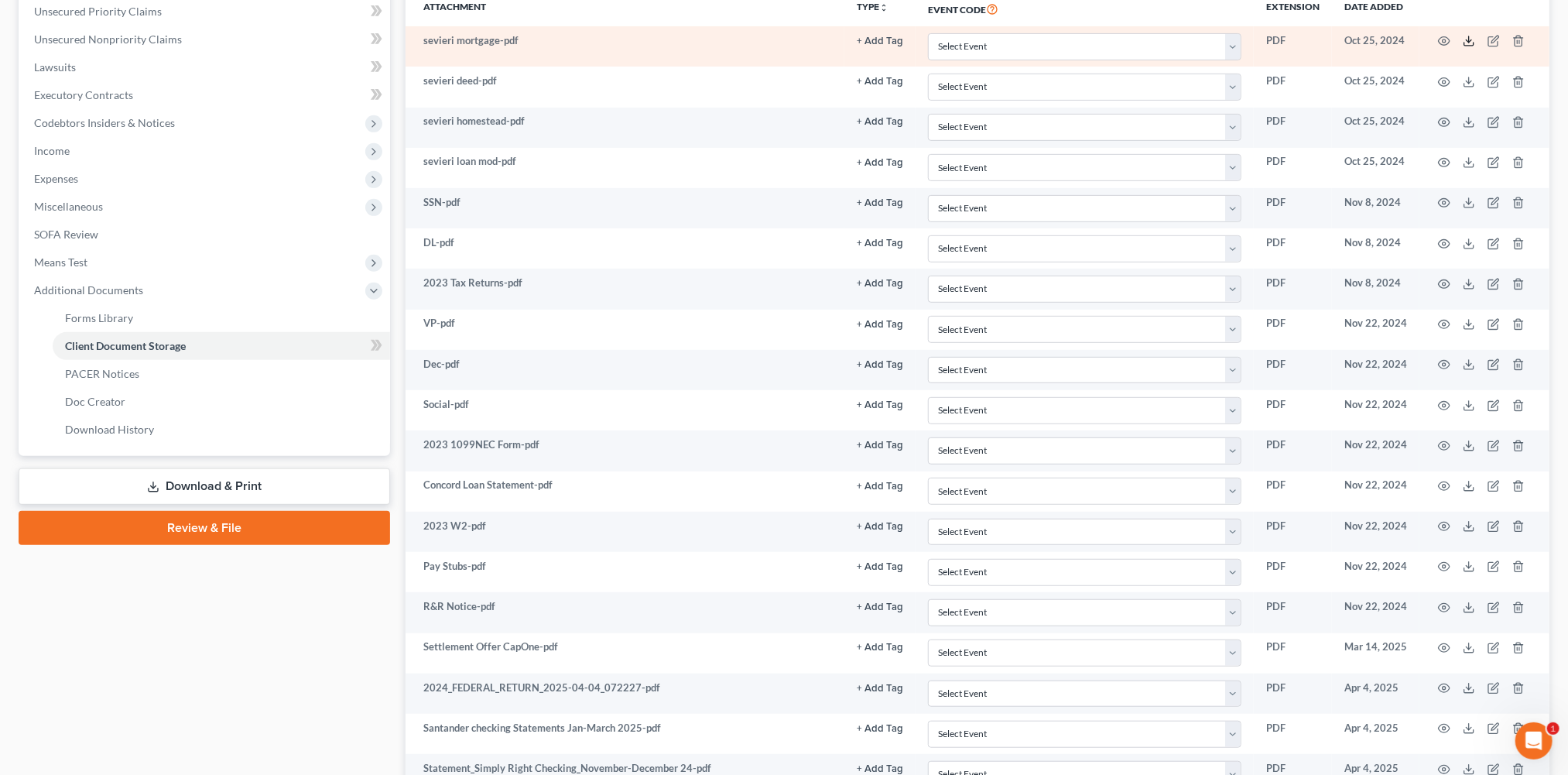 click 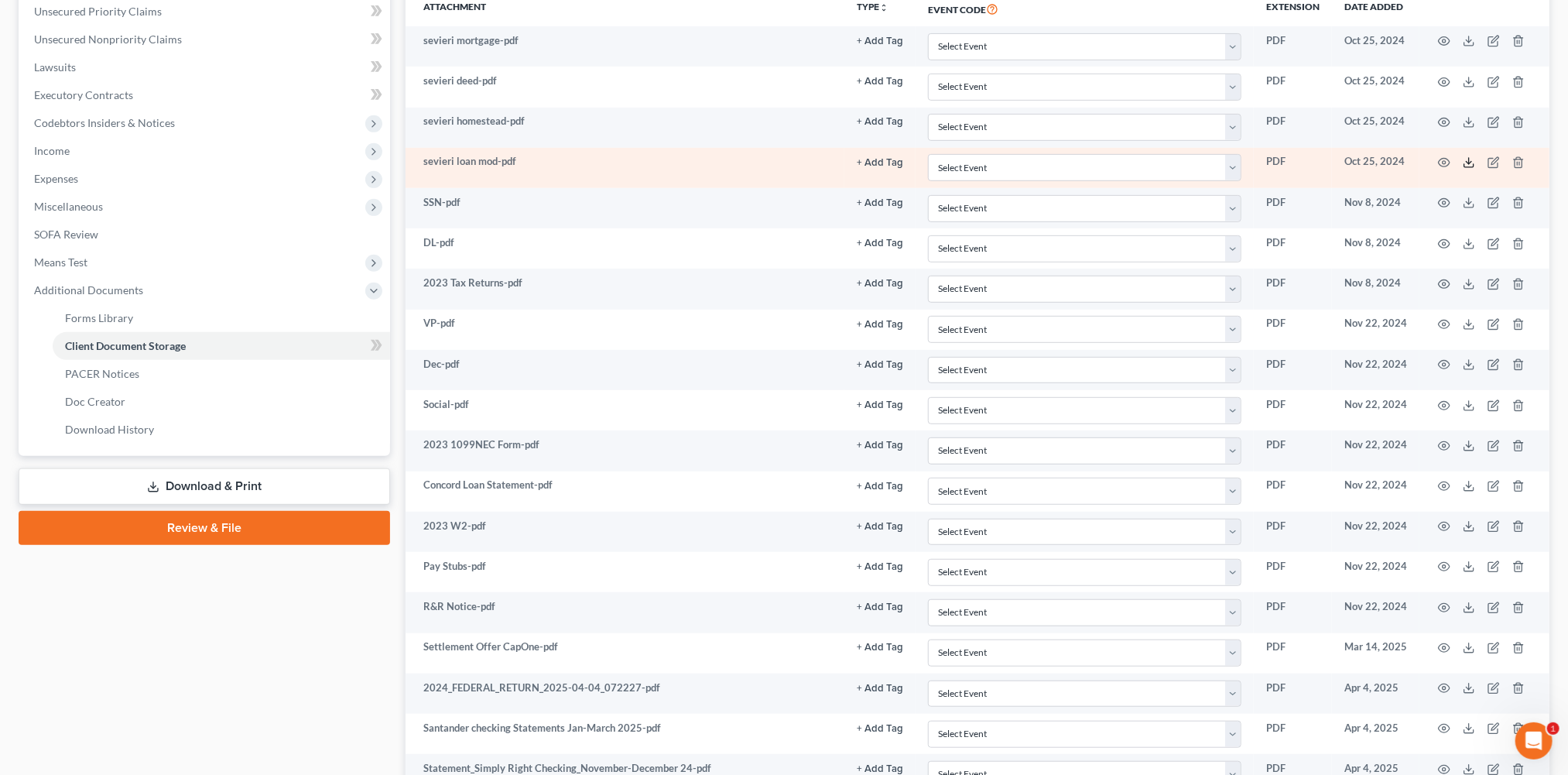 click 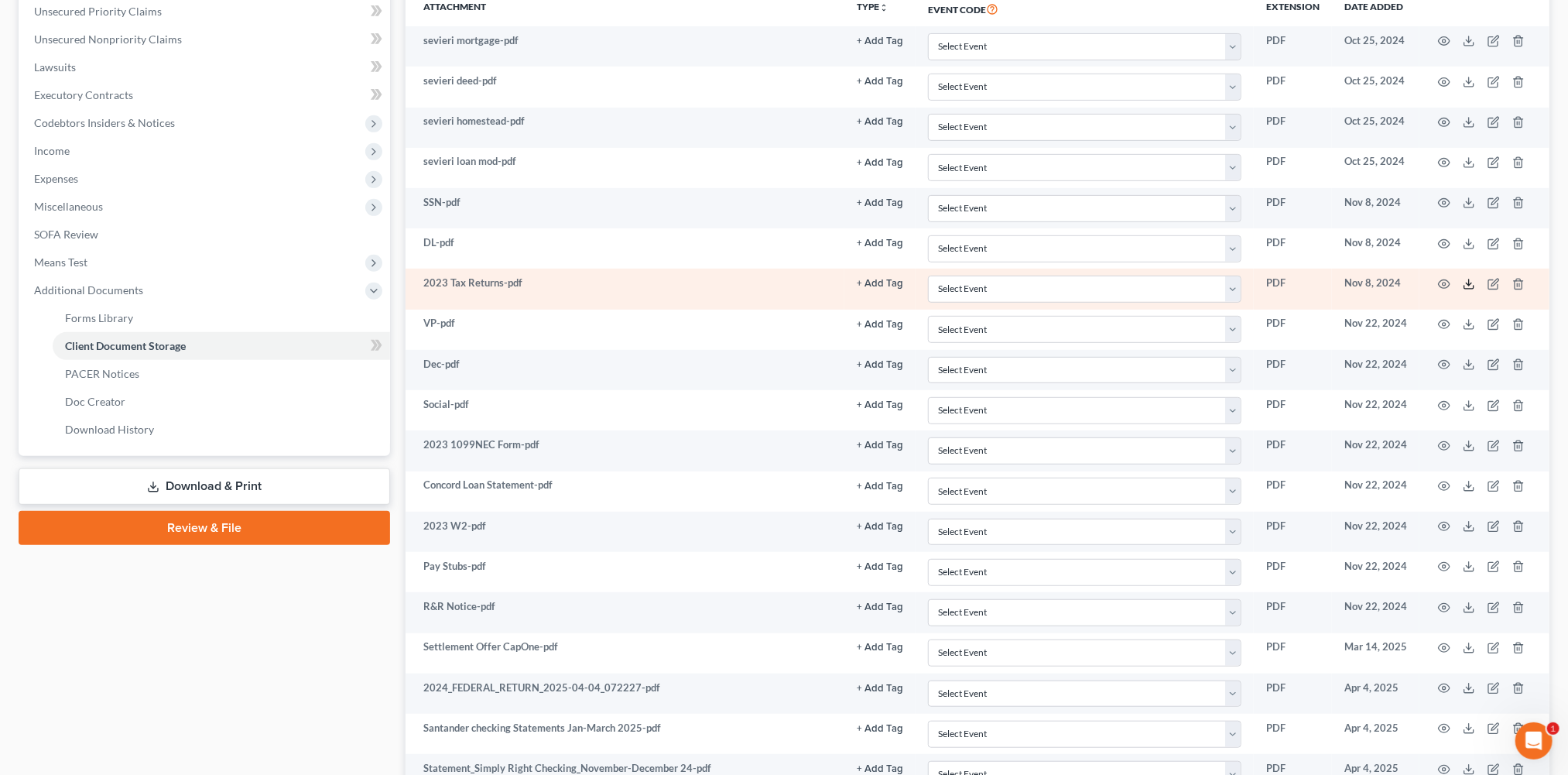 click 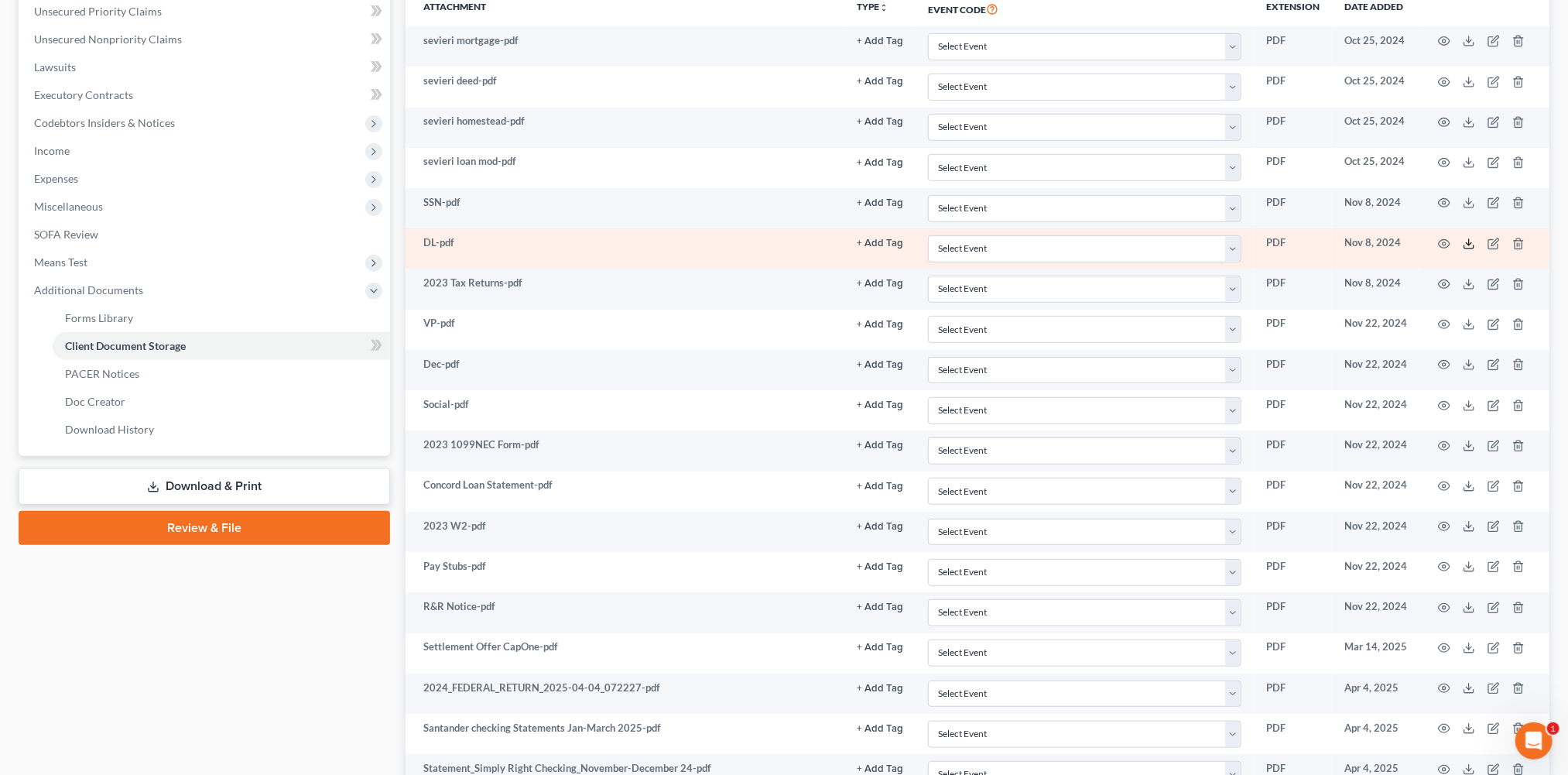 click 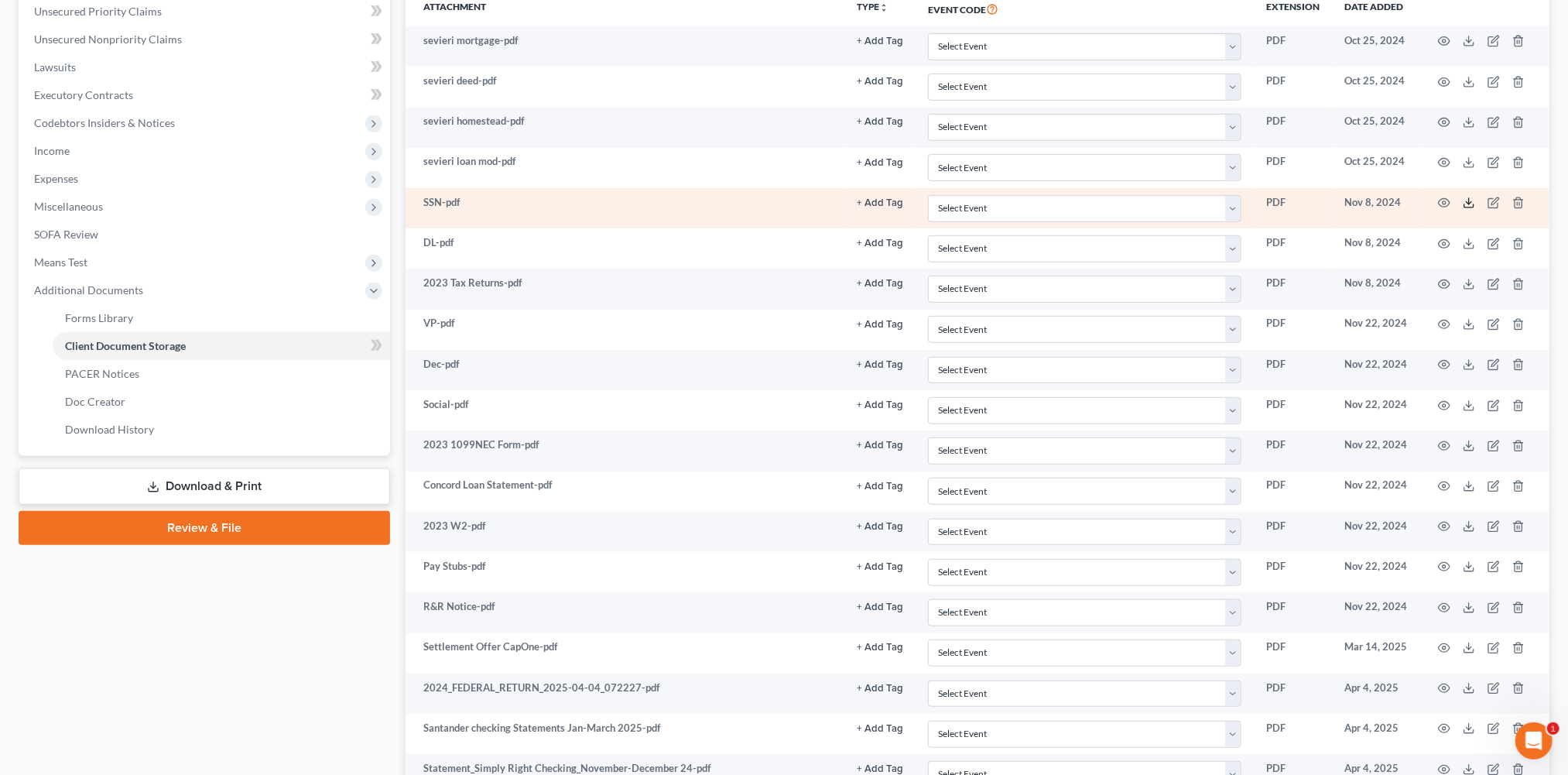 click 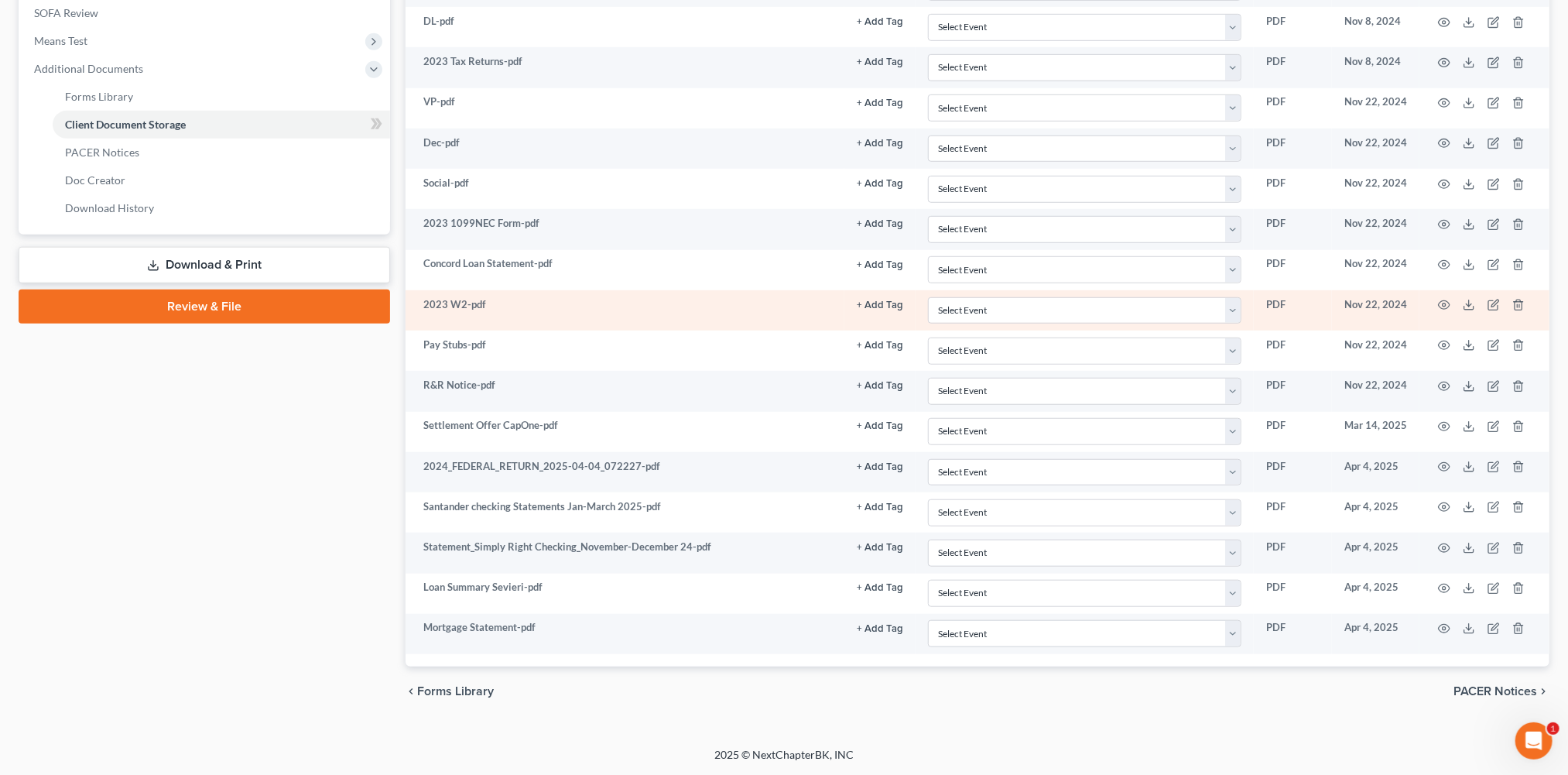 scroll, scrollTop: 688, scrollLeft: 0, axis: vertical 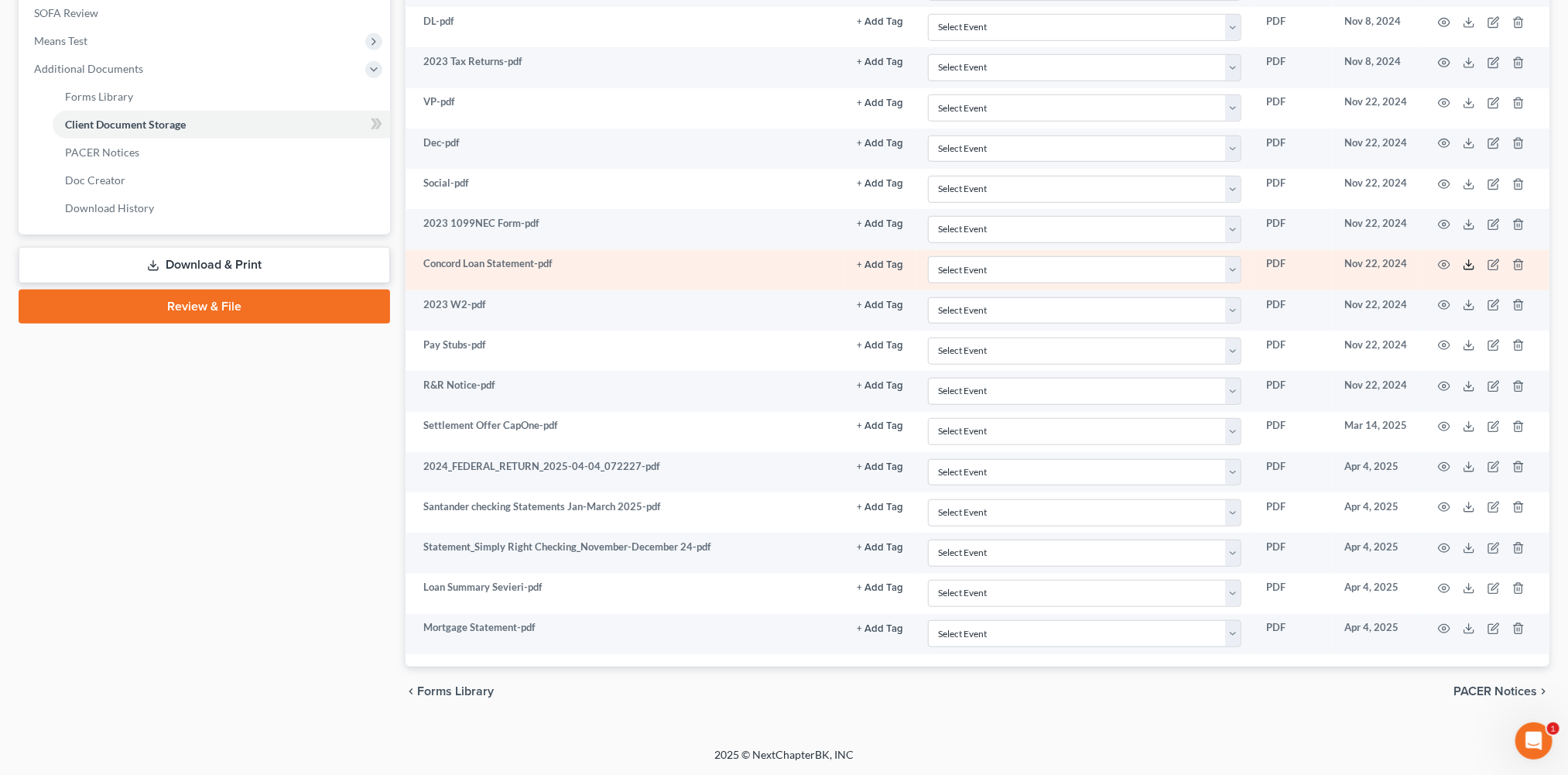 click 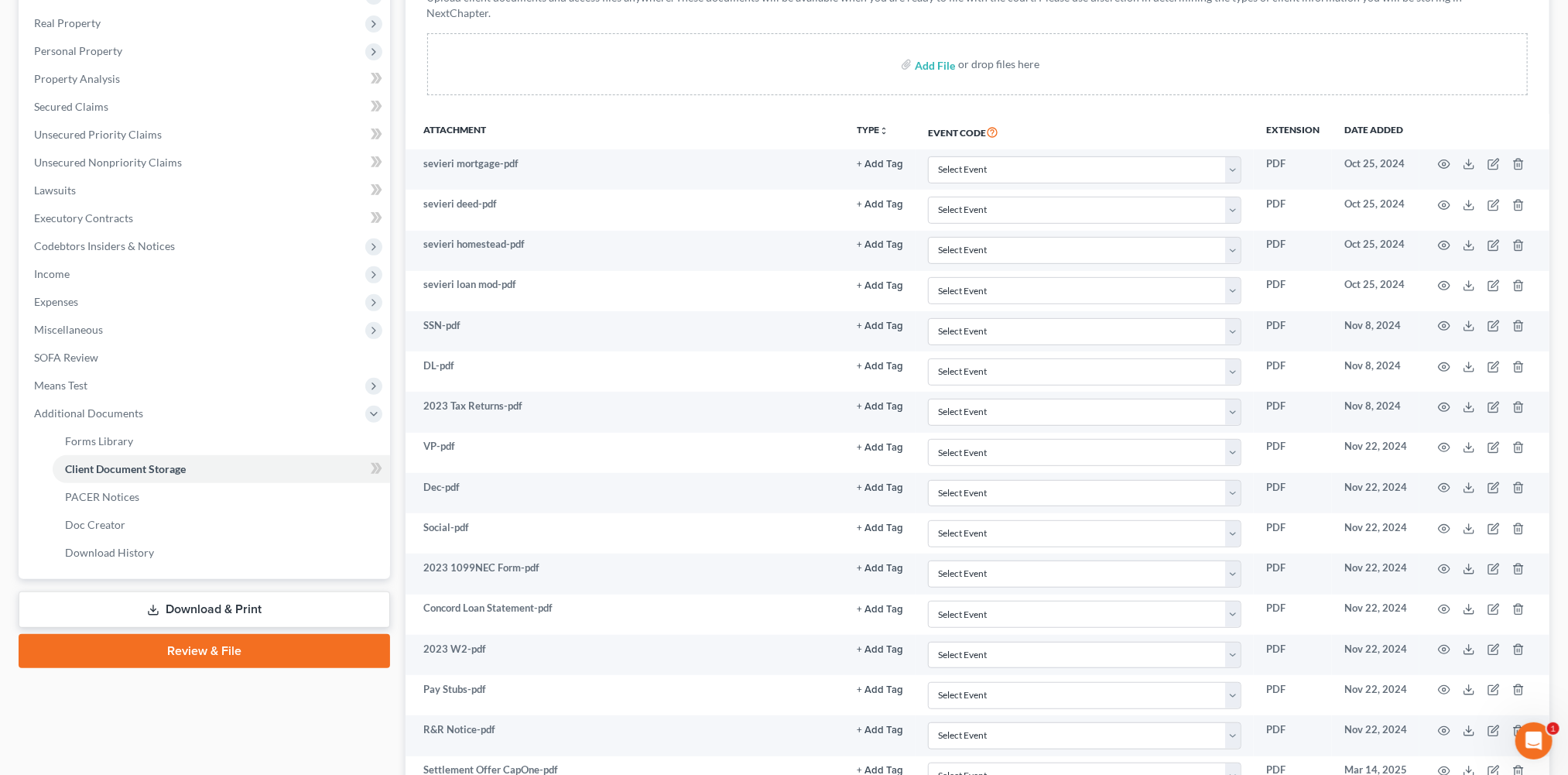 scroll, scrollTop: 275, scrollLeft: 0, axis: vertical 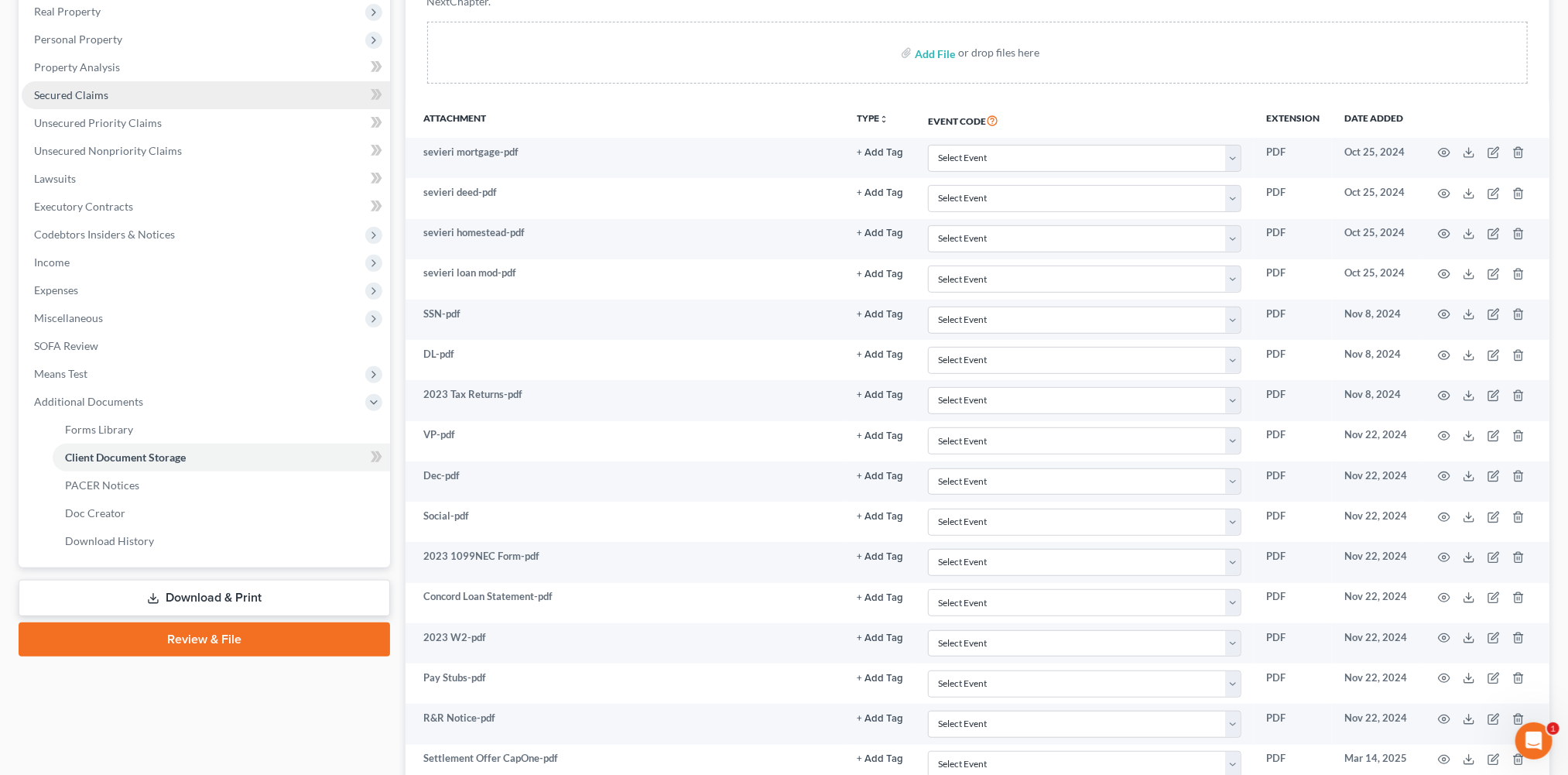 click on "Secured Claims" at bounding box center [71, 94] 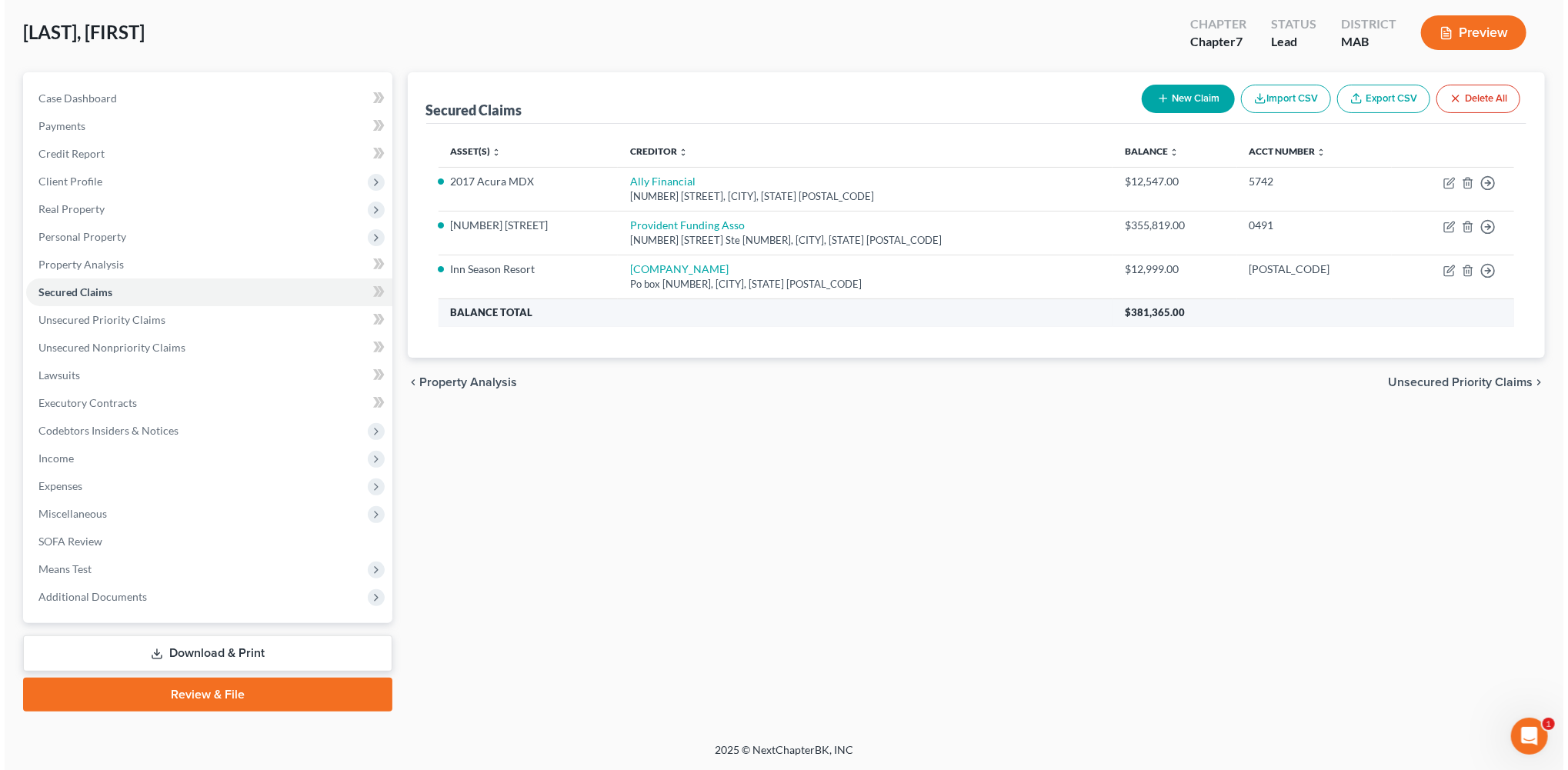 scroll, scrollTop: 0, scrollLeft: 0, axis: both 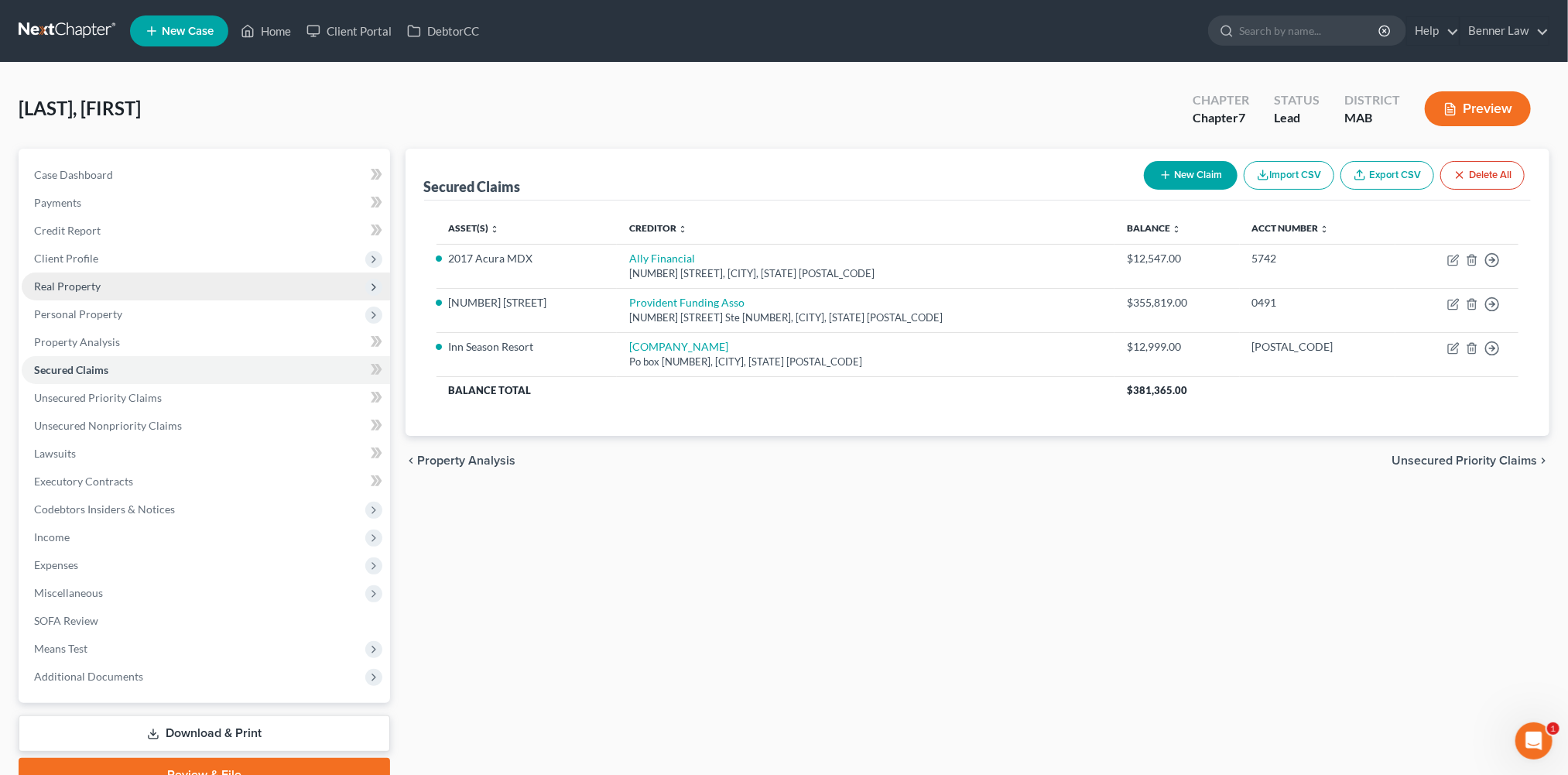 click on "Real Property" at bounding box center [67, 286] 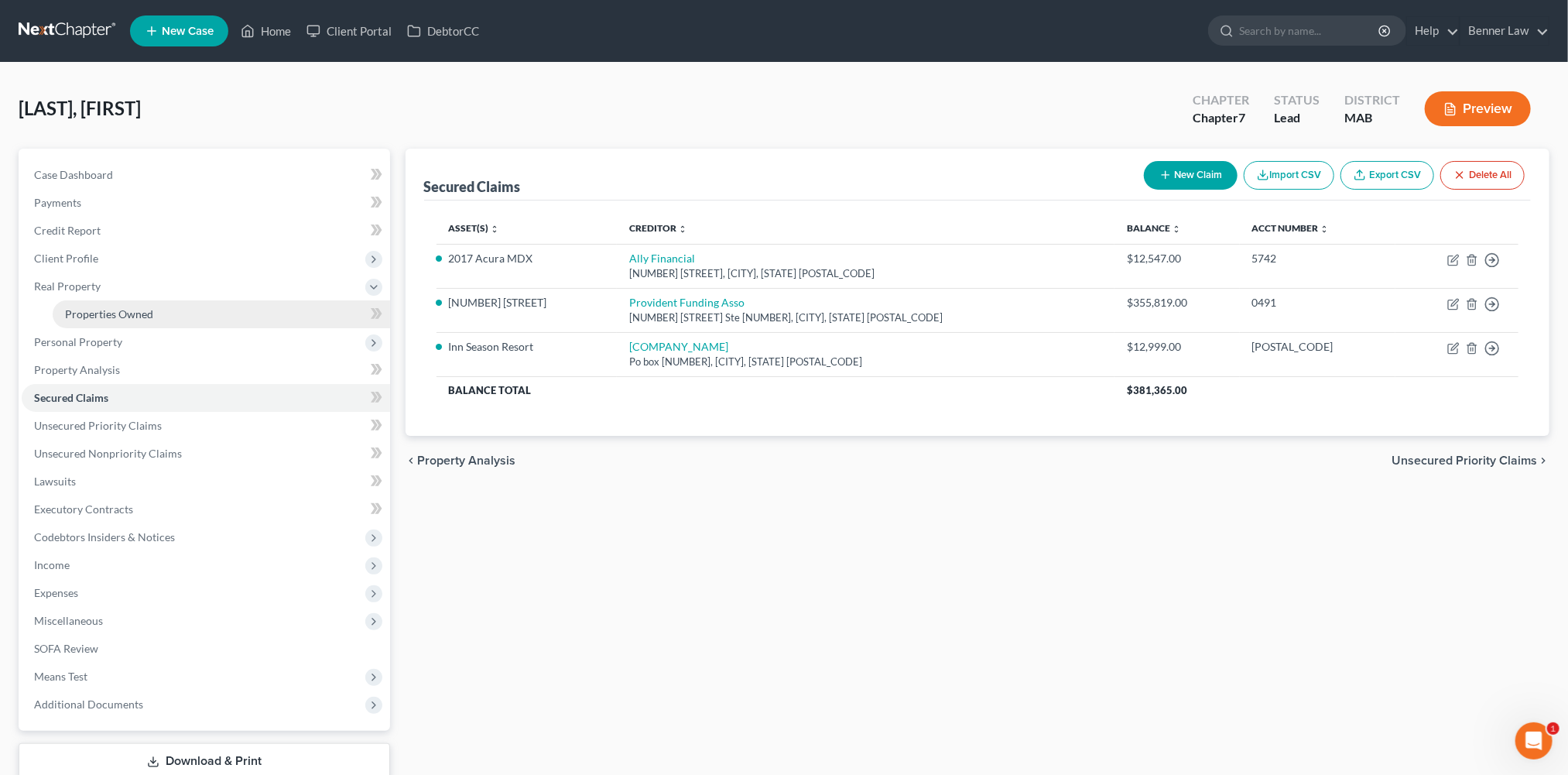 click on "Properties Owned" at bounding box center [109, 314] 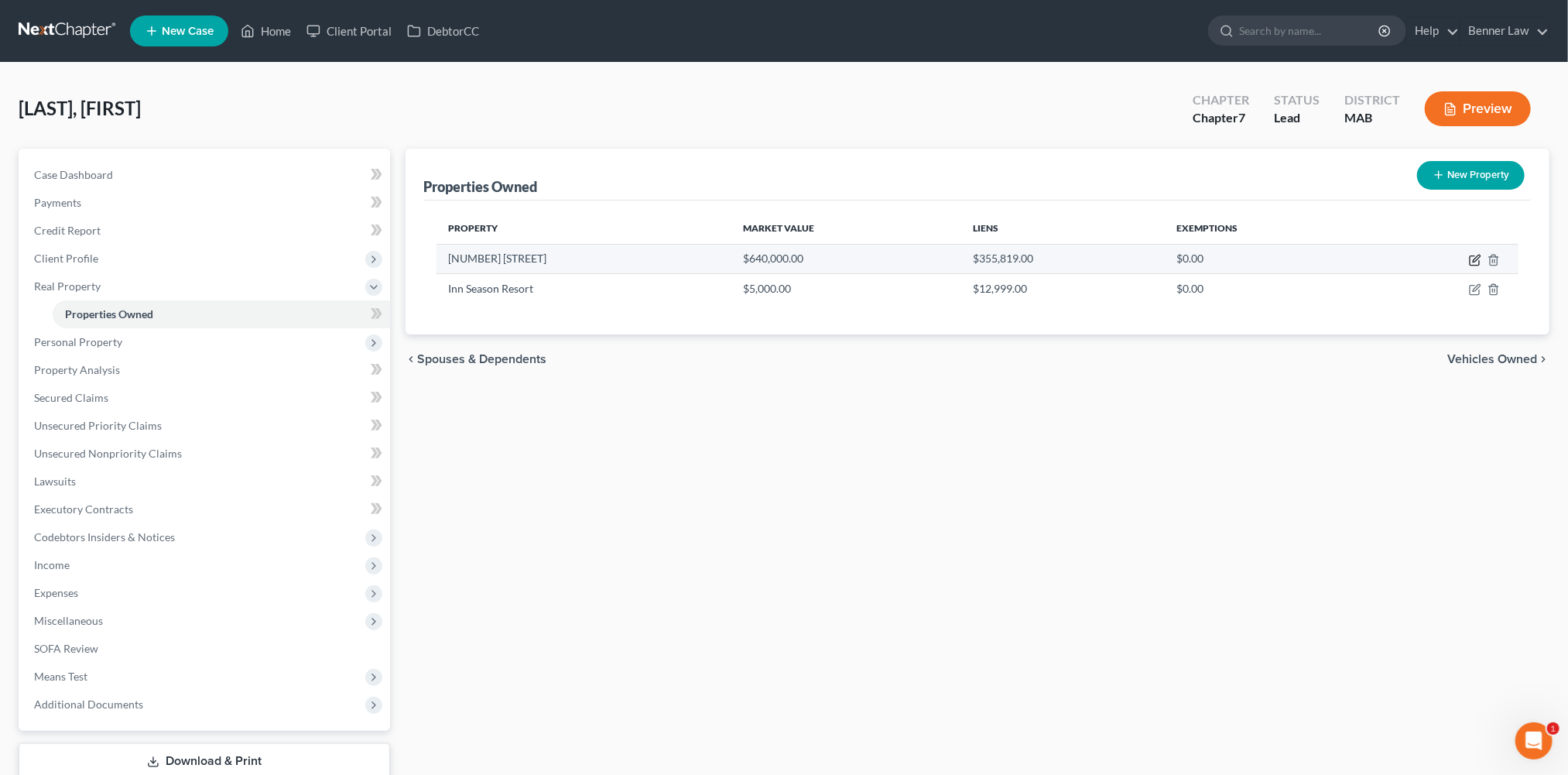 click 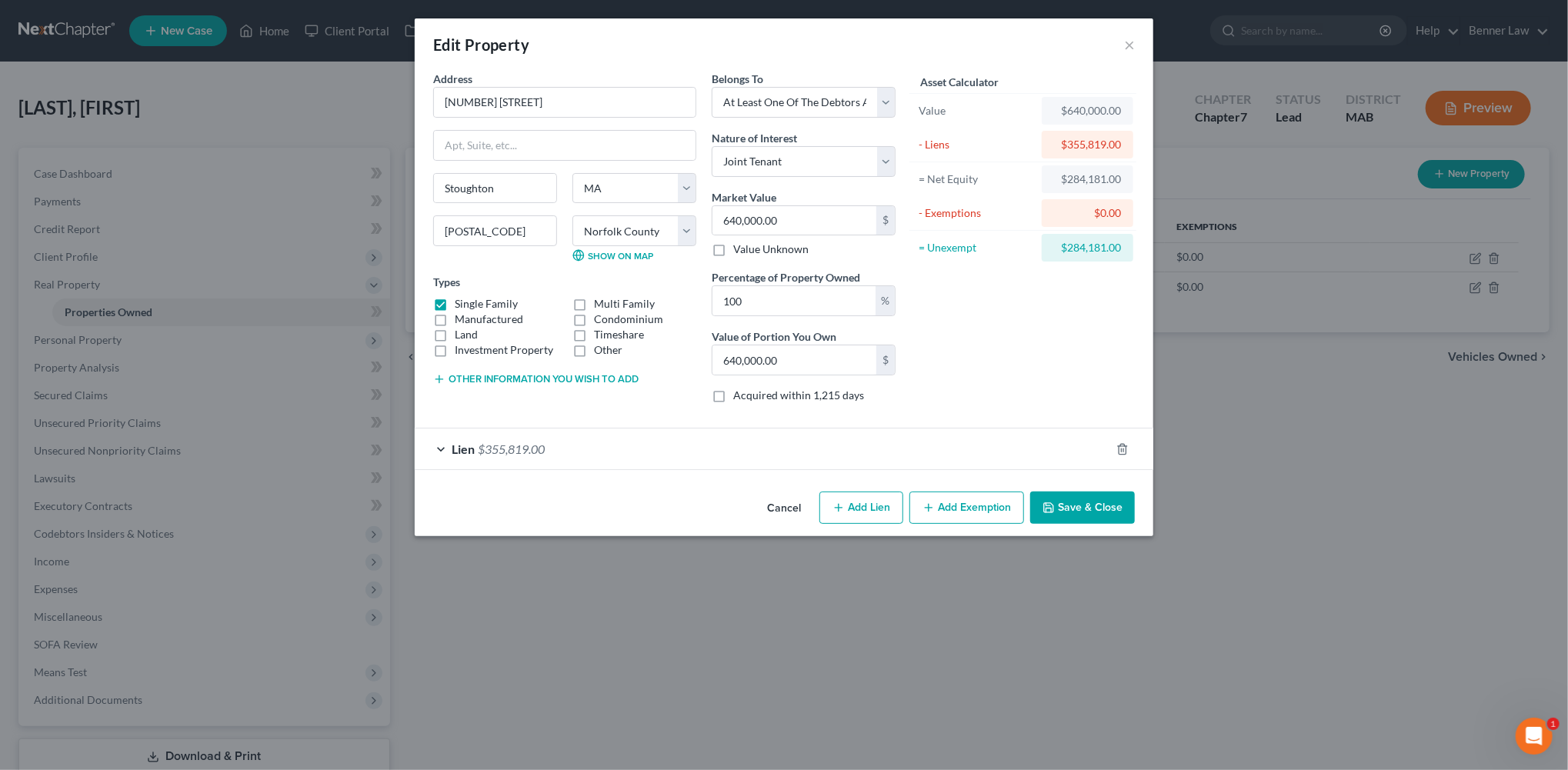 click on "Add Exemption" at bounding box center (966, 508) 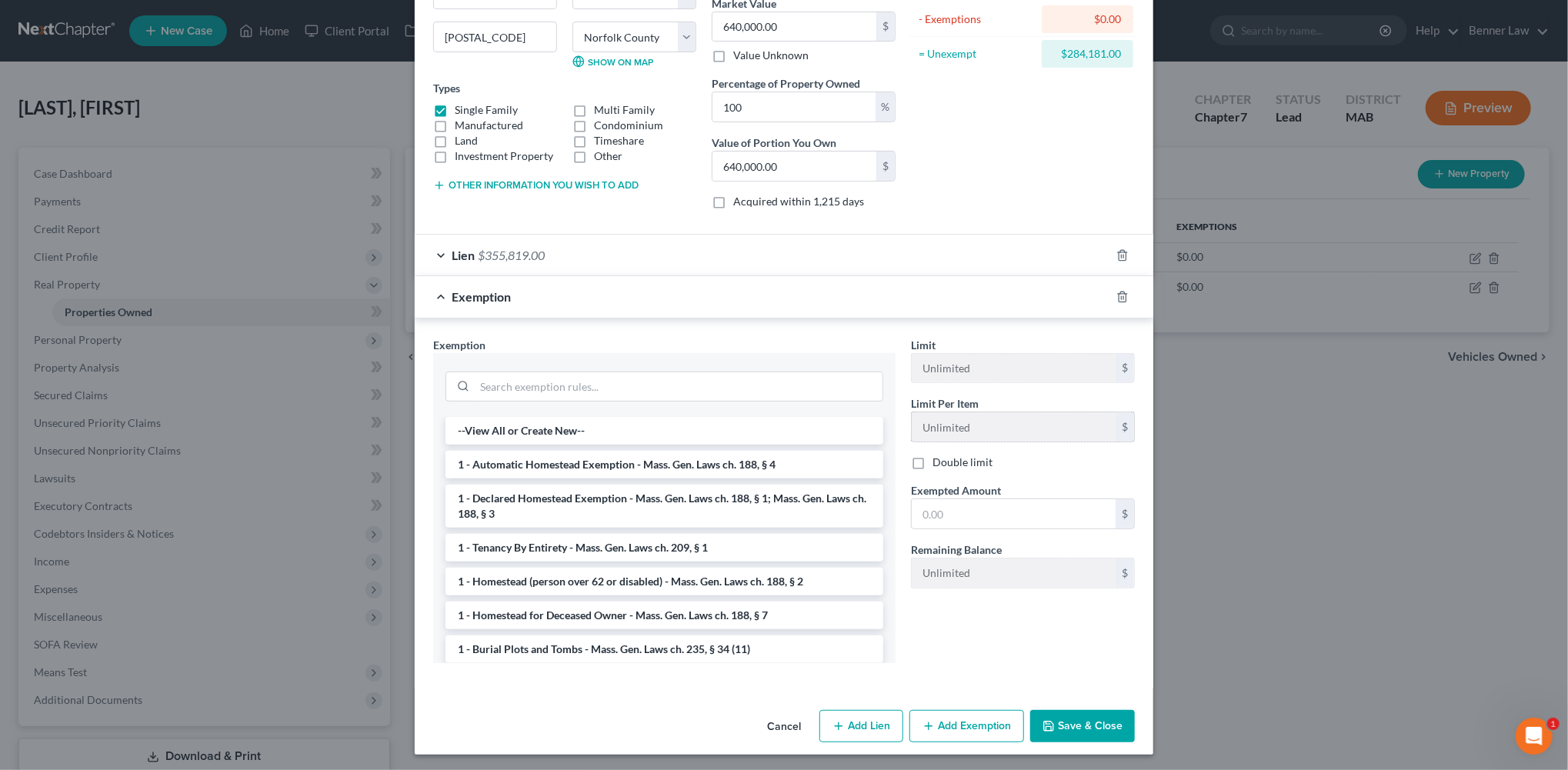 scroll, scrollTop: 207, scrollLeft: 0, axis: vertical 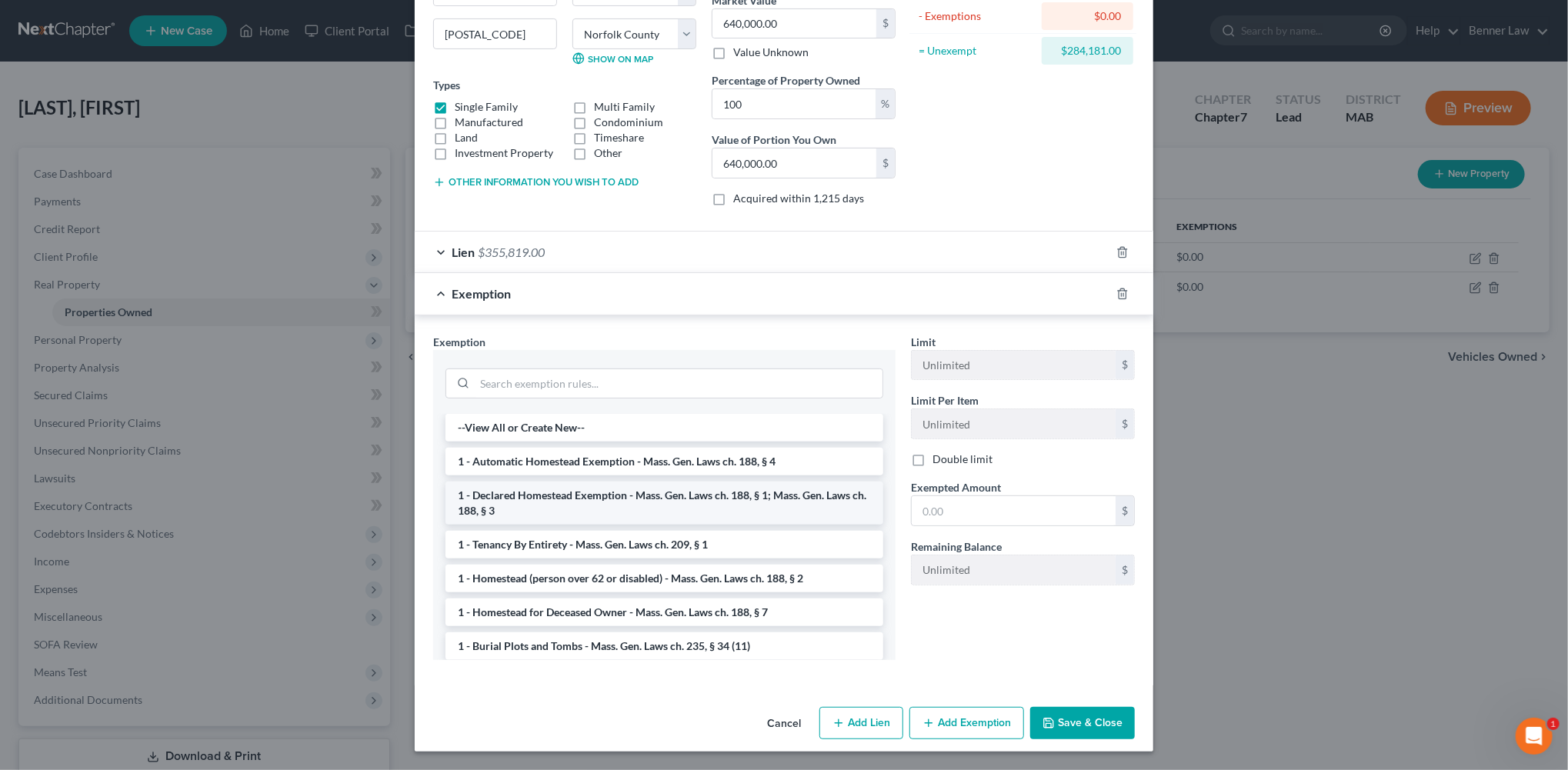 click on "1 - Declared Homestead Exemption - Mass. Gen. Laws ch. 188, § 1; Mass. Gen. Laws ch. 188, § 3" at bounding box center (664, 503) 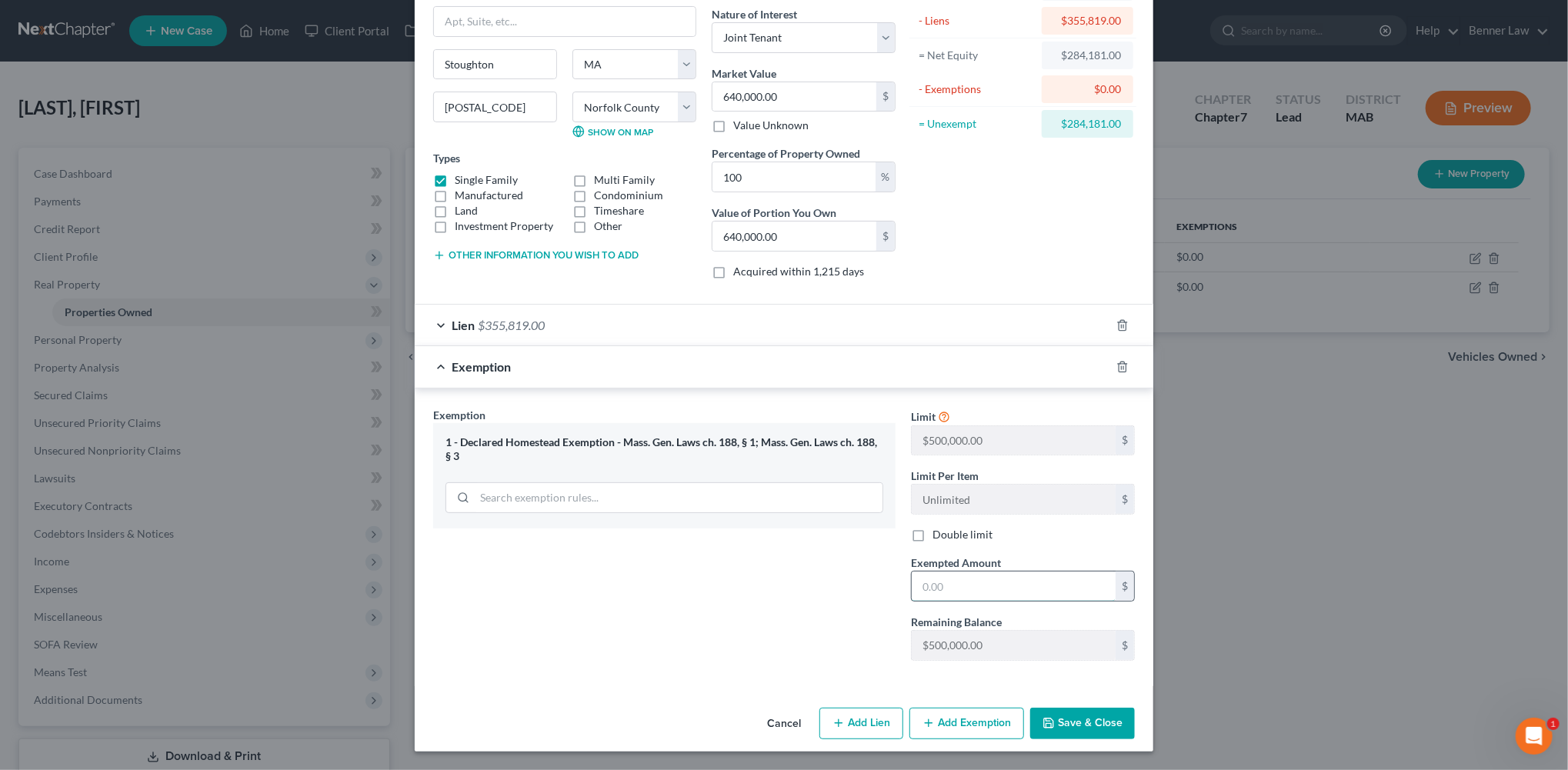 click at bounding box center [1013, 586] 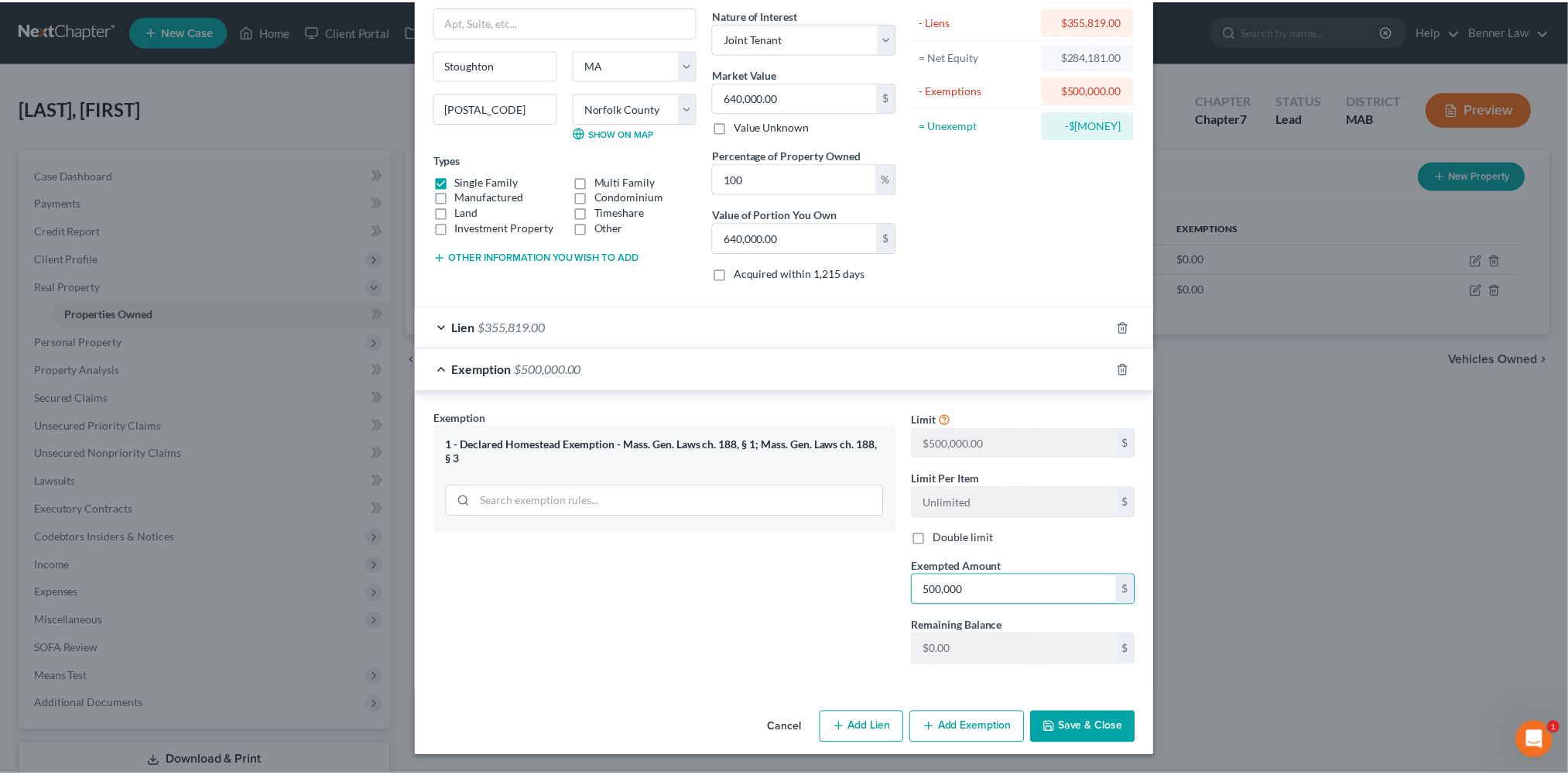 scroll, scrollTop: 341, scrollLeft: 0, axis: vertical 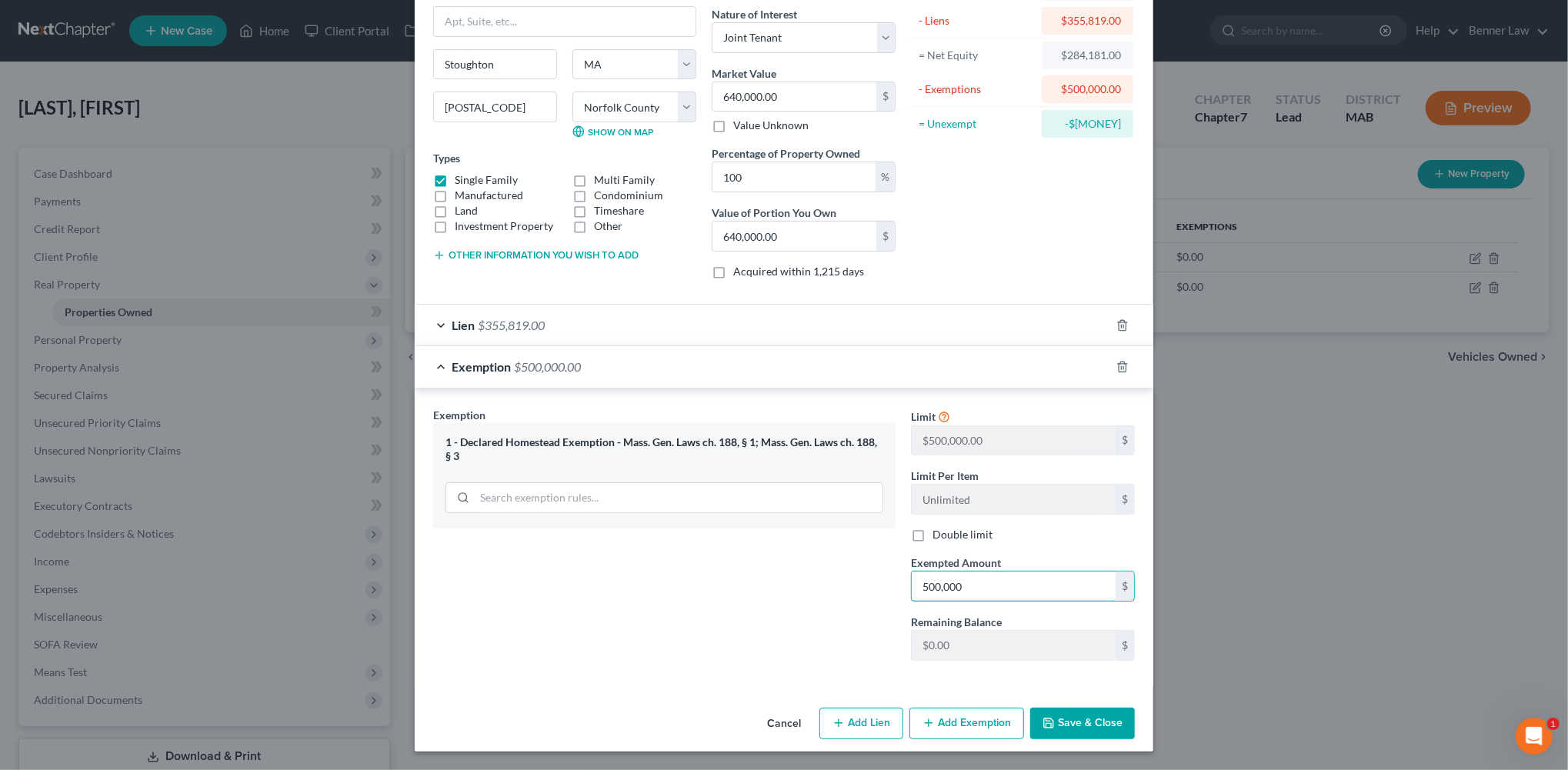 type on "500,000" 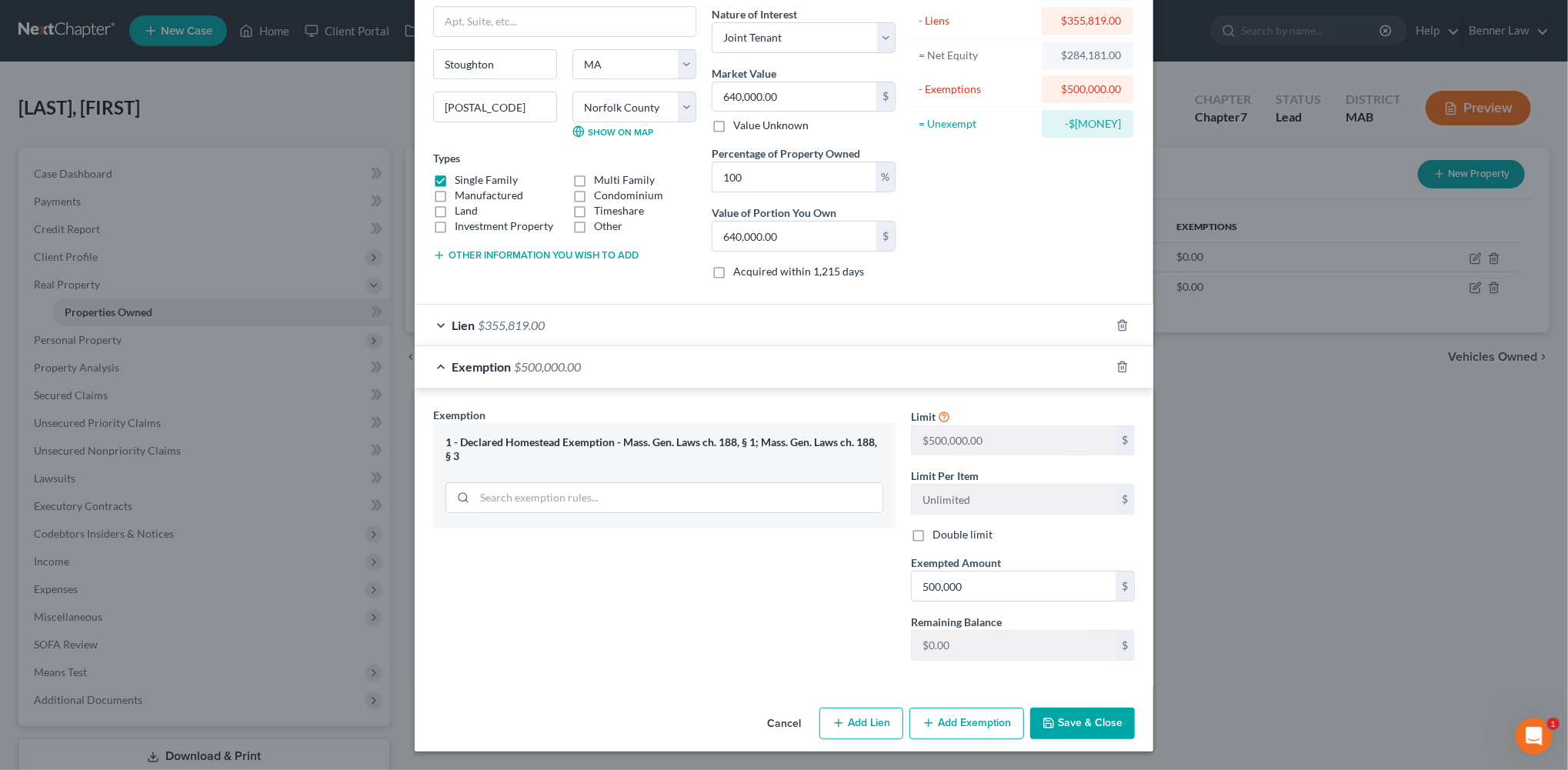 click on "Save & Close" at bounding box center (1083, 724) 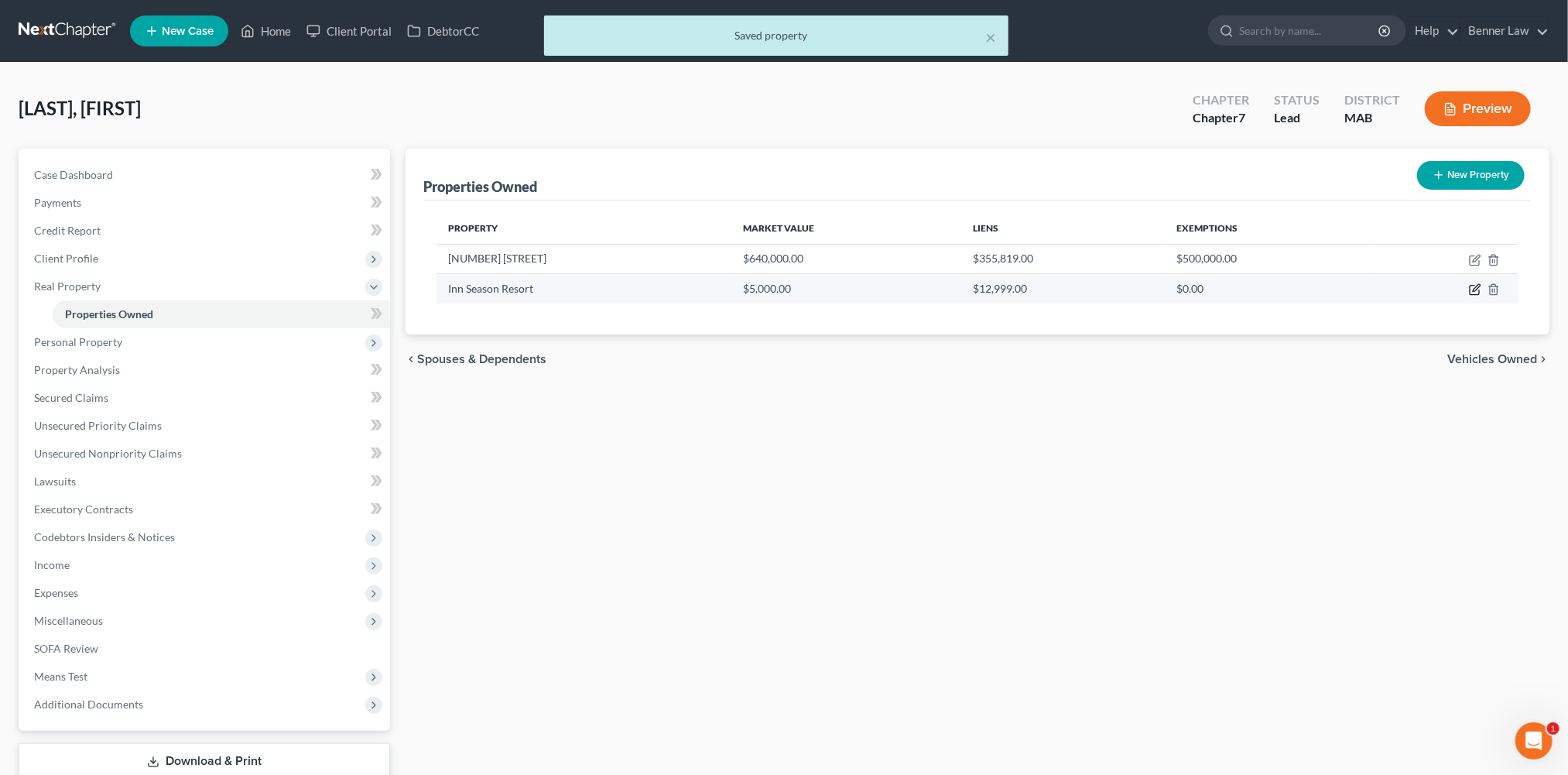 click 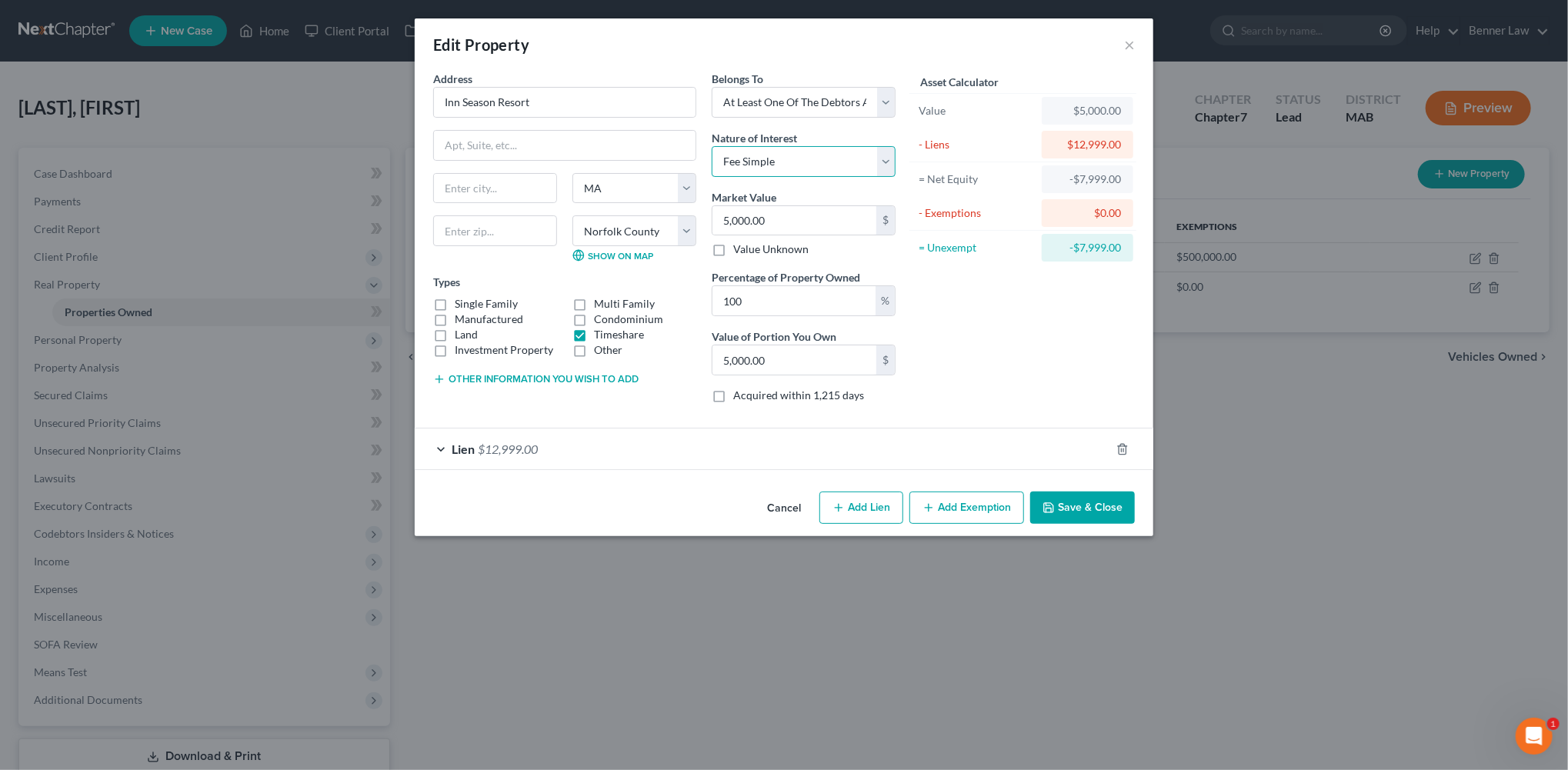 click on "Select Fee Simple Joint Tenant Life Estate Equitable Interest Future Interest Tenancy By The Entireties Tenants In Common Other" at bounding box center [803, 162] 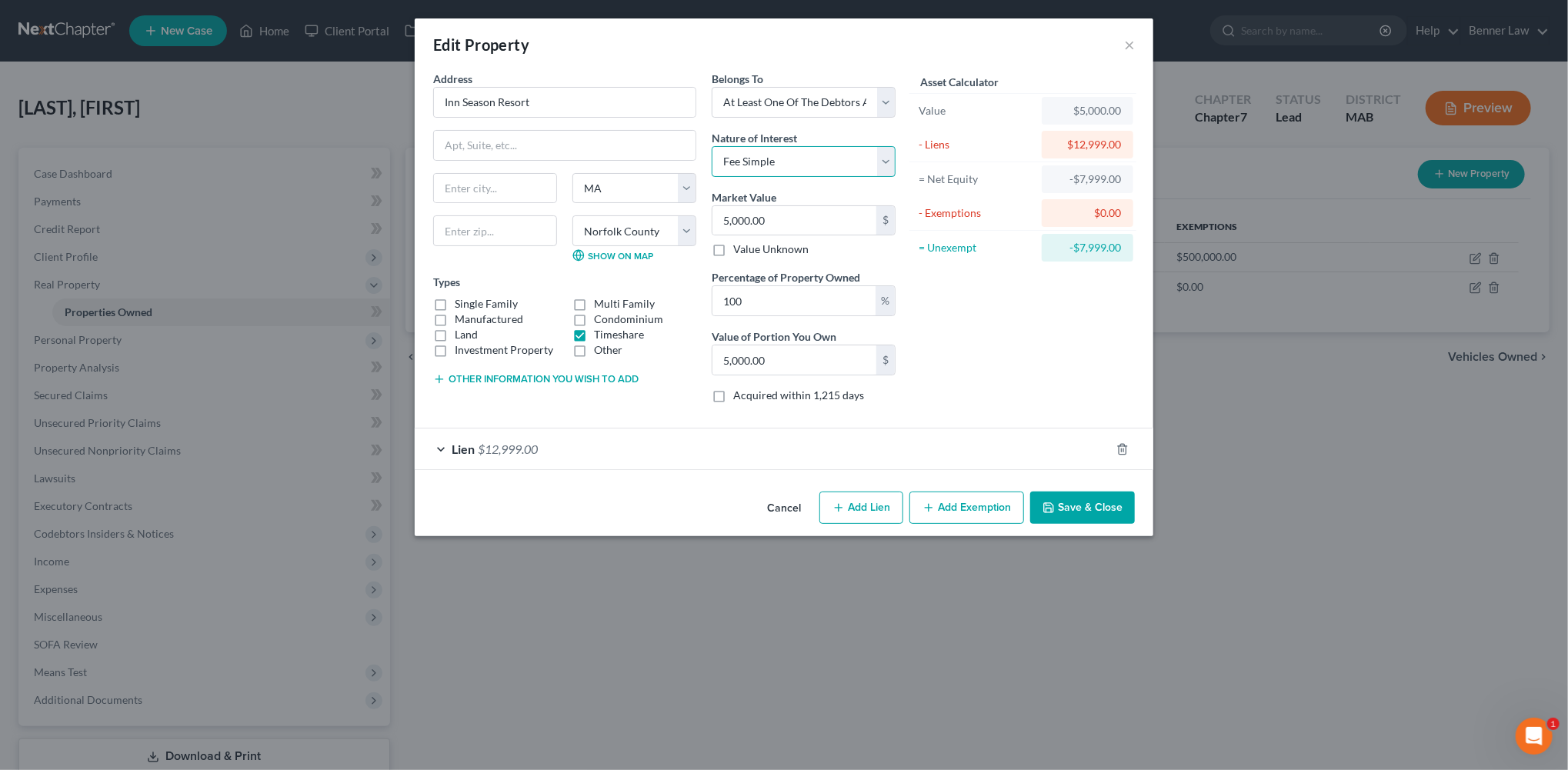 select on "1" 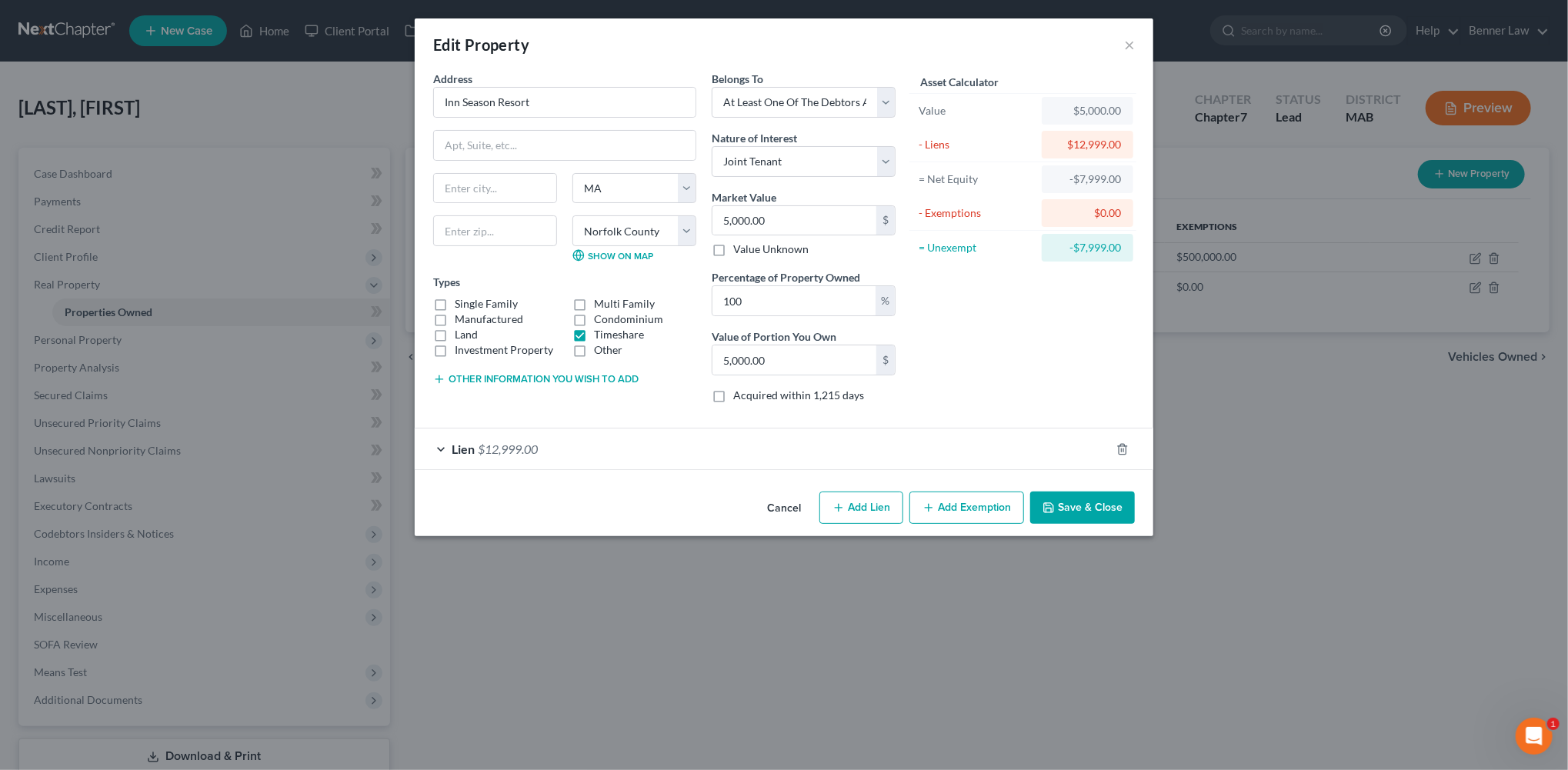 click on "Save & Close" at bounding box center (1083, 508) 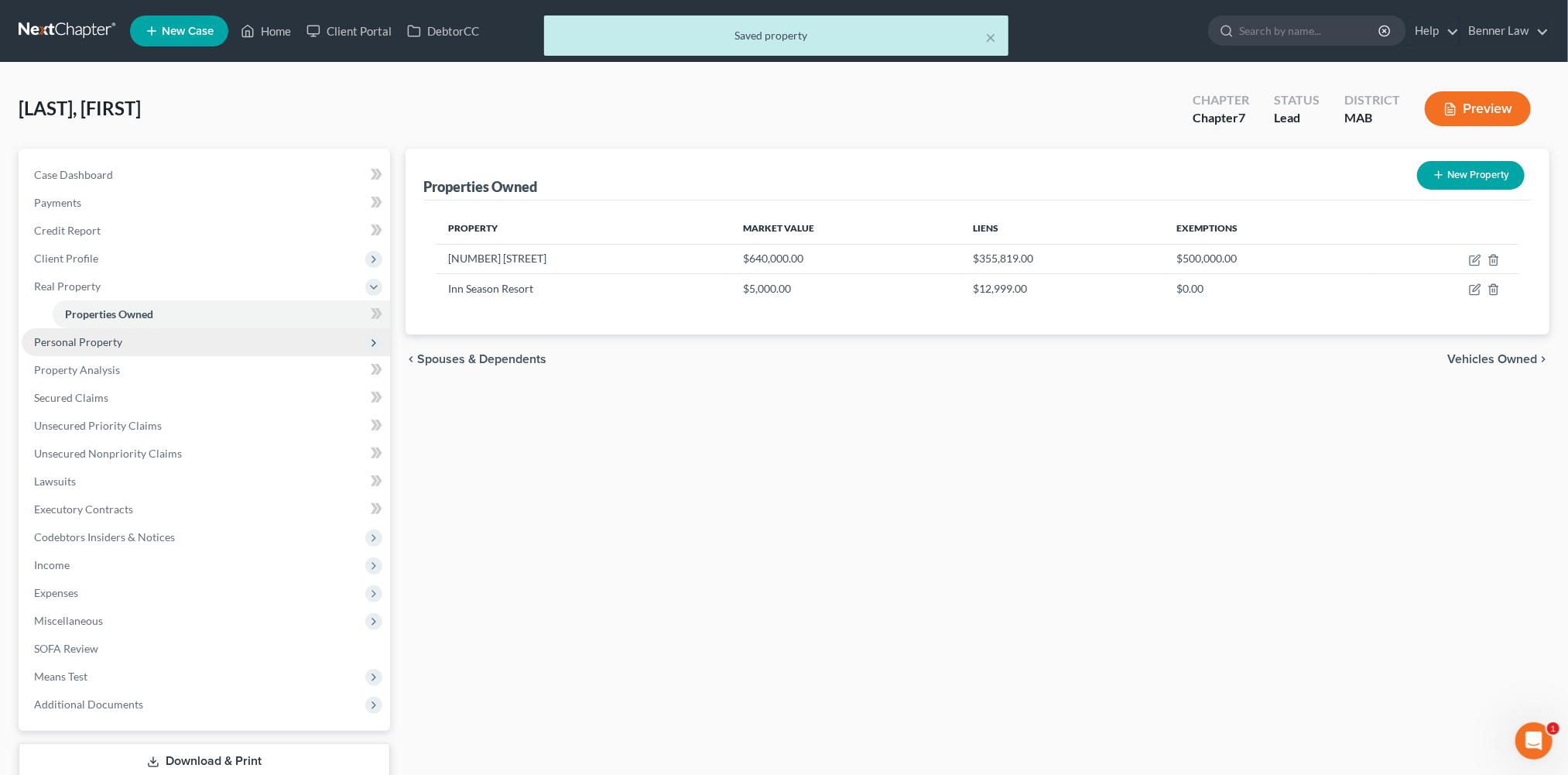 click on "Personal Property" at bounding box center (78, 341) 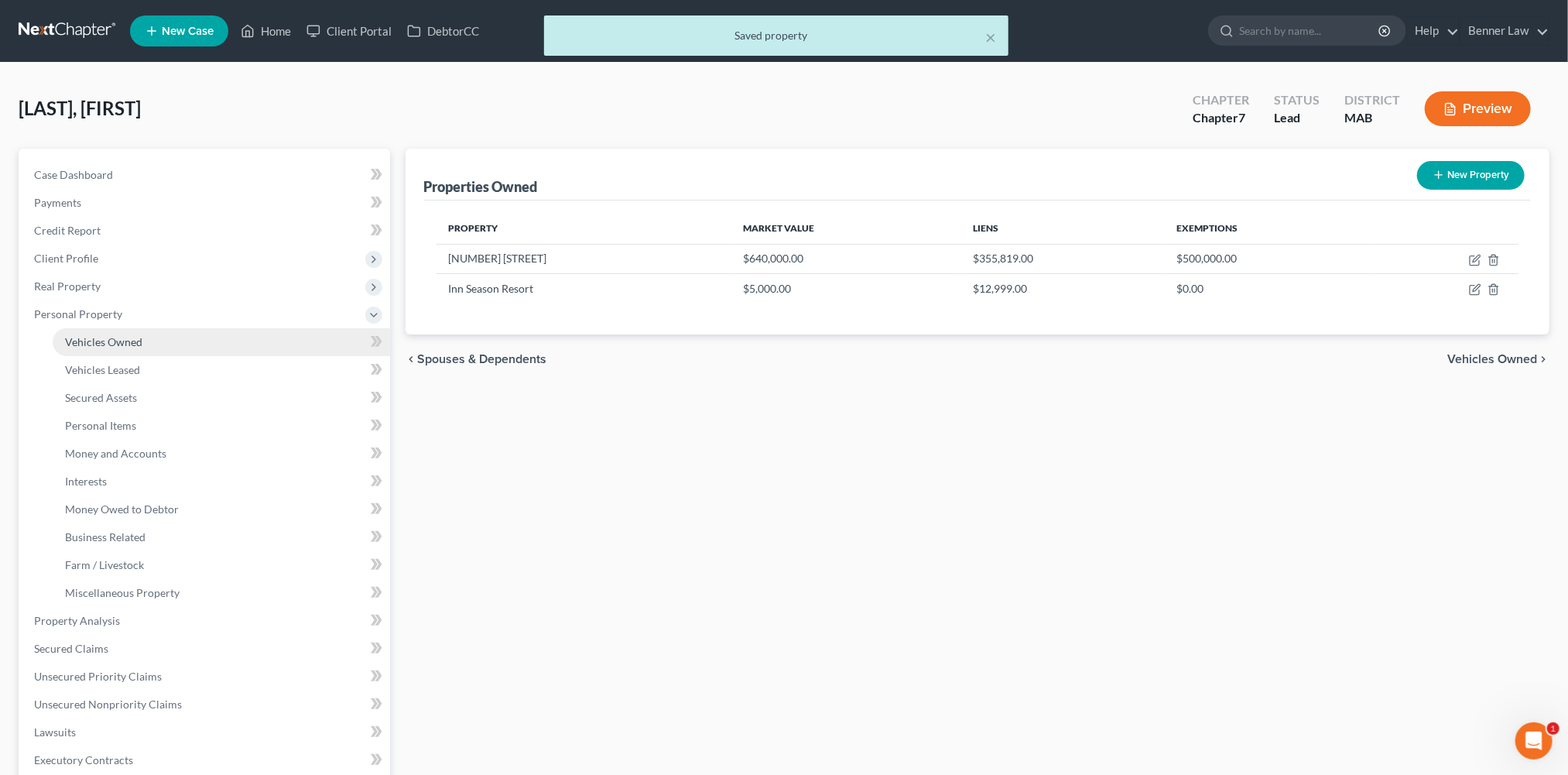 click on "Vehicles Owned" at bounding box center [104, 341] 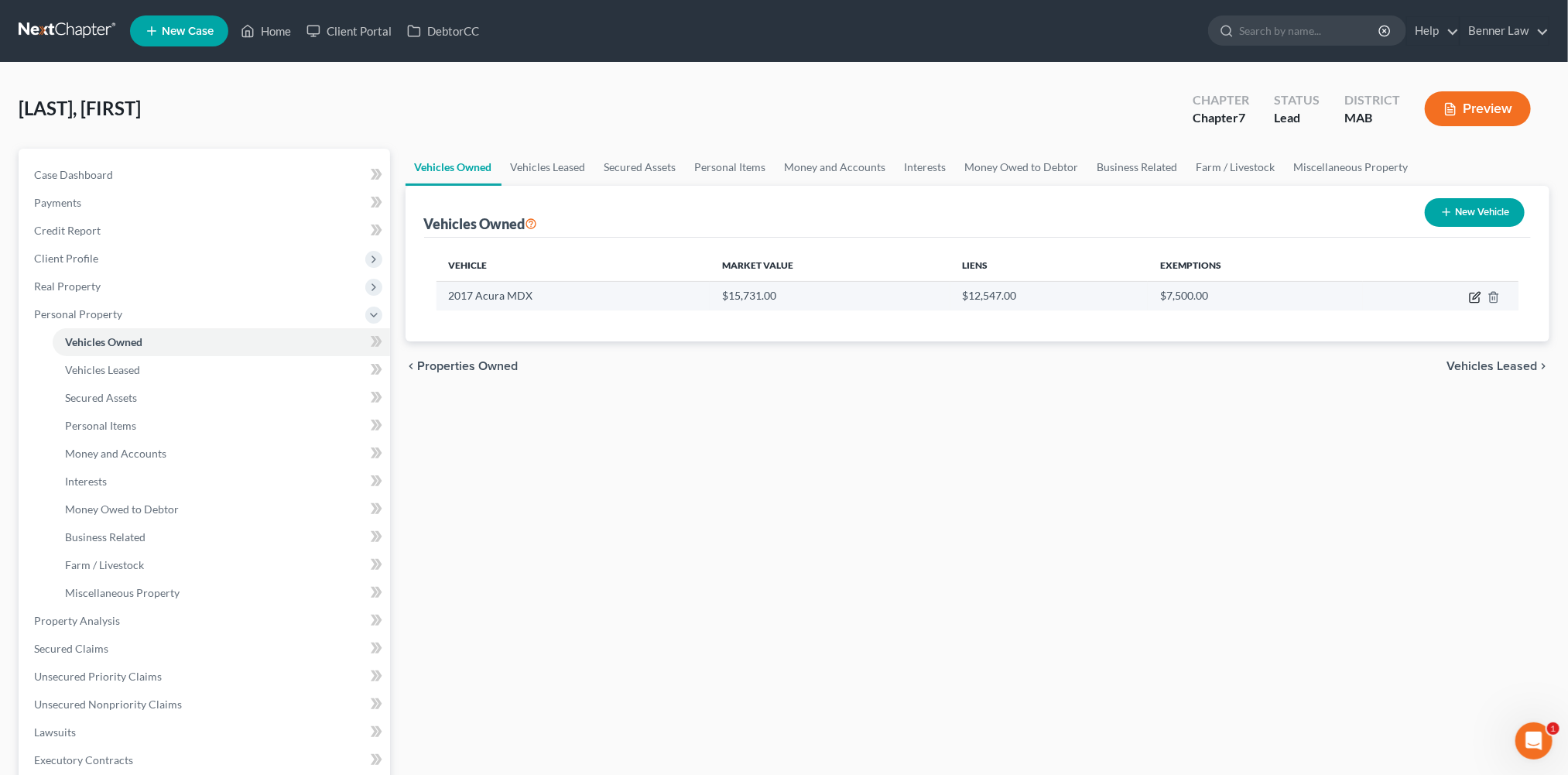 click 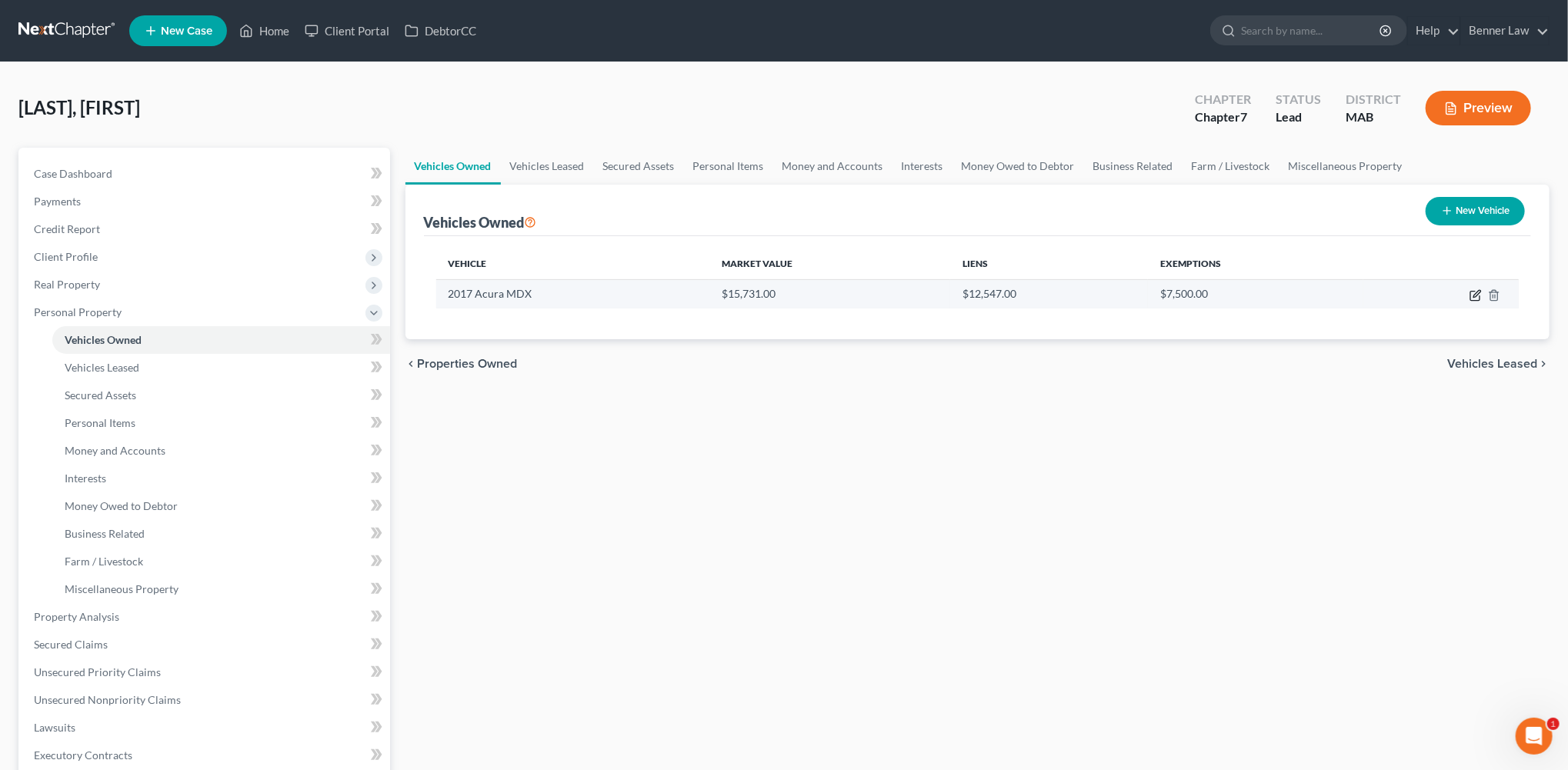 select on "0" 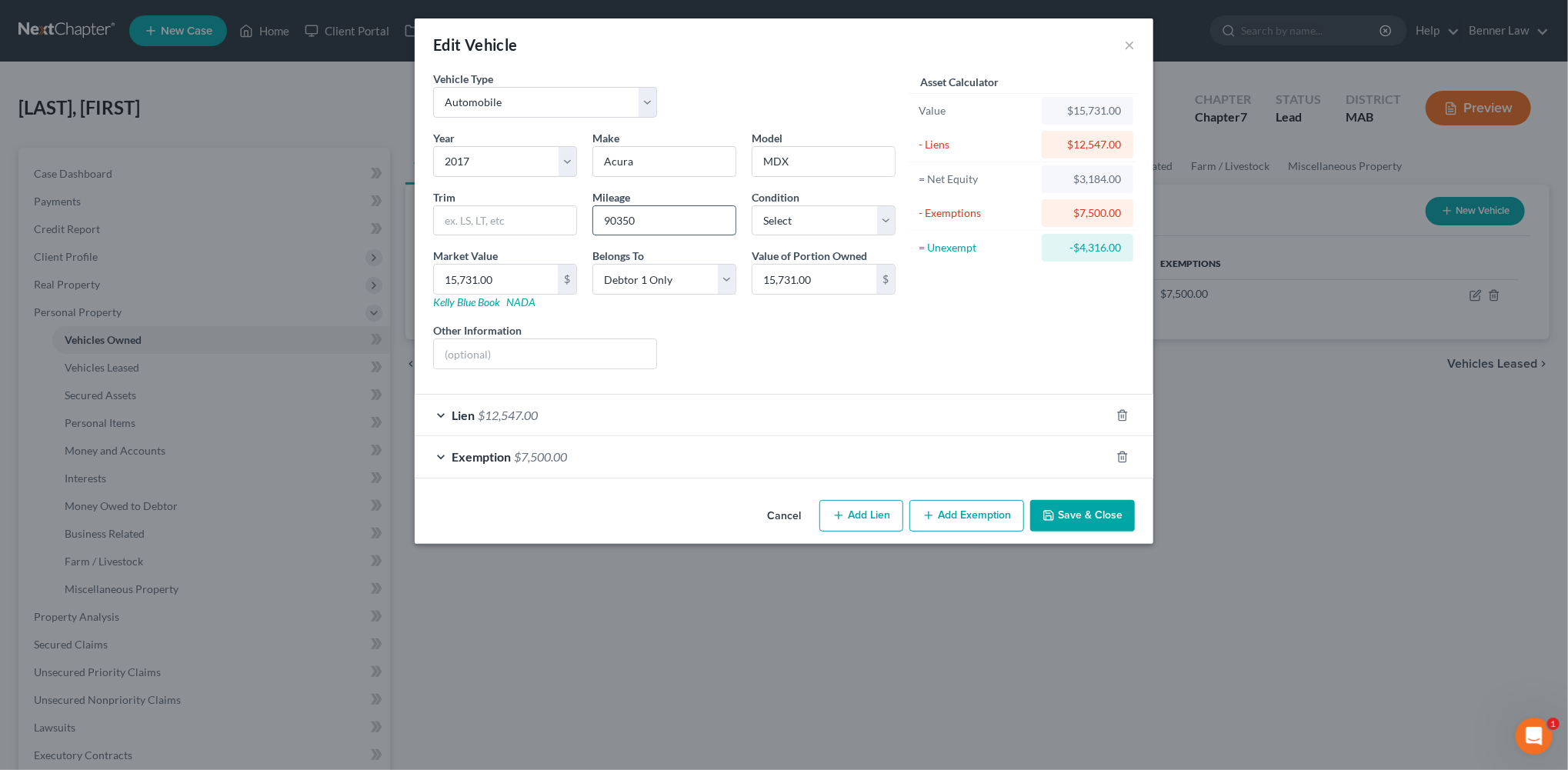 drag, startPoint x: 606, startPoint y: 275, endPoint x: 573, endPoint y: 288, distance: 35.468296 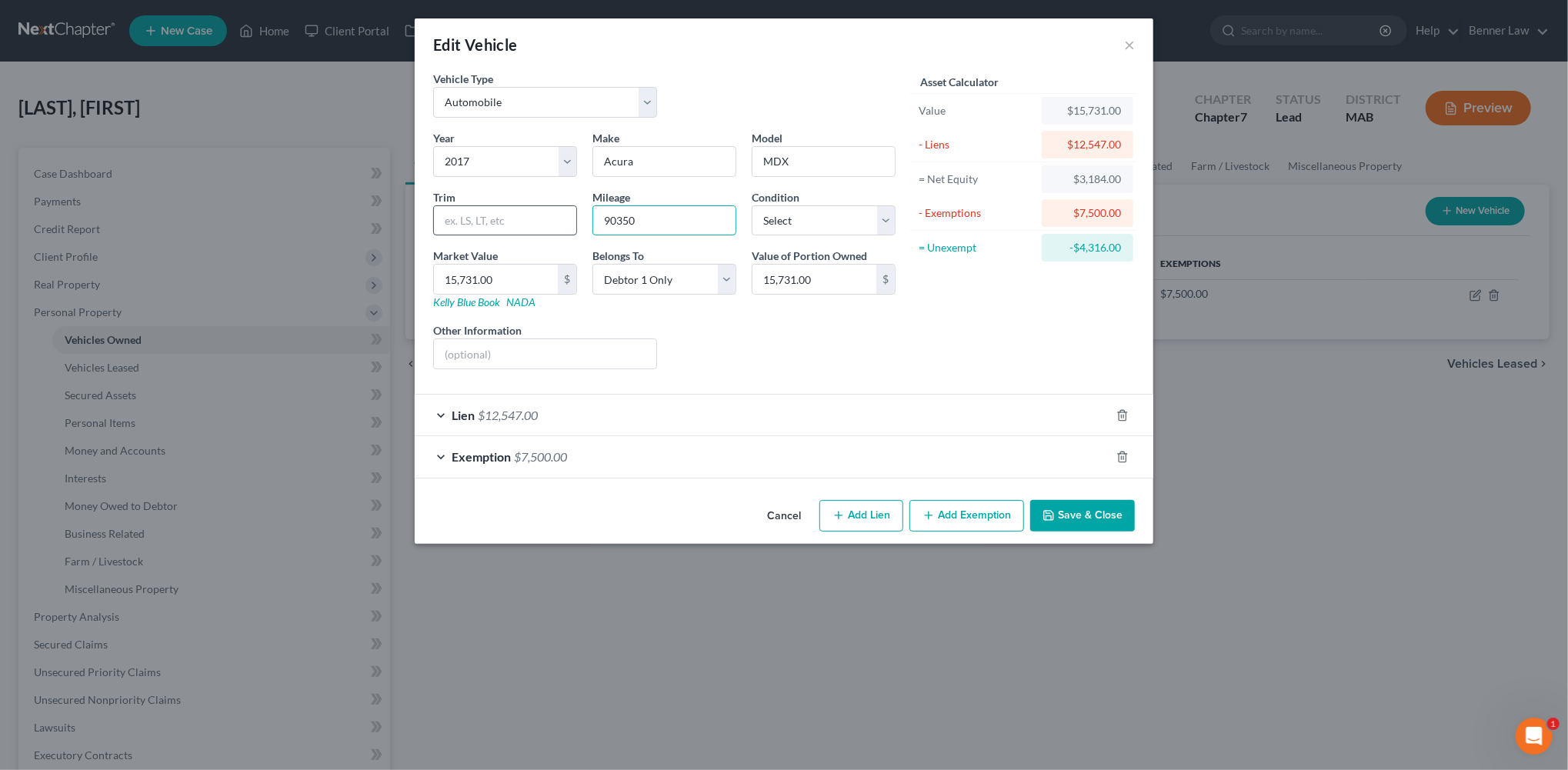 drag, startPoint x: 639, startPoint y: 271, endPoint x: 518, endPoint y: 265, distance: 121.14867 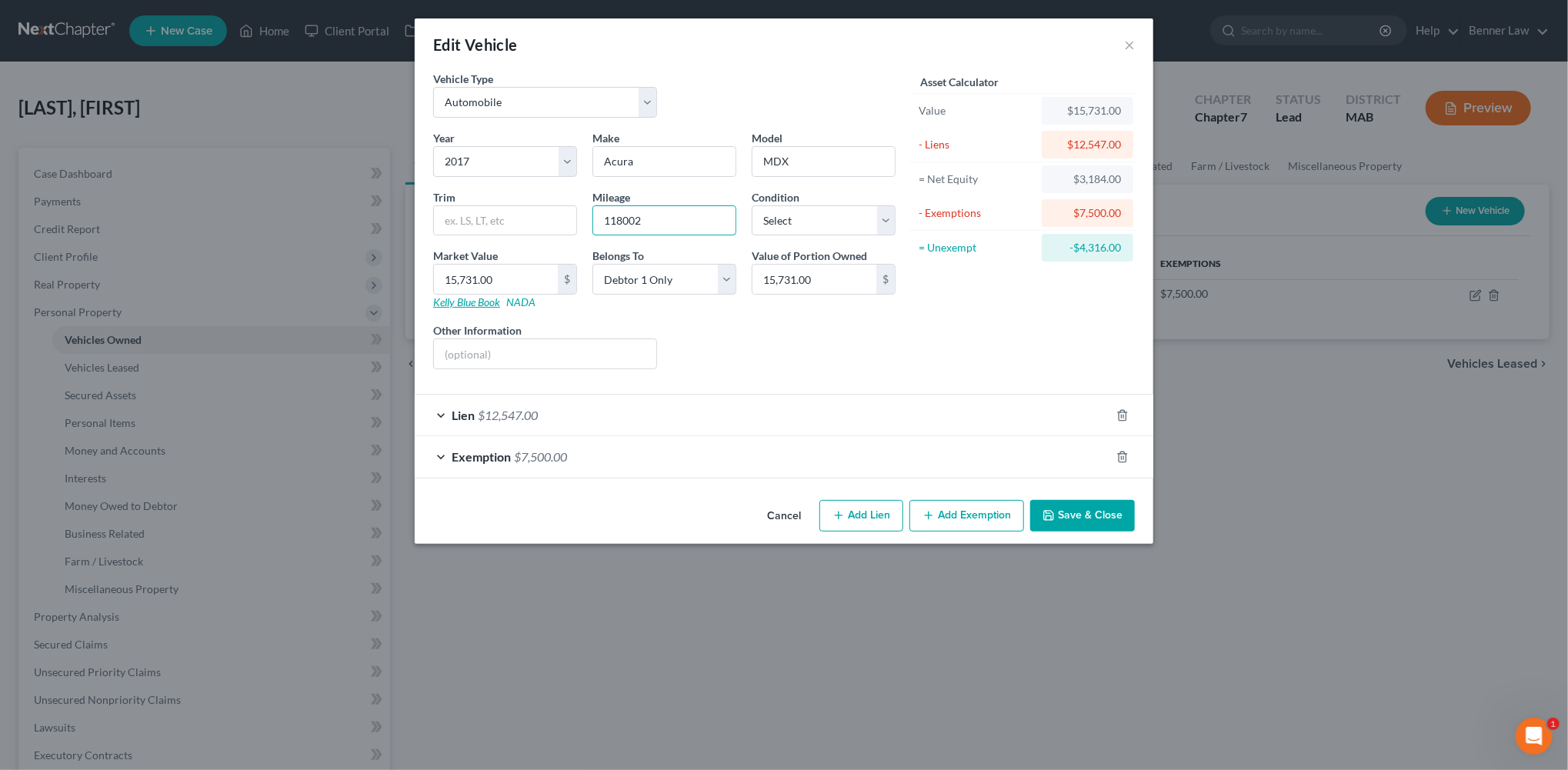 type on "118002" 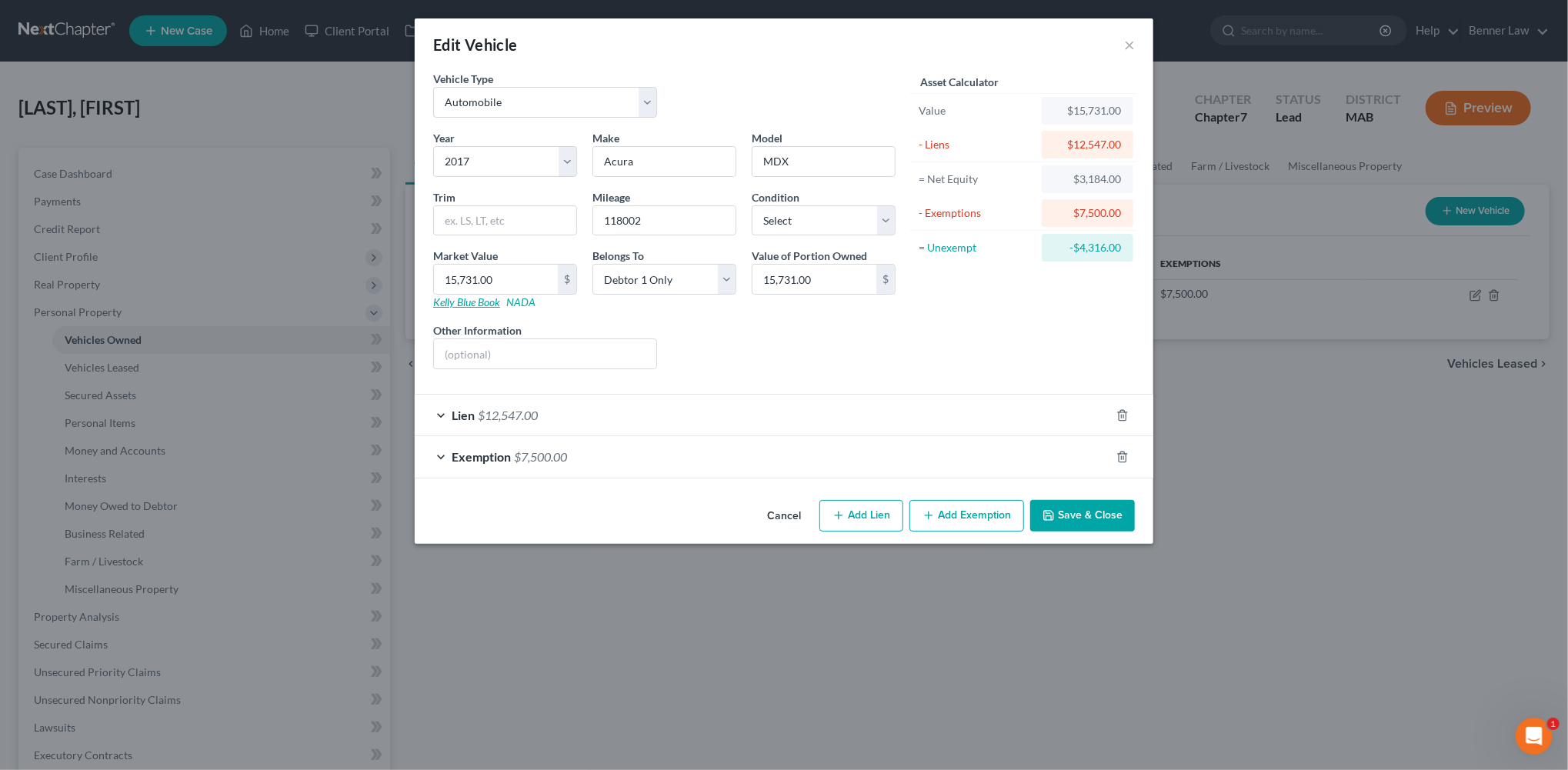click on "Kelly Blue Book" at bounding box center [466, 302] 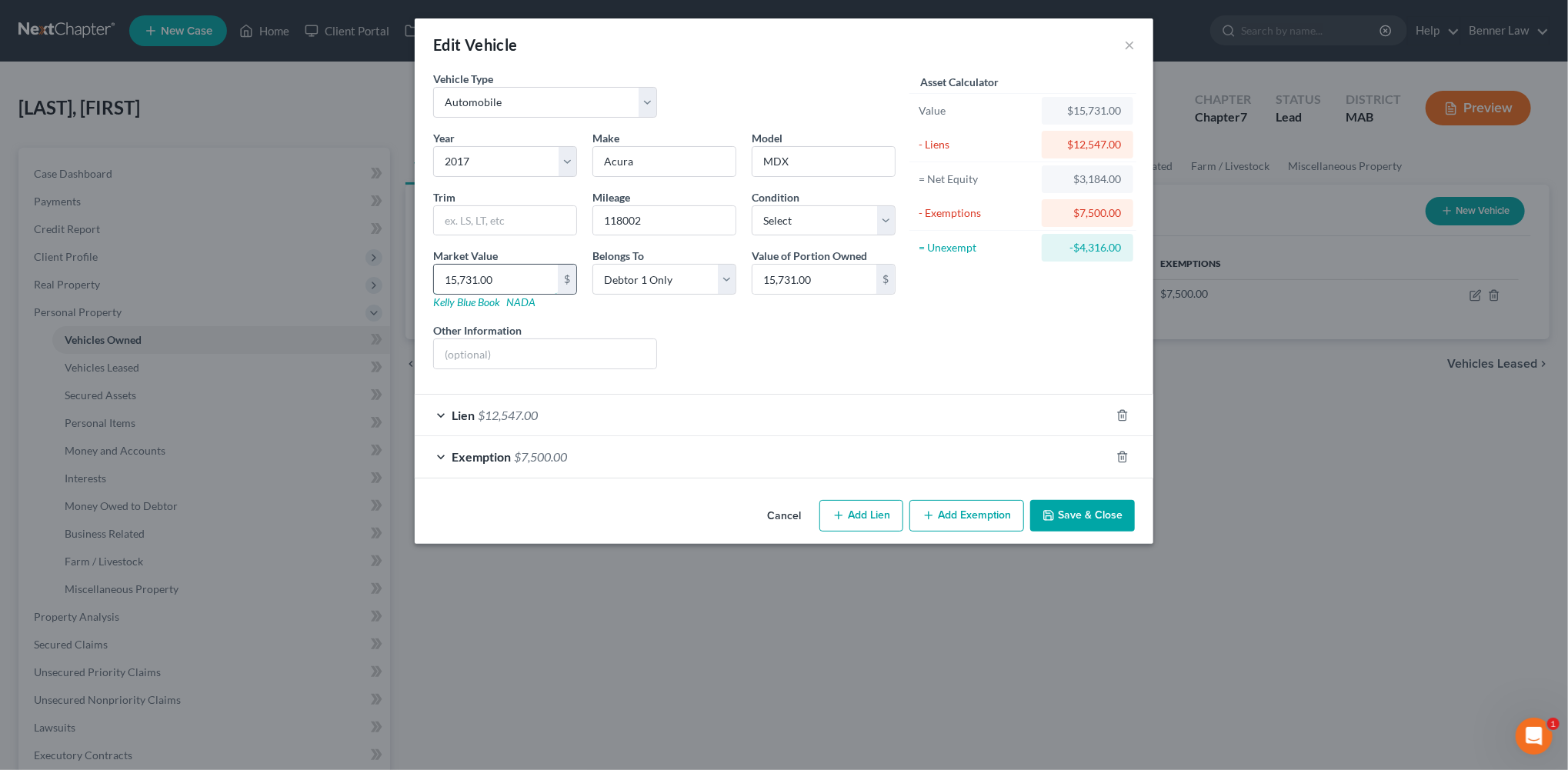 click on "15,731.00" at bounding box center [495, 279] 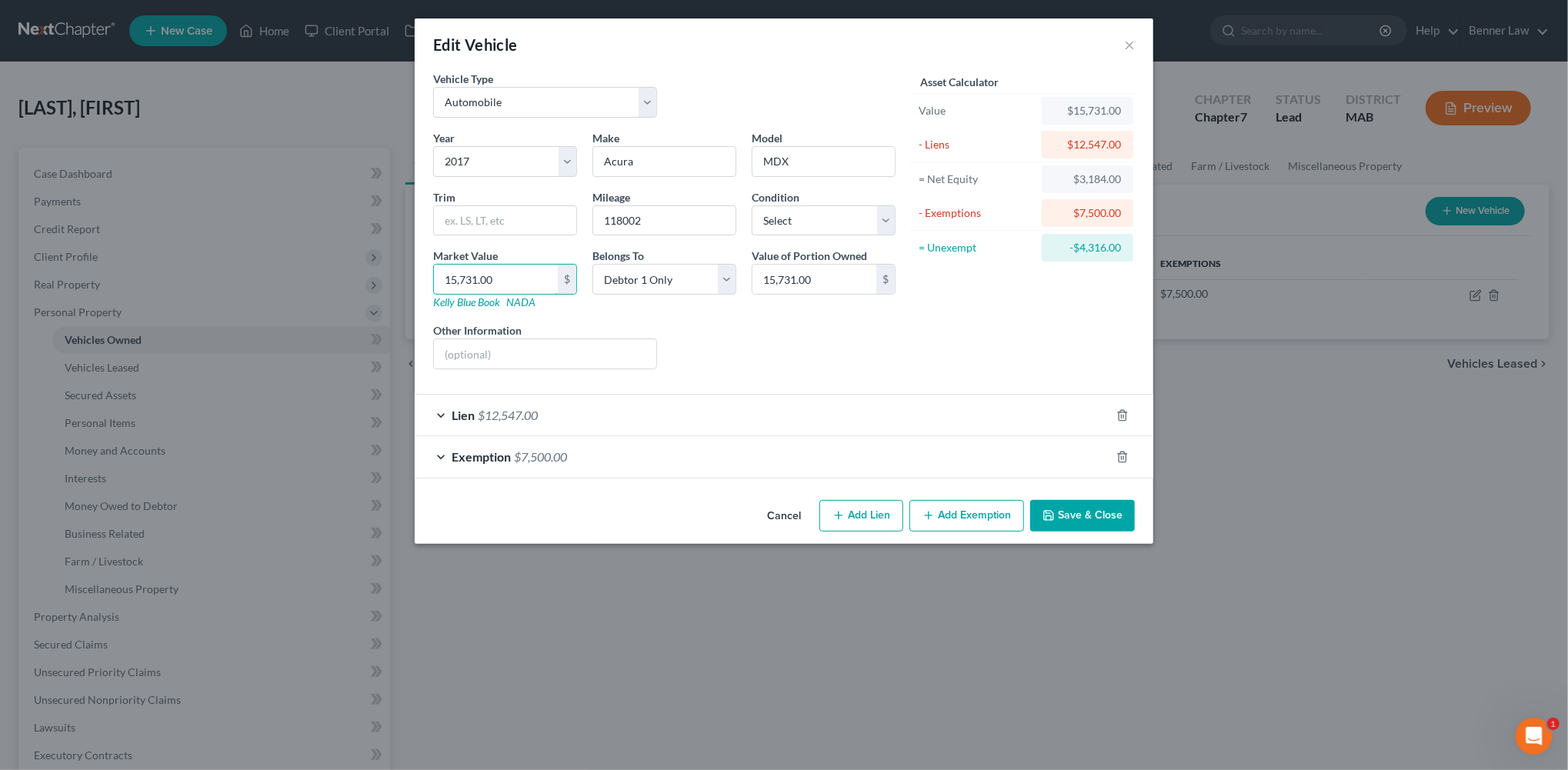 type on "1" 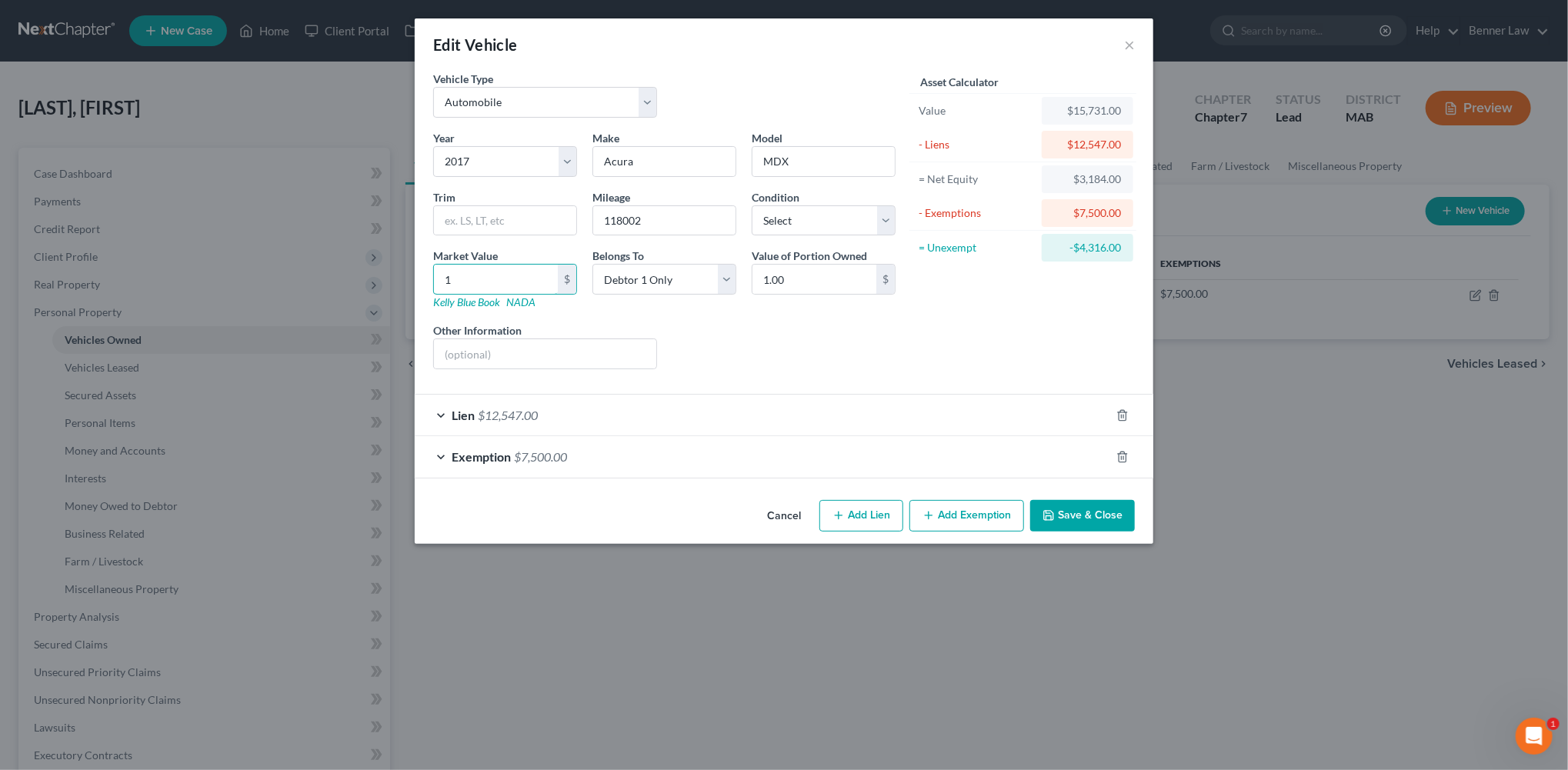 type on "12" 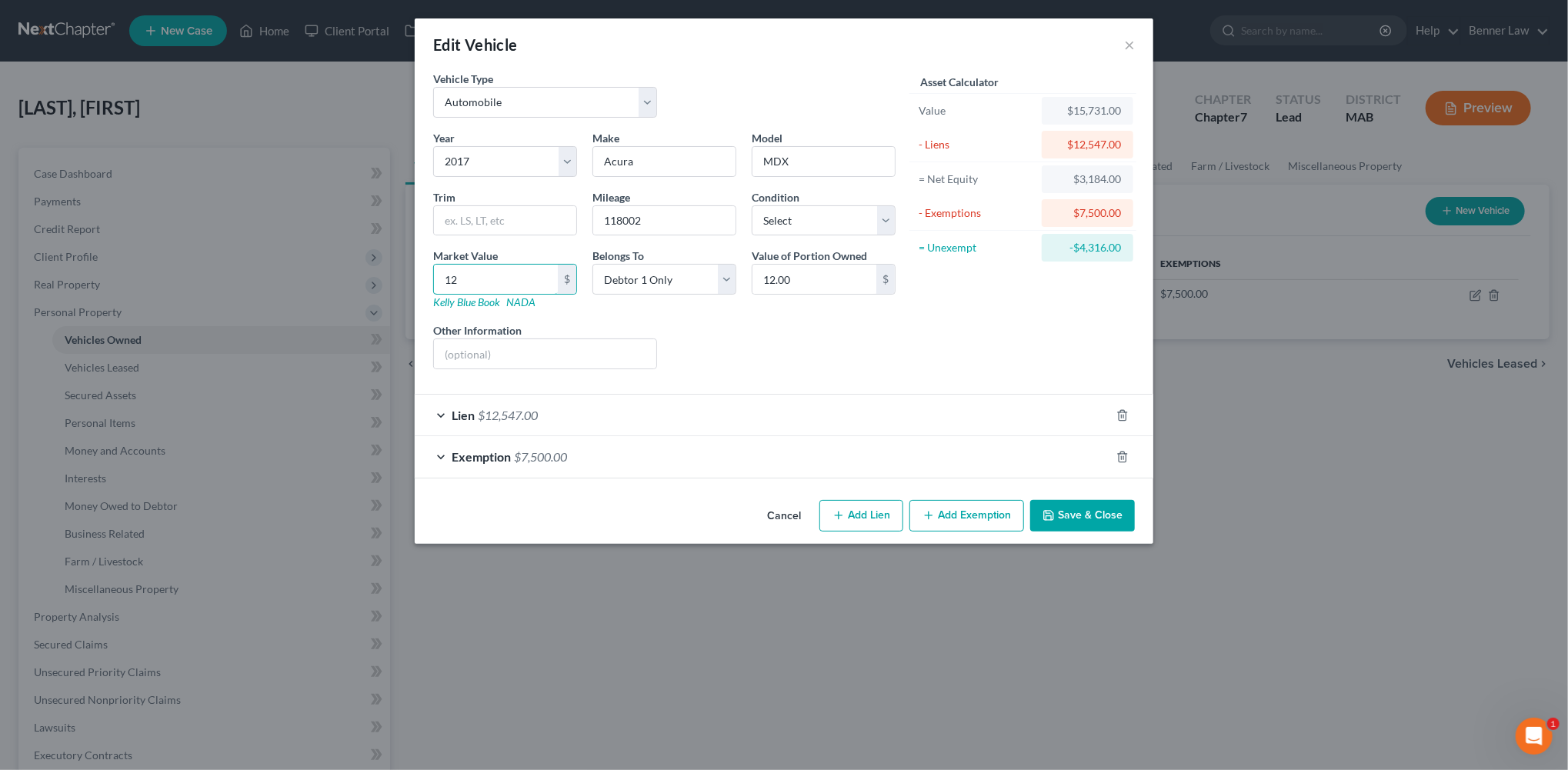 type on "129" 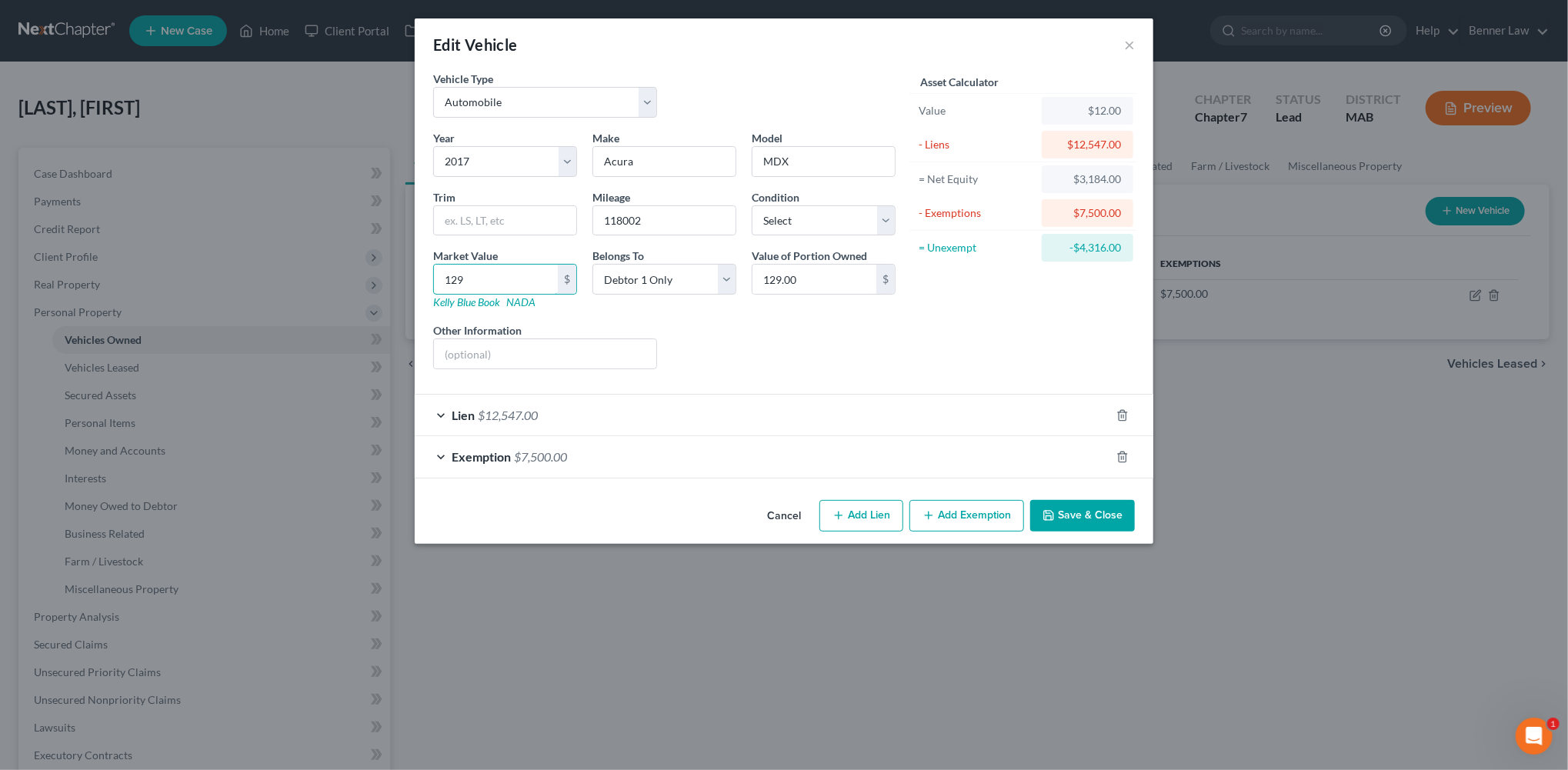 type on "1293" 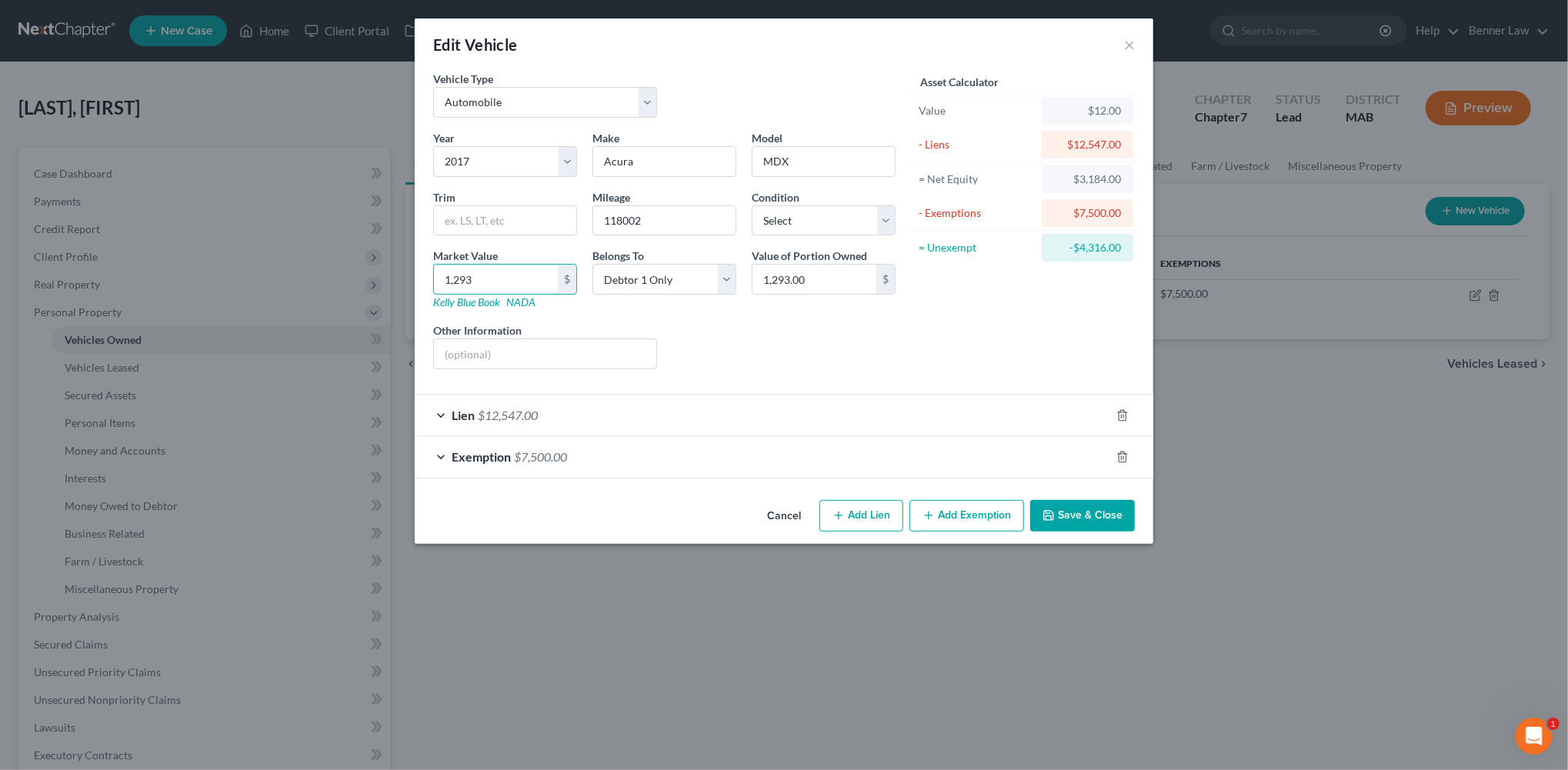 type on "1,2932" 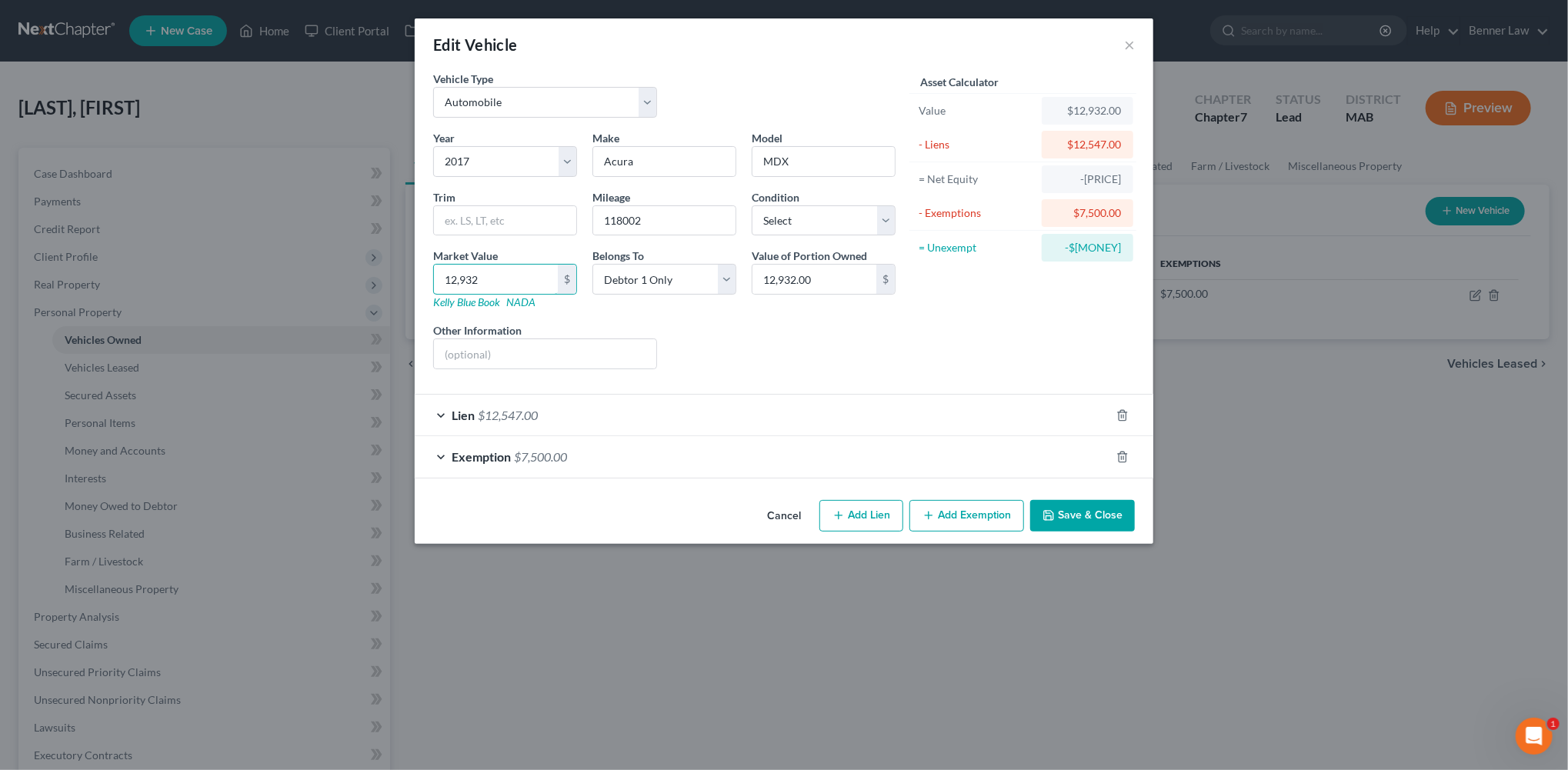 type on "12,932" 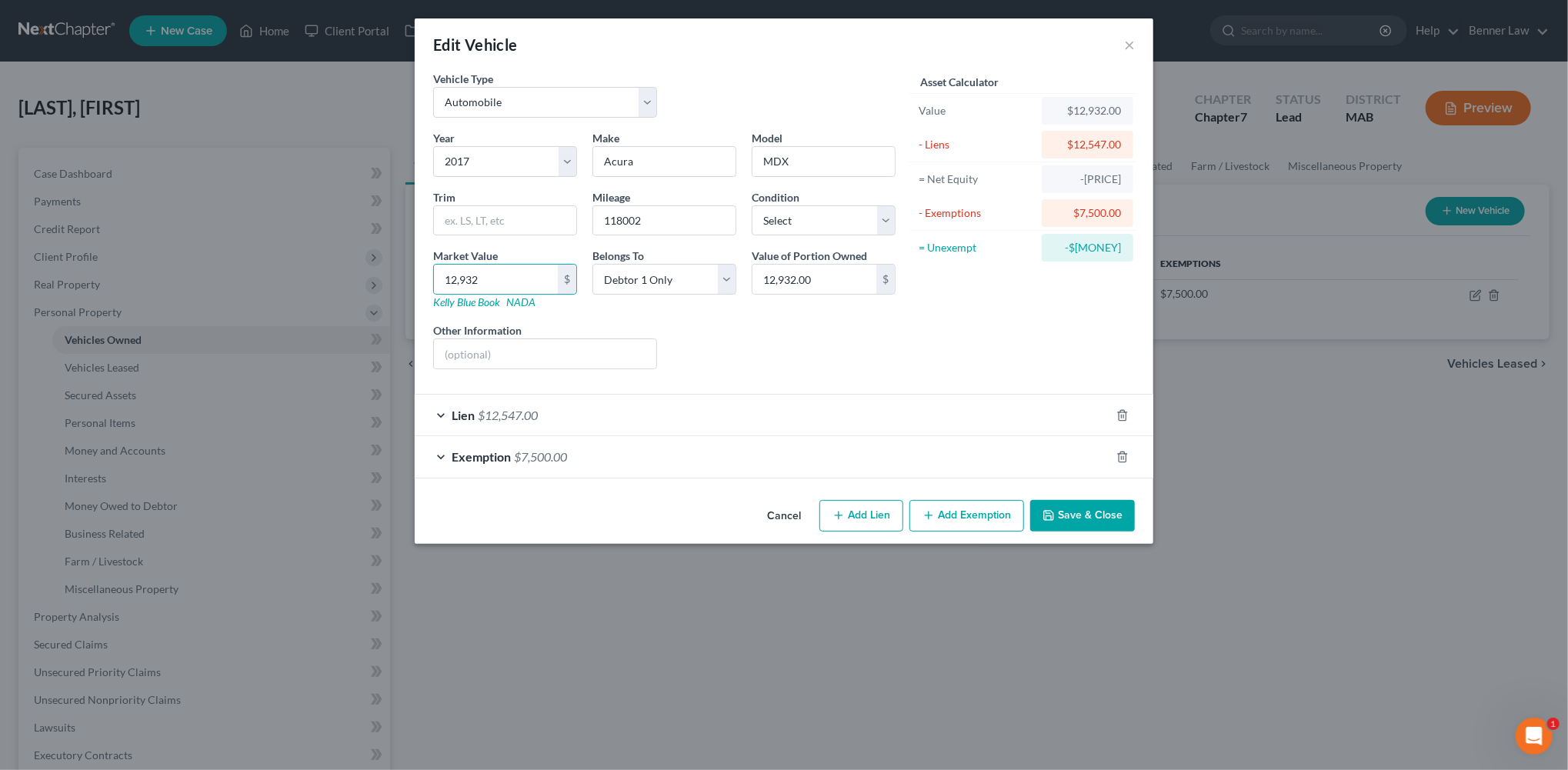 click on "Save & Close" at bounding box center (1083, 516) 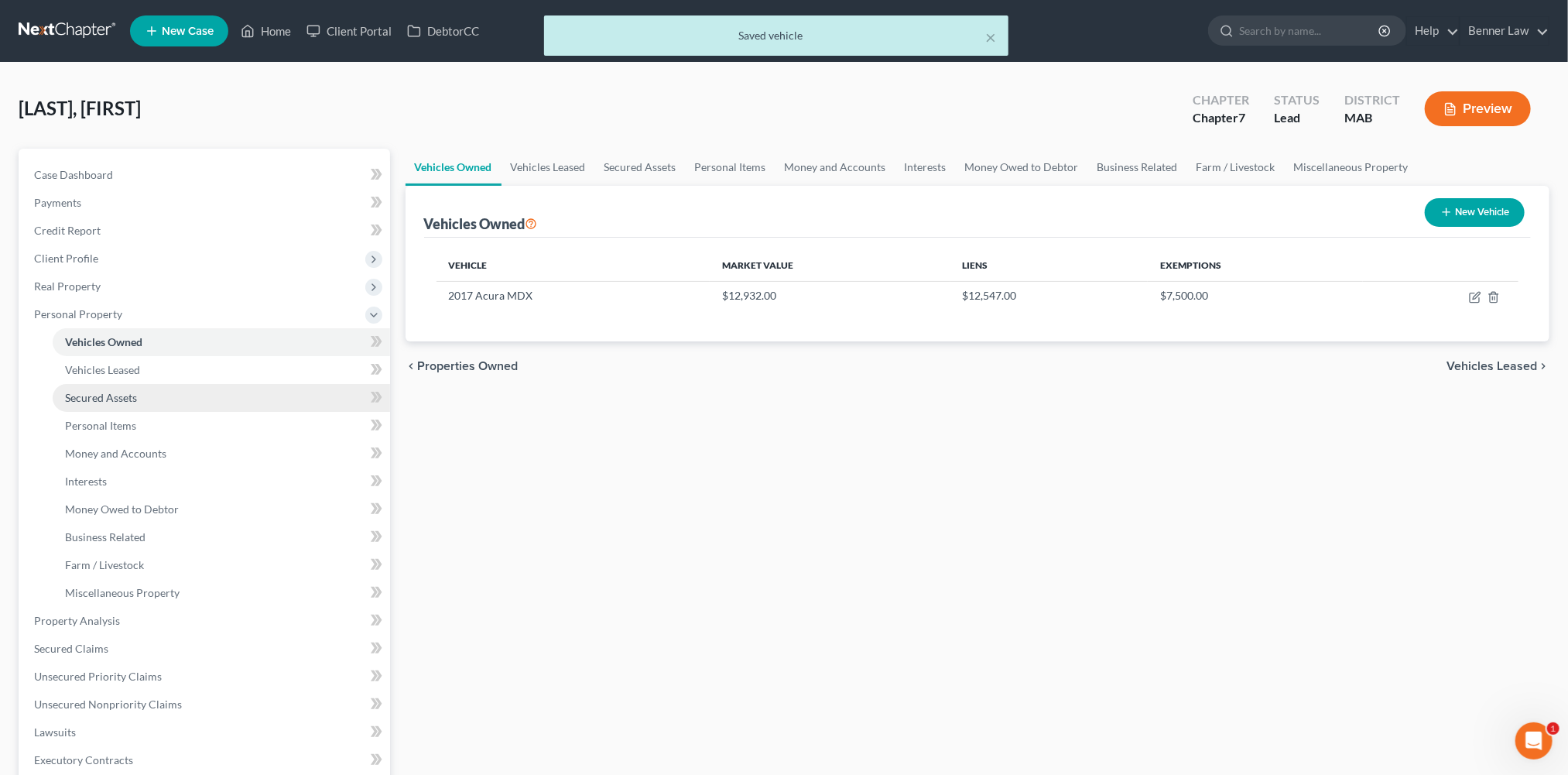 click on "Secured Assets" at bounding box center (101, 397) 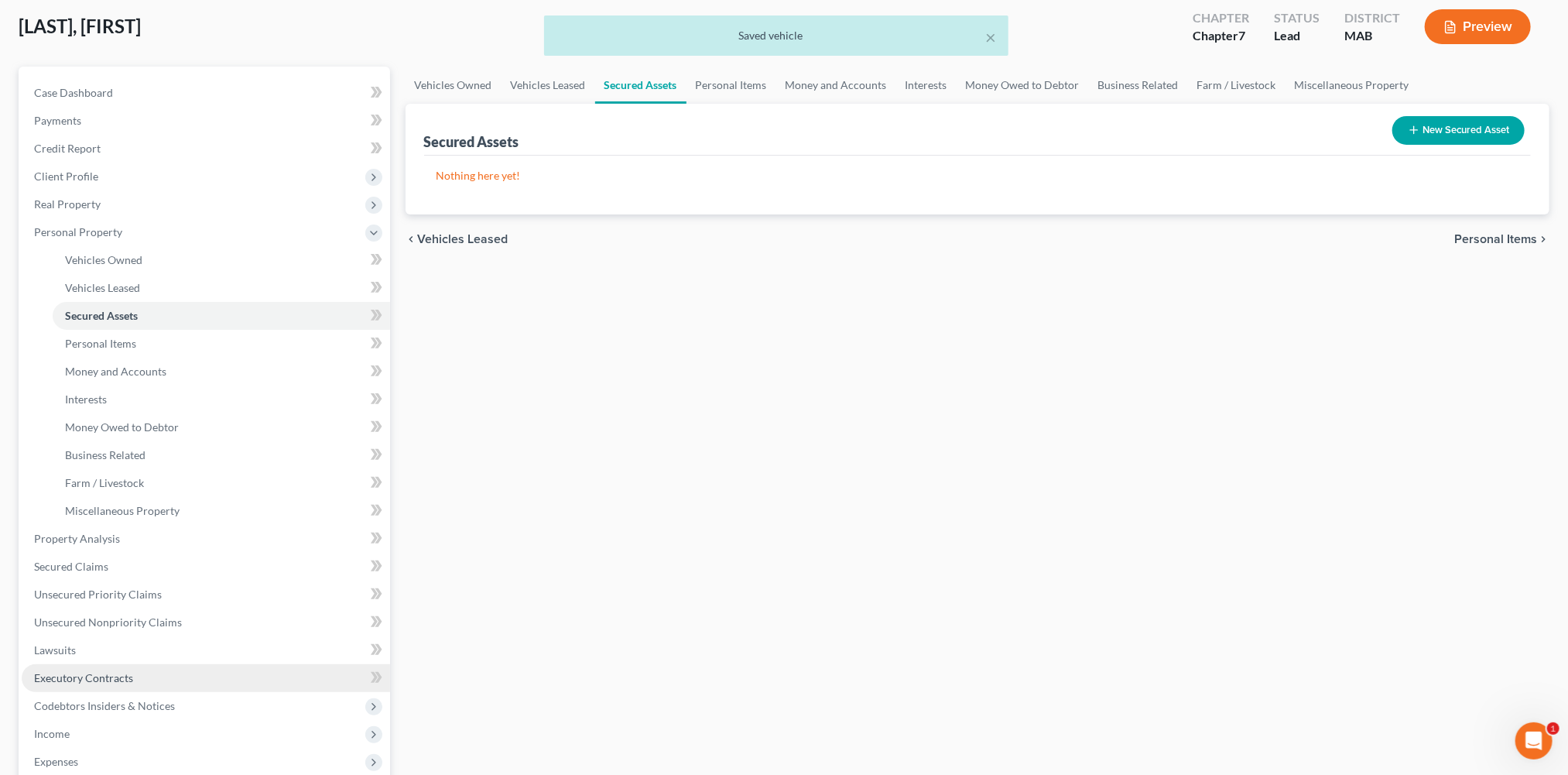 scroll, scrollTop: 252, scrollLeft: 0, axis: vertical 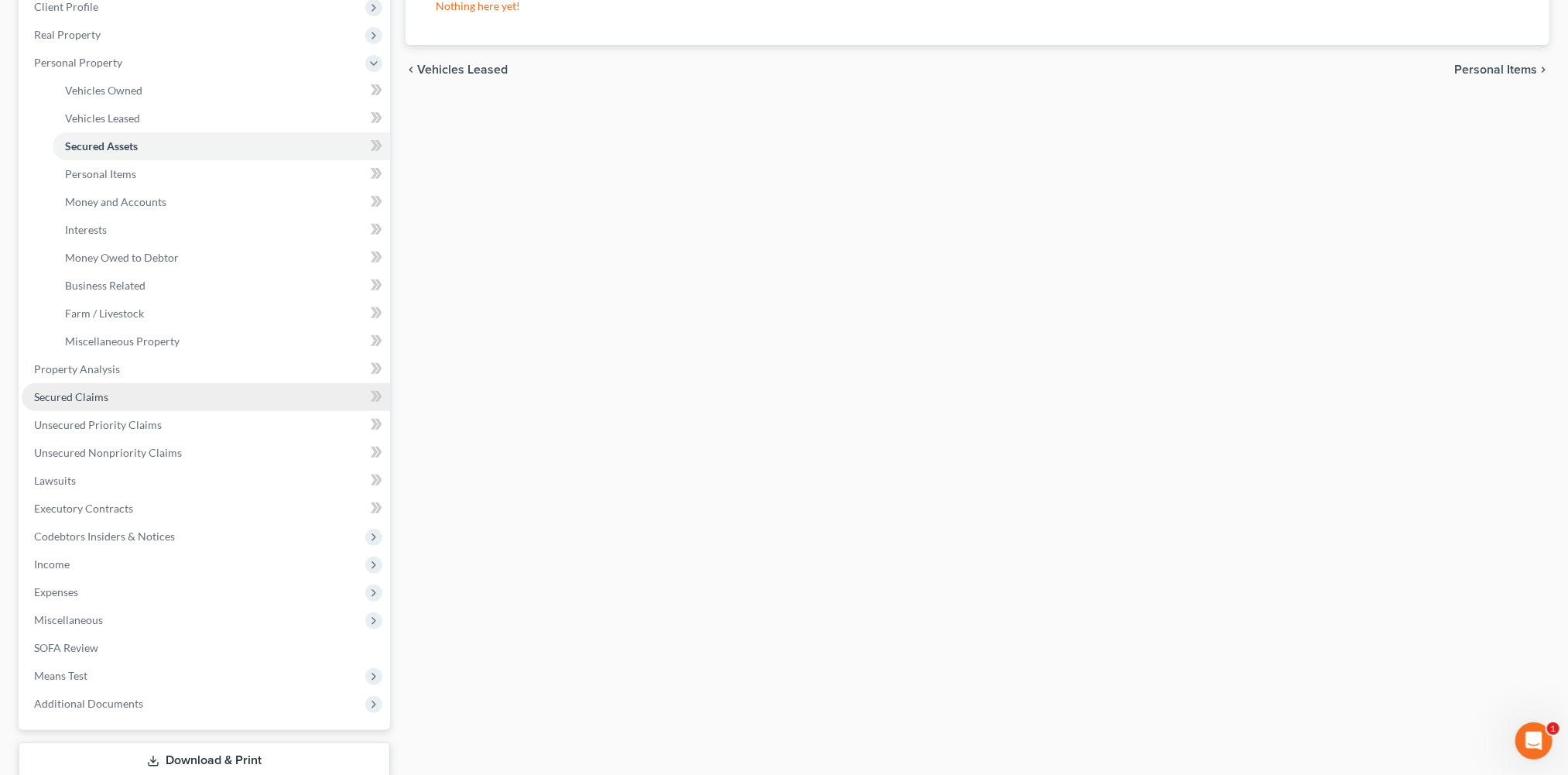click on "Secured Claims" at bounding box center [71, 396] 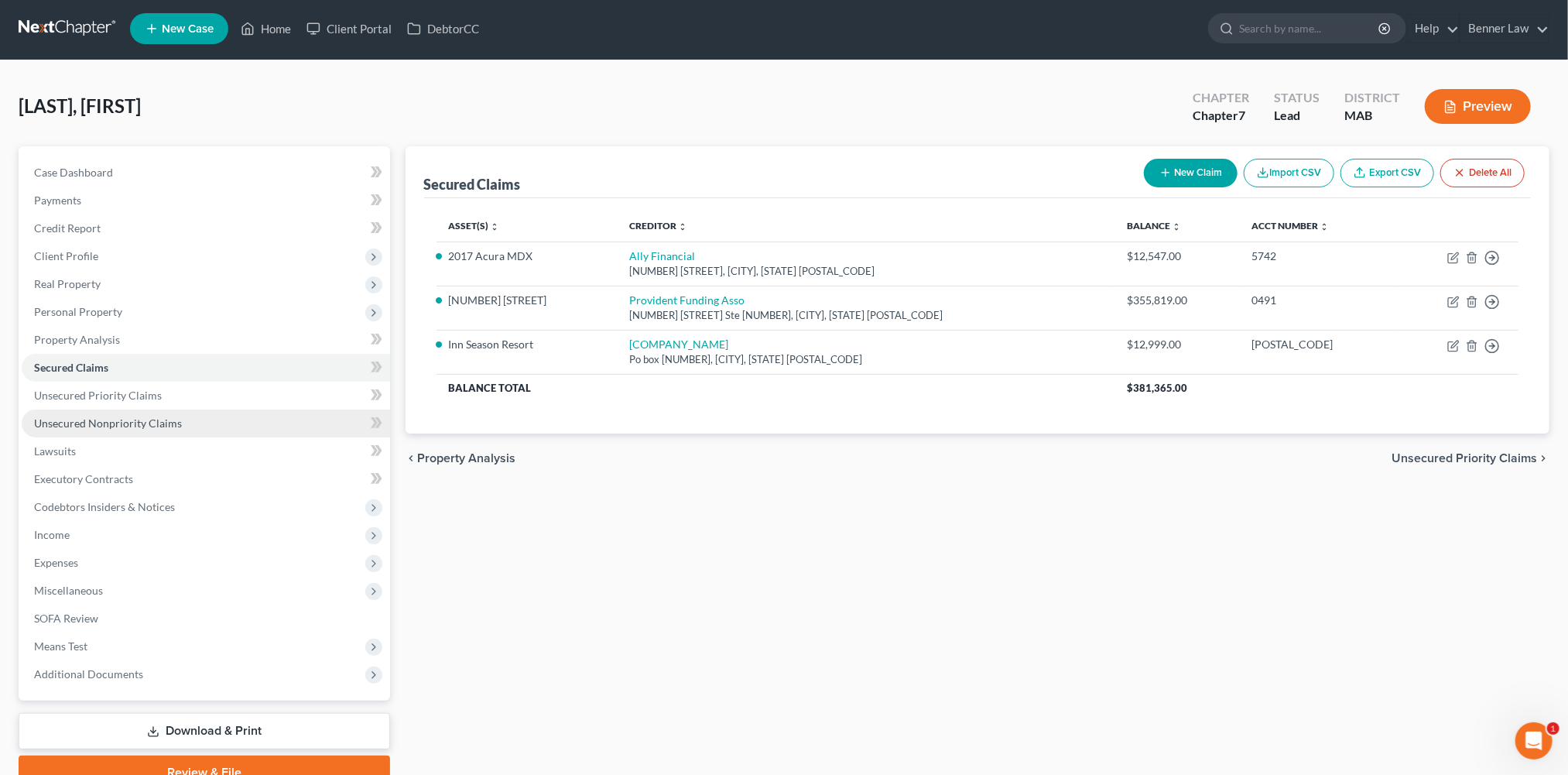 scroll, scrollTop: 0, scrollLeft: 0, axis: both 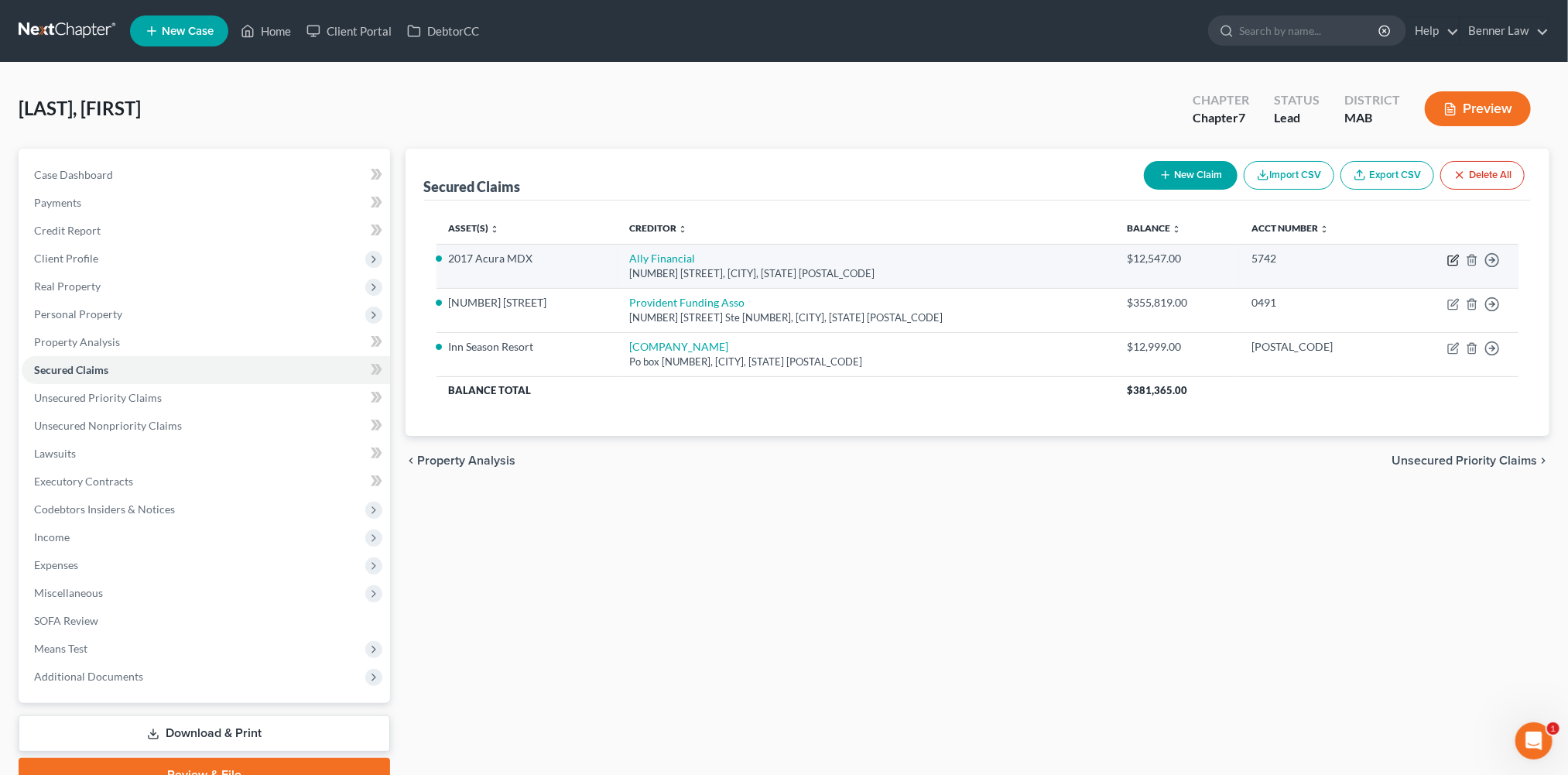 click 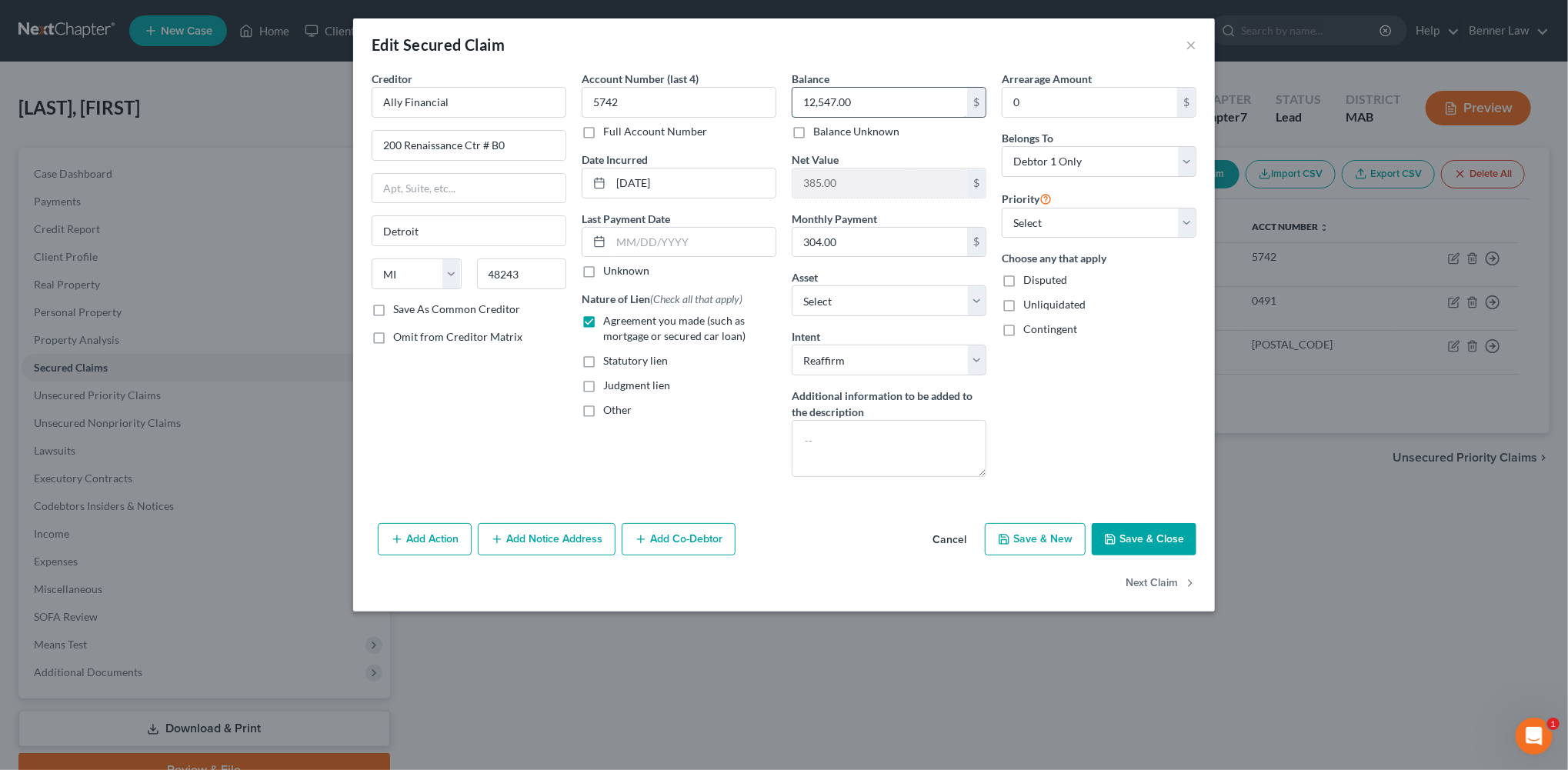 click on "12,547.00" at bounding box center (879, 102) 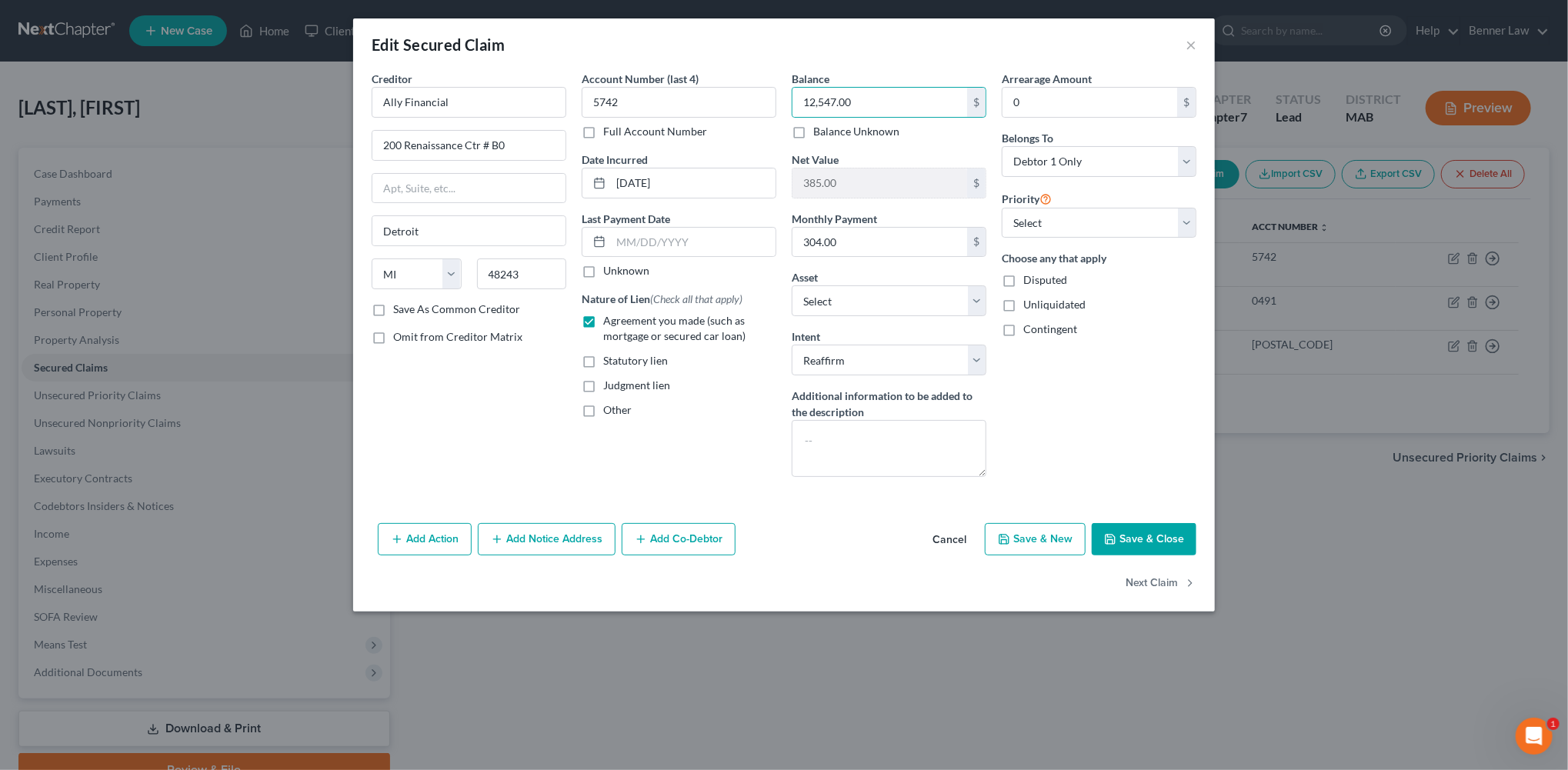 drag, startPoint x: 1211, startPoint y: 682, endPoint x: 1201, endPoint y: 673, distance: 13.453624 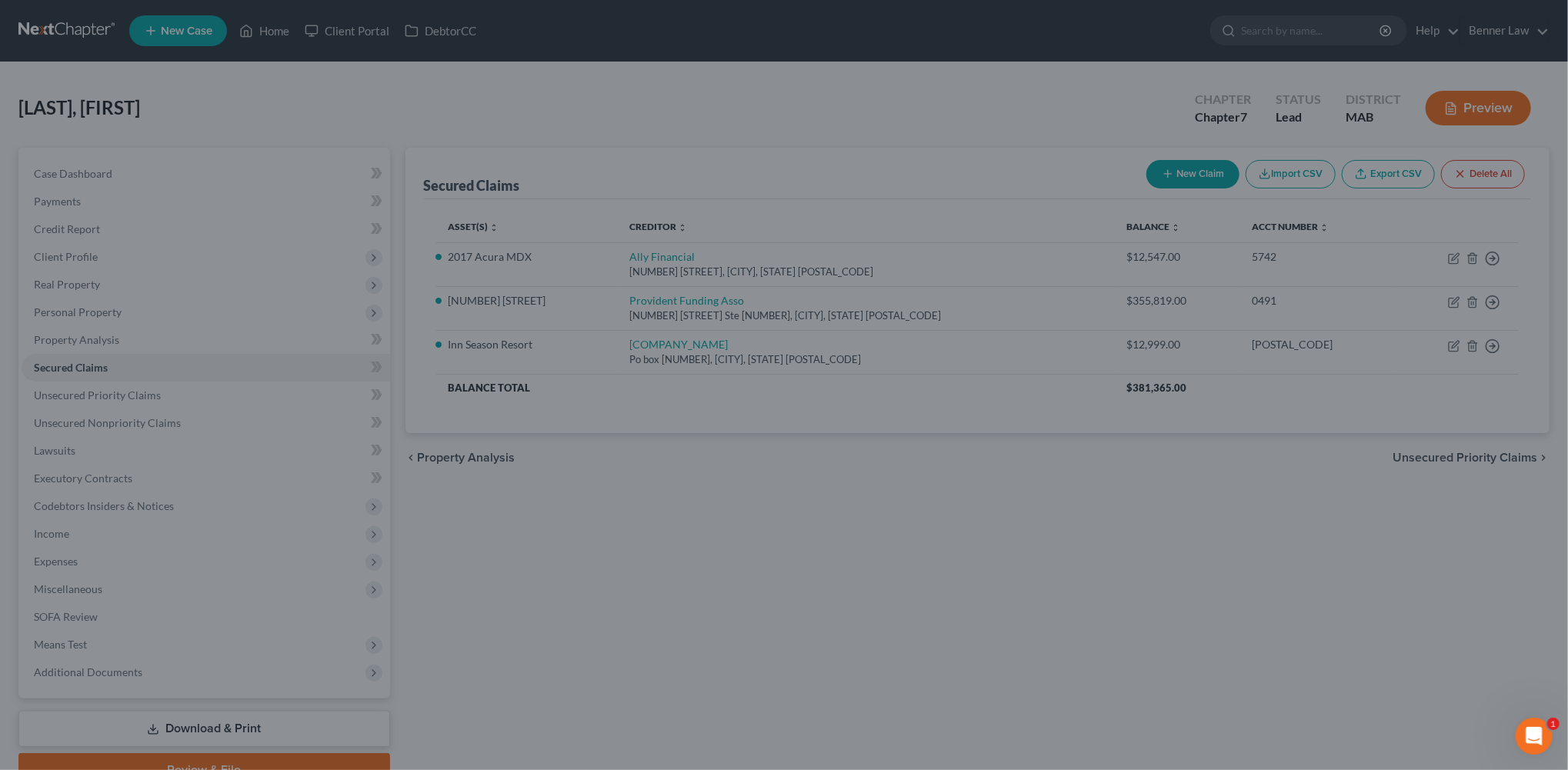 select on "3" 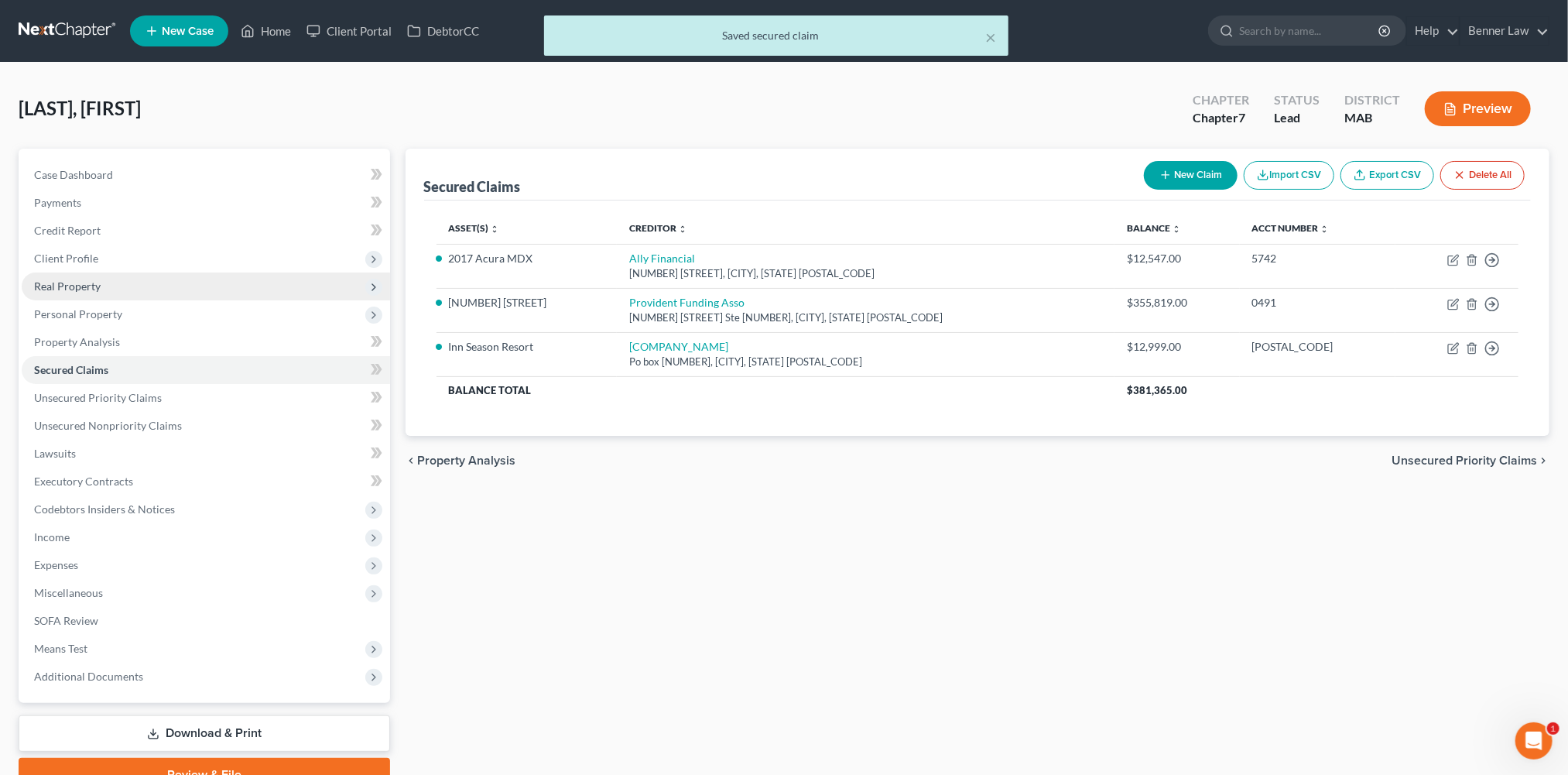 click on "Real Property" at bounding box center [67, 286] 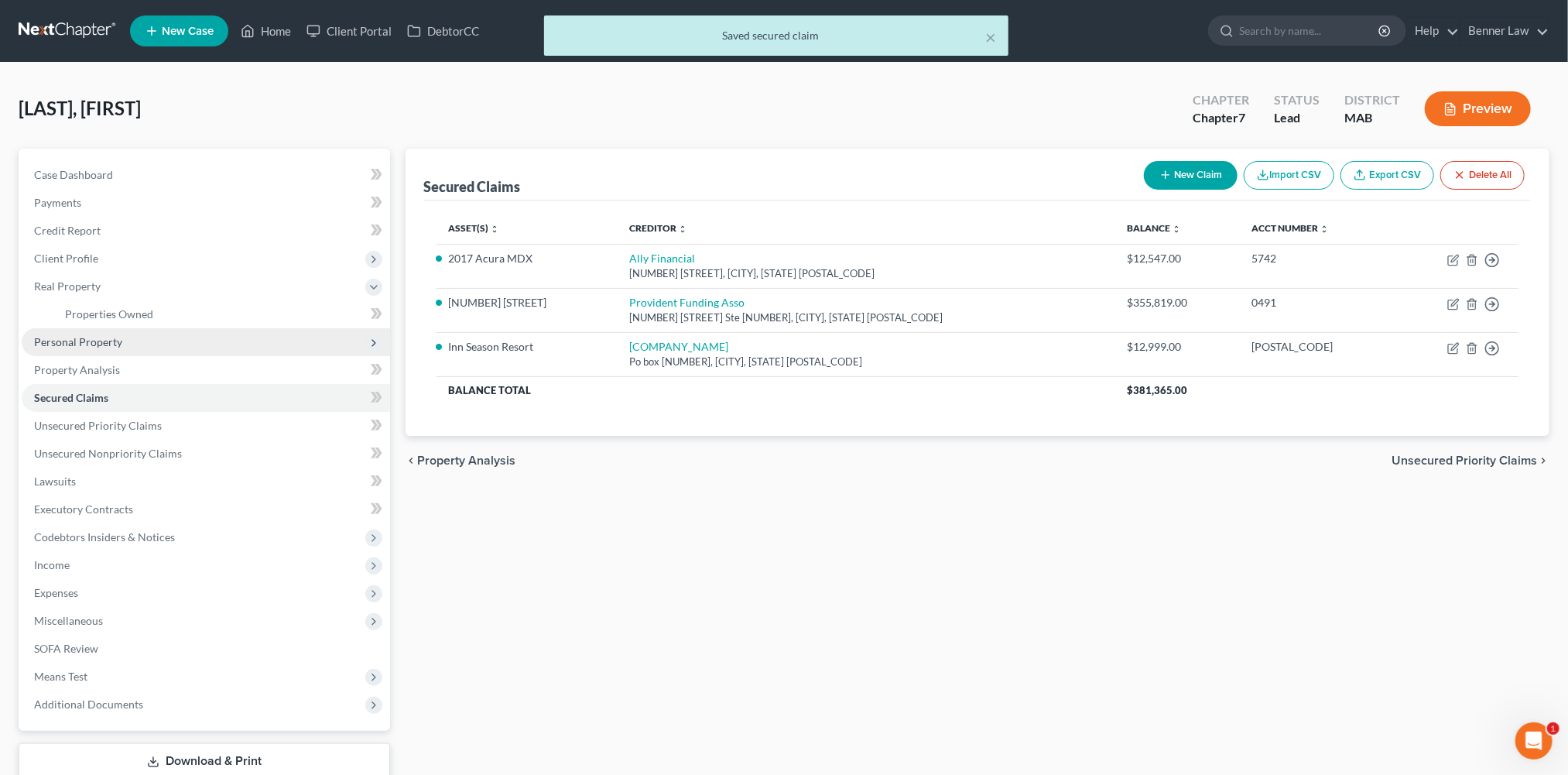 click on "Personal Property" at bounding box center (78, 341) 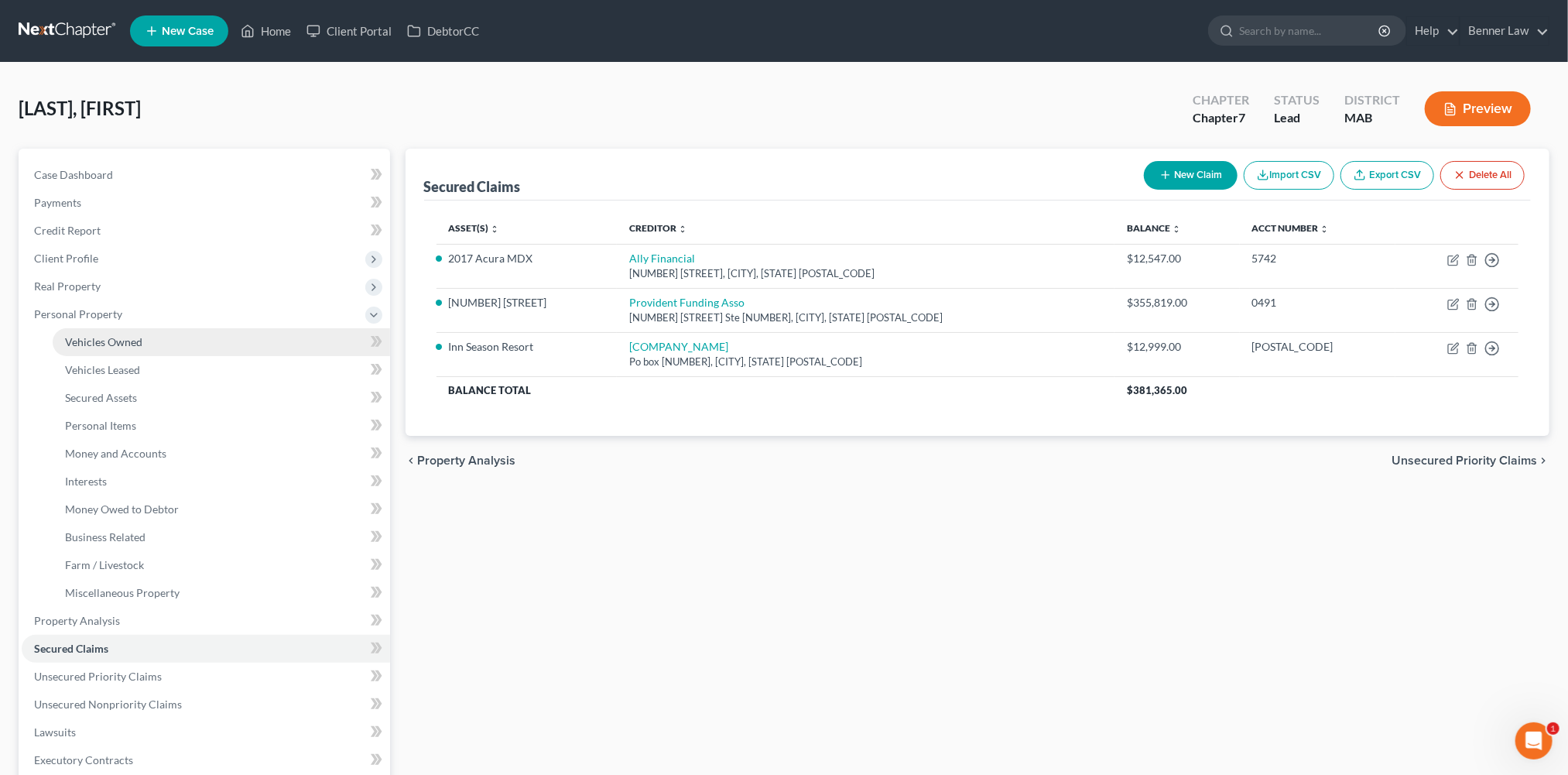 click on "Vehicles Owned" at bounding box center (104, 341) 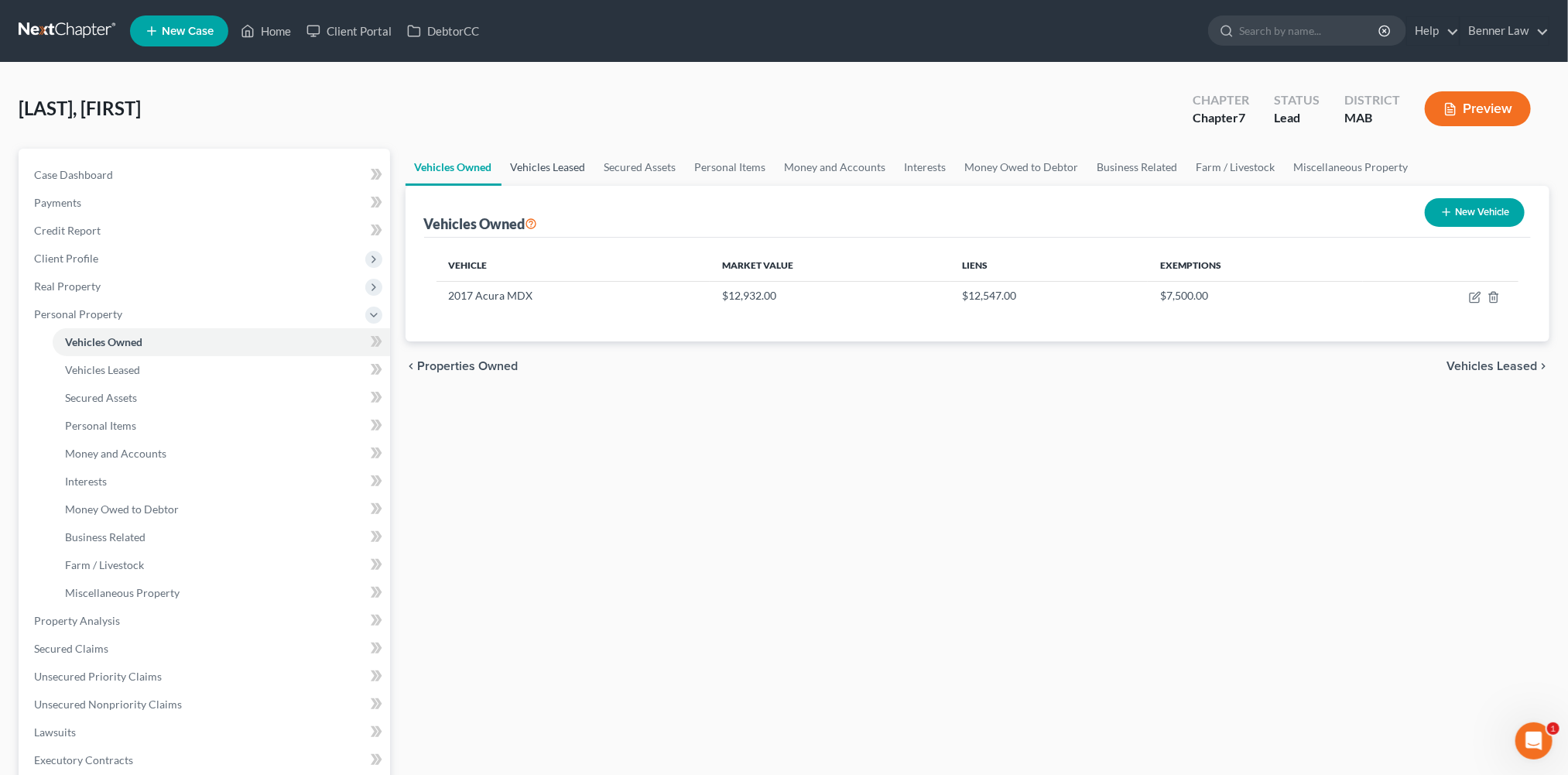 drag, startPoint x: 570, startPoint y: 194, endPoint x: 592, endPoint y: 221, distance: 34.82815 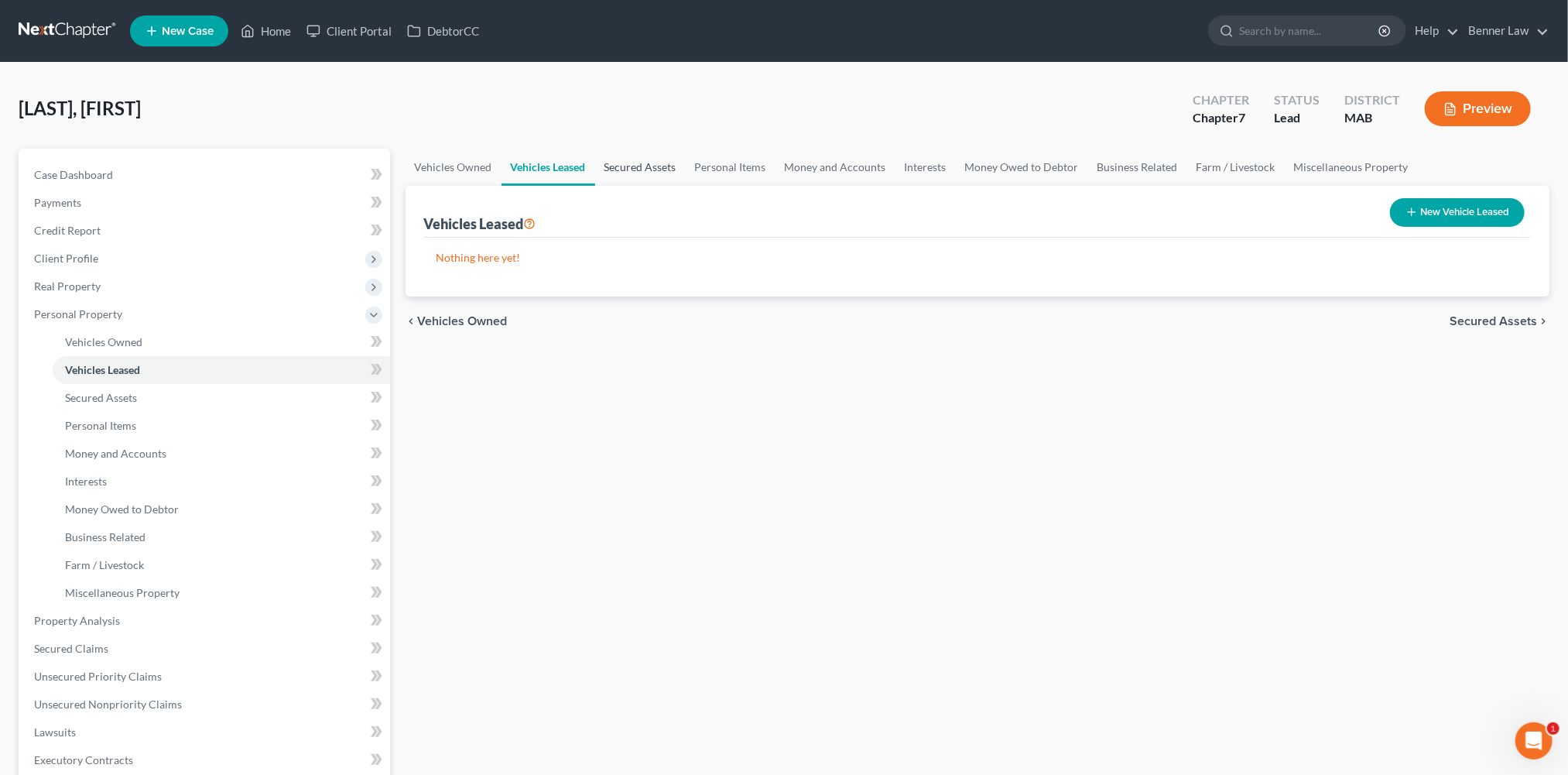 click on "Secured Assets" at bounding box center [640, 167] 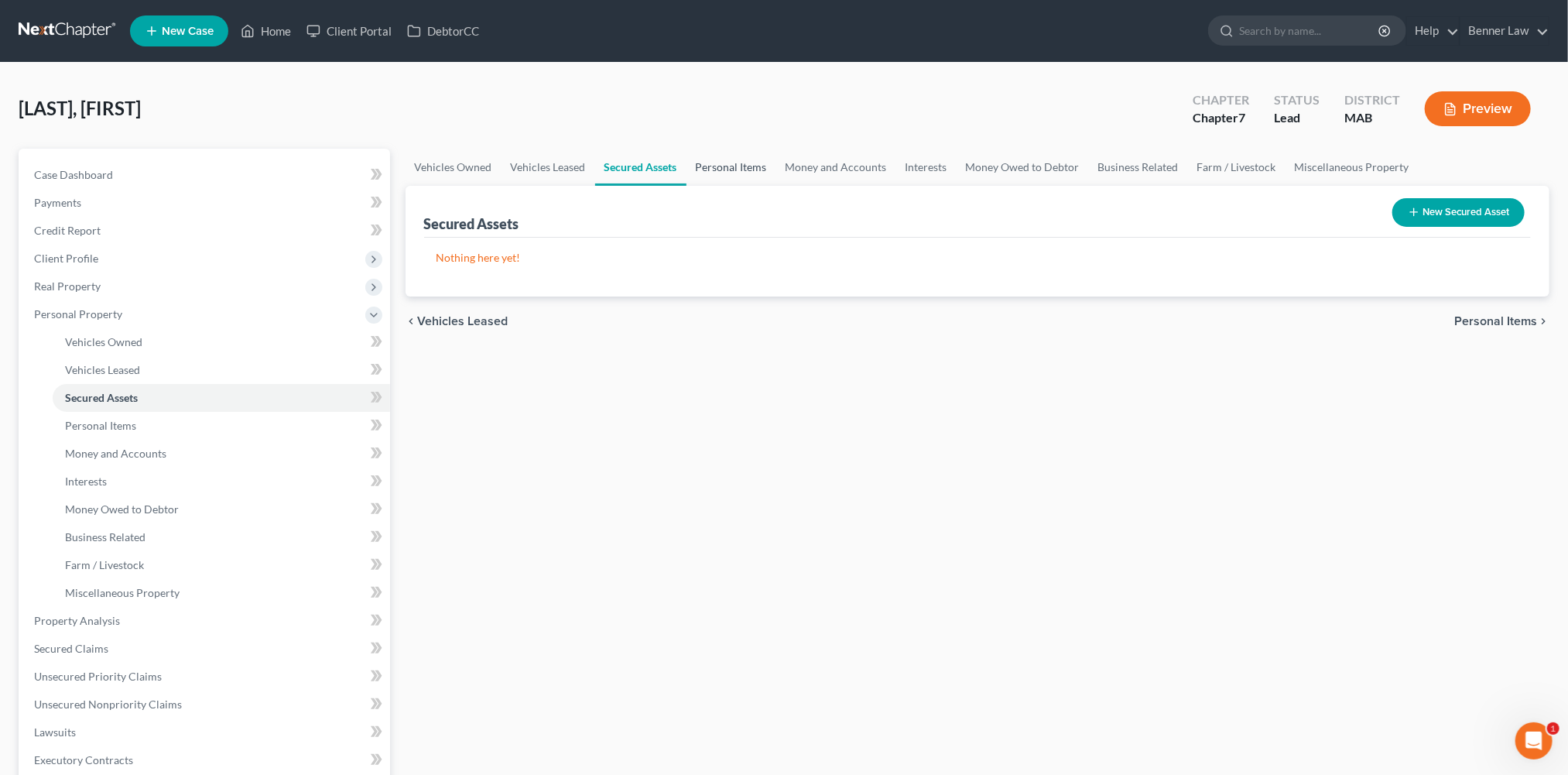 click on "Personal Items" at bounding box center [731, 167] 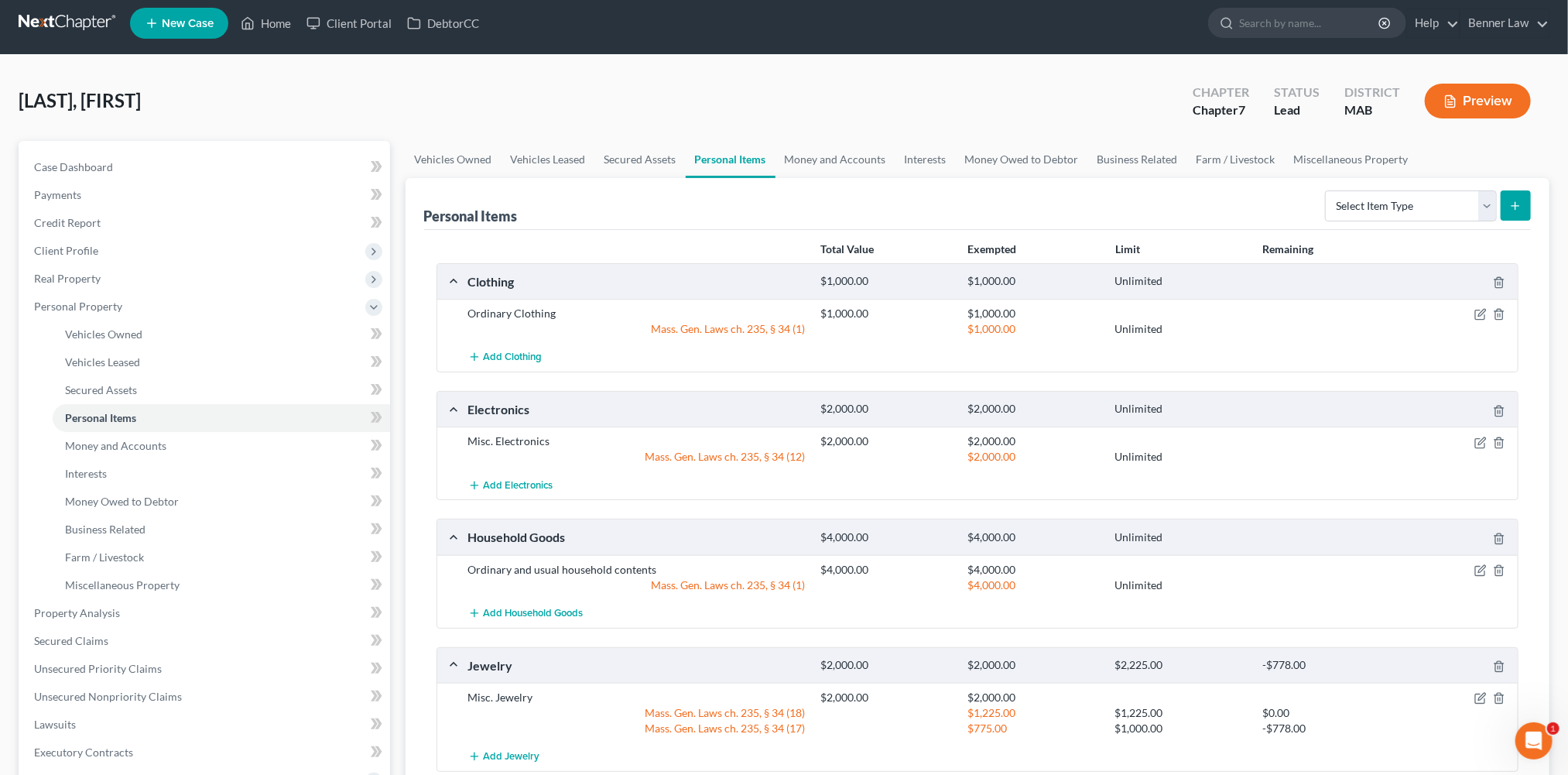 scroll, scrollTop: 0, scrollLeft: 0, axis: both 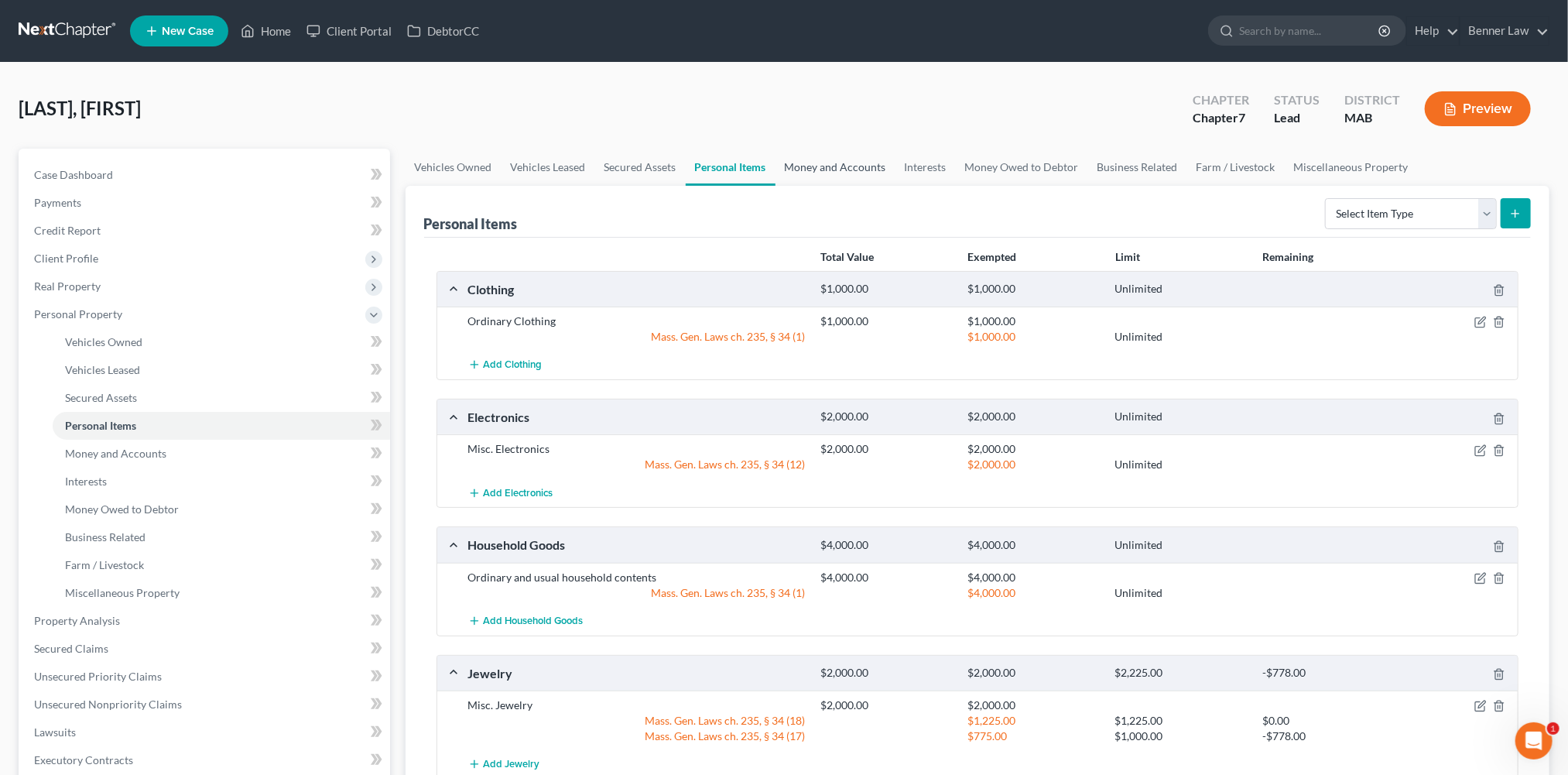 click on "Money and Accounts" at bounding box center [835, 167] 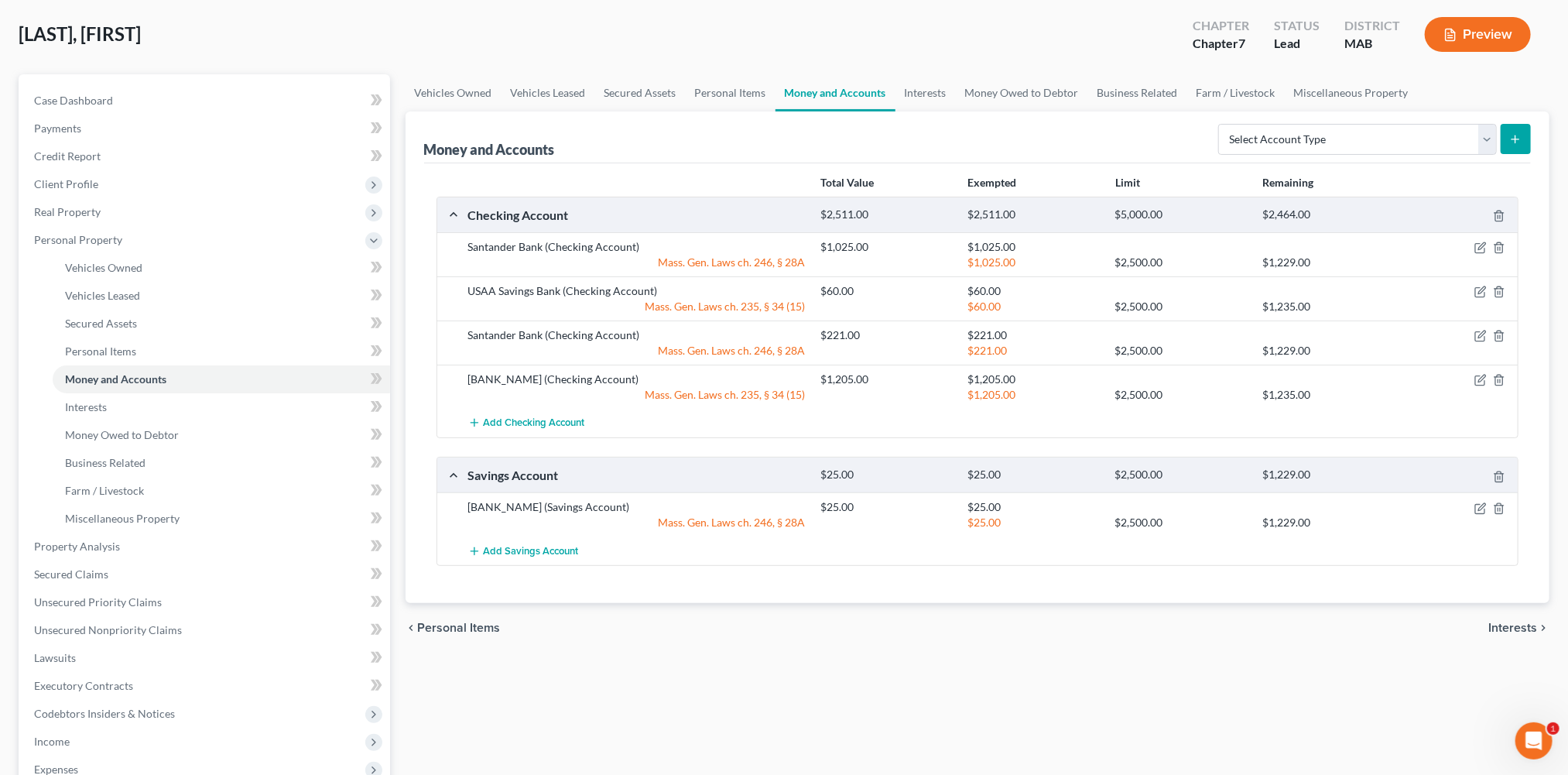 scroll, scrollTop: 98, scrollLeft: 0, axis: vertical 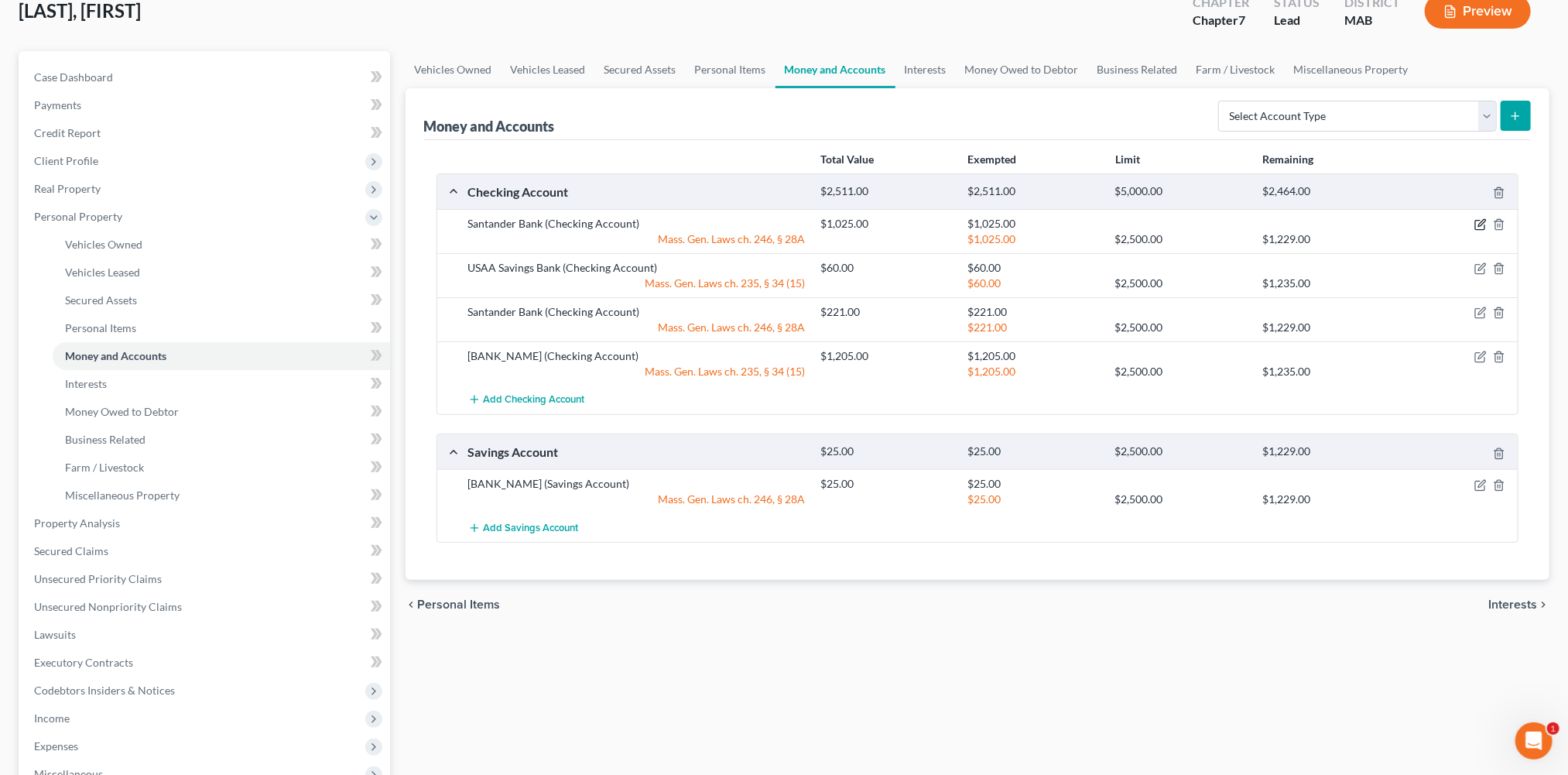 click 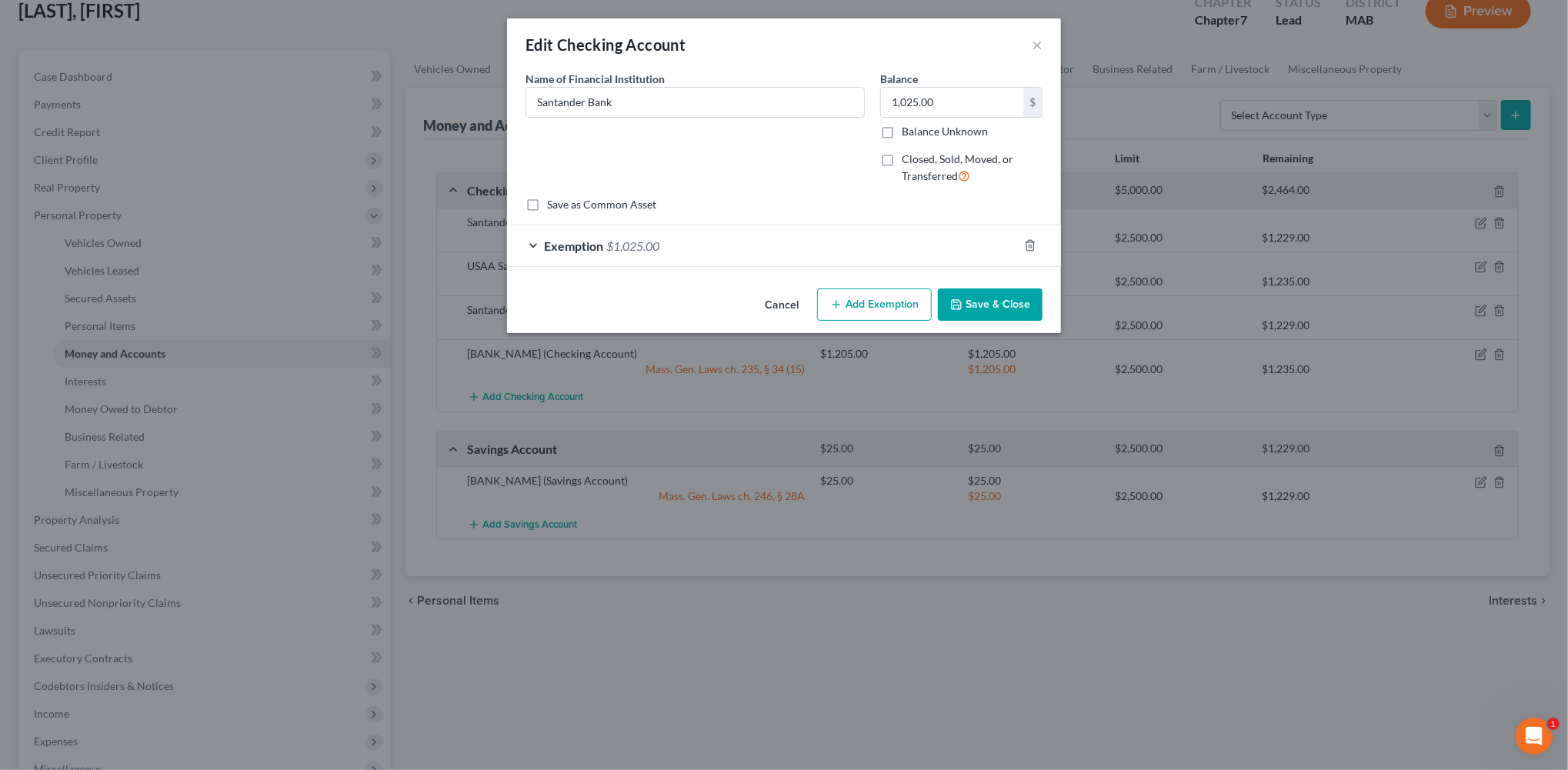 click on "Save & Close" at bounding box center (990, 305) 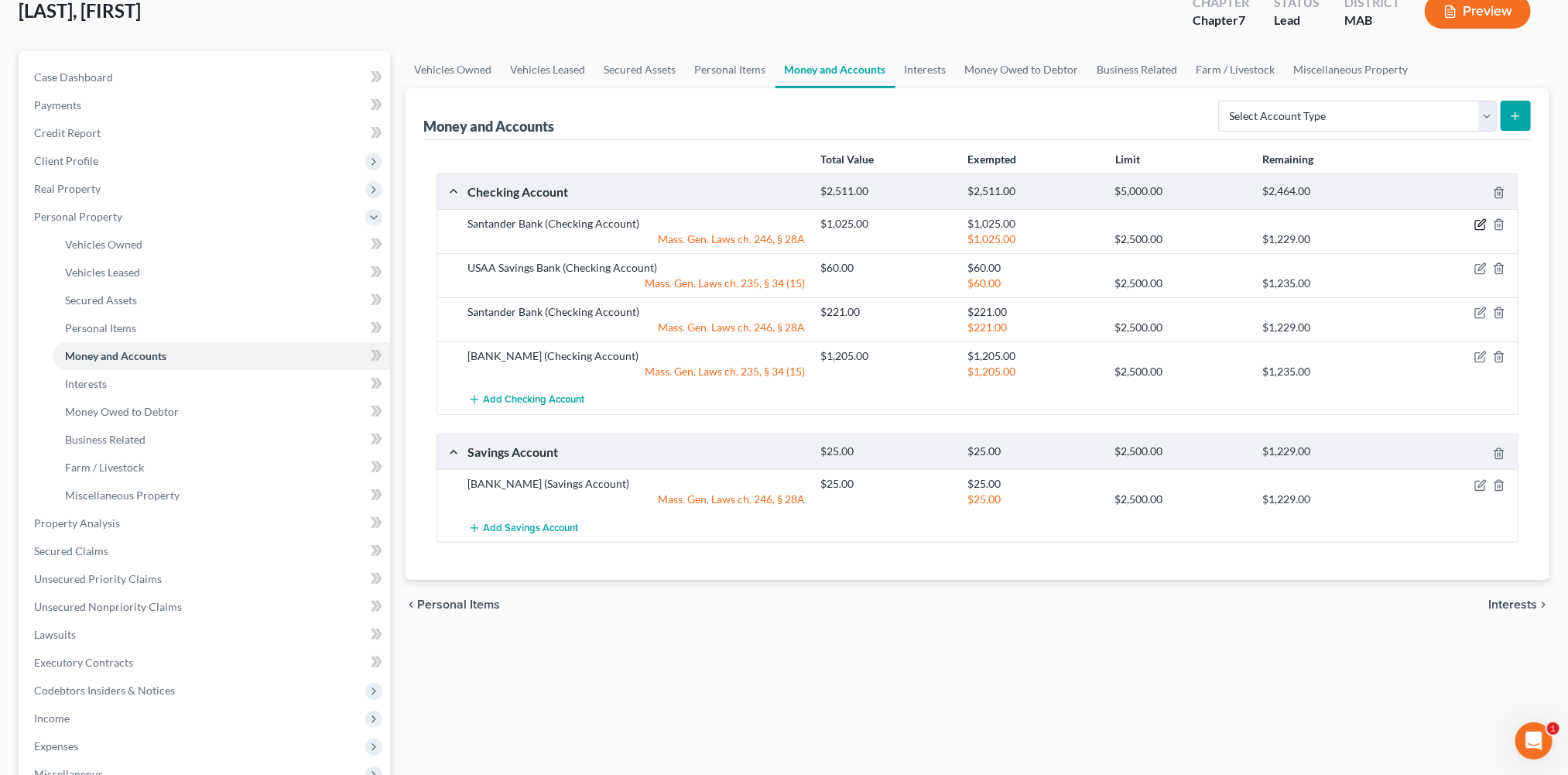 click 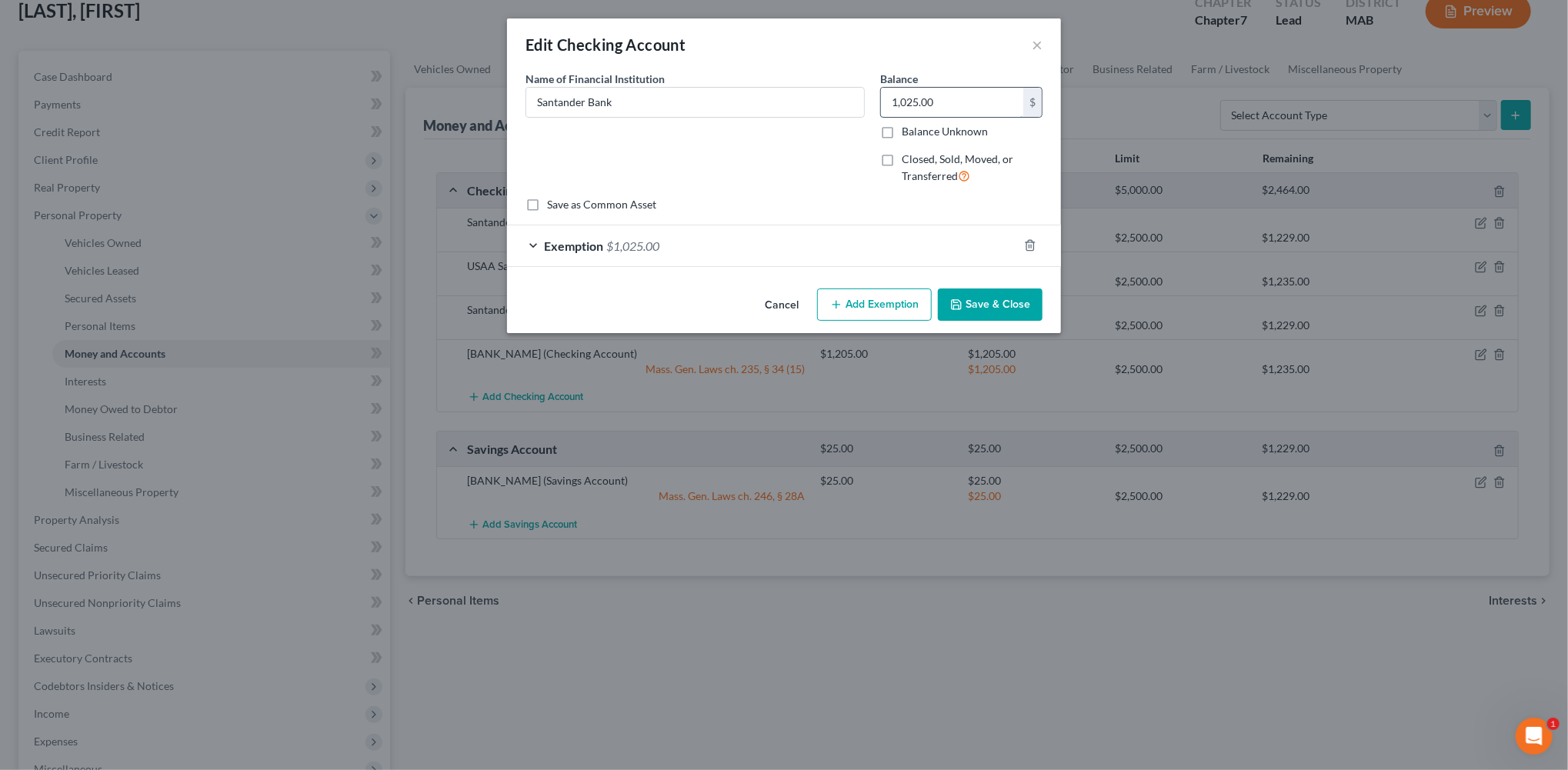 click on "1,025.00" at bounding box center [952, 102] 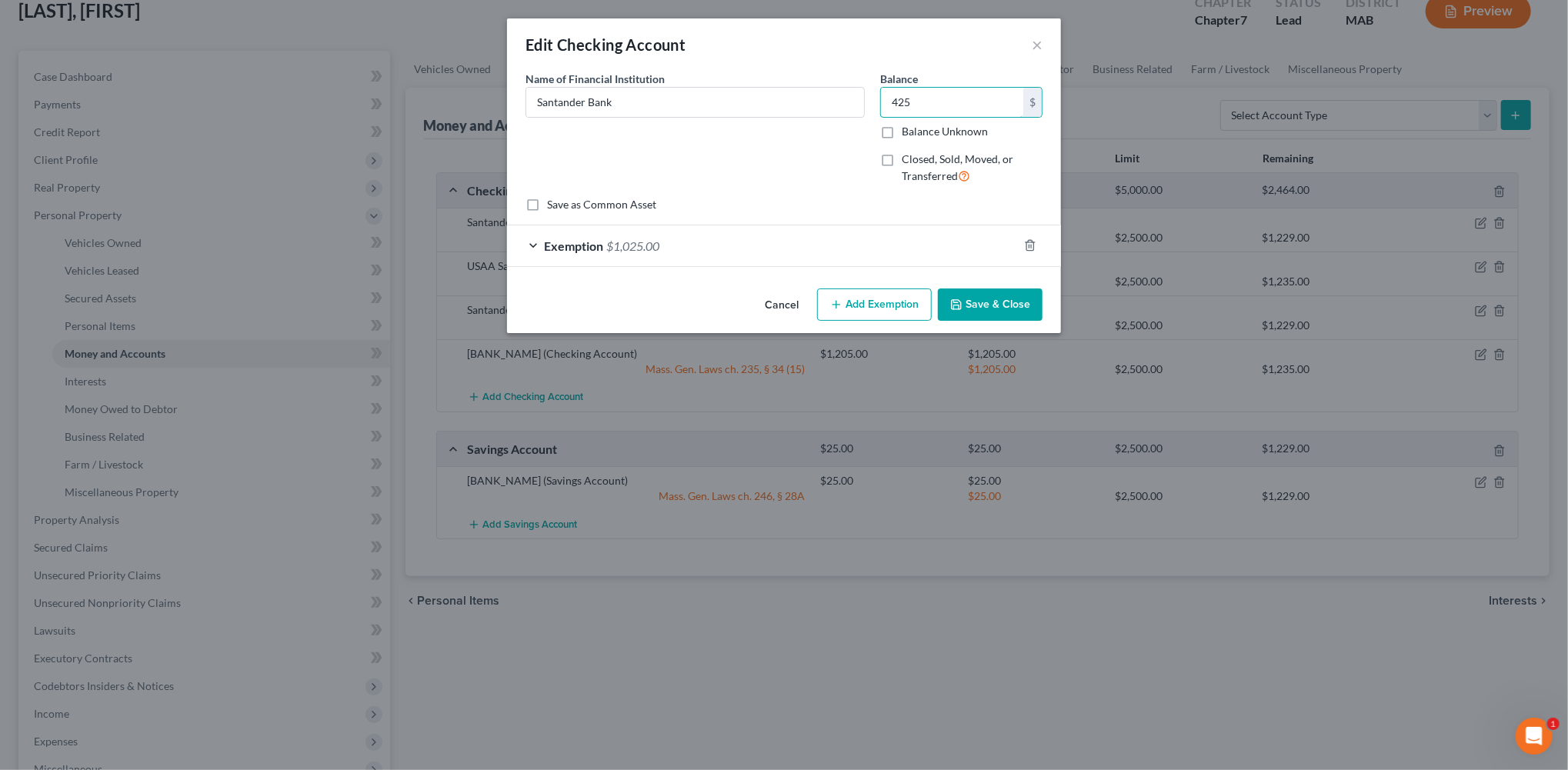 type on "425" 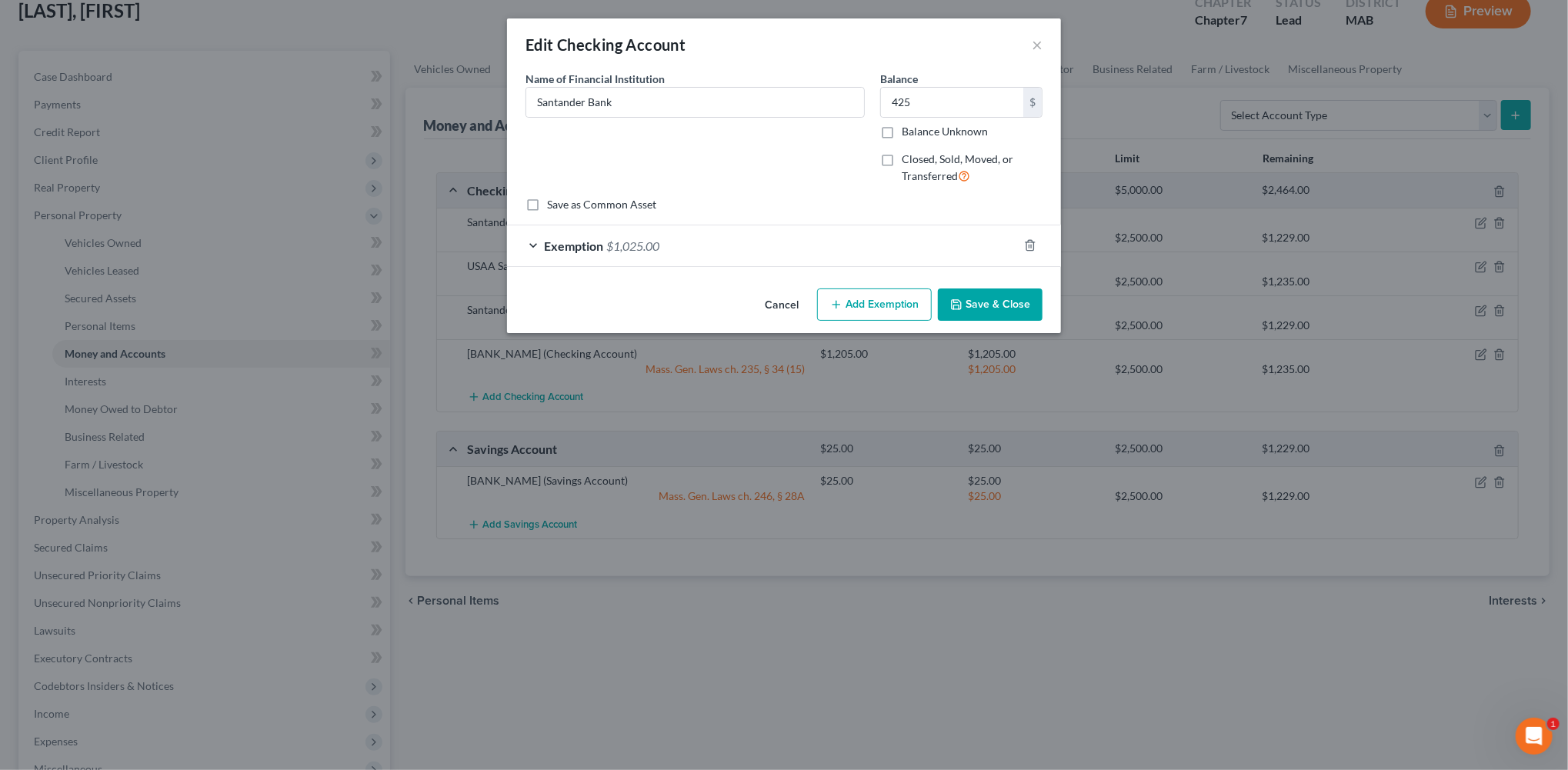 click on "Save & Close" at bounding box center (990, 305) 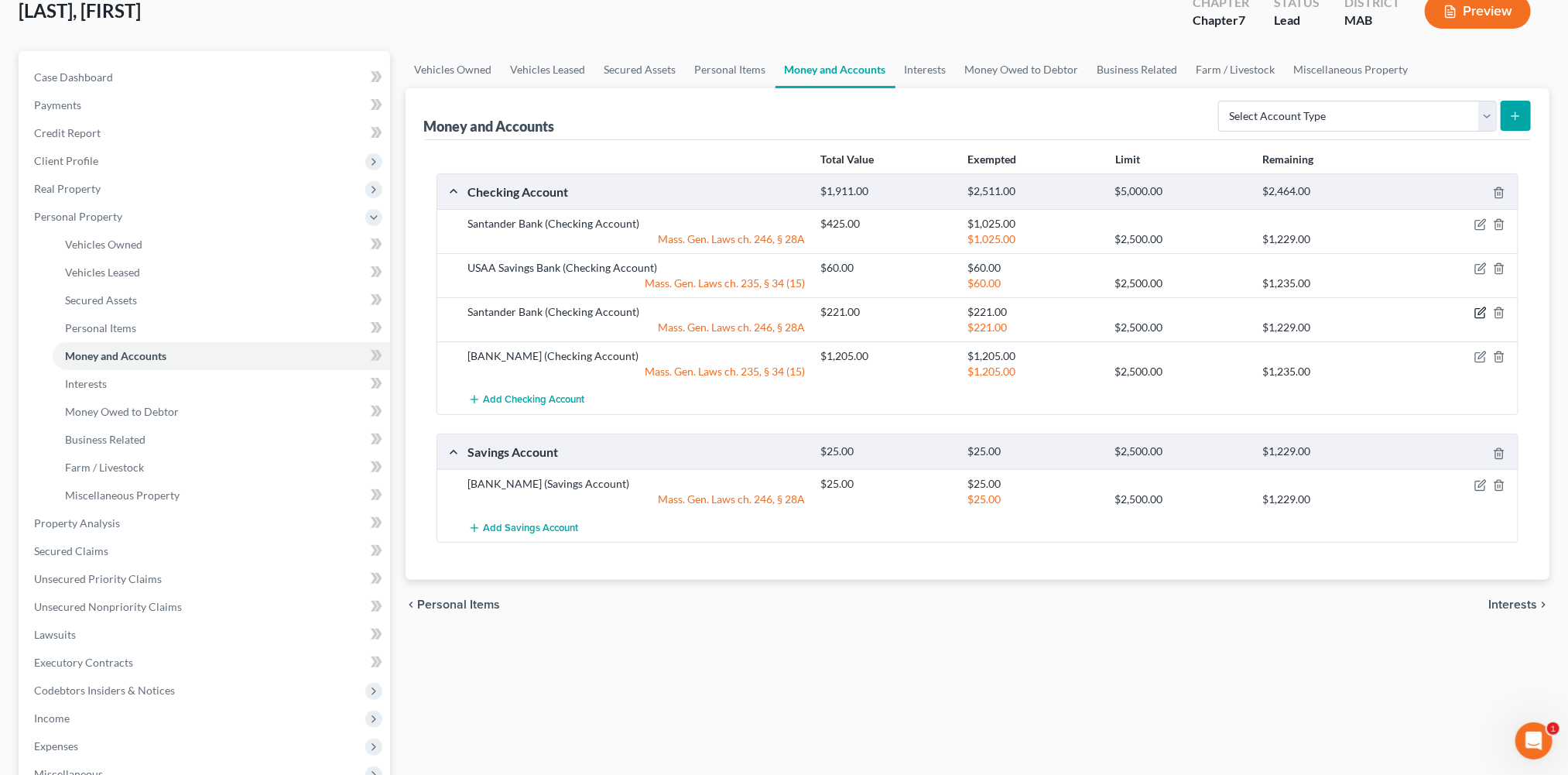 drag, startPoint x: 1464, startPoint y: 456, endPoint x: 1373, endPoint y: 439, distance: 92.57429 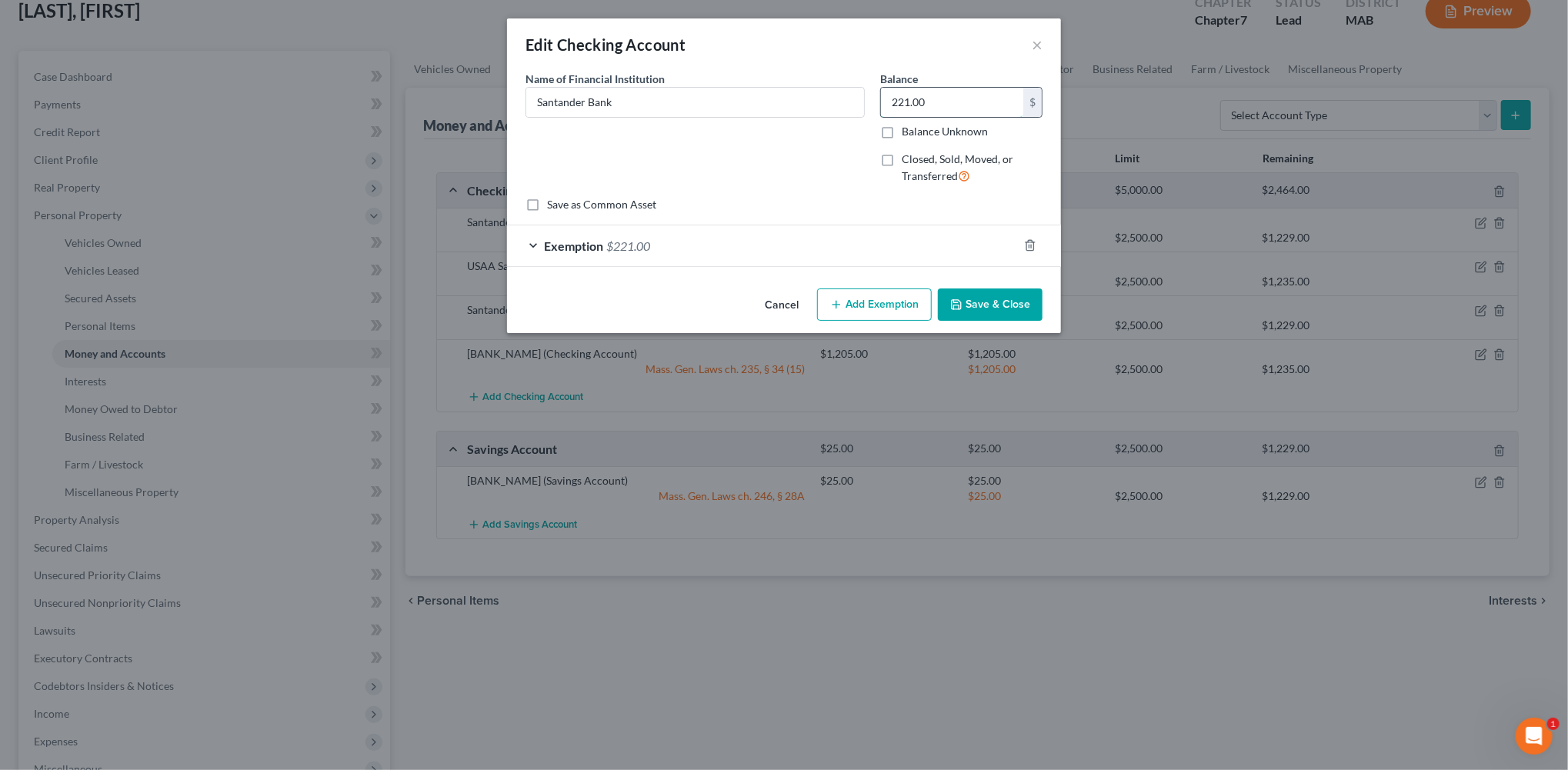 drag, startPoint x: 1002, startPoint y: 131, endPoint x: 914, endPoint y: 128, distance: 88.05112 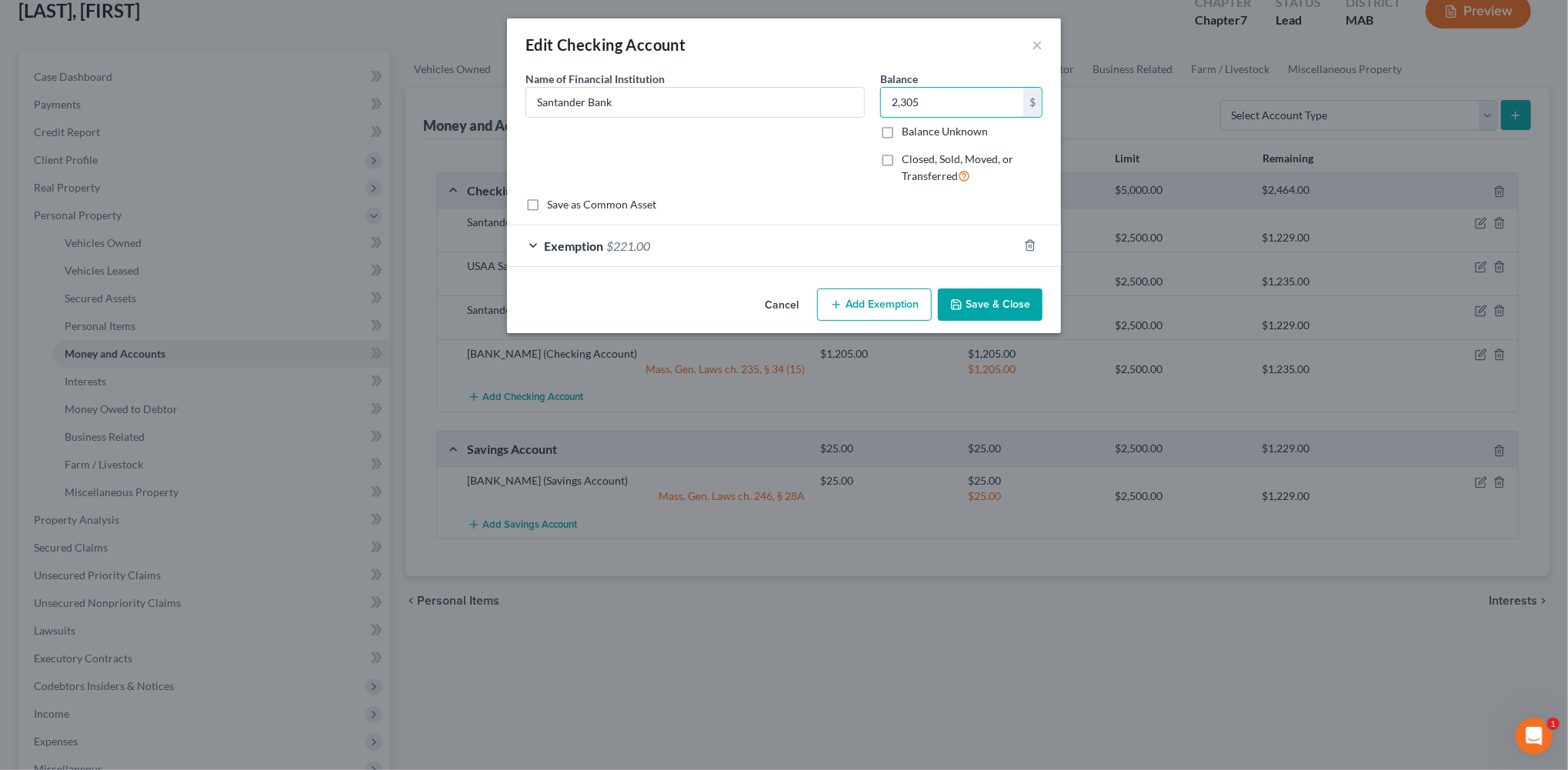 type on "2,305" 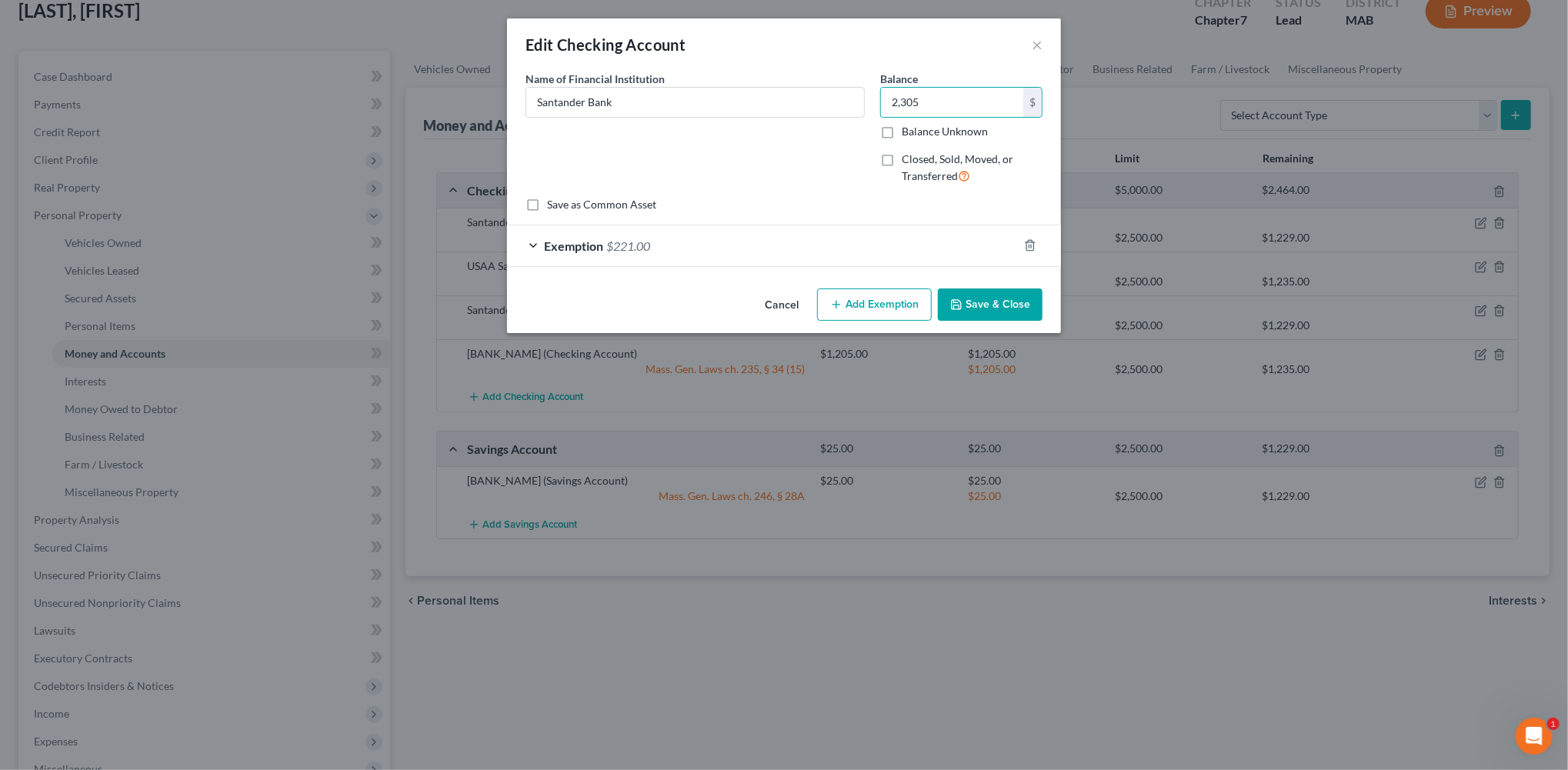 click on "Save & Close" at bounding box center (990, 305) 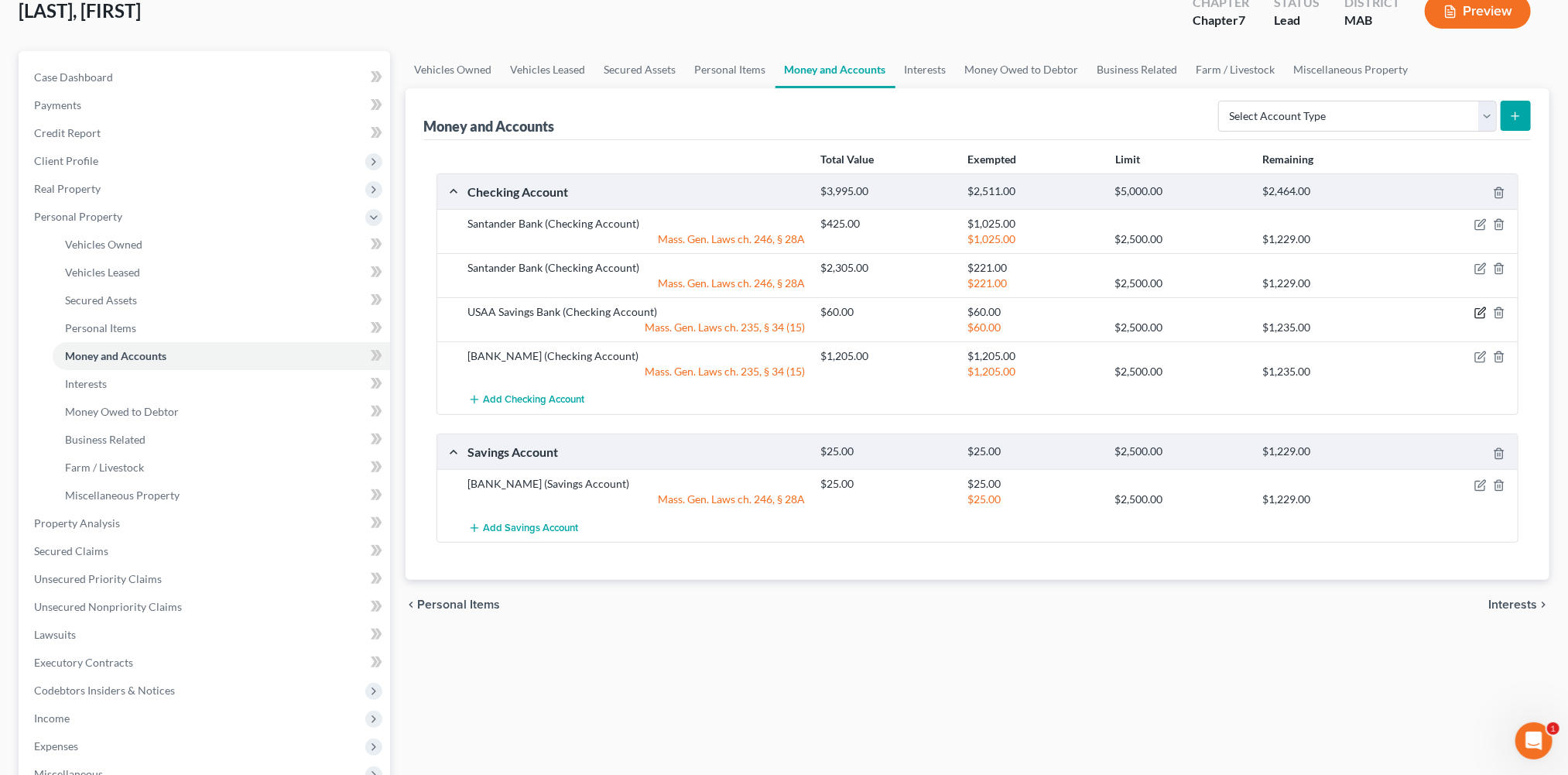 click 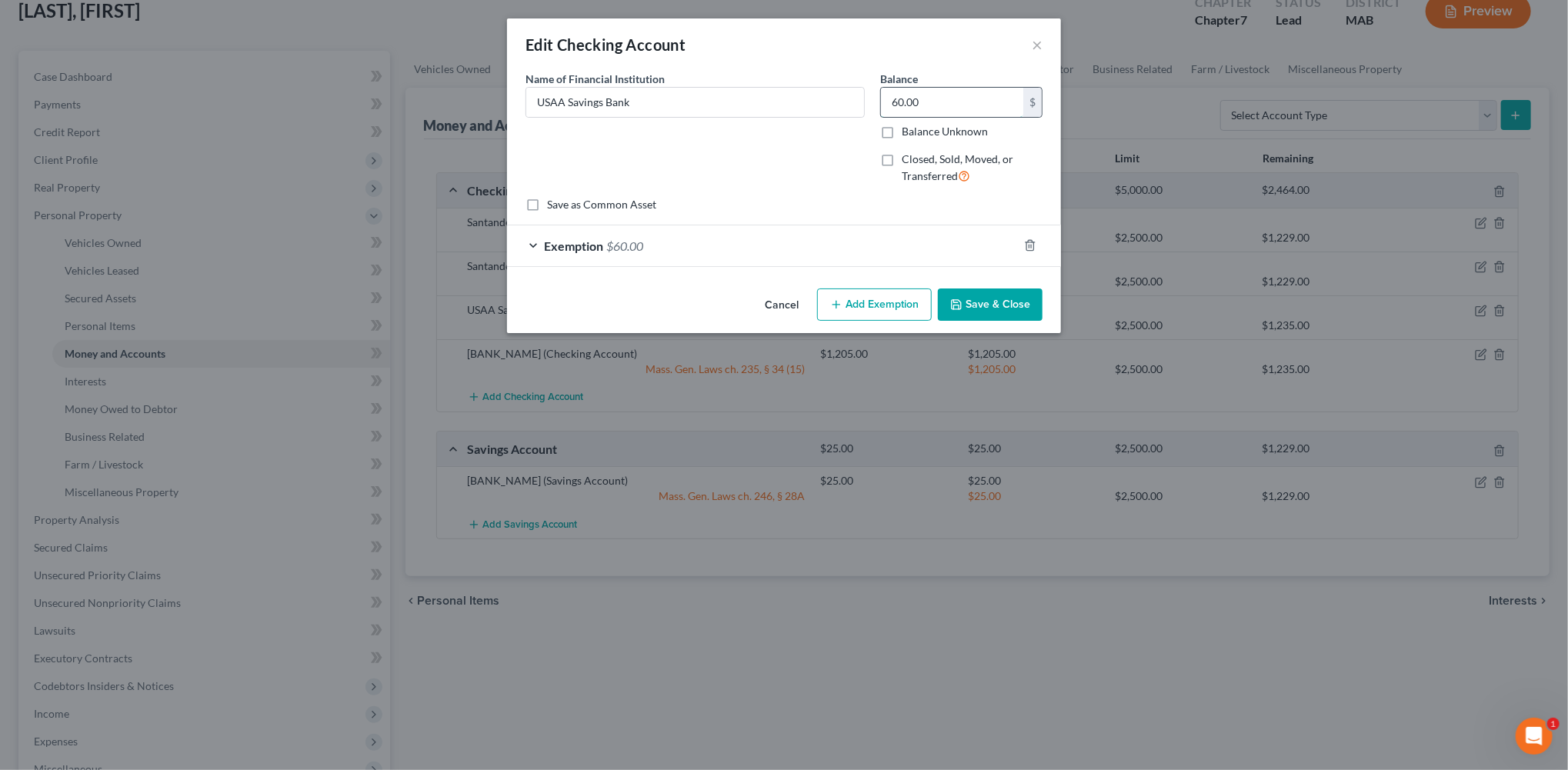 click on "60.00" at bounding box center [952, 102] 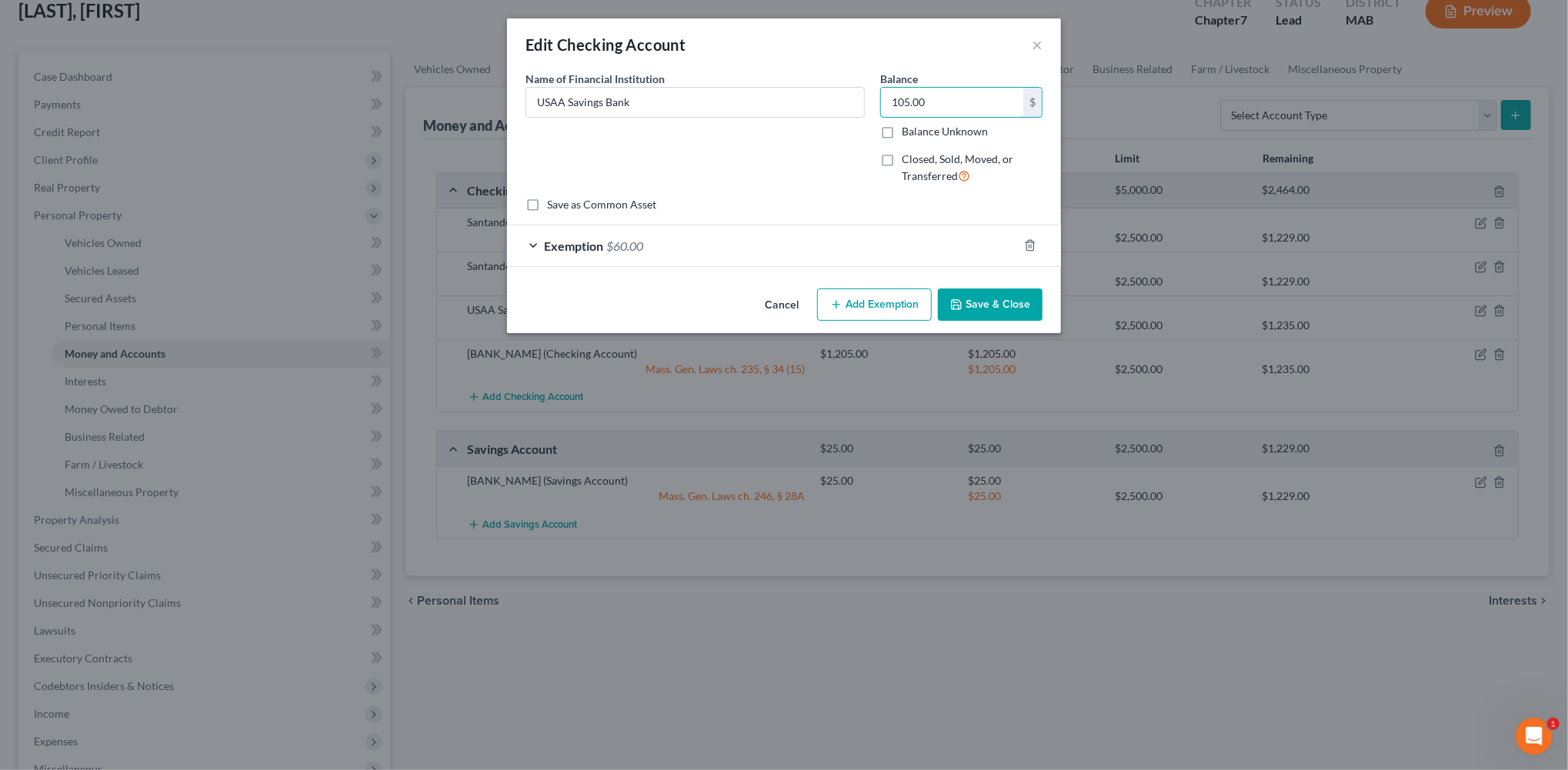 type on "105.00" 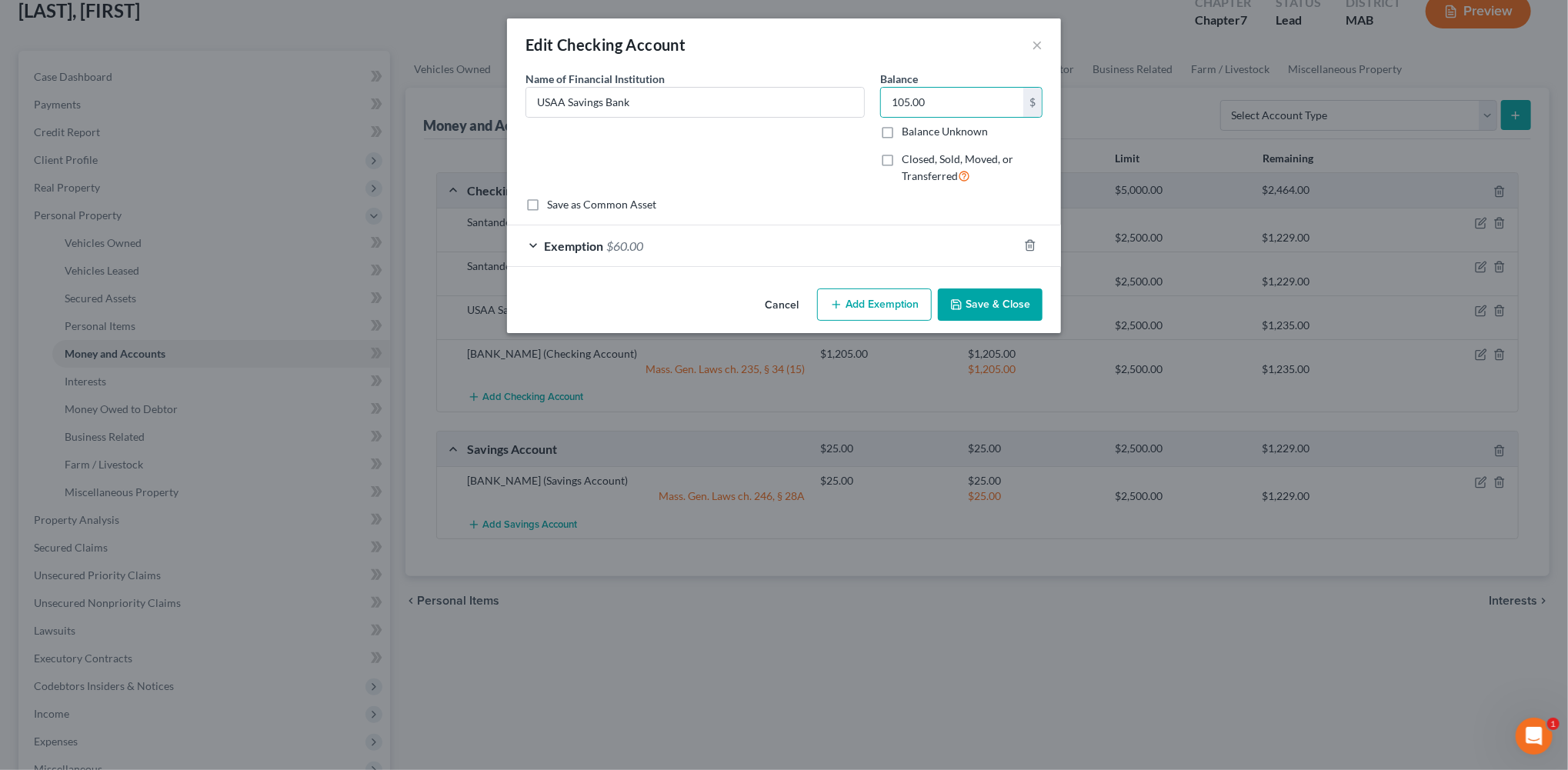 click on "Save & Close" at bounding box center [990, 305] 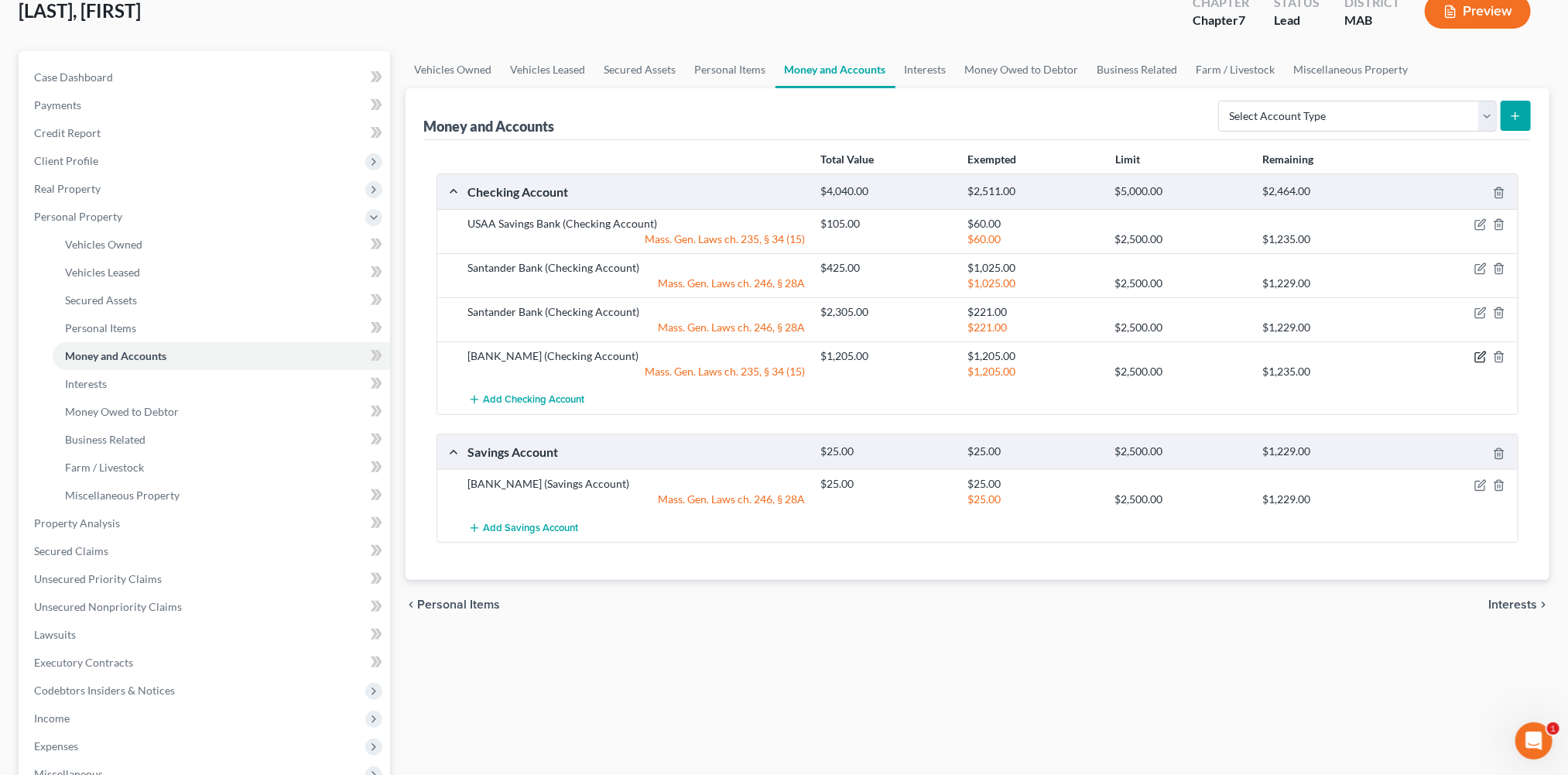 click 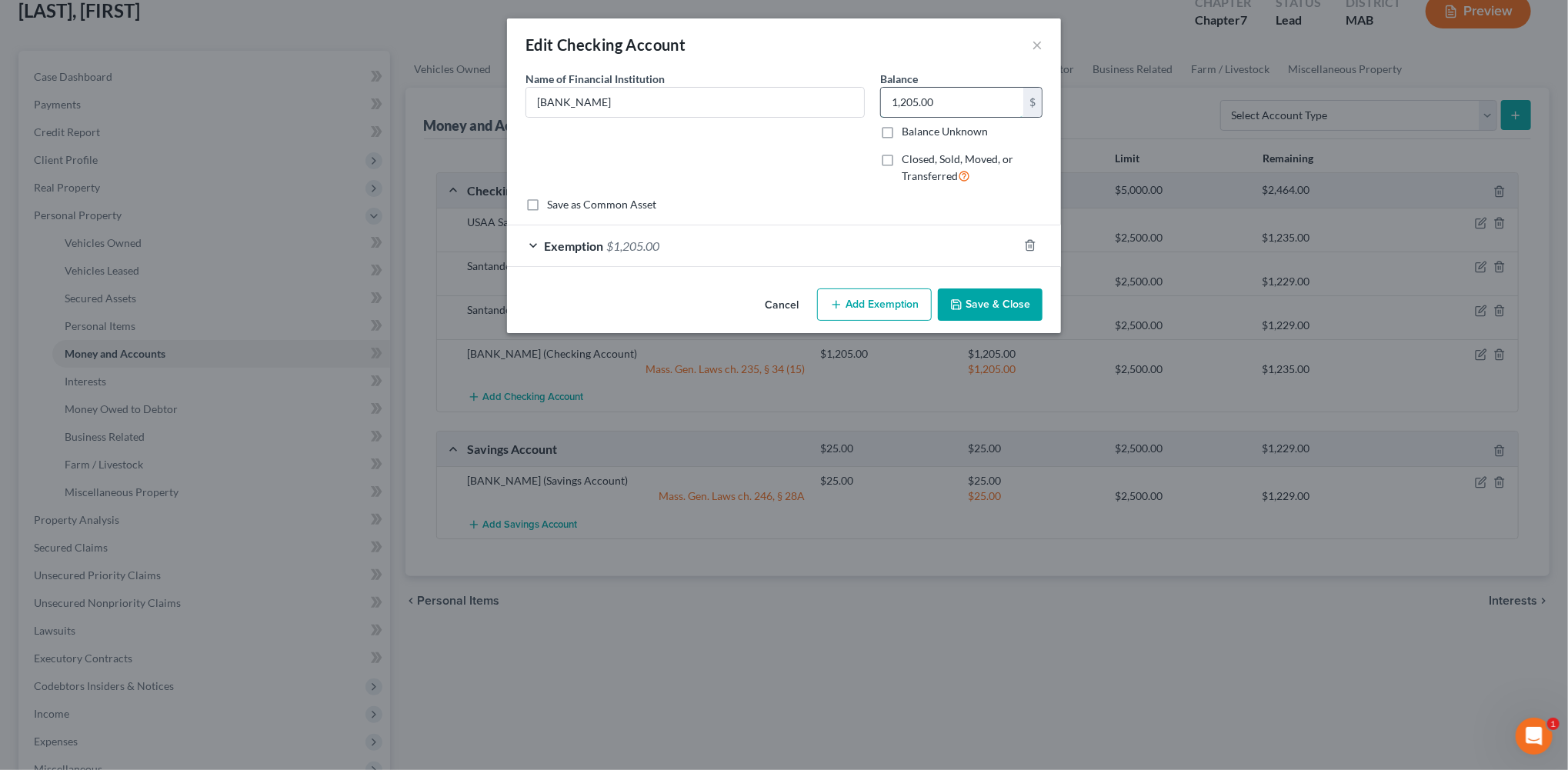 click on "1,205.00" at bounding box center [952, 102] 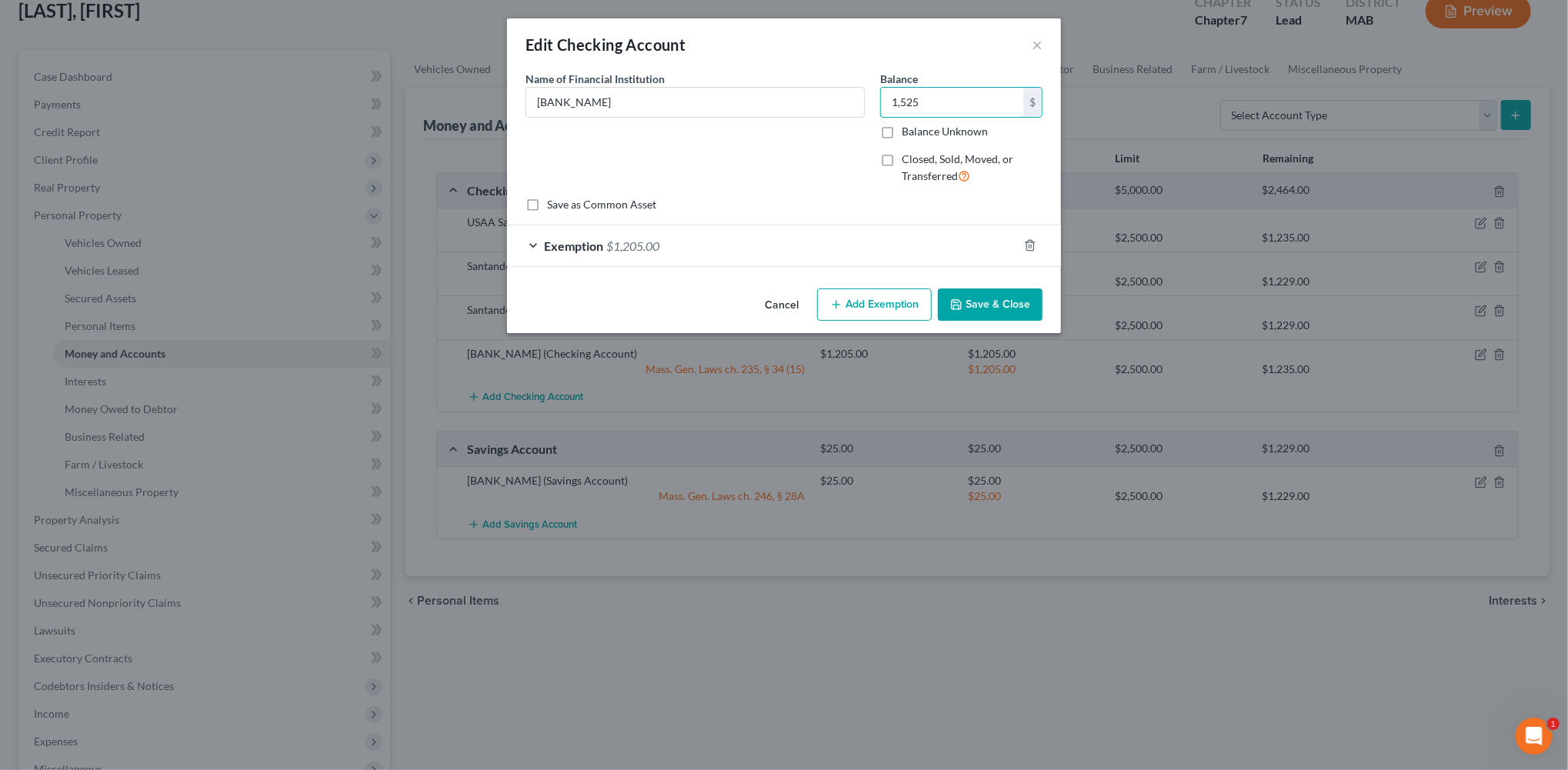 type on "1,525" 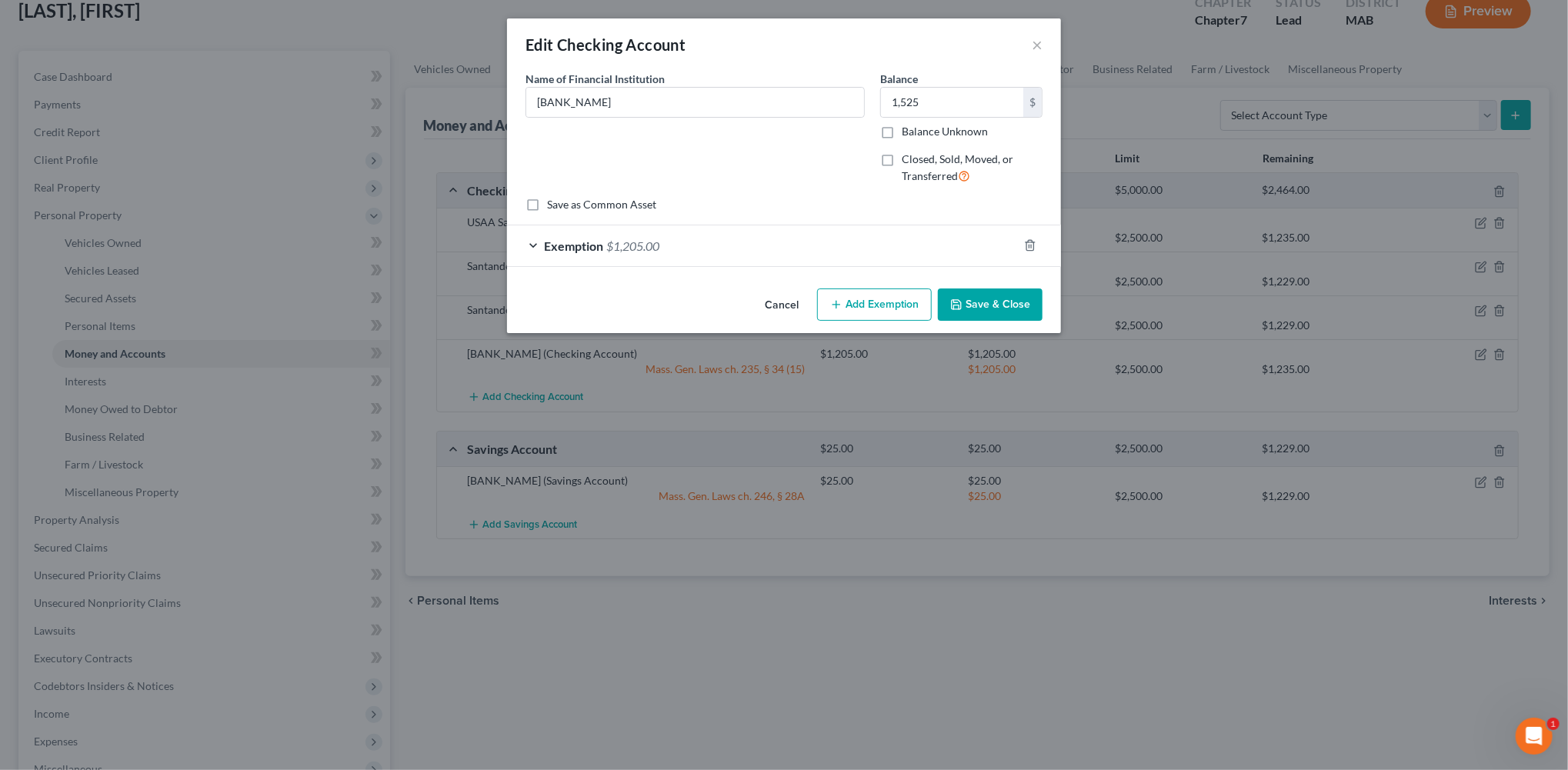 click on "Save & Close" at bounding box center [990, 305] 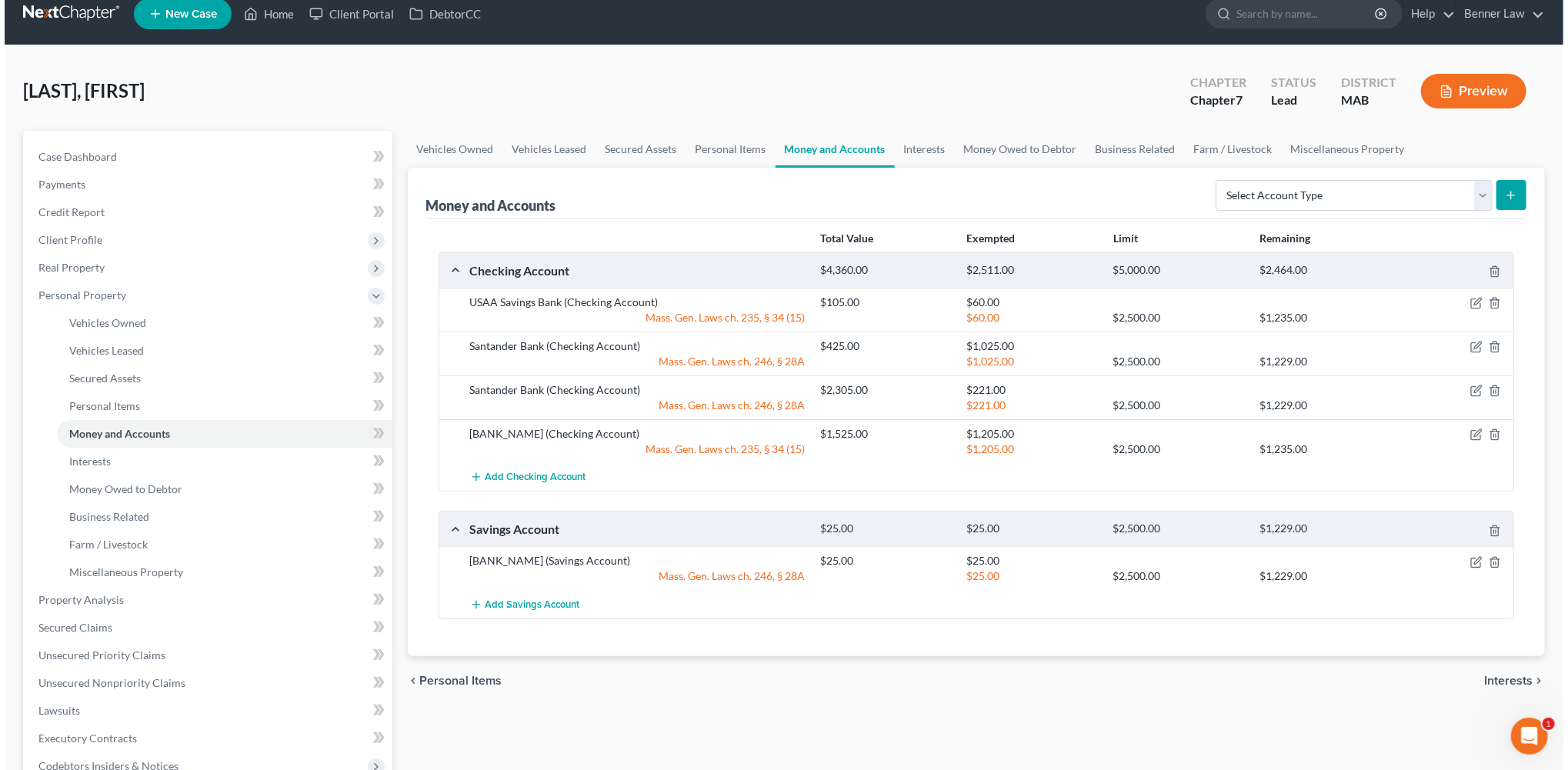 scroll, scrollTop: 0, scrollLeft: 0, axis: both 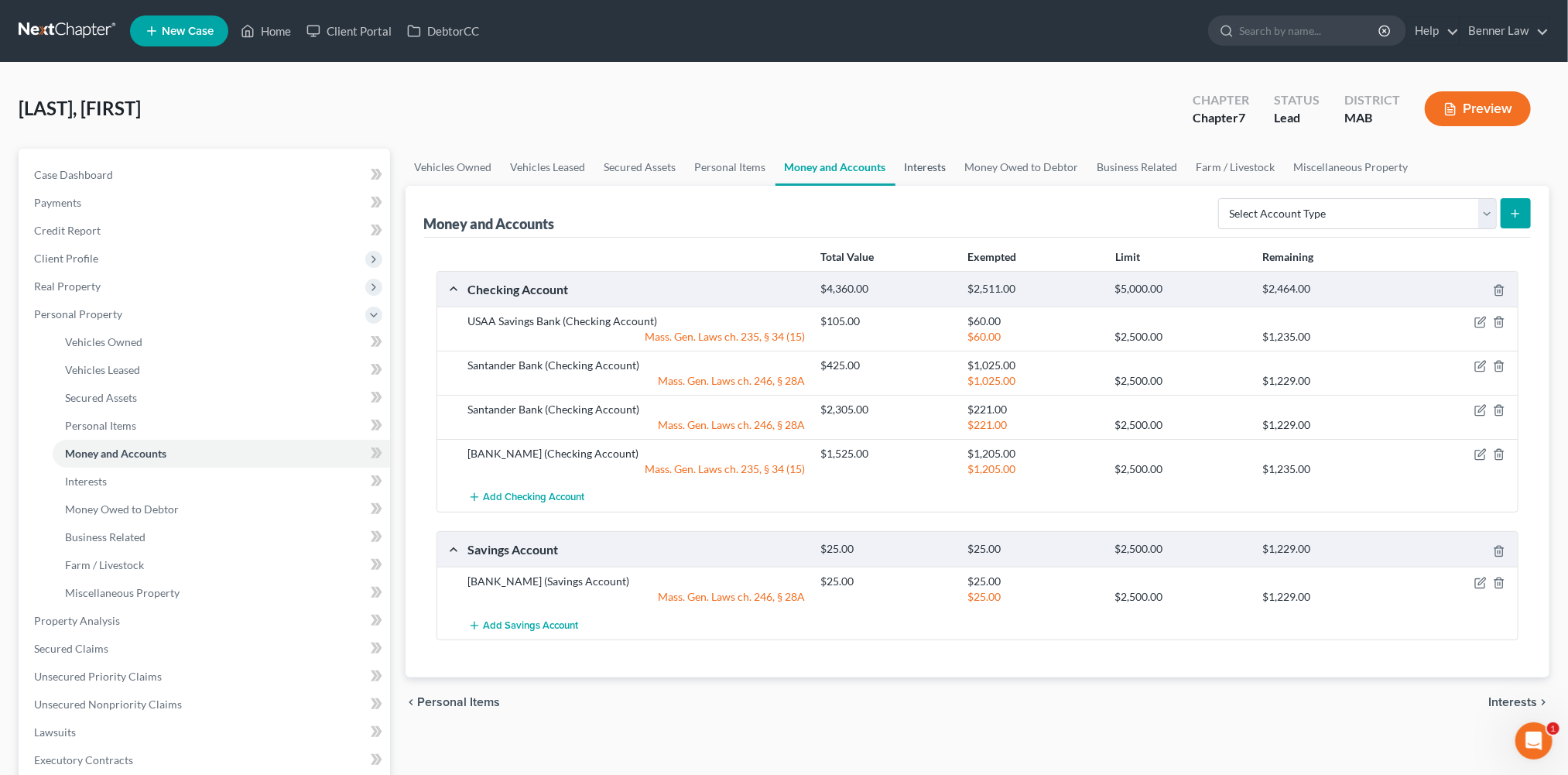 click on "Interests" at bounding box center (926, 167) 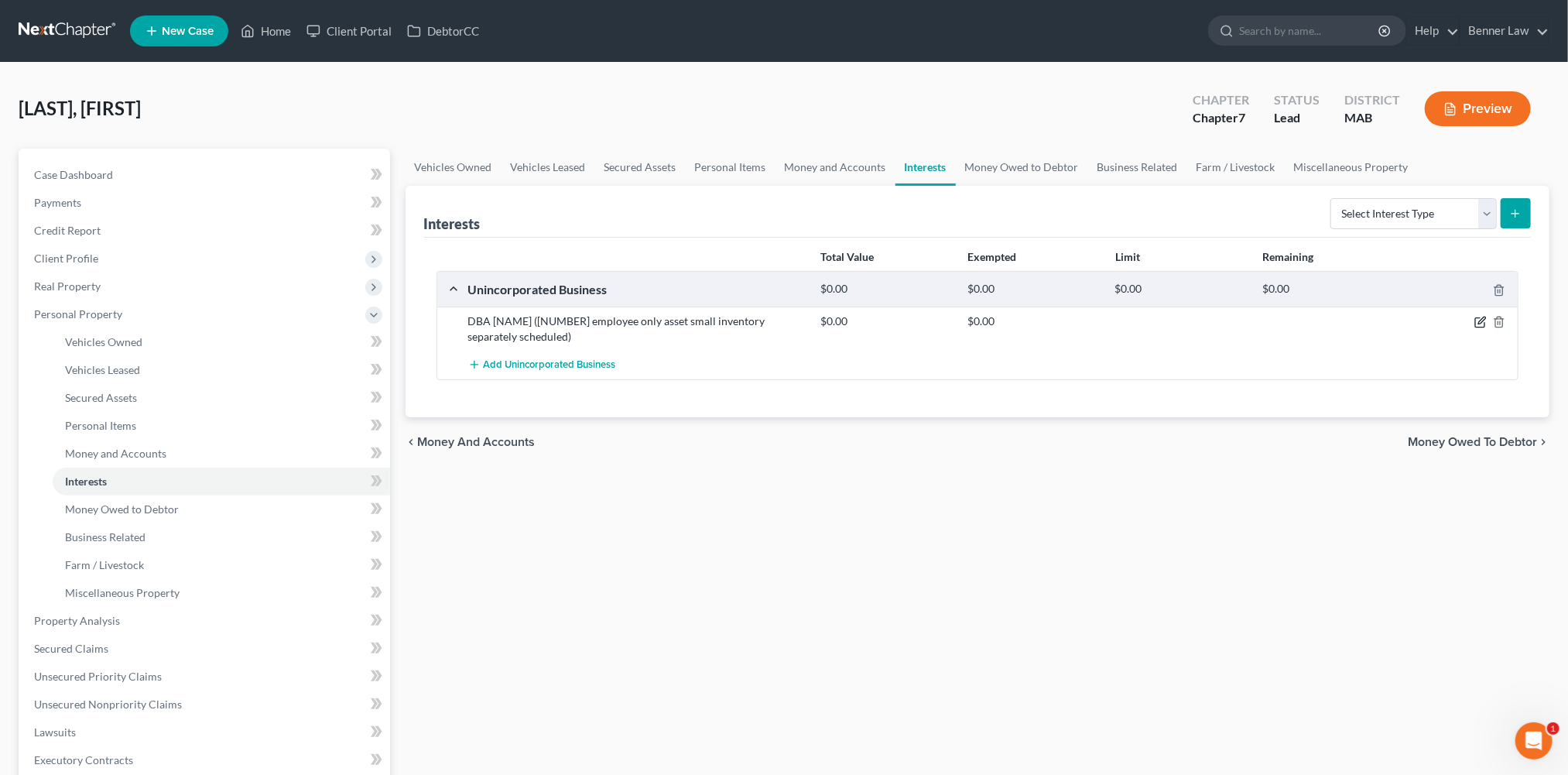 click 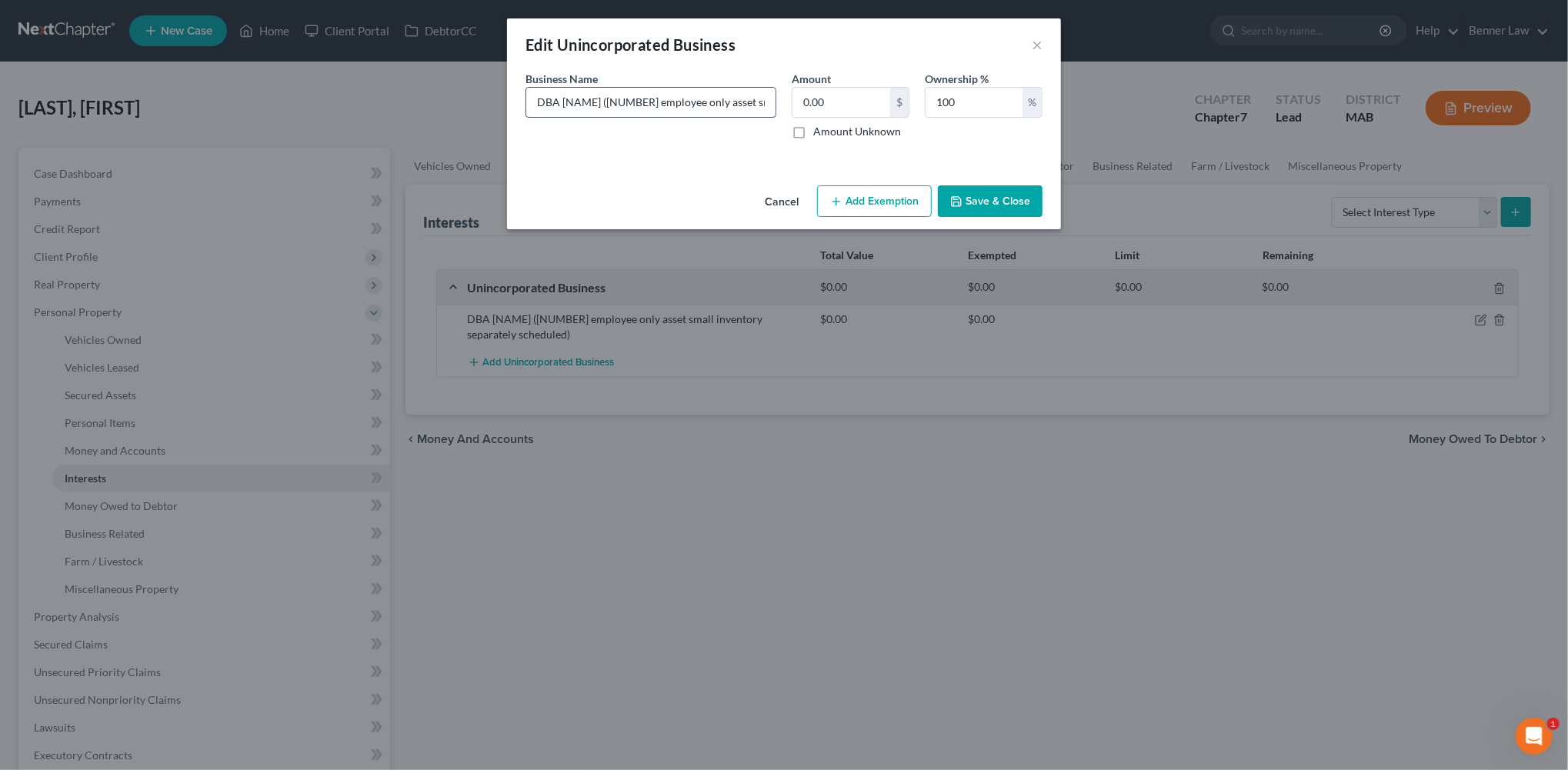 click on "DBA [NAME] ([NUMBER] employee only asset small inventory separately scheduled)" at bounding box center [651, 102] 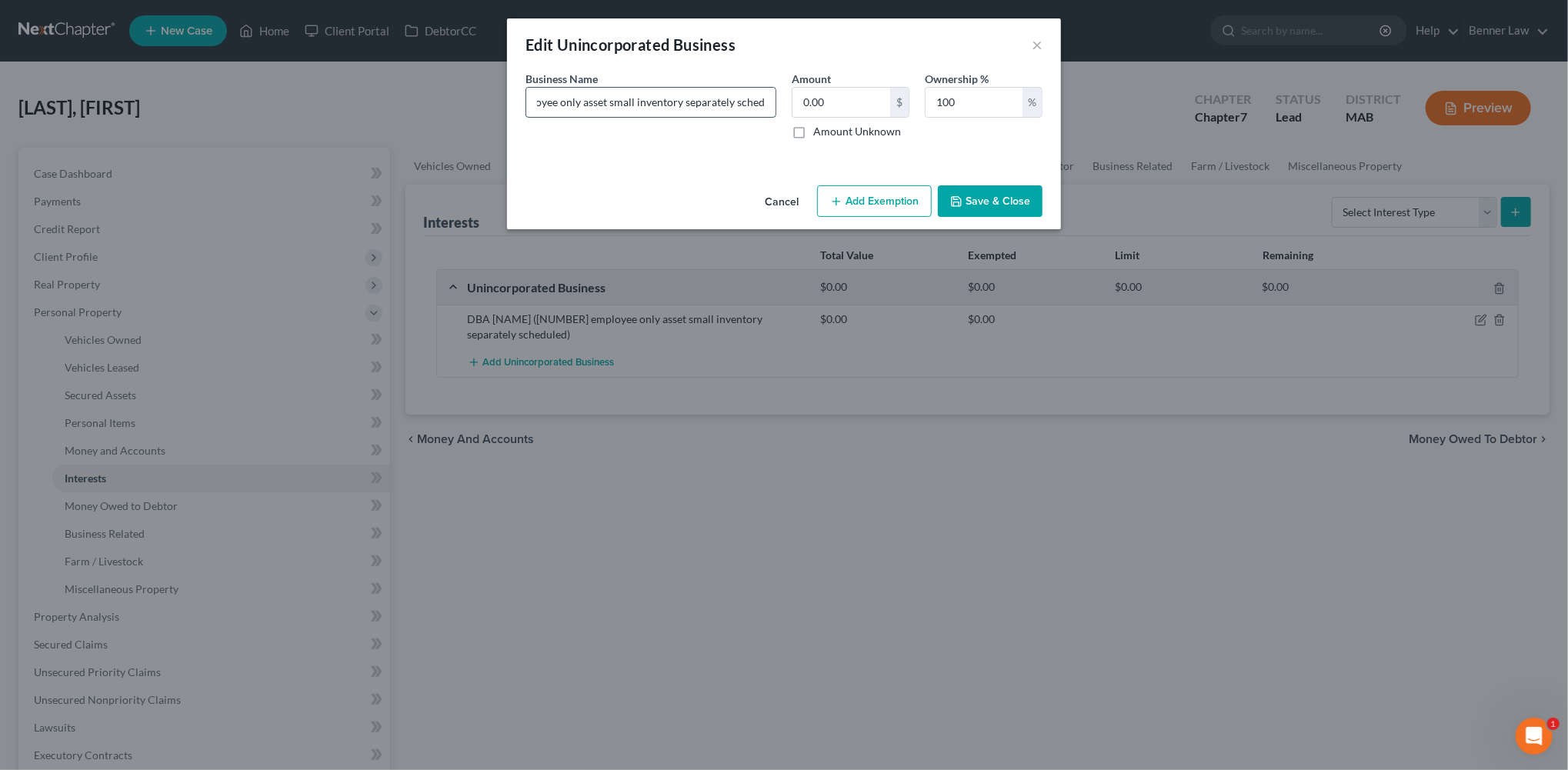 scroll, scrollTop: 0, scrollLeft: 234, axis: horizontal 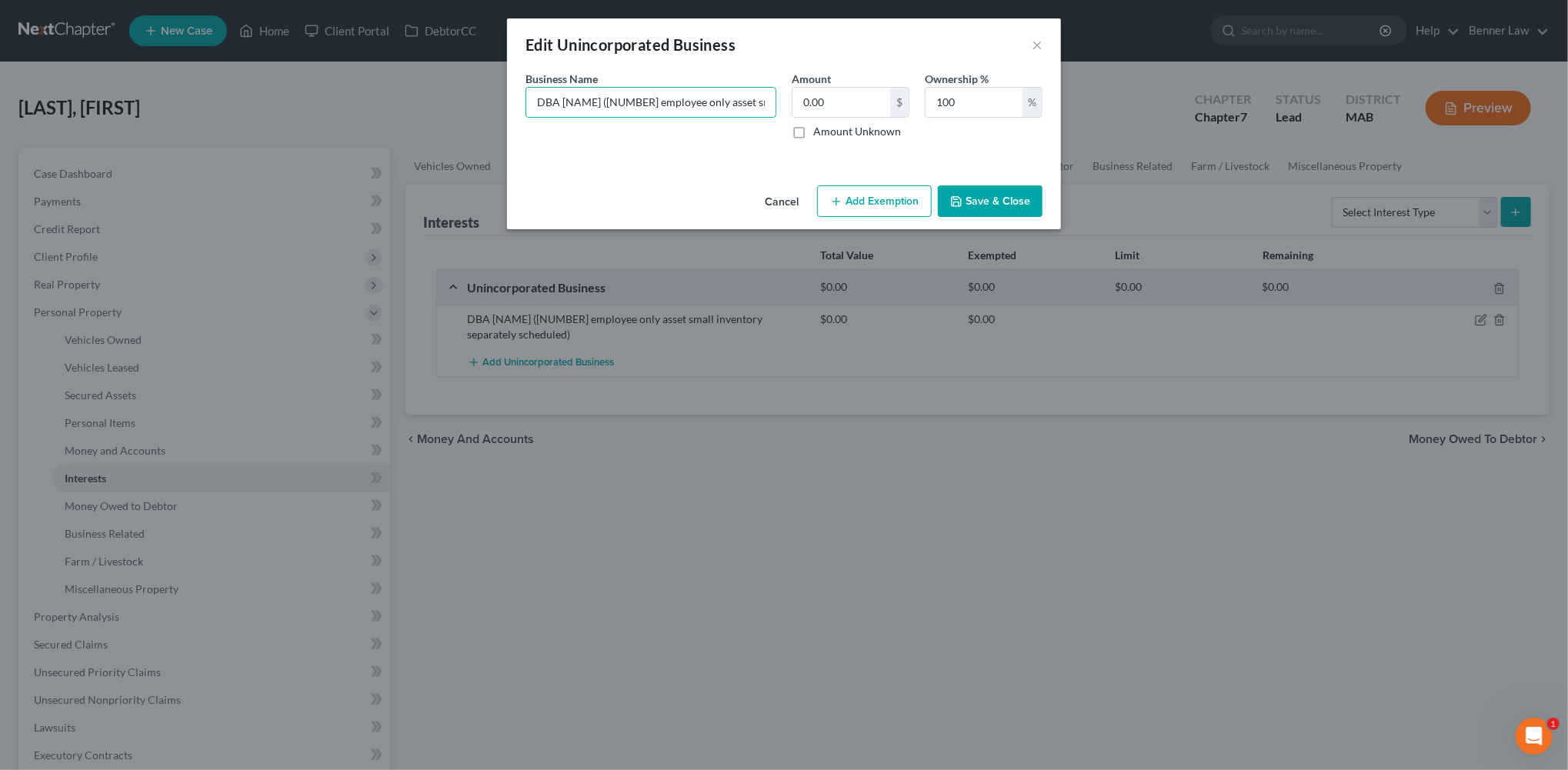 click on "Save & Close" at bounding box center (990, 202) 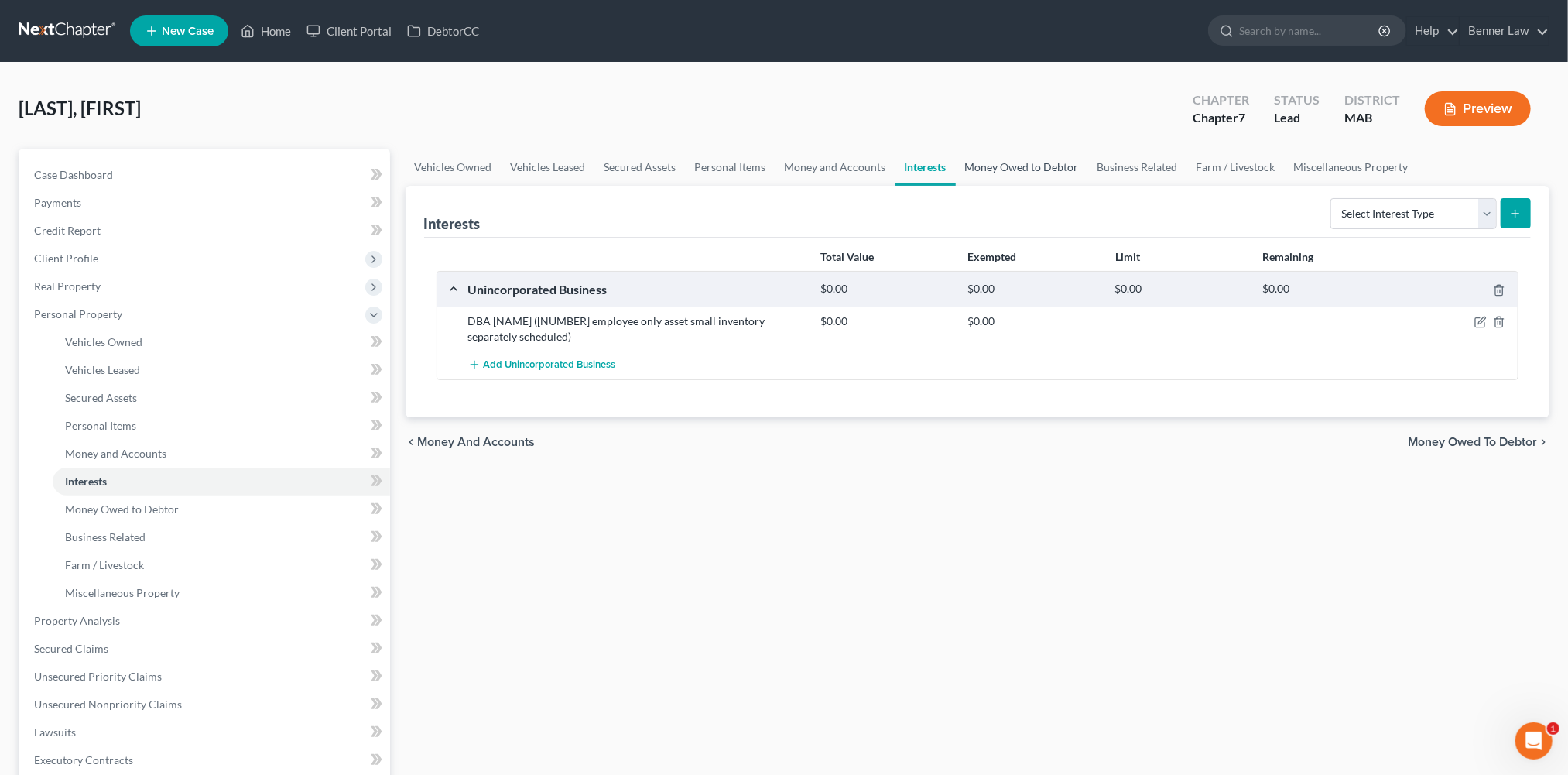 click on "Money Owed to Debtor" at bounding box center [1022, 167] 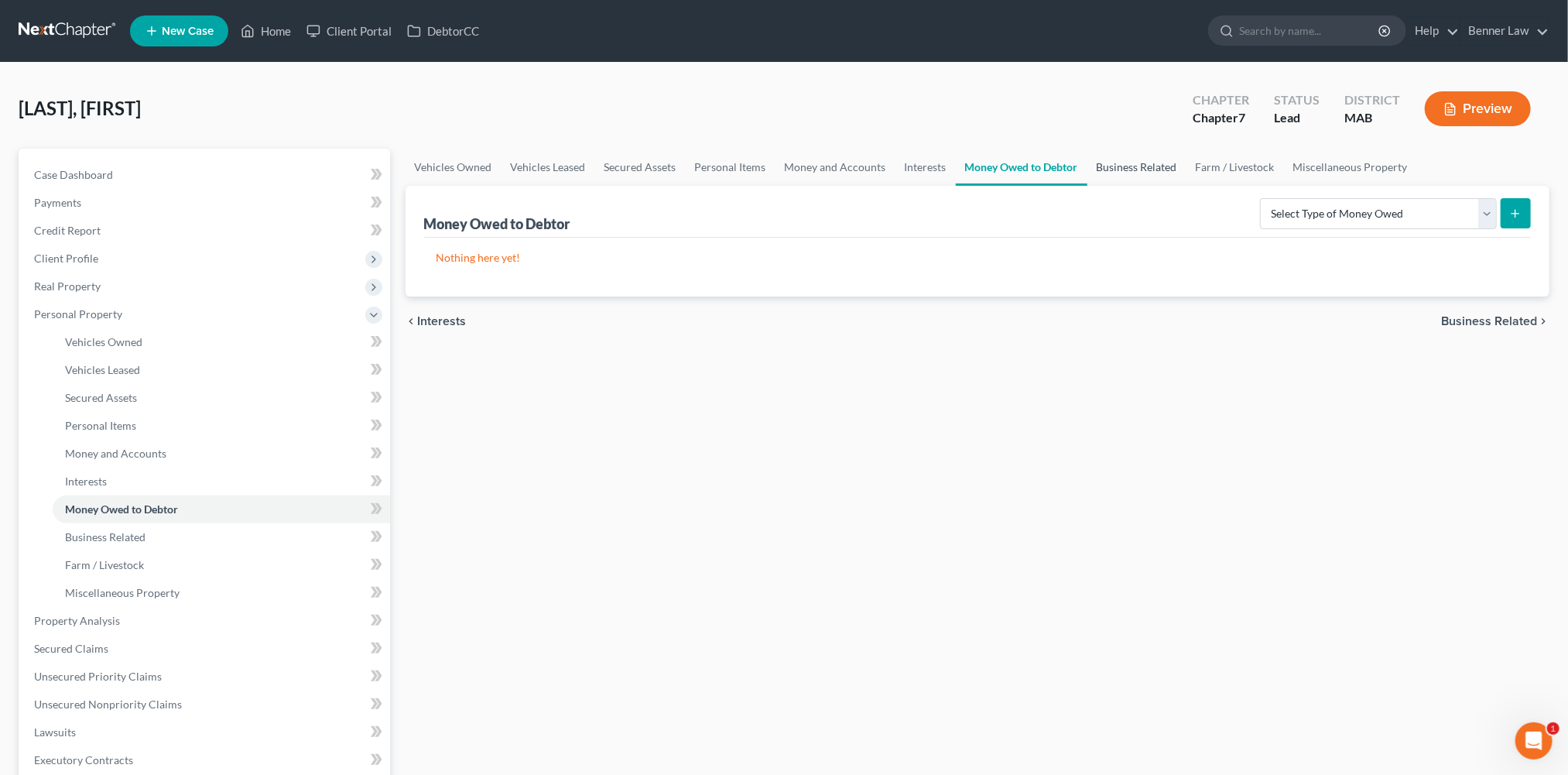 click on "Business Related" at bounding box center (1137, 167) 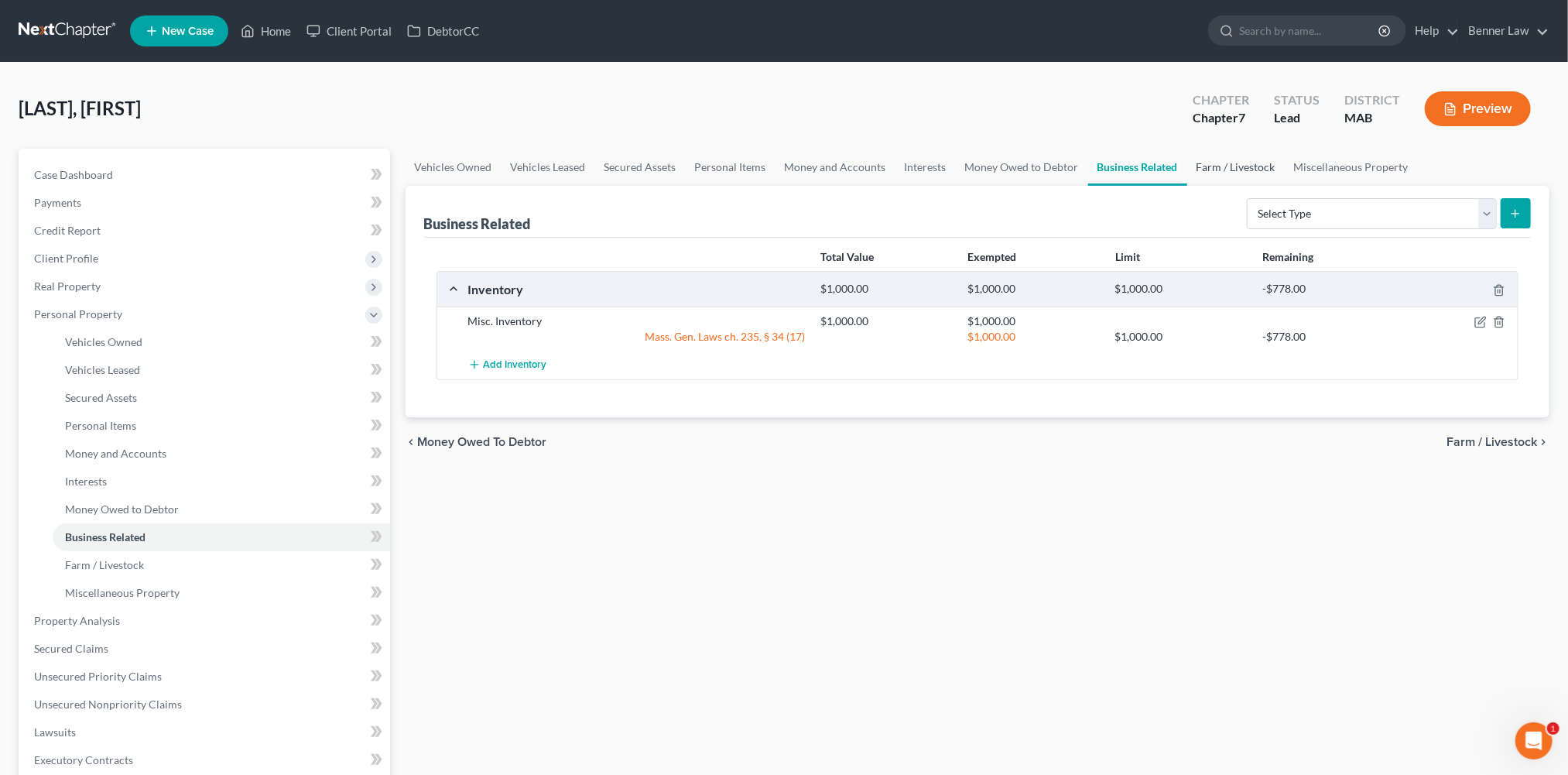 click on "Farm / Livestock" at bounding box center [1236, 167] 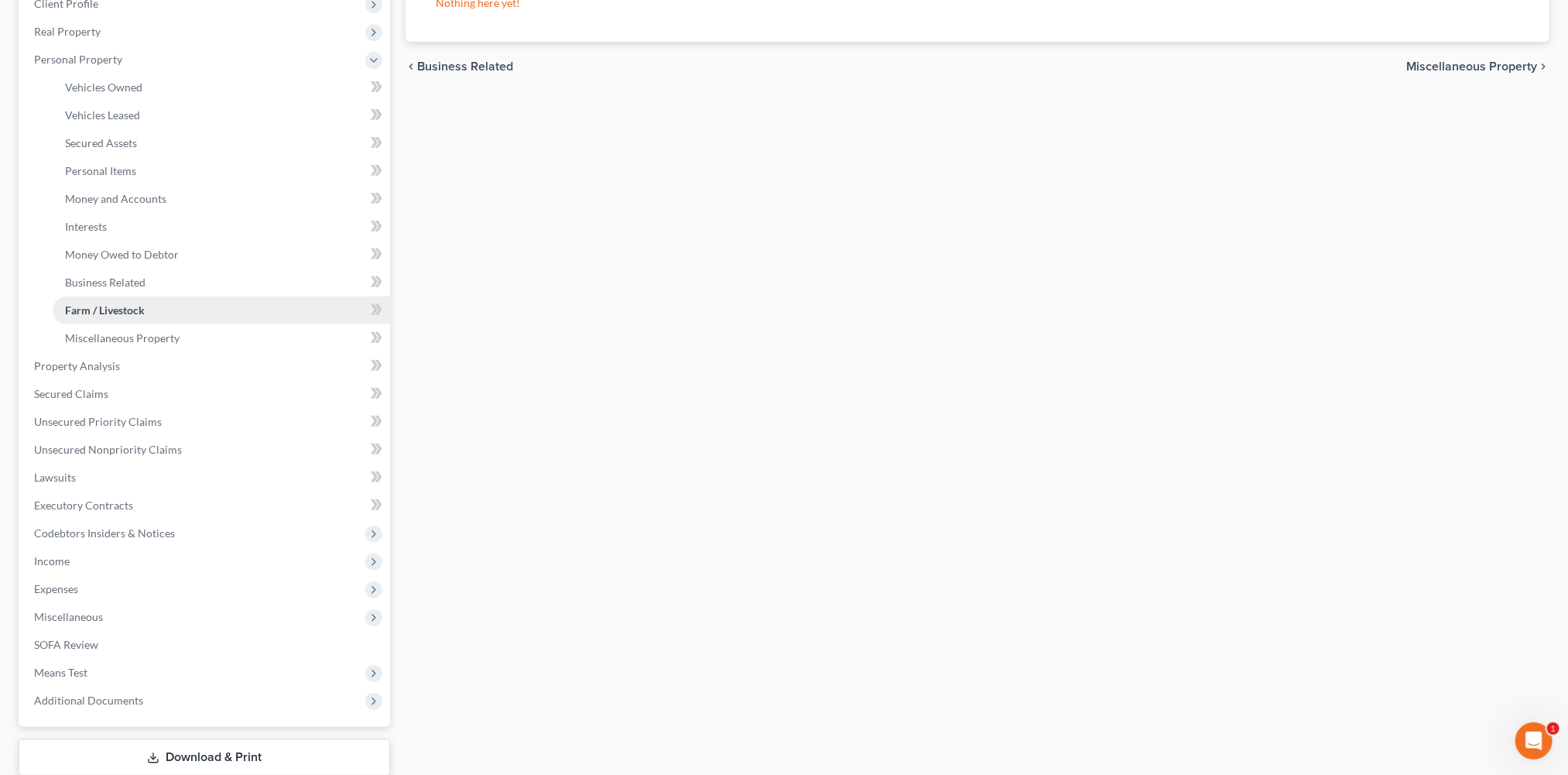 scroll, scrollTop: 256, scrollLeft: 0, axis: vertical 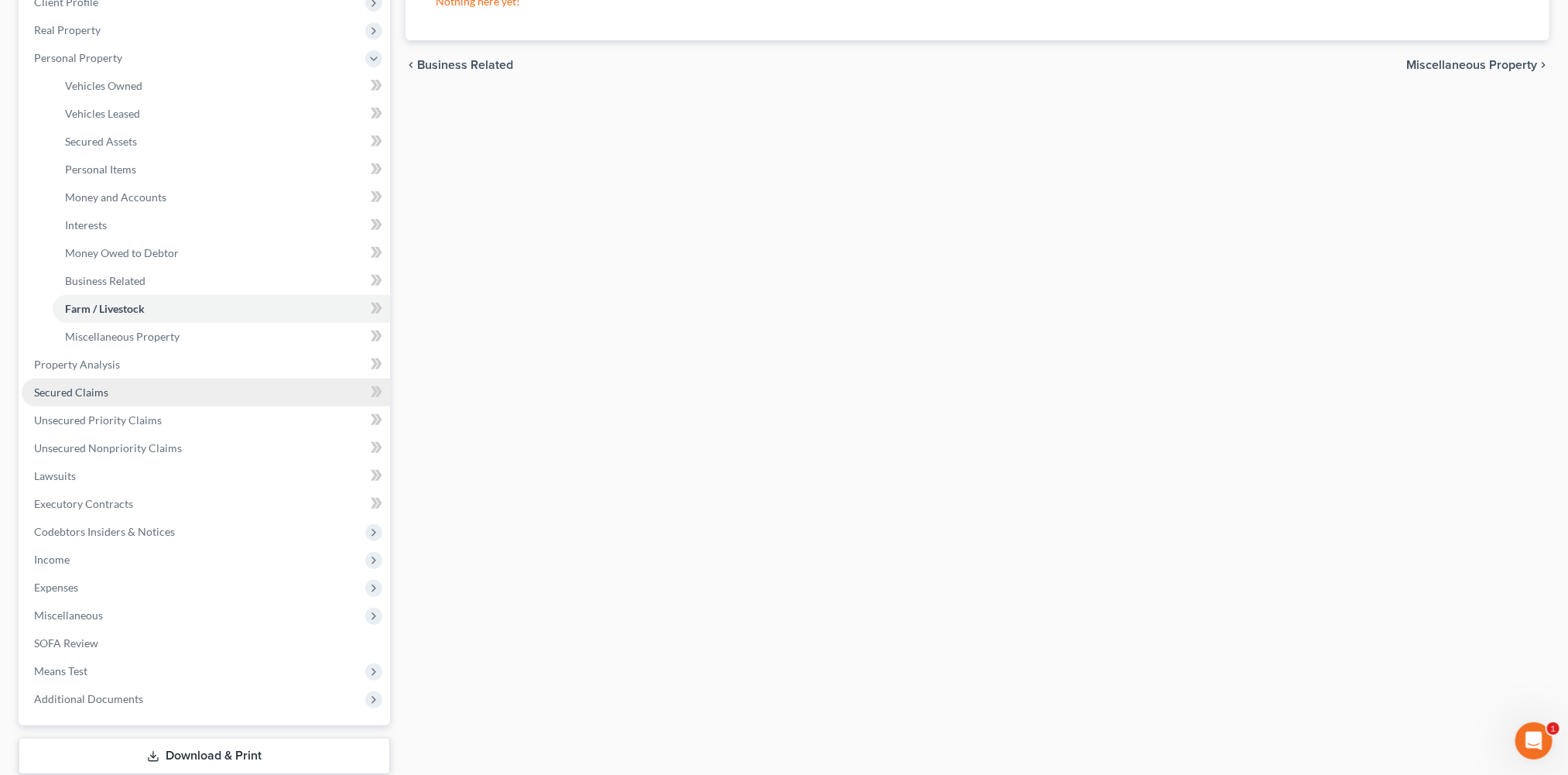 click on "Secured Claims" at bounding box center (206, 393) 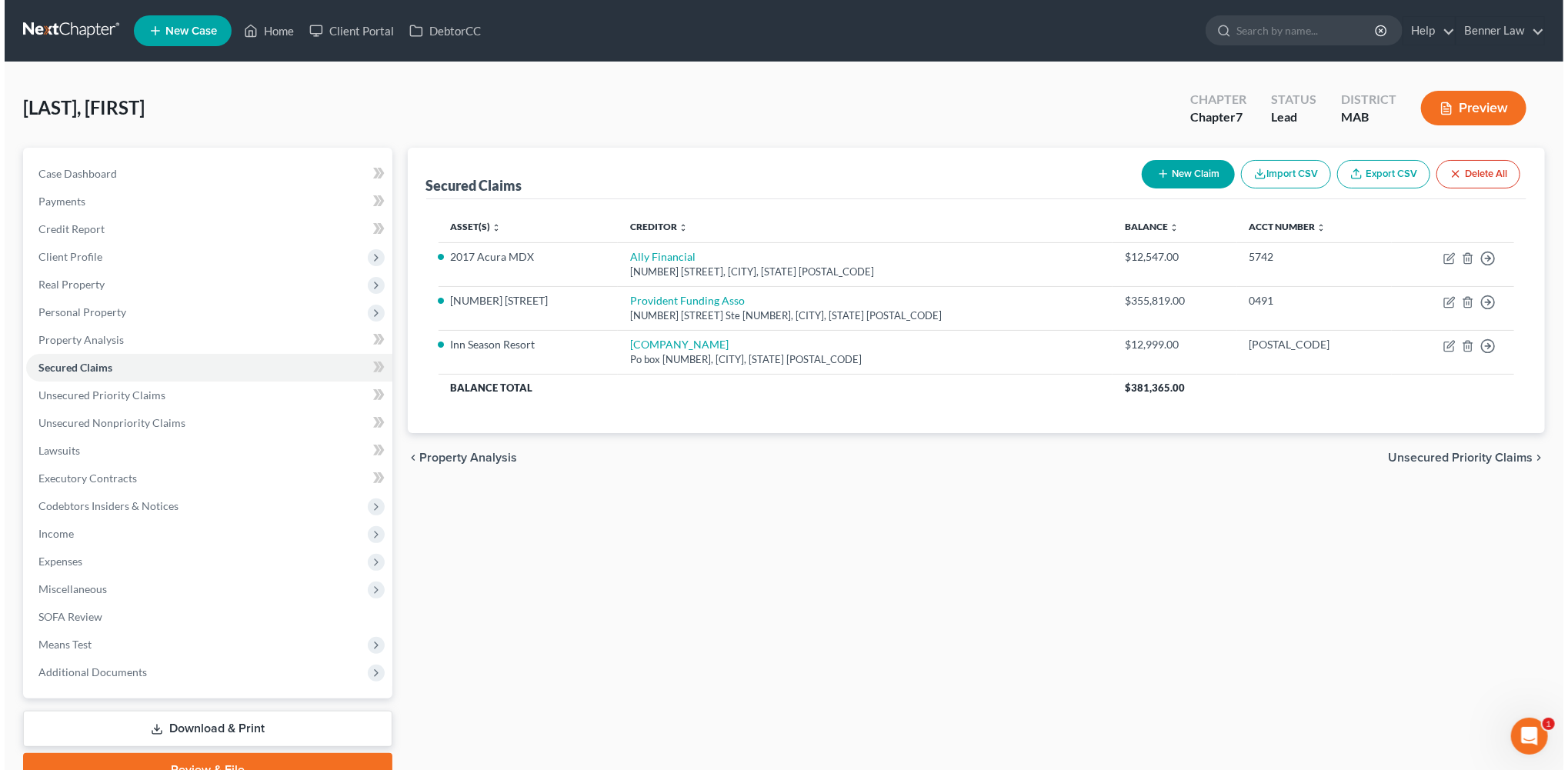 scroll, scrollTop: 0, scrollLeft: 0, axis: both 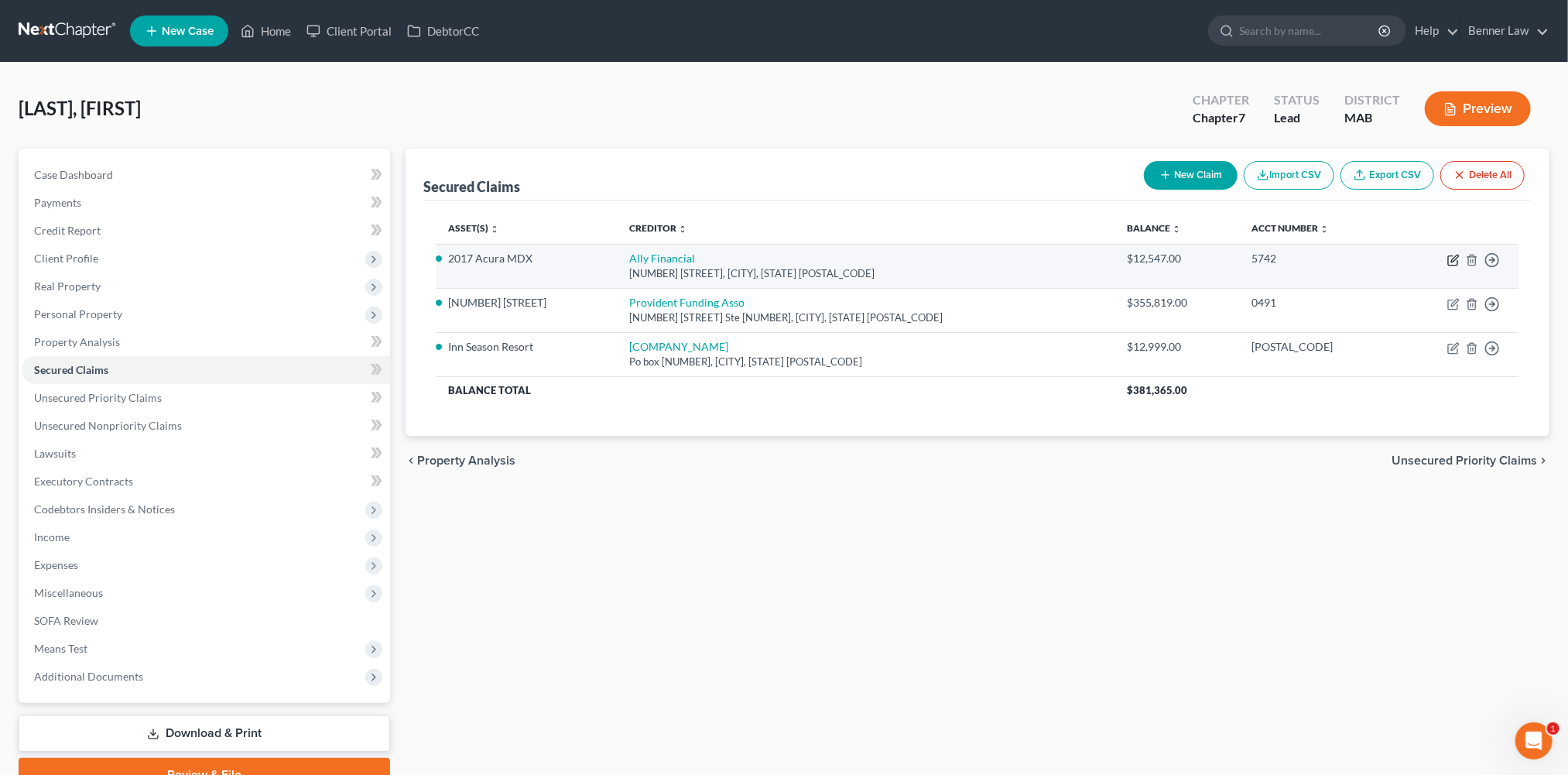 click 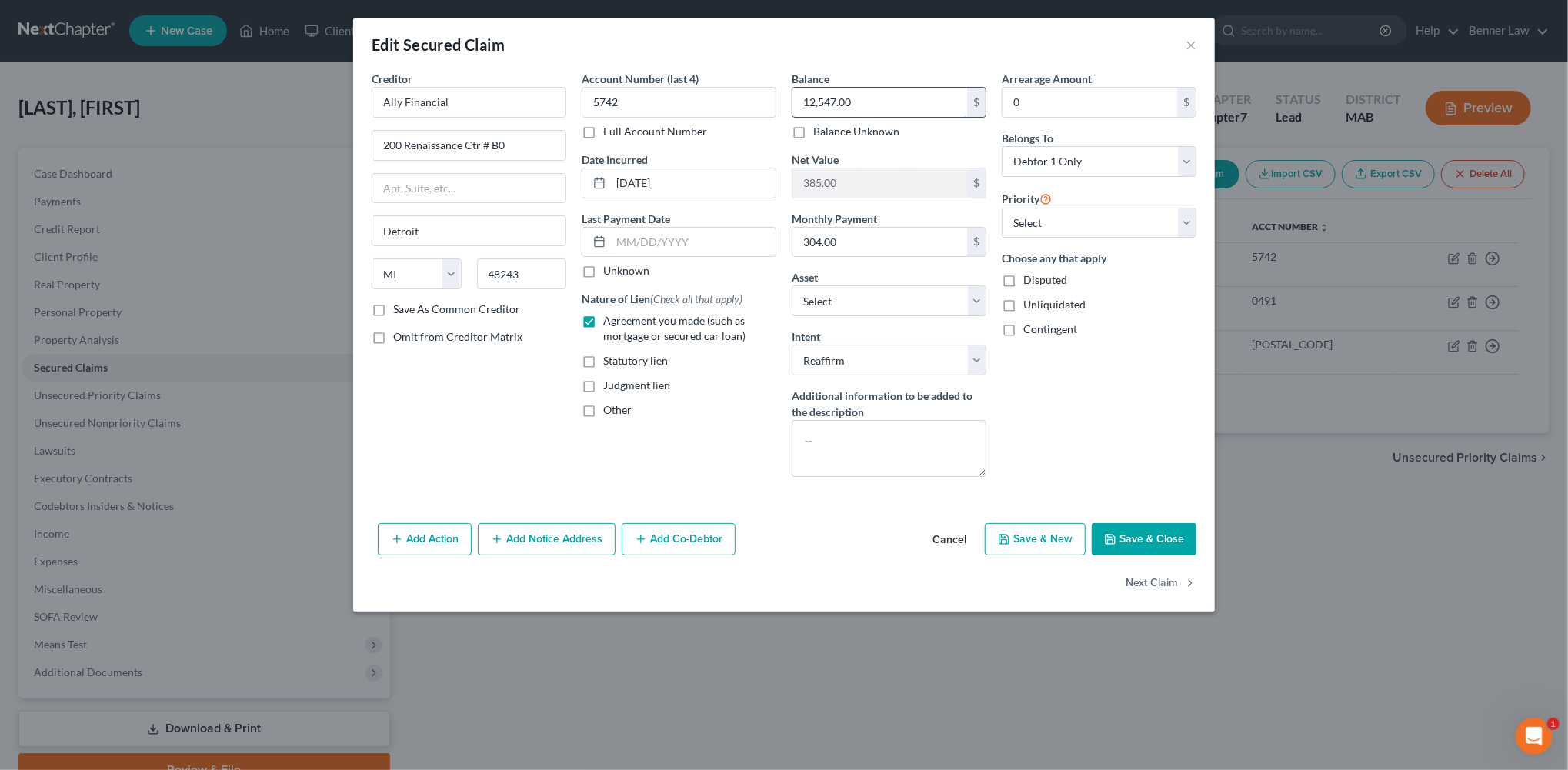 click on "12,547.00" at bounding box center (879, 102) 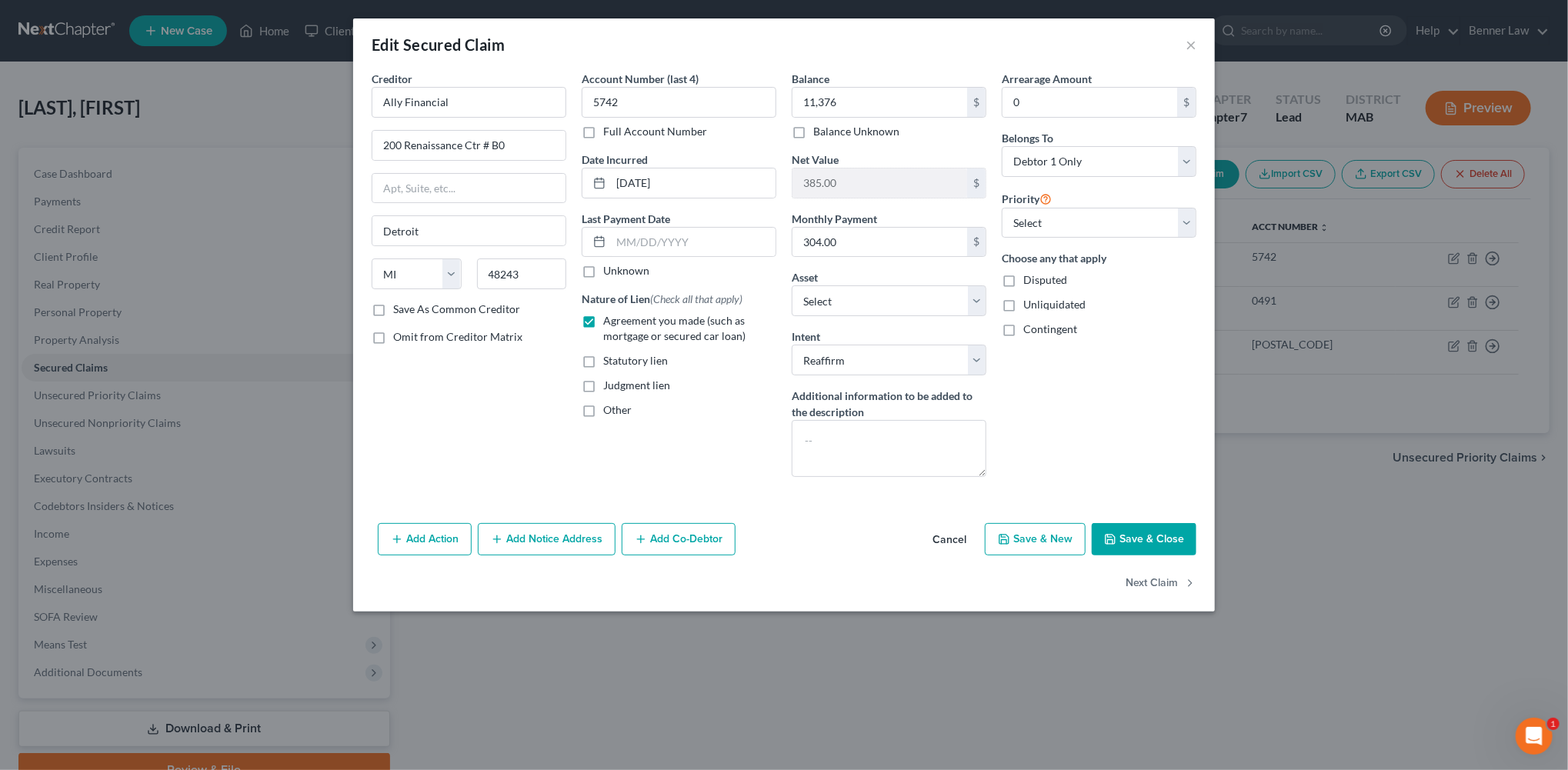 click on "Save & Close" at bounding box center (1144, 539) 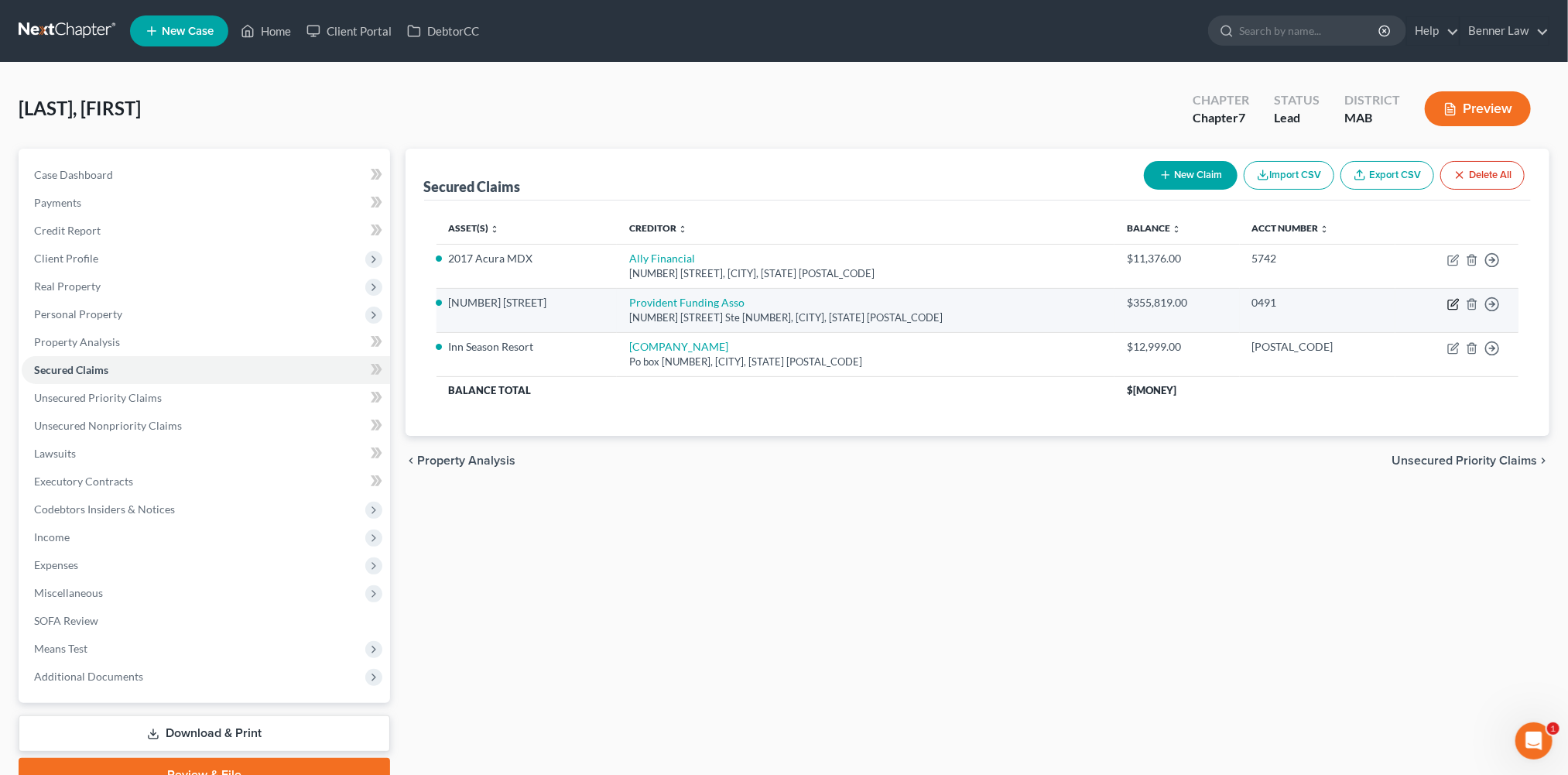 click 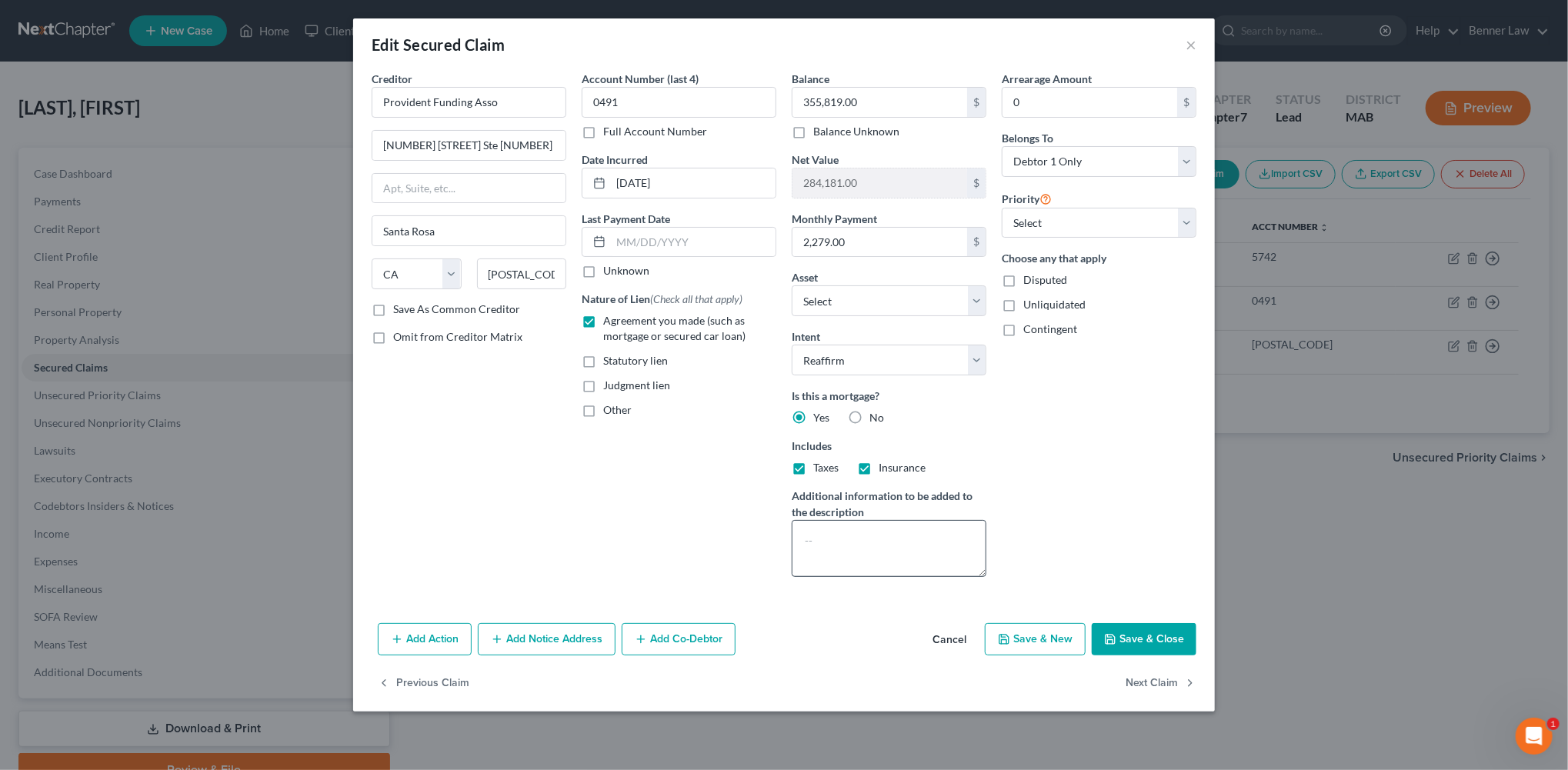 scroll, scrollTop: 112, scrollLeft: 0, axis: vertical 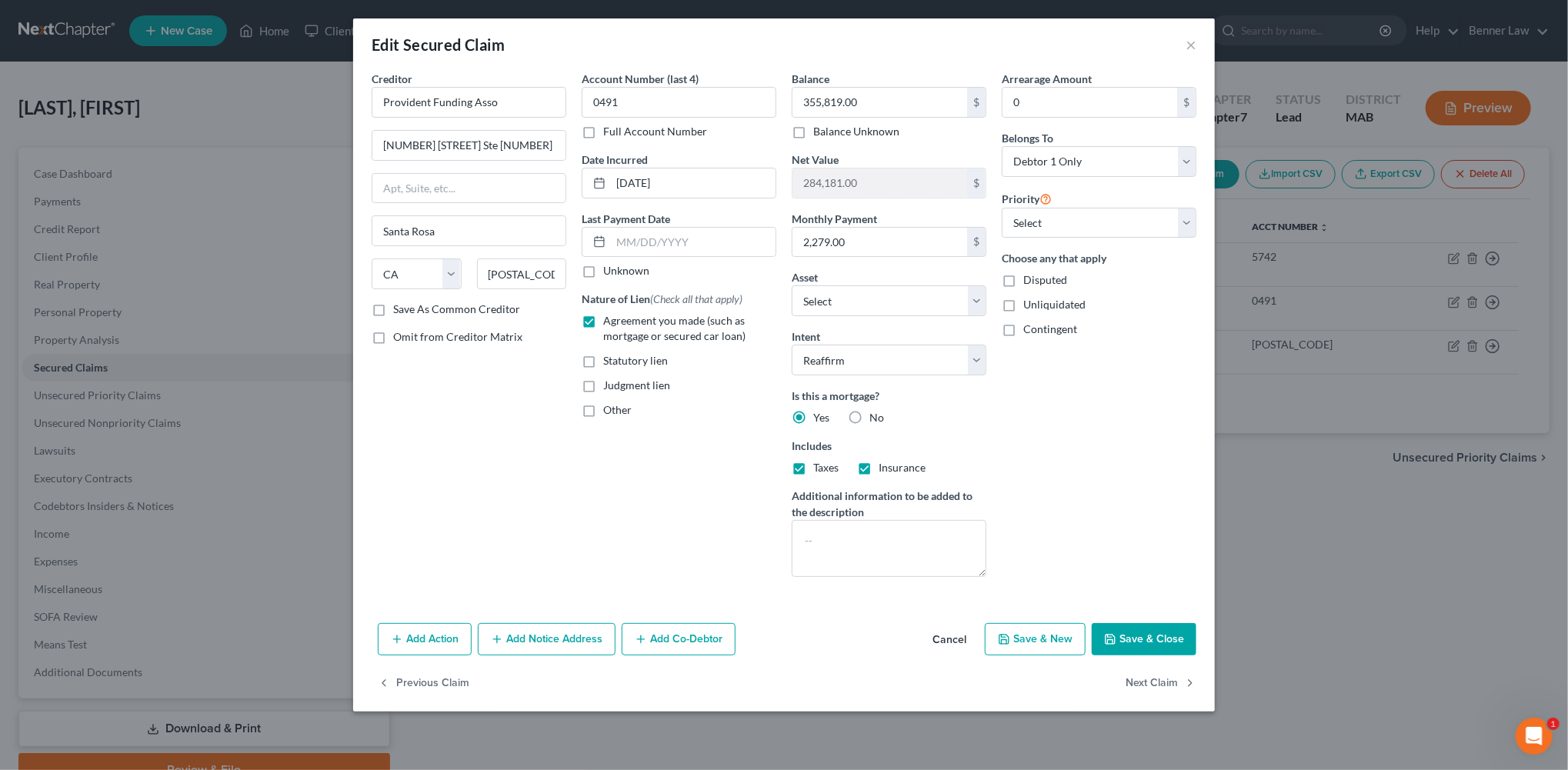click on "Add Notice Address" at bounding box center [546, 639] 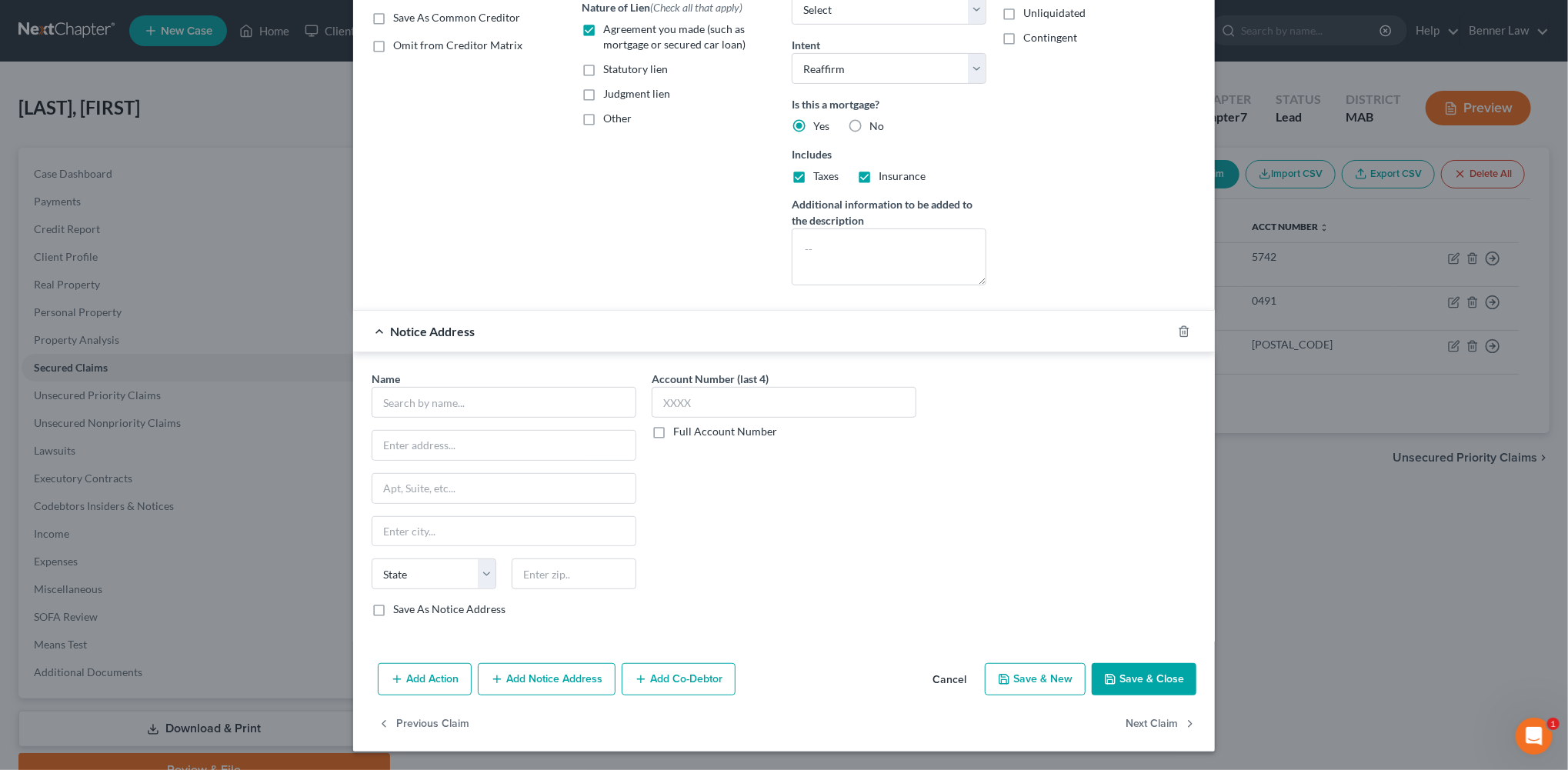 scroll, scrollTop: 462, scrollLeft: 0, axis: vertical 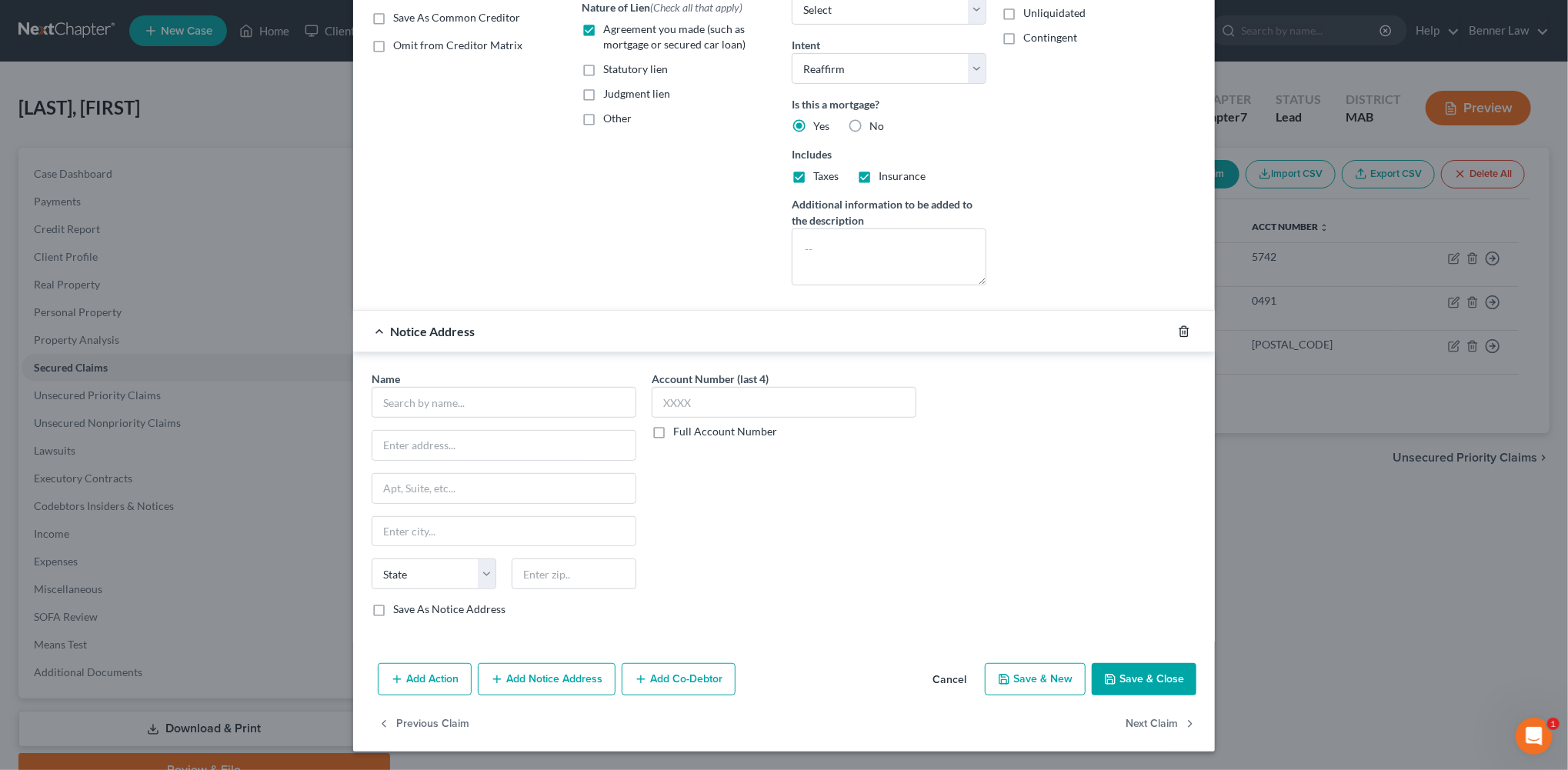 click 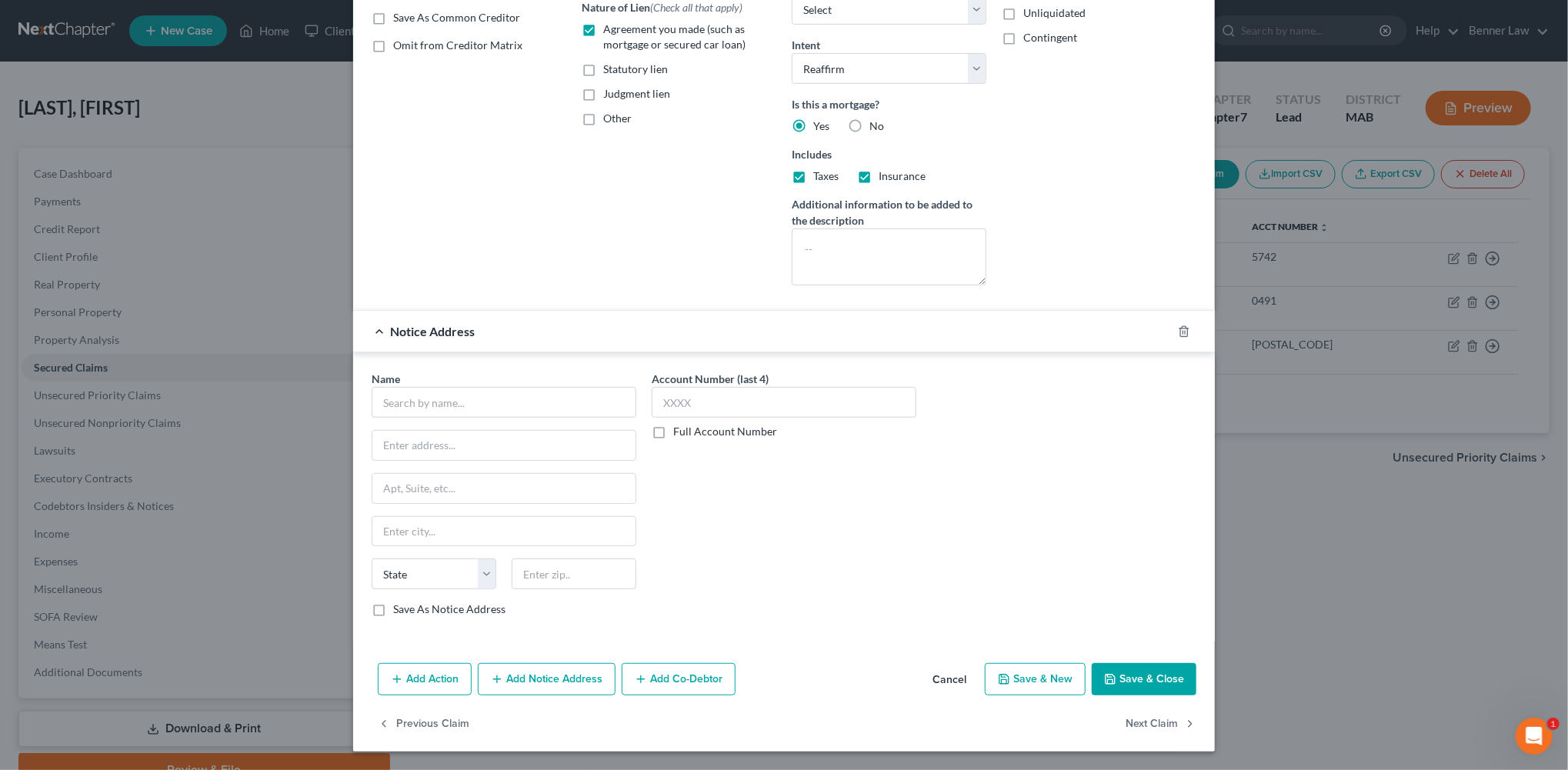 scroll, scrollTop: 135, scrollLeft: 0, axis: vertical 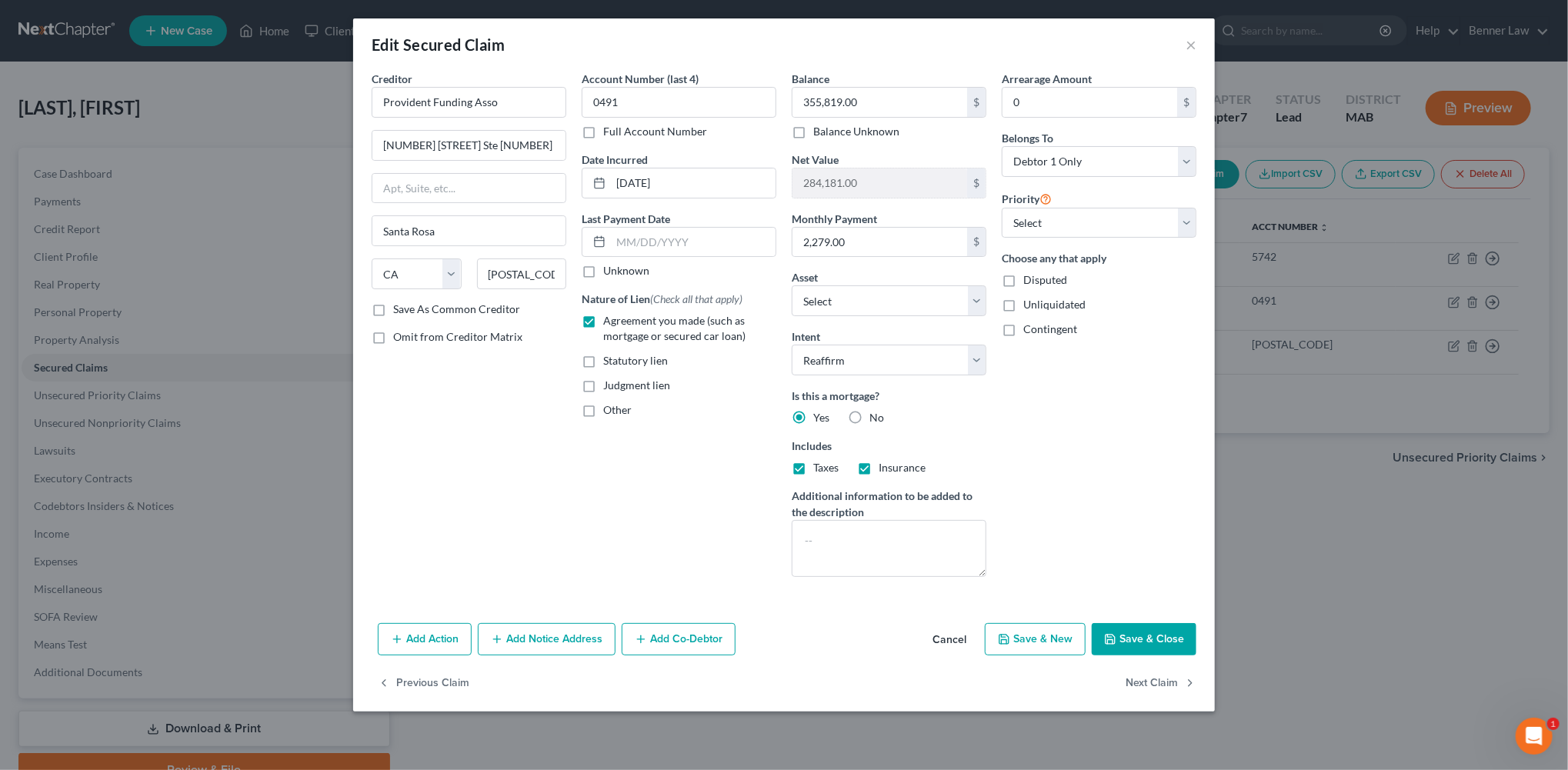 click on "Add Co-Debtor" at bounding box center [679, 639] 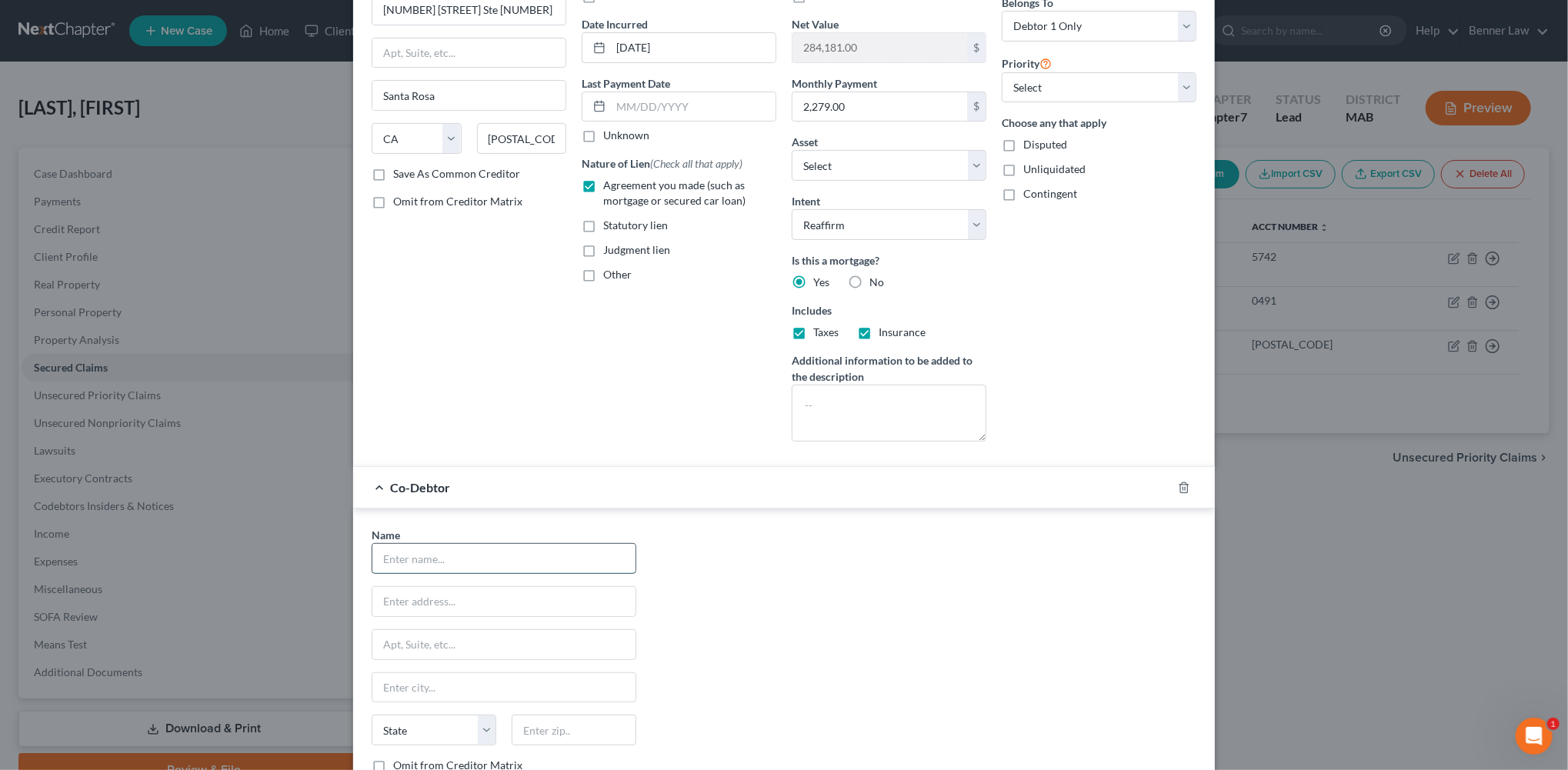 click at bounding box center (504, 558) 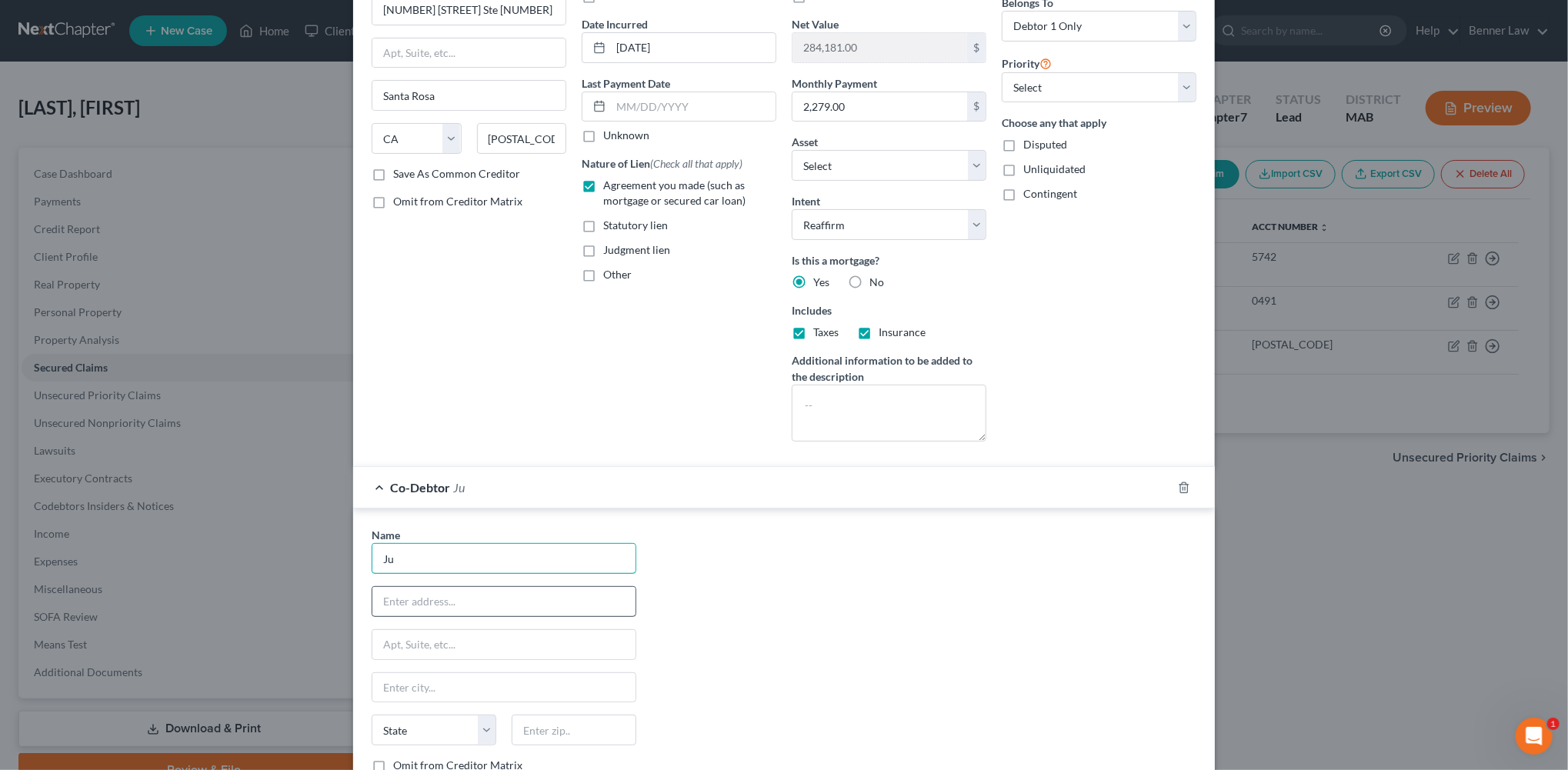 type on "J" 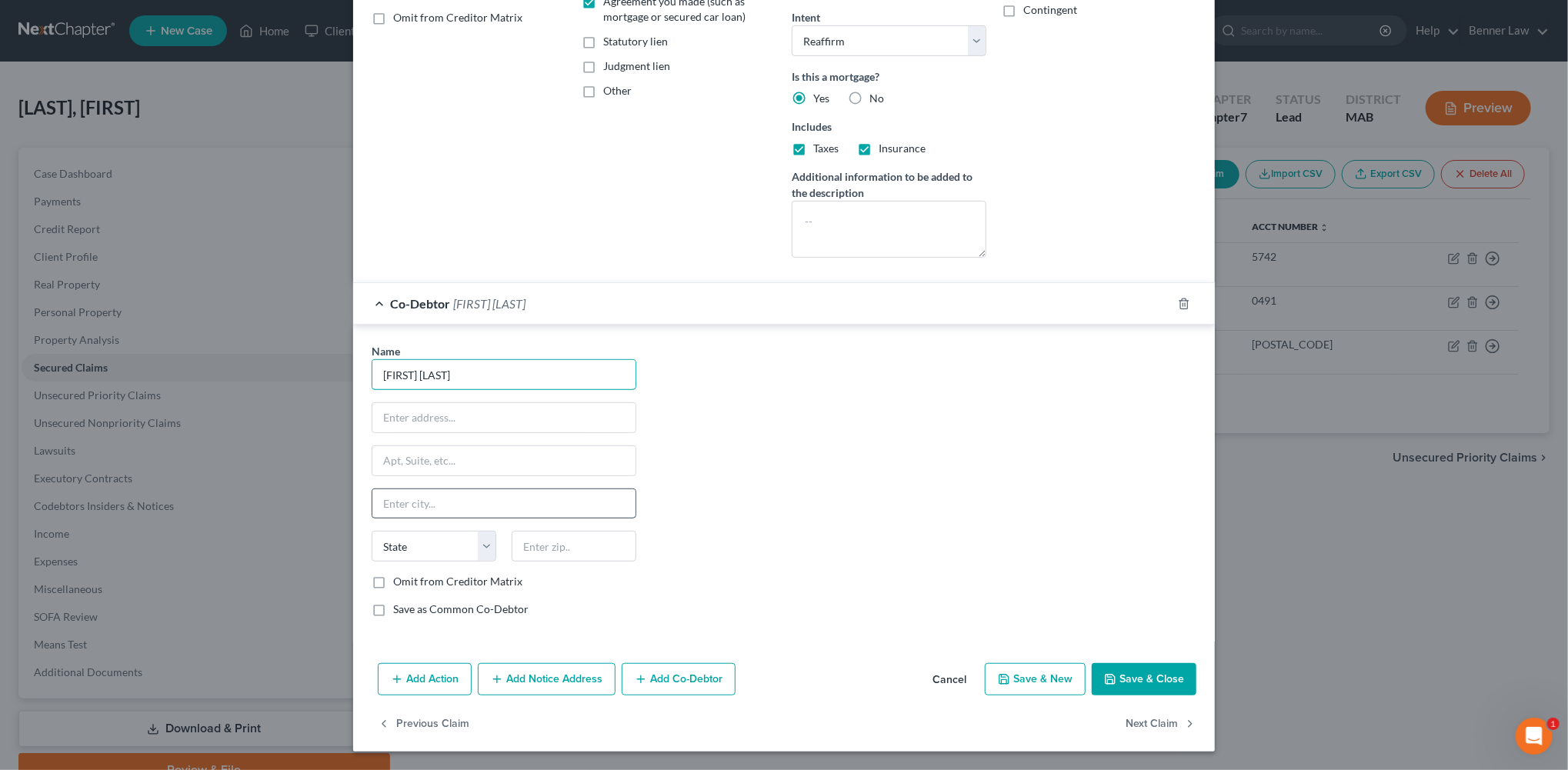 scroll, scrollTop: 391, scrollLeft: 0, axis: vertical 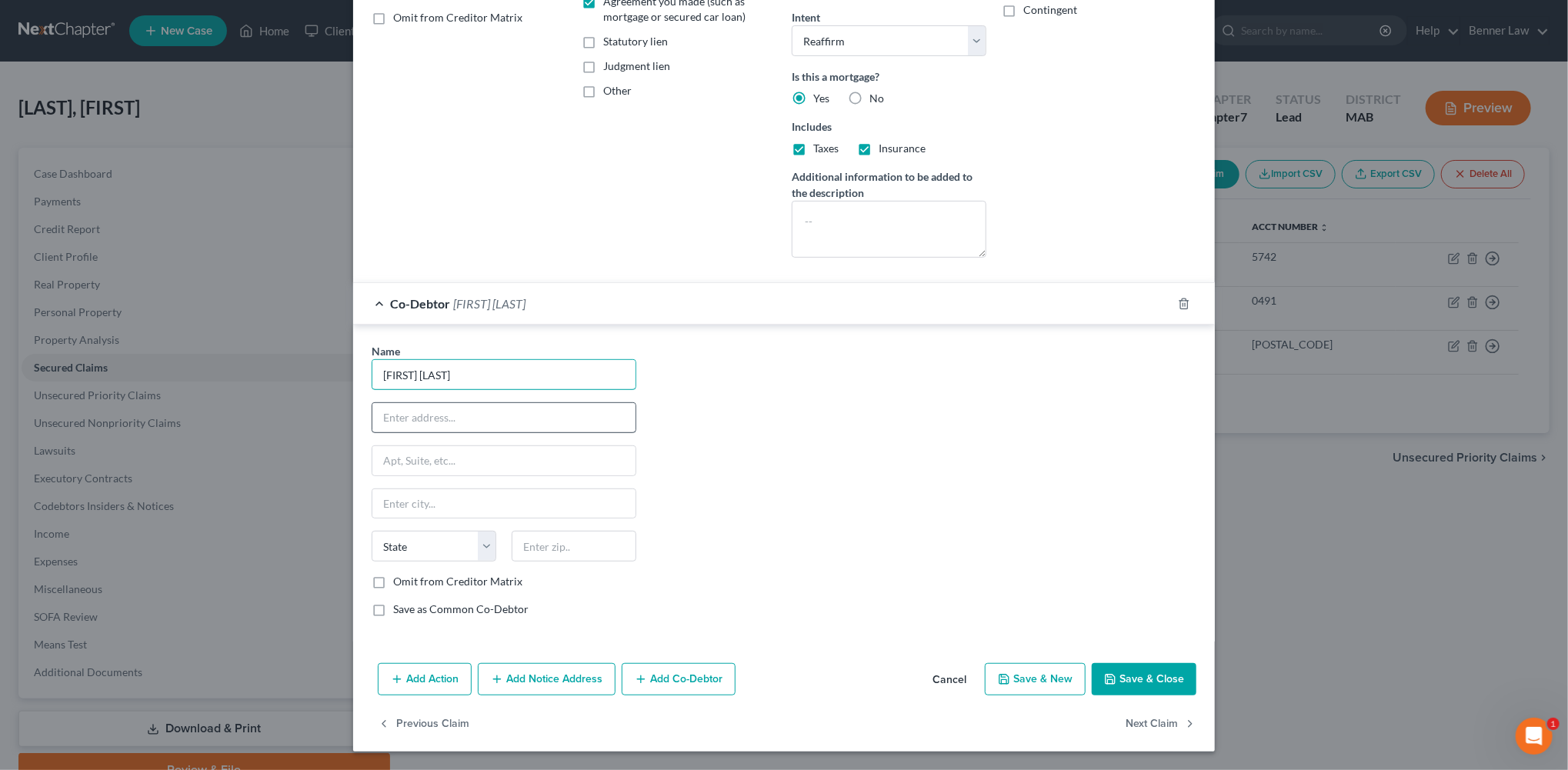 type on "[FIRST] [LAST]" 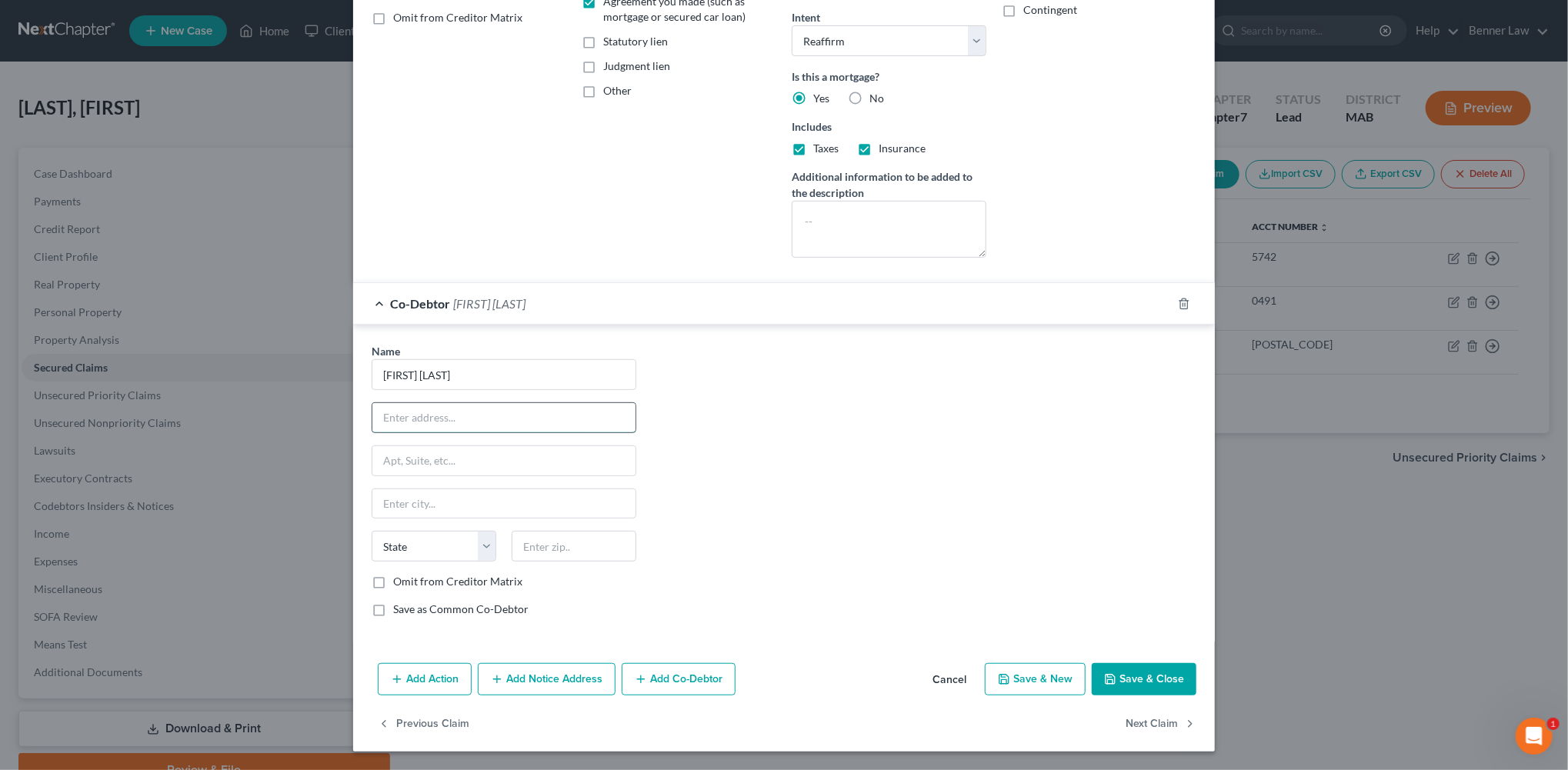 click at bounding box center [504, 418] 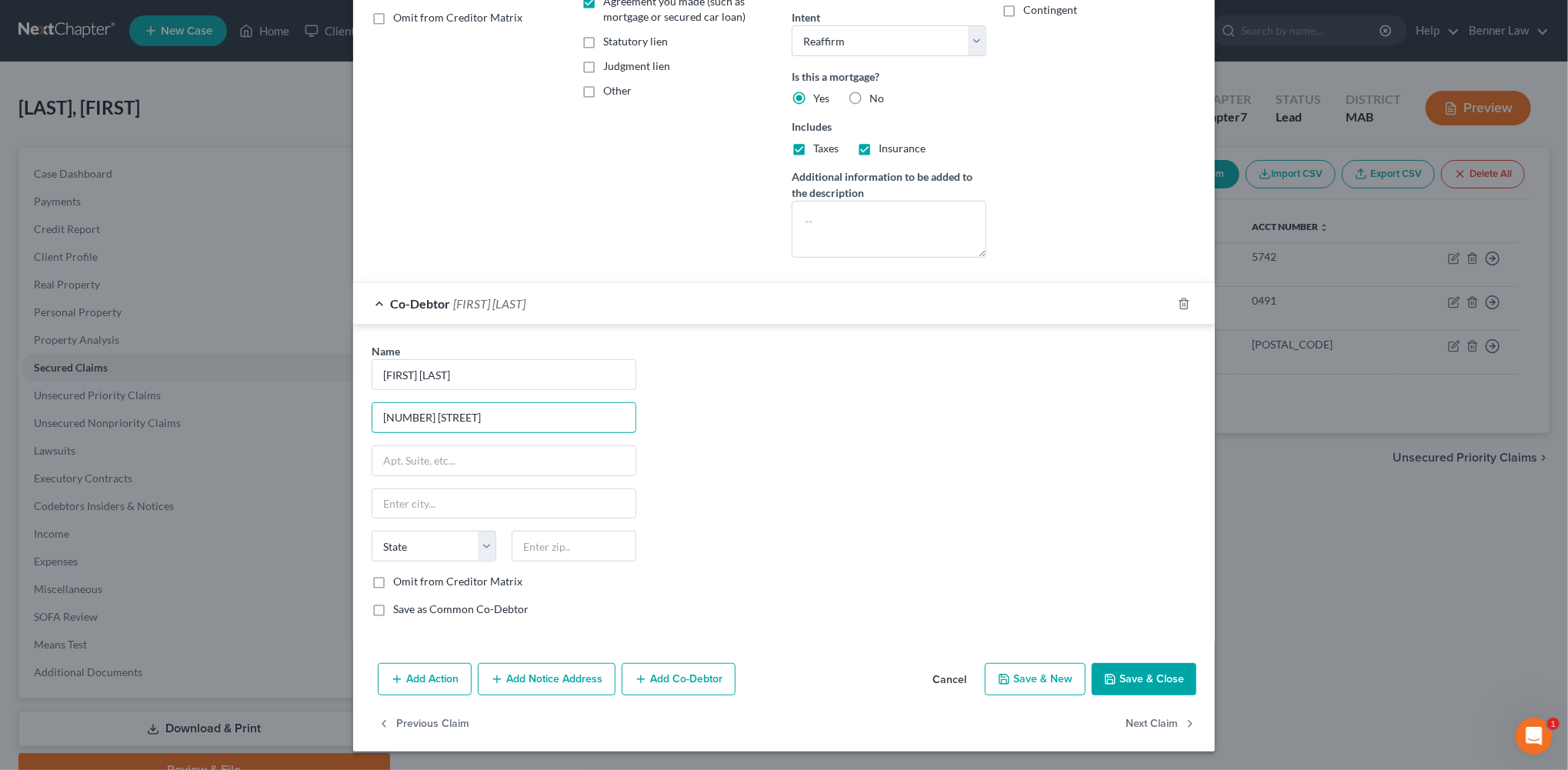 type on "[NUMBER] [STREET]" 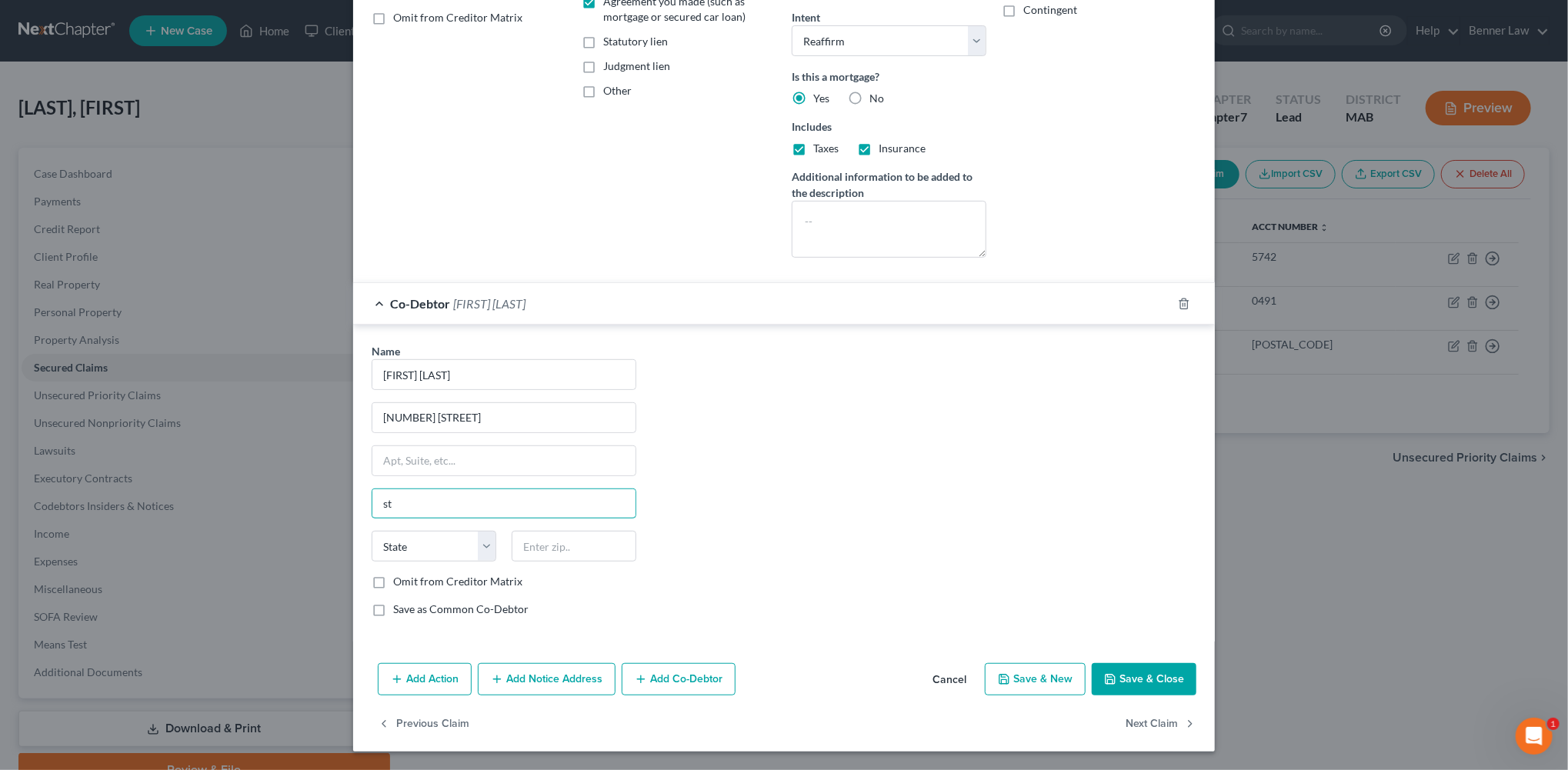 type on "s" 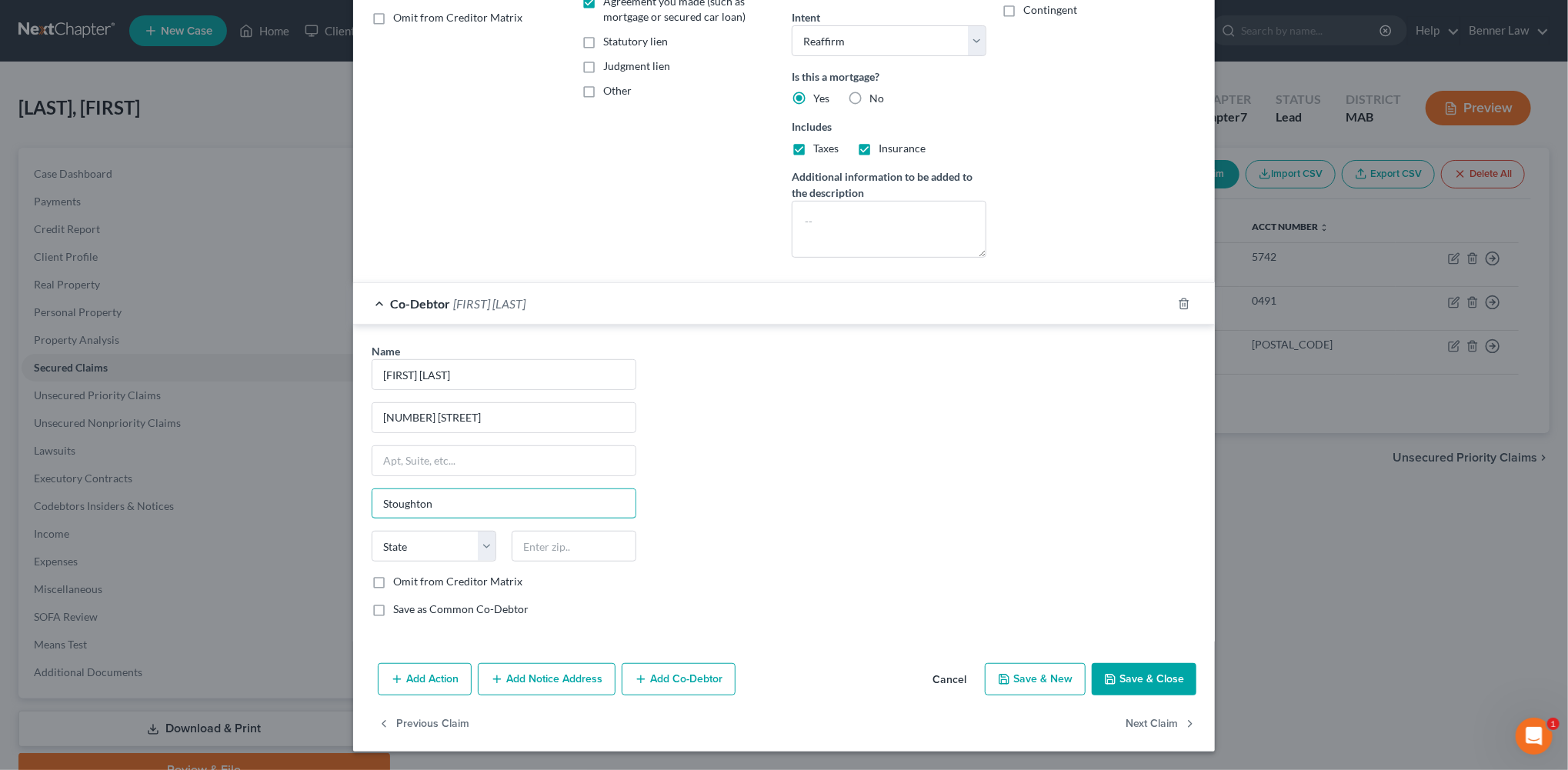 type on "Stoughton" 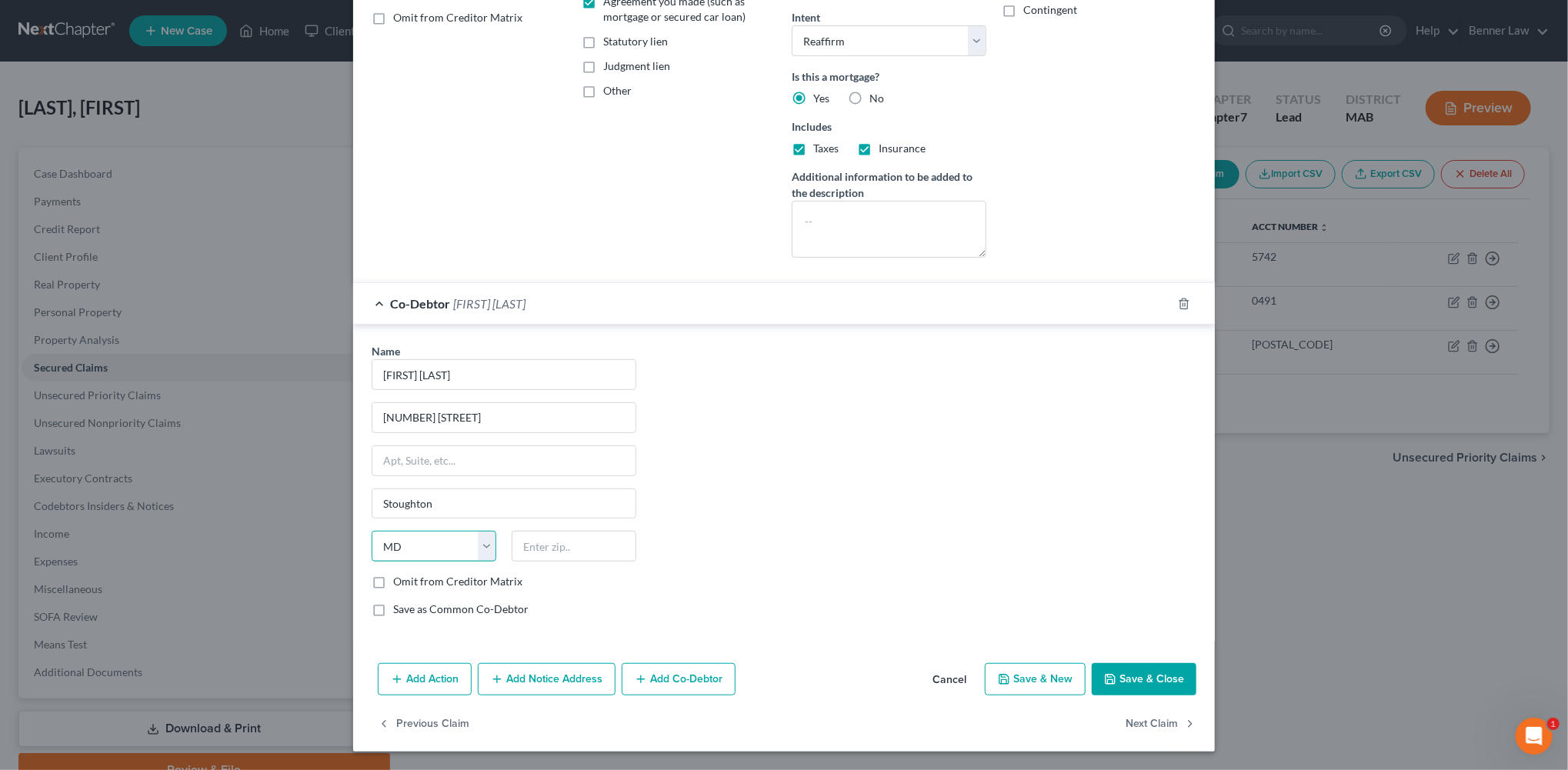 select on "22" 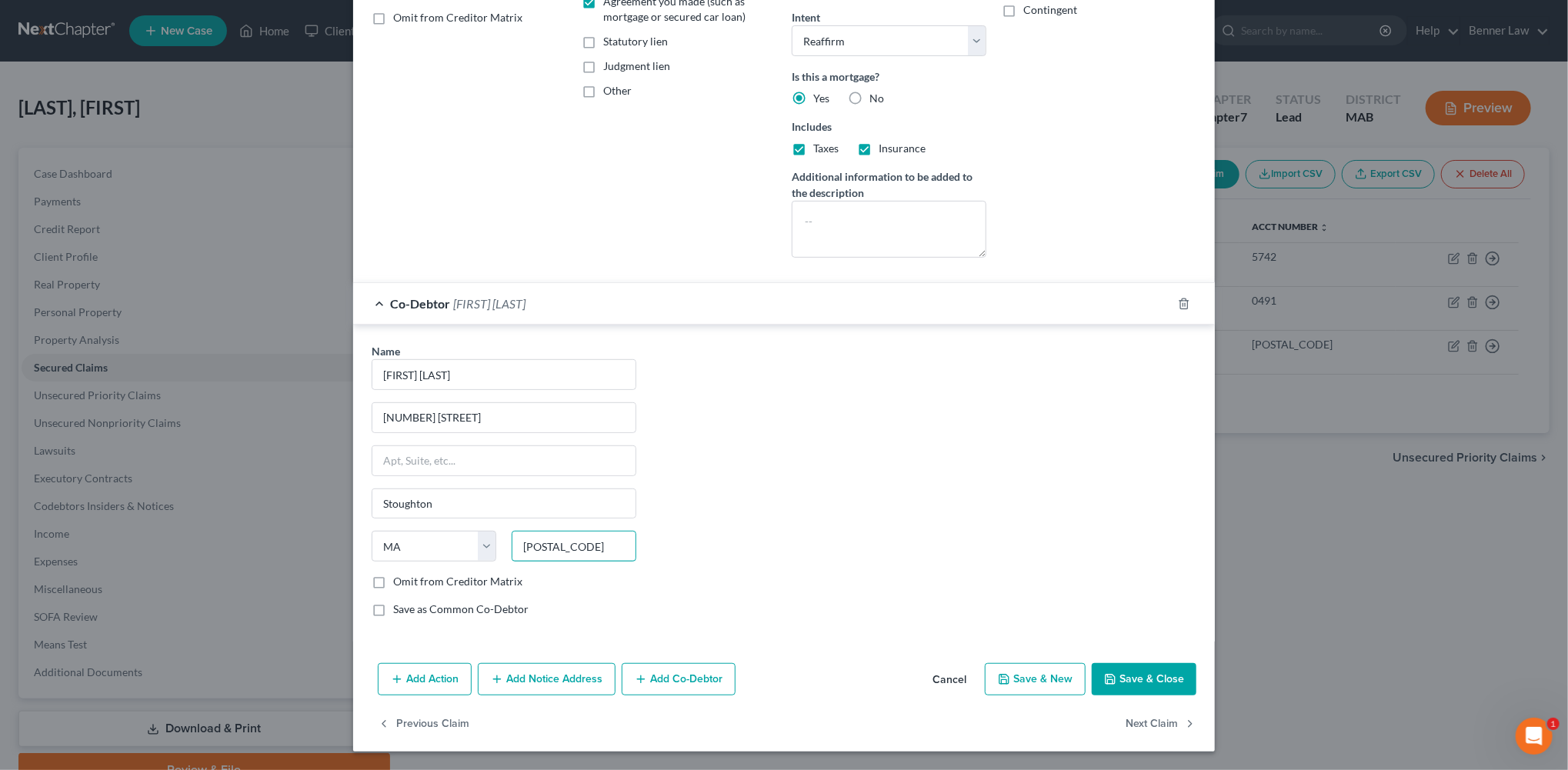 scroll, scrollTop: 514, scrollLeft: 0, axis: vertical 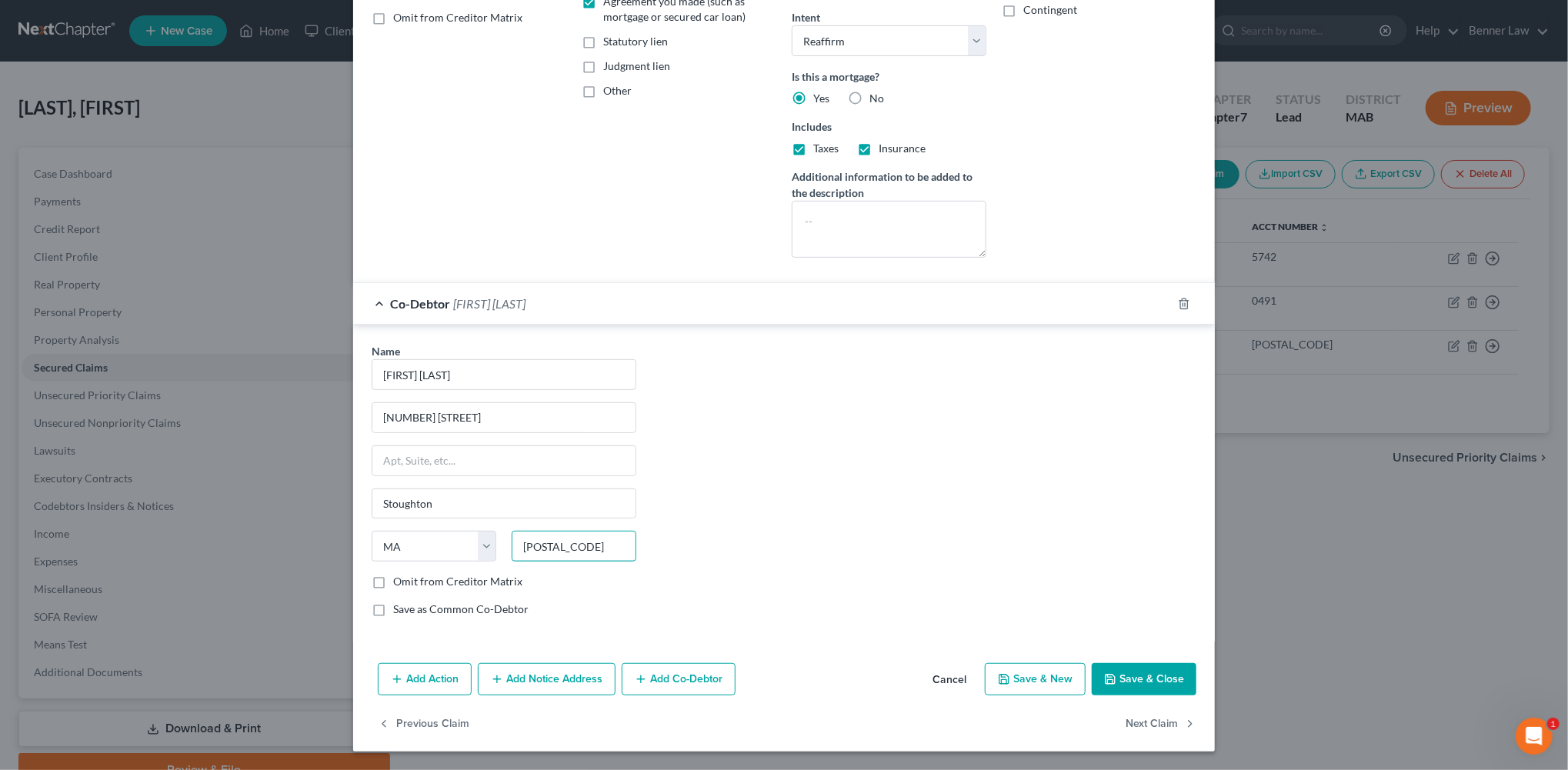 type on "[POSTAL_CODE]" 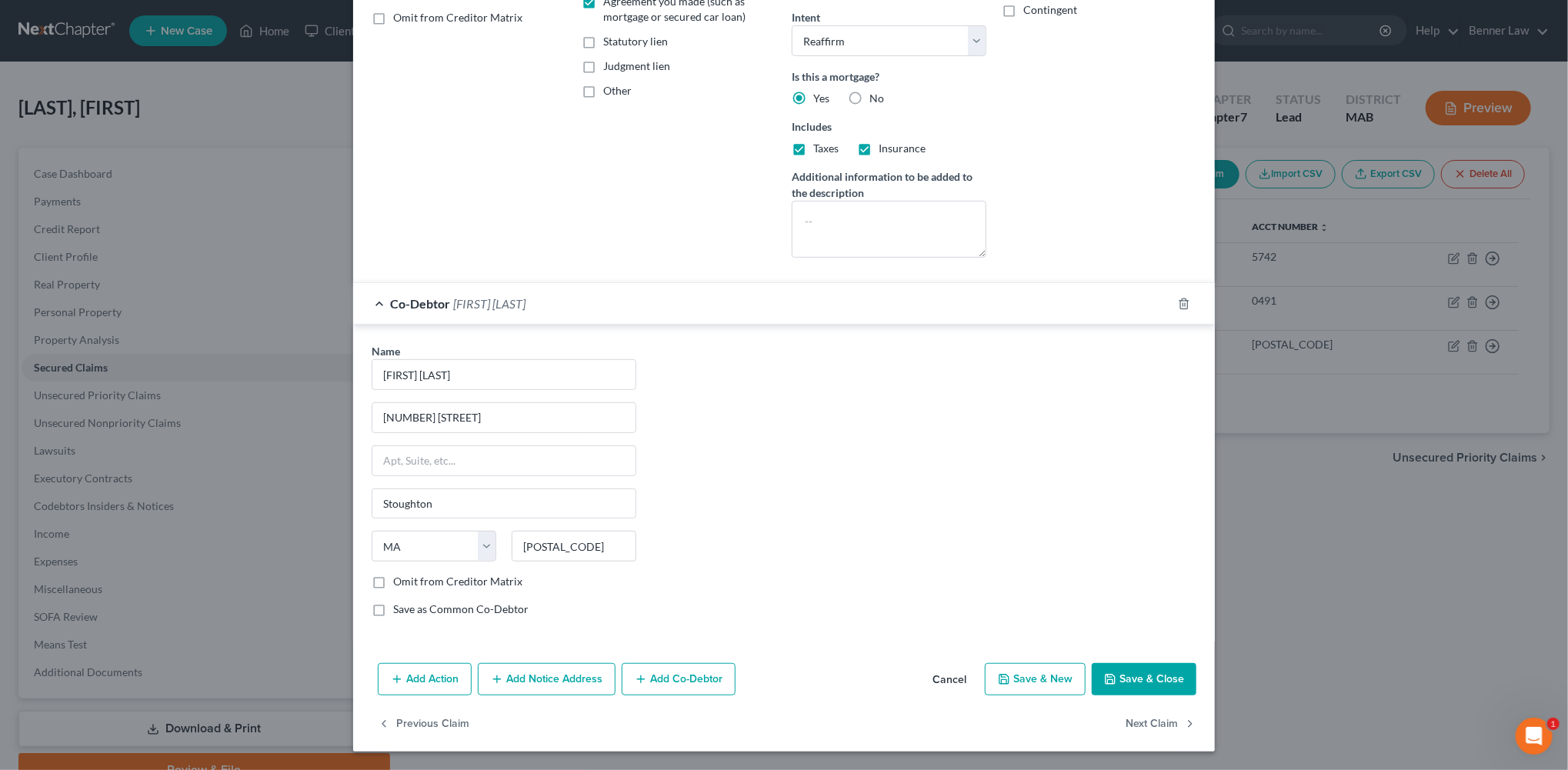 click on "Omit from Creditor Matrix" at bounding box center [458, 582] 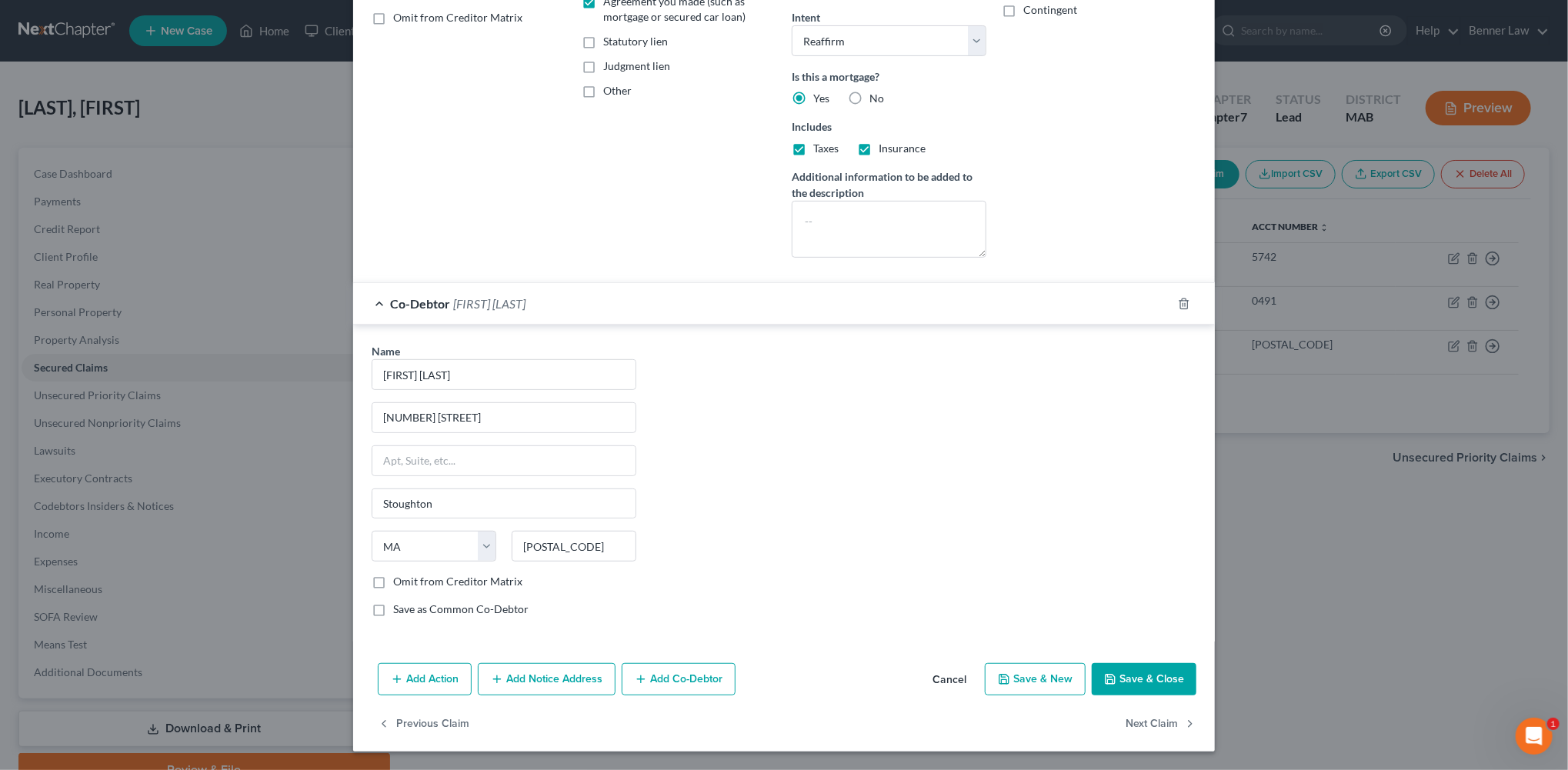 click on "Omit from Creditor Matrix" at bounding box center (404, 578) 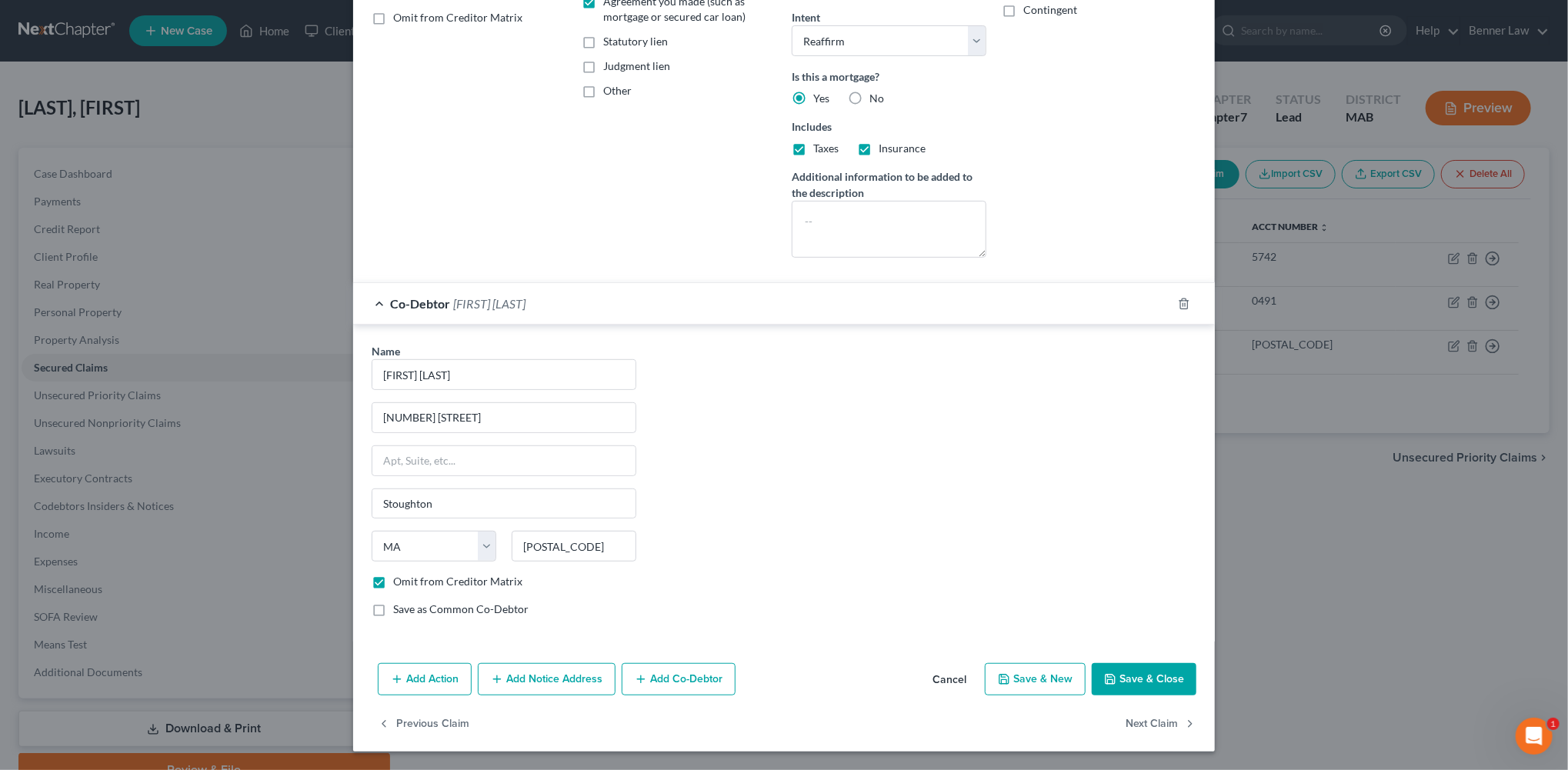 click on "Name
*
[FIRST] [LAST] [NUMBER] [STREET] [CITY] State AL AK AR AZ CA CO CT DE DC FL GA GU HI ID IL IN IA KS KY LA ME MD MA MI MN MS MO MT NC ND NE NV NH WI WY [POSTAL_CODE] Omit from Creditor Matrix Save as Common Co-Debtor" at bounding box center (504, 486) 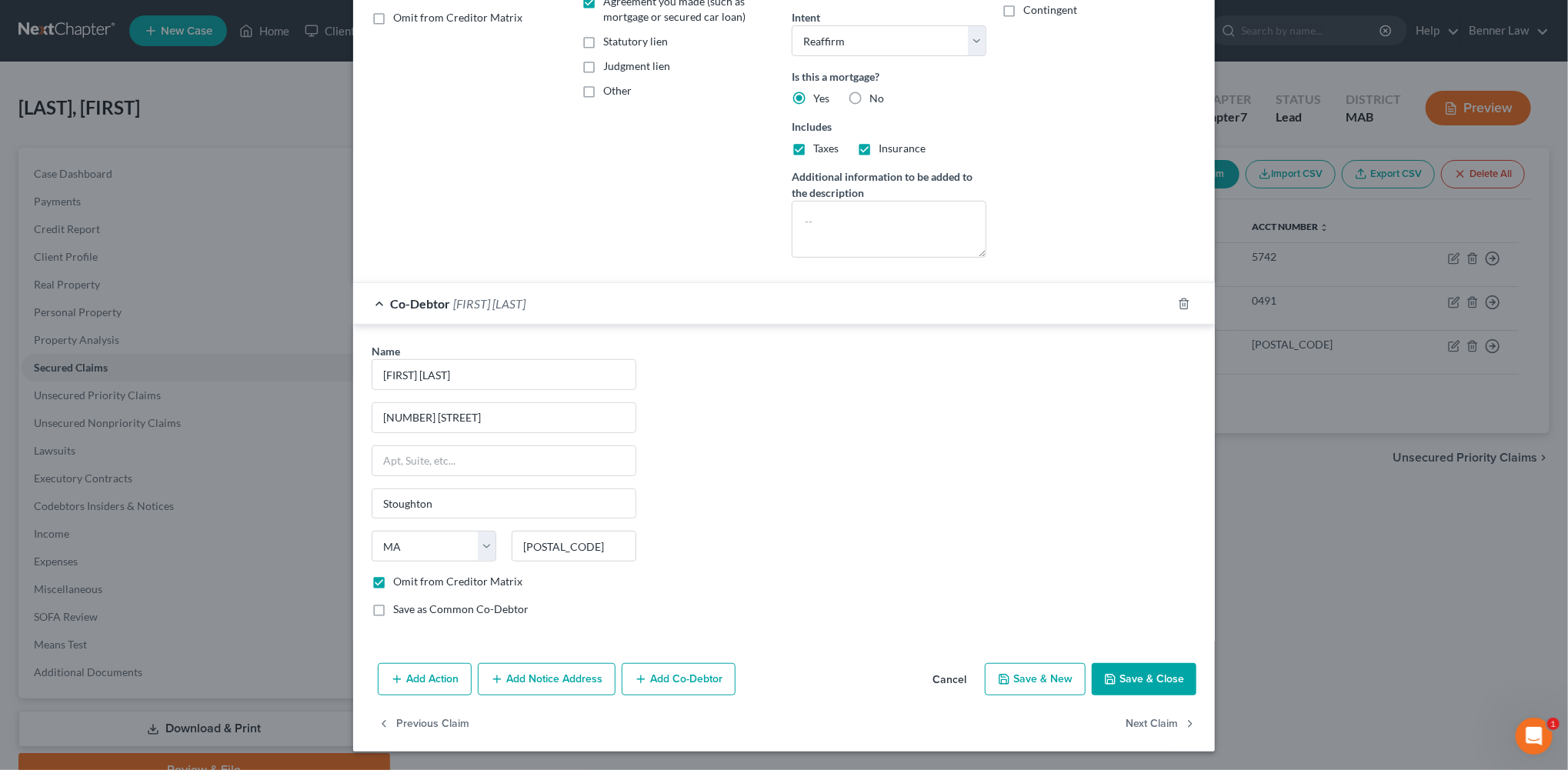 checkbox on "true" 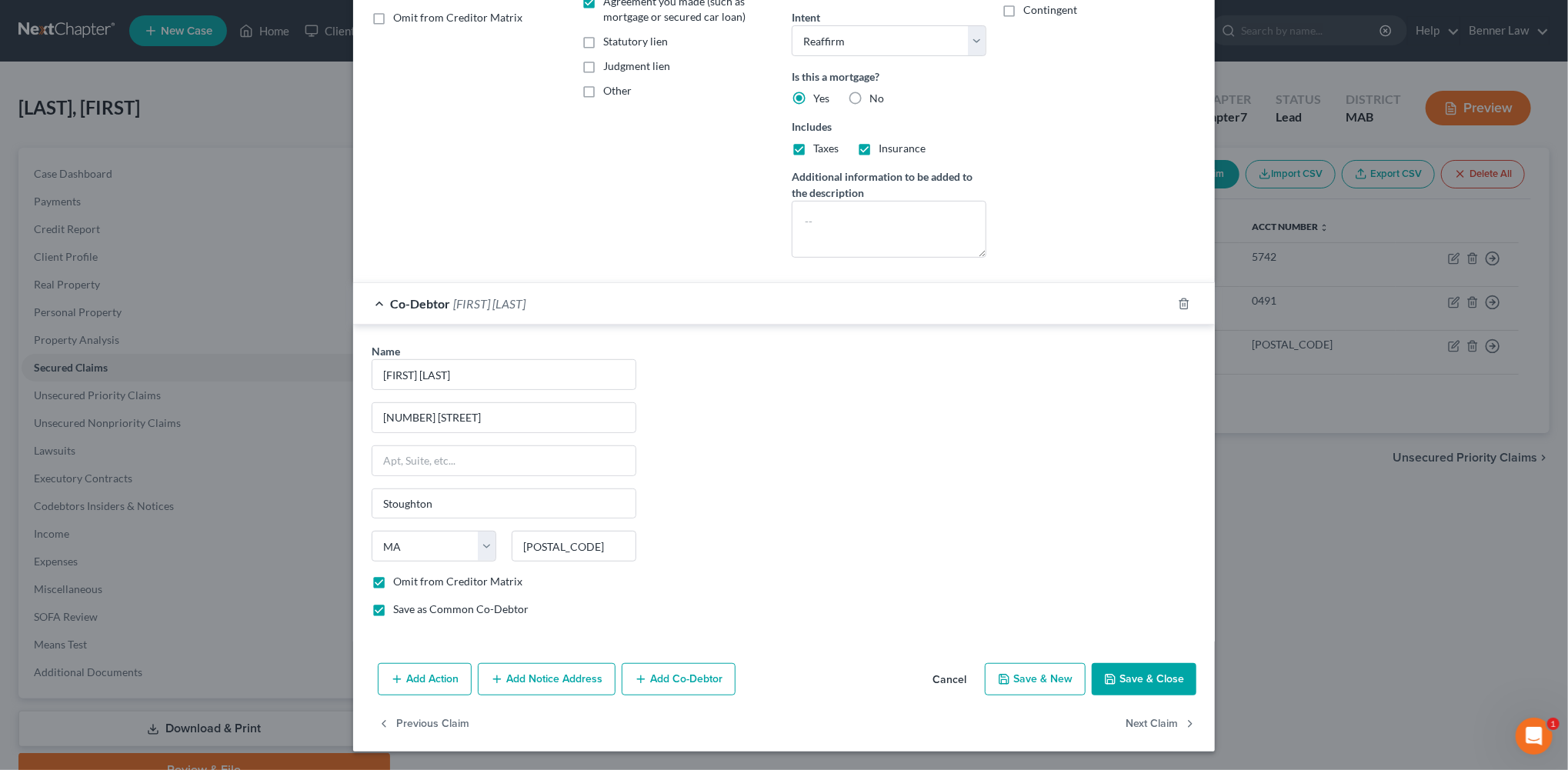 click on "Save & Close" at bounding box center [1144, 679] 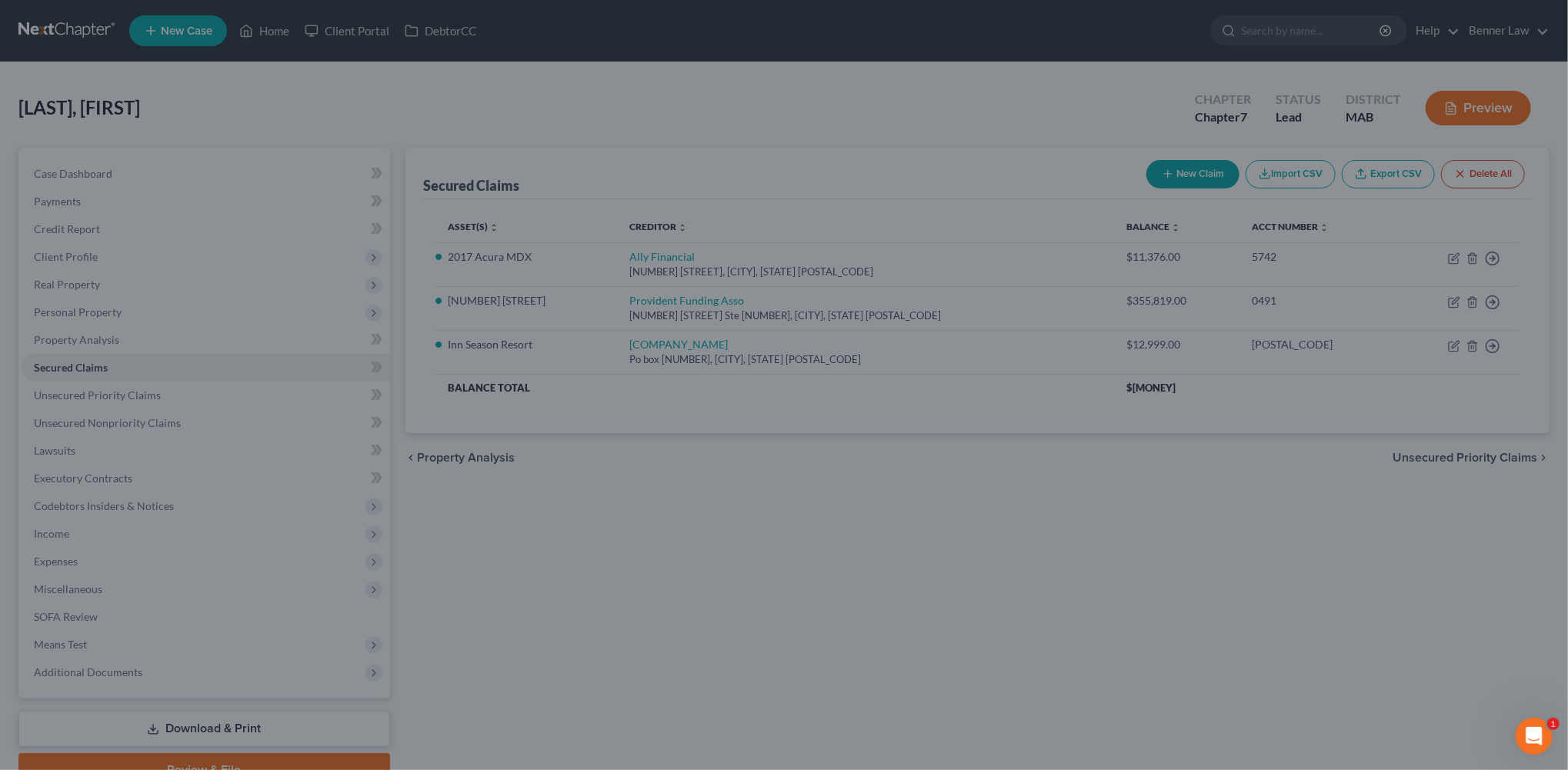 select on "10" 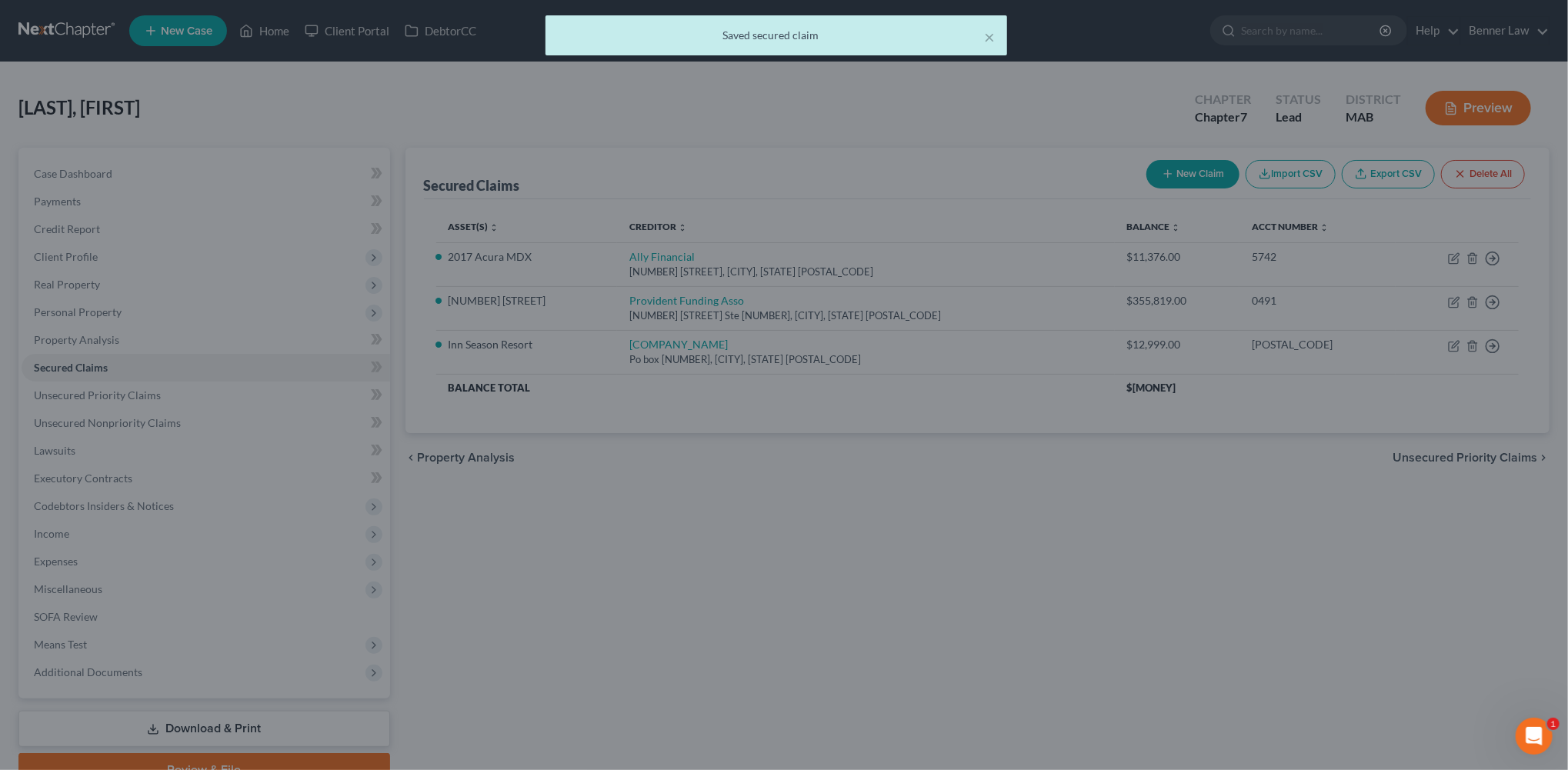 scroll, scrollTop: 0, scrollLeft: 0, axis: both 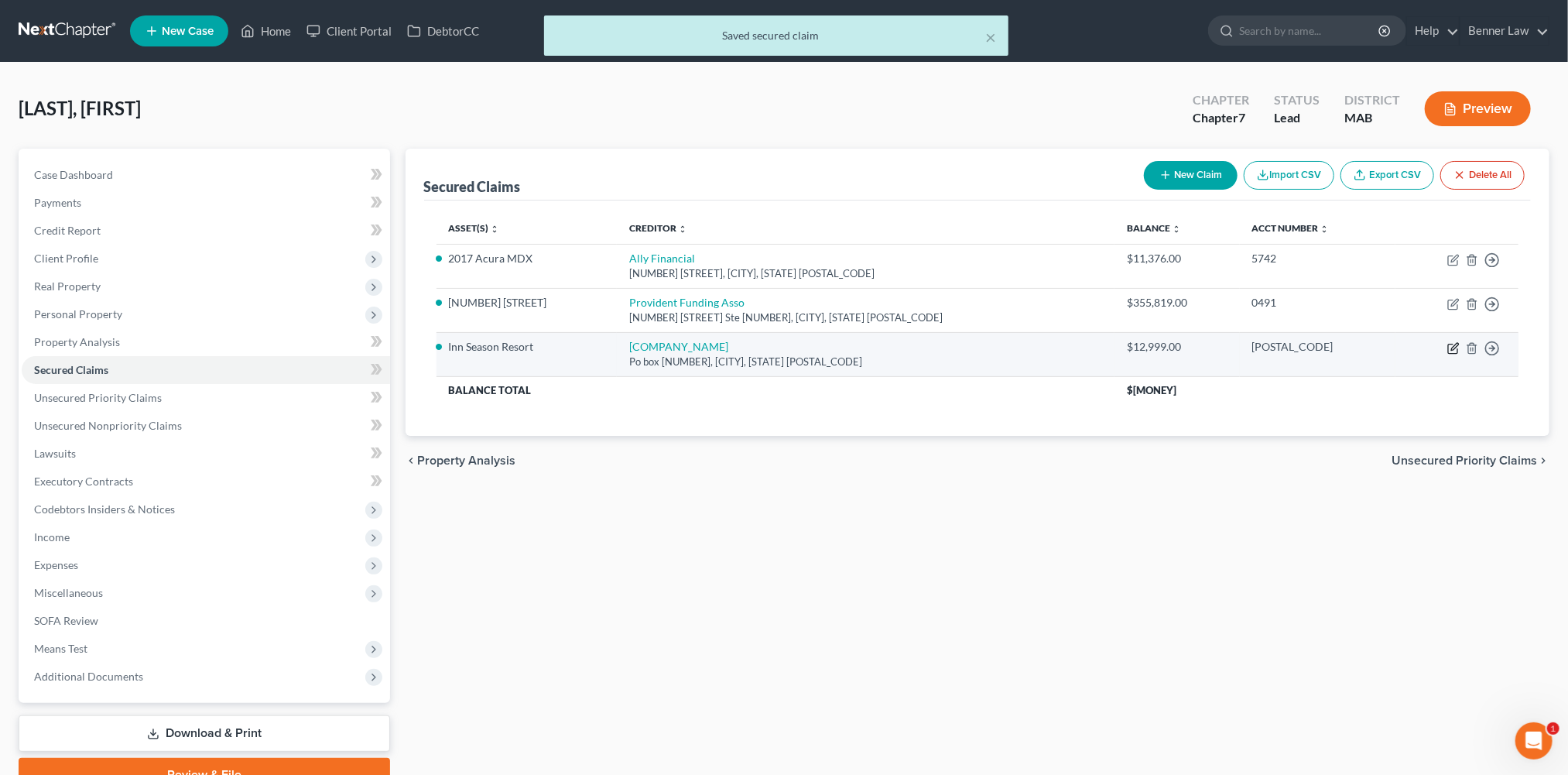 click 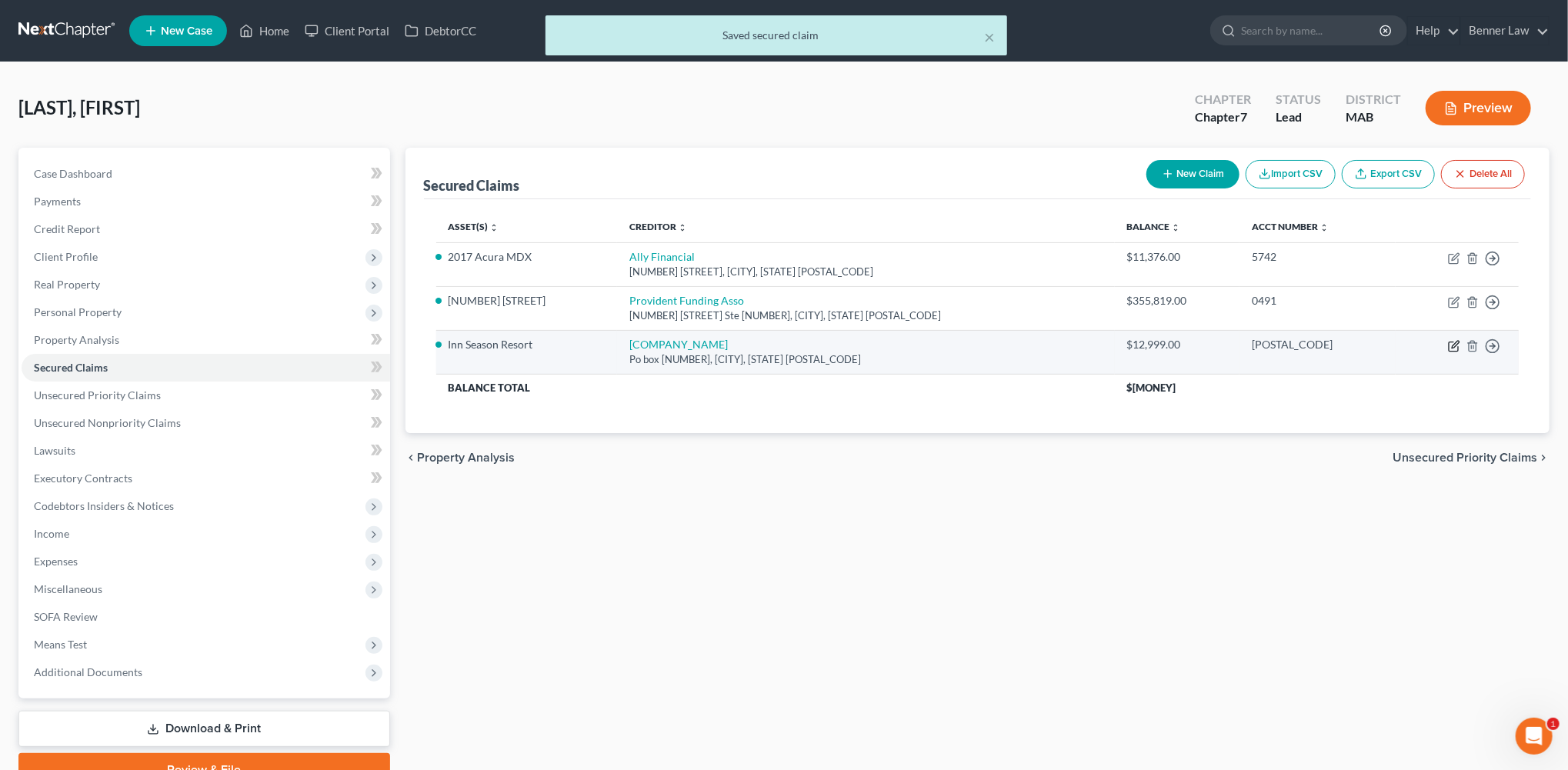 select on "3" 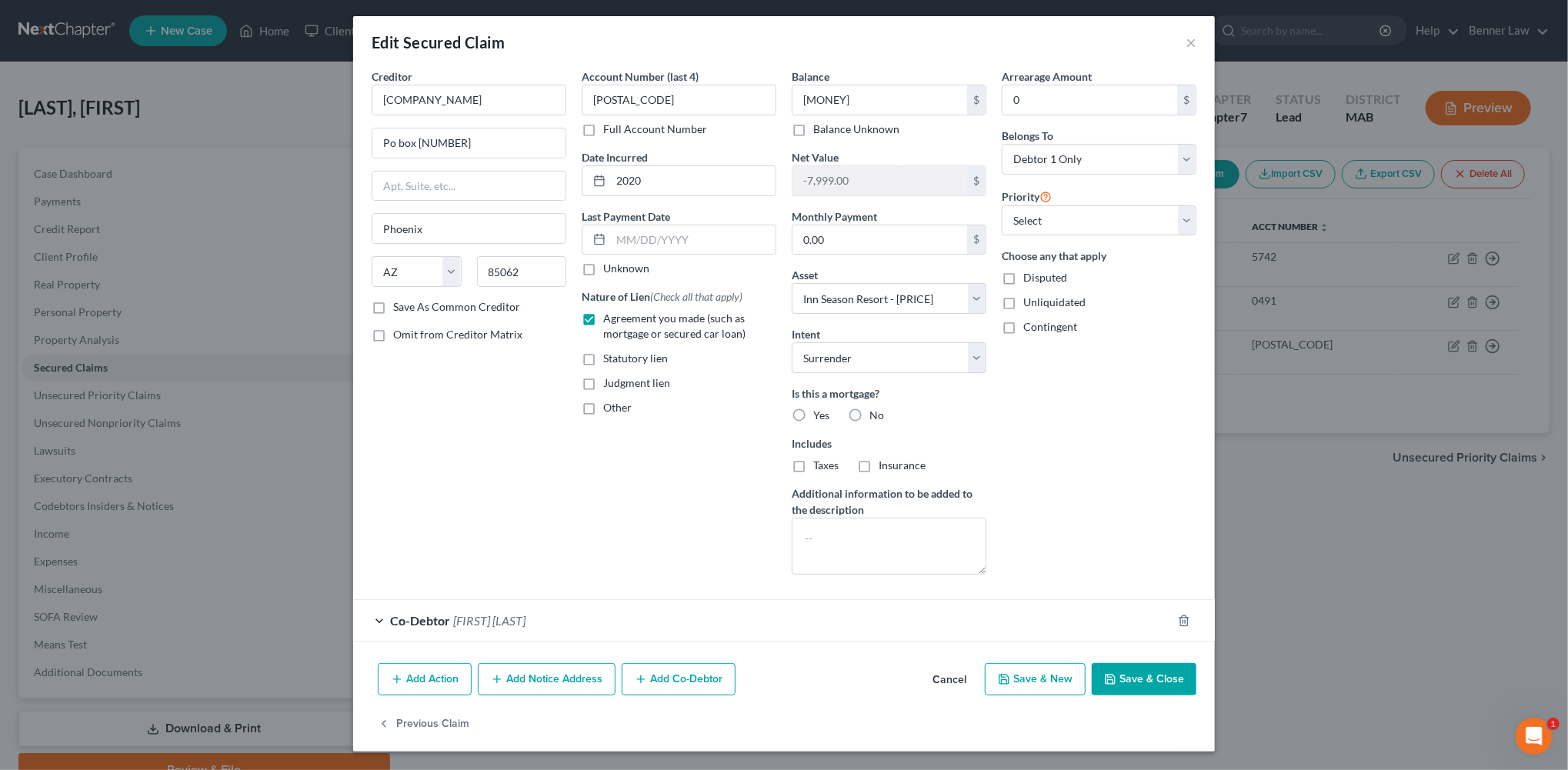scroll, scrollTop: 188, scrollLeft: 0, axis: vertical 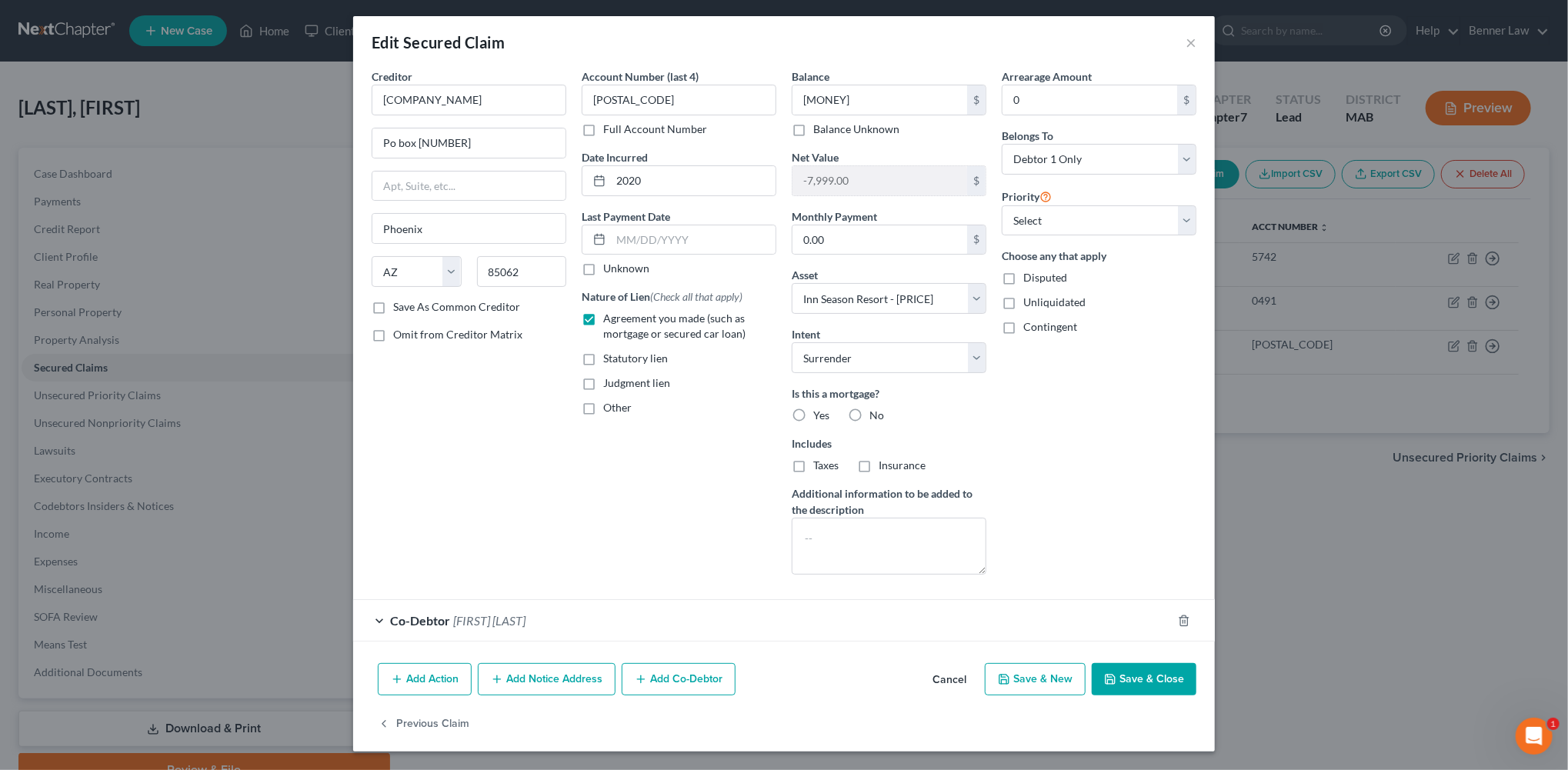 click on "Add Co-Debtor" at bounding box center (679, 679) 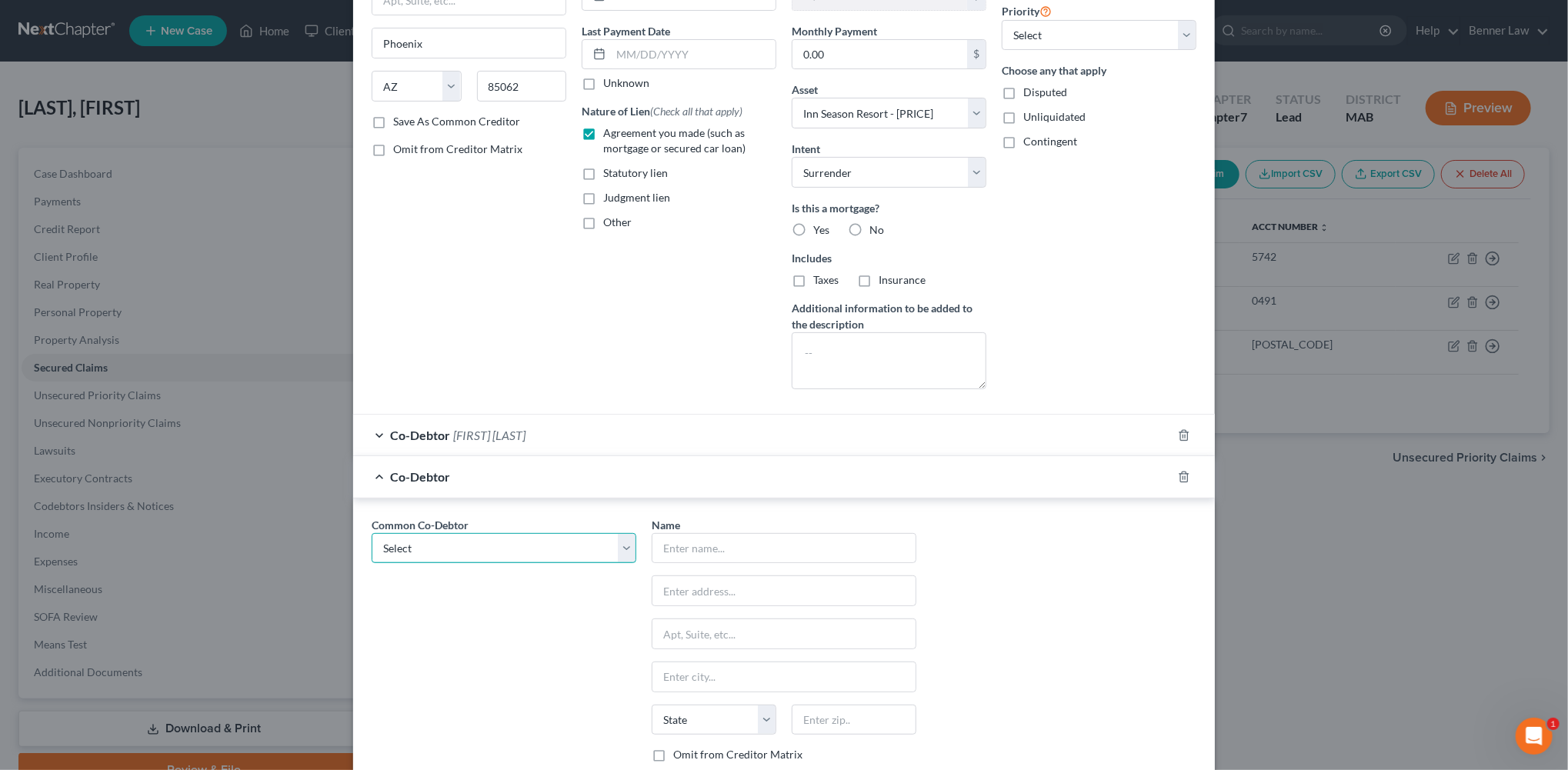 click on "Select [FIRST] [LAST]" at bounding box center (504, 548) 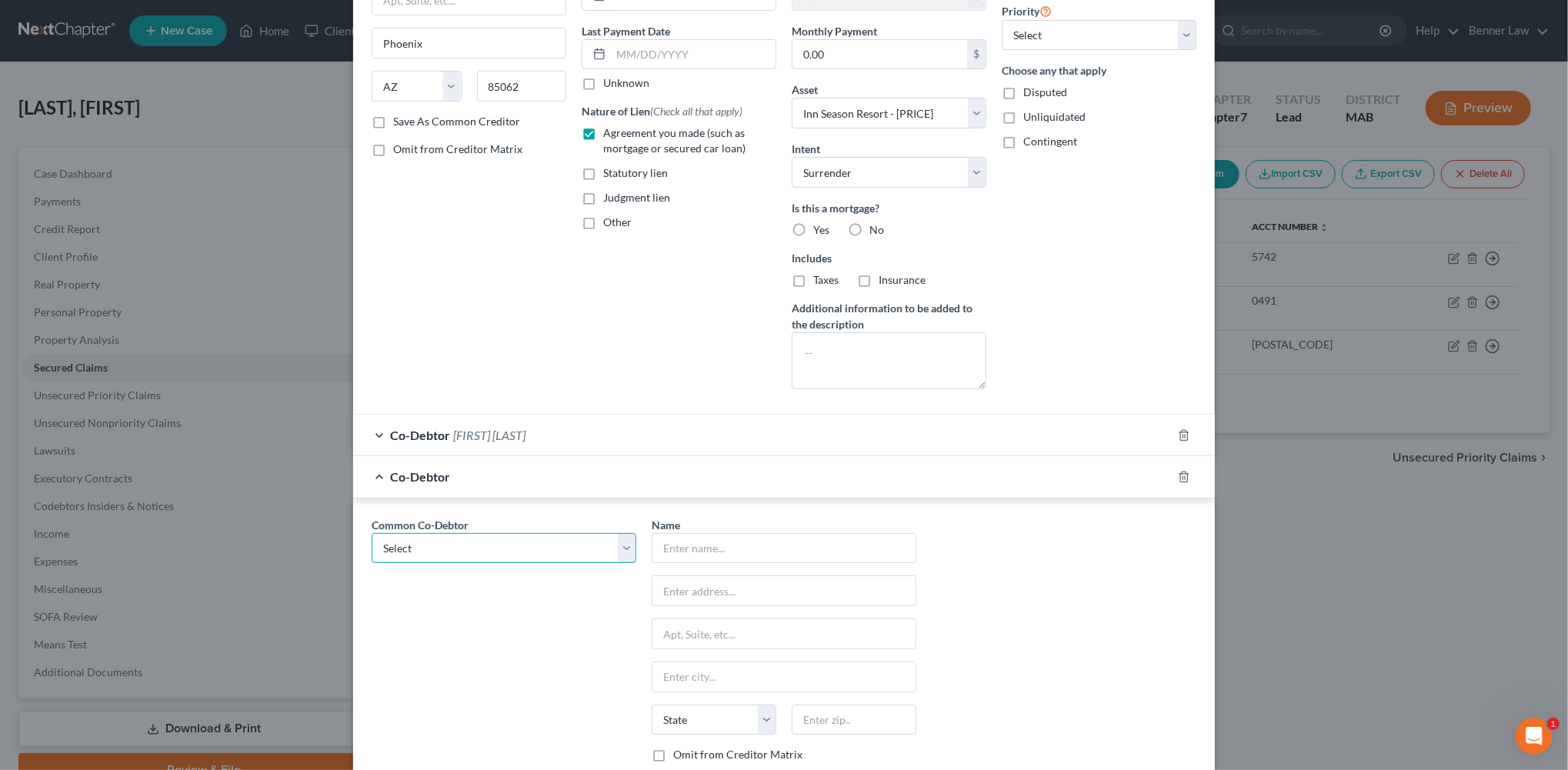 select on "0" 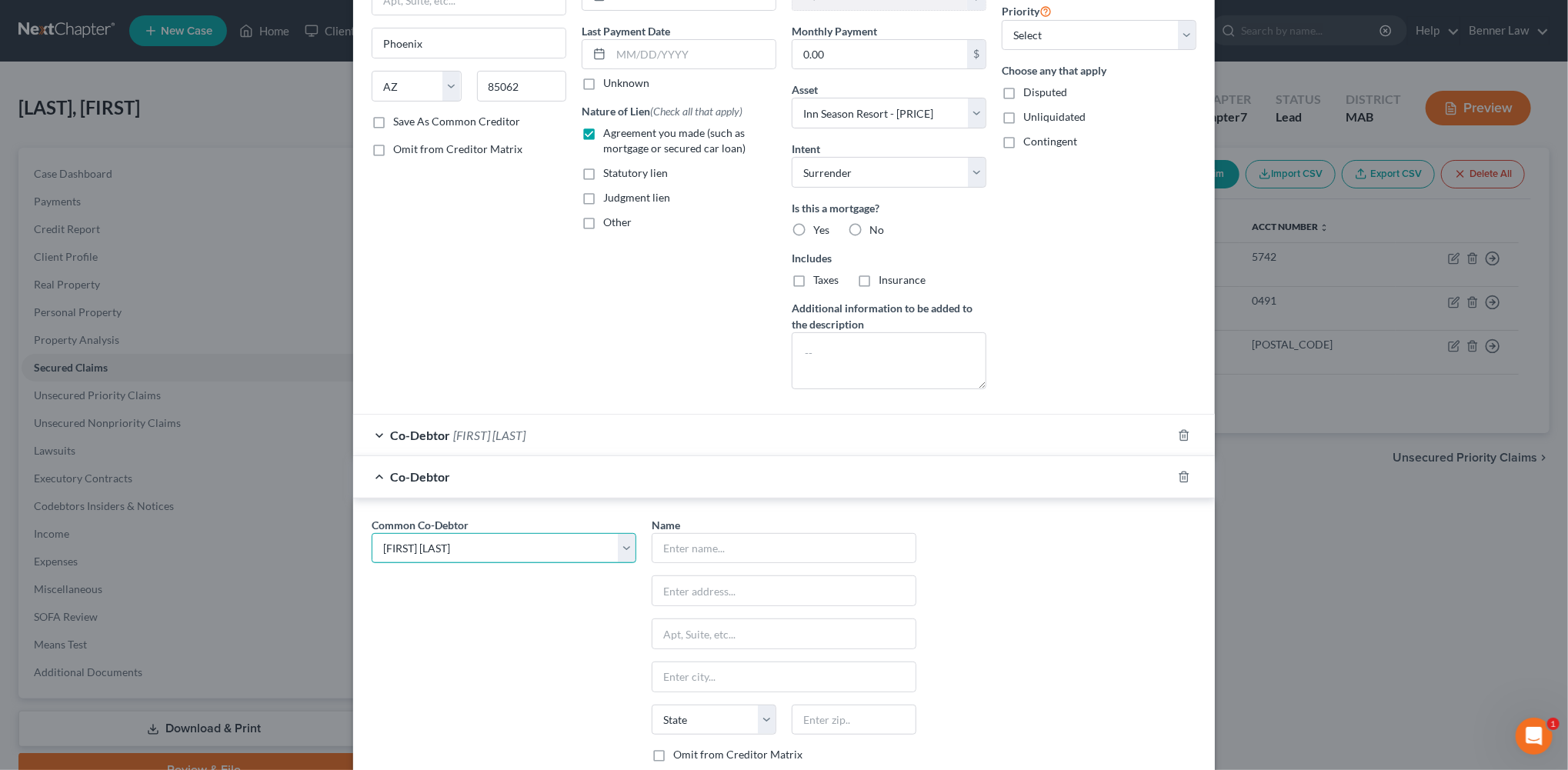 type on "[FIRST] [LAST]" 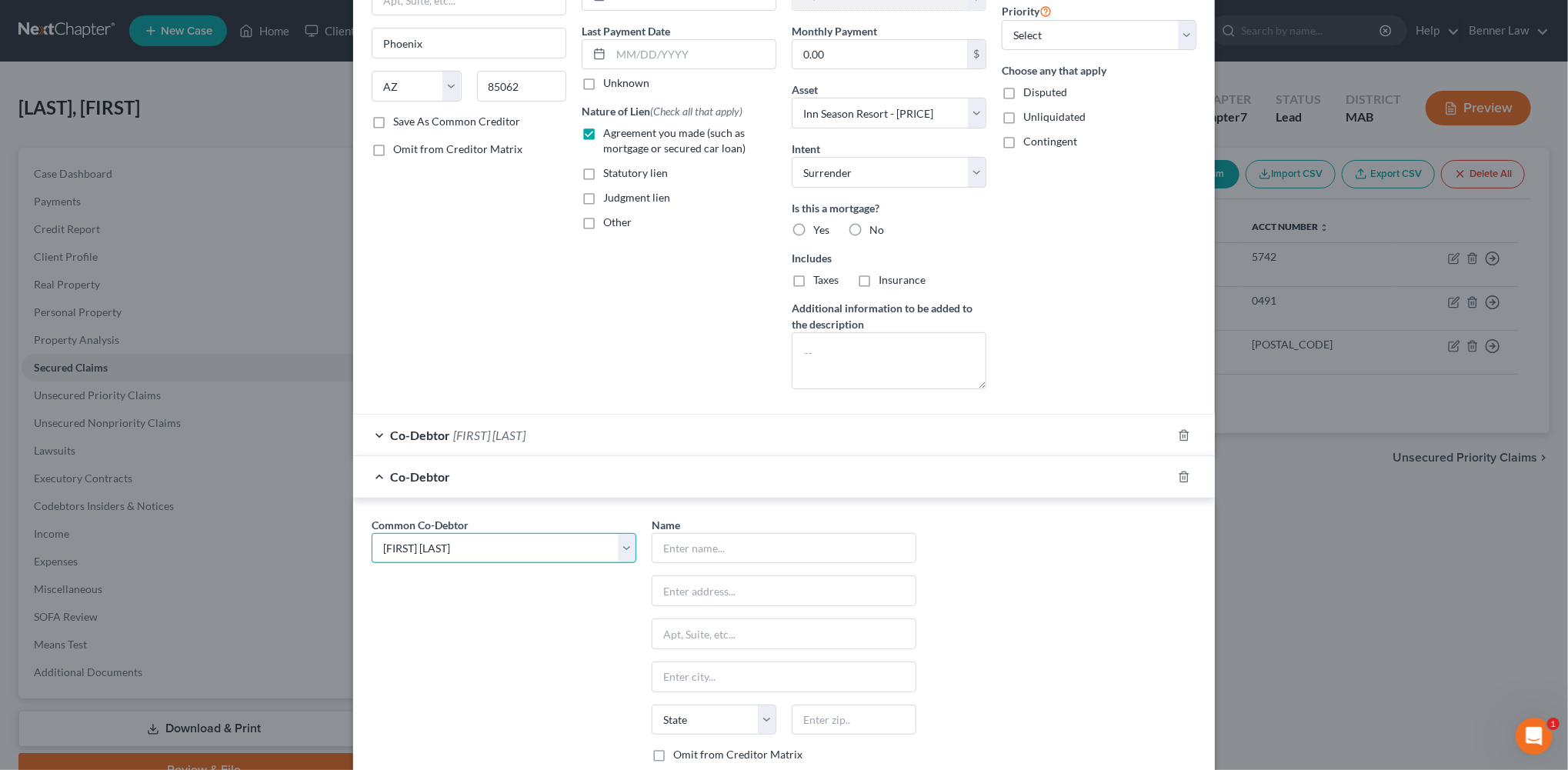 type on "[NUMBER] [STREET]" 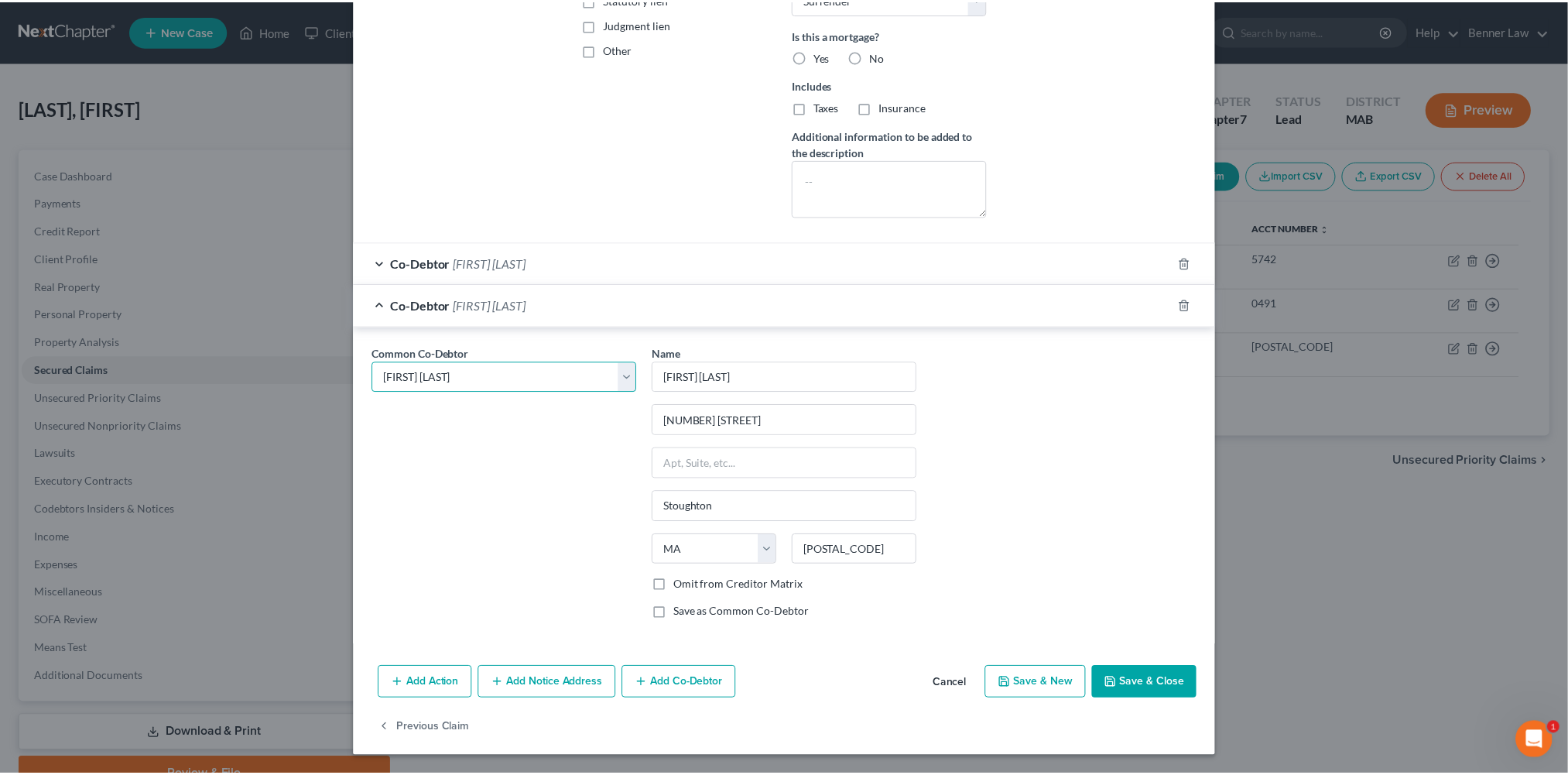 scroll, scrollTop: 637, scrollLeft: 0, axis: vertical 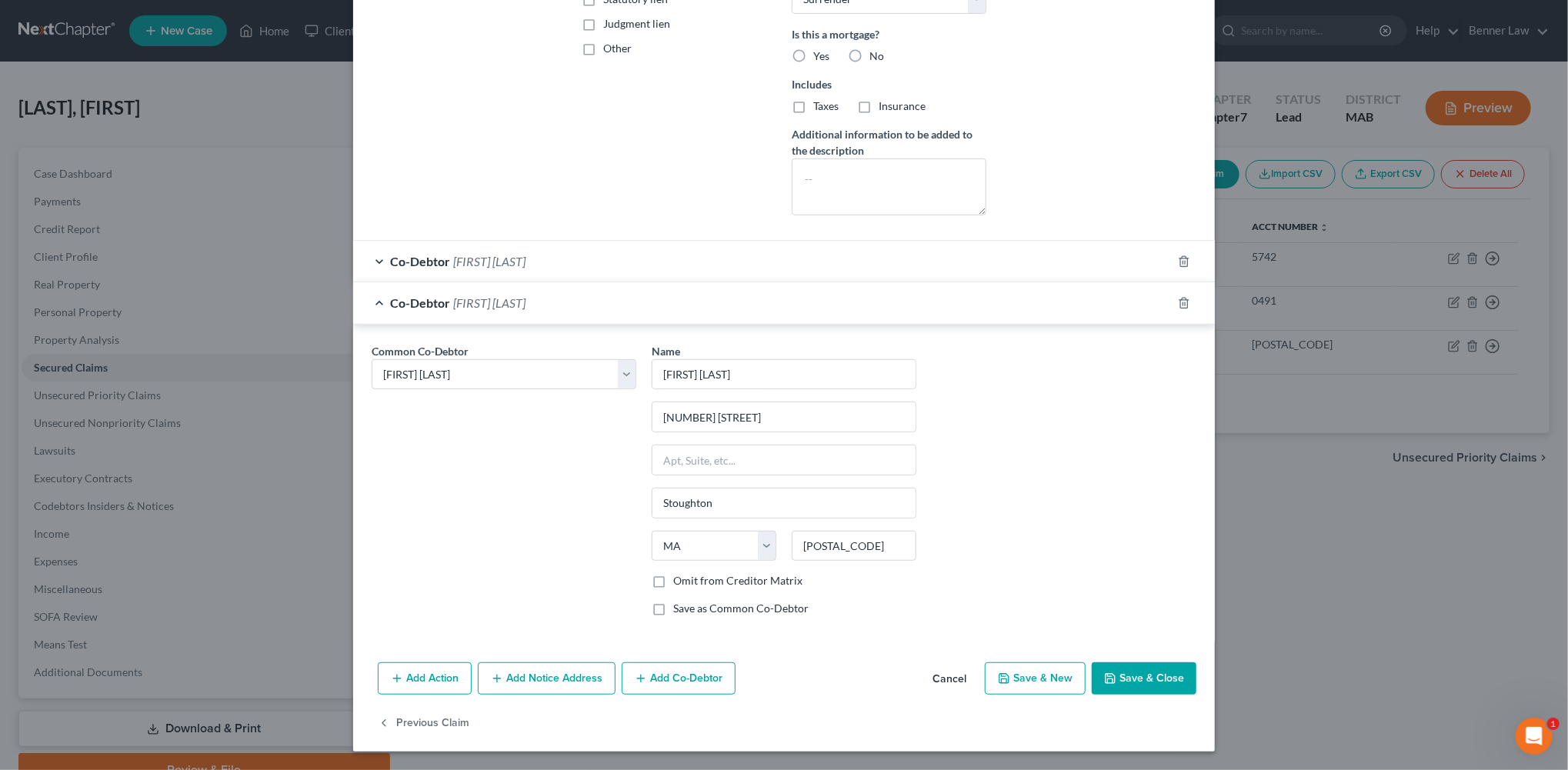 click on "Save & Close" at bounding box center [1144, 678] 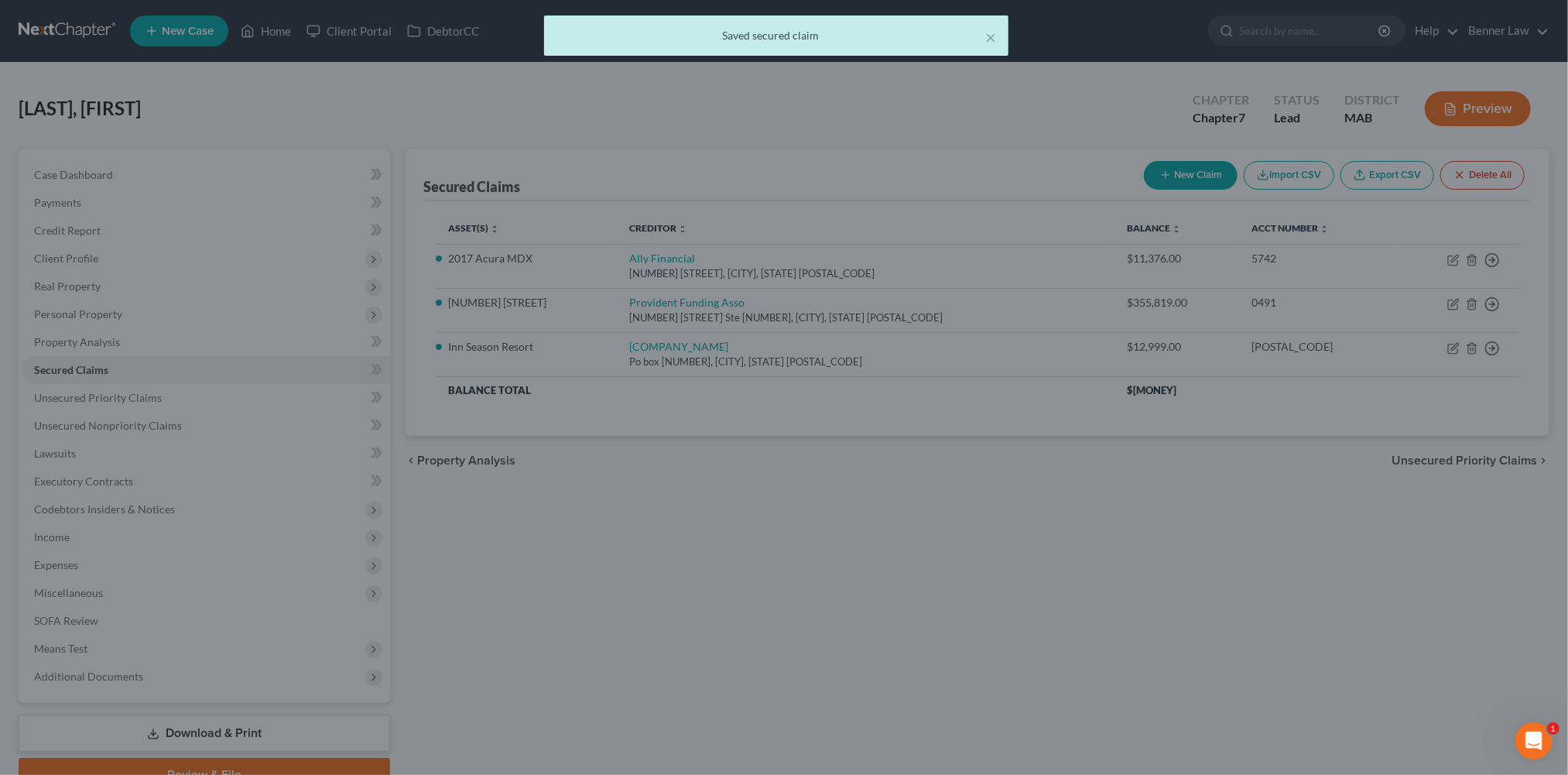 scroll, scrollTop: 0, scrollLeft: 0, axis: both 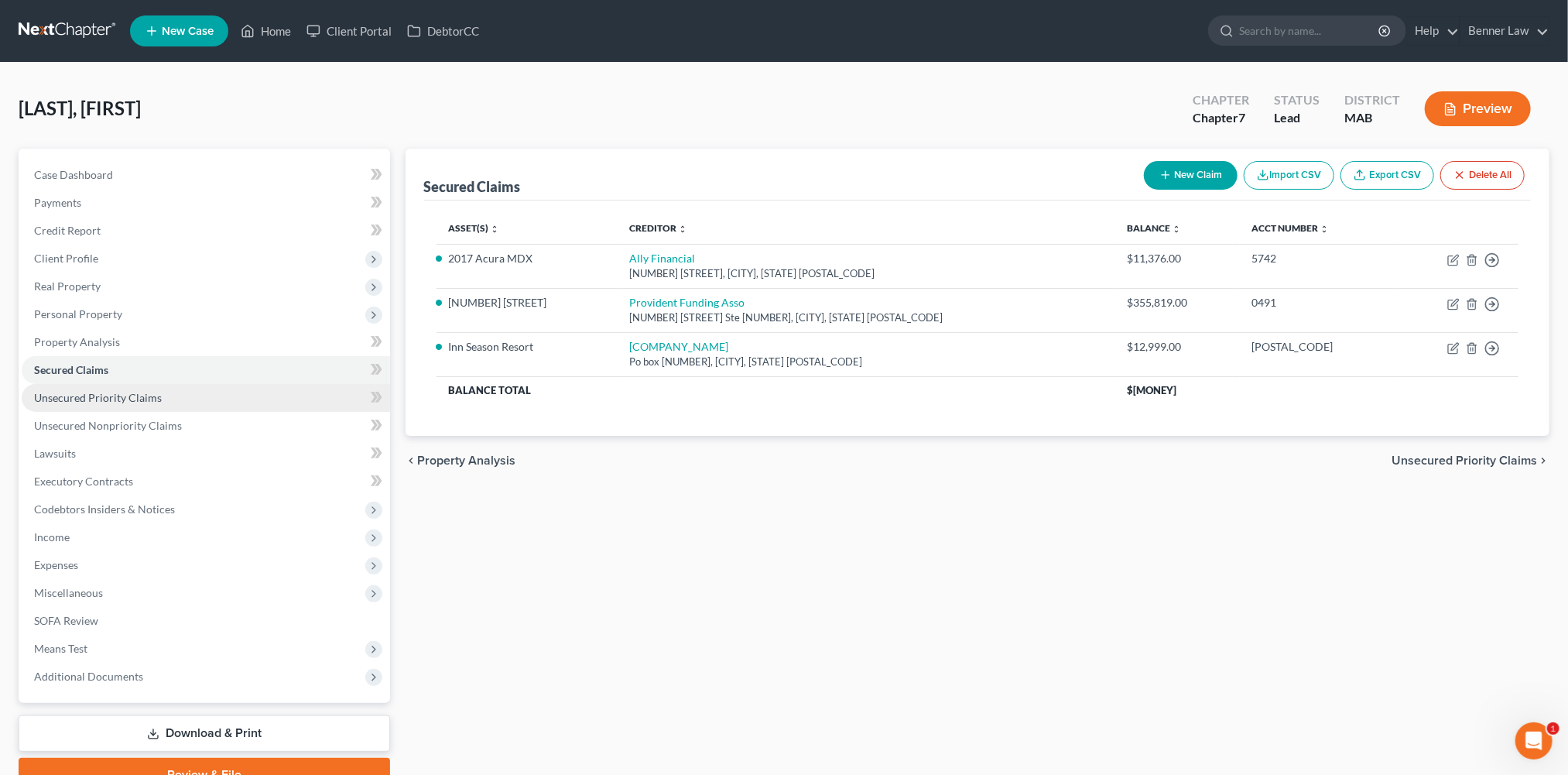 click on "Unsecured Priority Claims" at bounding box center (206, 398) 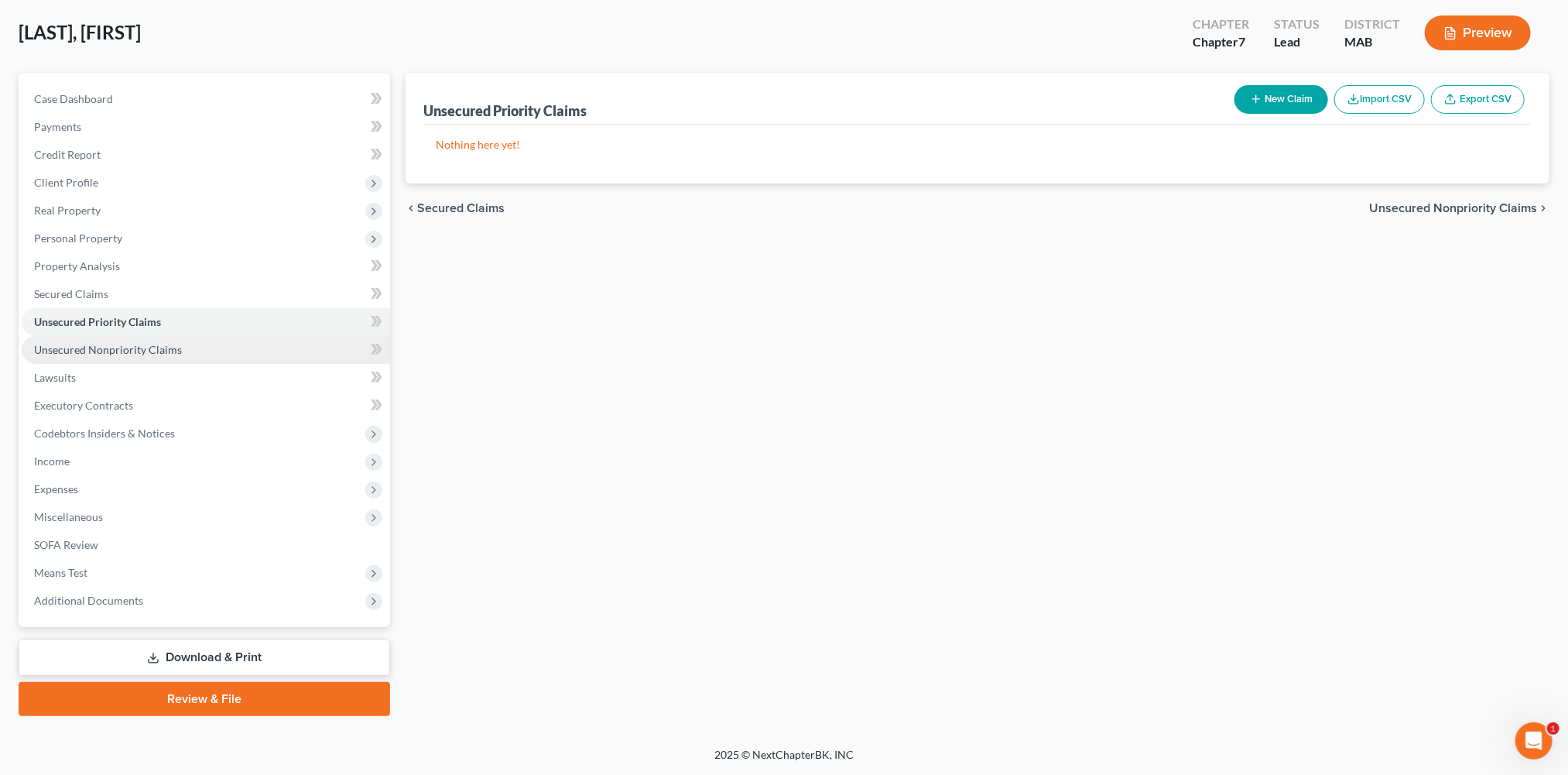 click on "Unsecured Nonpriority Claims" at bounding box center [108, 349] 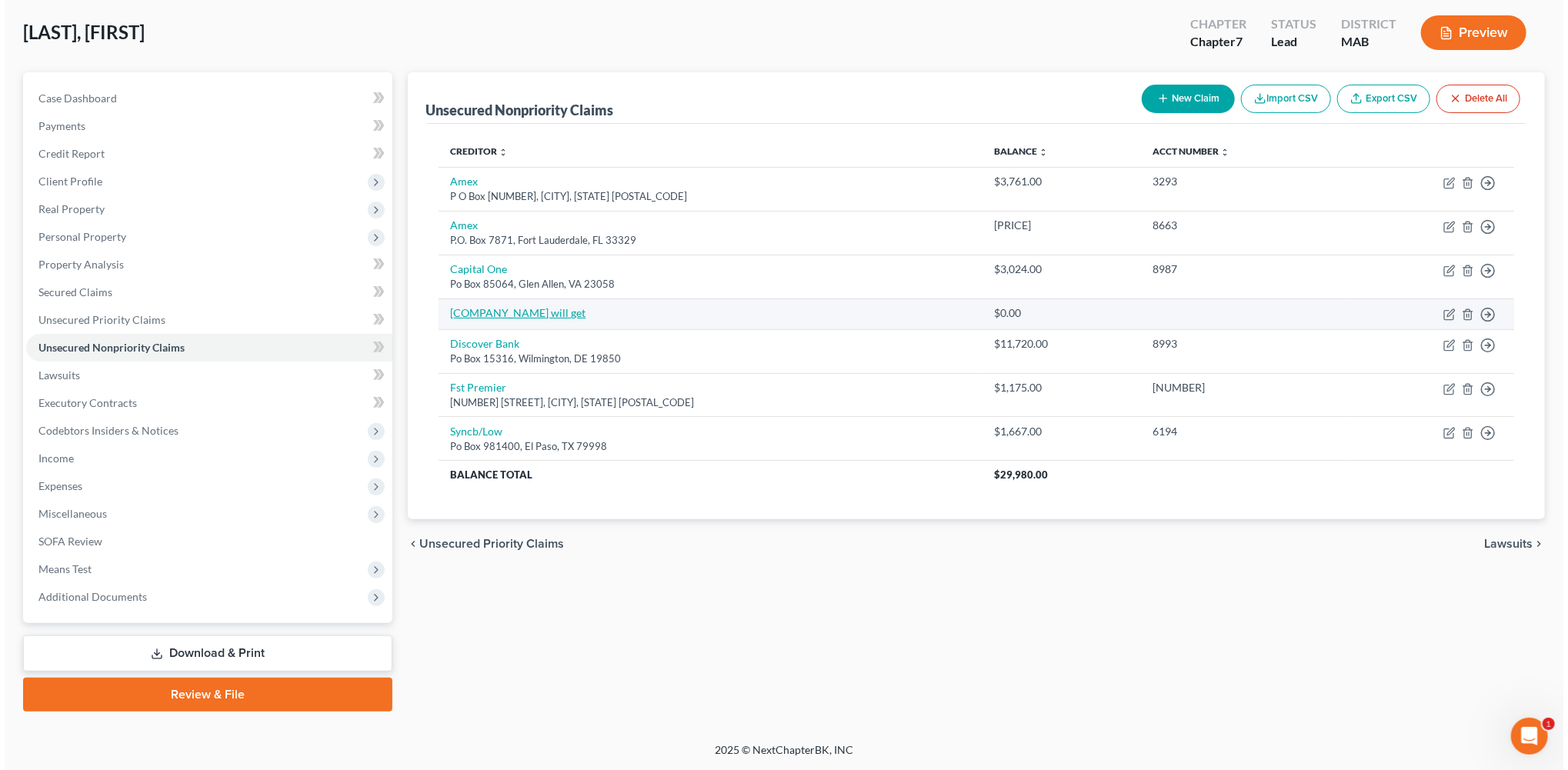 scroll, scrollTop: 133, scrollLeft: 0, axis: vertical 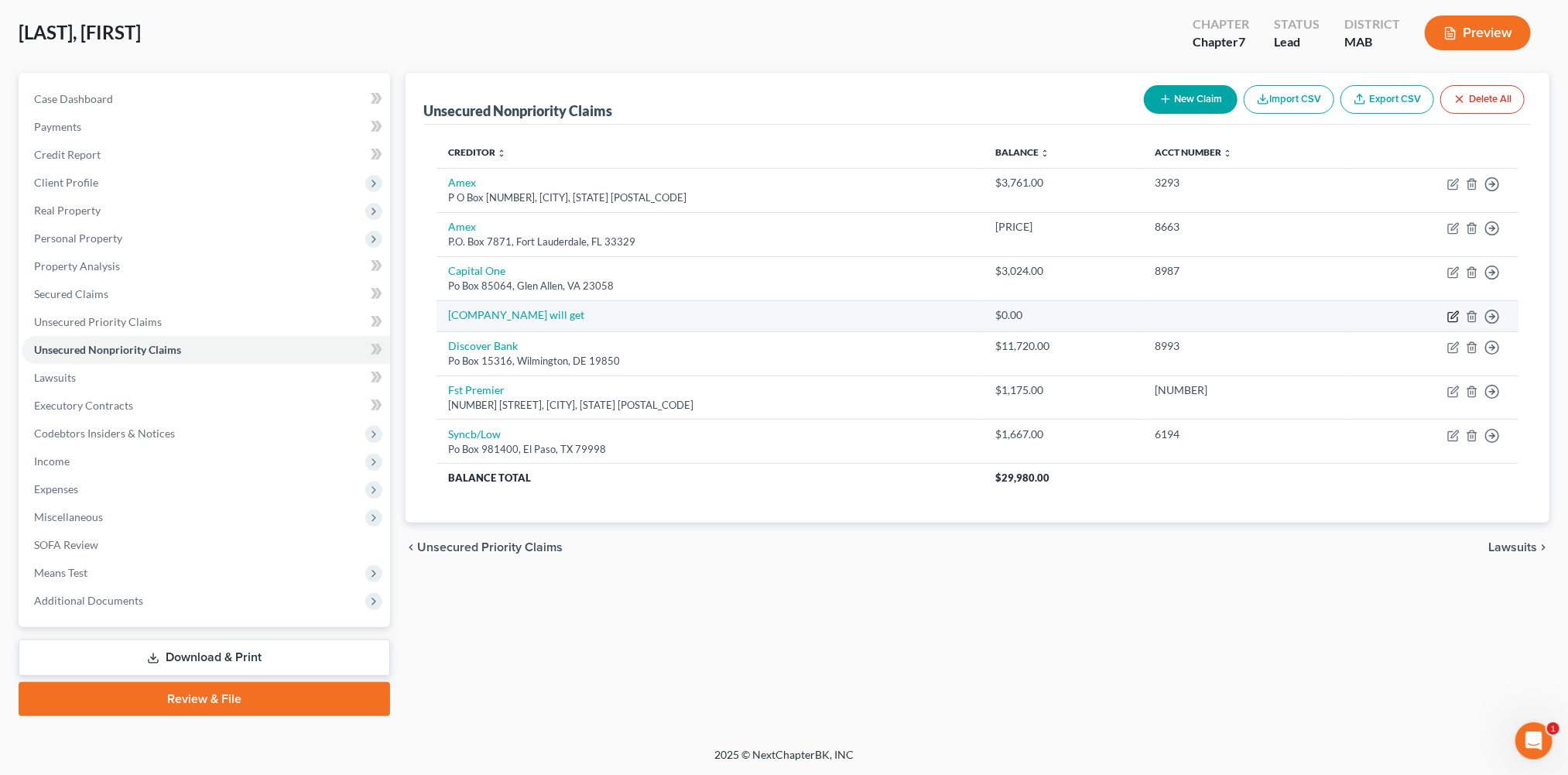click 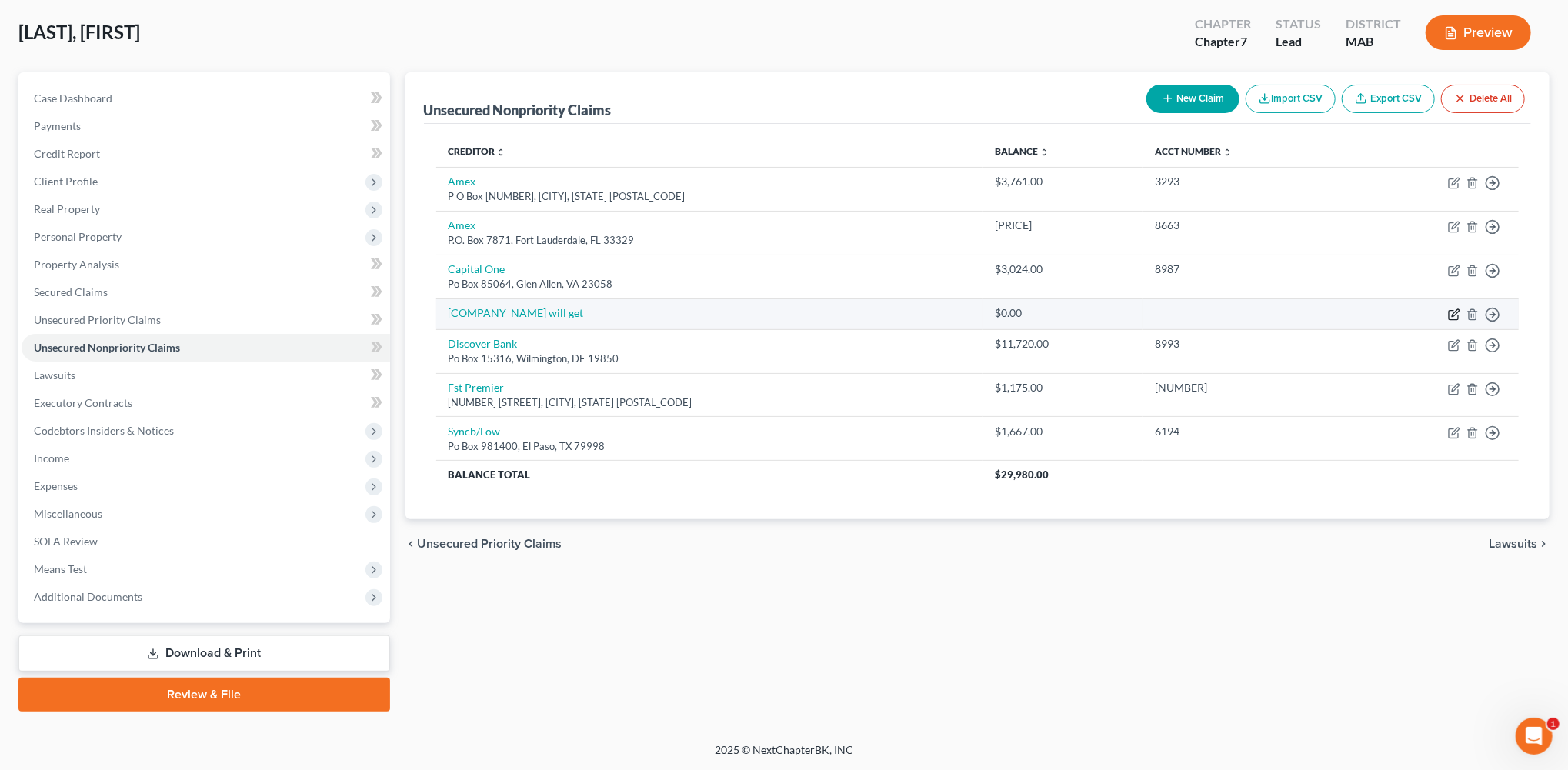 select on "0" 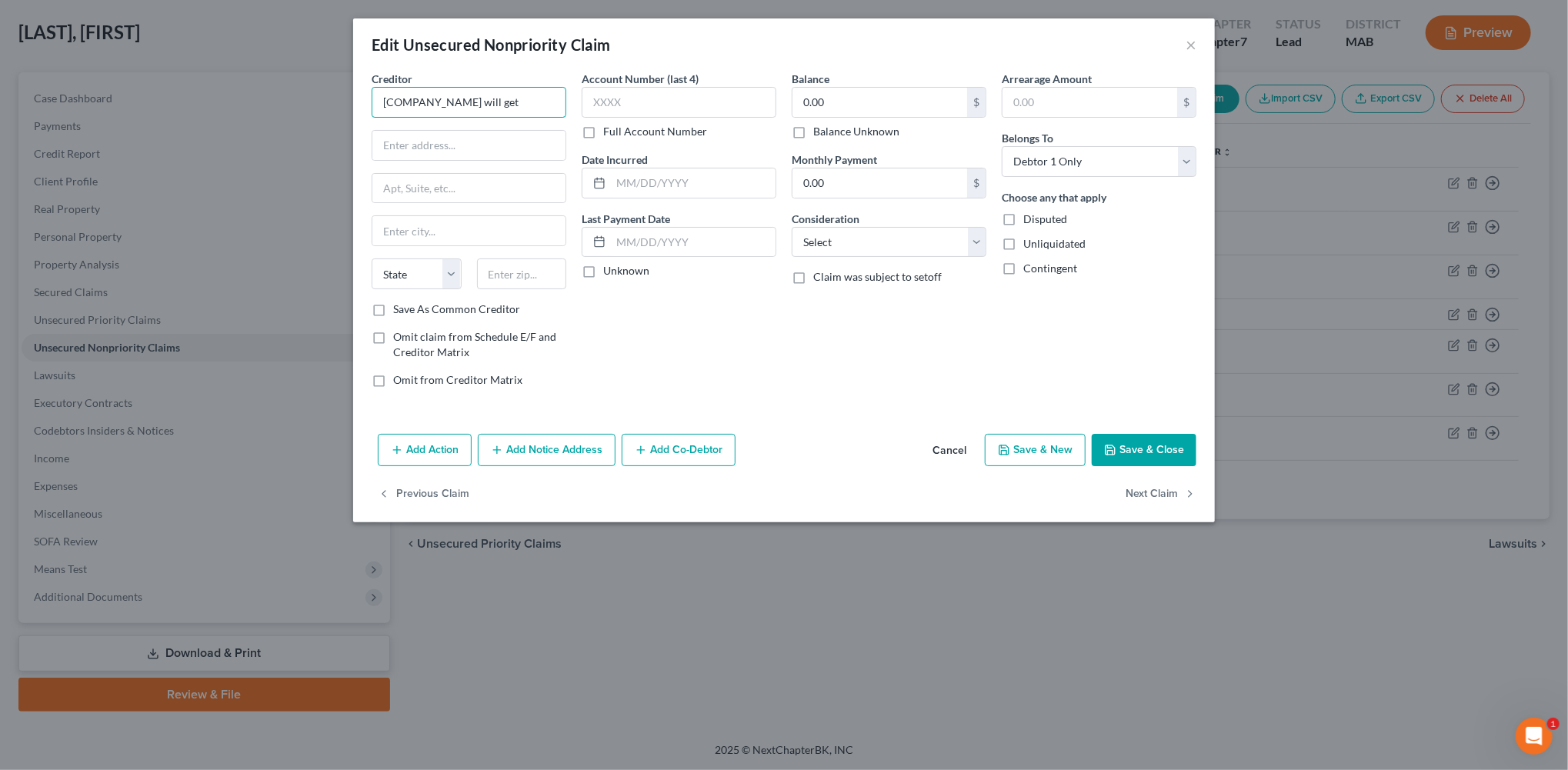 drag, startPoint x: 392, startPoint y: 119, endPoint x: 271, endPoint y: 111, distance: 121.26417 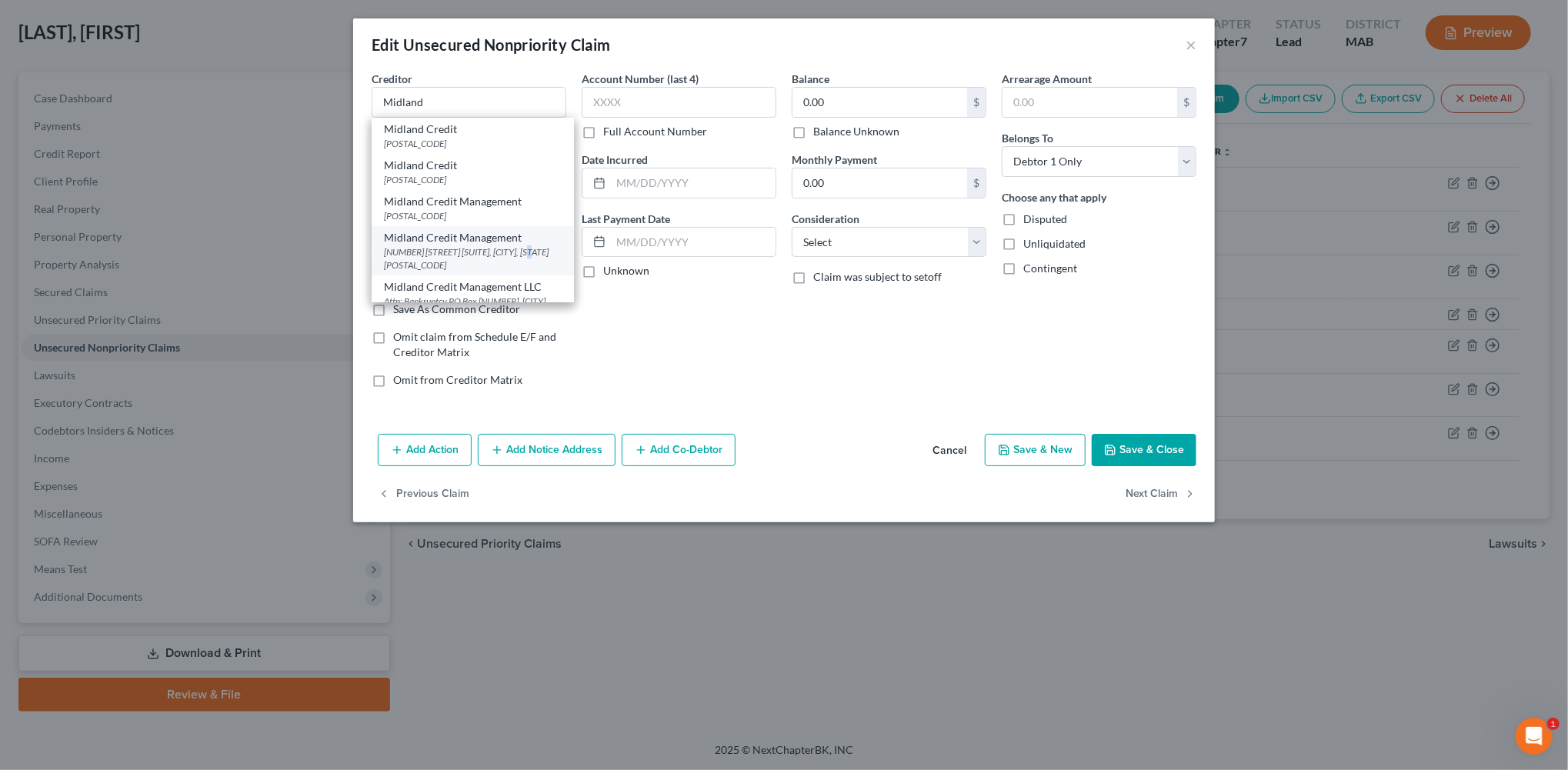 click on "[NUMBER] [STREET] [SUITE], [CITY], [STATE] [POSTAL_CODE]" at bounding box center (472, 258) 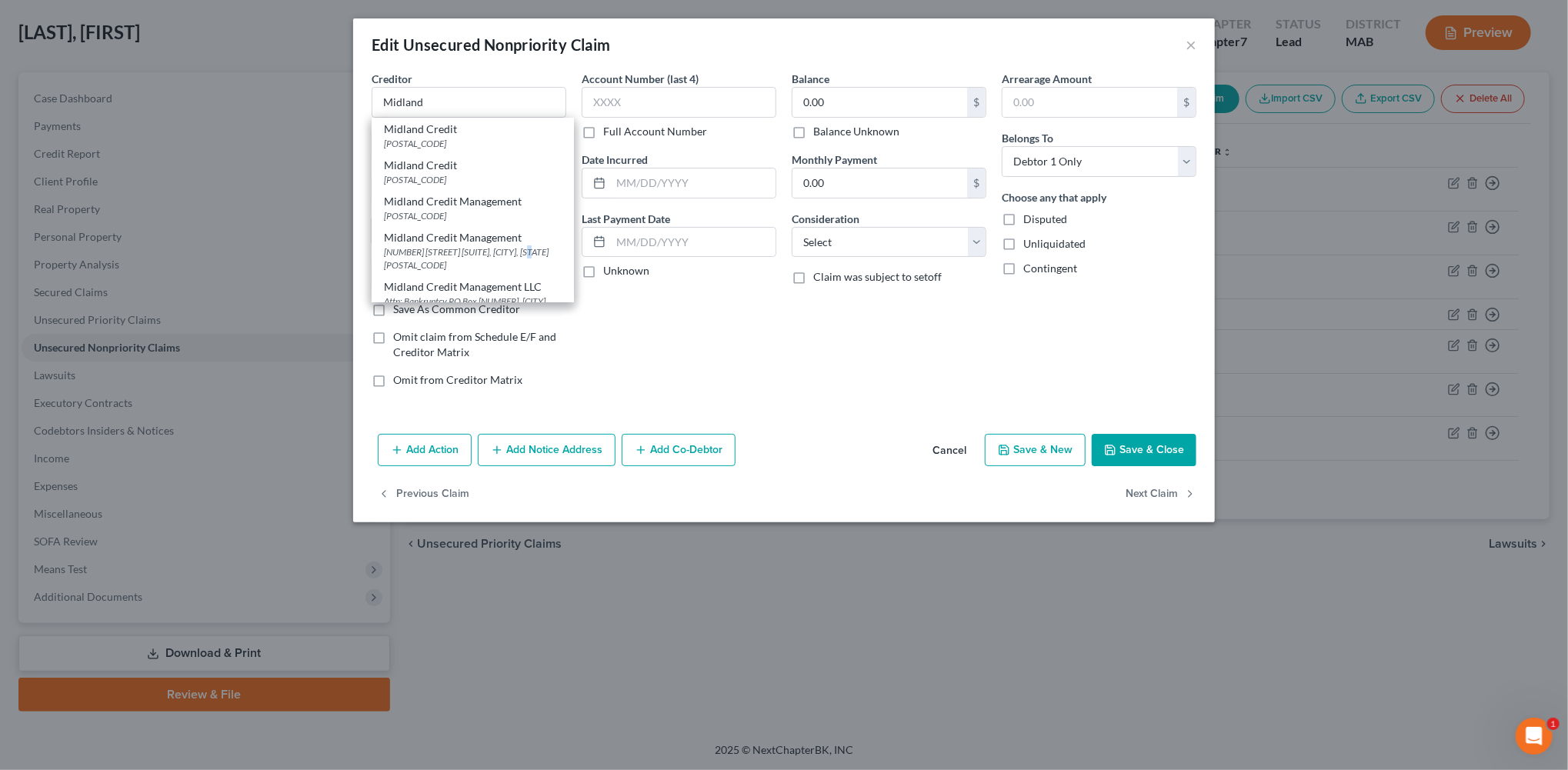 type on "Midland Credit Management" 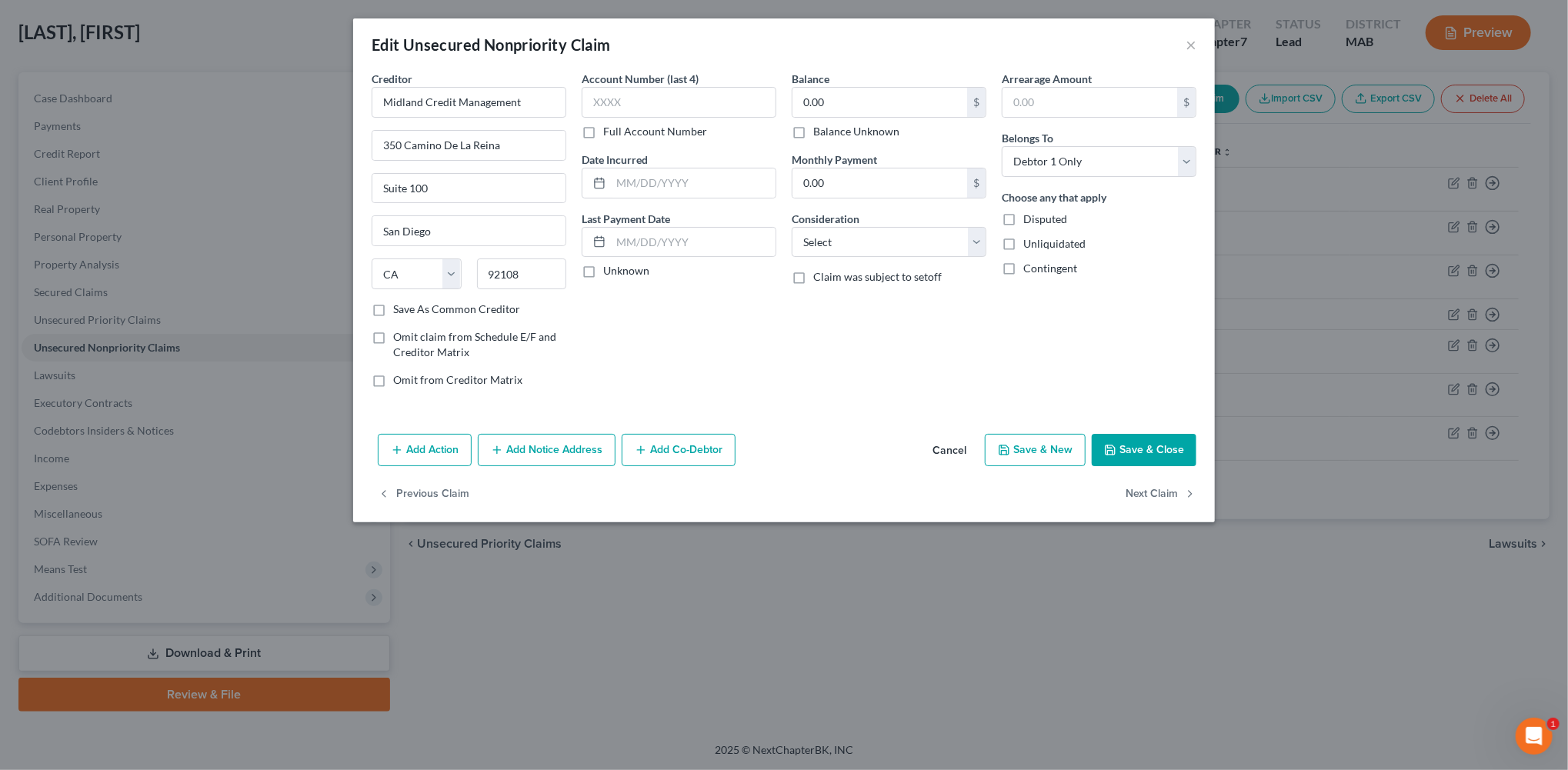 click on "Date Incurred" at bounding box center [679, 175] 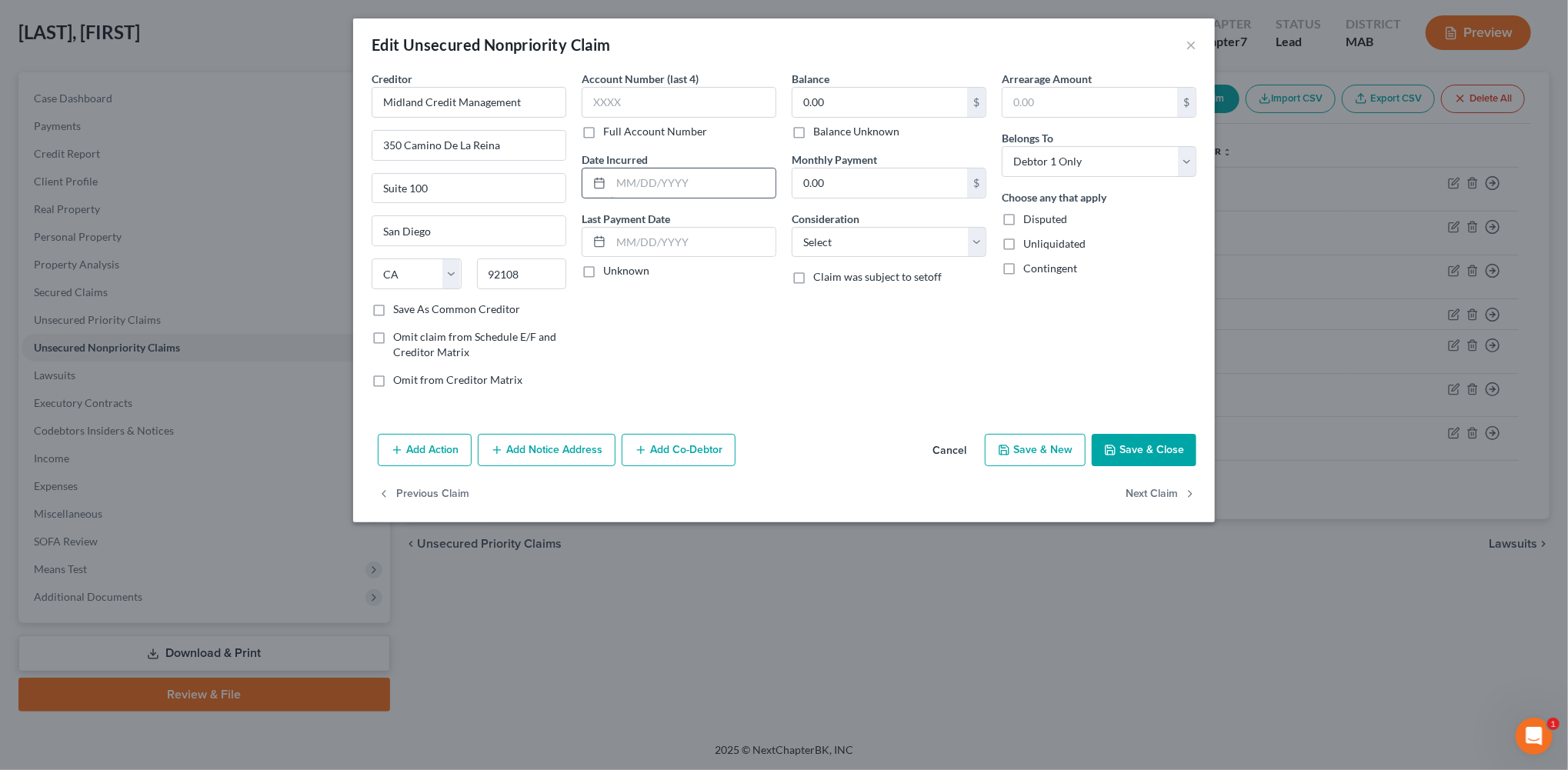 click at bounding box center [693, 183] 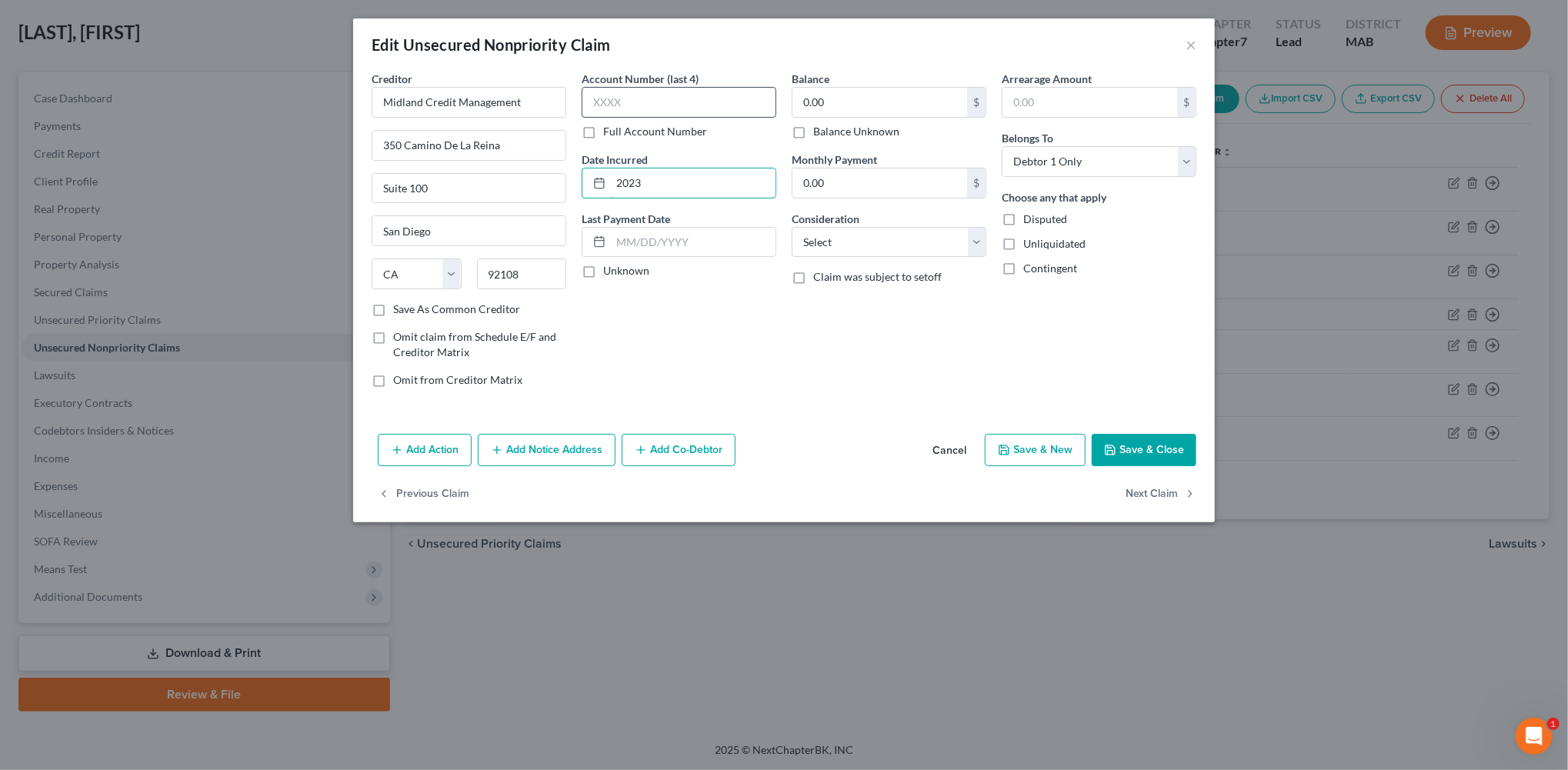 type on "2023" 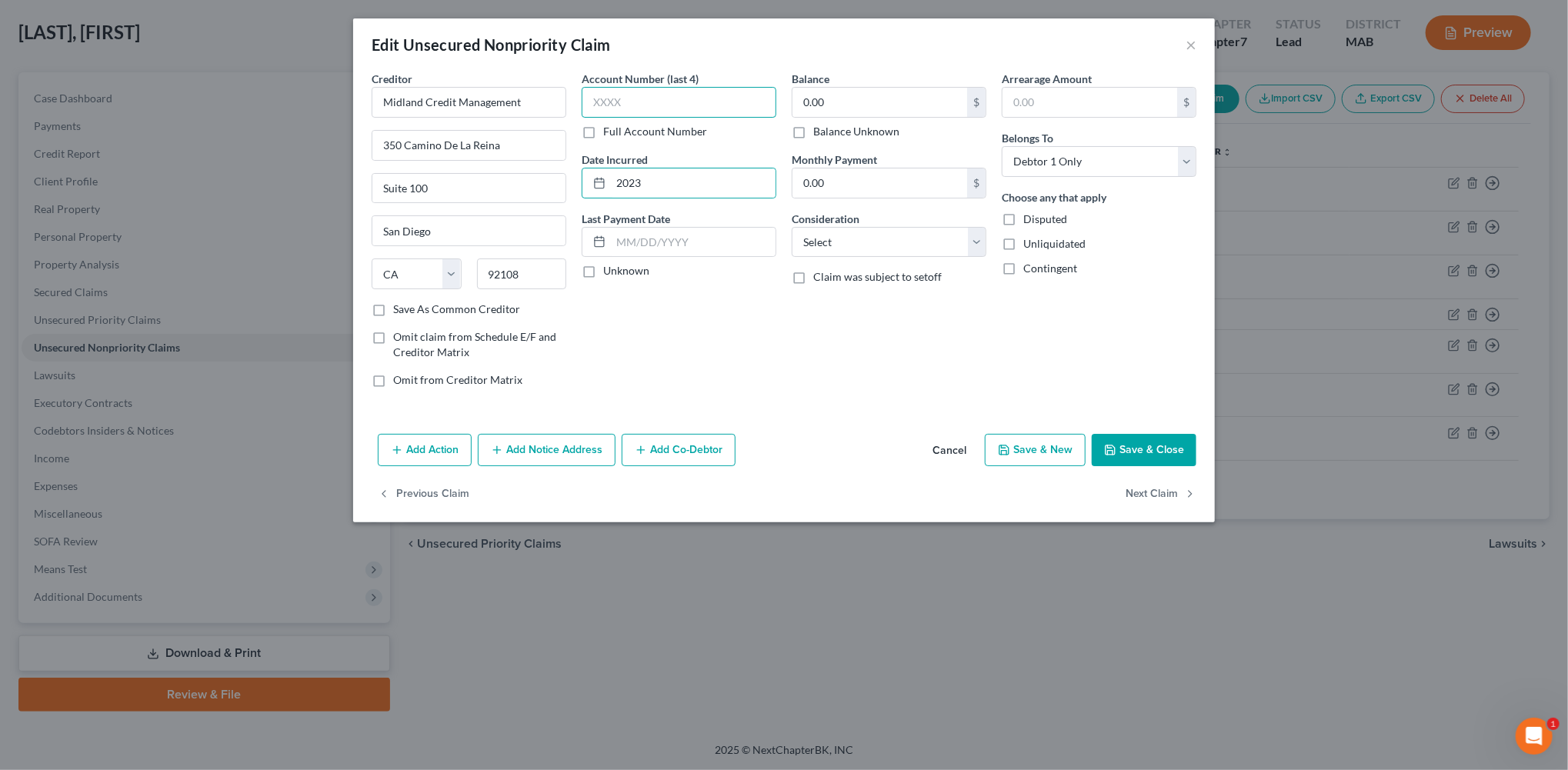 click at bounding box center (679, 102) 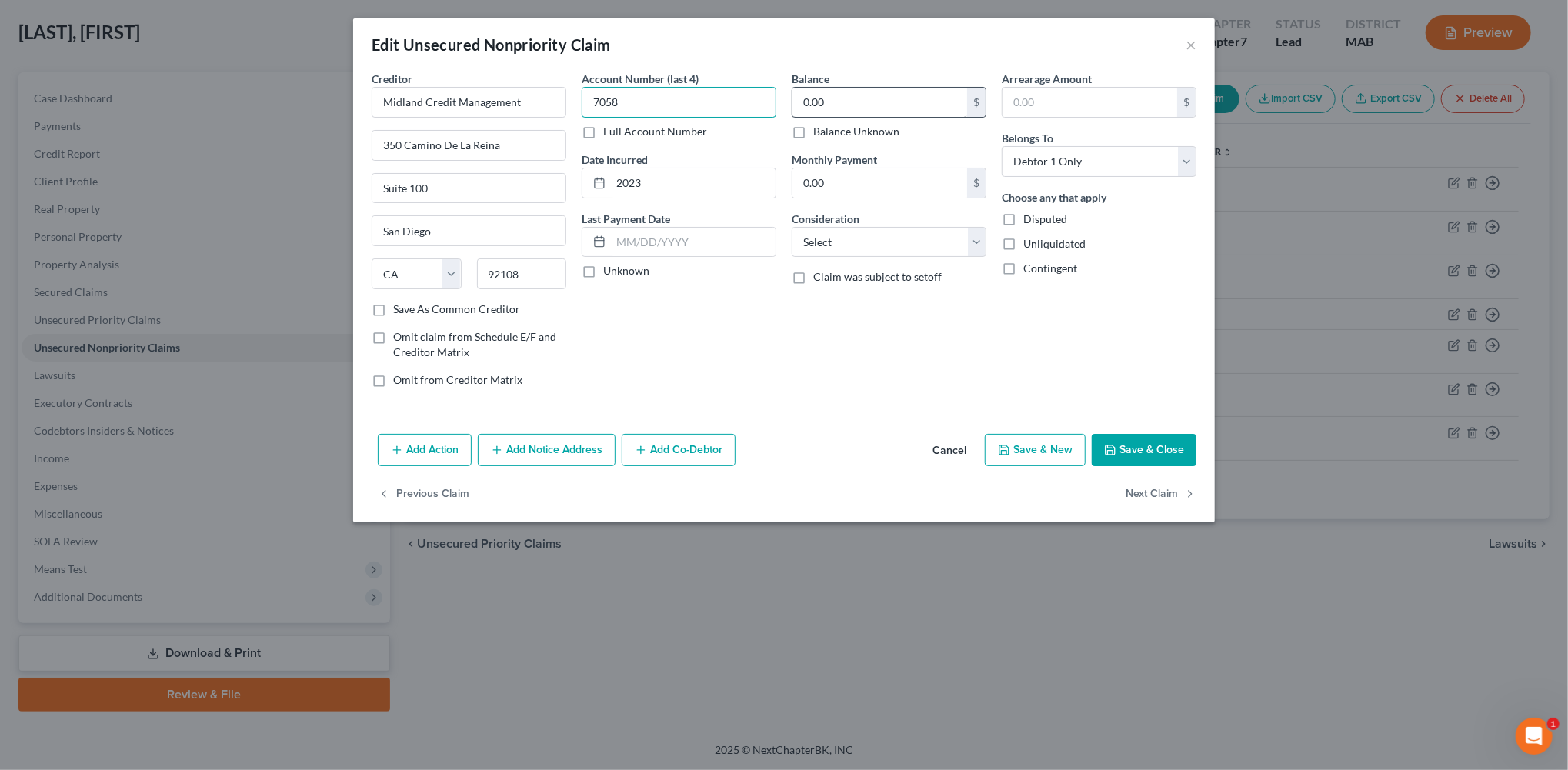 type on "7058" 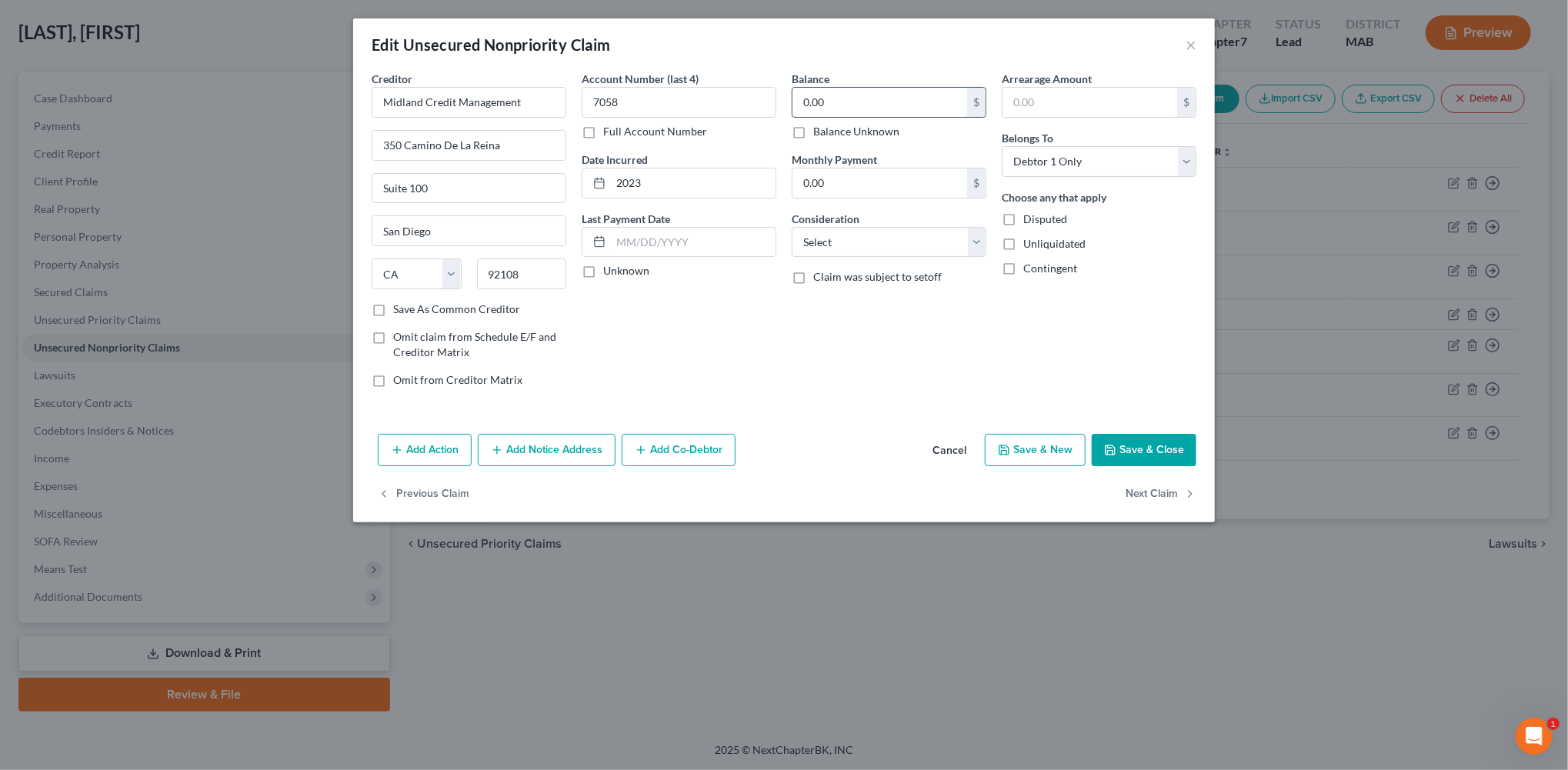 click on "0.00" at bounding box center (879, 102) 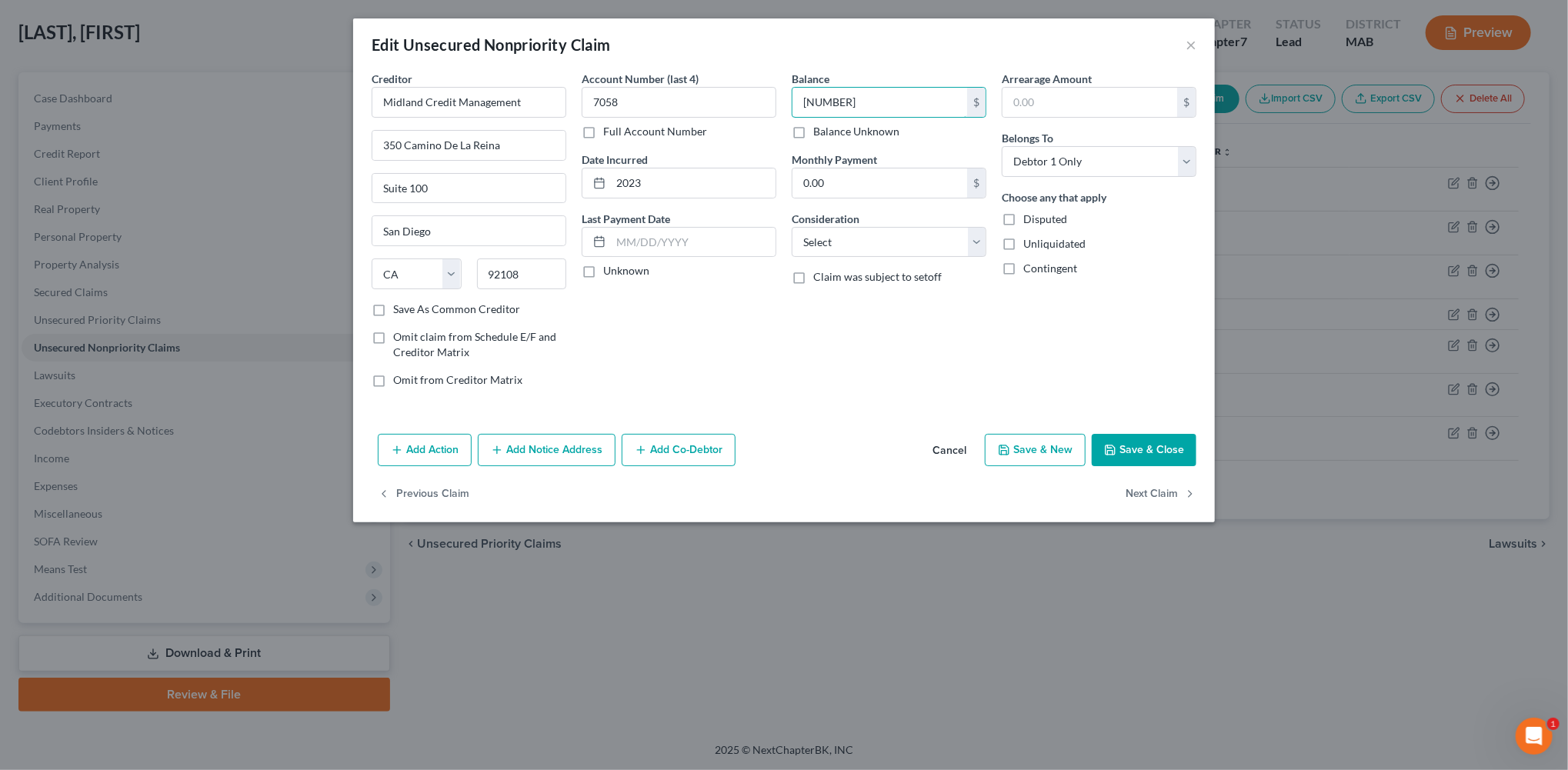 type on "[NUMBER]" 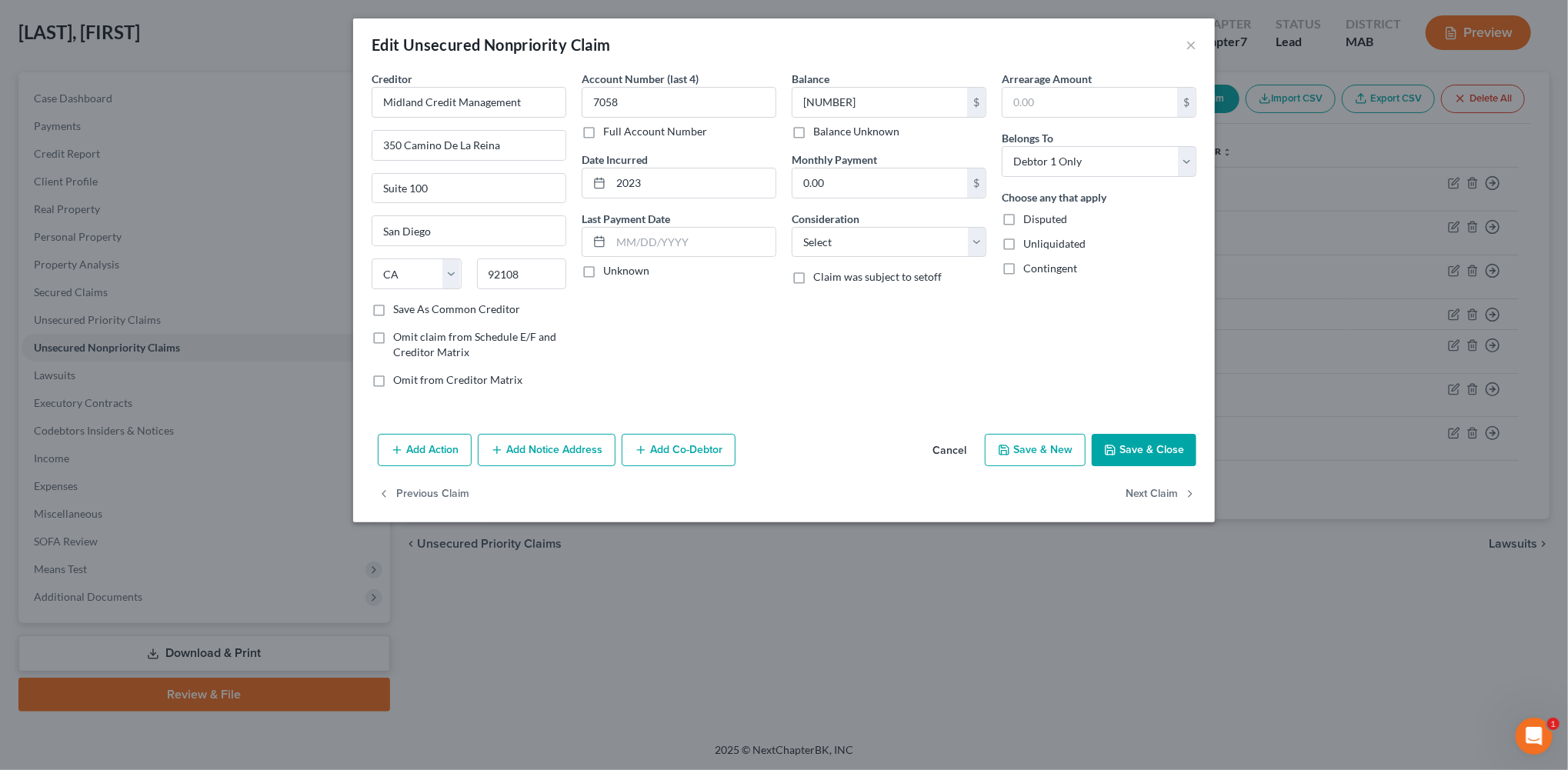 click on "Add Notice Address" at bounding box center (546, 450) 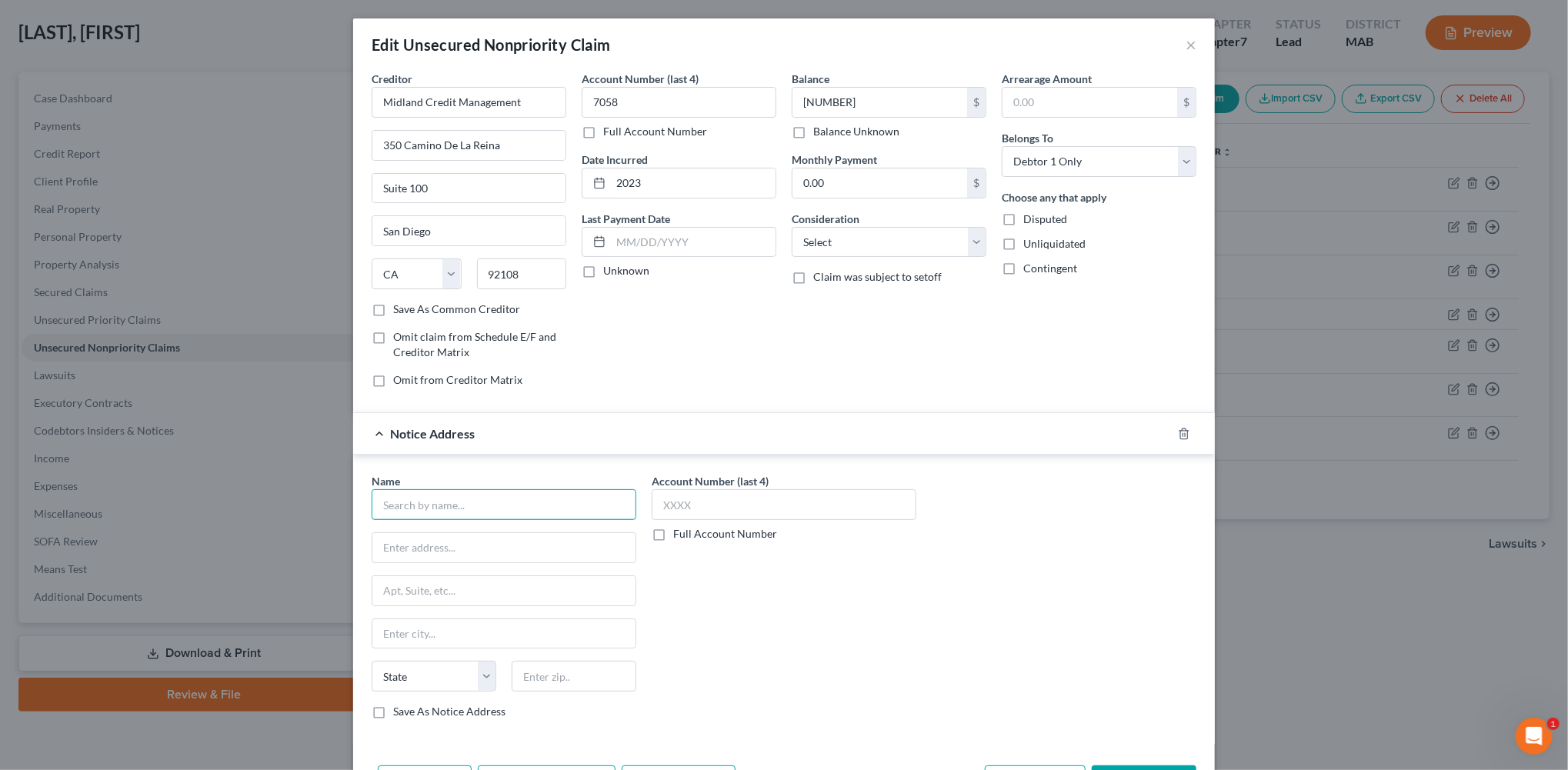 click at bounding box center [504, 505] 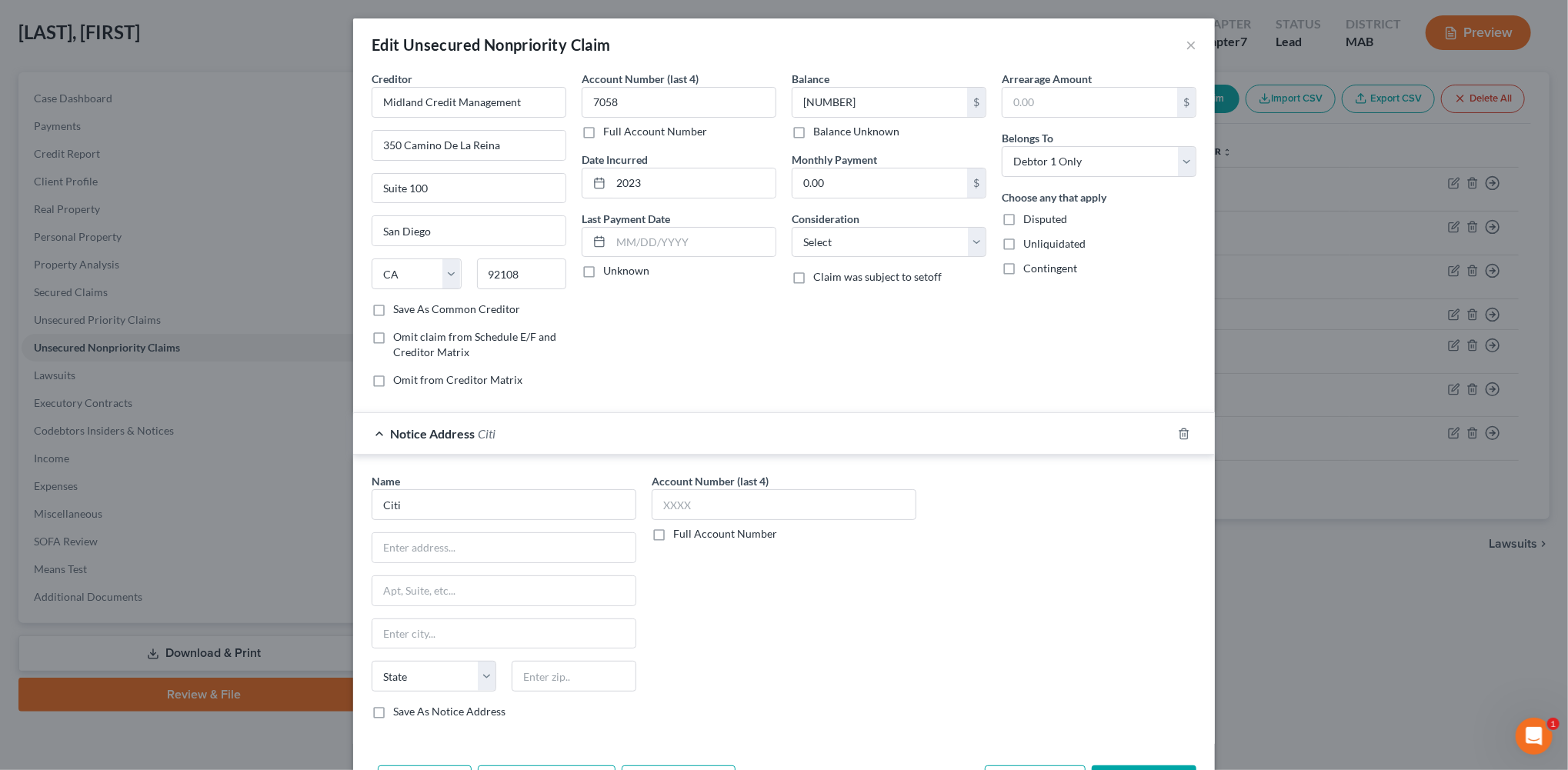 type on "Citi" 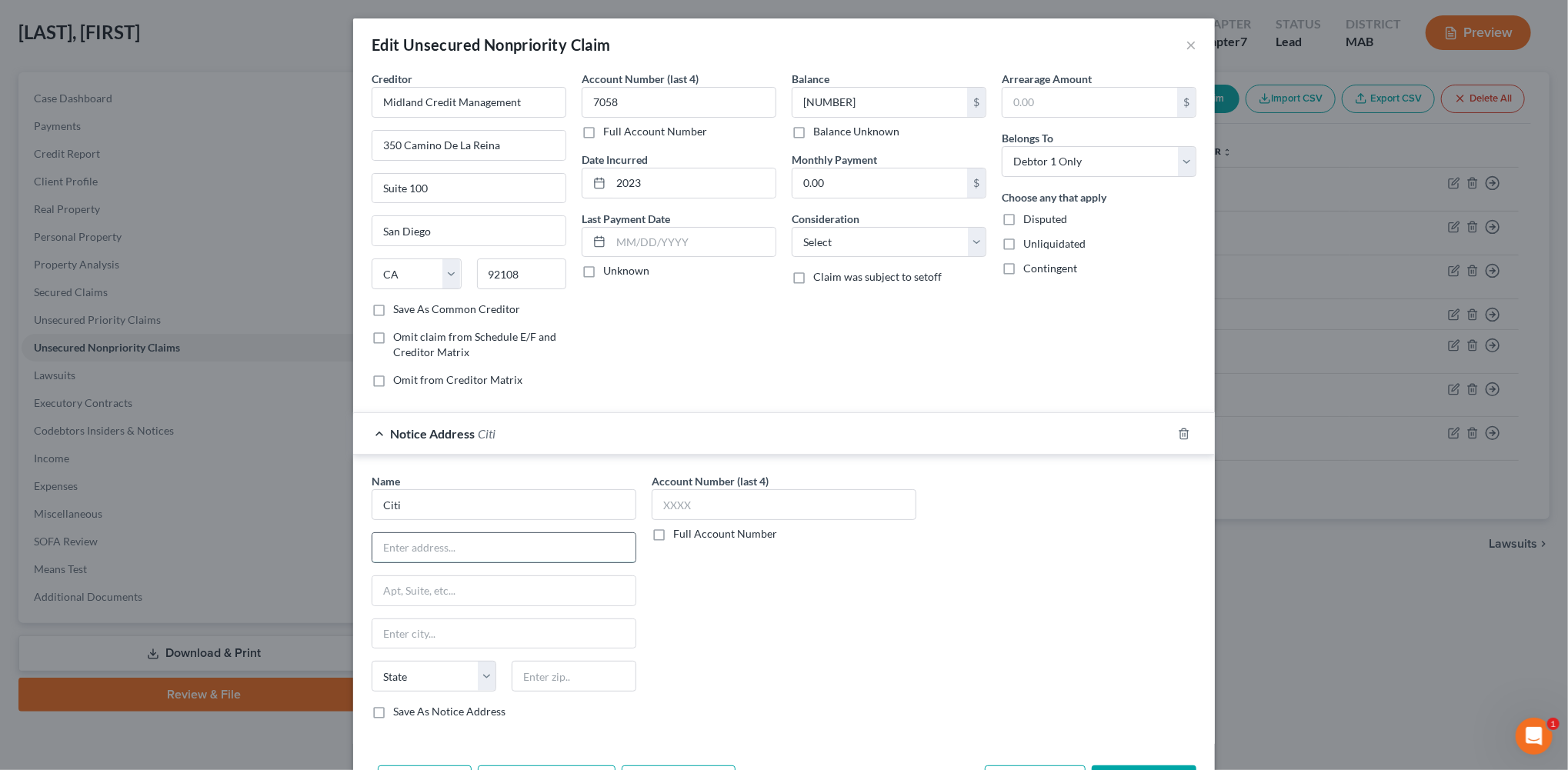 click at bounding box center (504, 548) 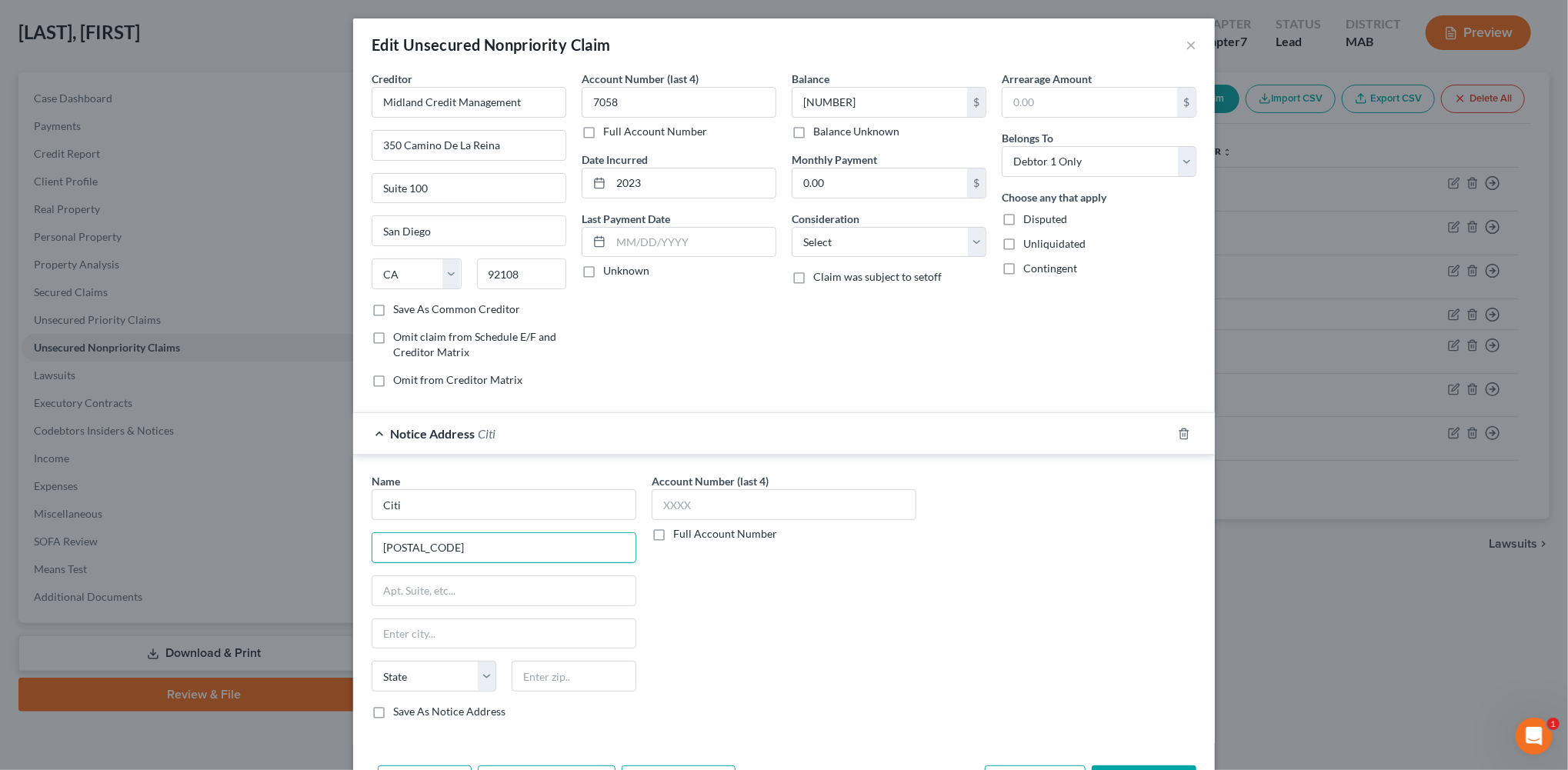 type on "[POSTAL_CODE]" 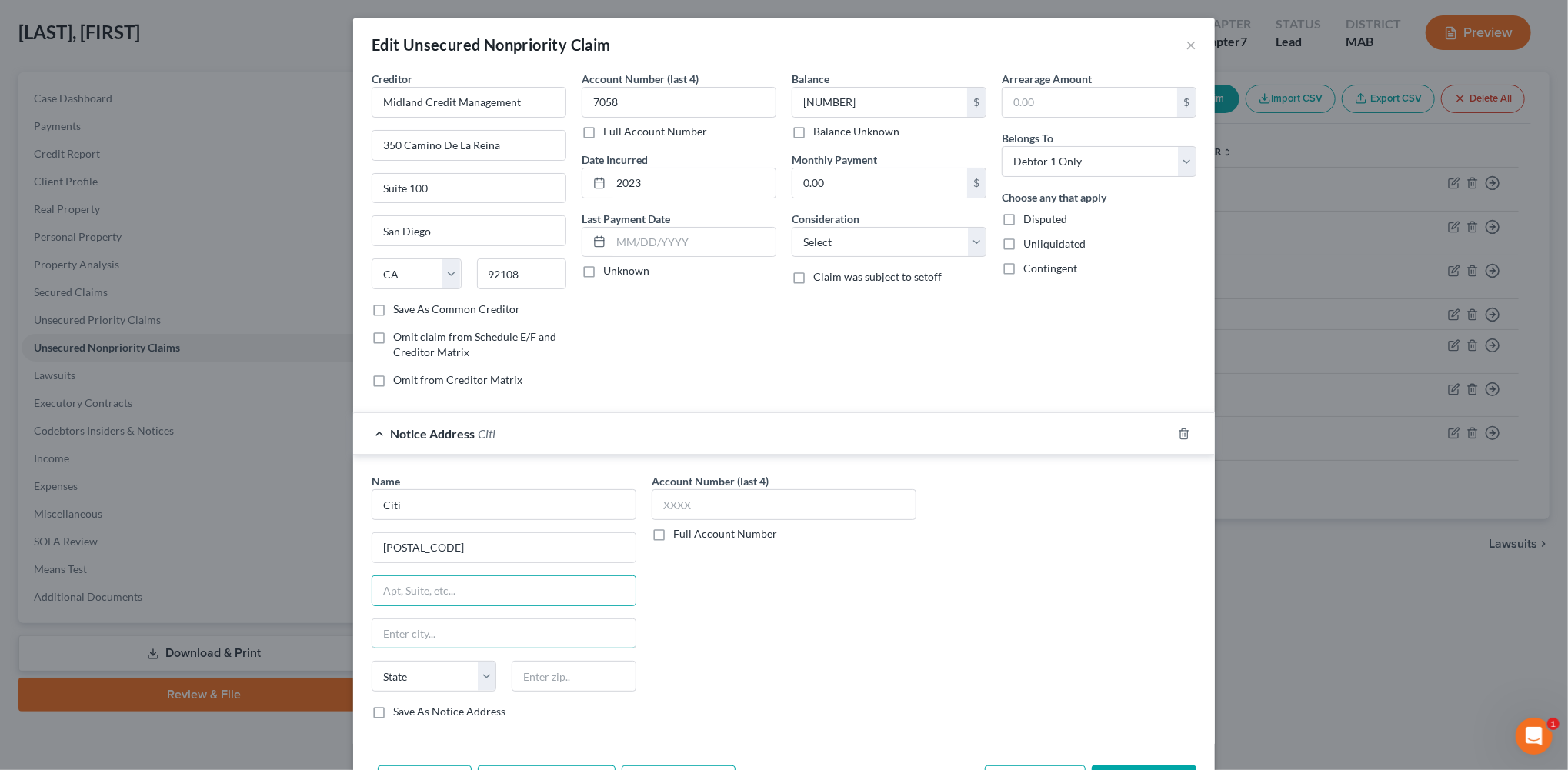 scroll, scrollTop: 34, scrollLeft: 0, axis: vertical 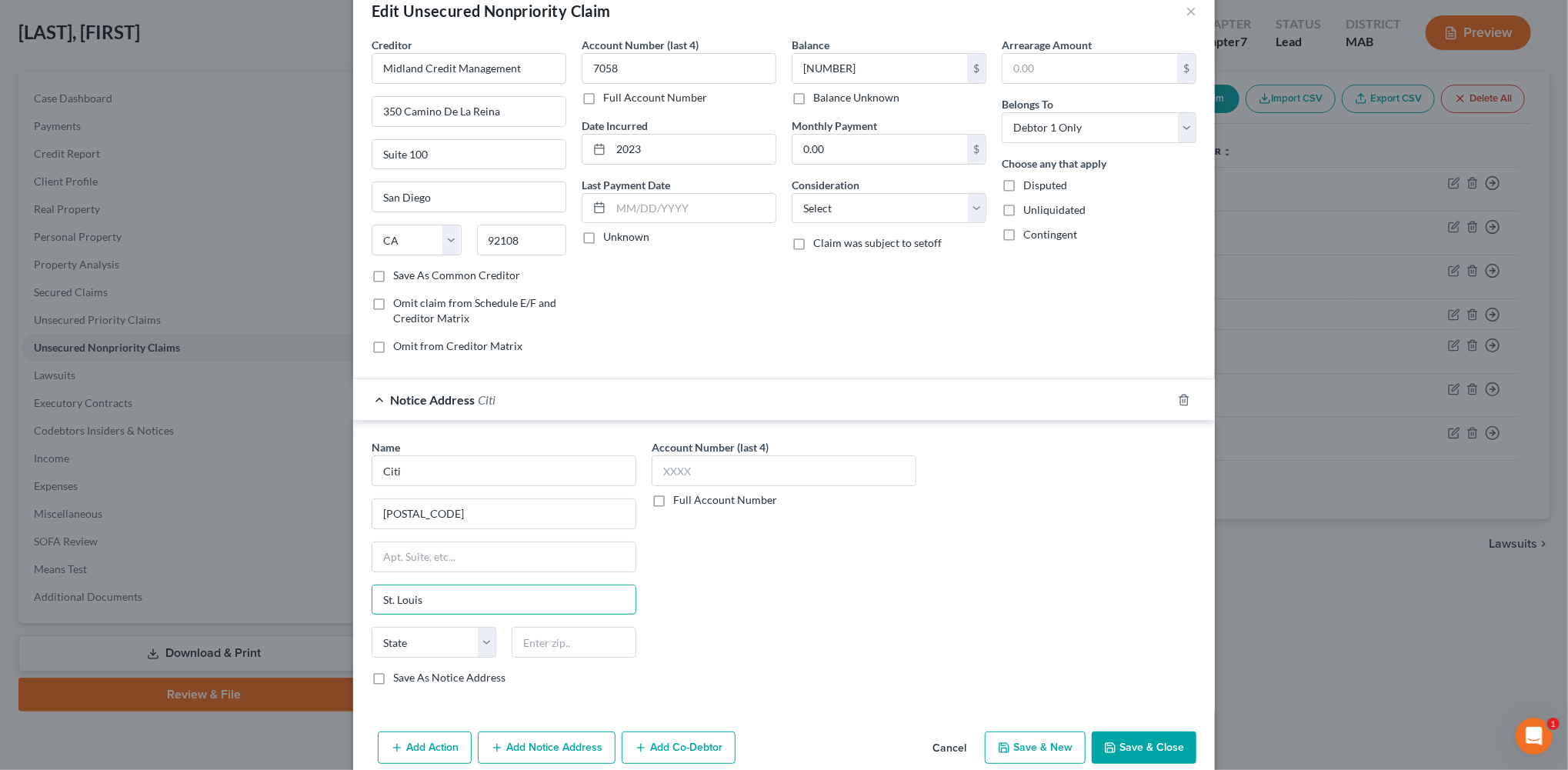 type on "St. Louis" 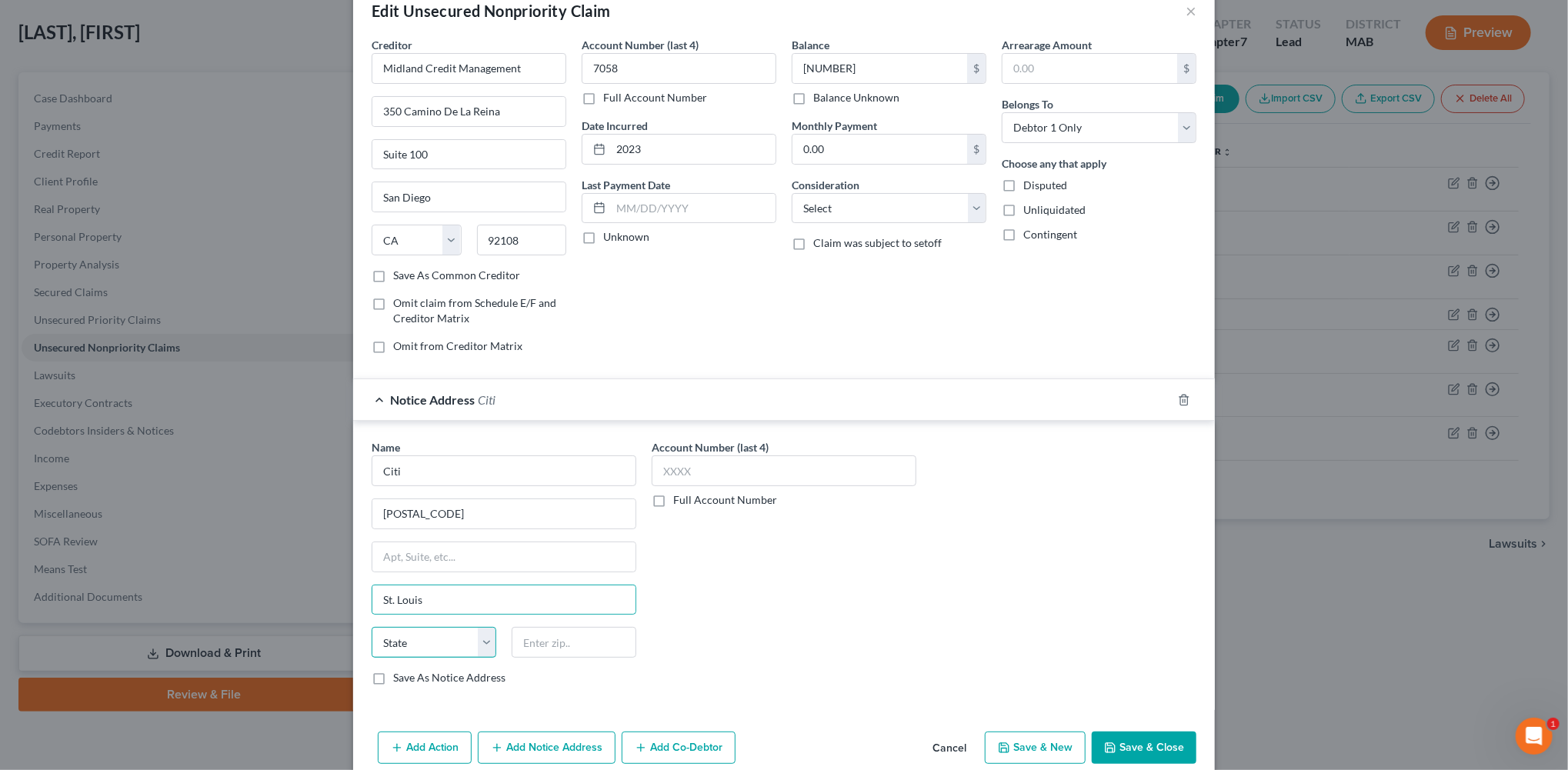 scroll, scrollTop: 310, scrollLeft: 0, axis: vertical 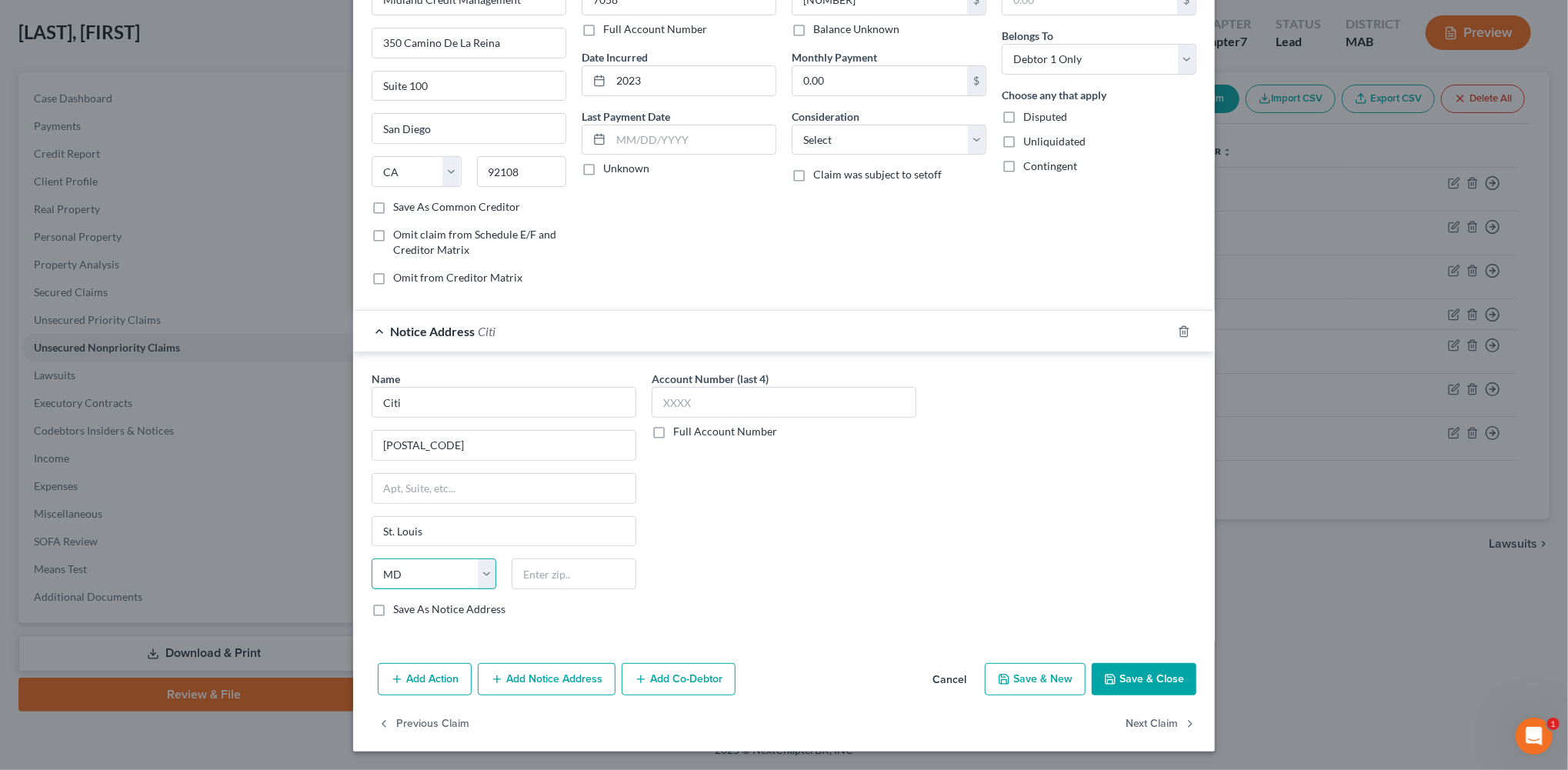 select on "26" 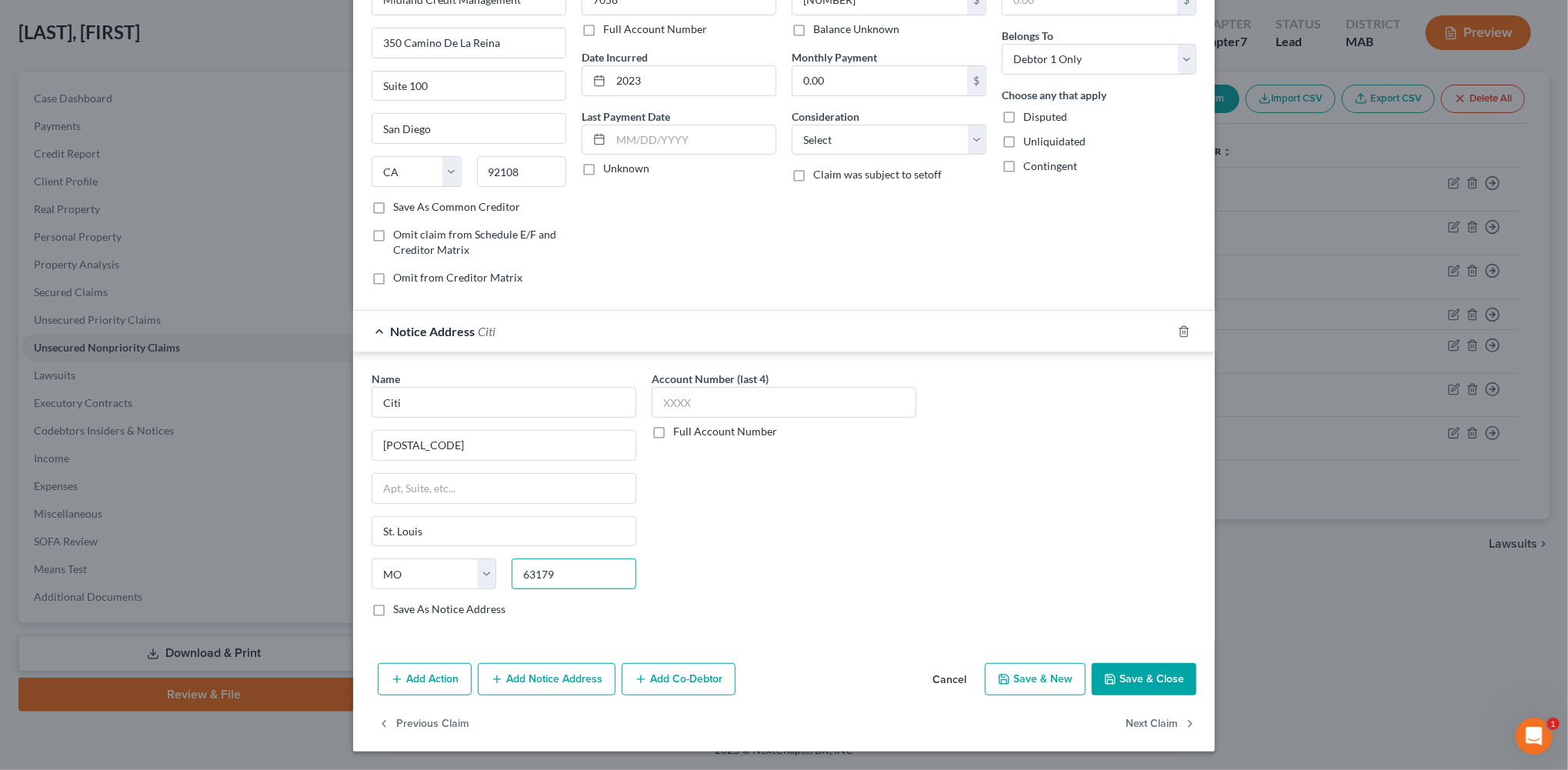 type on "63179" 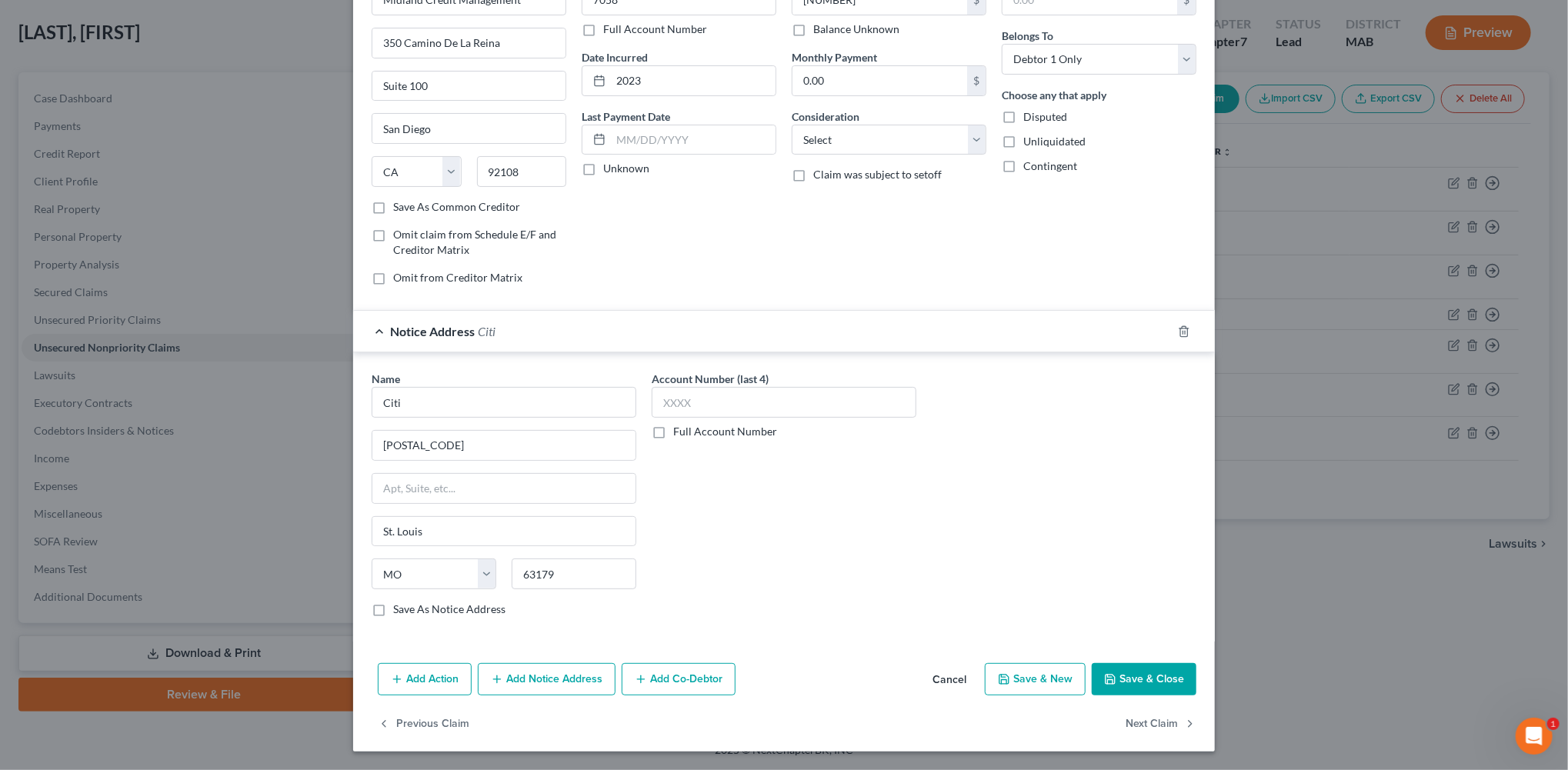 click on "Save & Close" at bounding box center [1144, 679] 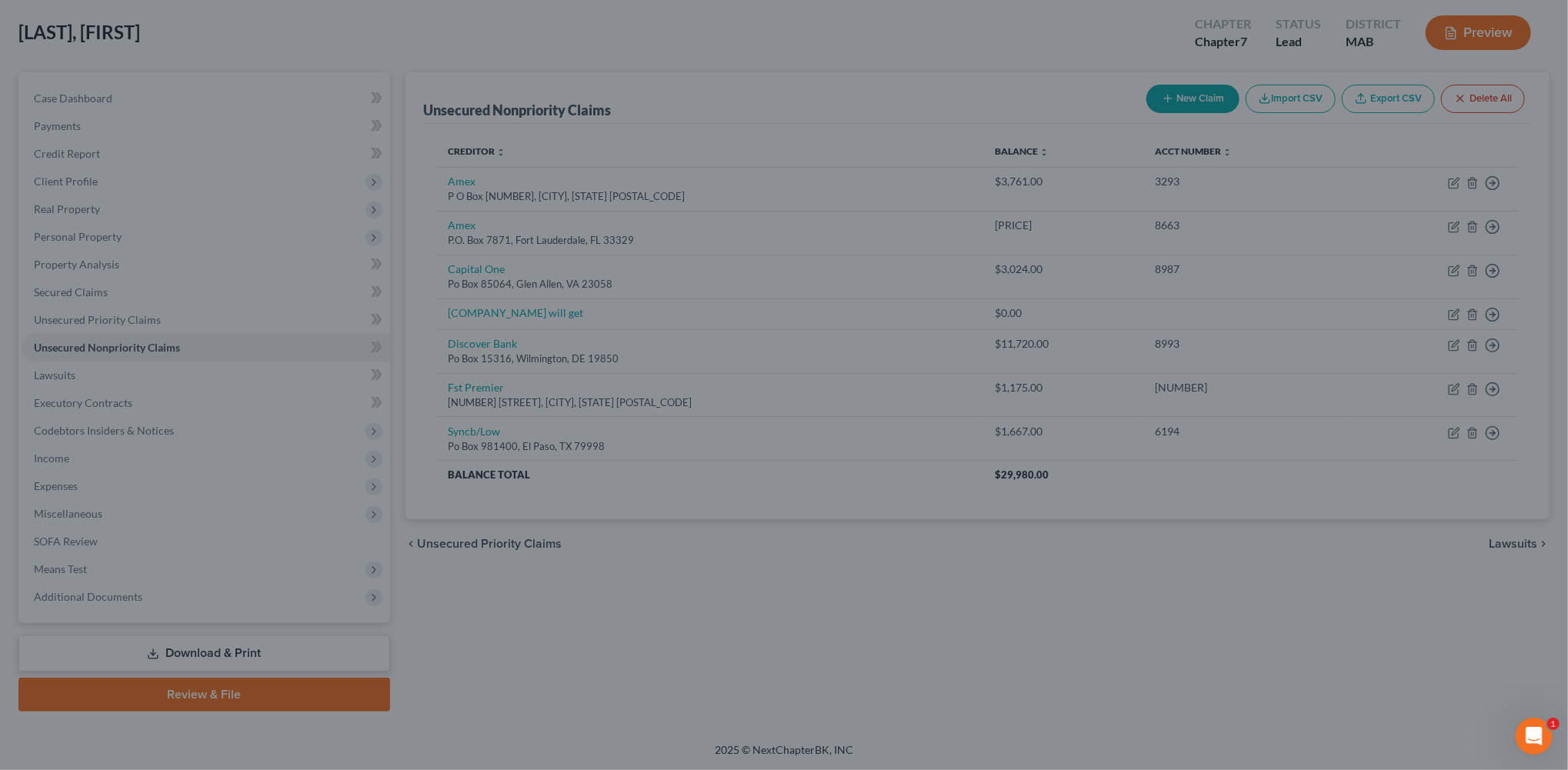 type on "8,807.00" 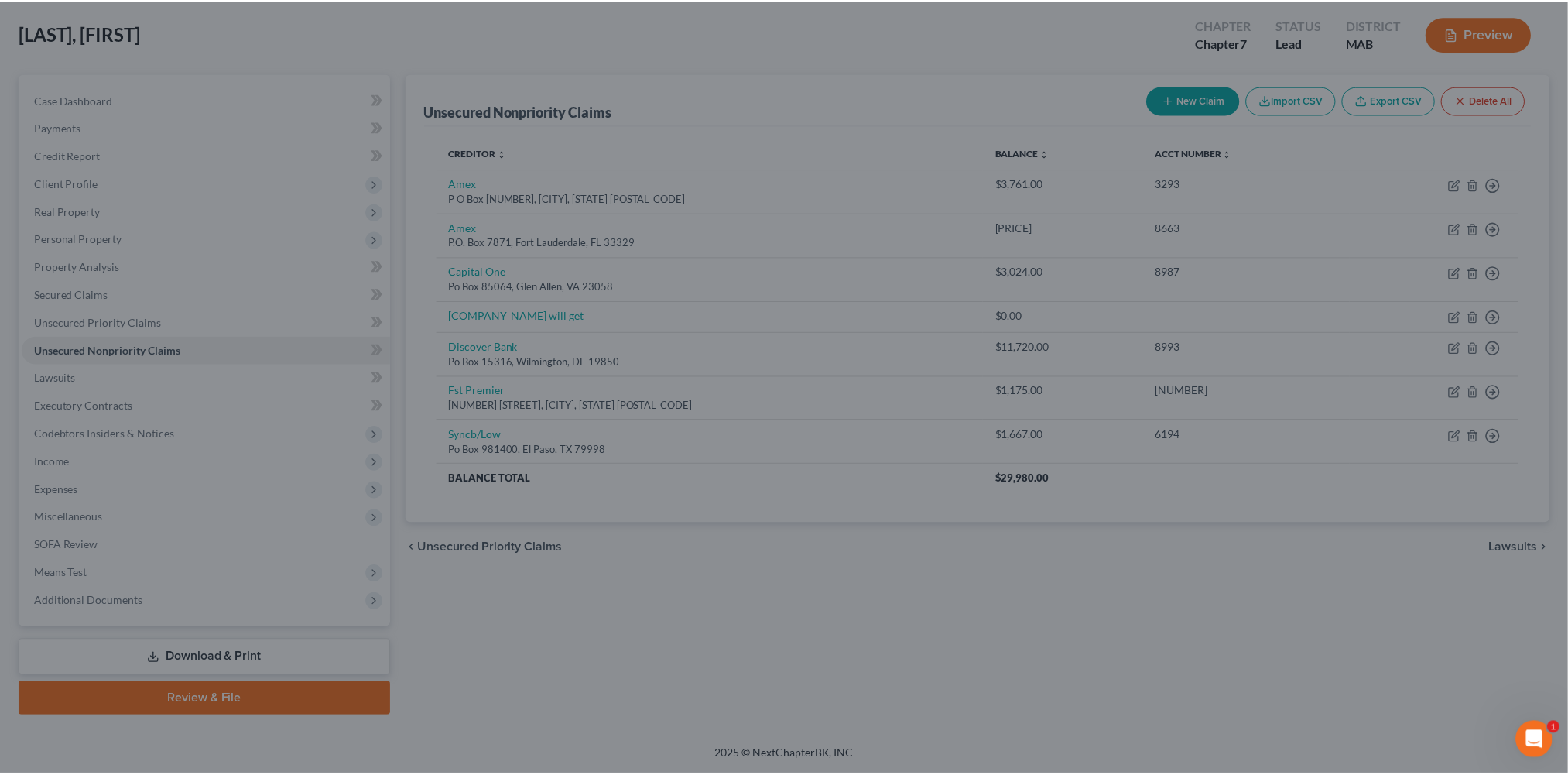 scroll, scrollTop: 0, scrollLeft: 0, axis: both 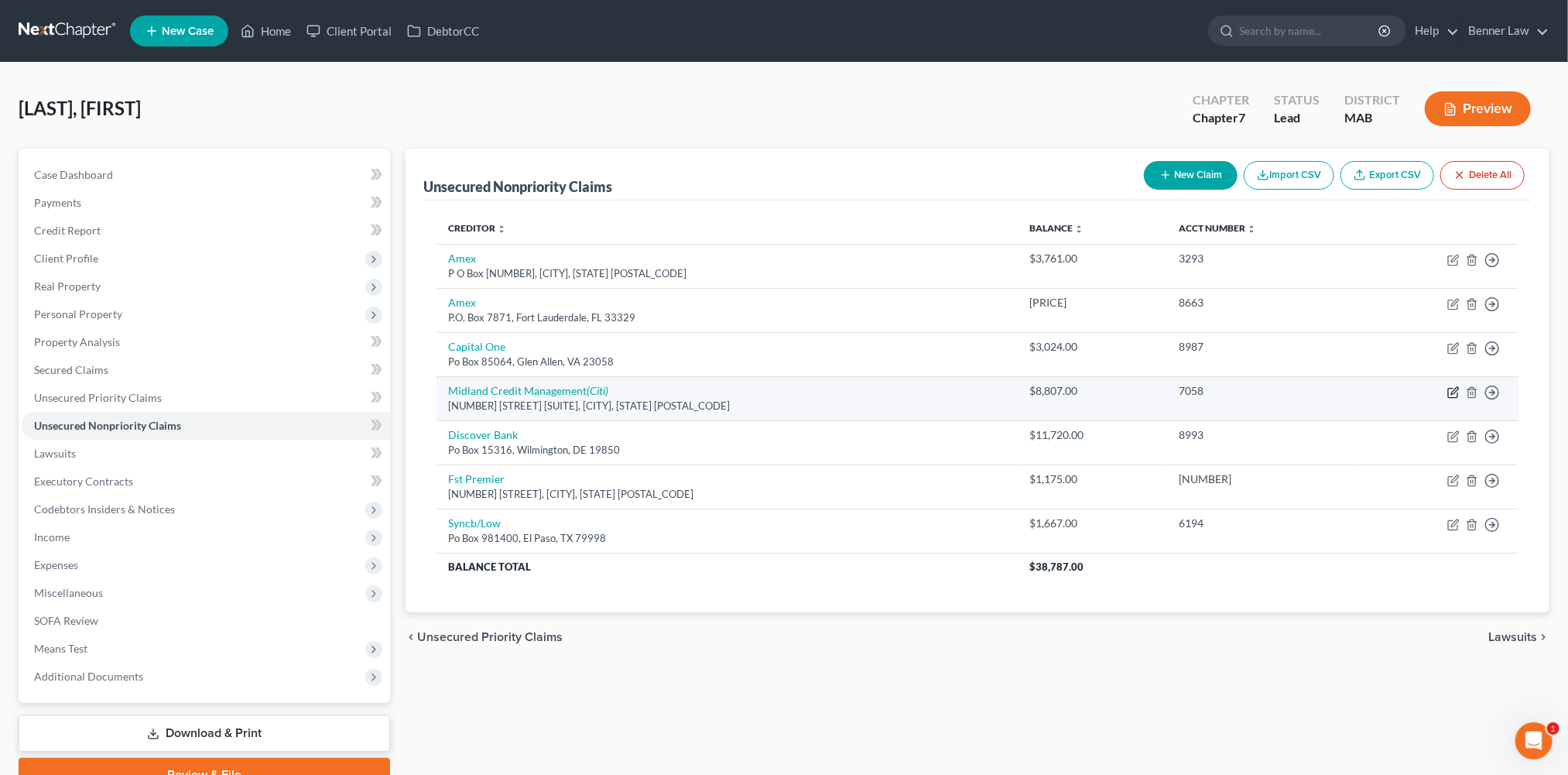 click 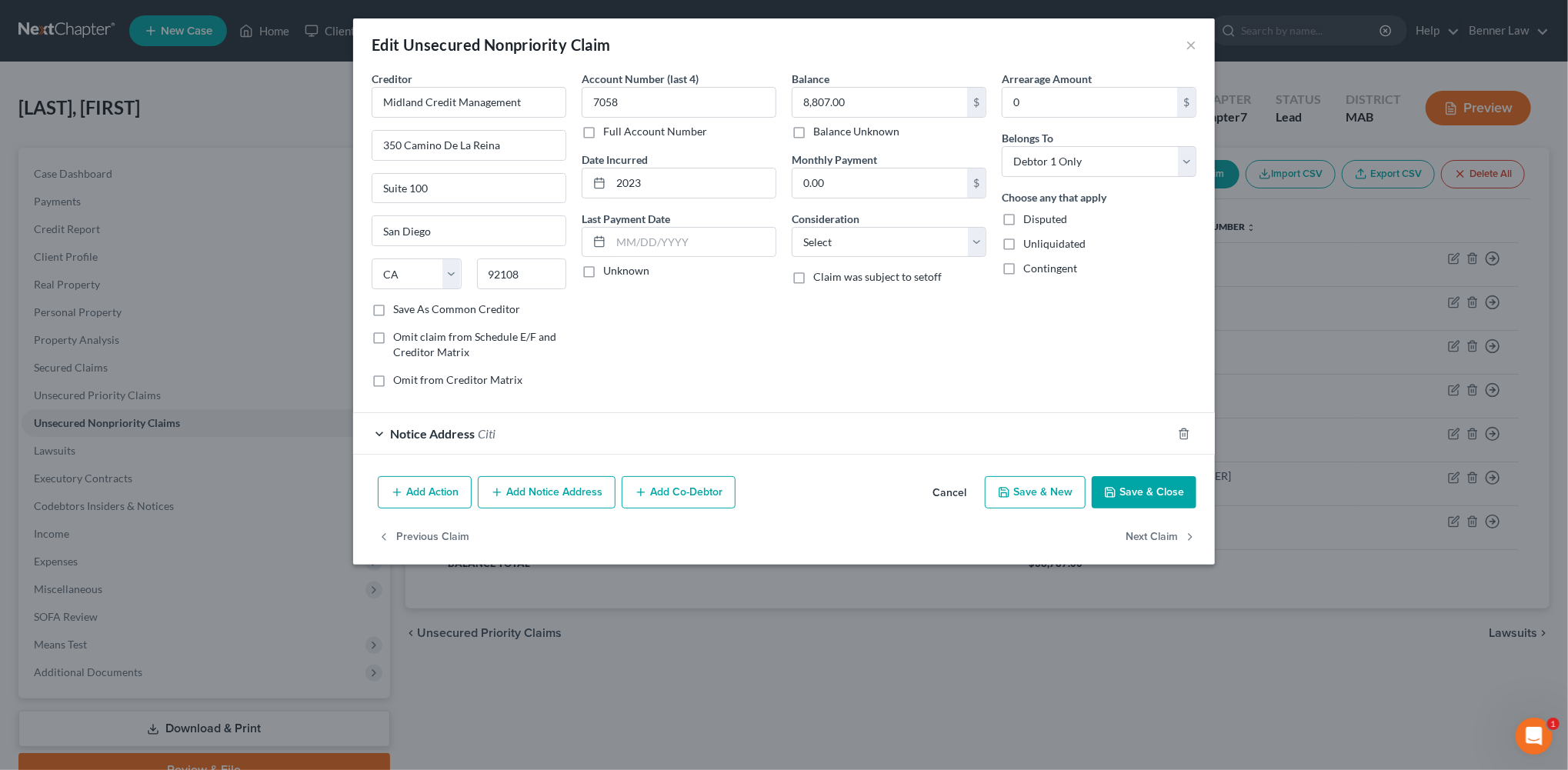 click on "Save & Close" at bounding box center [1144, 492] 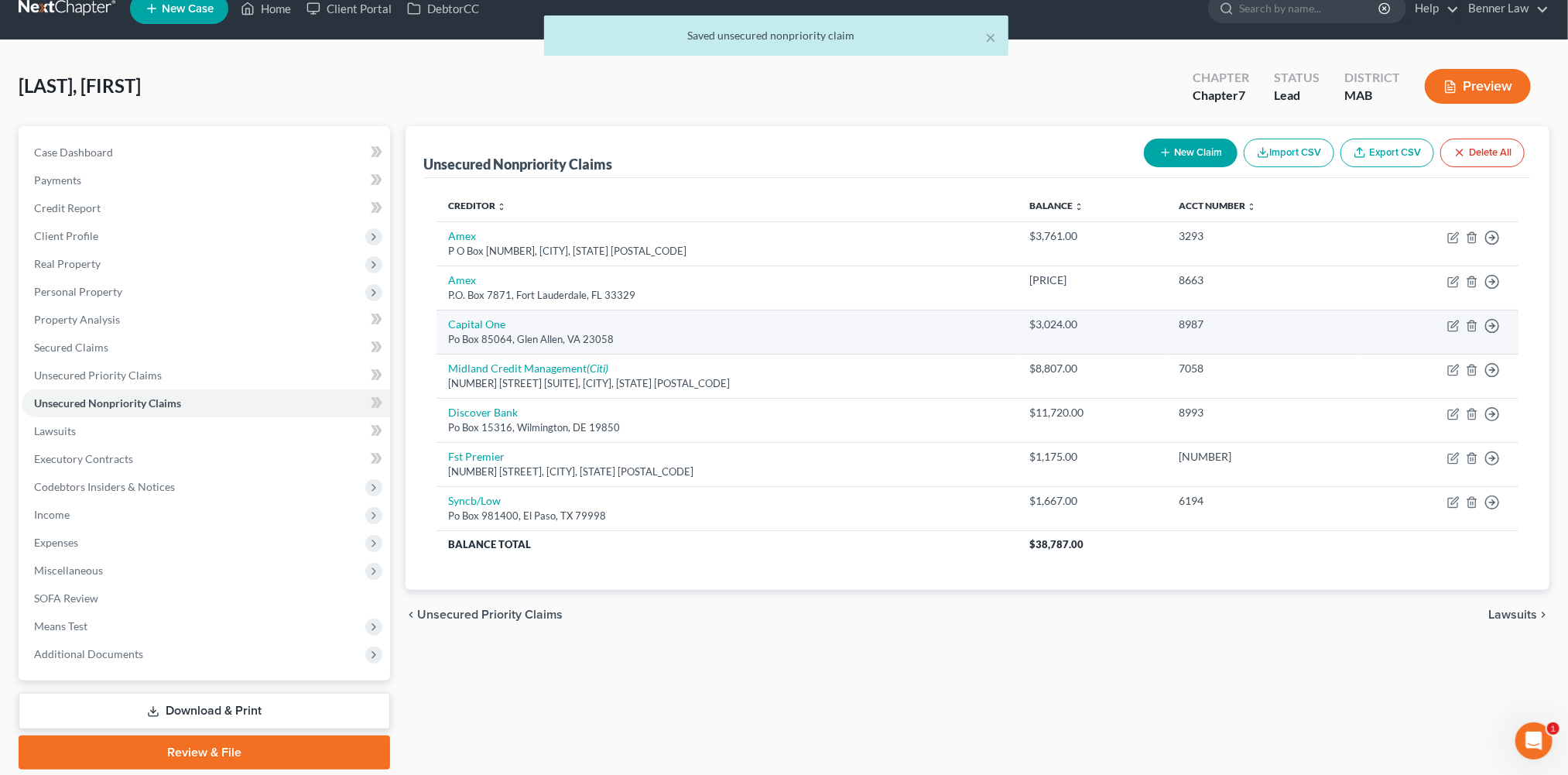 scroll, scrollTop: 0, scrollLeft: 0, axis: both 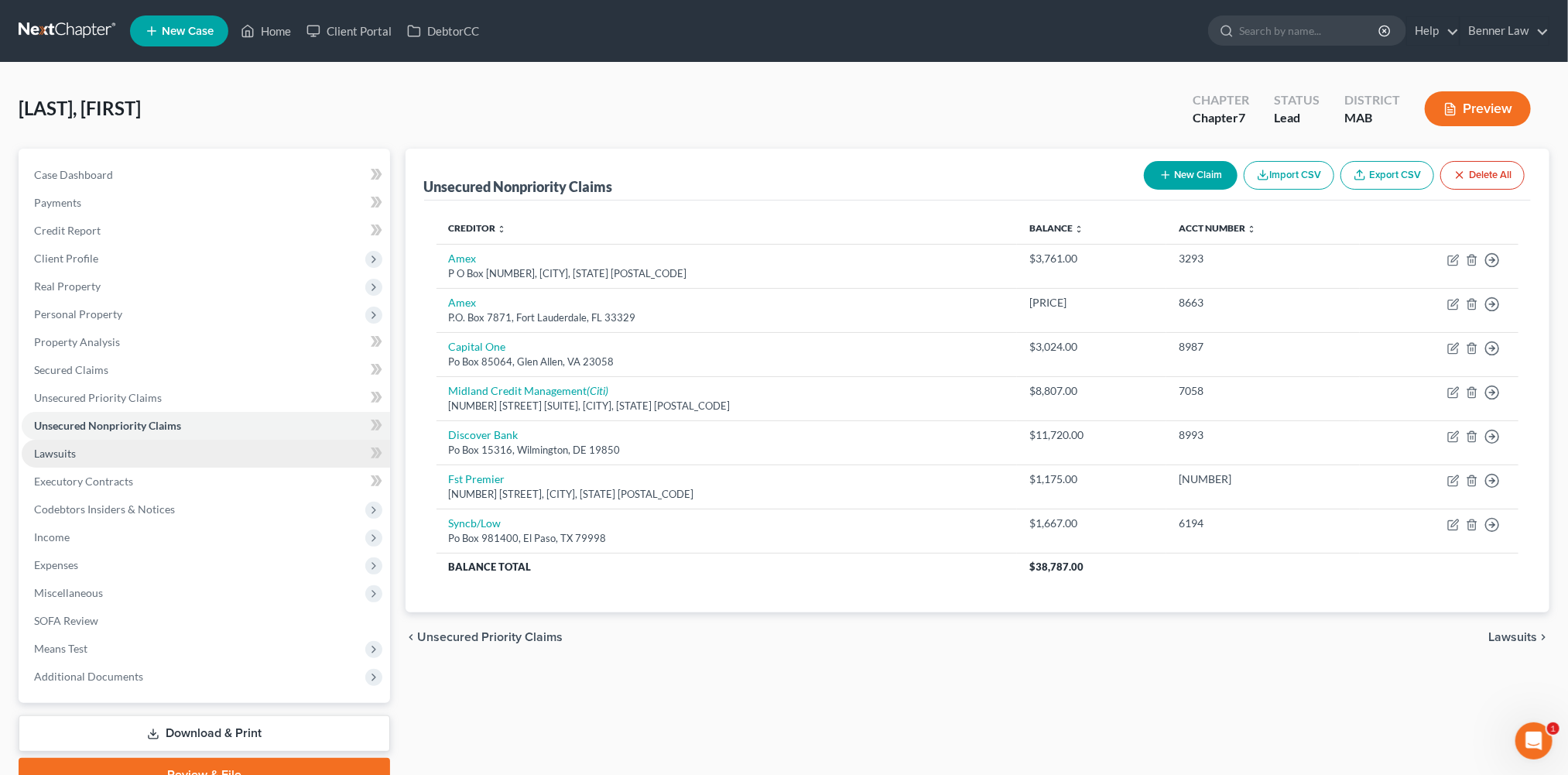 click on "Lawsuits" at bounding box center (55, 453) 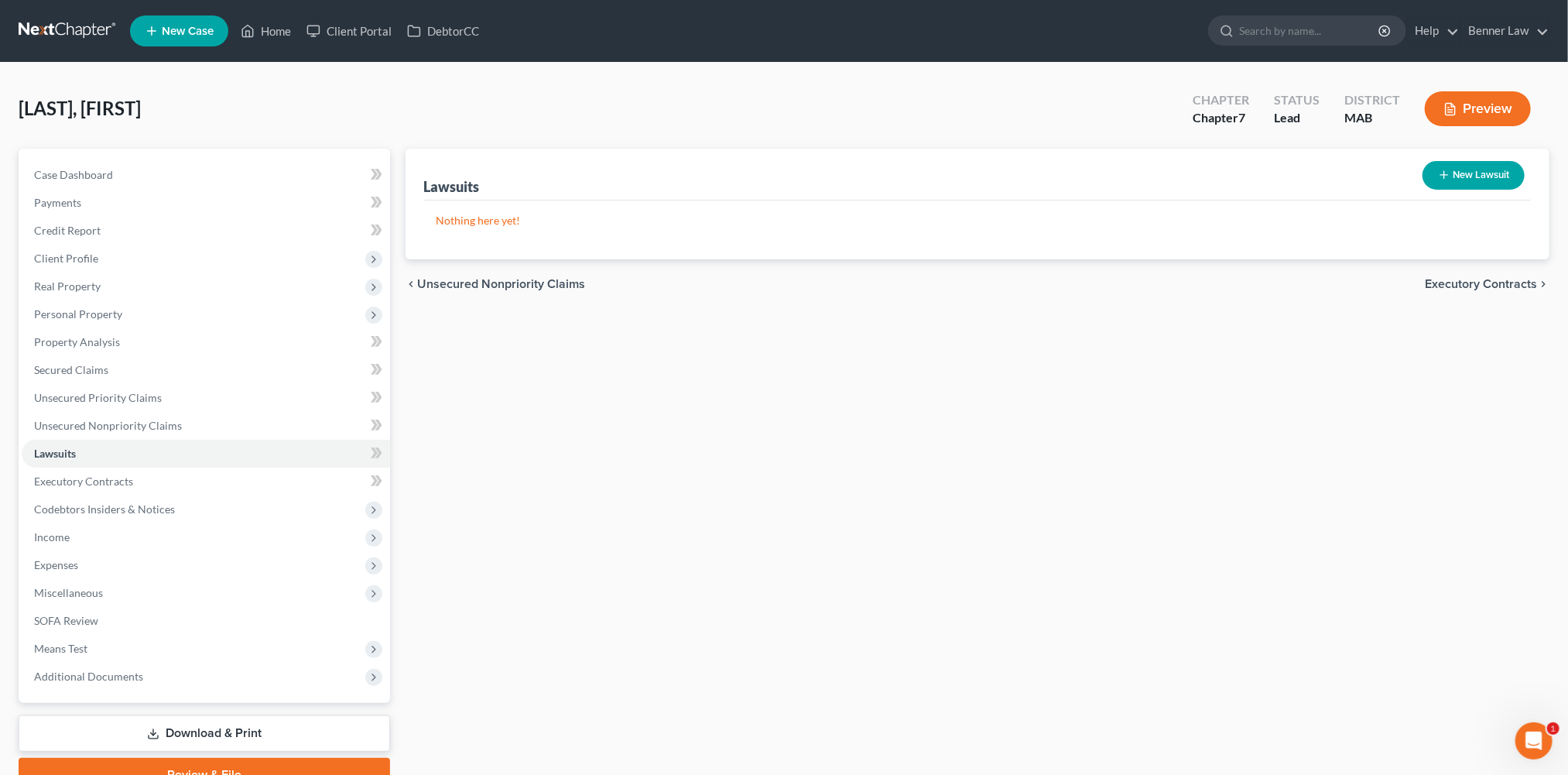 click on "New Lawsuit" at bounding box center [1474, 175] 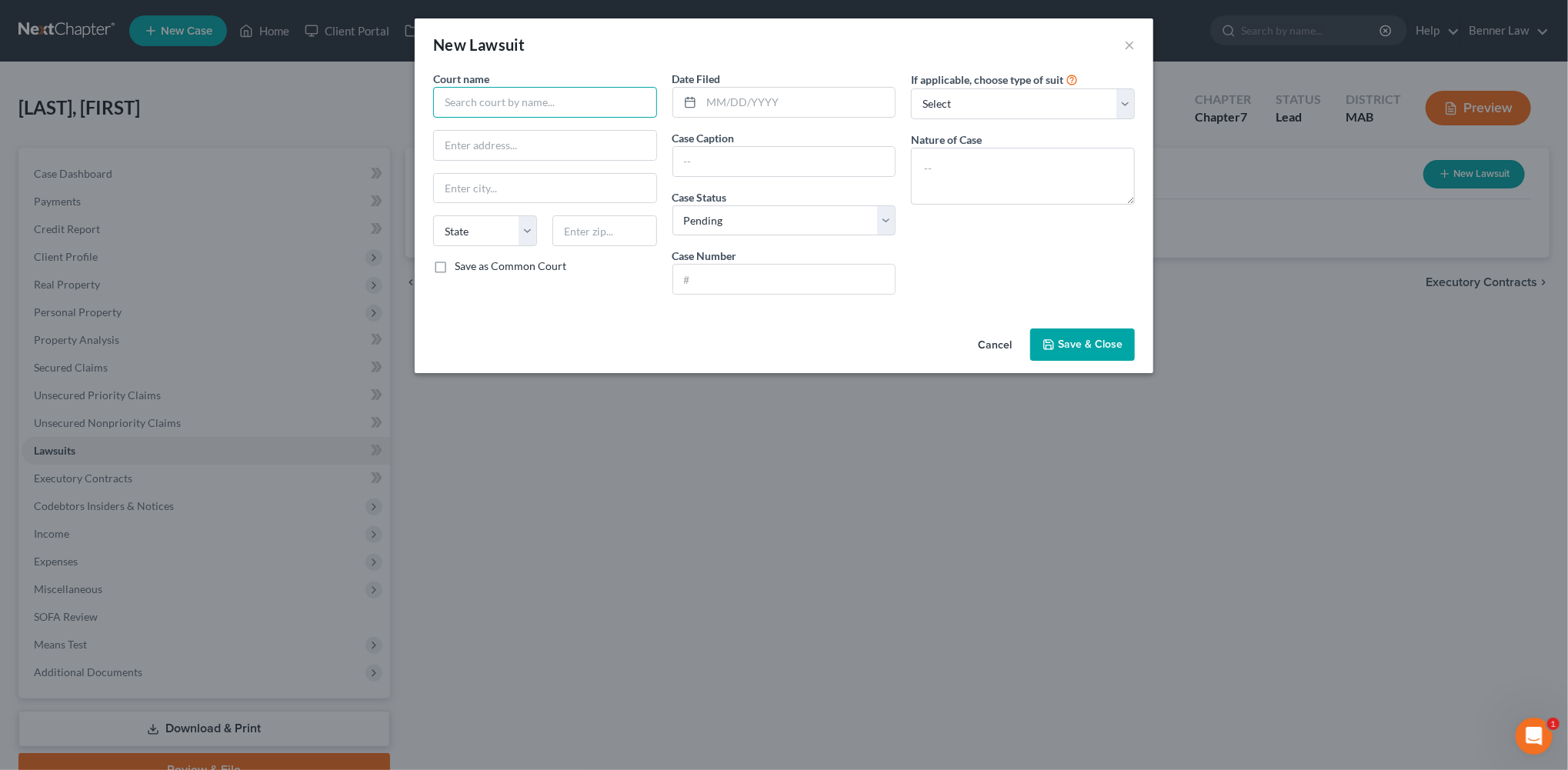 click at bounding box center [545, 102] 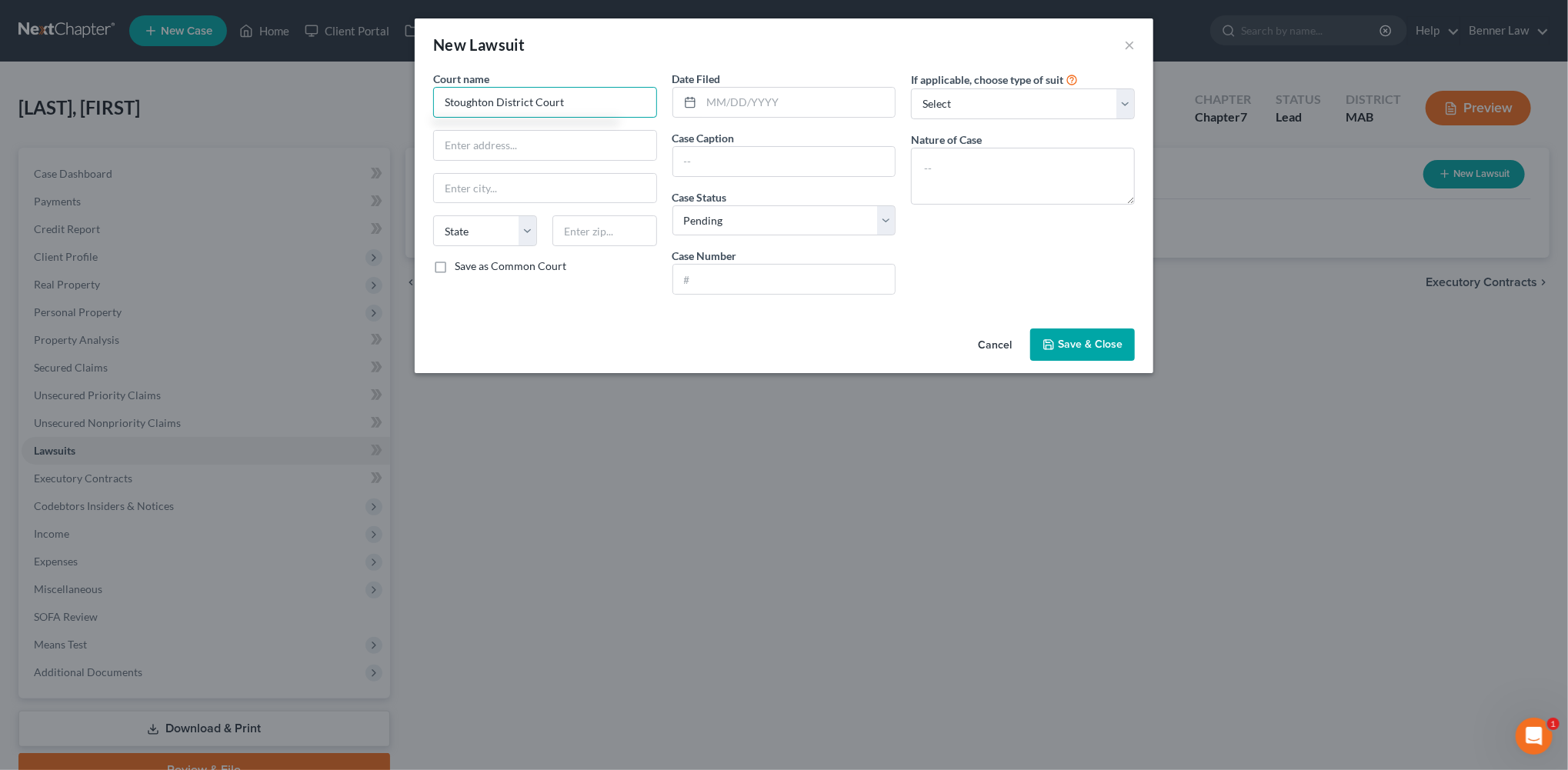 type on "Stoughton District Court" 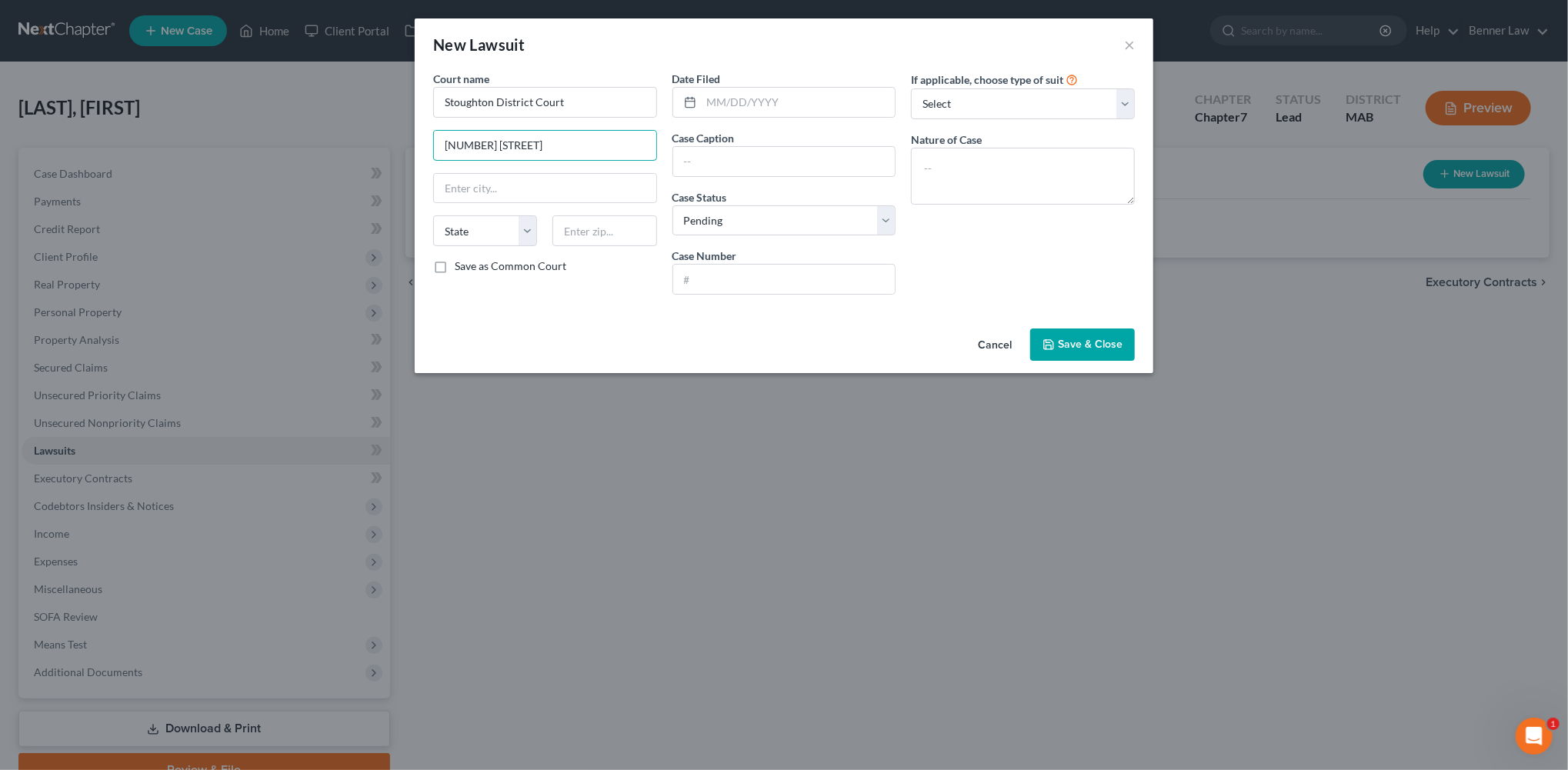 type on "[NUMBER] [STREET]" 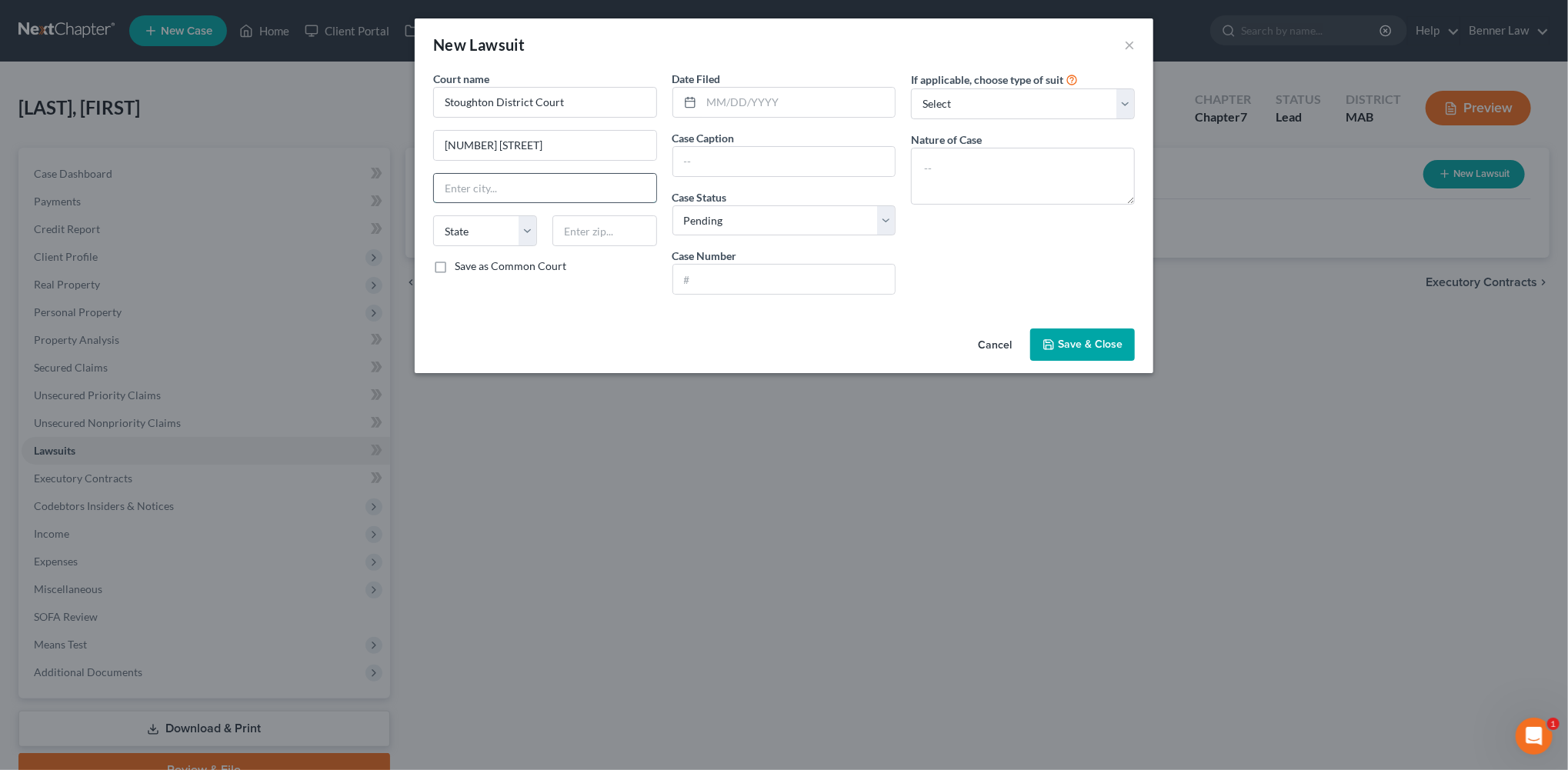 drag, startPoint x: 451, startPoint y: 241, endPoint x: 506, endPoint y: 230, distance: 56.08921 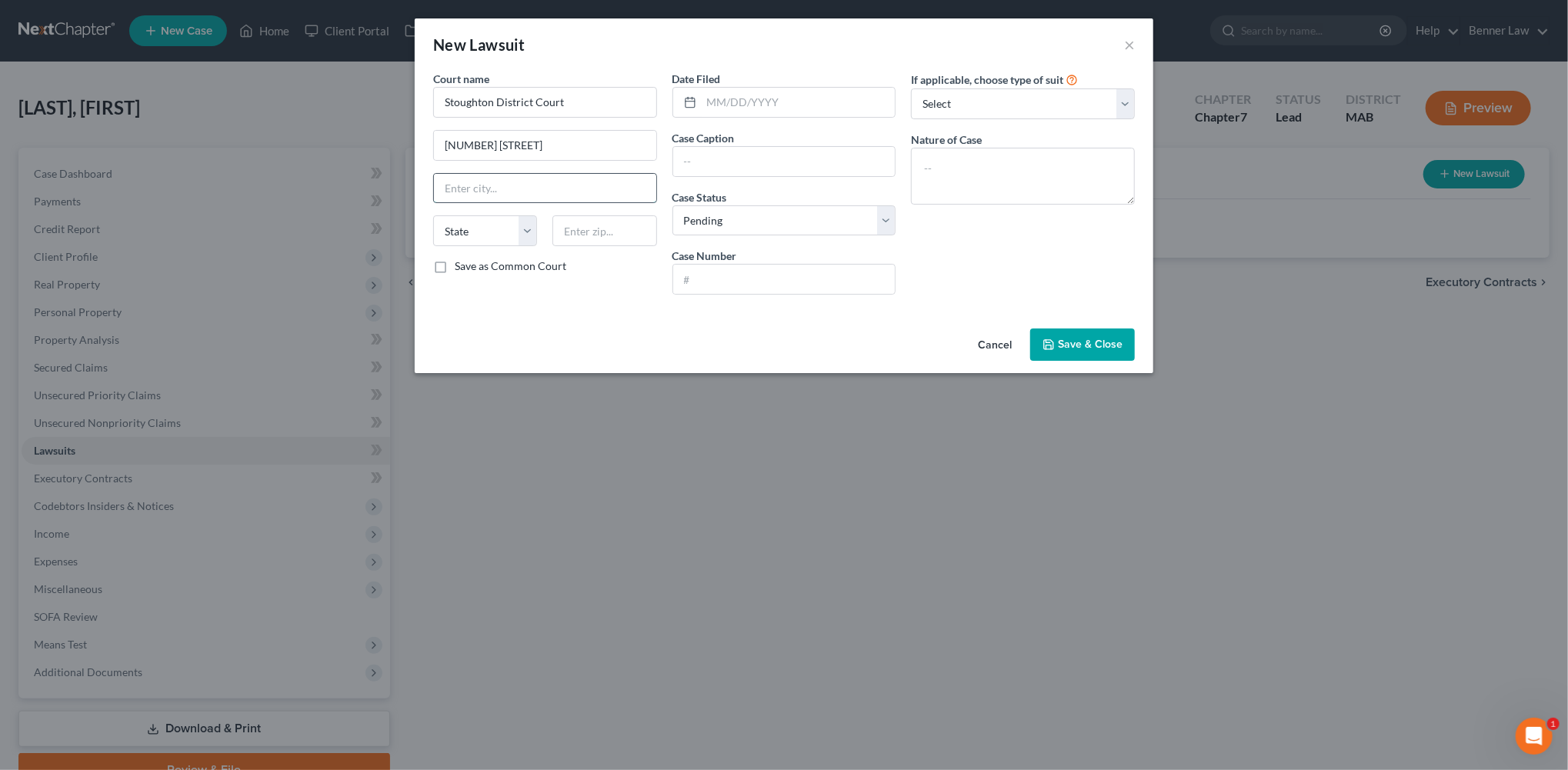 click at bounding box center [545, 188] 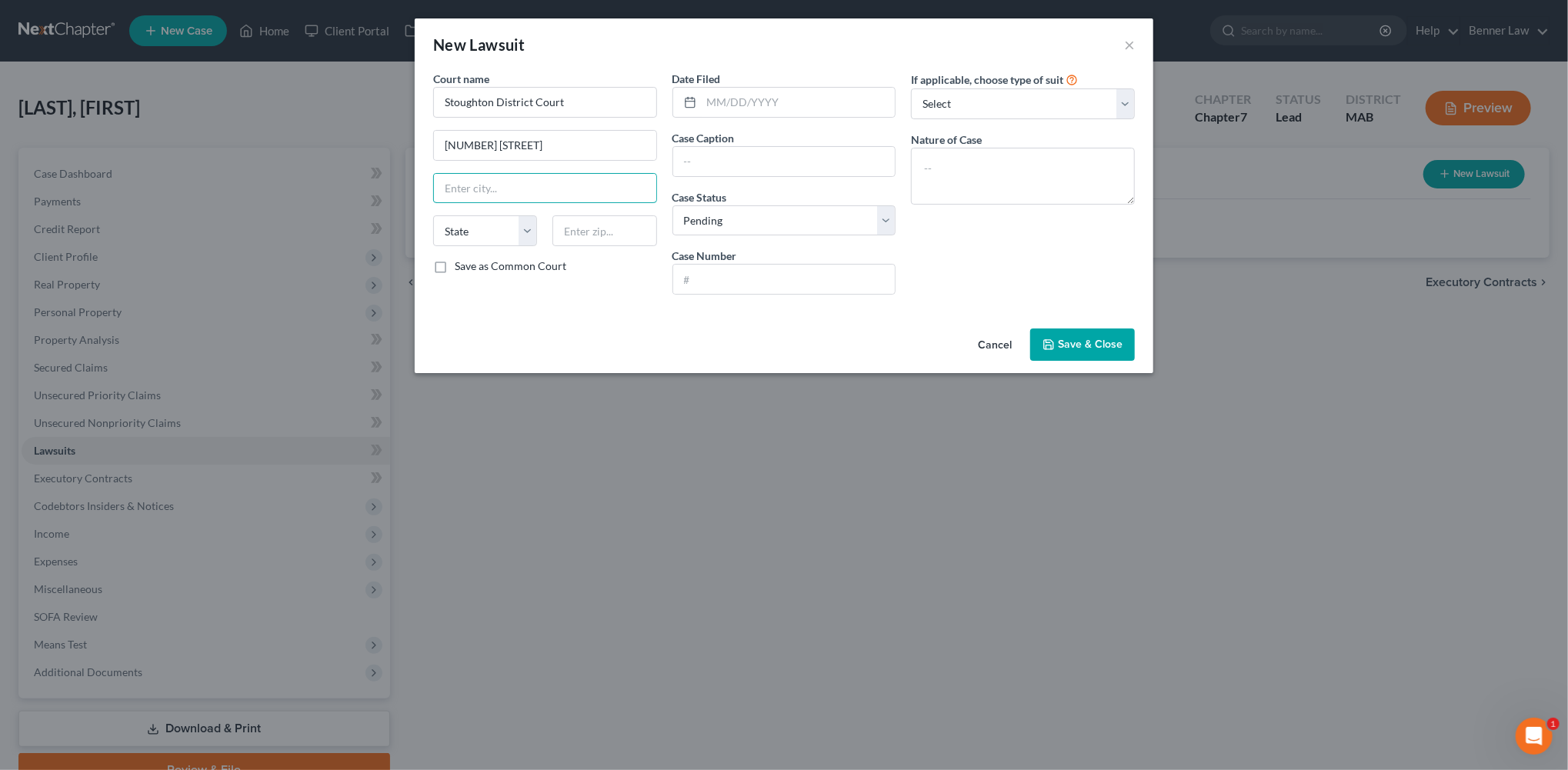 type on "s" 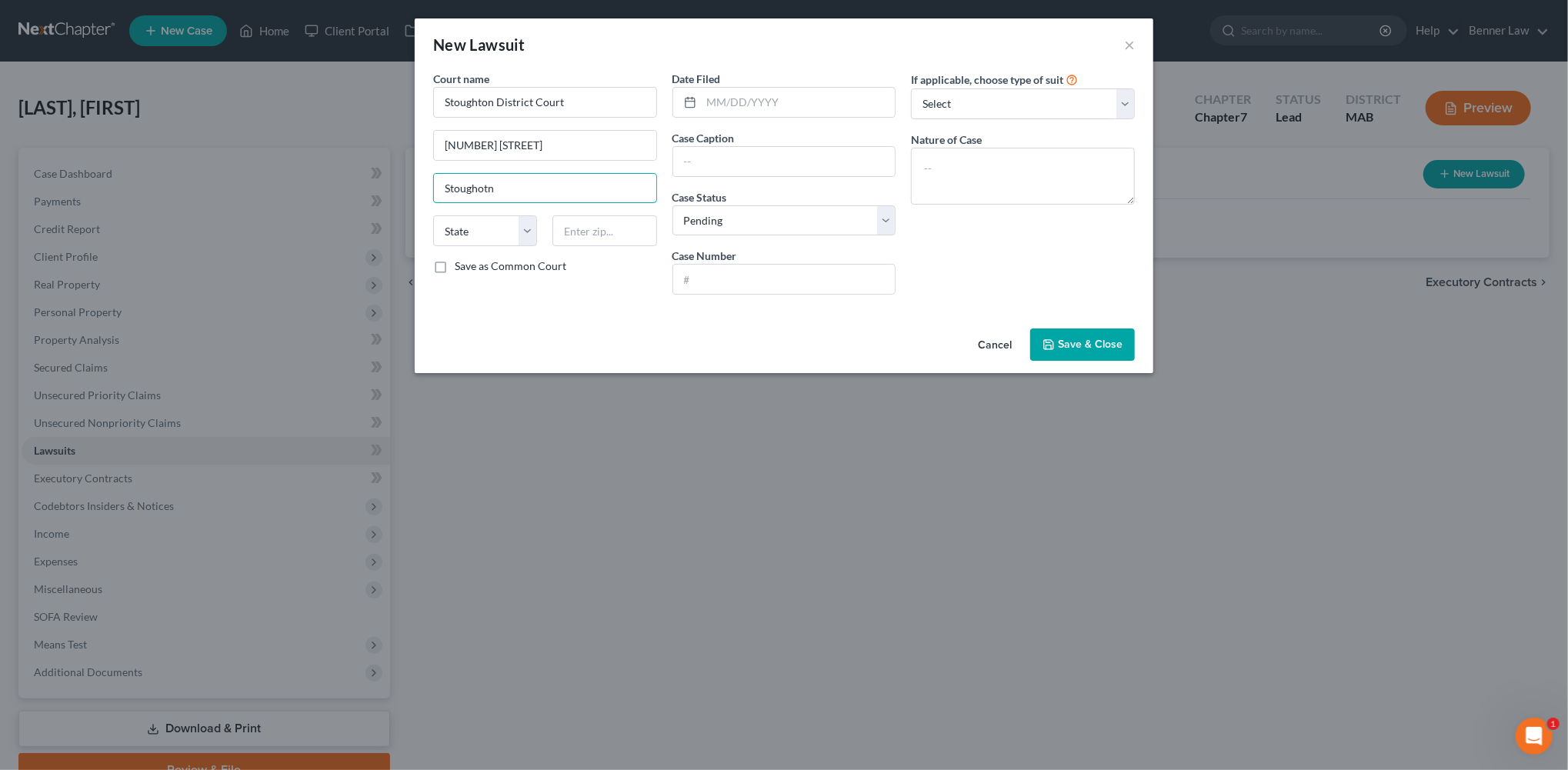 type on "Stoughotn" 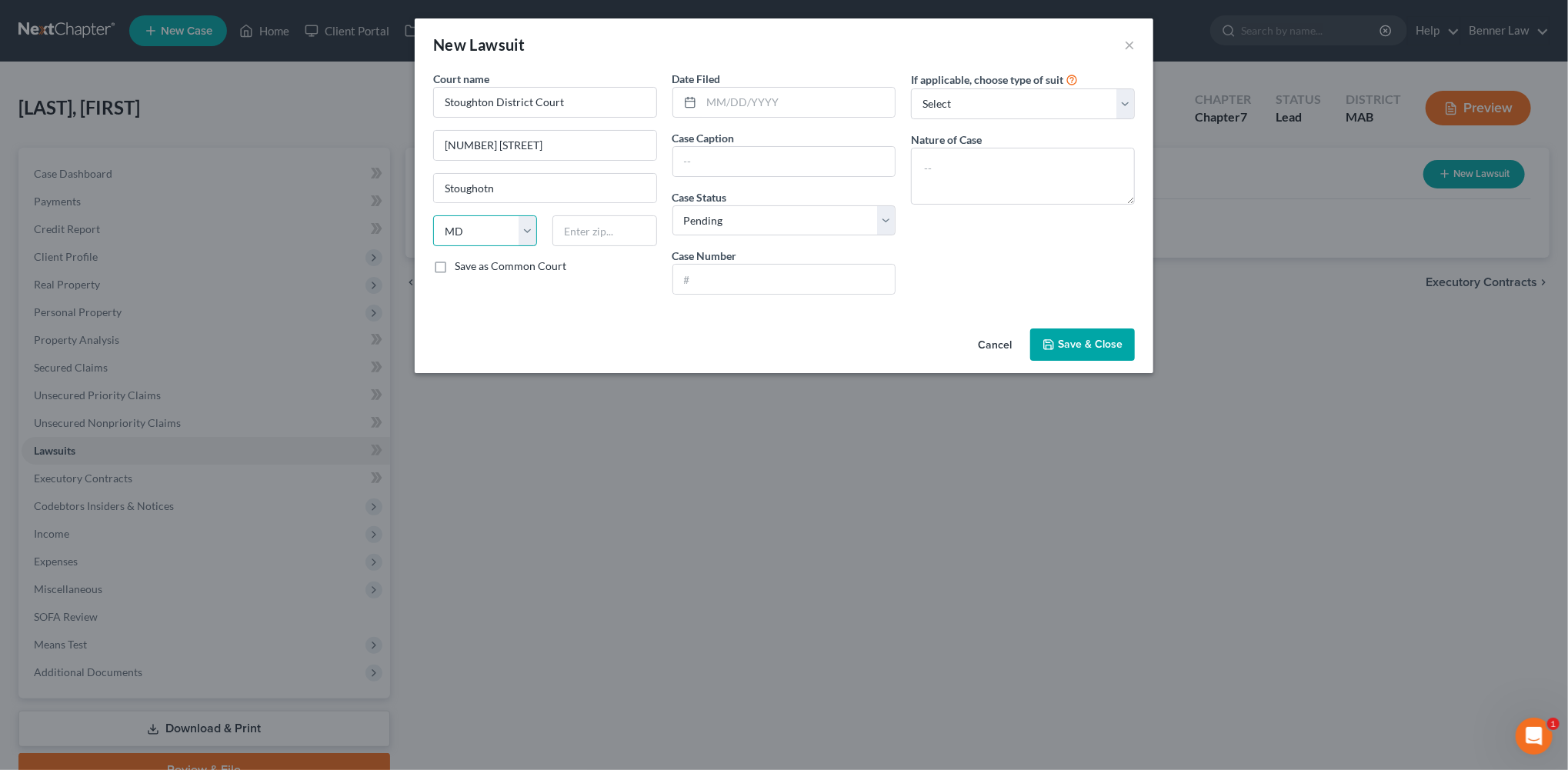 select on "22" 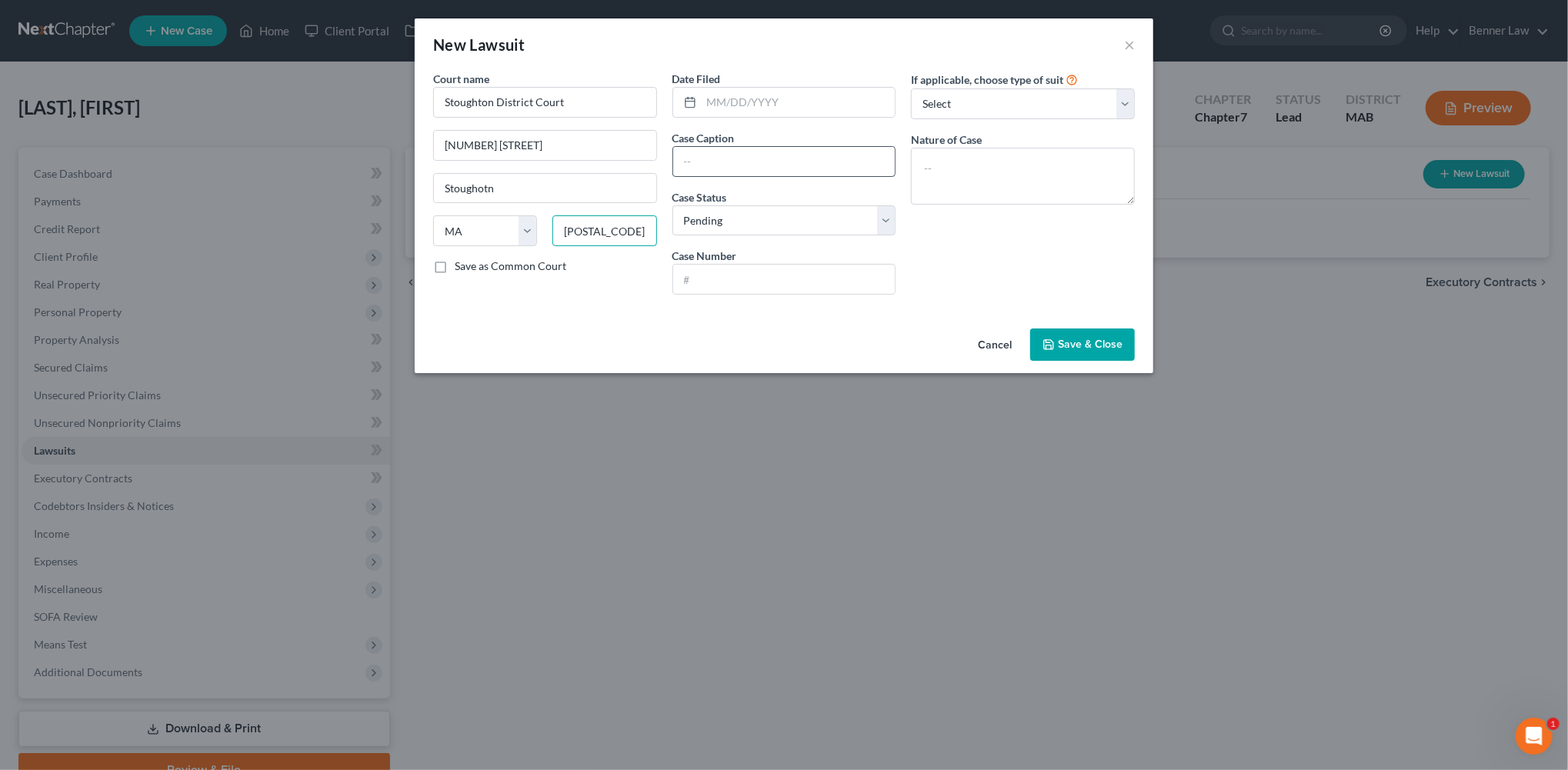 type on "[POSTAL_CODE]" 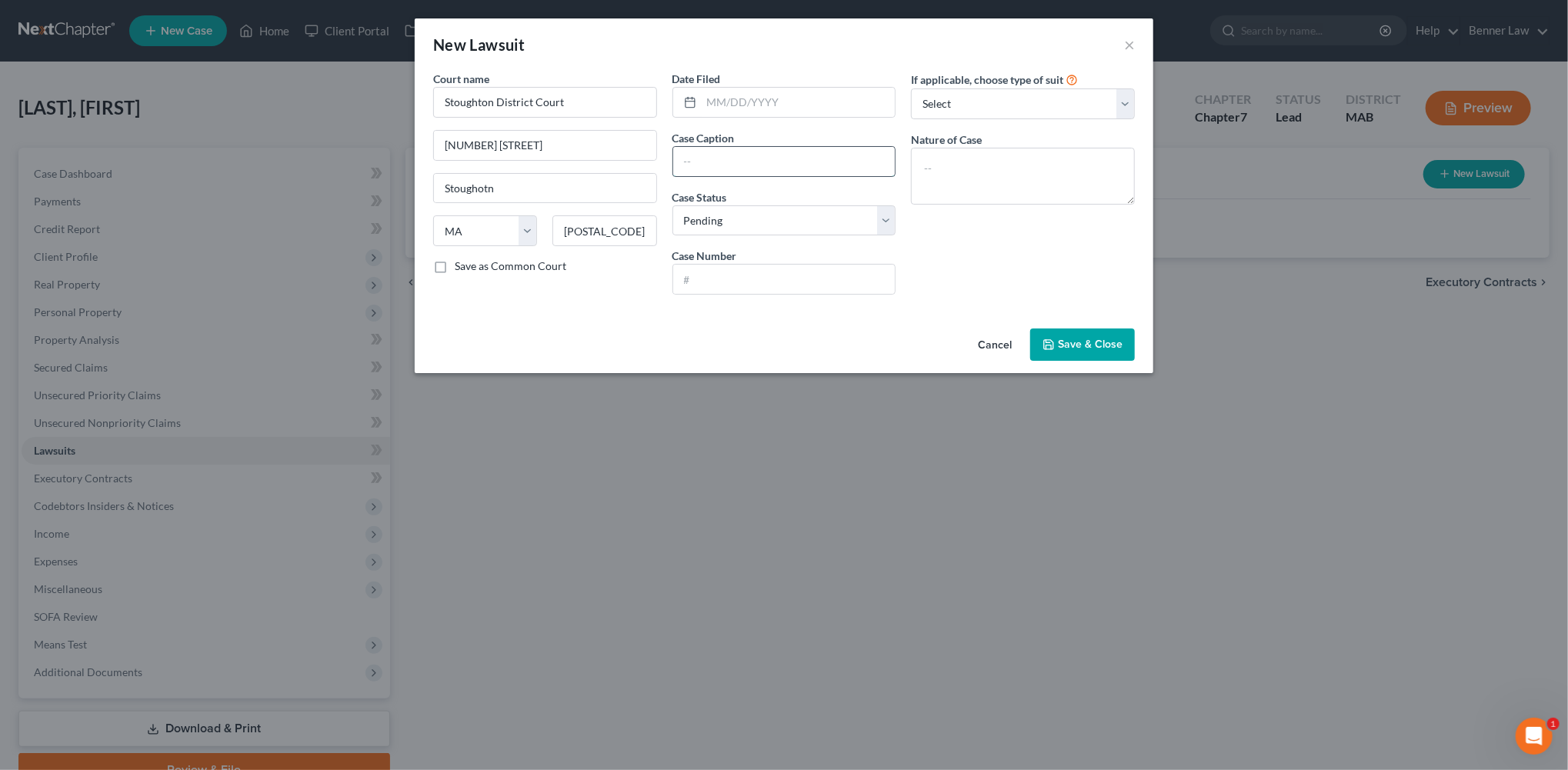 type on "Stoughton" 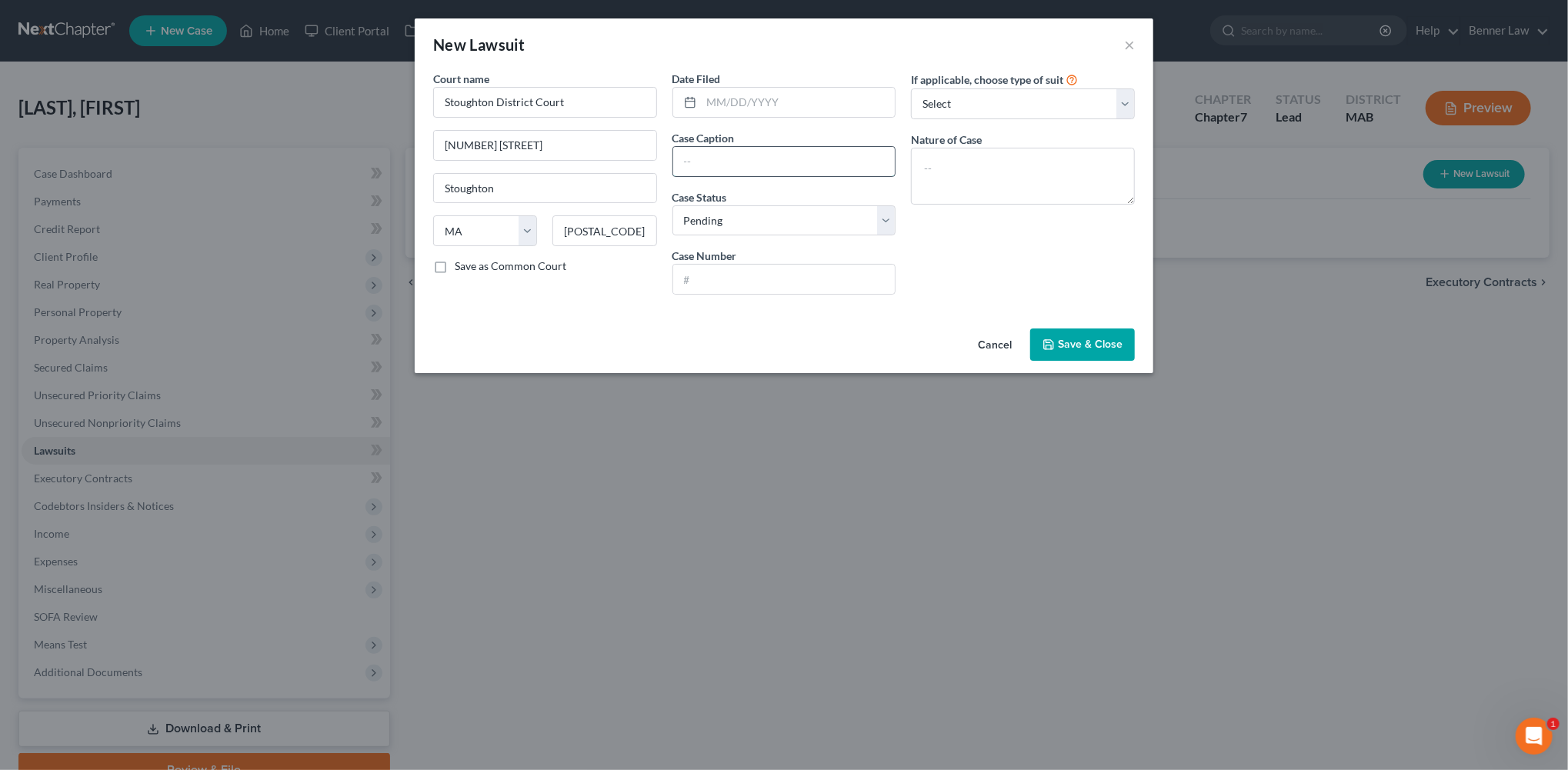 click at bounding box center (784, 162) 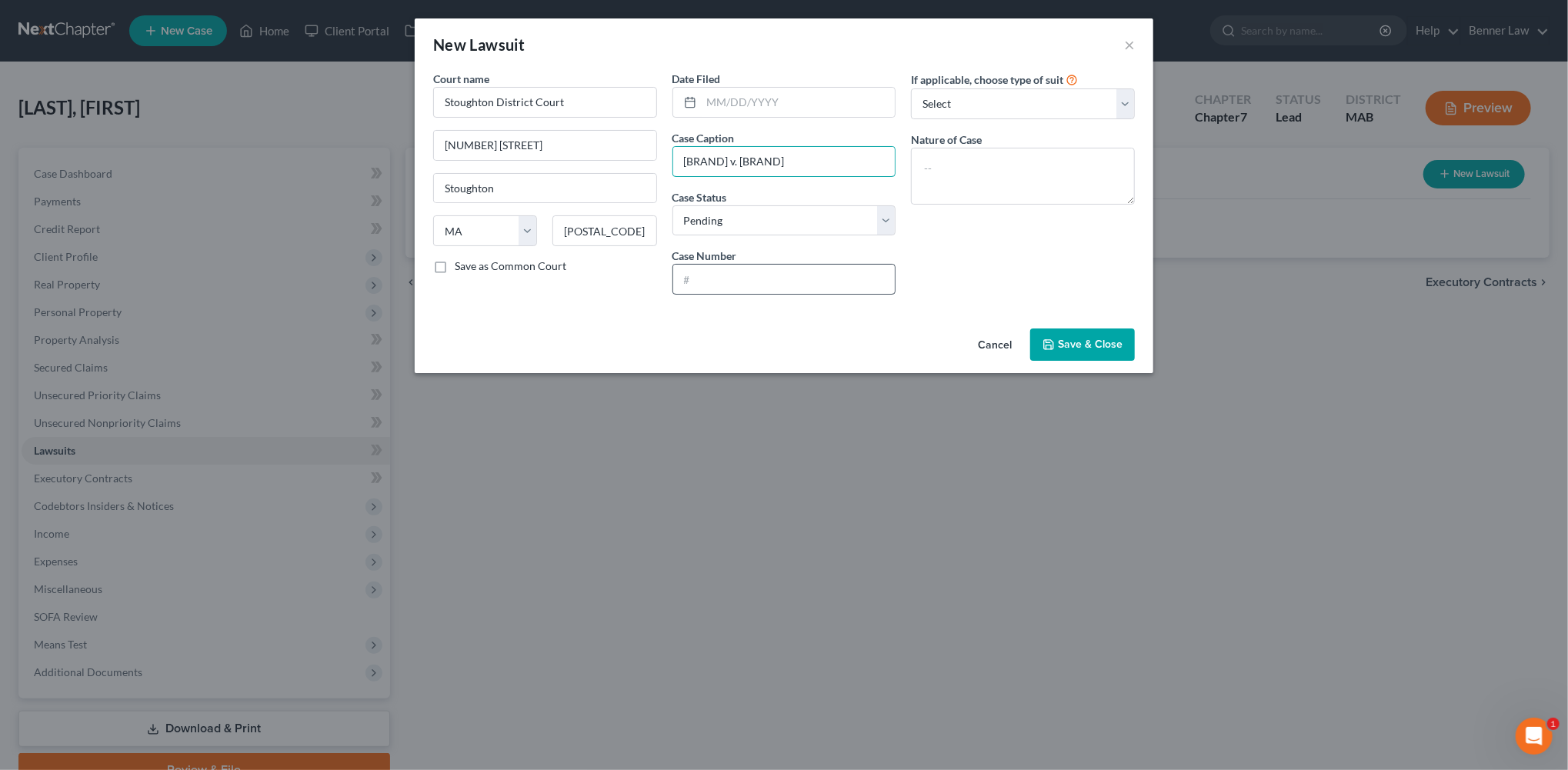 type on "[BRAND] v. [BRAND]" 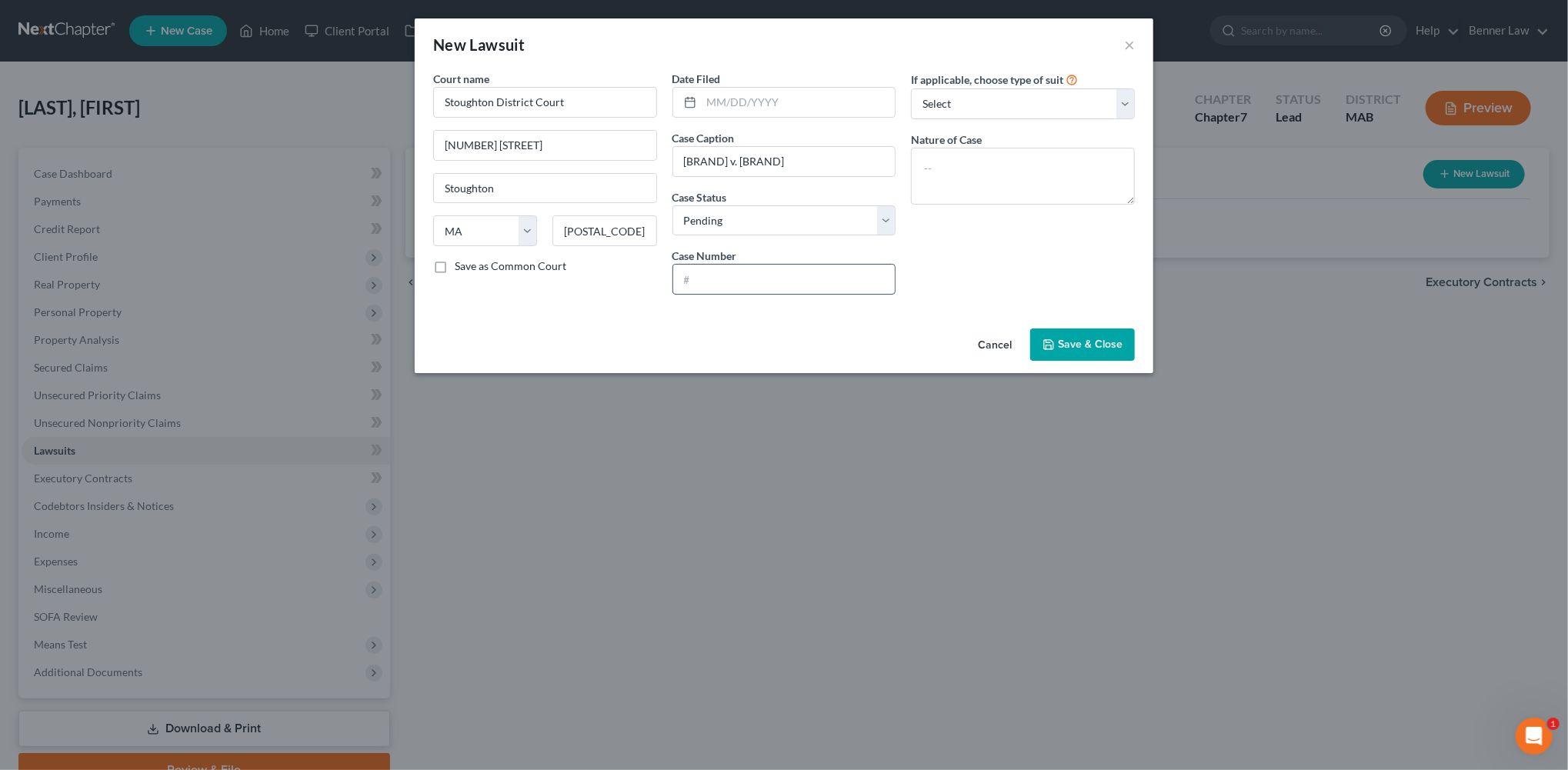 click at bounding box center [784, 279] 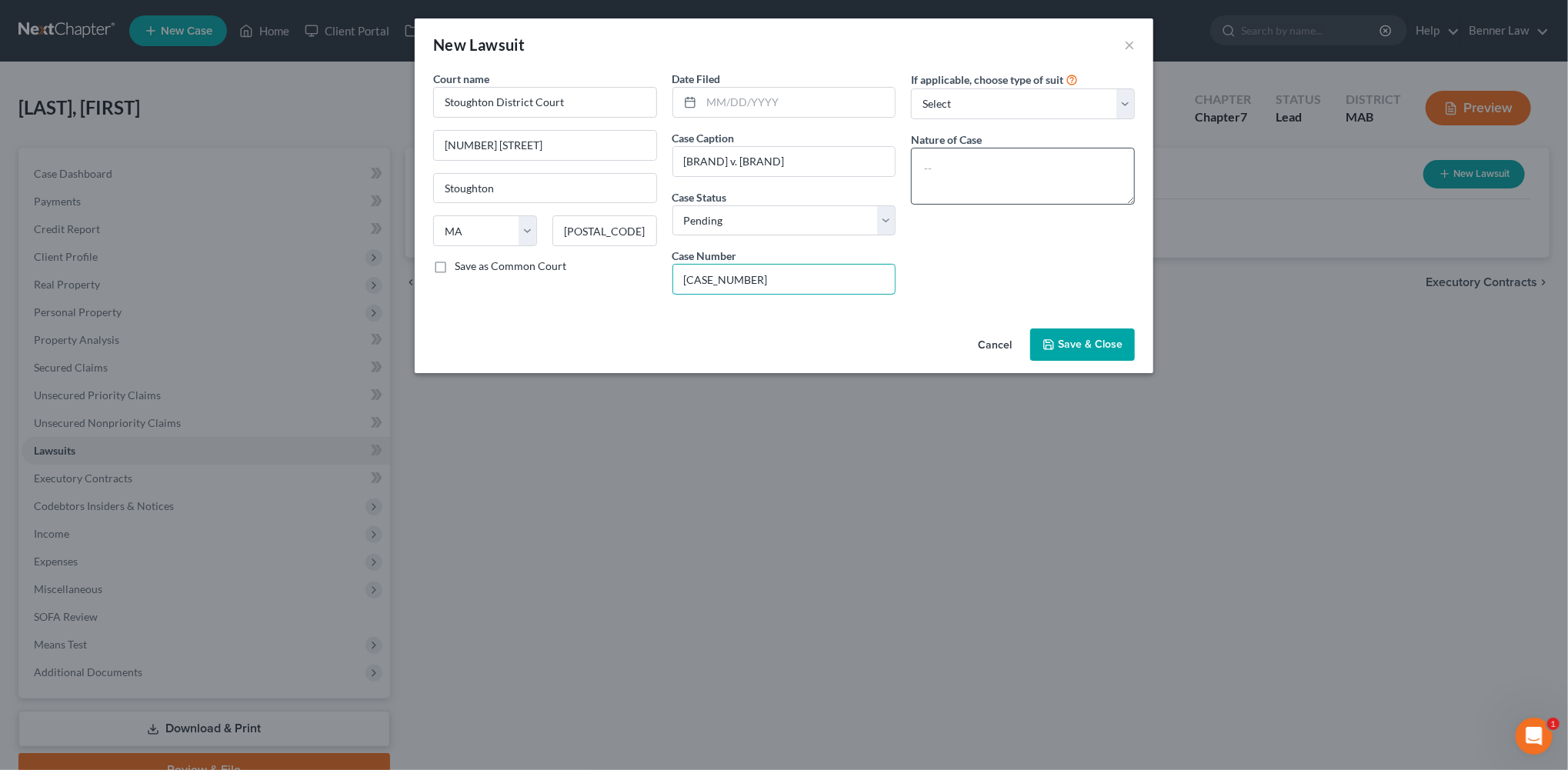 type on "[CASE_NUMBER]" 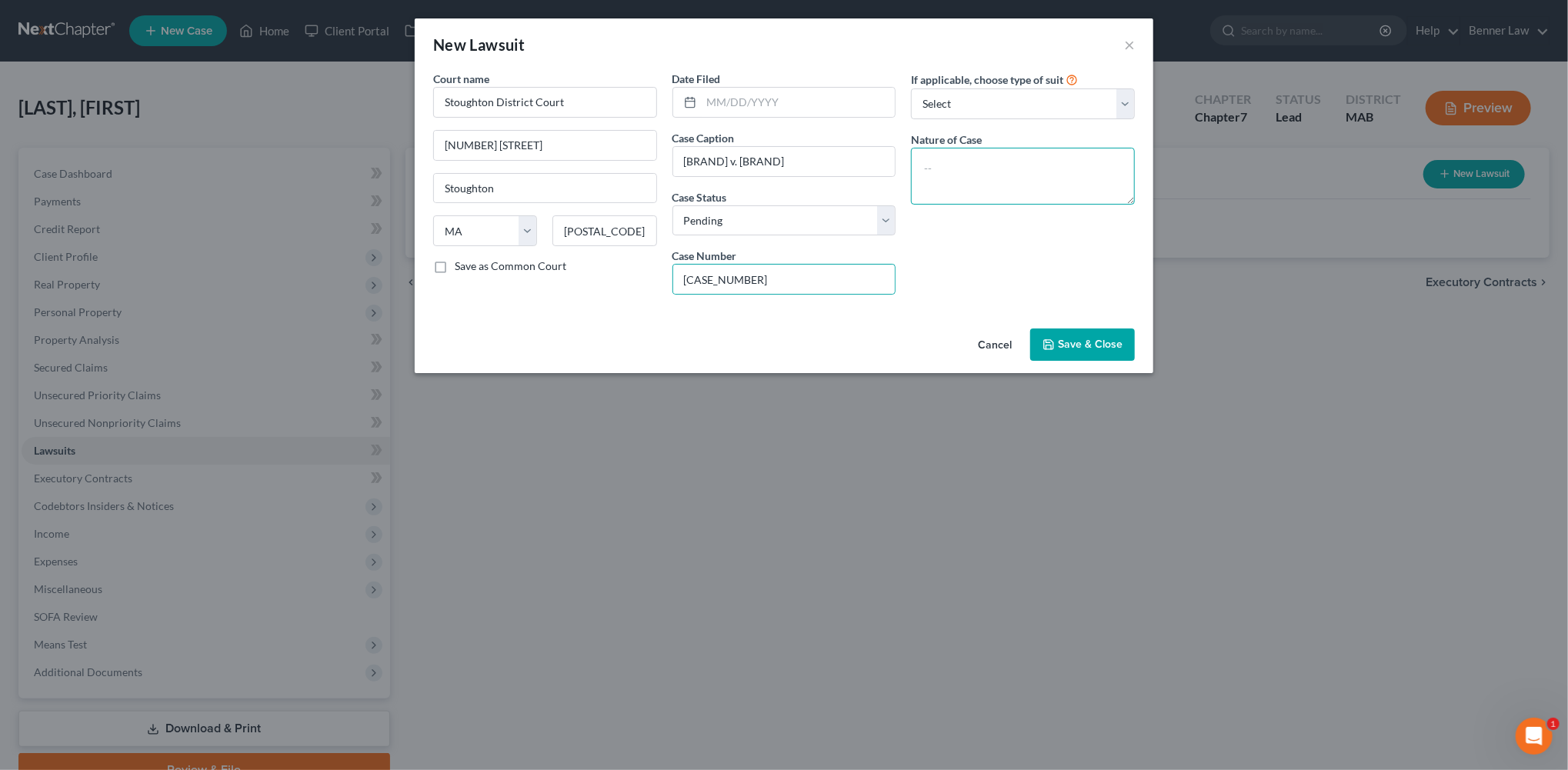 click at bounding box center (1023, 176) 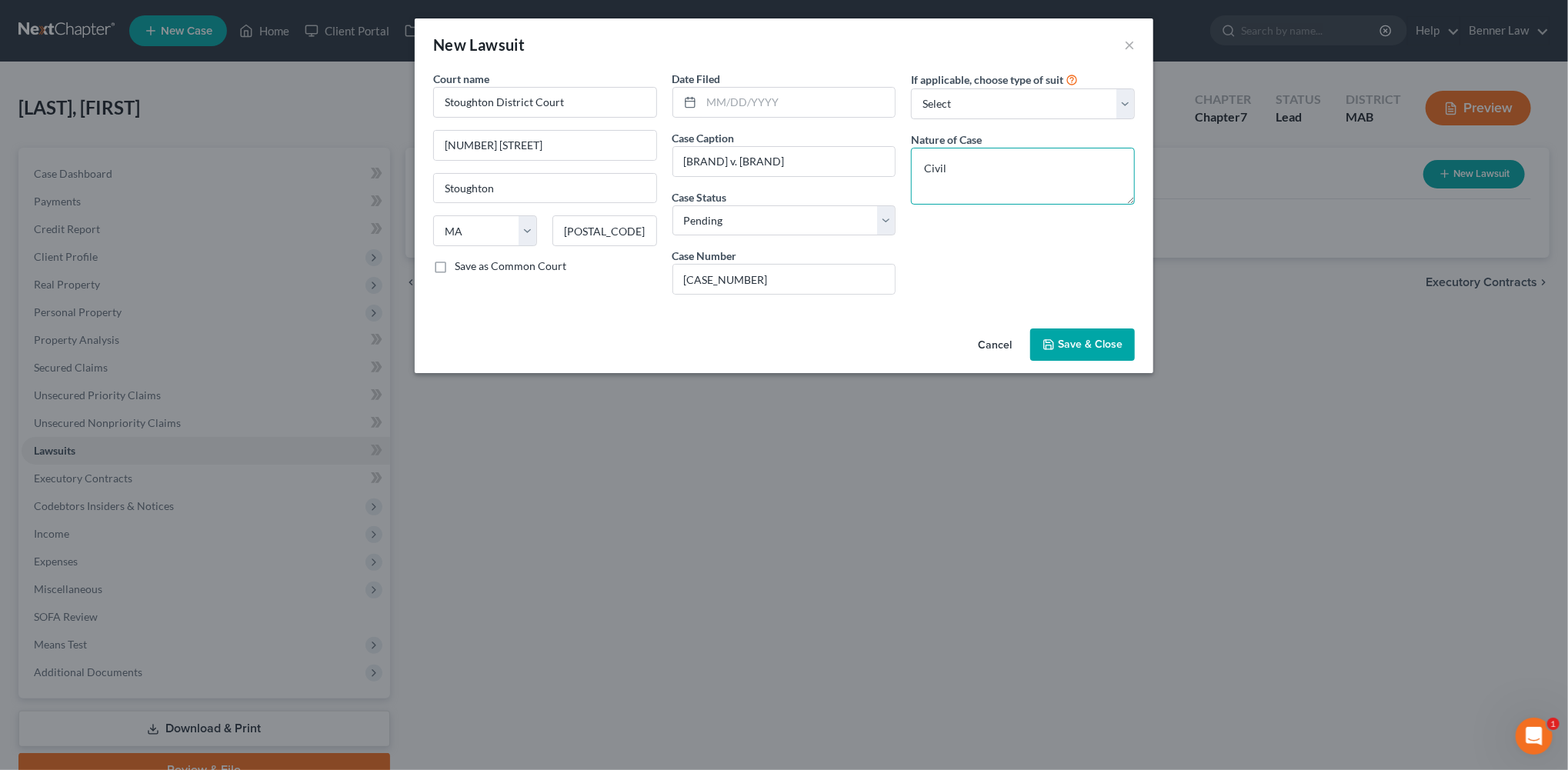 type on "Civil" 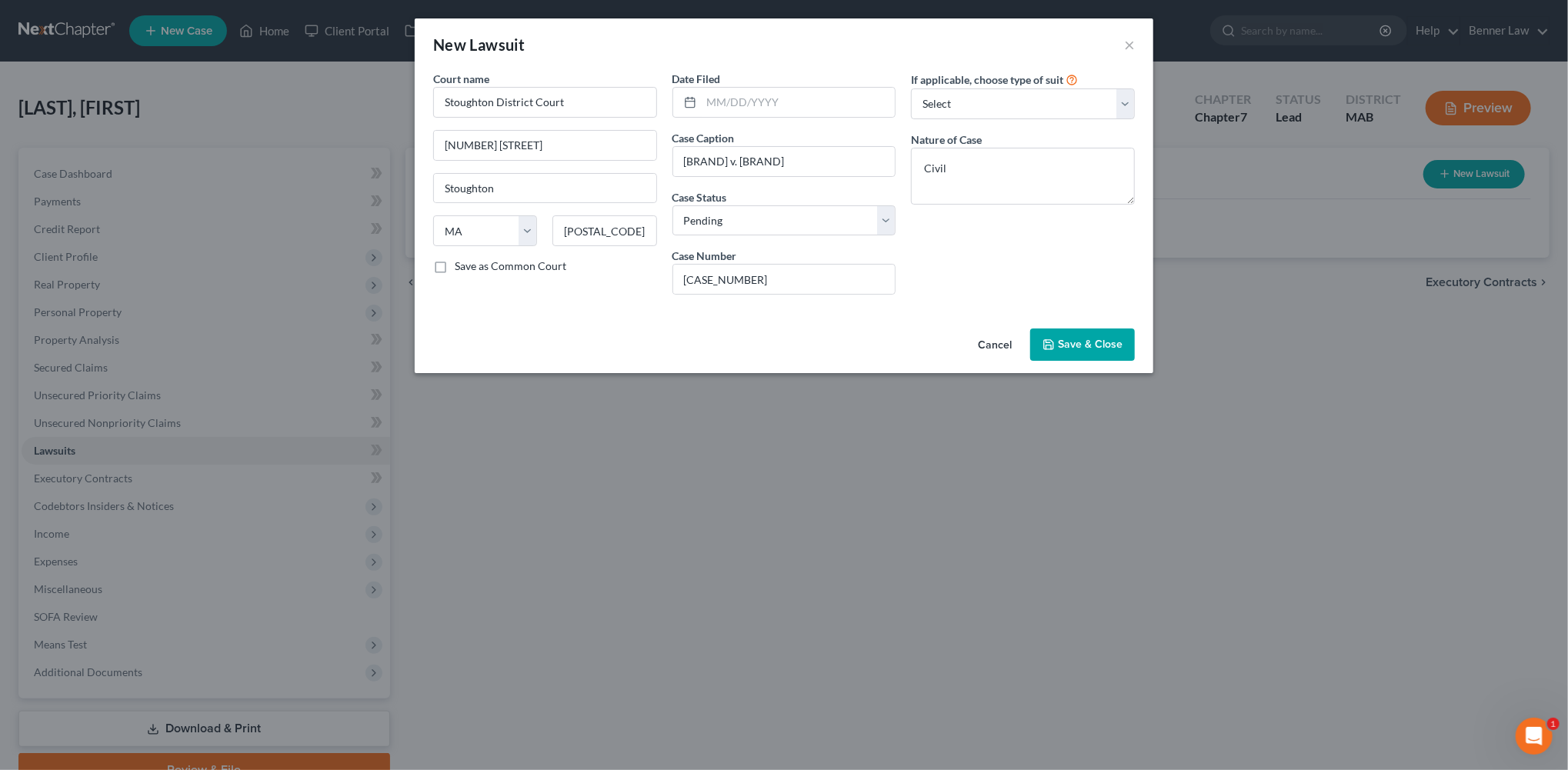 click on "Save & Close" at bounding box center (1083, 345) 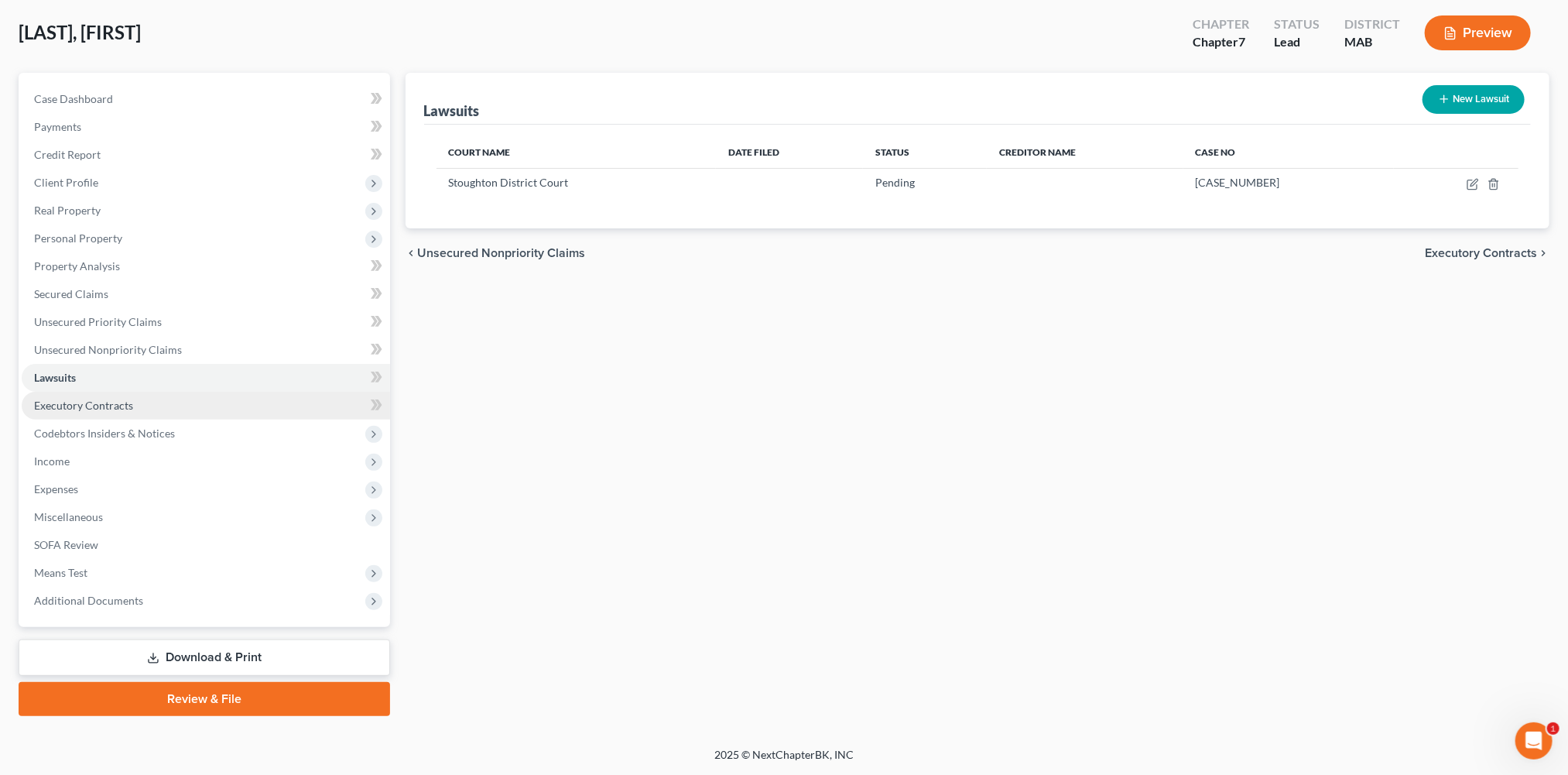 click on "Executory Contracts" at bounding box center (84, 405) 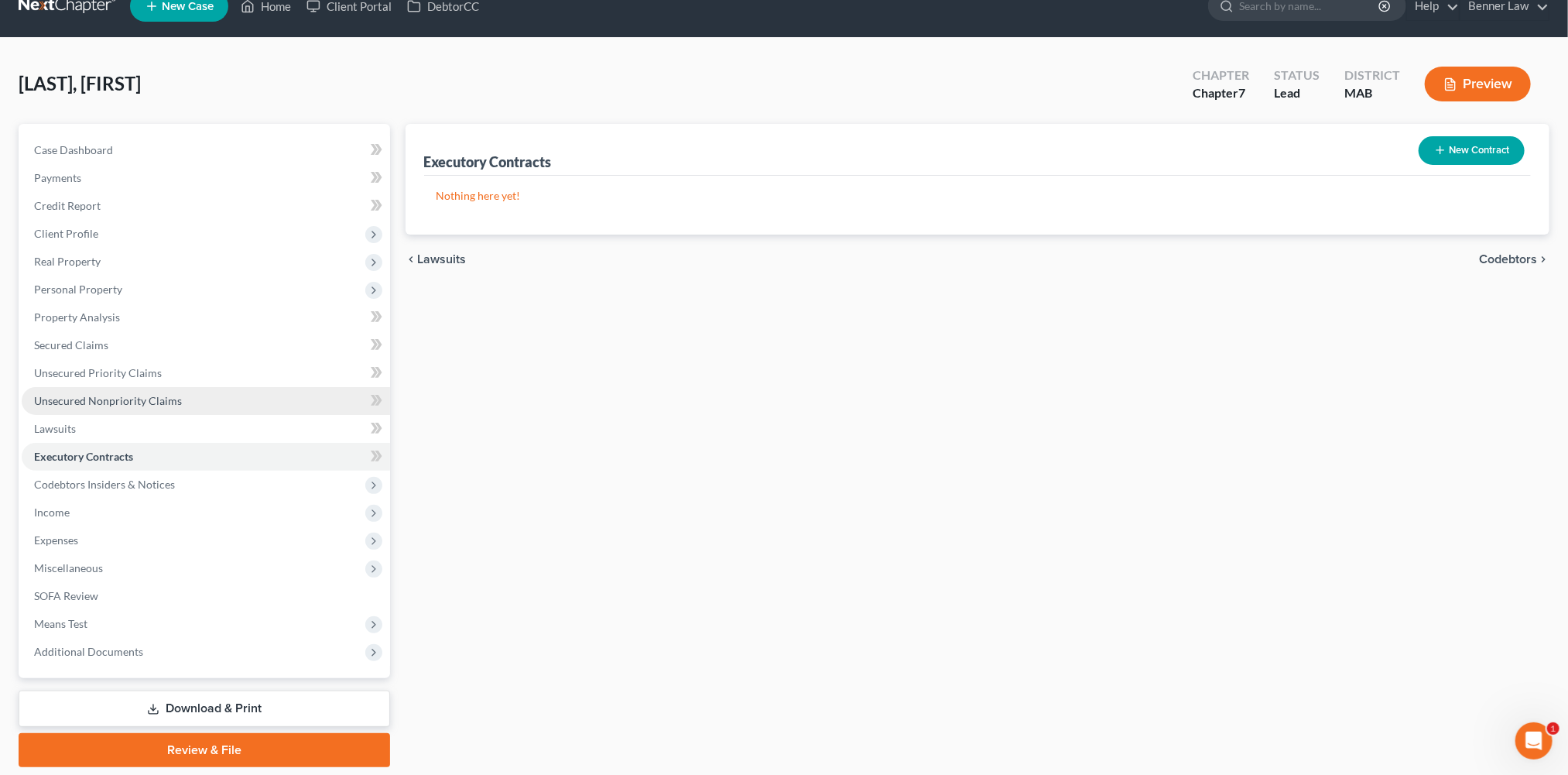 scroll, scrollTop: 0, scrollLeft: 0, axis: both 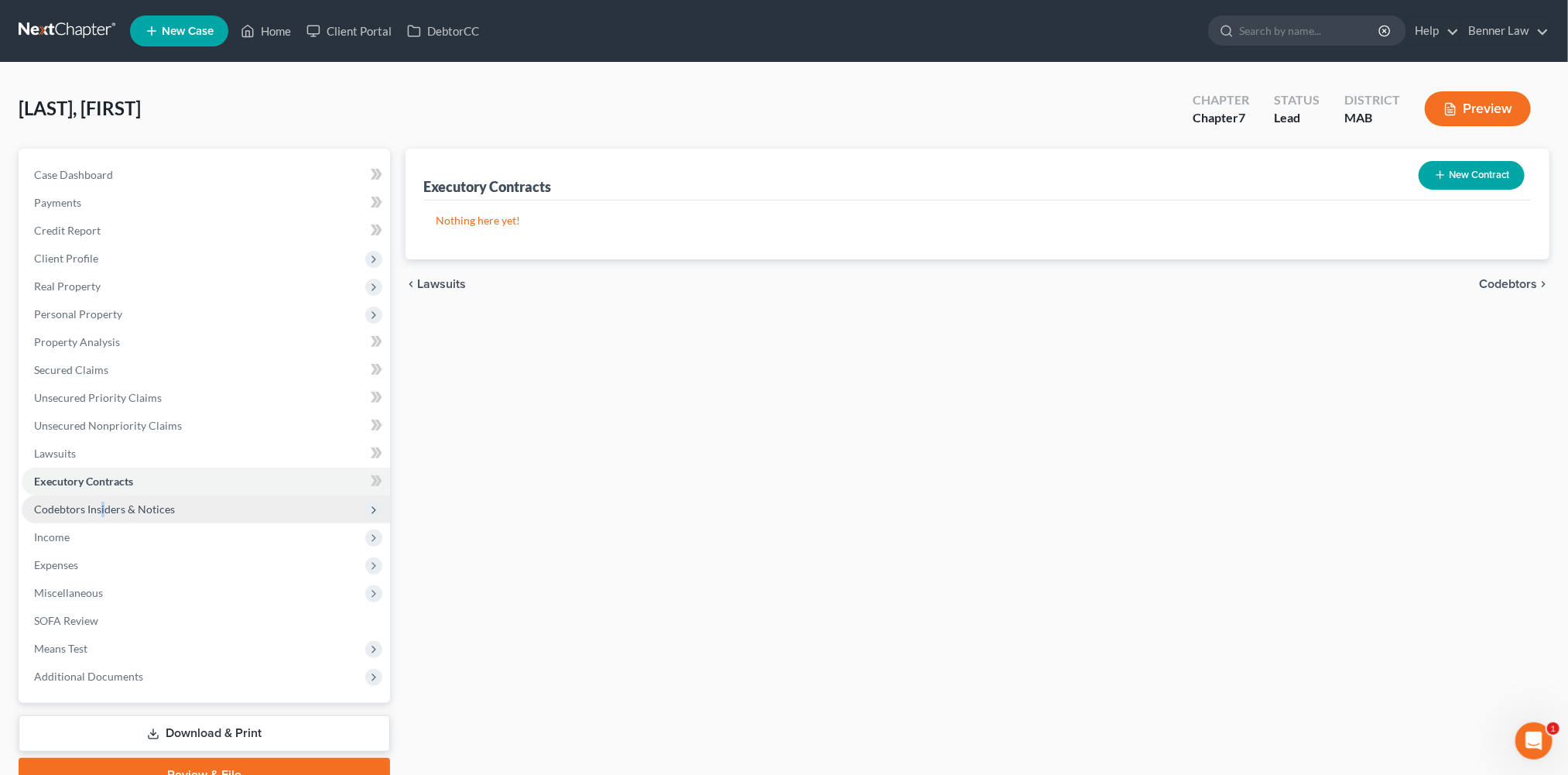 click on "Codebtors Insiders & Notices" at bounding box center [104, 509] 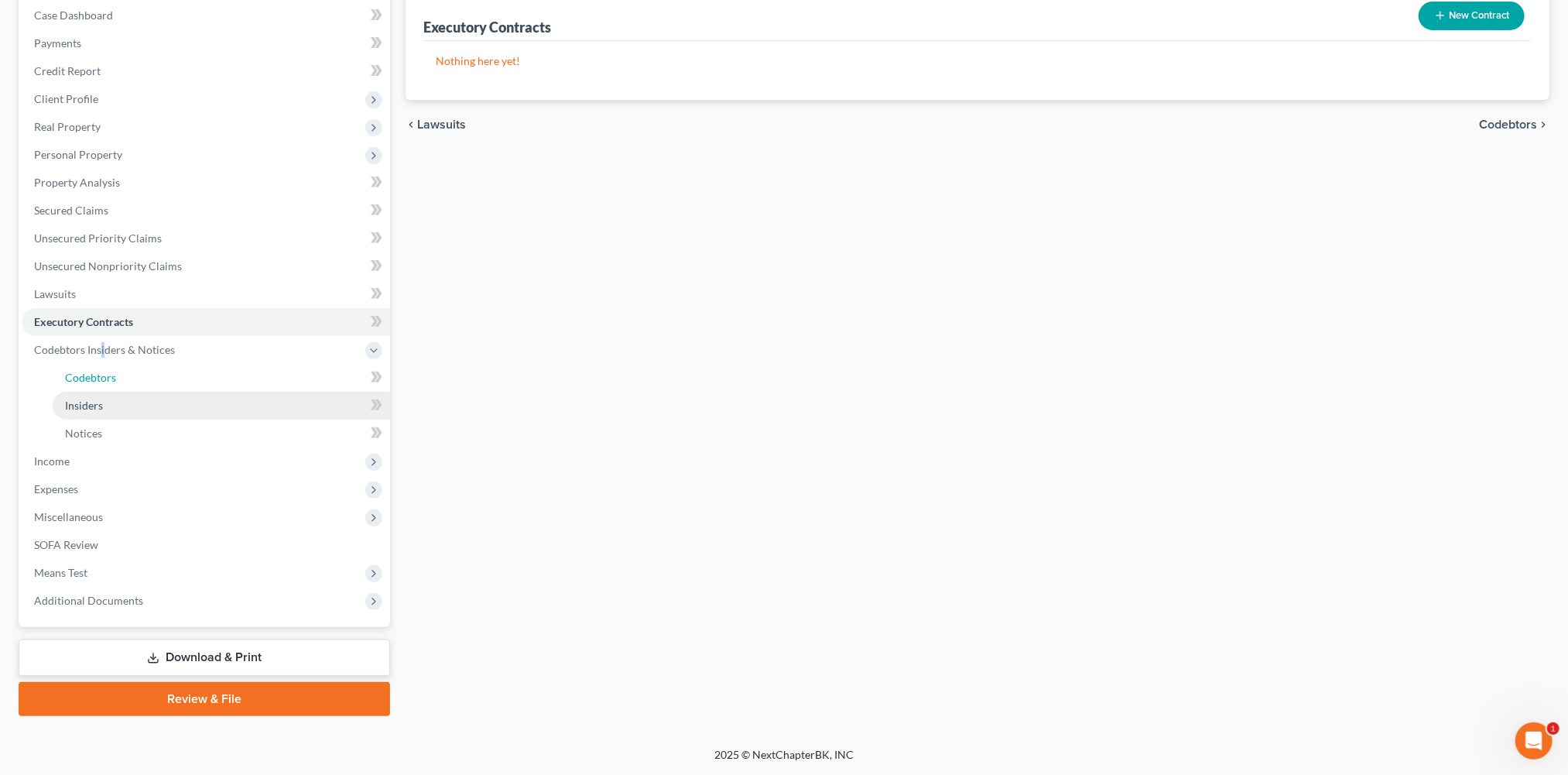 click on "Codebtors" at bounding box center (91, 377) 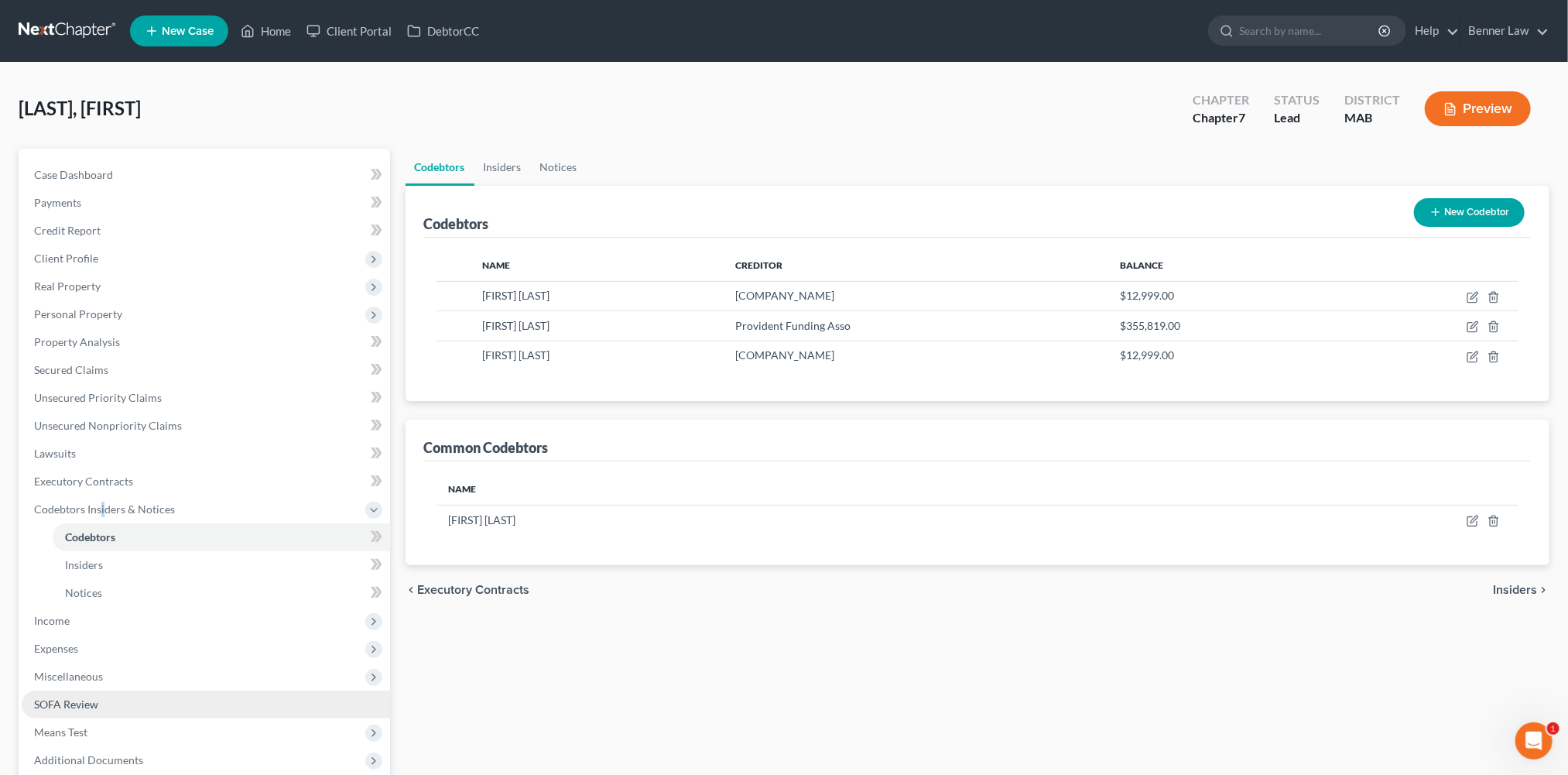 scroll, scrollTop: 257, scrollLeft: 0, axis: vertical 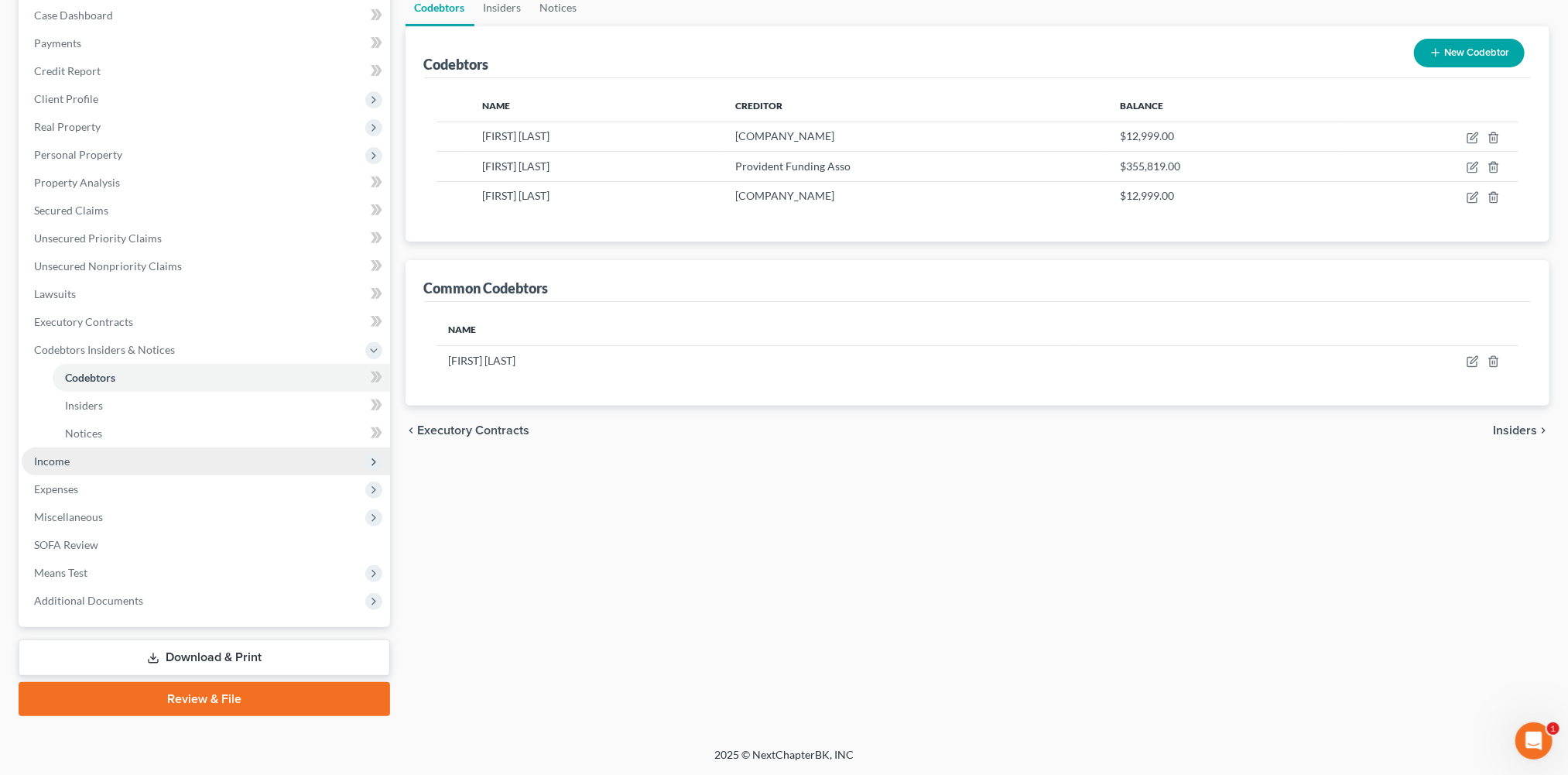 click on "Income" at bounding box center (52, 461) 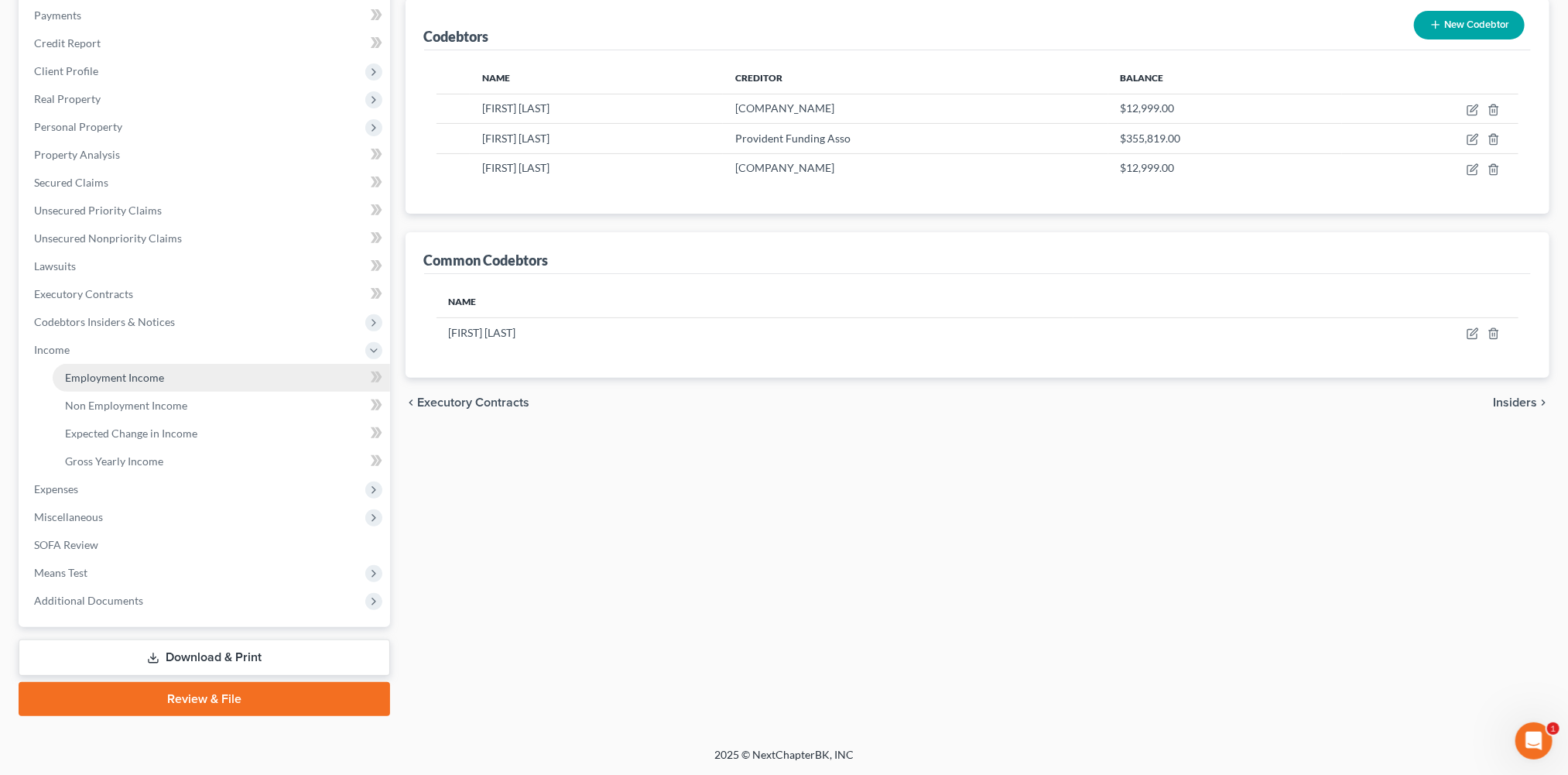 scroll, scrollTop: 424, scrollLeft: 0, axis: vertical 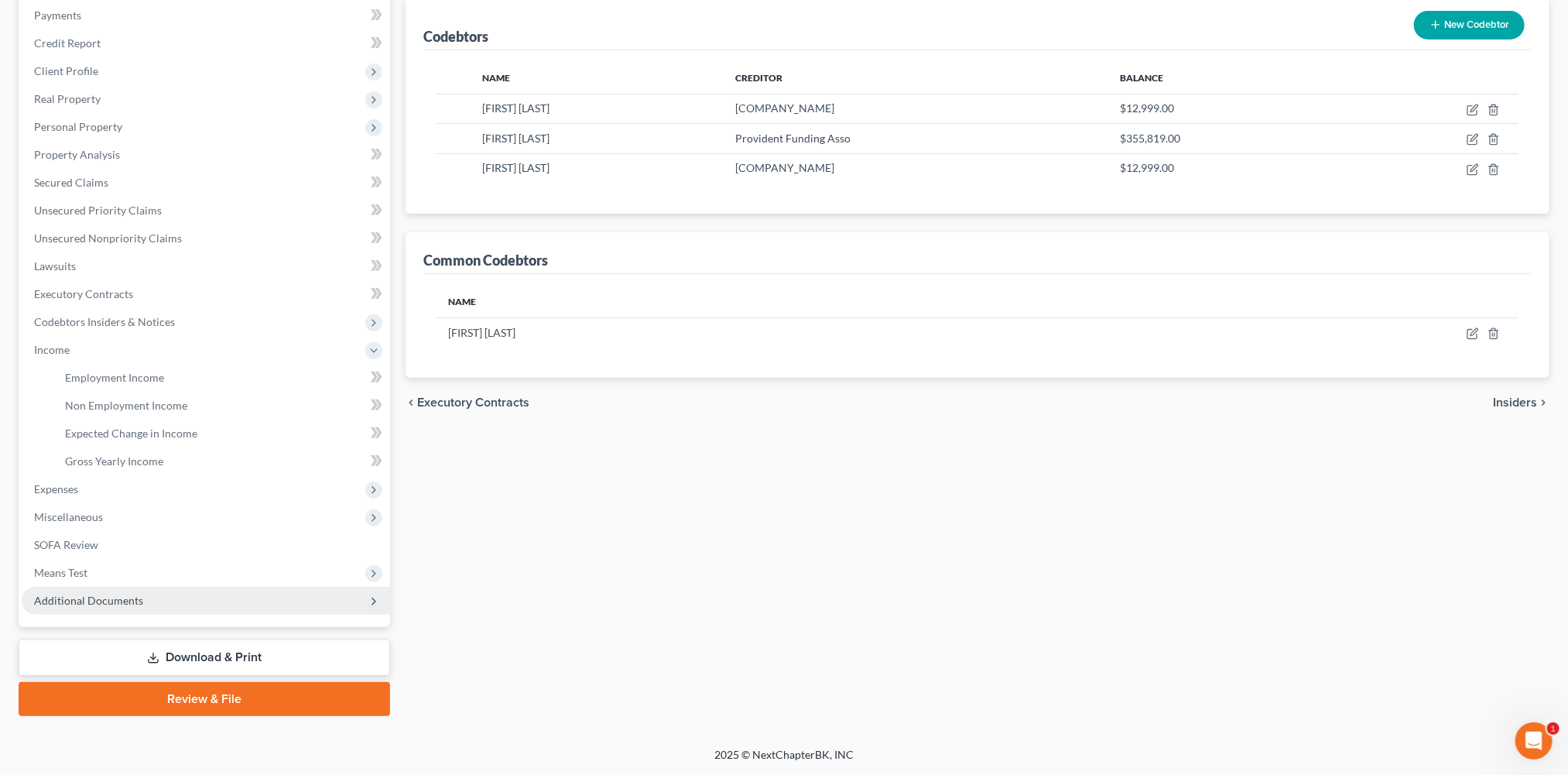click on "Additional Documents" at bounding box center [88, 600] 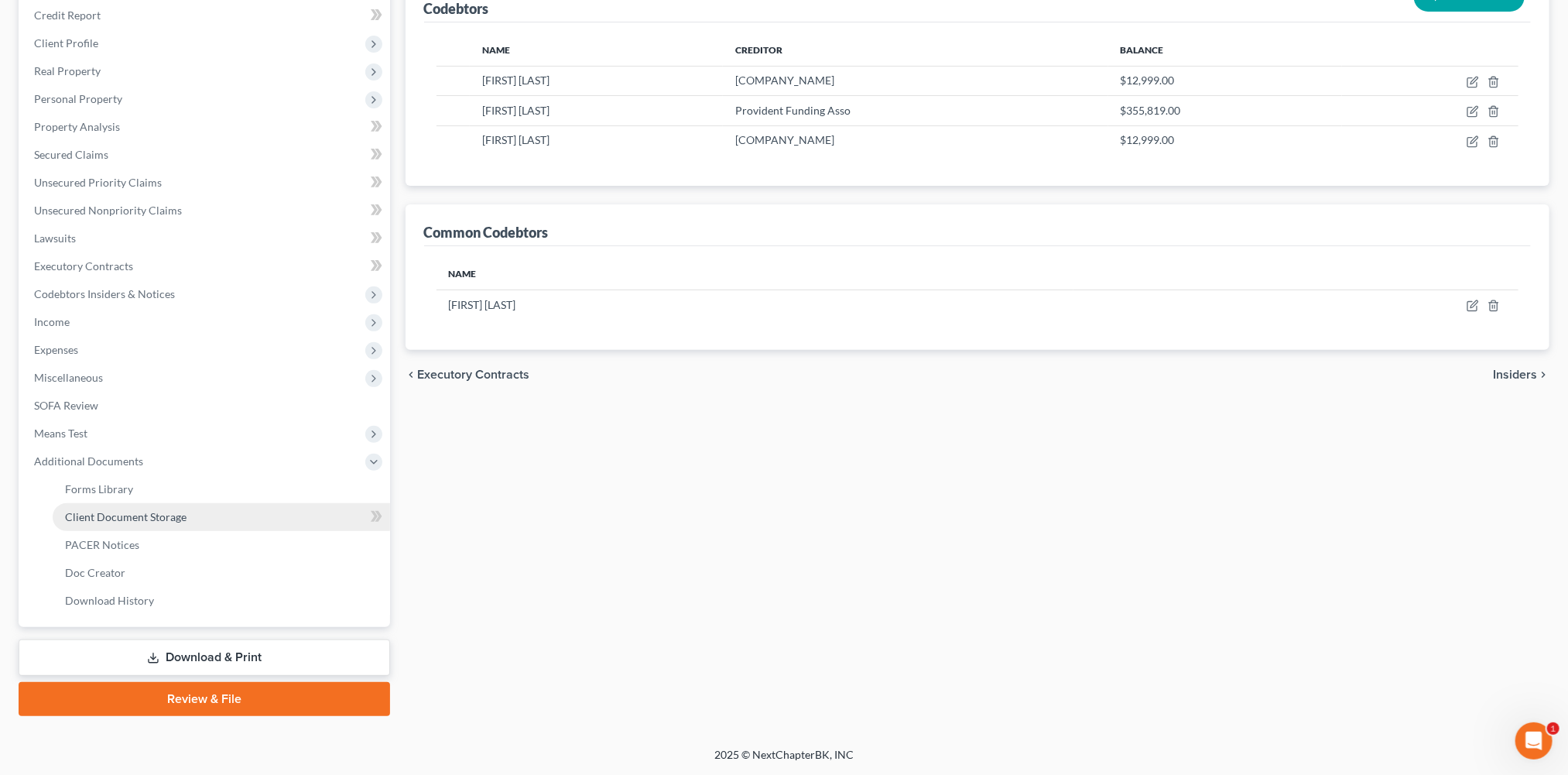 click on "Client Document Storage" at bounding box center [125, 516] 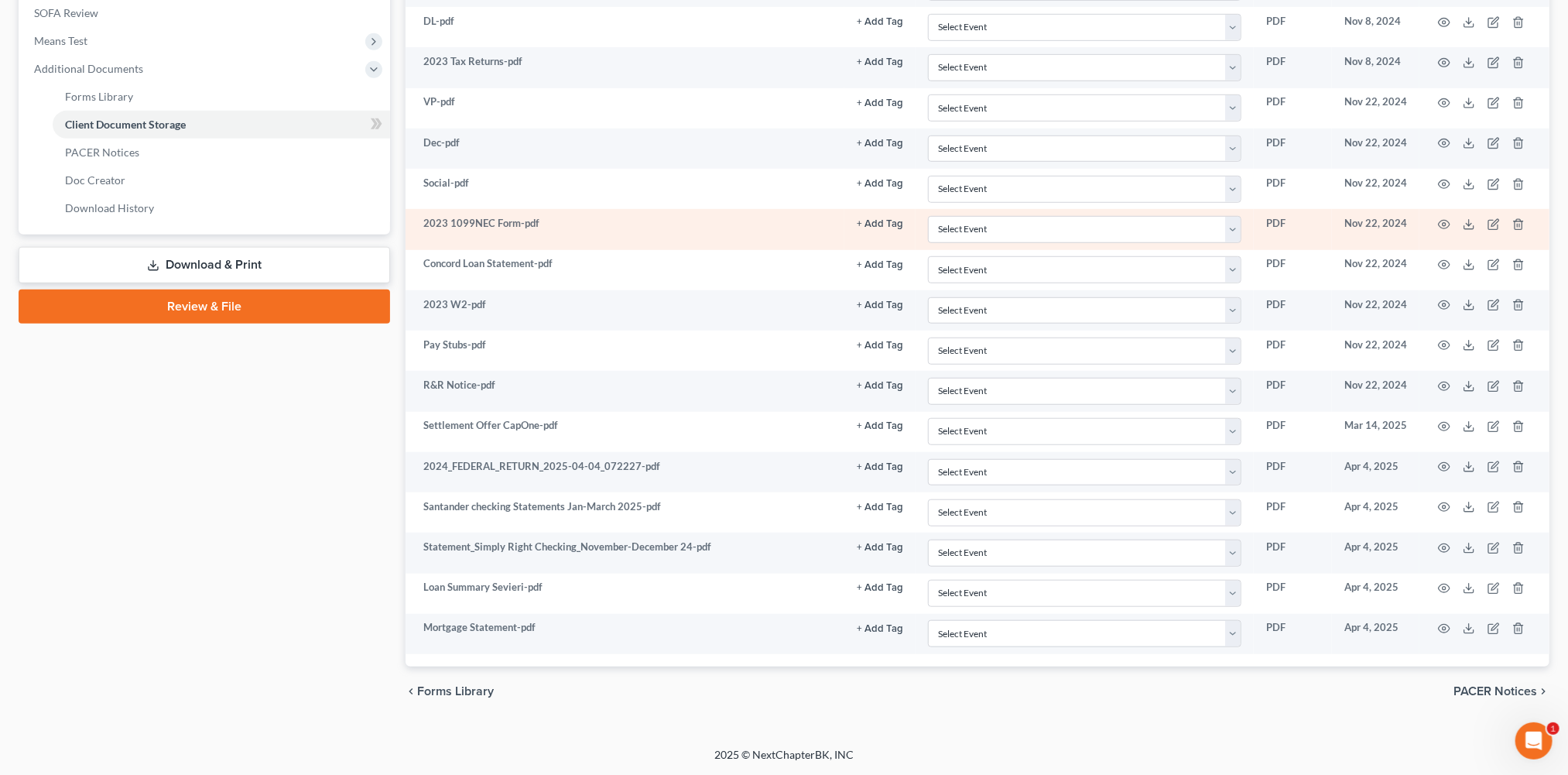 scroll, scrollTop: 854, scrollLeft: 0, axis: vertical 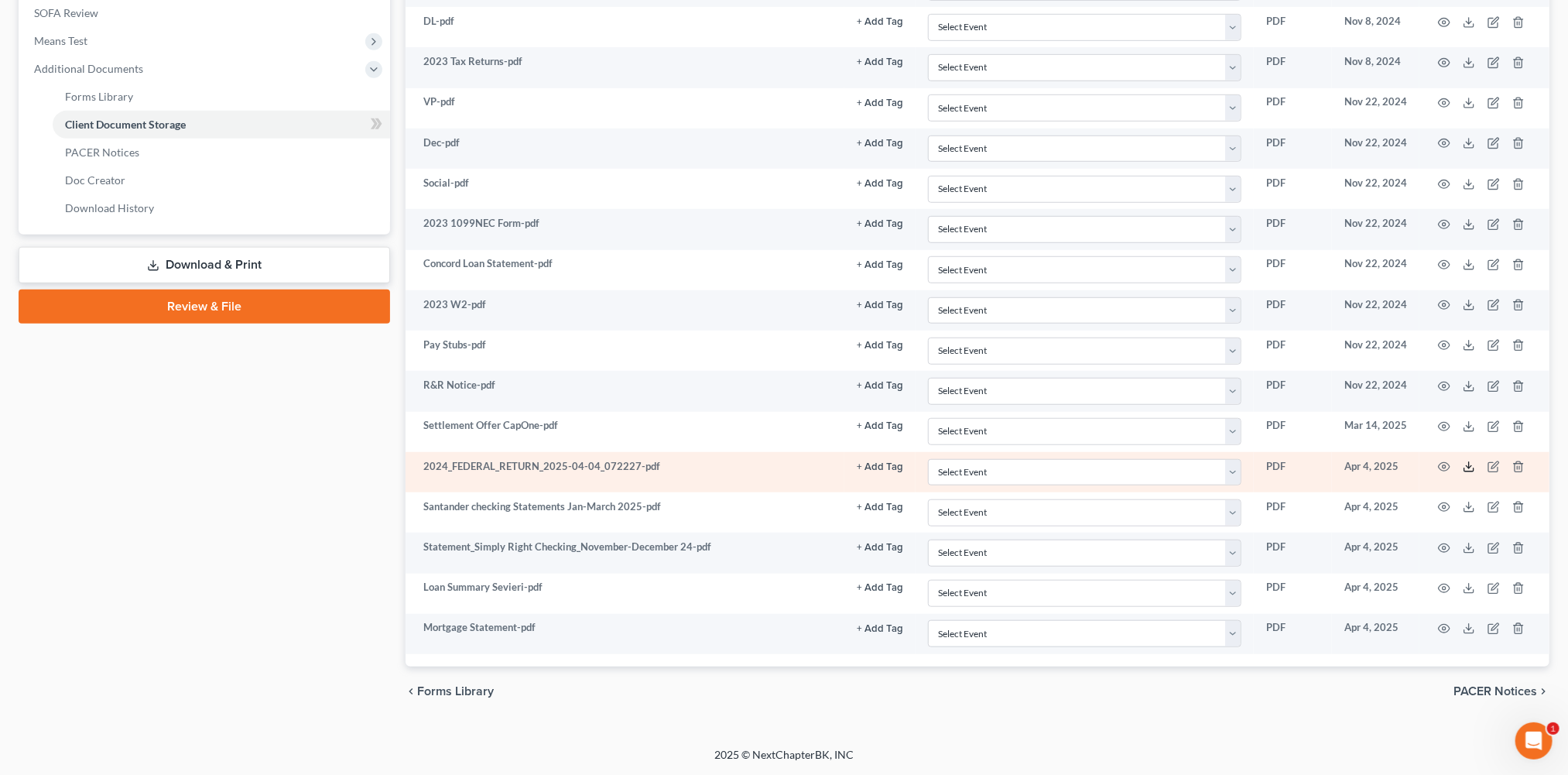 click 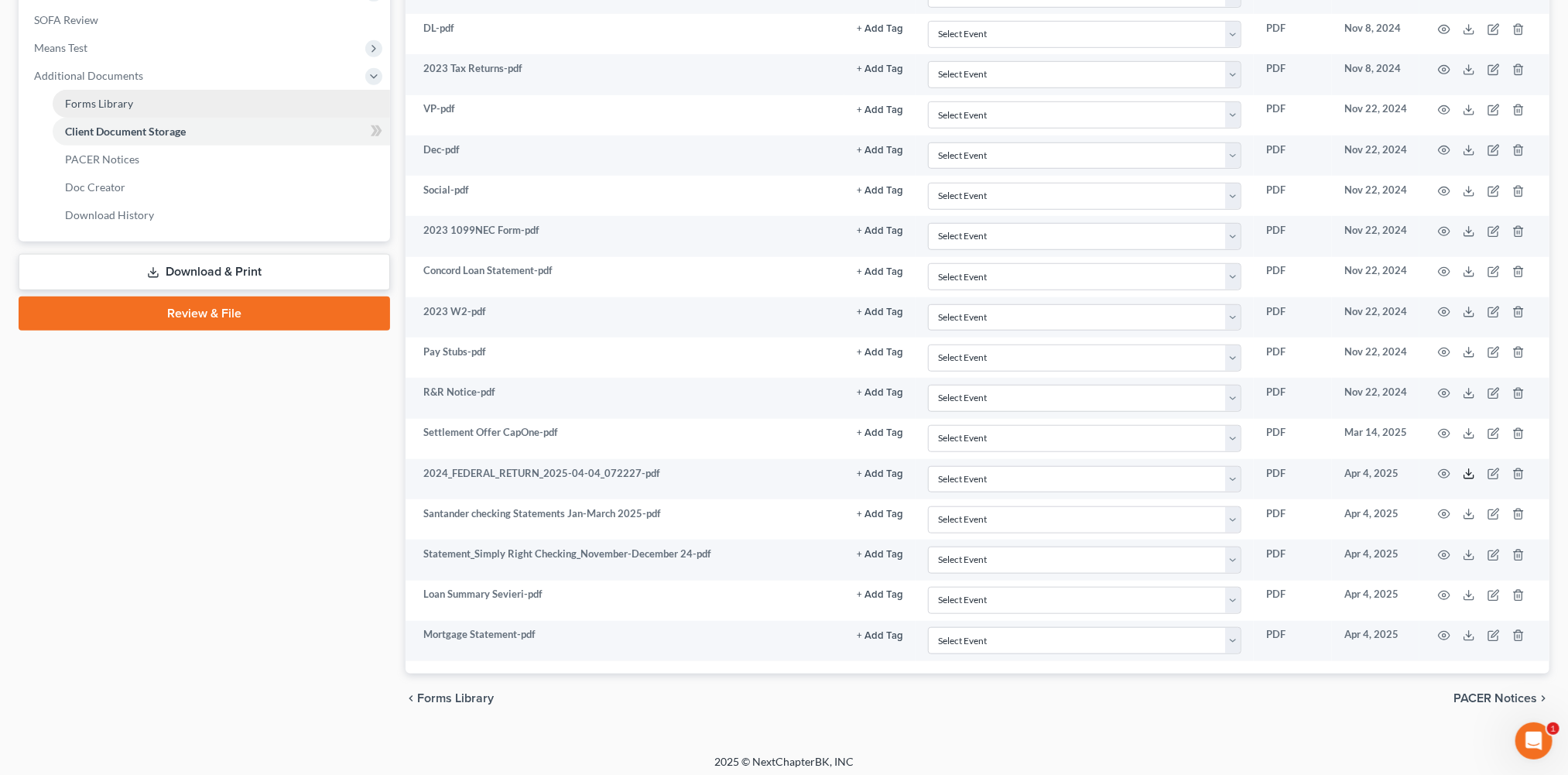 scroll, scrollTop: 344, scrollLeft: 0, axis: vertical 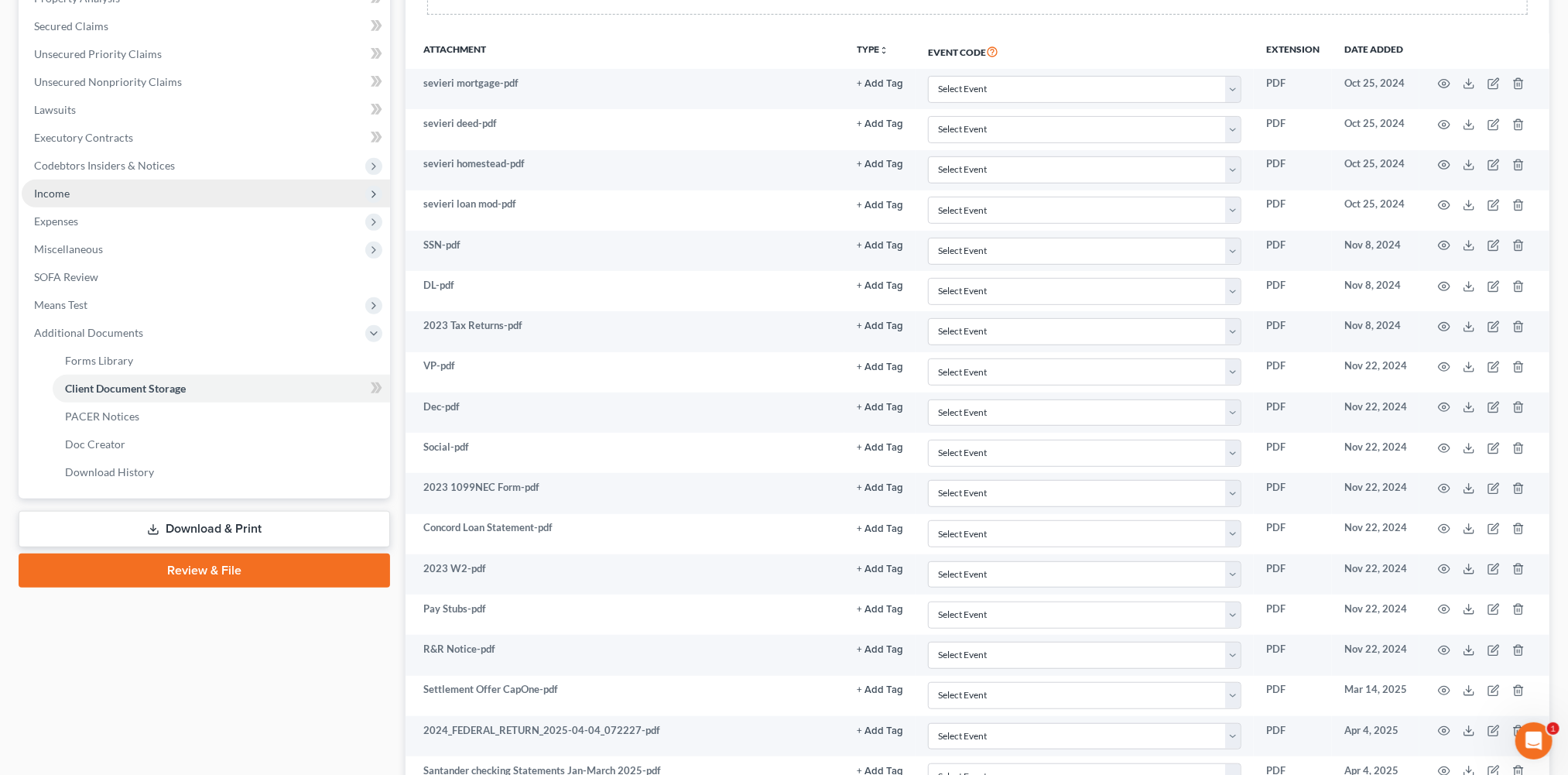 click on "Income" at bounding box center [52, 193] 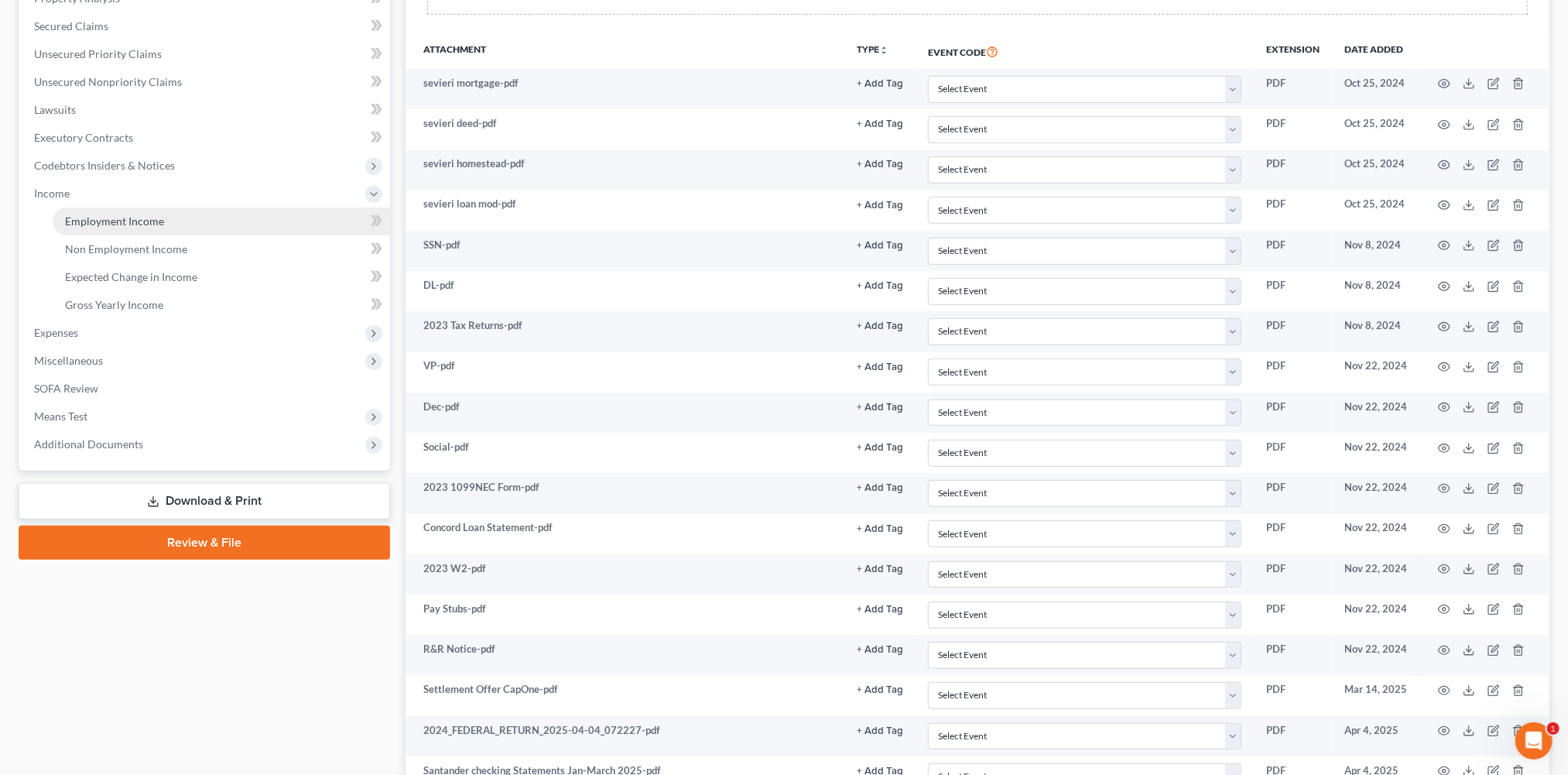 click on "Employment Income" at bounding box center [115, 221] 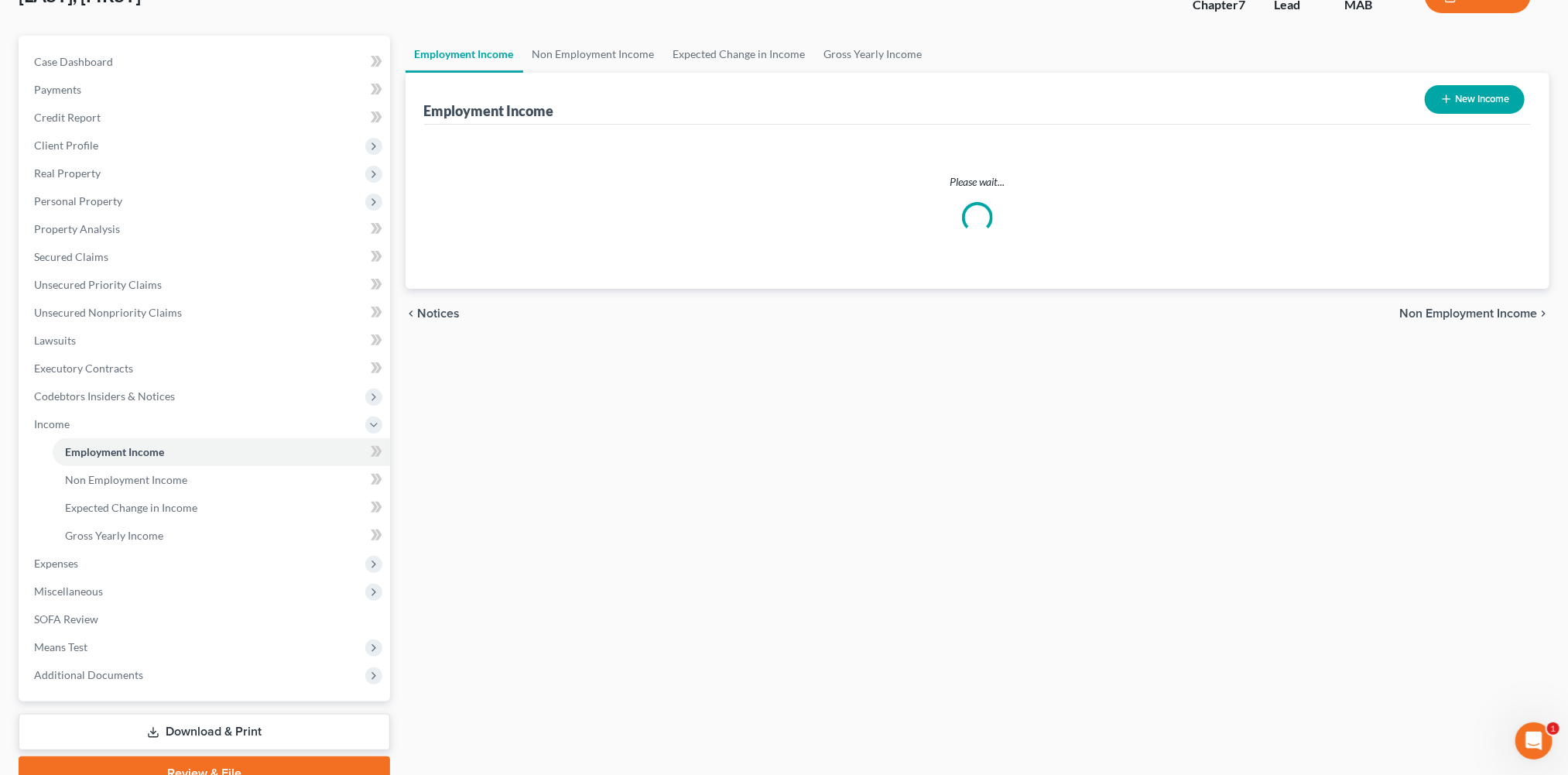 scroll, scrollTop: 0, scrollLeft: 0, axis: both 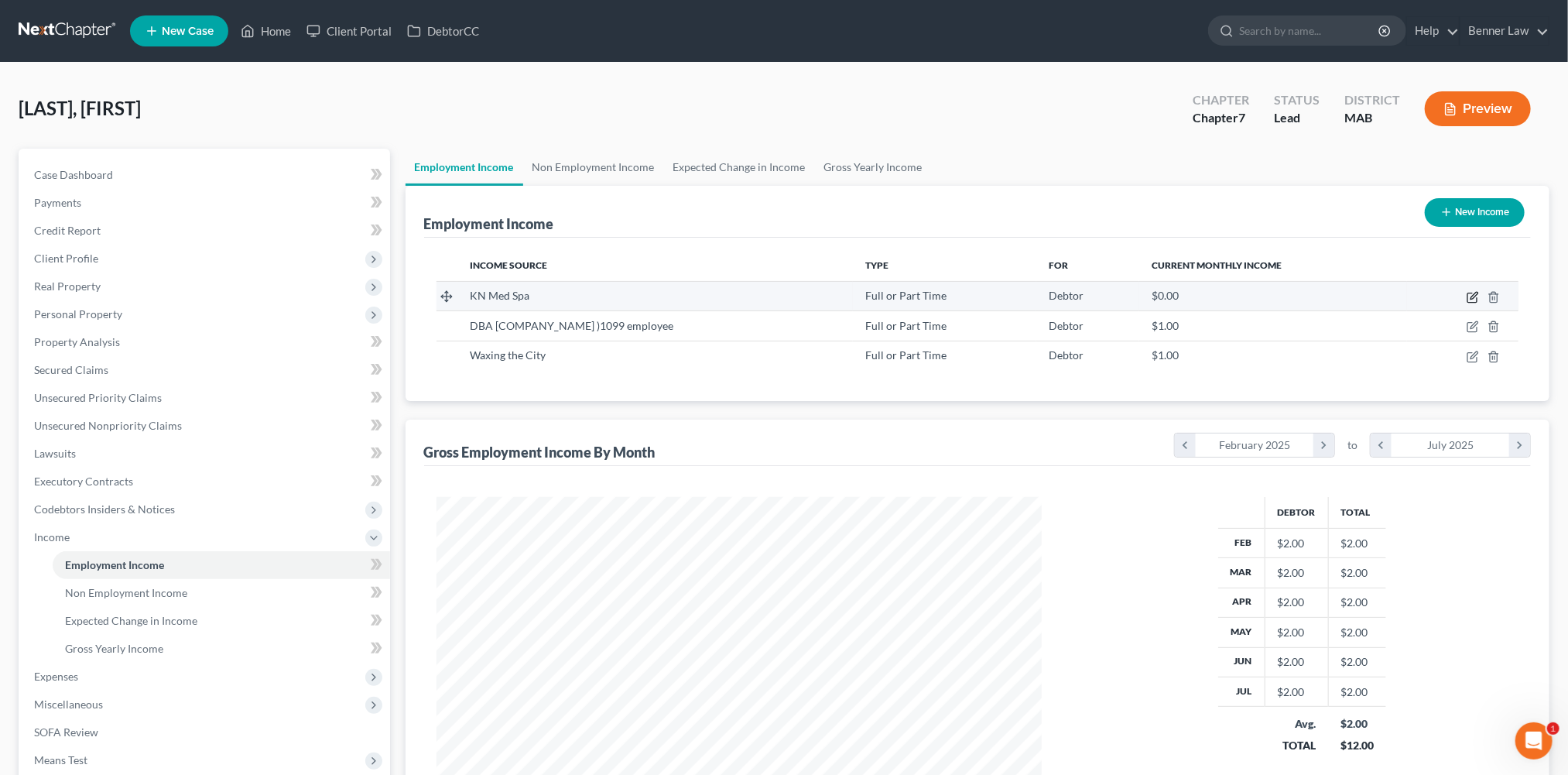 click 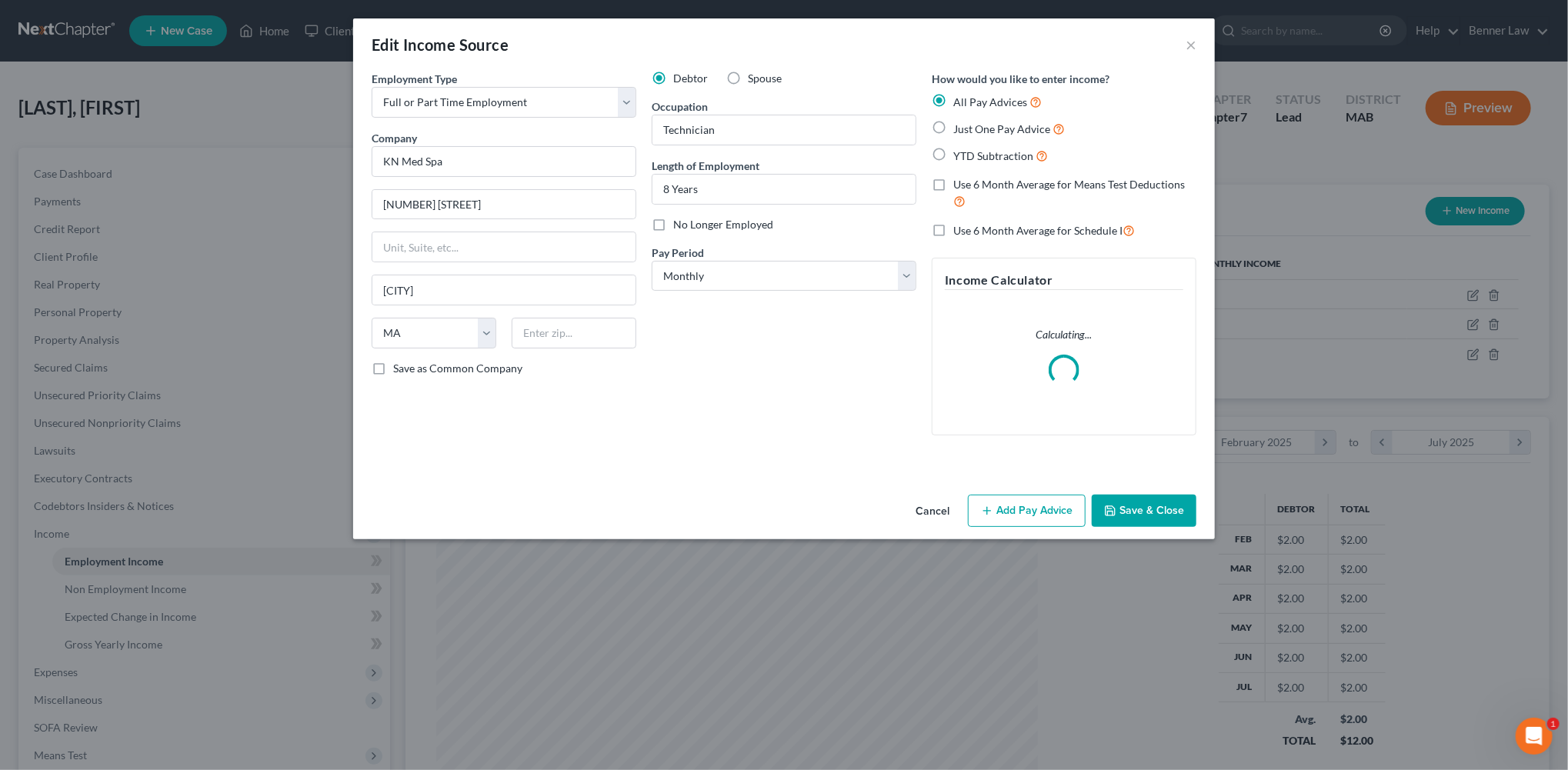 scroll, scrollTop: 768888, scrollLeft: 768745, axis: both 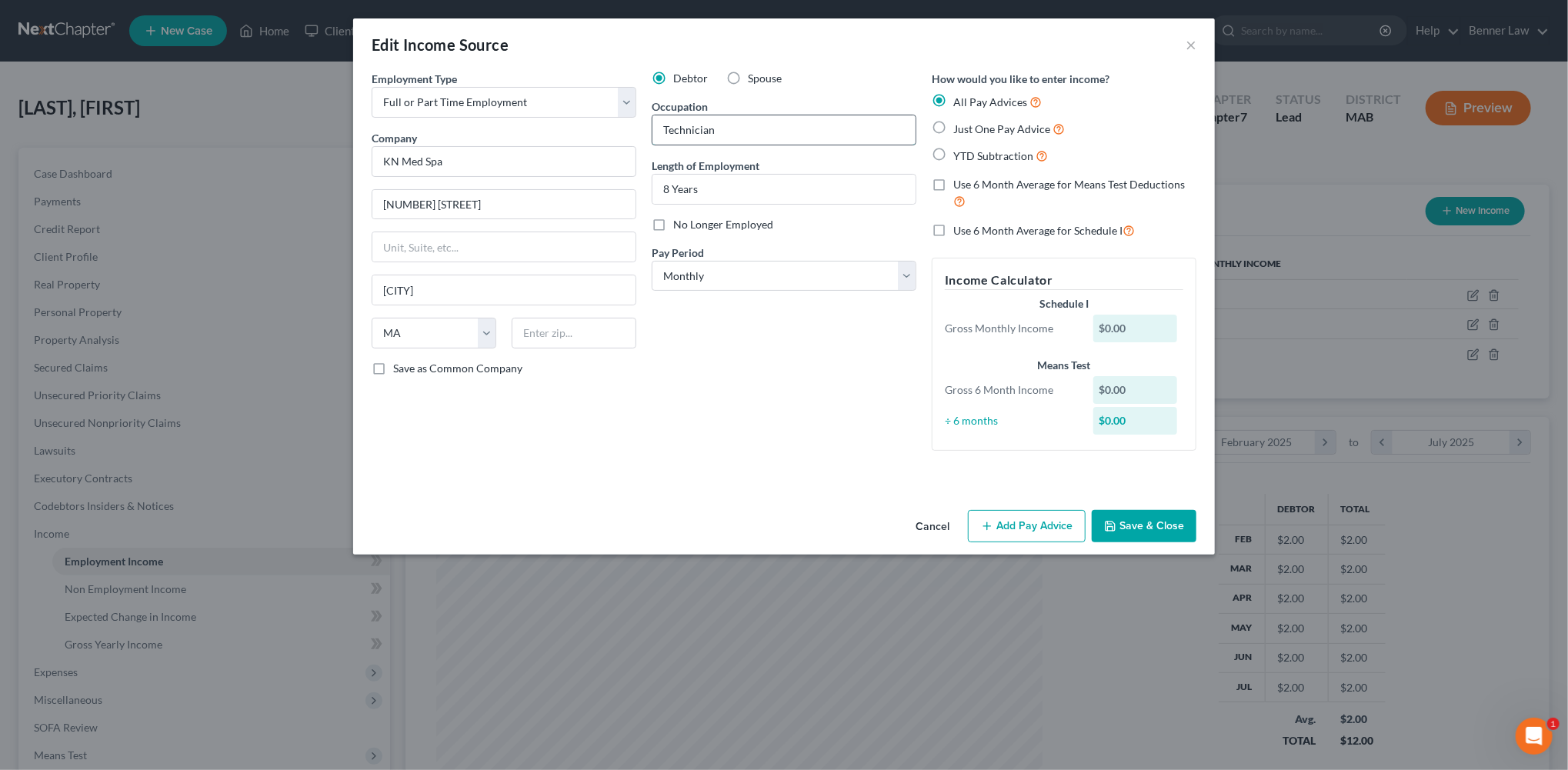 click on "Technician" at bounding box center (784, 130) 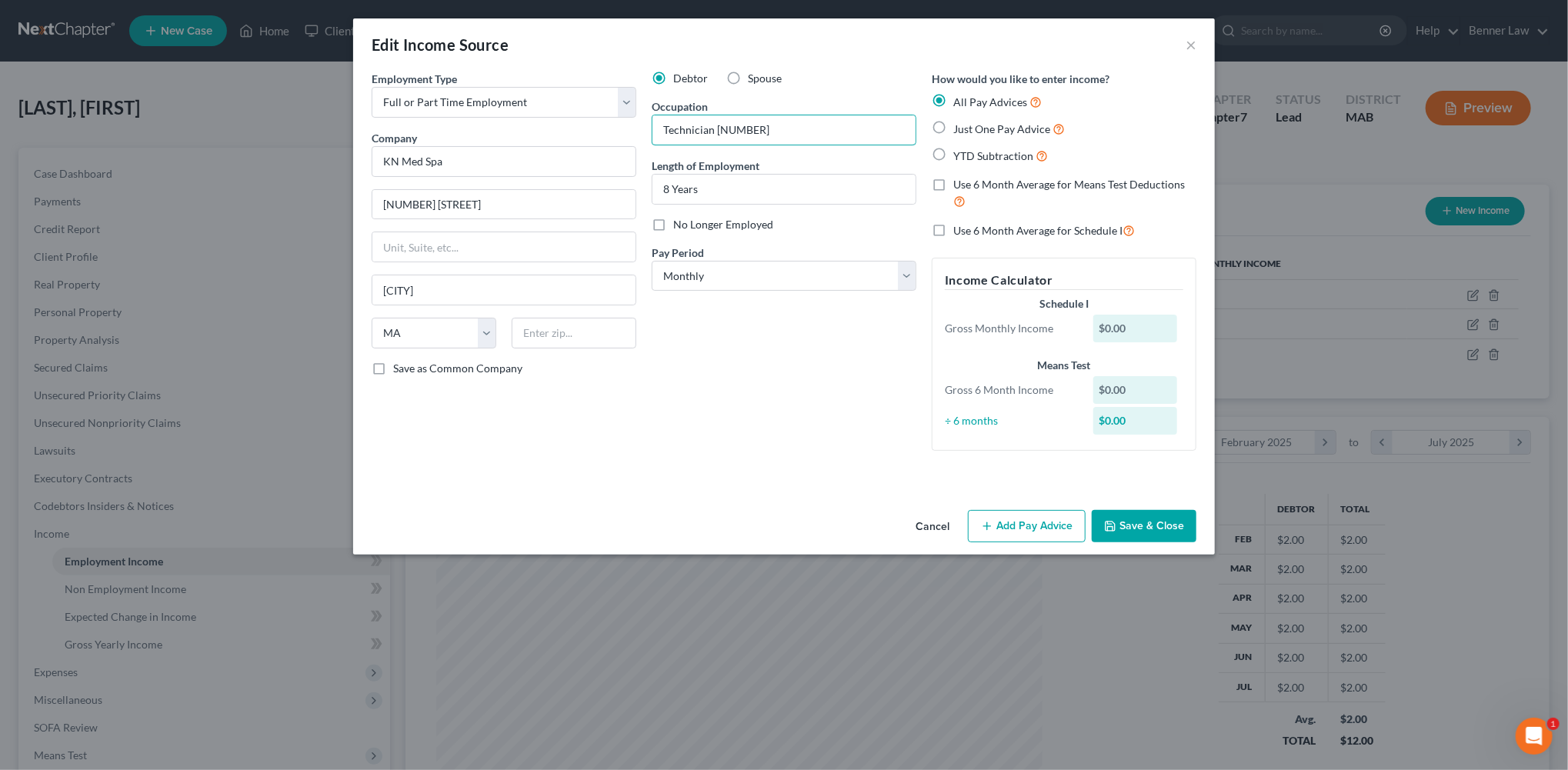 type on "Technician [NUMBER]" 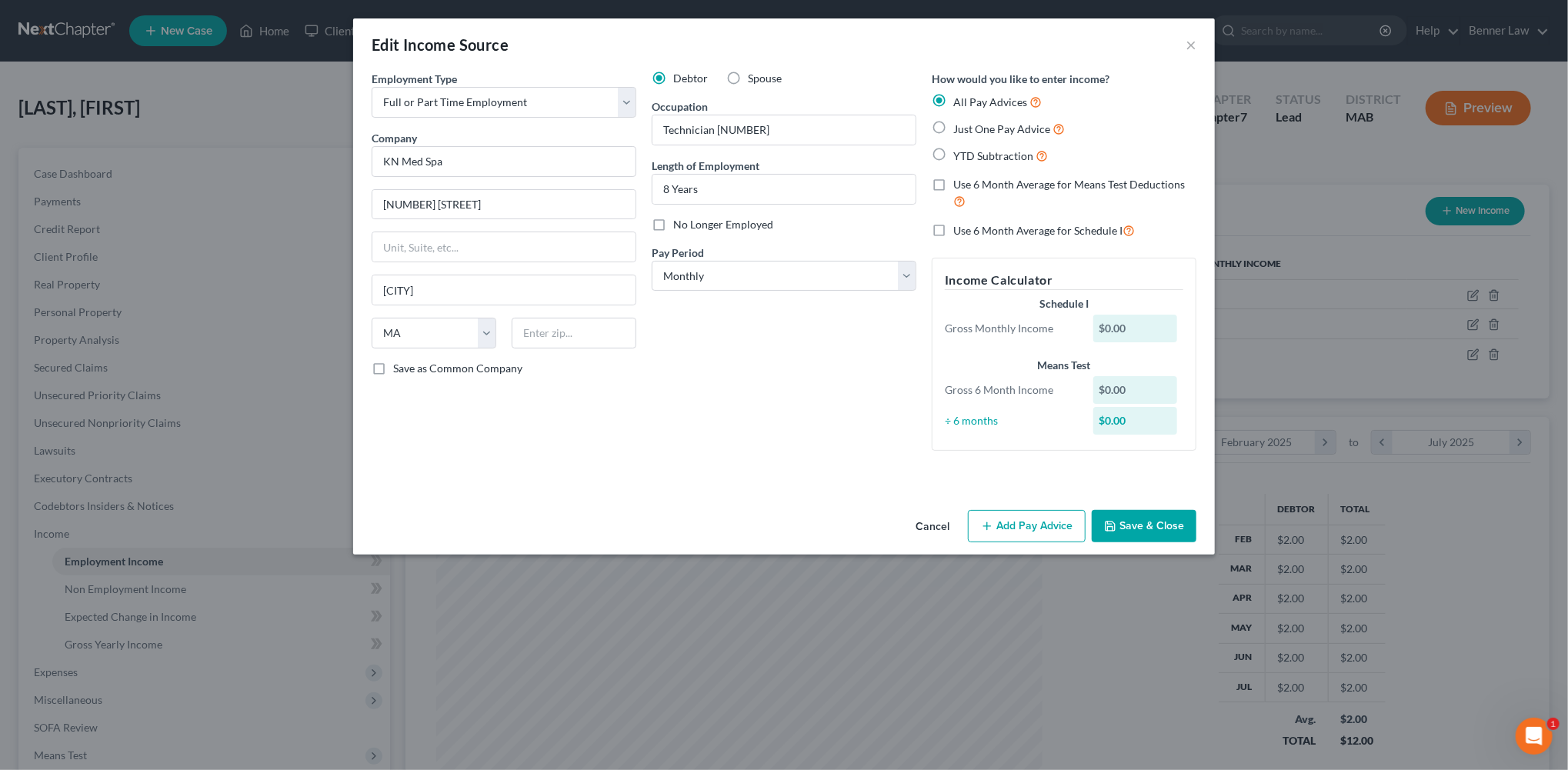 click on "Save & Close" at bounding box center (1144, 526) 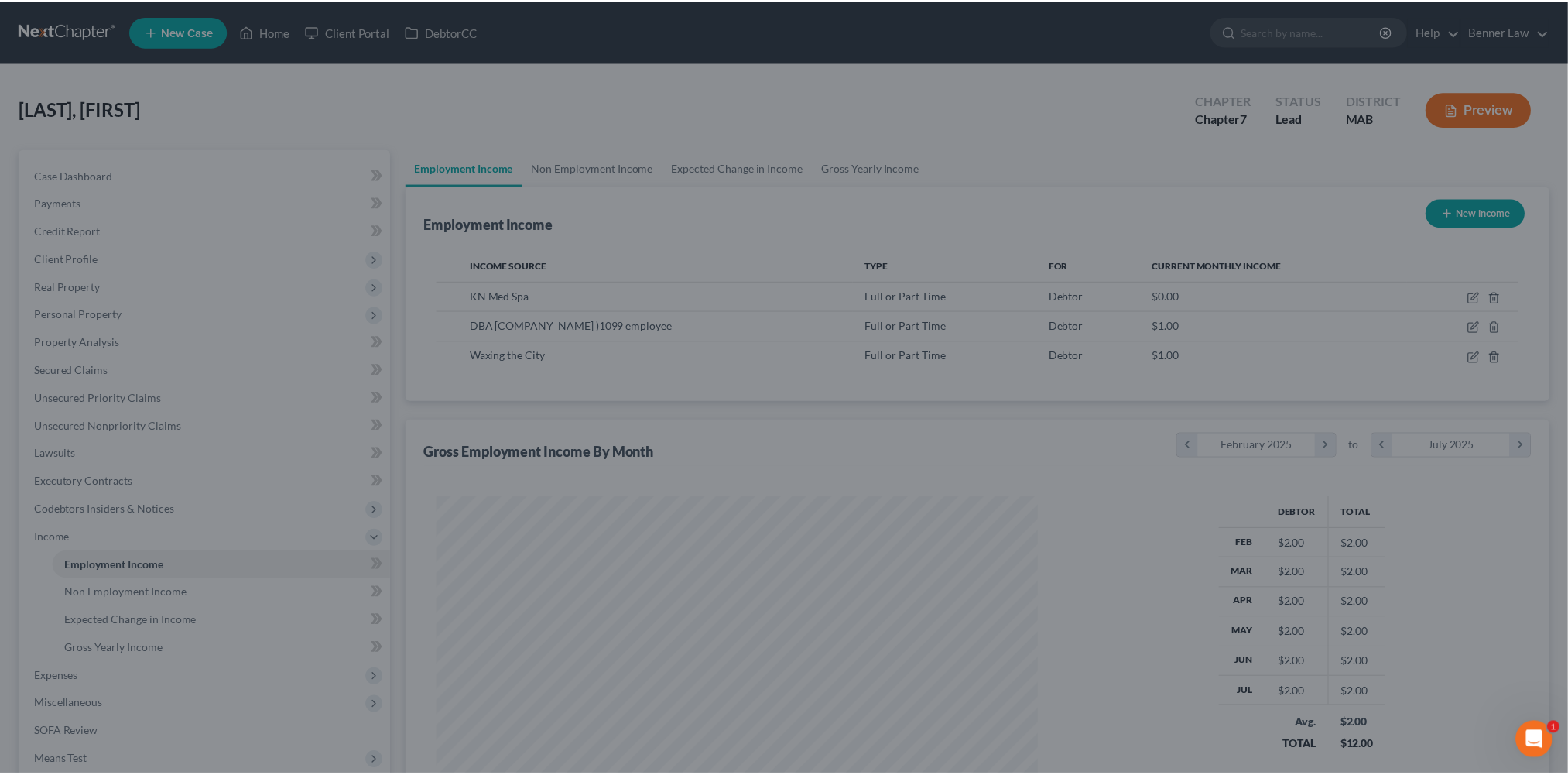 scroll, scrollTop: 344, scrollLeft: 636, axis: both 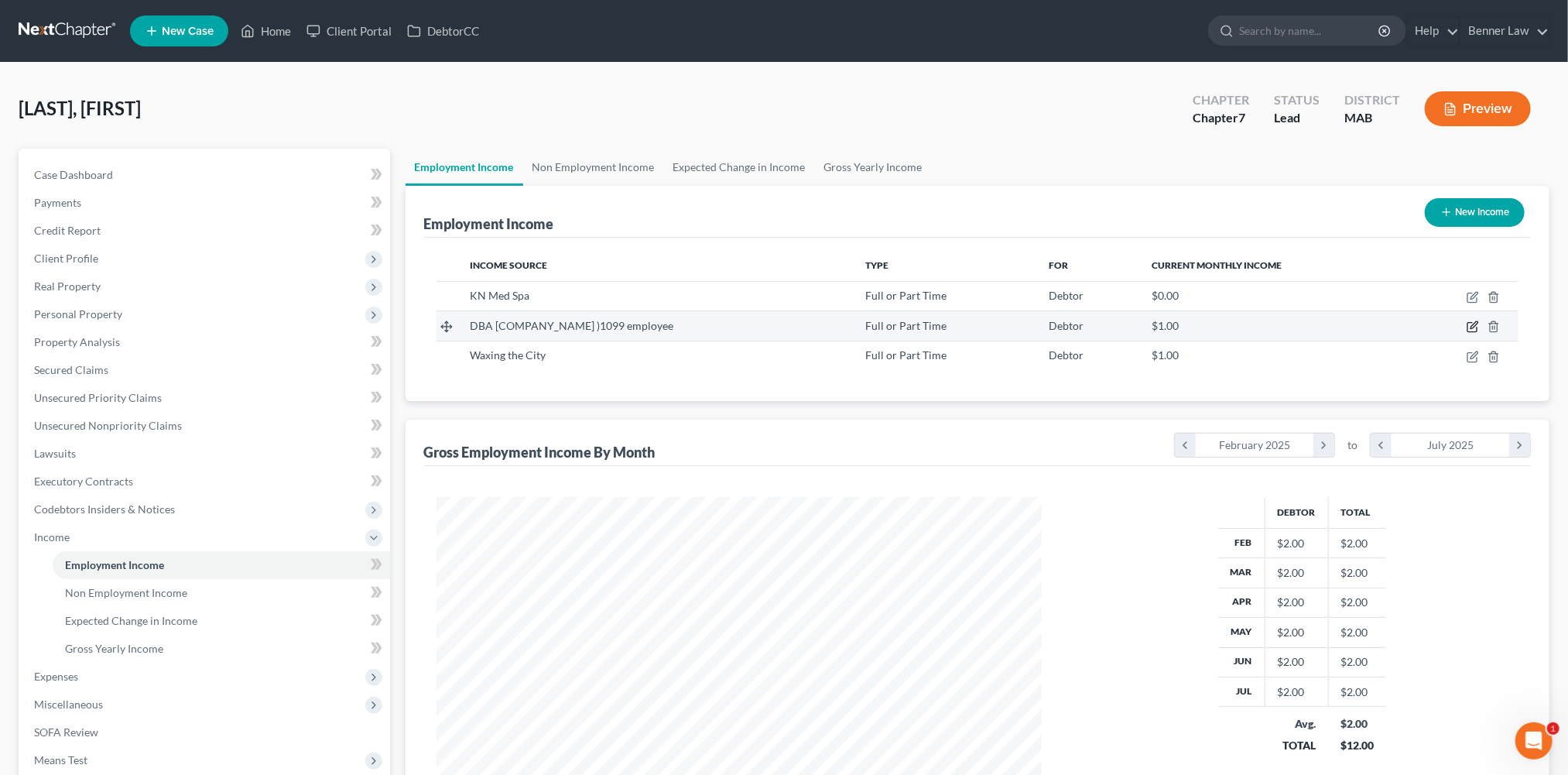 click 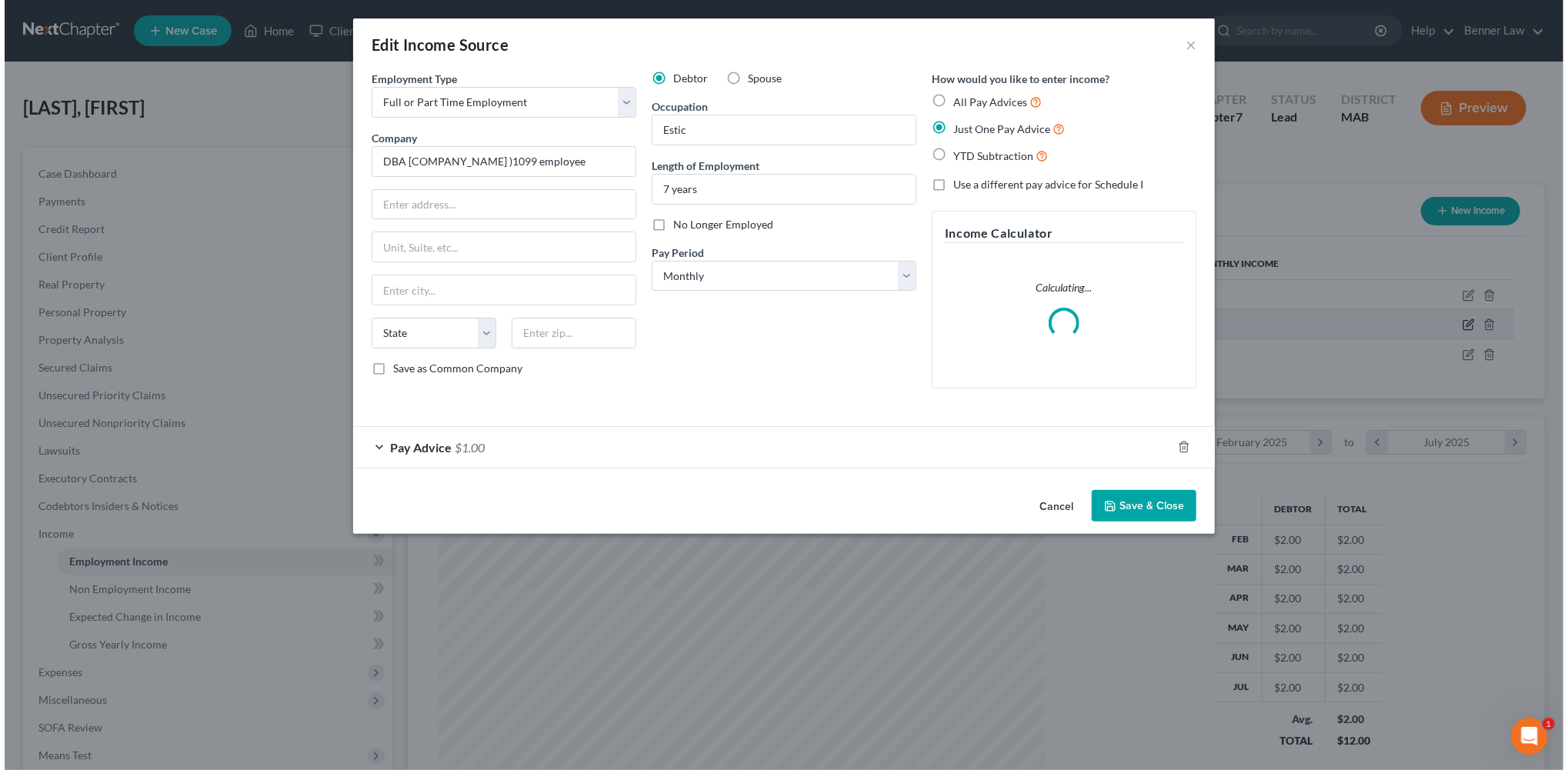 scroll, scrollTop: 768888, scrollLeft: 768745, axis: both 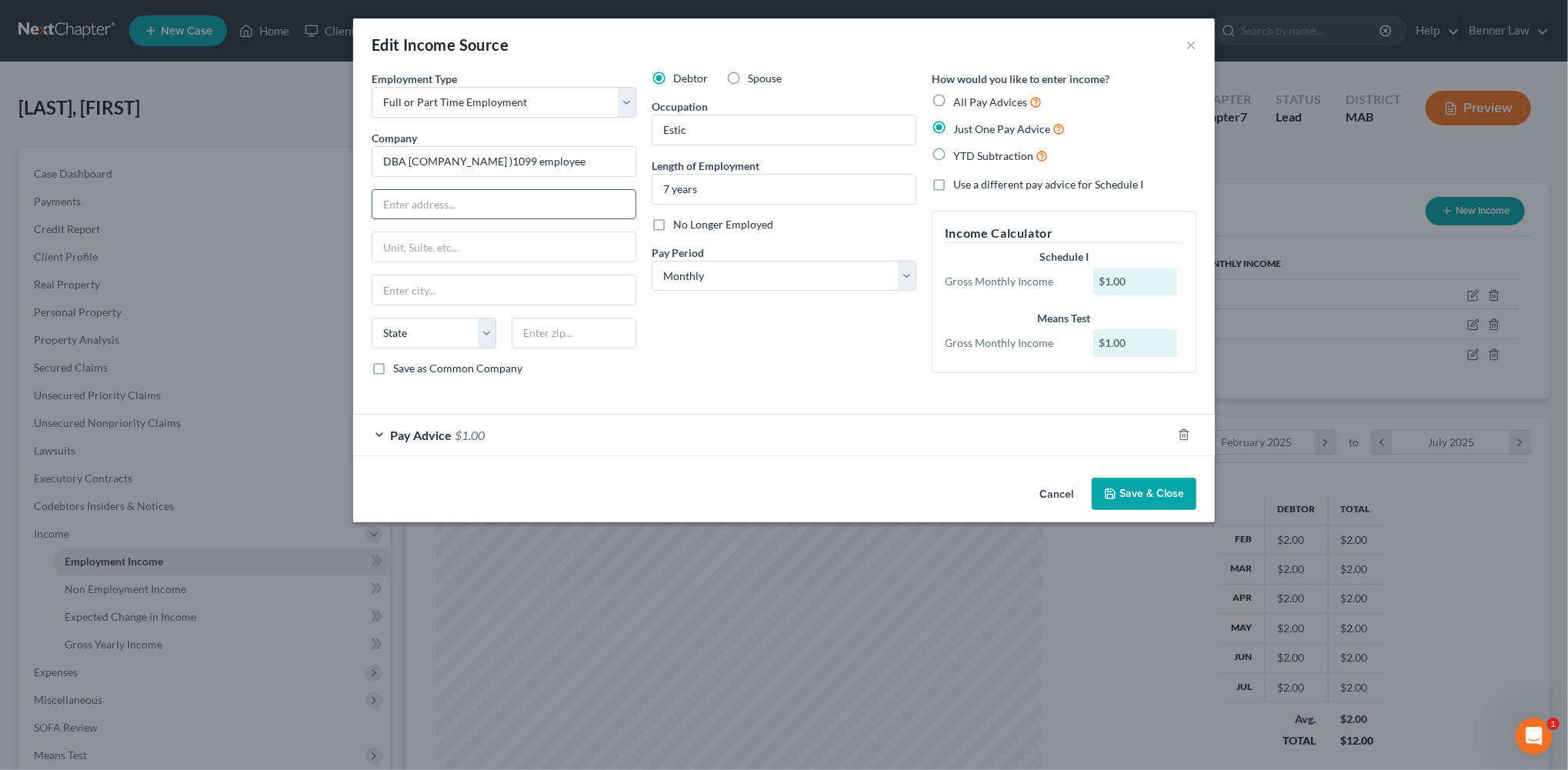 drag, startPoint x: 357, startPoint y: 259, endPoint x: 407, endPoint y: 250, distance: 50.80354 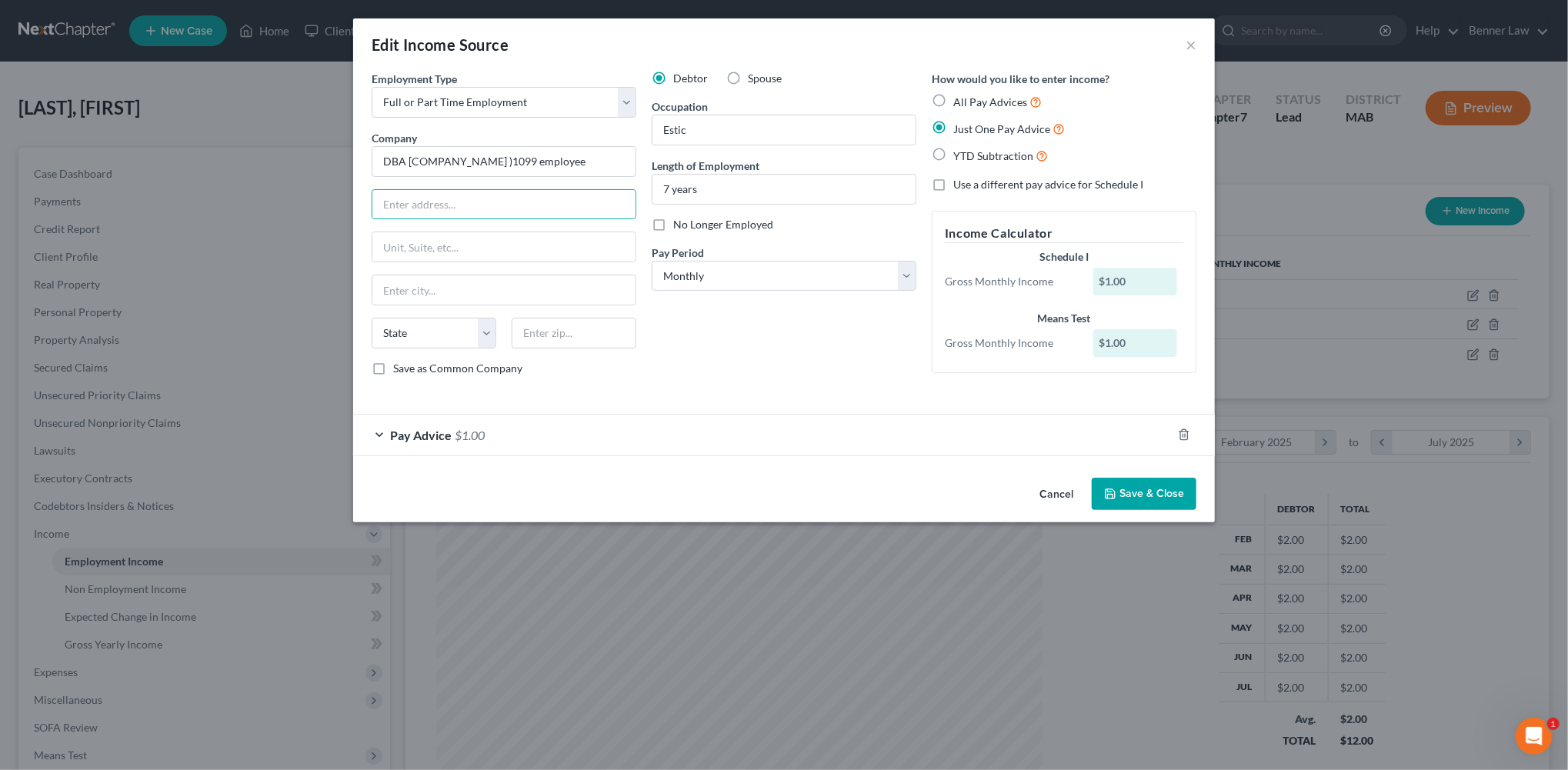 click on "Save & Close" at bounding box center (1144, 494) 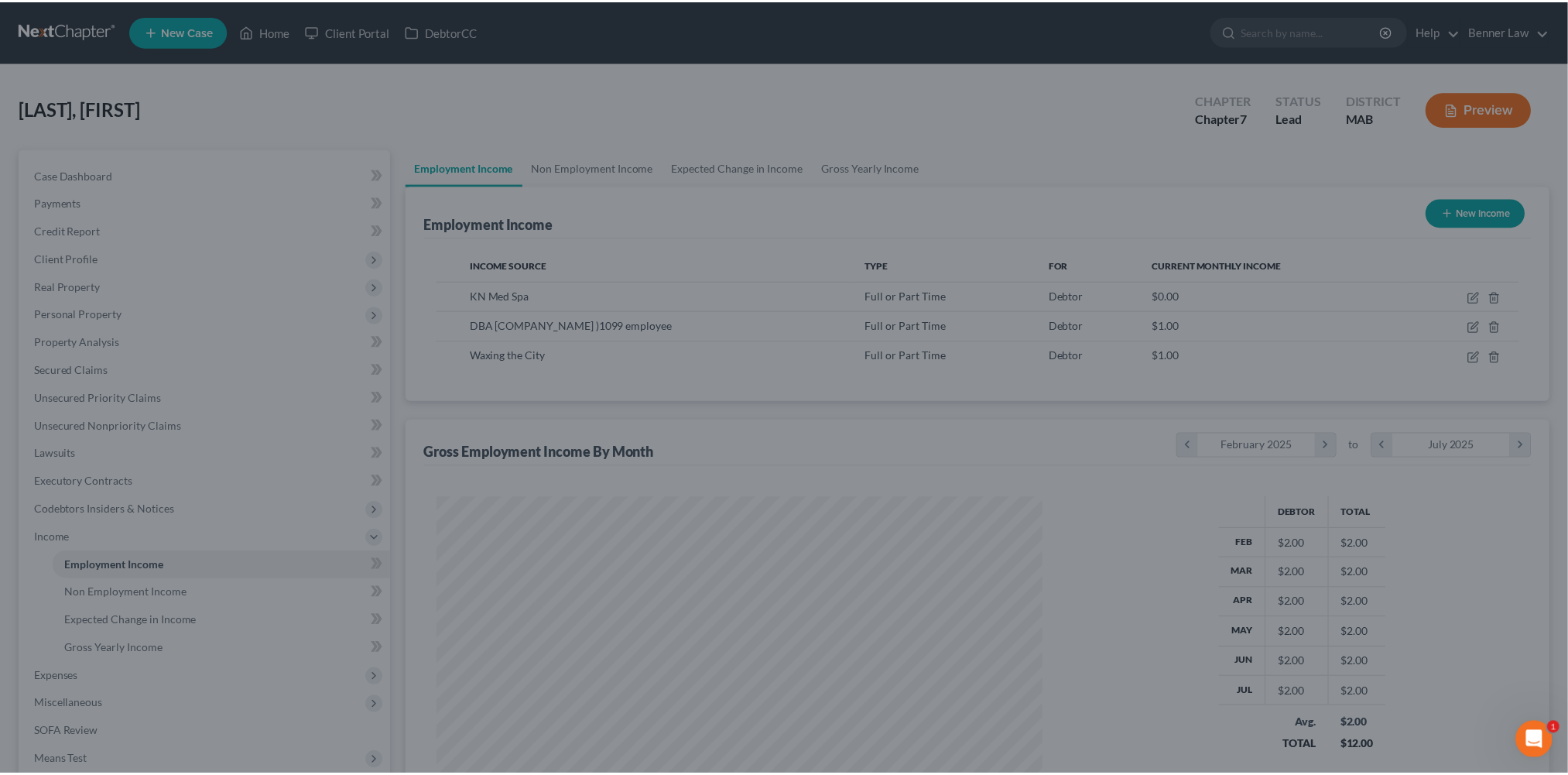 scroll, scrollTop: 344, scrollLeft: 636, axis: both 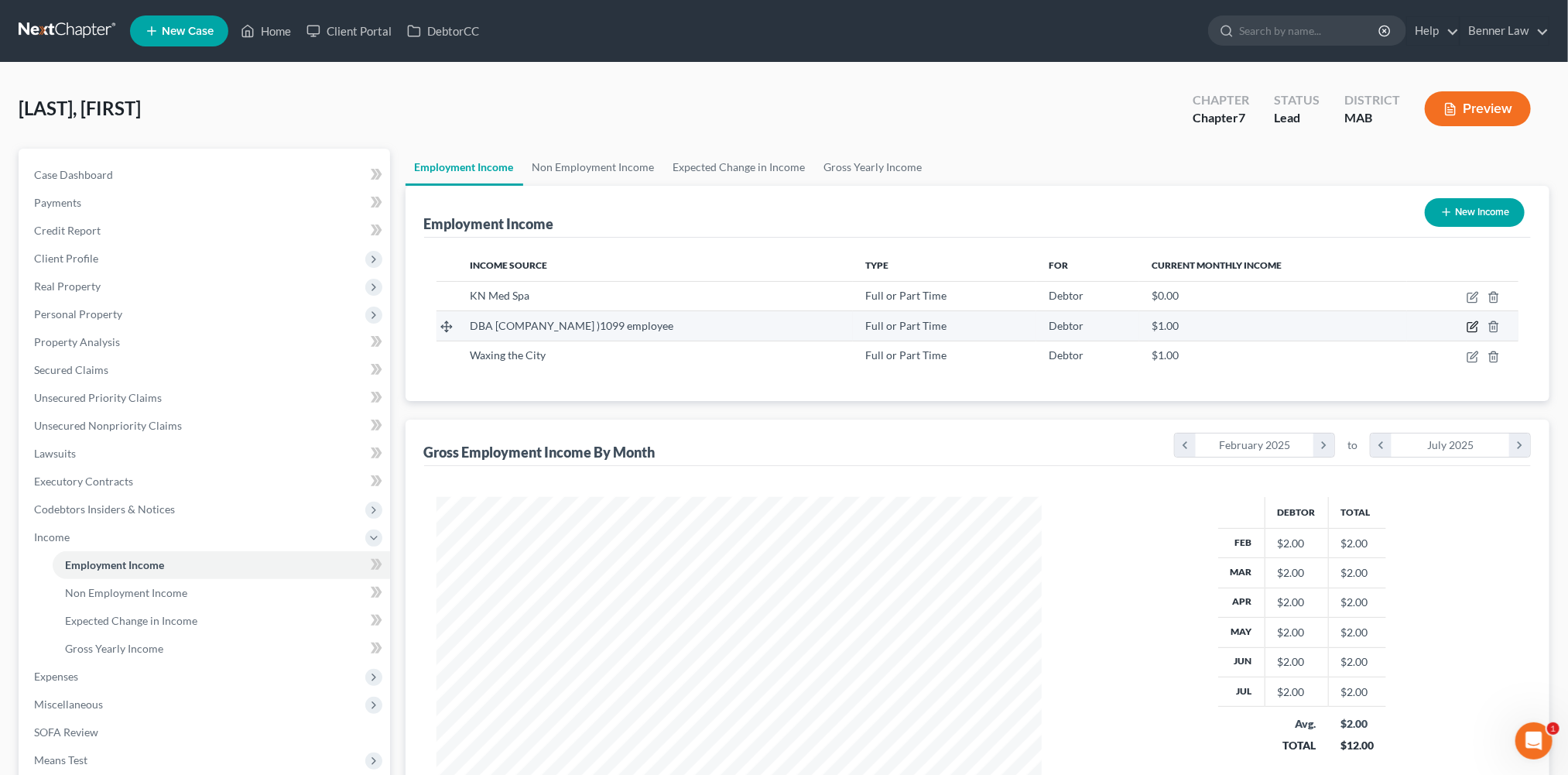 click 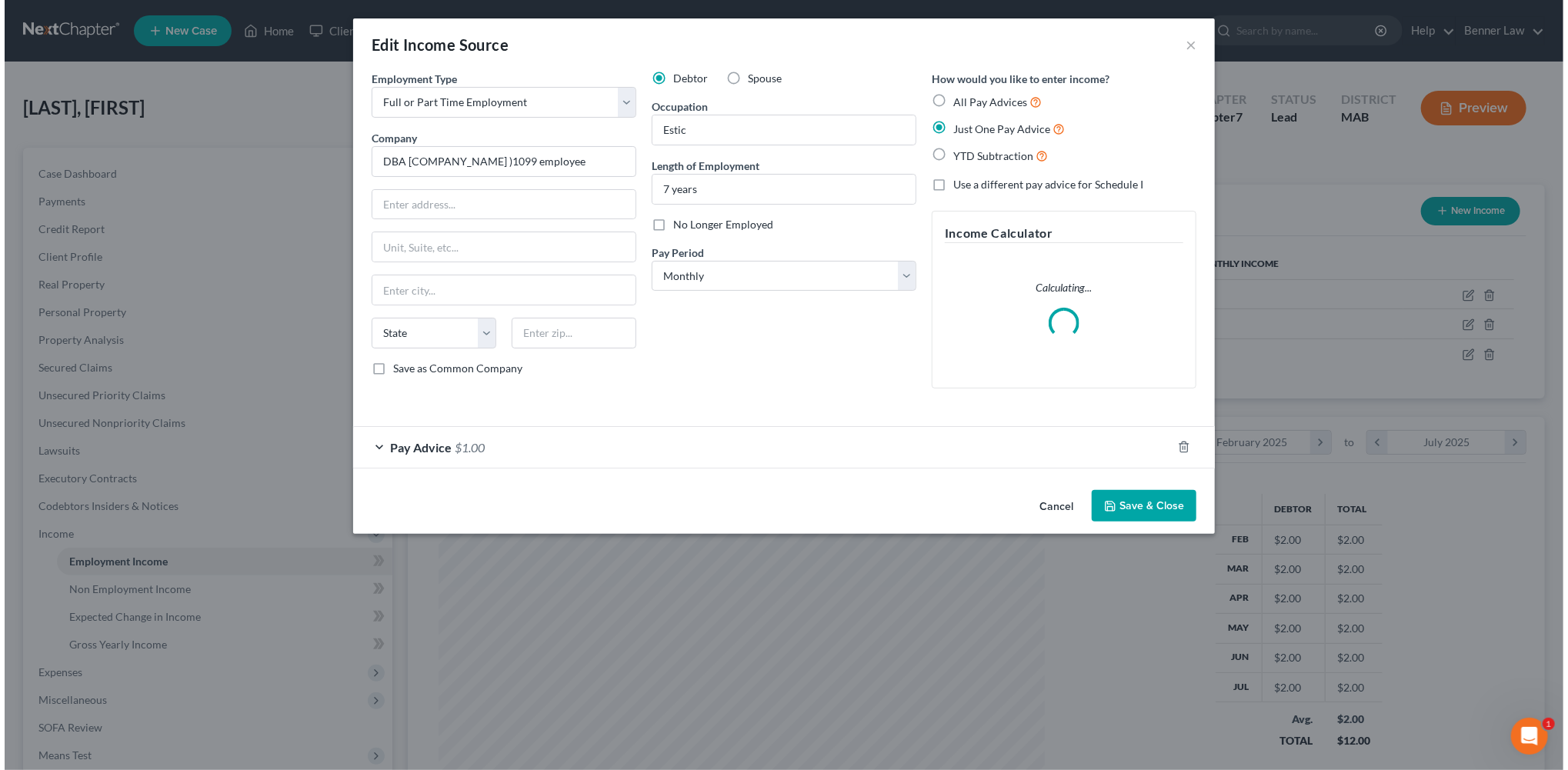 scroll, scrollTop: 768888, scrollLeft: 768745, axis: both 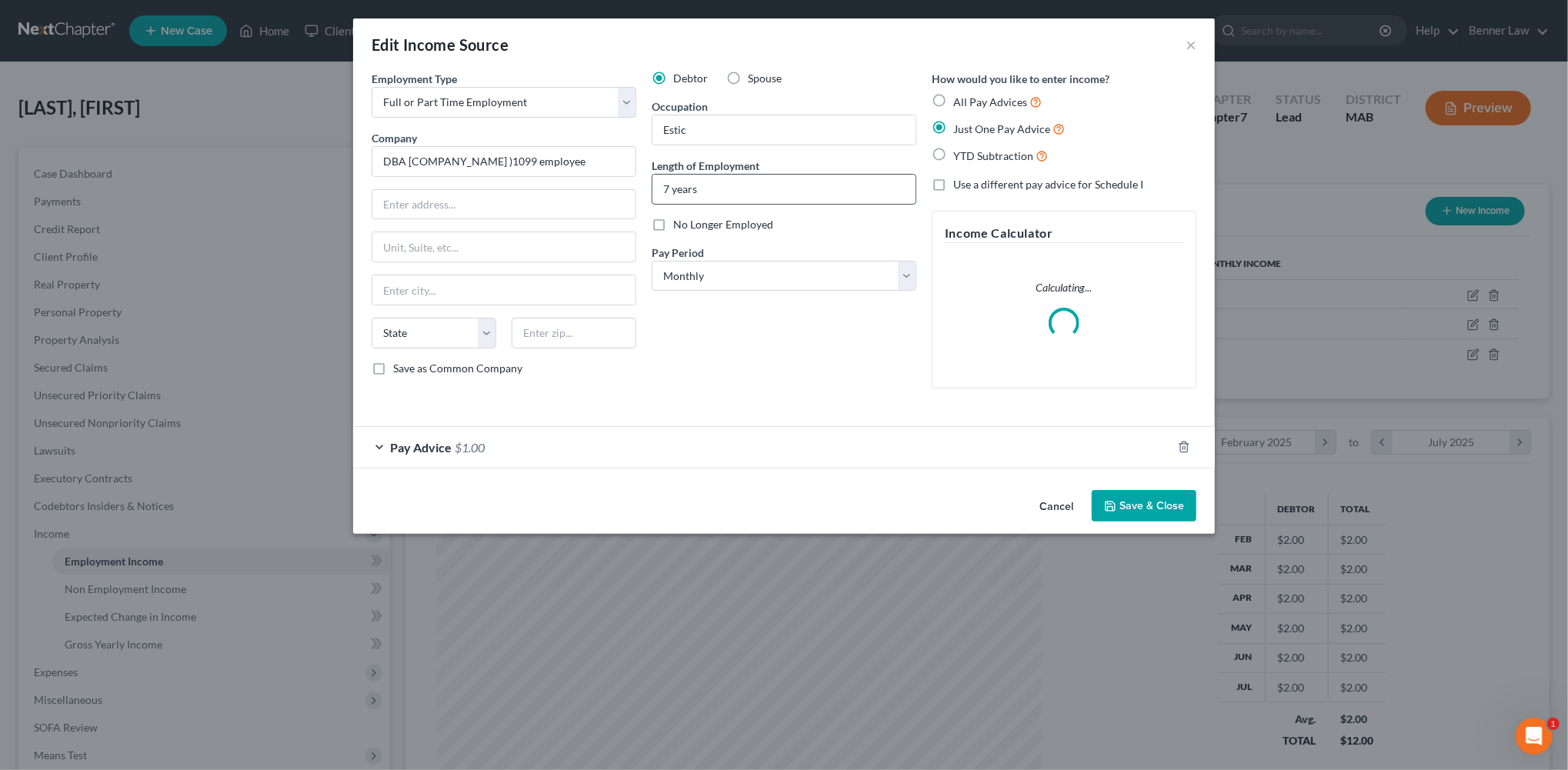 drag, startPoint x: 726, startPoint y: 252, endPoint x: 639, endPoint y: 245, distance: 87.28115 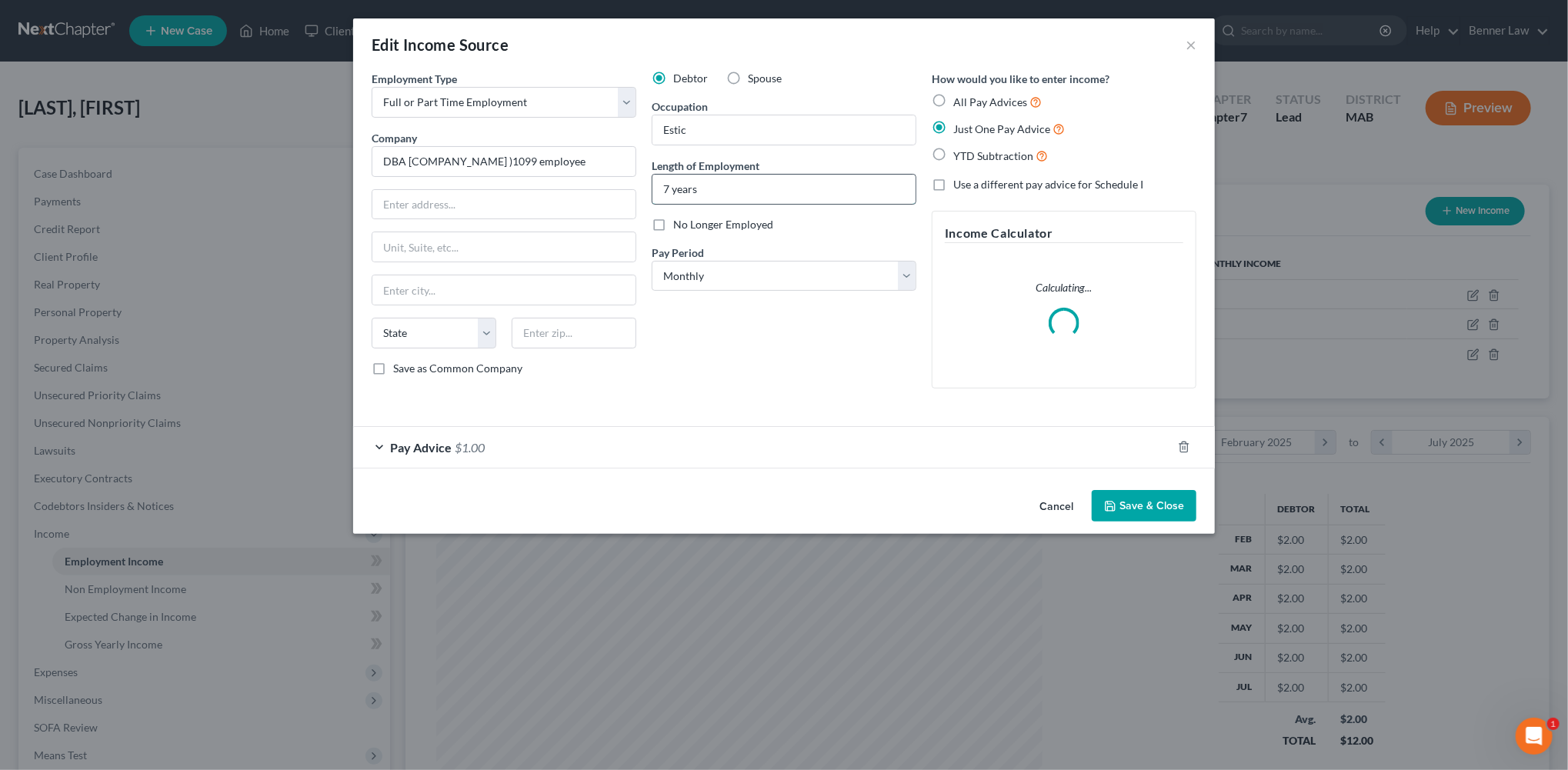 click on "7 years" at bounding box center [784, 189] 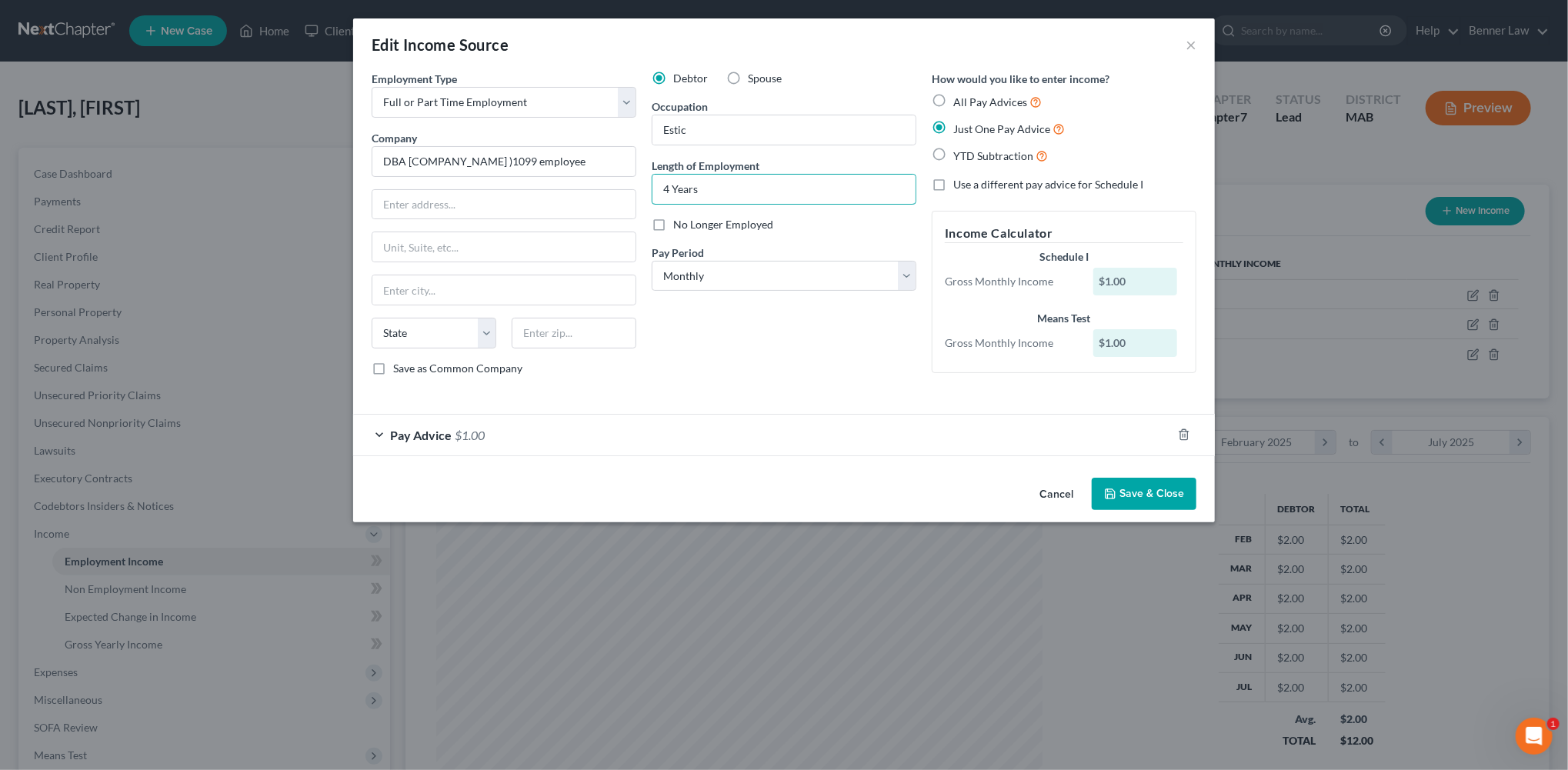 type on "4 Years" 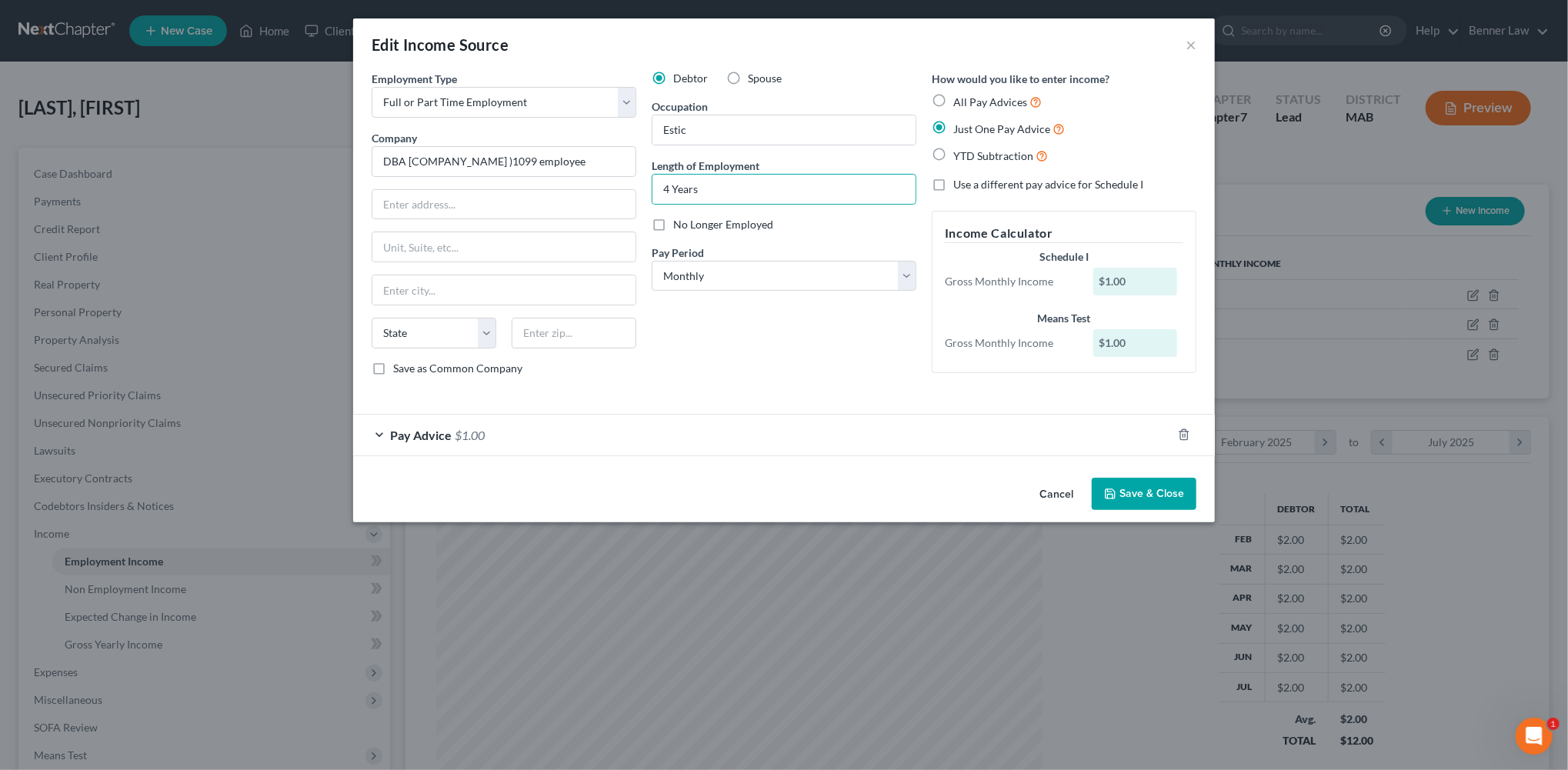 click on "Save & Close" at bounding box center (1144, 494) 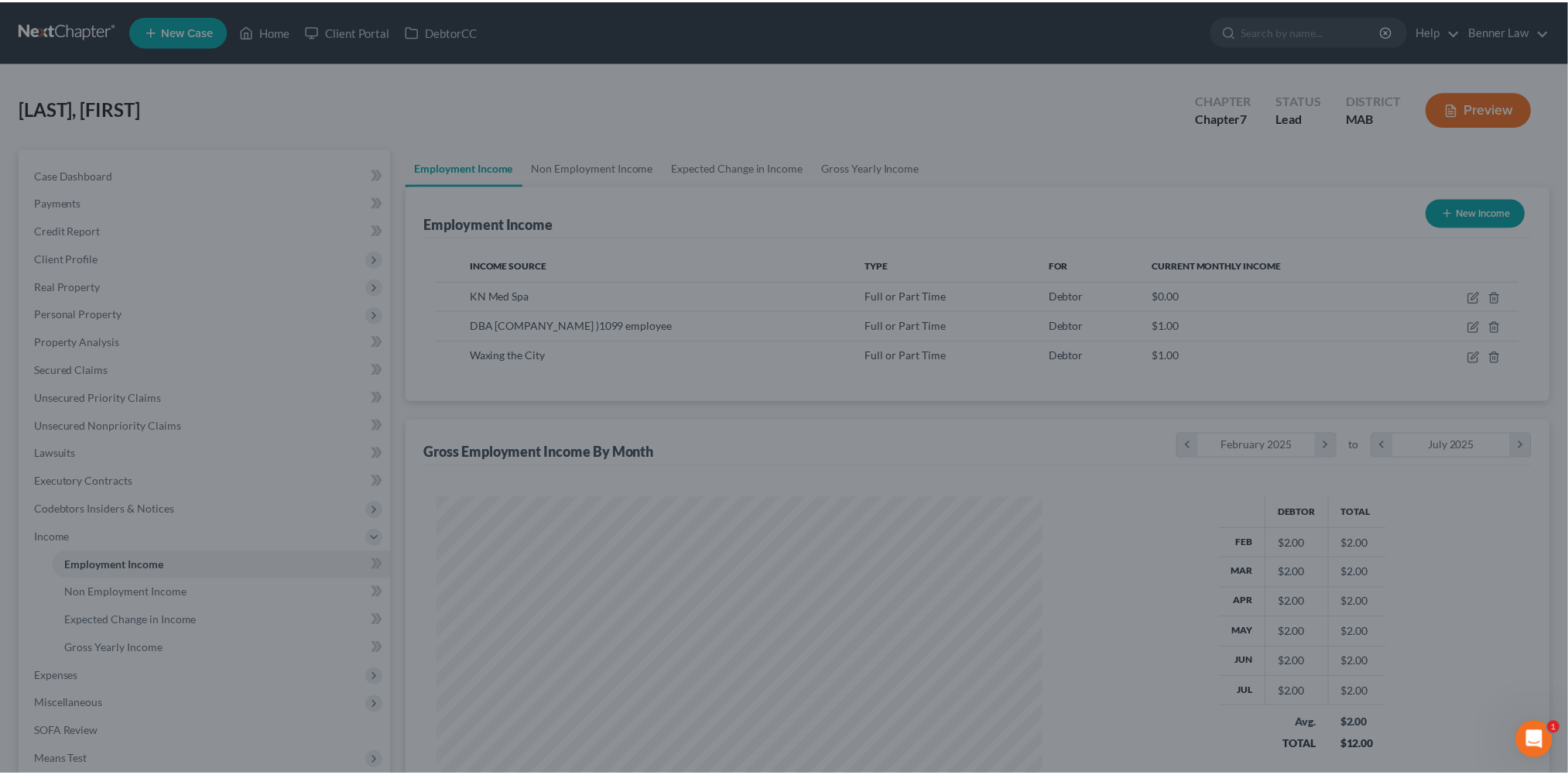scroll, scrollTop: 344, scrollLeft: 636, axis: both 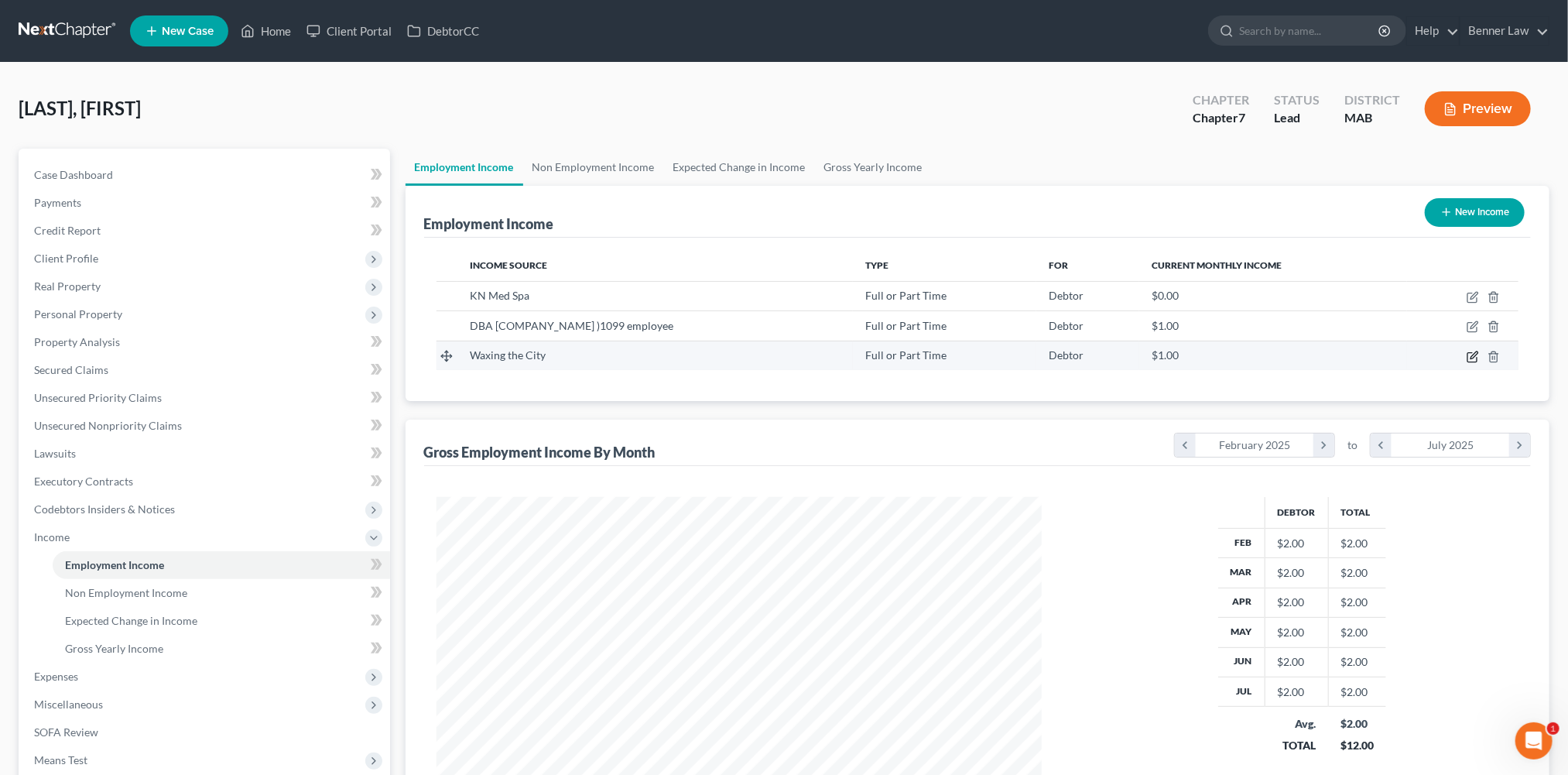click 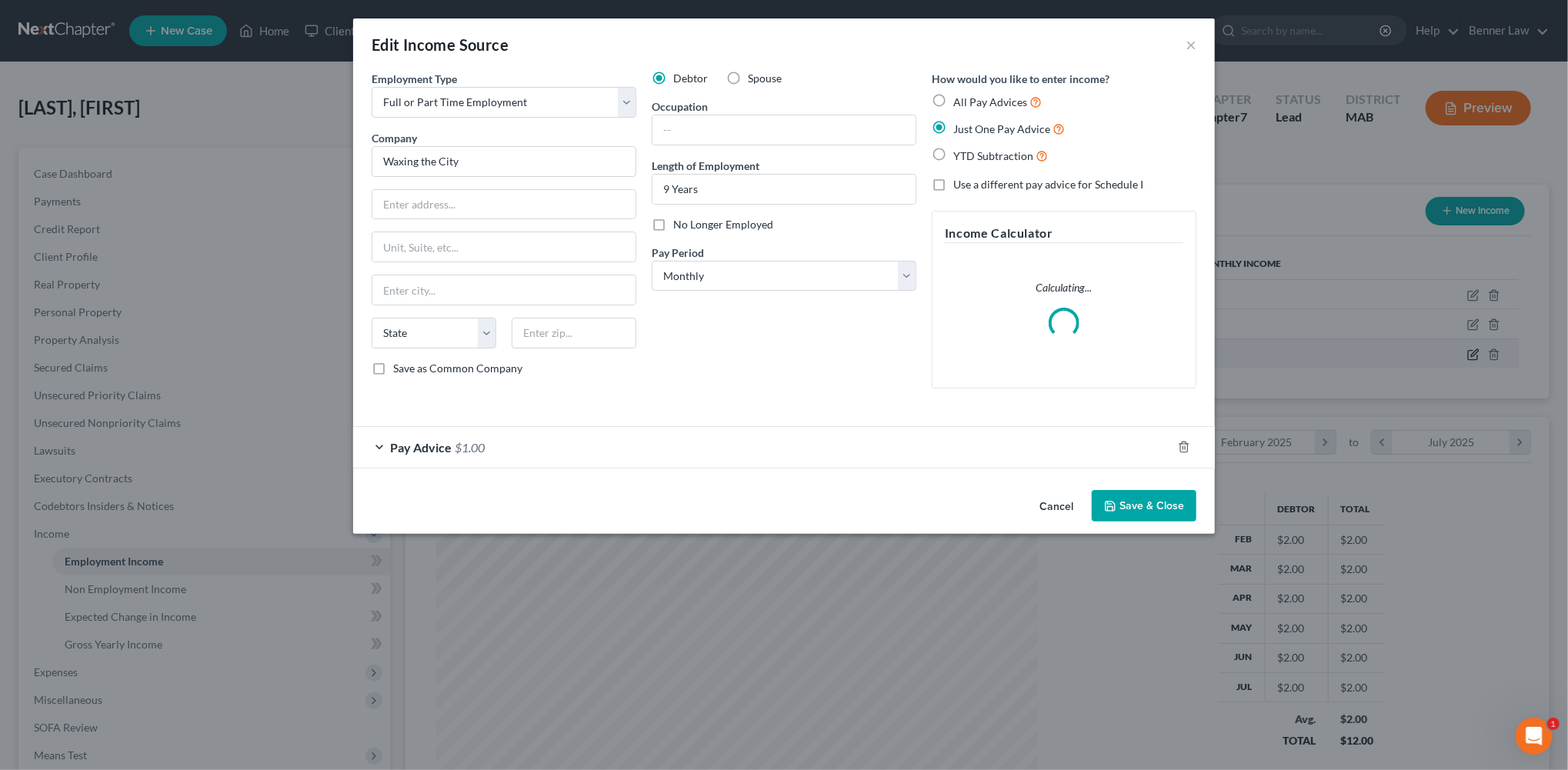 scroll, scrollTop: 768888, scrollLeft: 768745, axis: both 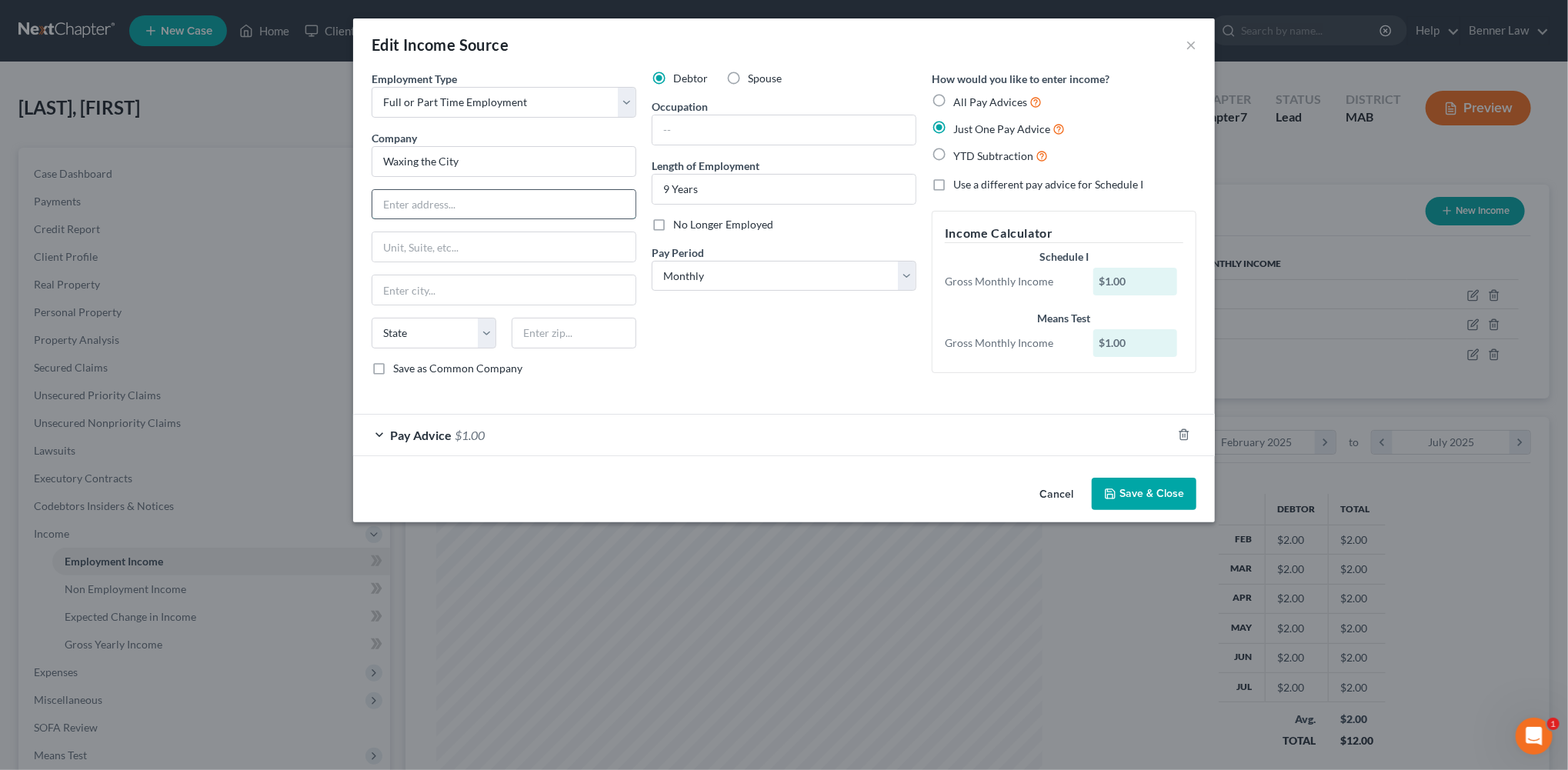 drag, startPoint x: 359, startPoint y: 247, endPoint x: 390, endPoint y: 265, distance: 35.846897 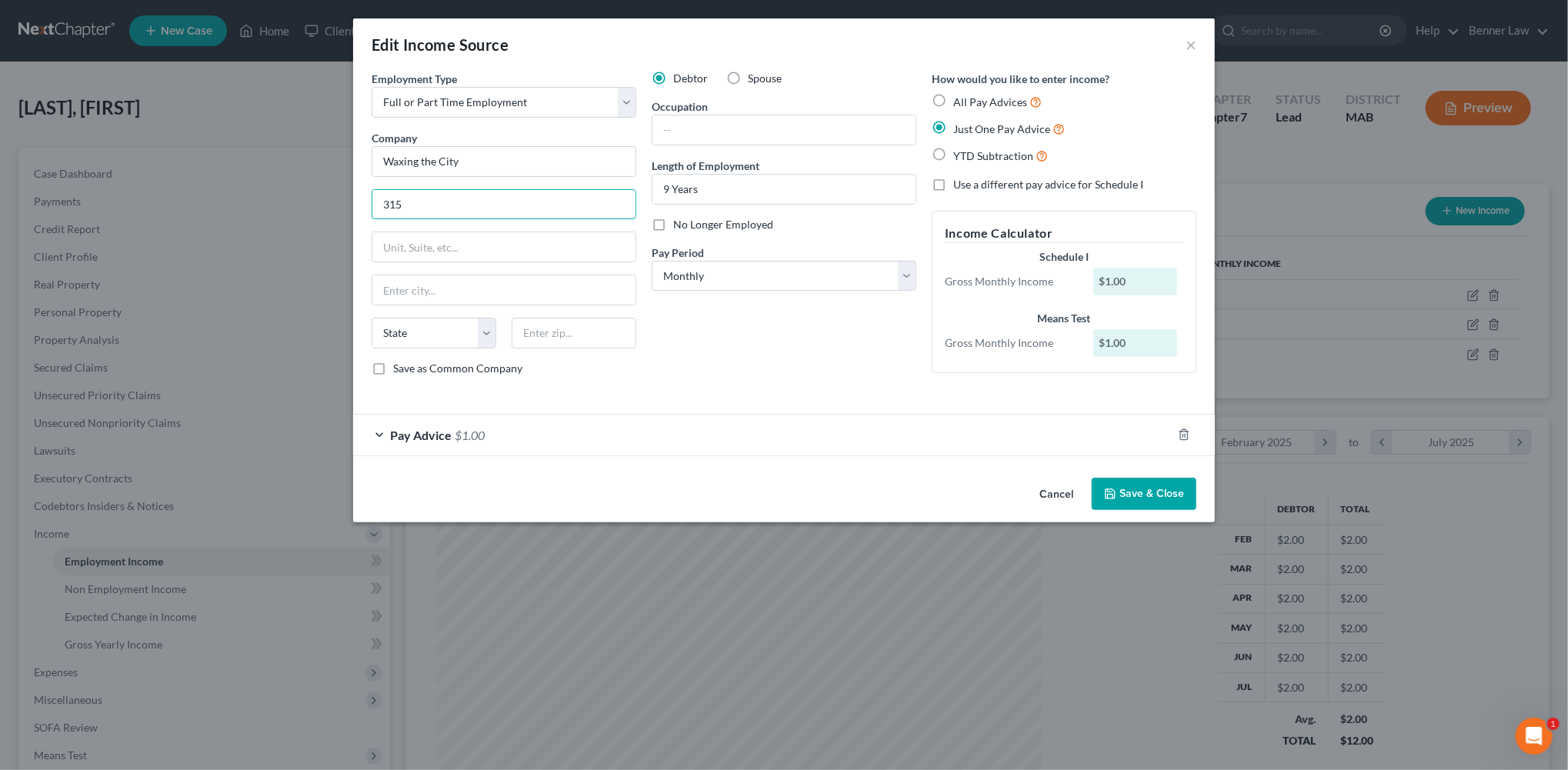 type on "315" 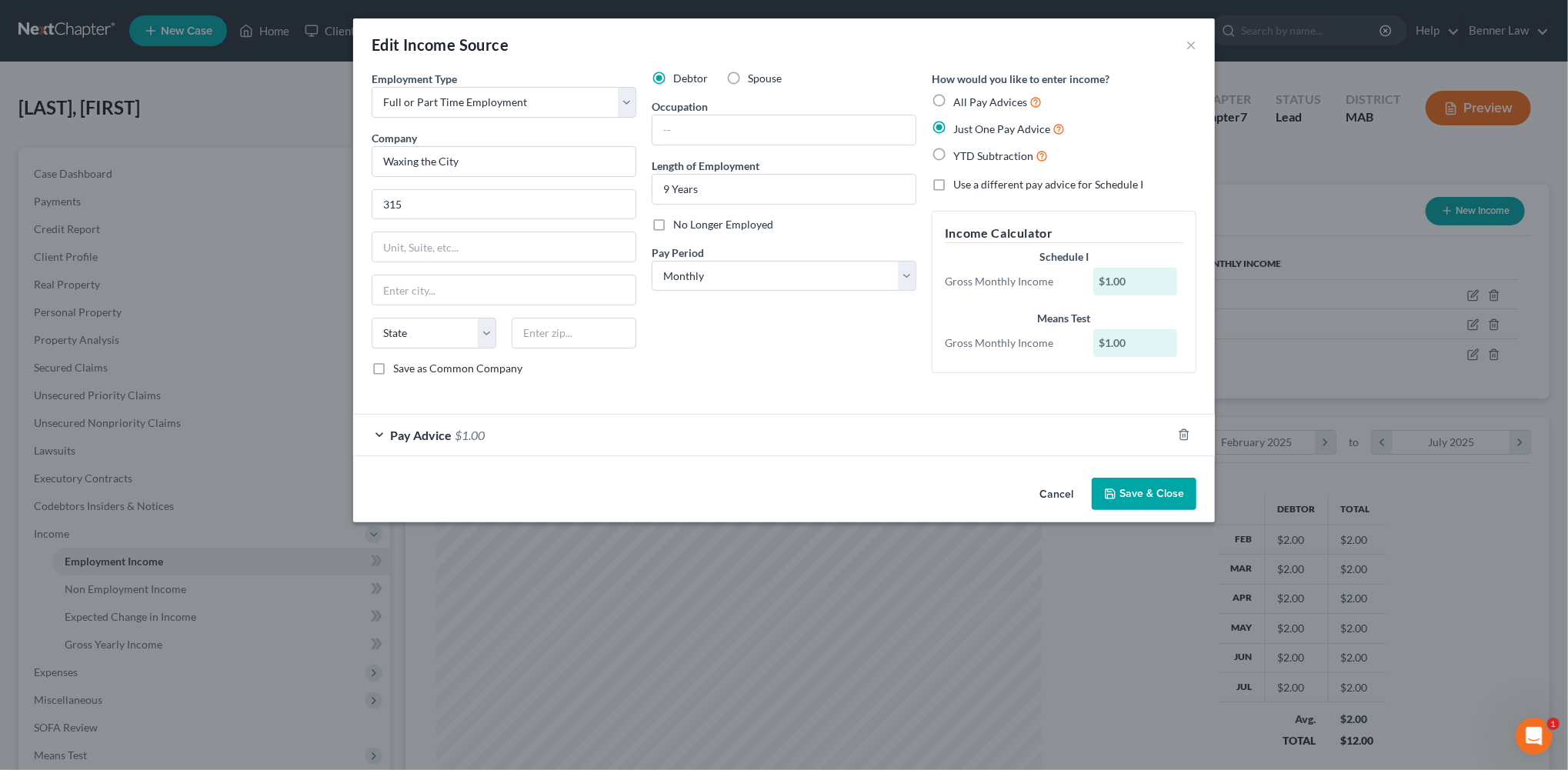 click on "Save & Close" at bounding box center (1144, 494) 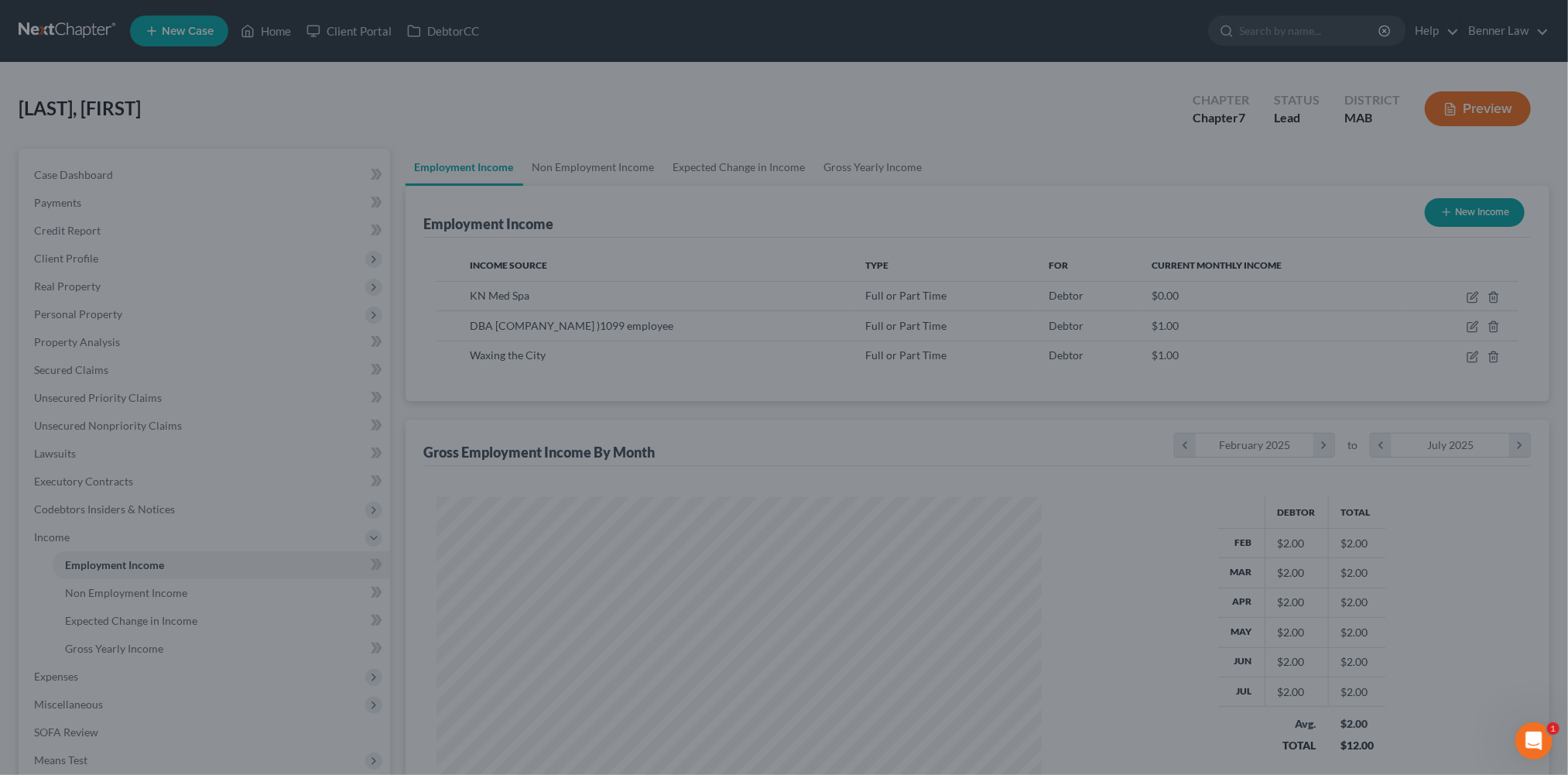 scroll, scrollTop: 344, scrollLeft: 636, axis: both 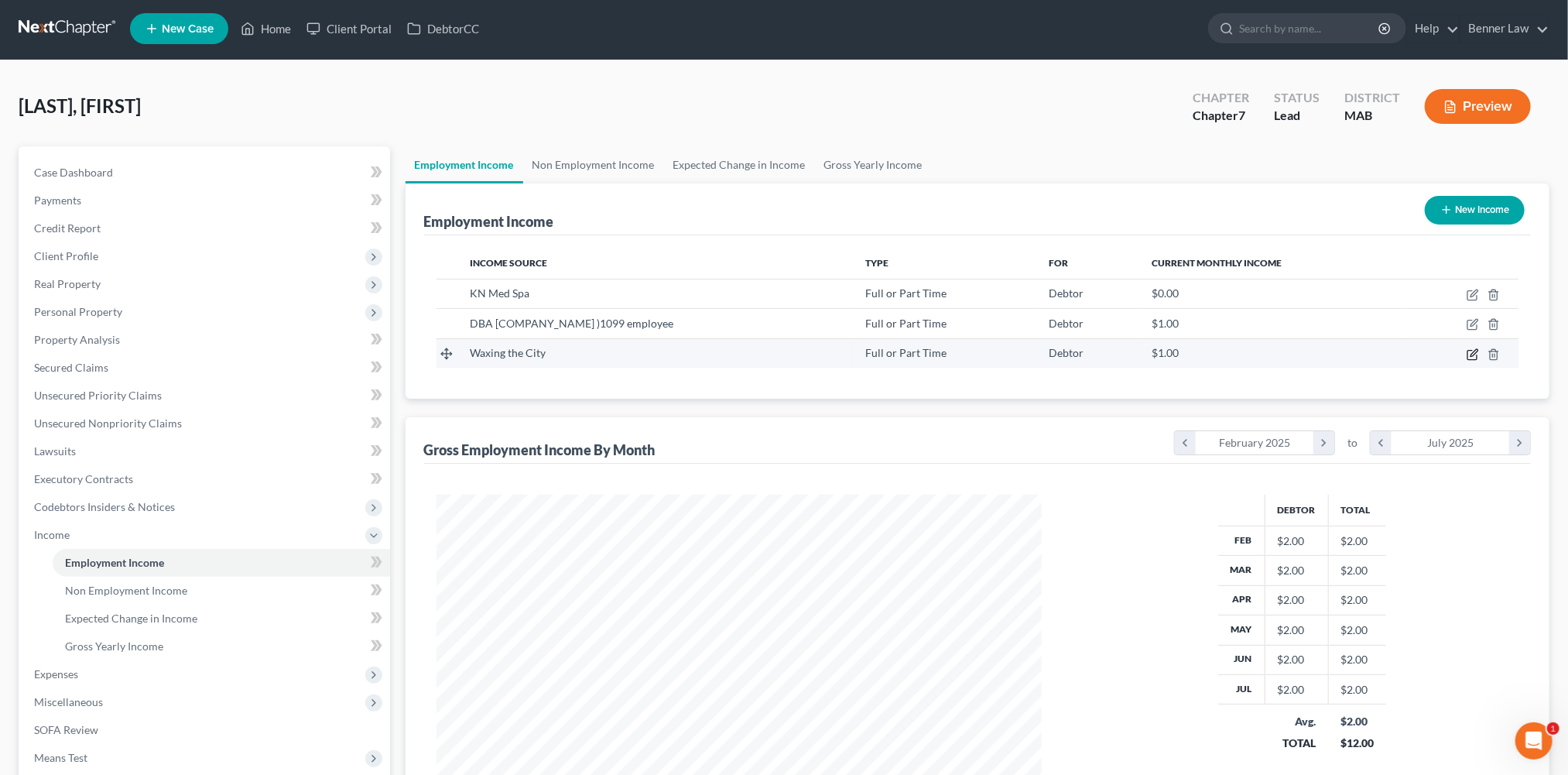 click 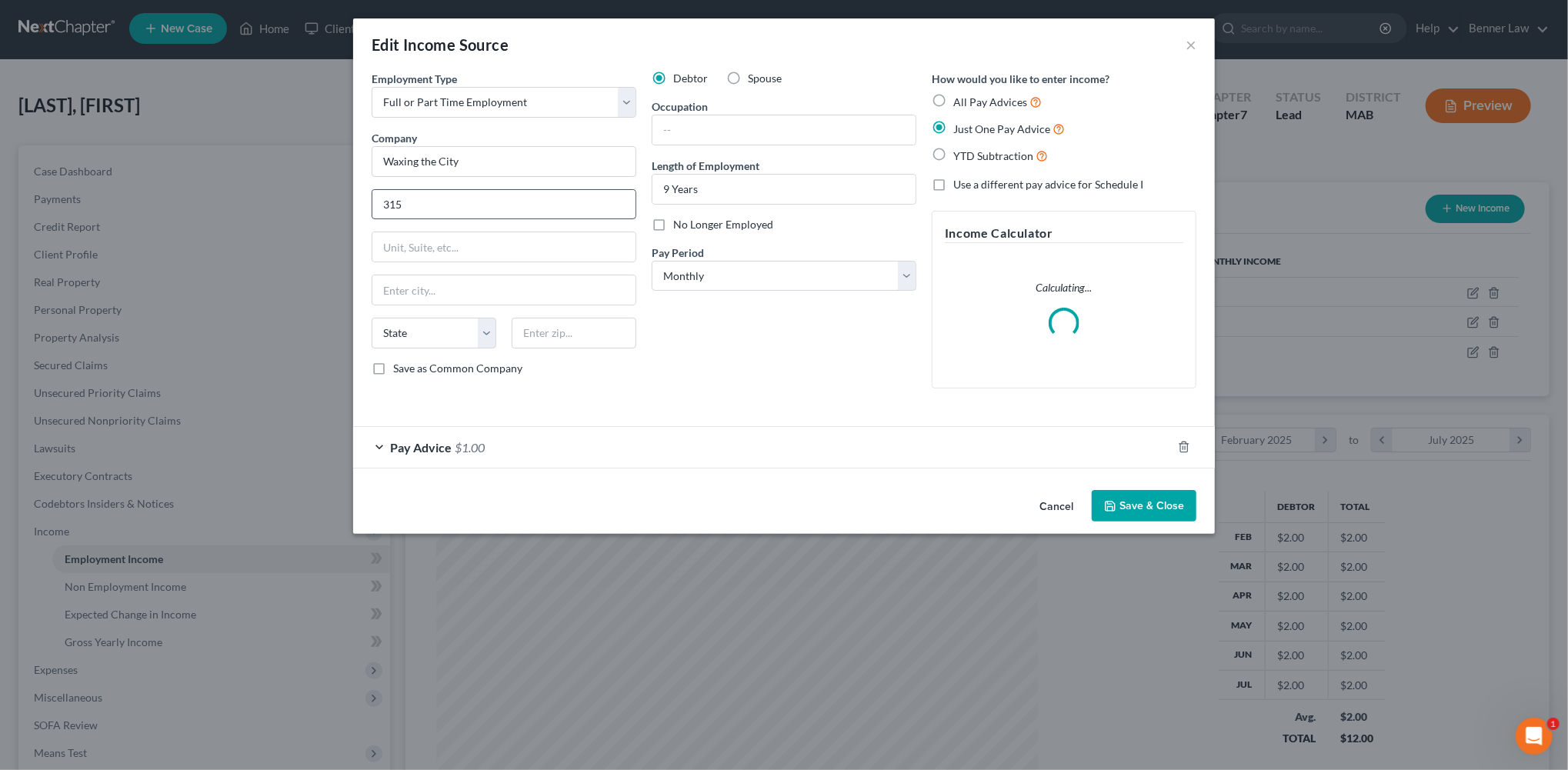 scroll, scrollTop: 768888, scrollLeft: 768745, axis: both 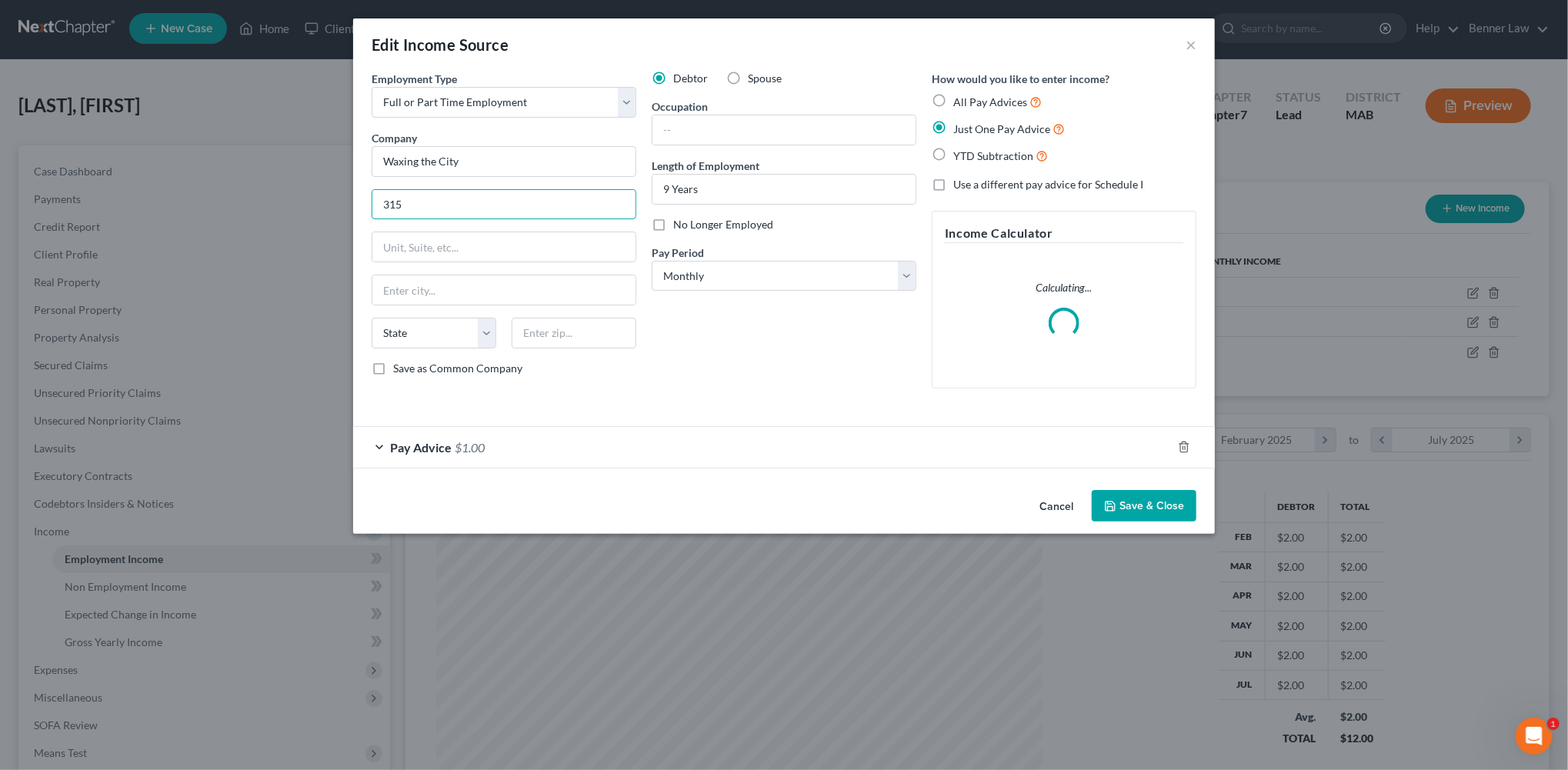 drag, startPoint x: 398, startPoint y: 271, endPoint x: 237, endPoint y: 273, distance: 161.01242 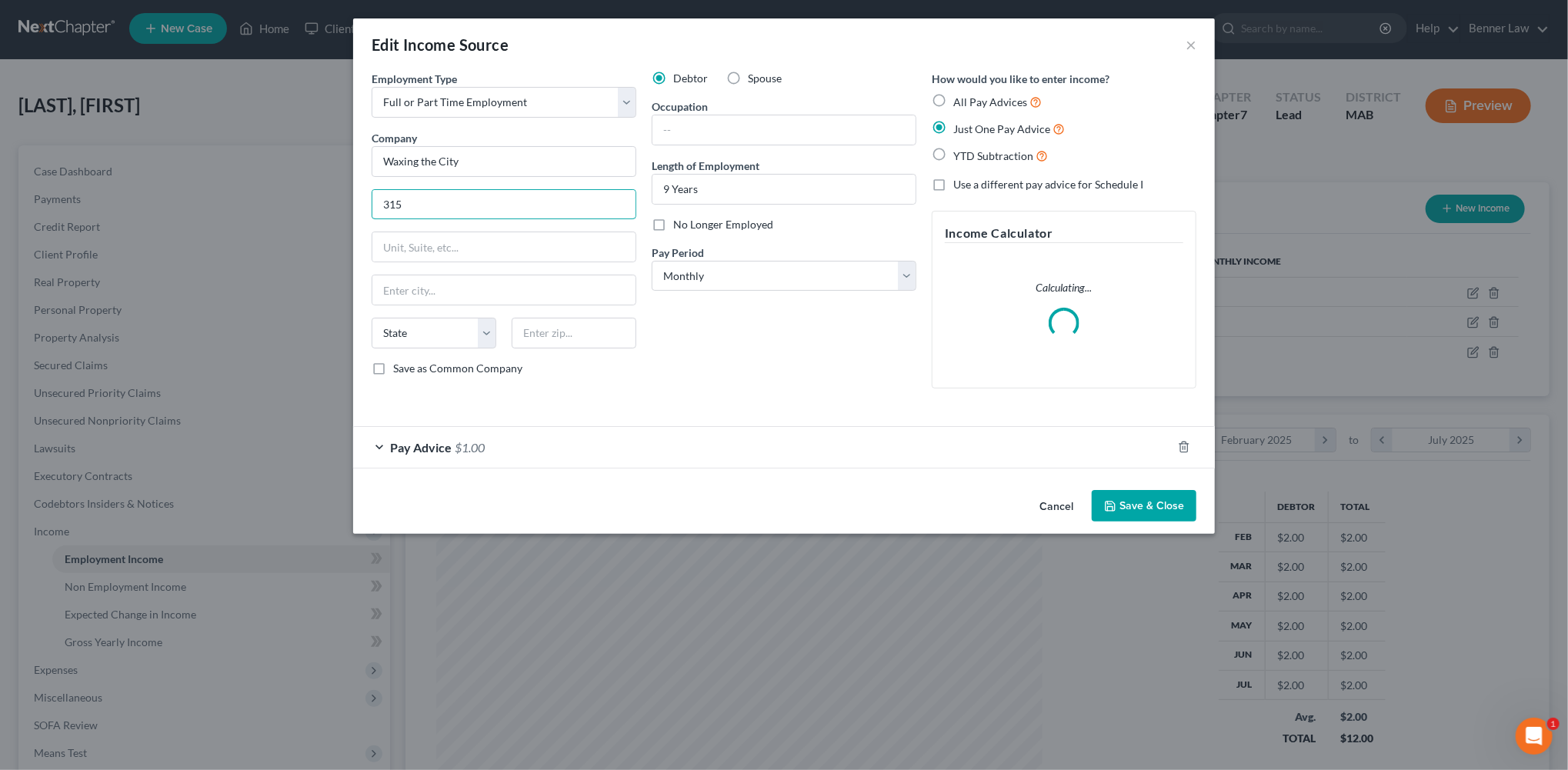 click on "Edit Income Source ×
Employment Type
*
Select Full or Part Time Employment Self Employment
Company
*
[COMPANY_NAME]                      [NUMBER] State AL AK AR AZ CA CO CT DE DC FL GA GU HI ID IL IN IA KS KY LA ME MD MA MI MN MS MO MT NC ND NE NV NH WI WY Save as Common Company Debtor Spouse Occupation Length of Employment [NUMBER] Years No Longer Employed
Pay Period
*
Select Monthly Twice Monthly Every Other Week Weekly How would you like to enter income?
All Pay Advices
Just One Pay Advice
YTD Subtraction
Use a different pay advice for Schedule I Income Calculator
Calculating...
Pay Advice [PRICE]
Wages
Income
*
[PRICE] [PRICE] Tax Deductions" at bounding box center (784, 385) 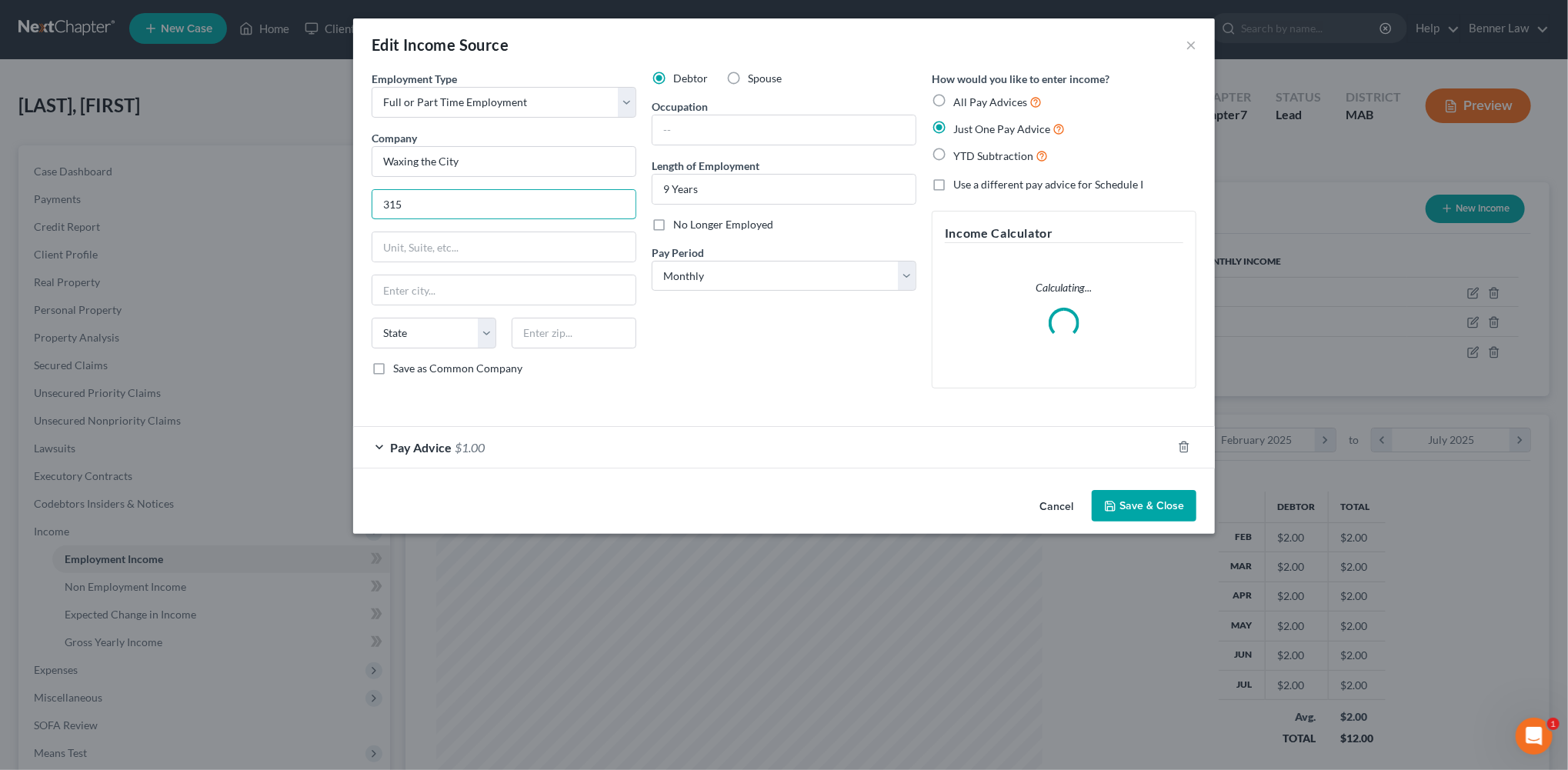 drag, startPoint x: 319, startPoint y: 262, endPoint x: 242, endPoint y: 256, distance: 77.2334 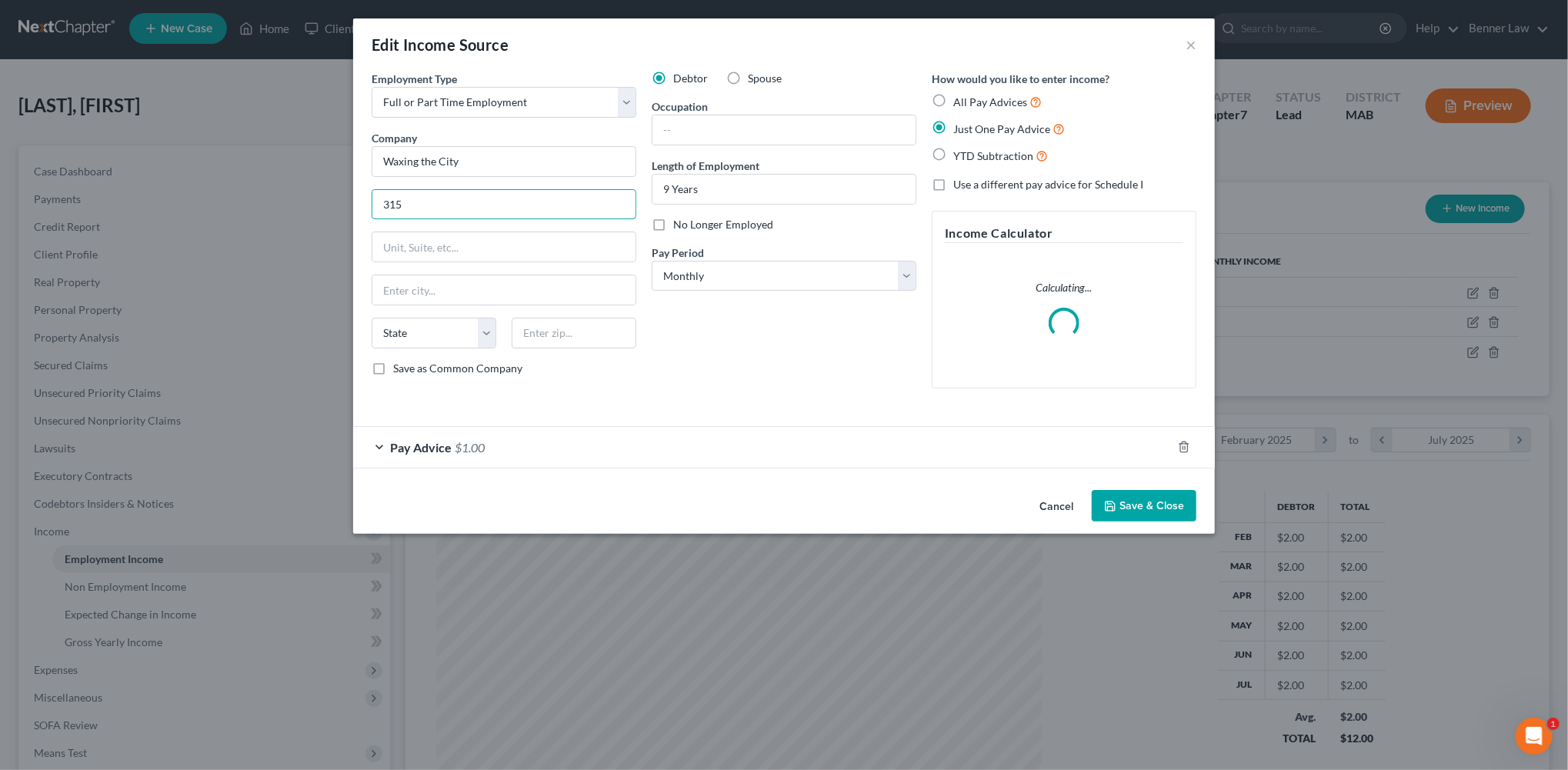 click on "Edit Income Source ×
Employment Type
*
Select Full or Part Time Employment Self Employment
Company
*
[COMPANY_NAME]                      [NUMBER] State AL AK AR AZ CA CO CT DE DC FL GA GU HI ID IL IN IA KS KY LA ME MD MA MI MN MS MO MT NC ND NE NV NH WI WY Save as Common Company Debtor Spouse Occupation Length of Employment [NUMBER] Years No Longer Employed
Pay Period
*
Select Monthly Twice Monthly Every Other Week Weekly How would you like to enter income?
All Pay Advices
Just One Pay Advice
YTD Subtraction
Use a different pay advice for Schedule I Income Calculator
Calculating...
Pay Advice [PRICE]
Wages
Income
*
[PRICE] [PRICE] Tax Deductions" at bounding box center (784, 385) 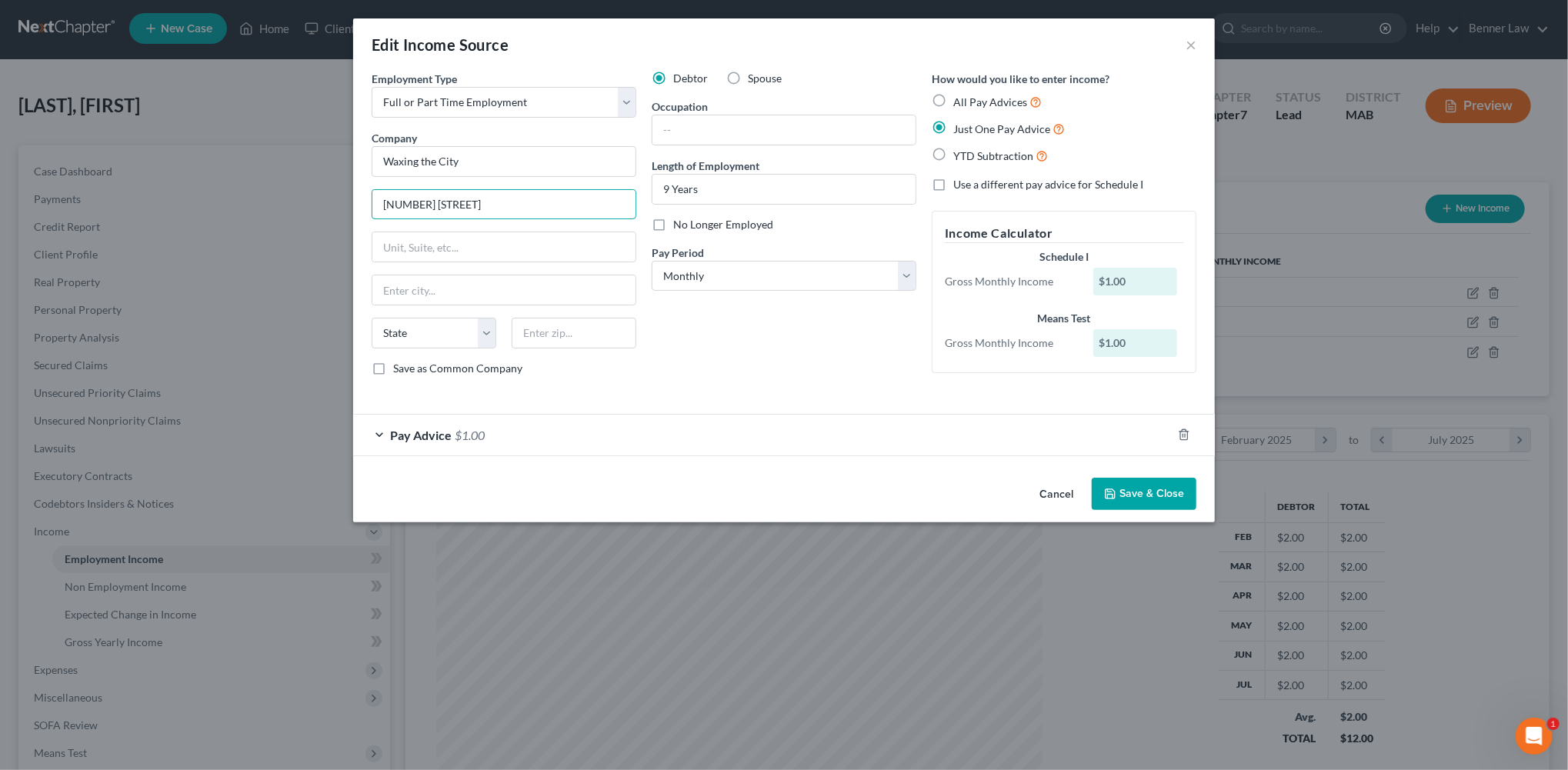 type on "[NUMBER] [STREET]" 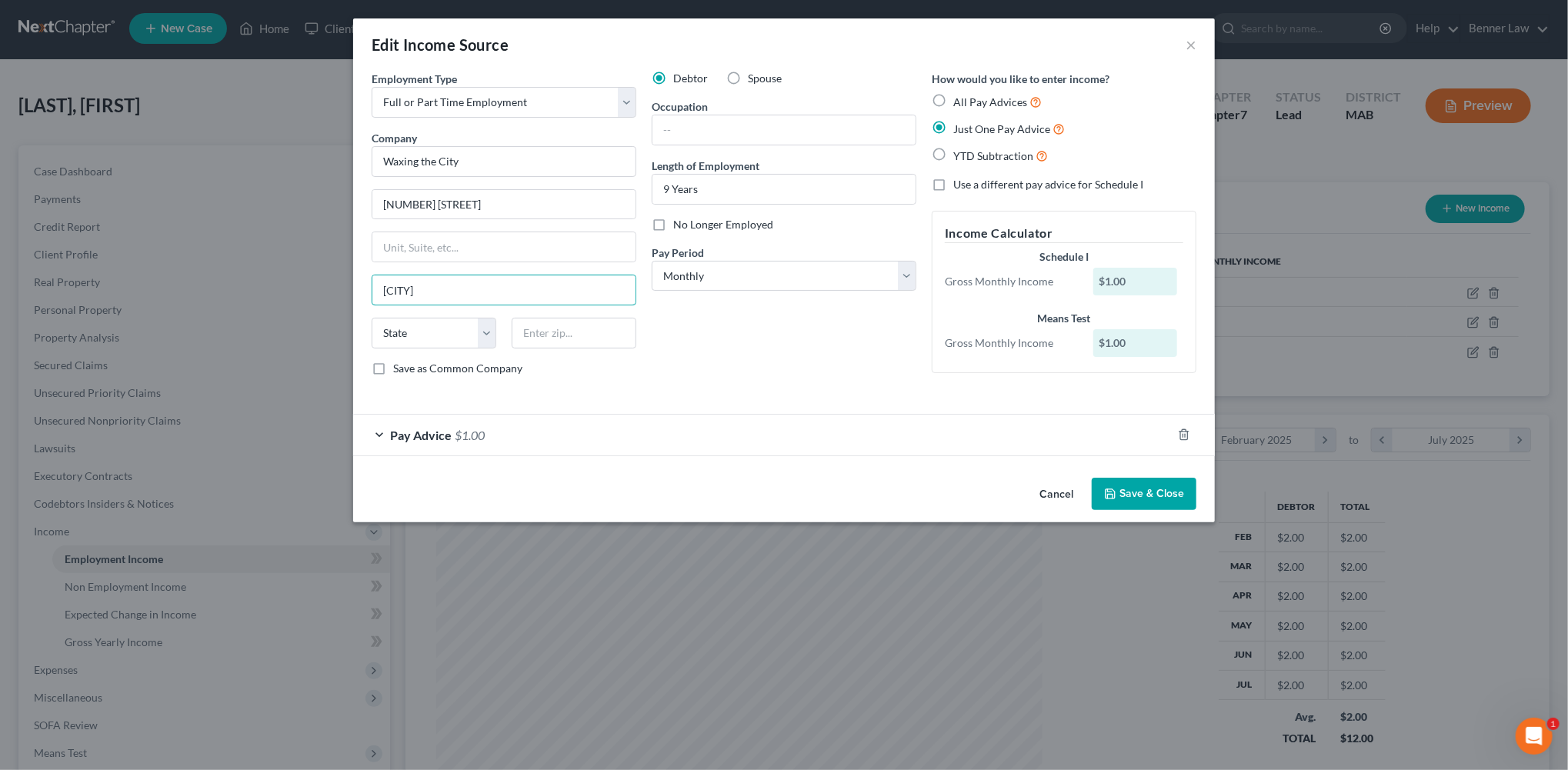 type on "[CITY]" 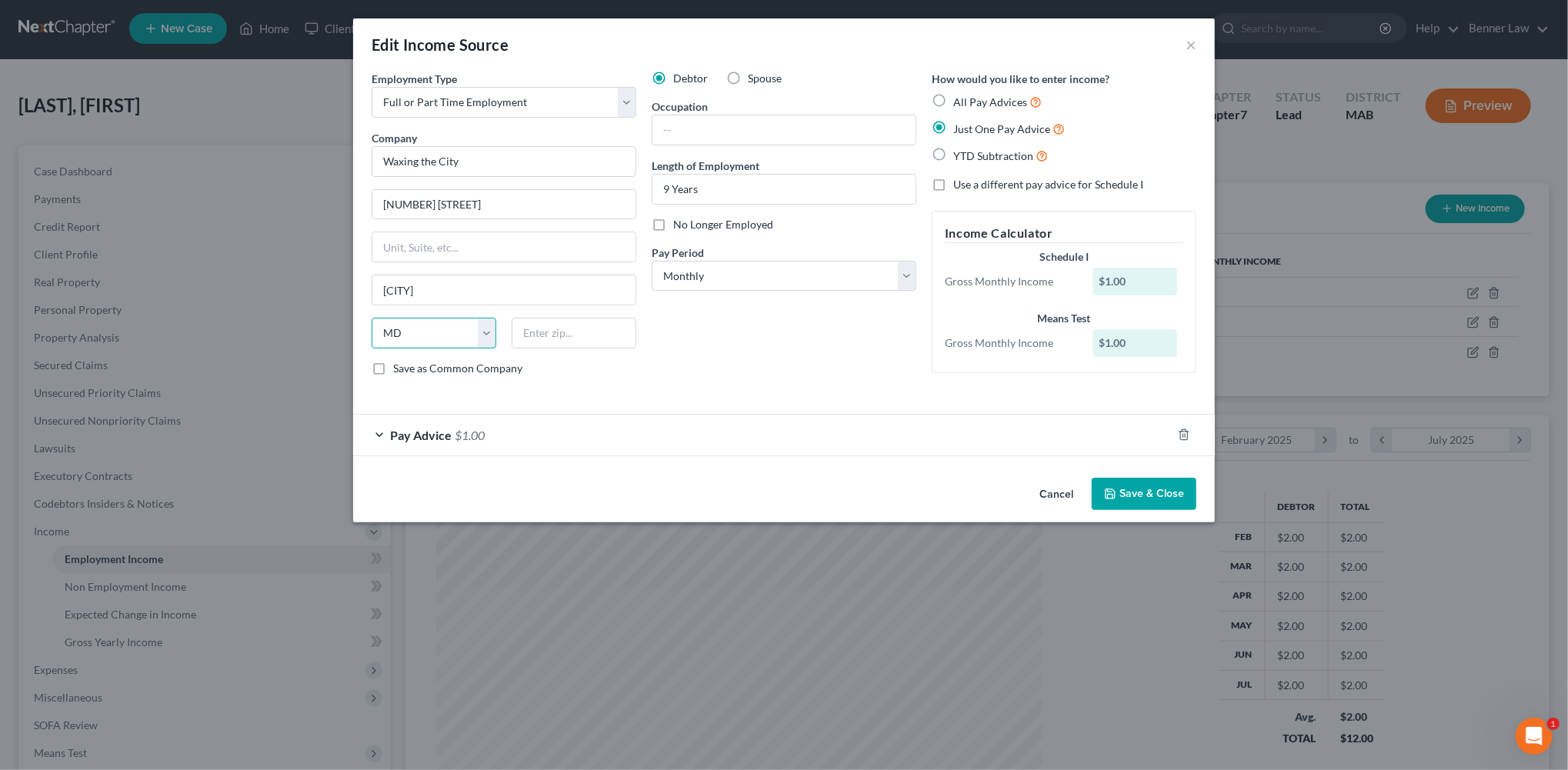 select on "22" 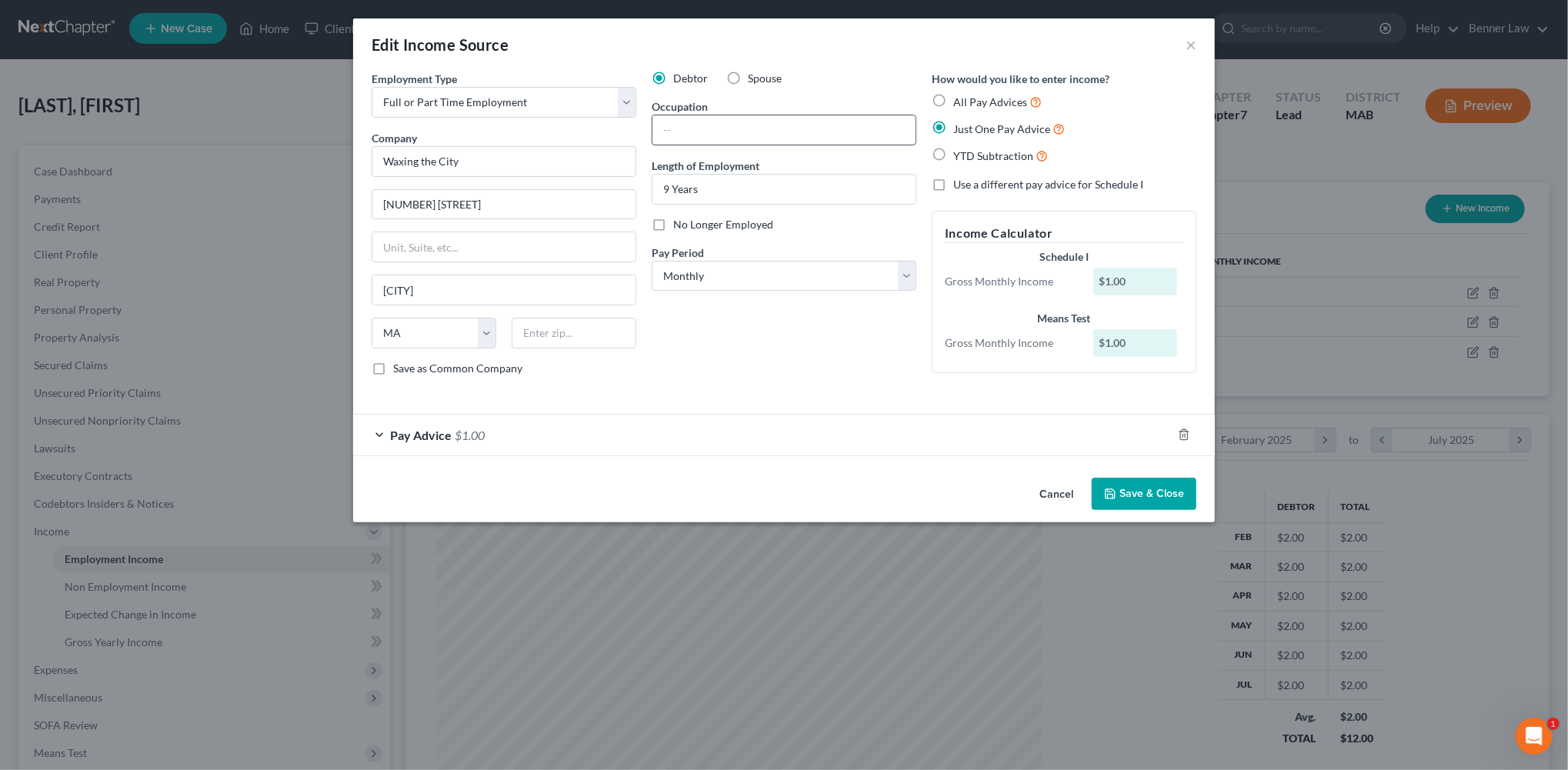 click at bounding box center (784, 130) 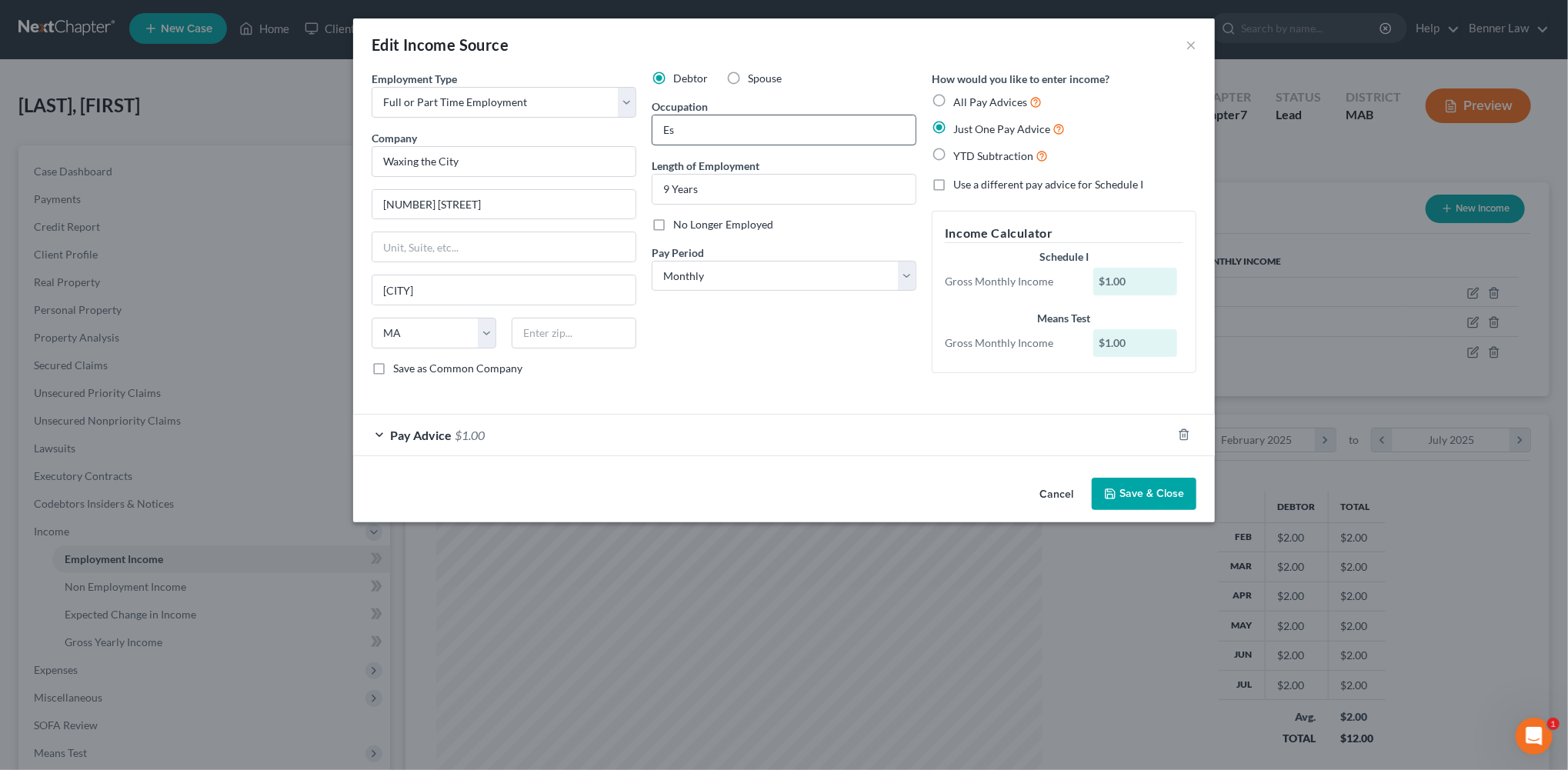 type on "E" 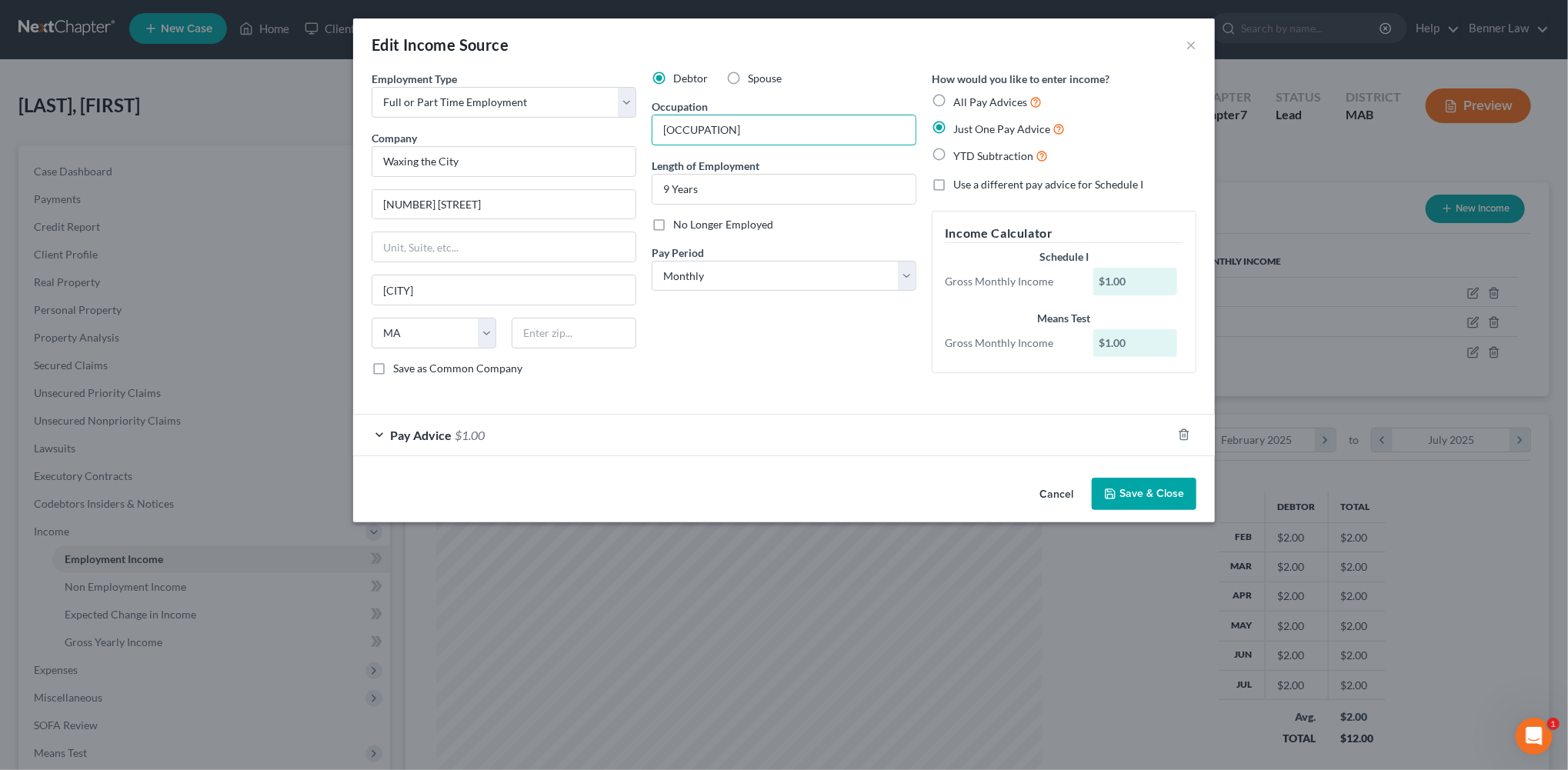 type on "[OCCUPATION]" 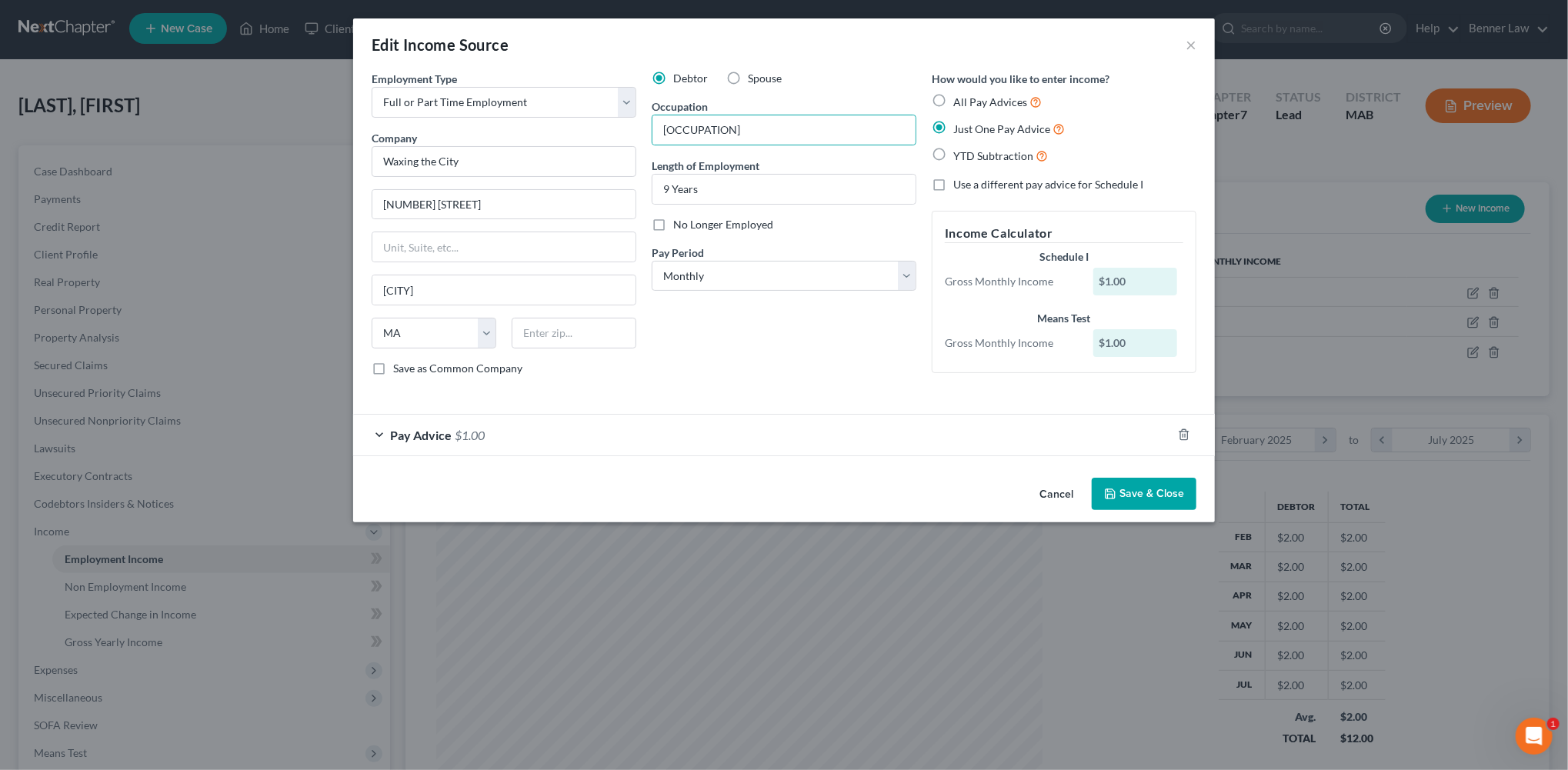 click on "Save & Close" at bounding box center (1144, 494) 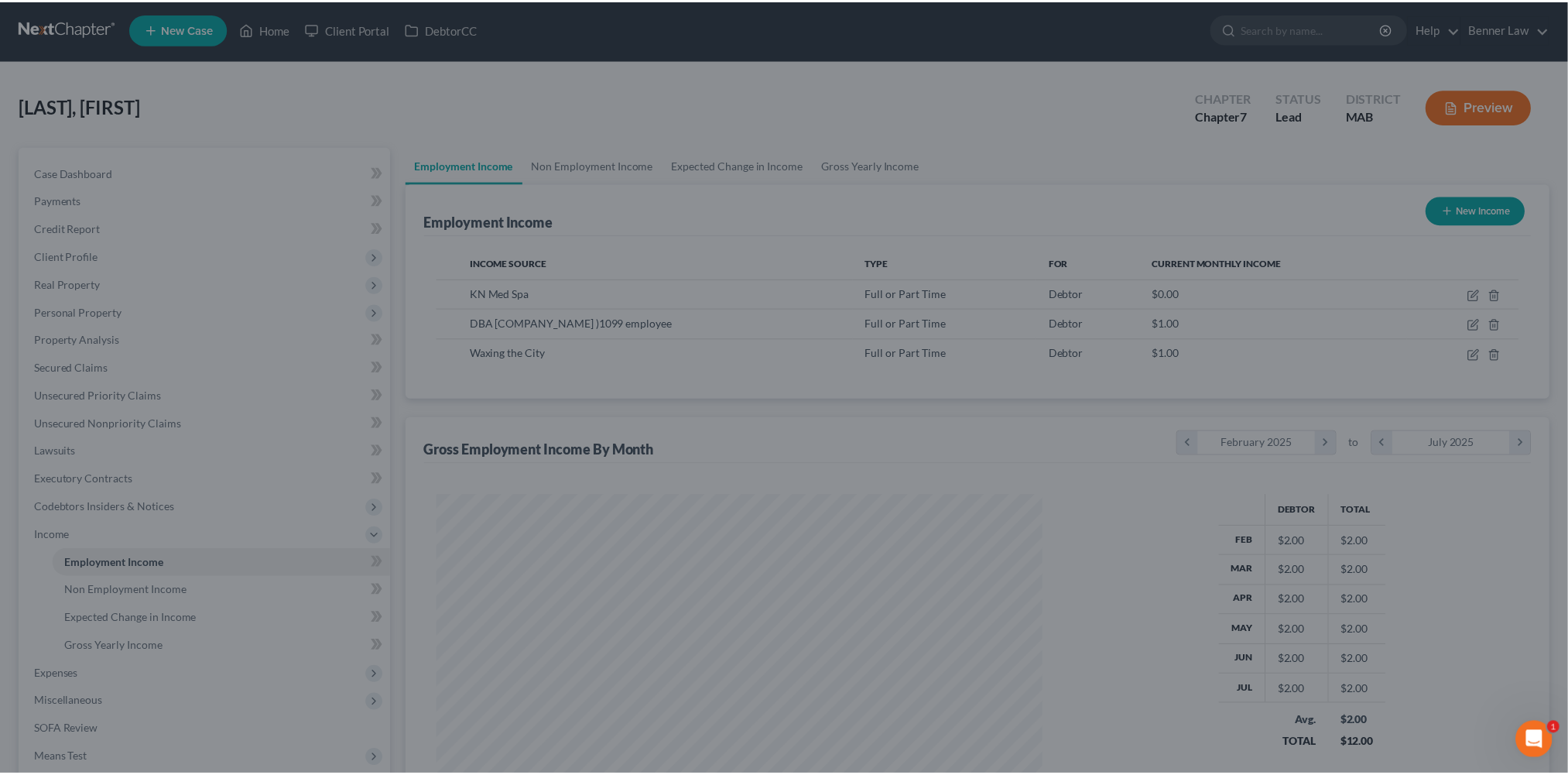 scroll, scrollTop: 344, scrollLeft: 636, axis: both 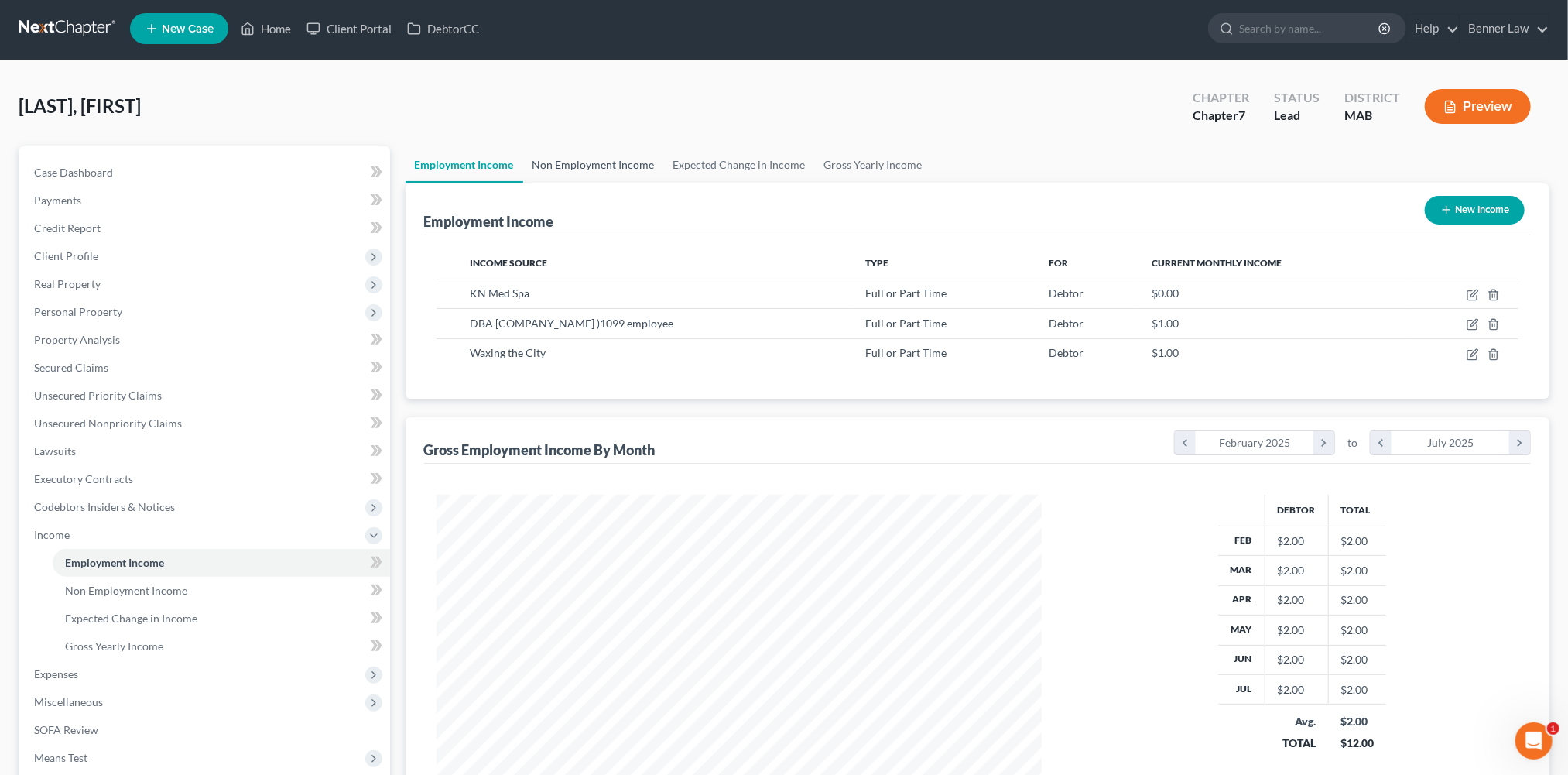 click on "Non Employment Income" at bounding box center [594, 165] 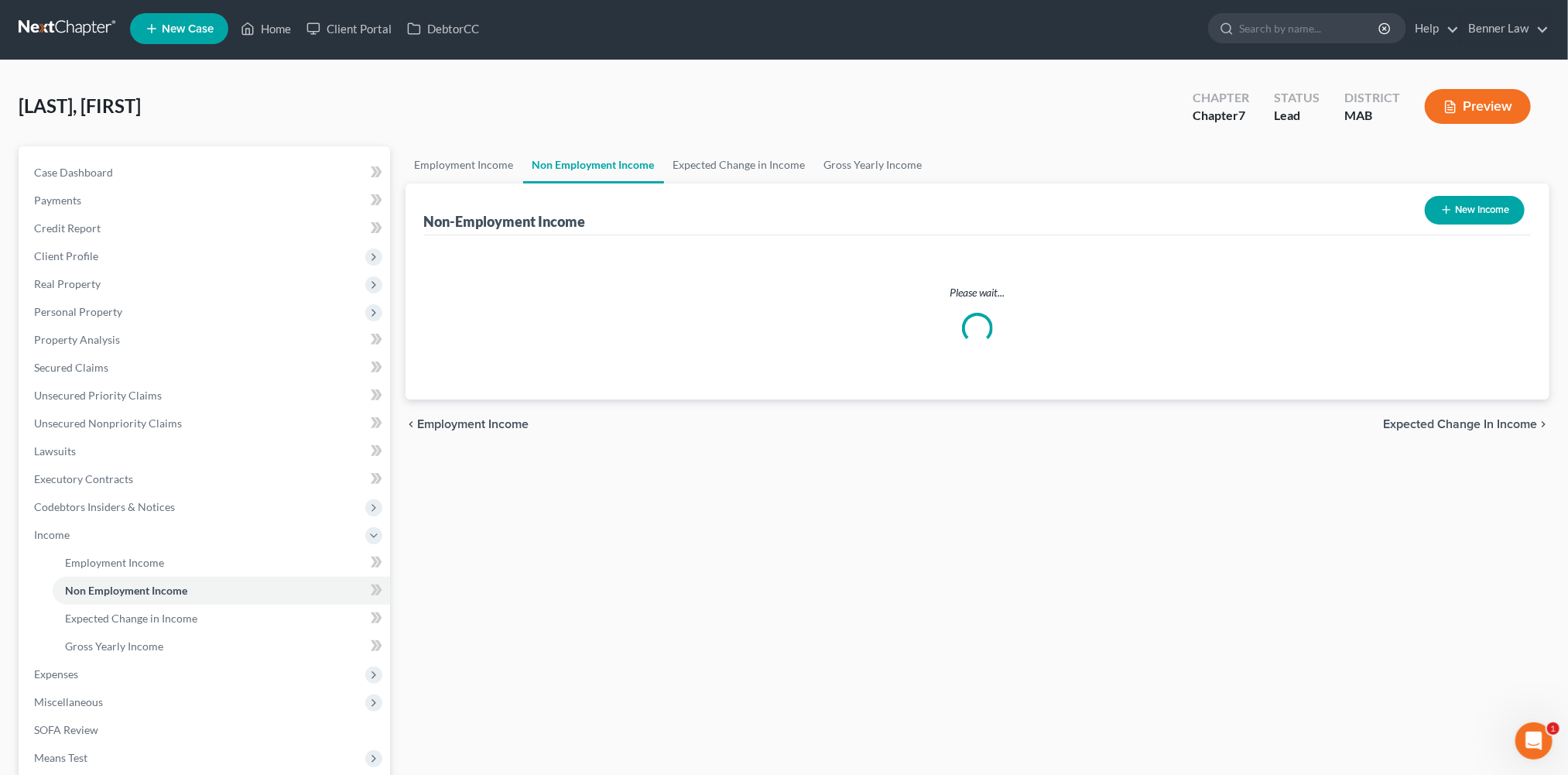 scroll, scrollTop: 0, scrollLeft: 0, axis: both 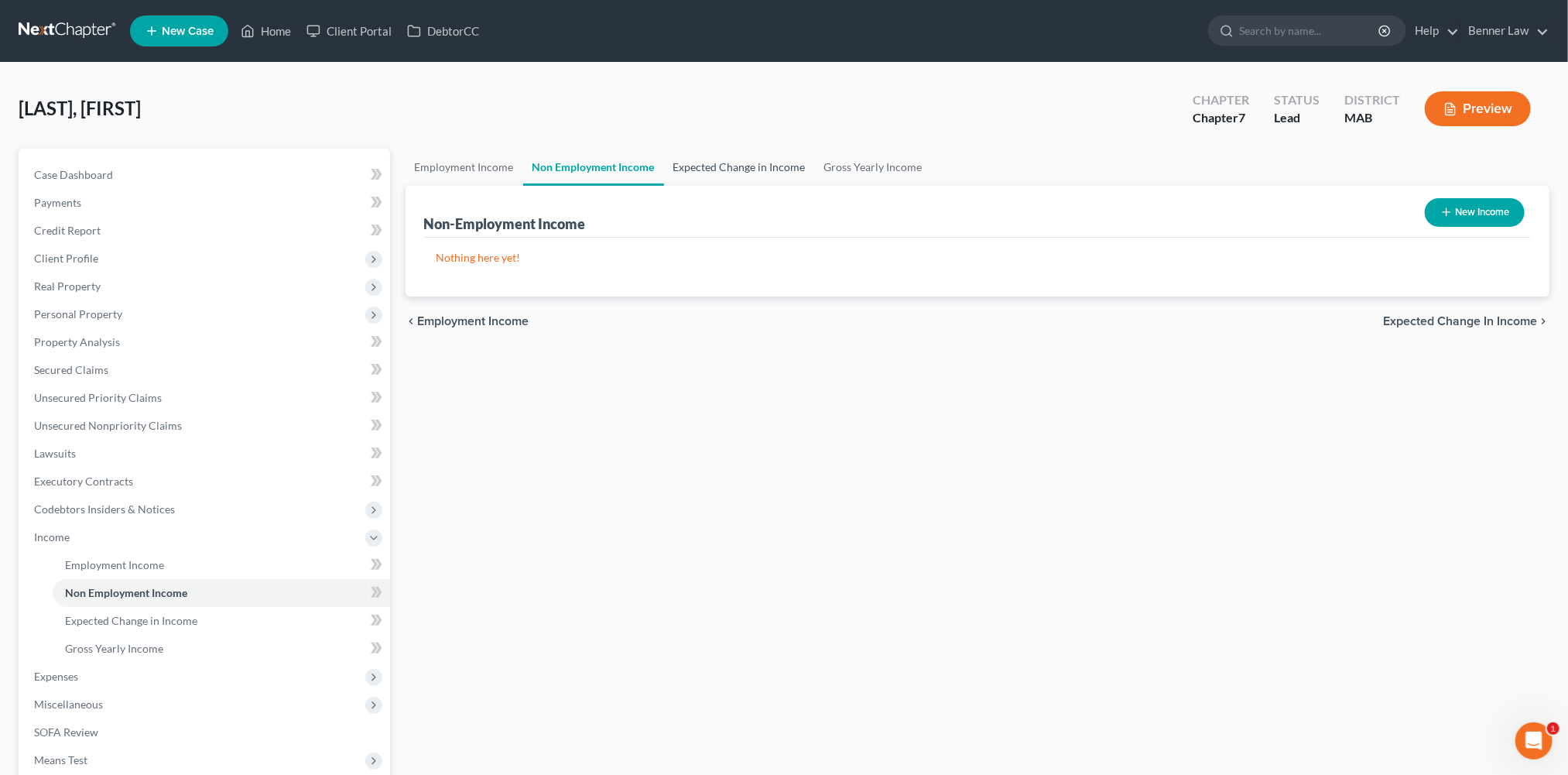 click on "Expected Change in Income" at bounding box center [739, 167] 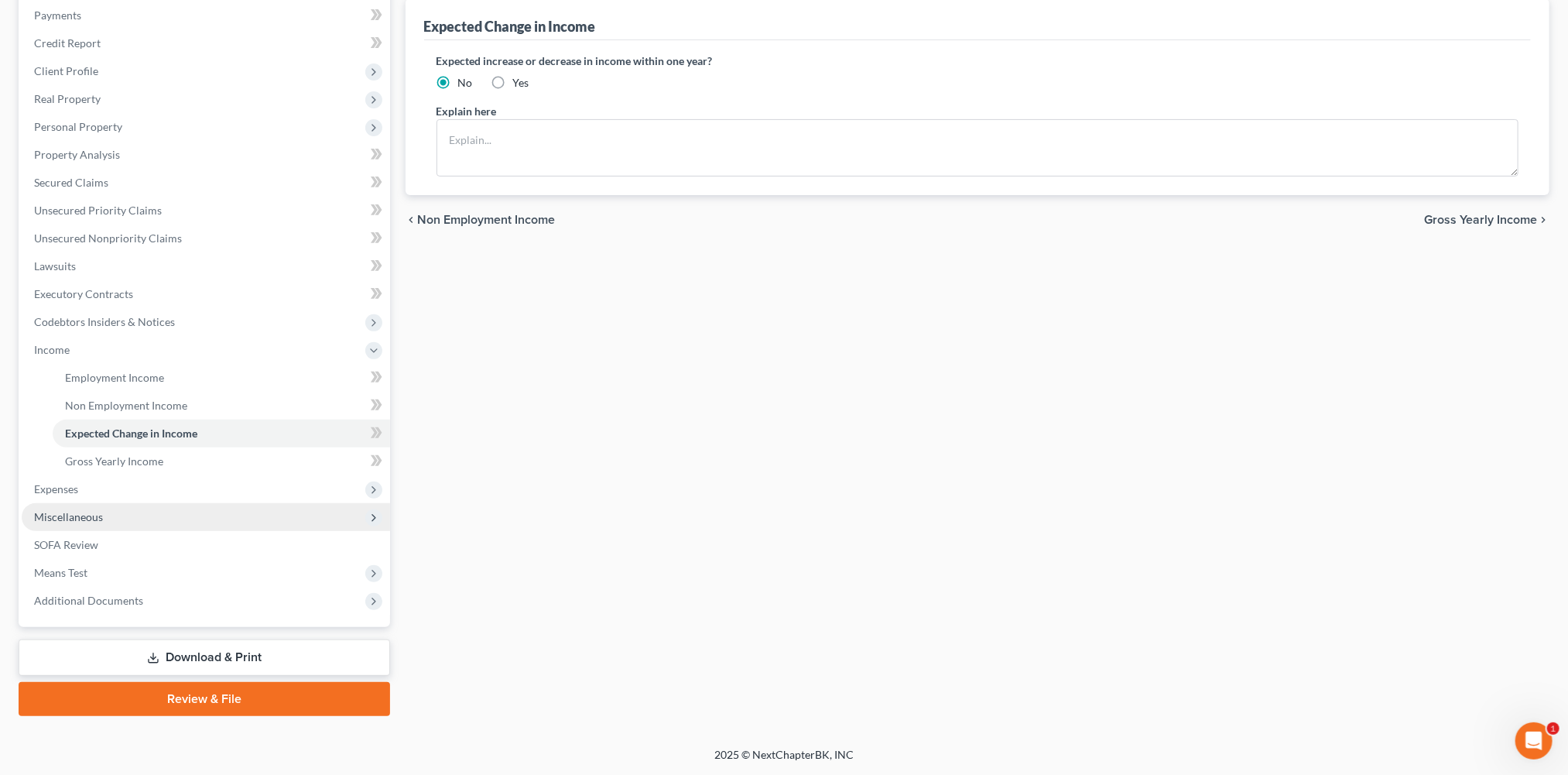 scroll, scrollTop: 358, scrollLeft: 0, axis: vertical 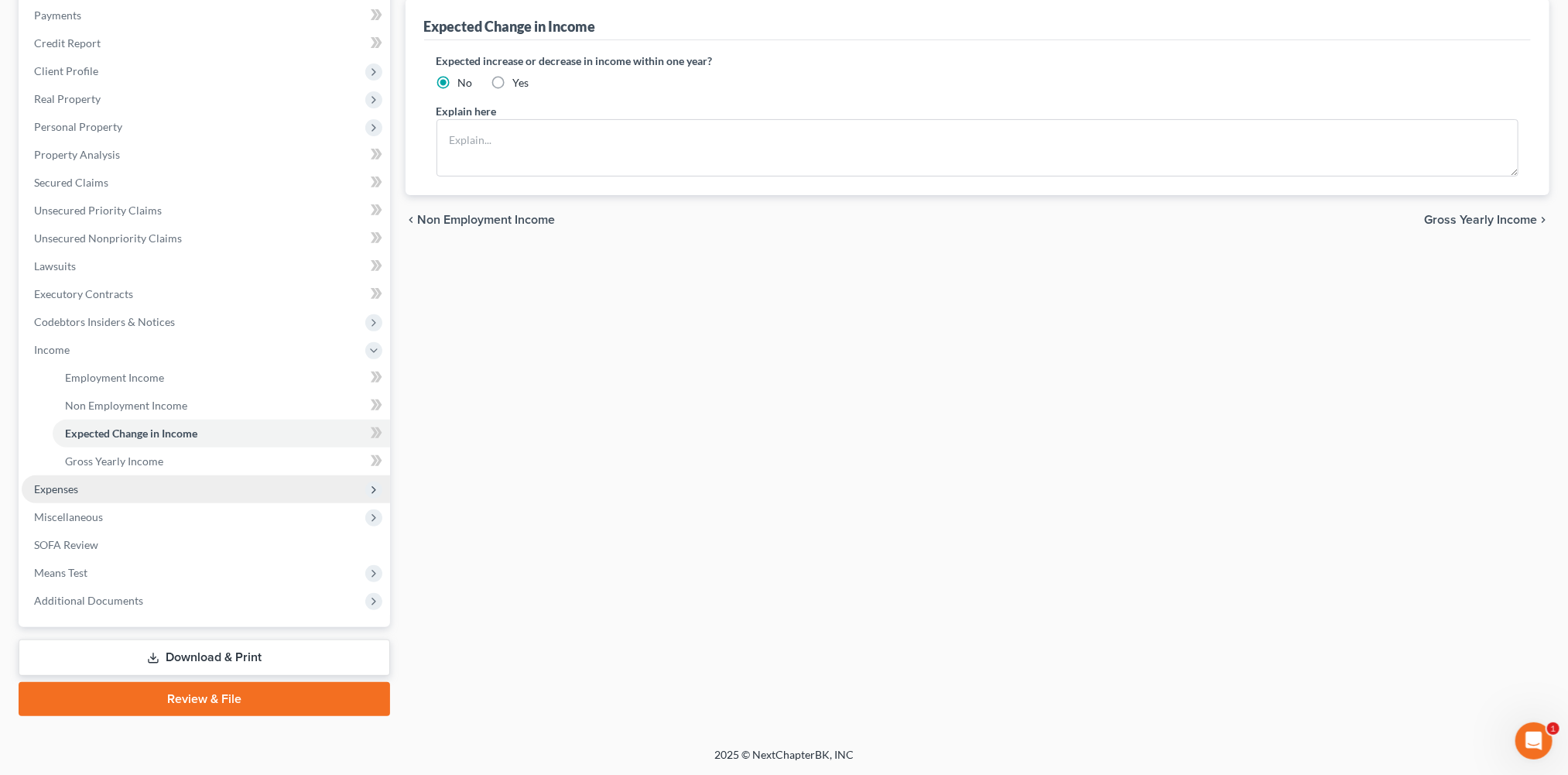 click on "Expenses" at bounding box center (206, 489) 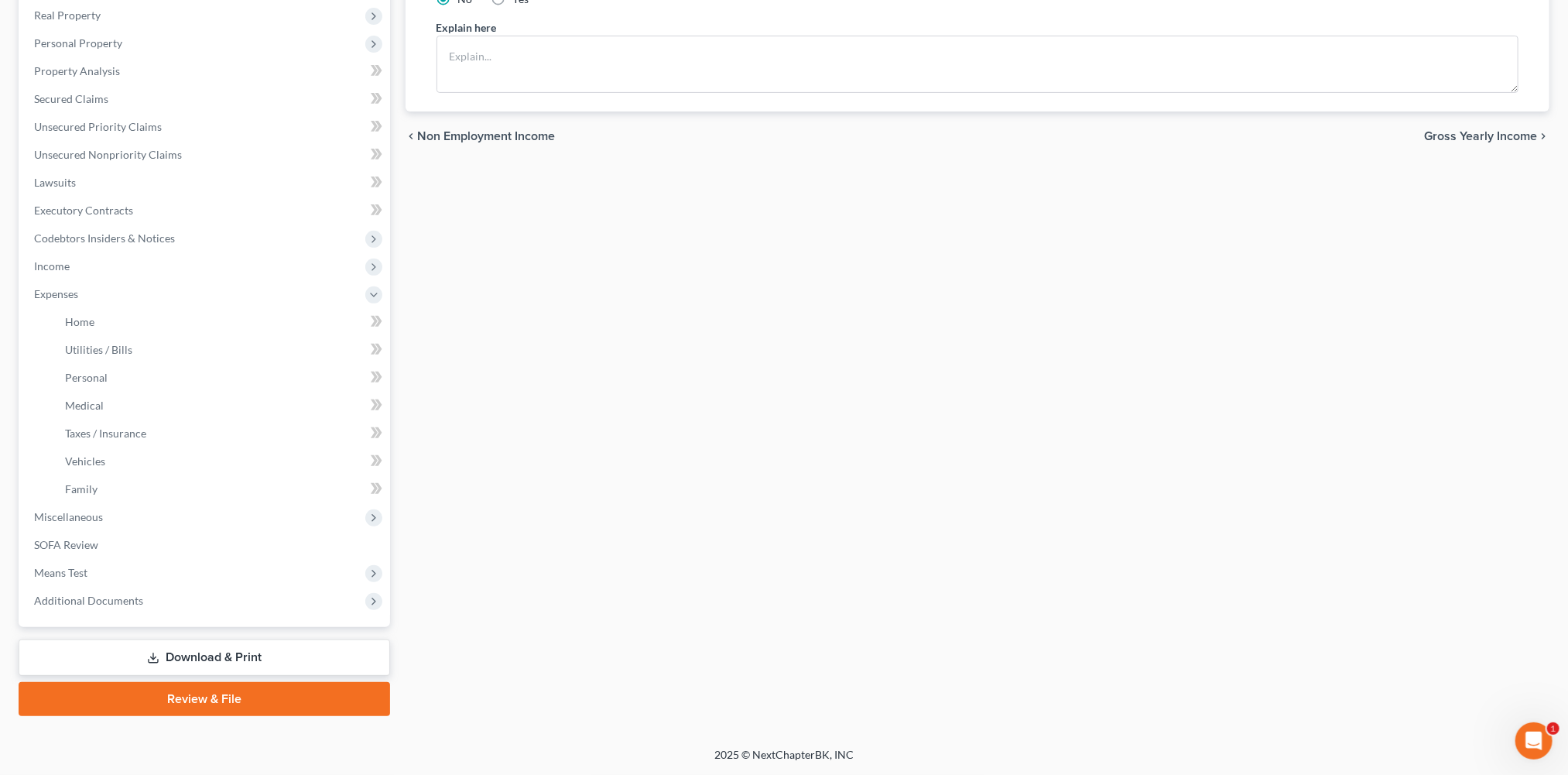 scroll, scrollTop: 529, scrollLeft: 0, axis: vertical 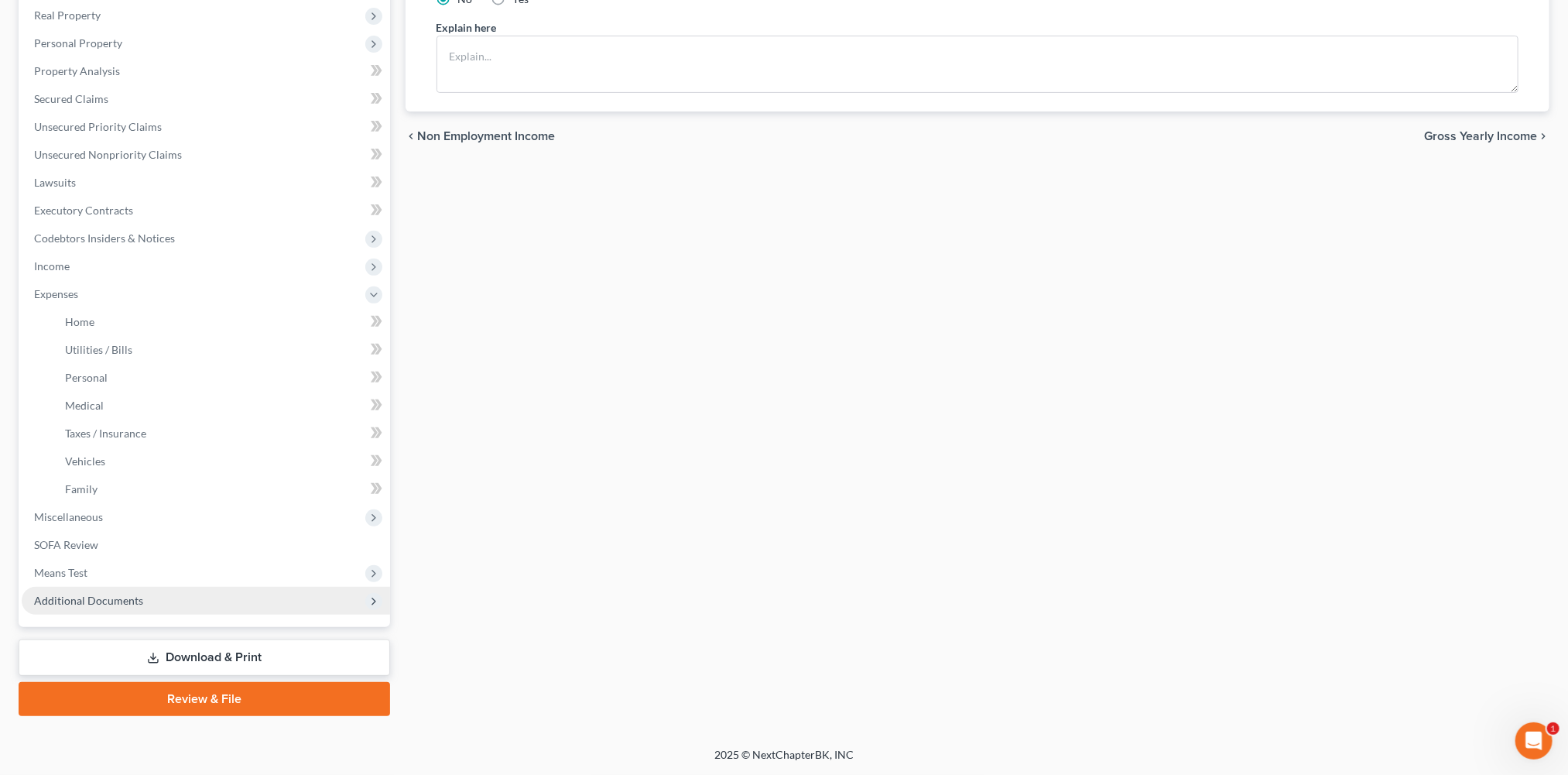click on "Additional Documents" at bounding box center (88, 600) 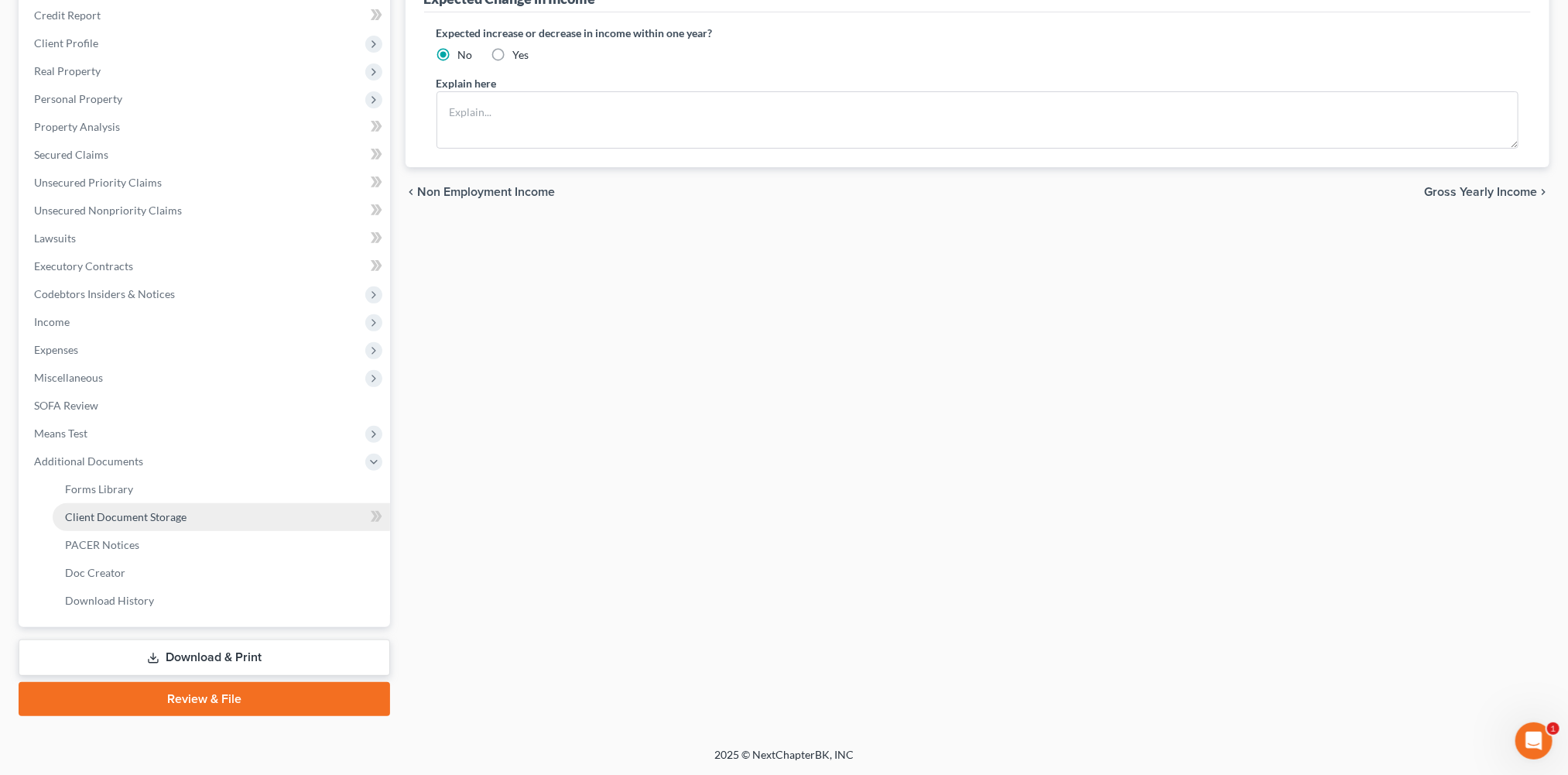 click on "Client Document Storage" at bounding box center [221, 517] 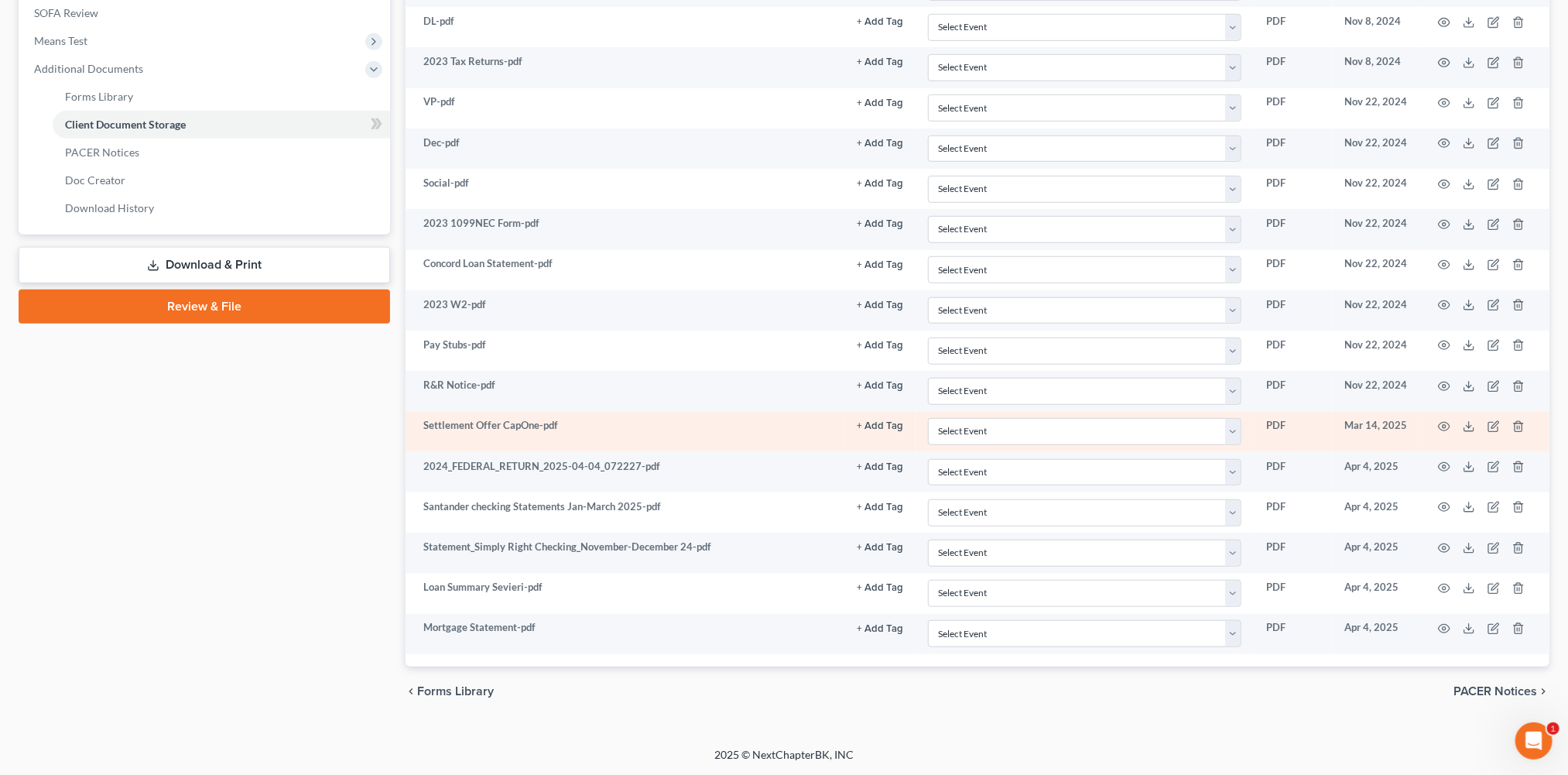 scroll, scrollTop: 906, scrollLeft: 0, axis: vertical 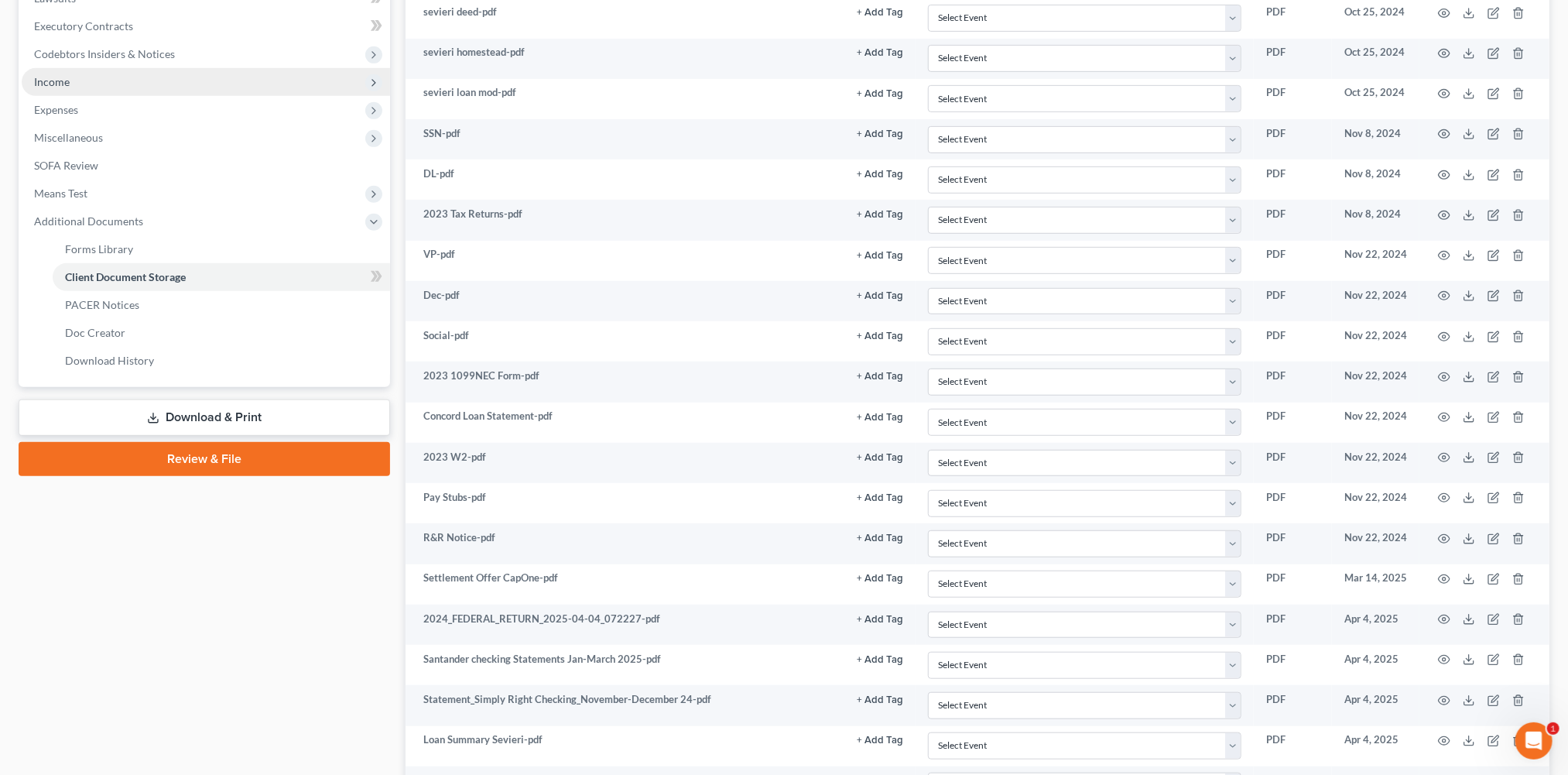 click on "Income" at bounding box center (206, 82) 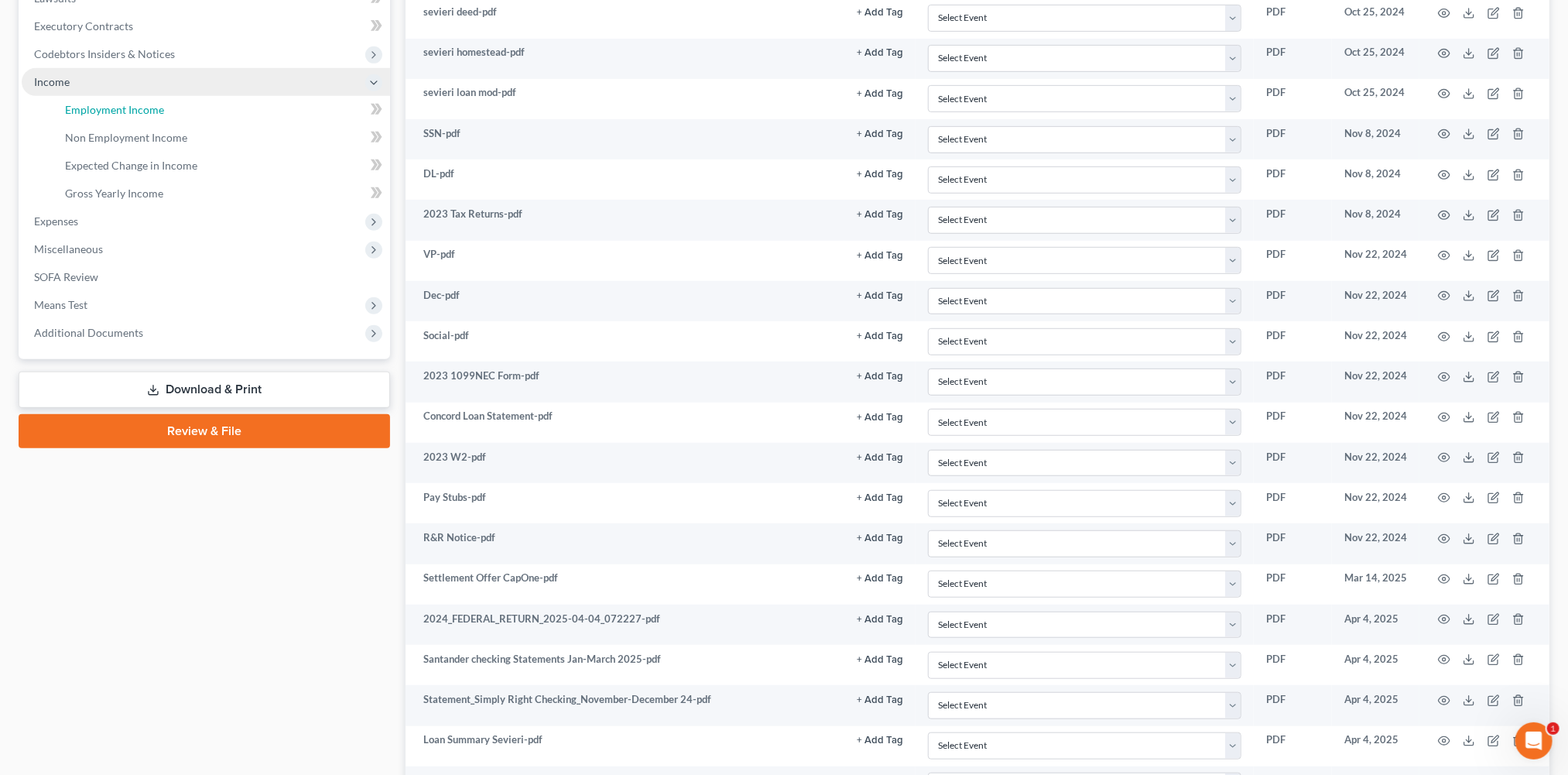click on "Employment Income" at bounding box center (115, 109) 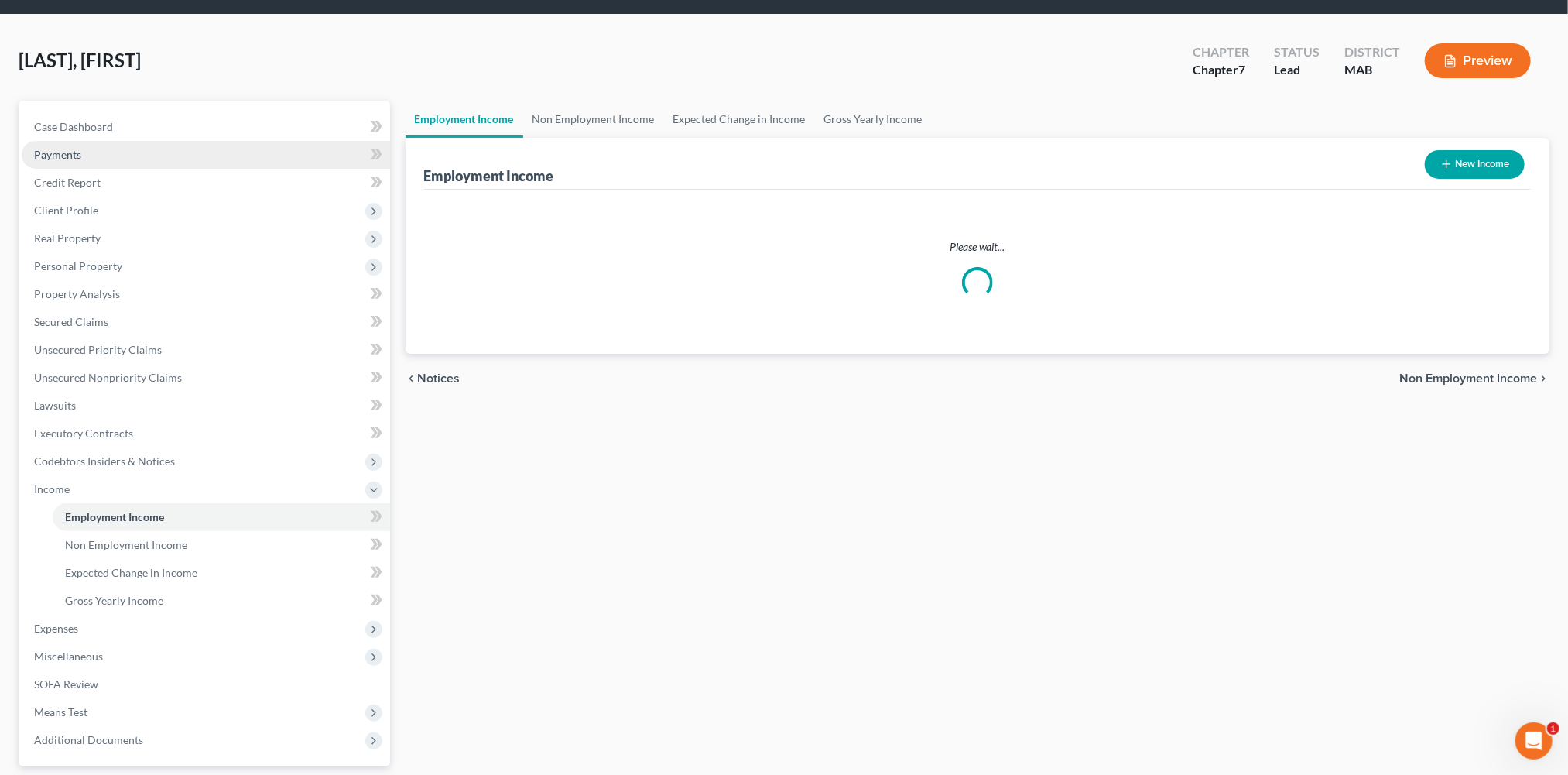scroll, scrollTop: 0, scrollLeft: 0, axis: both 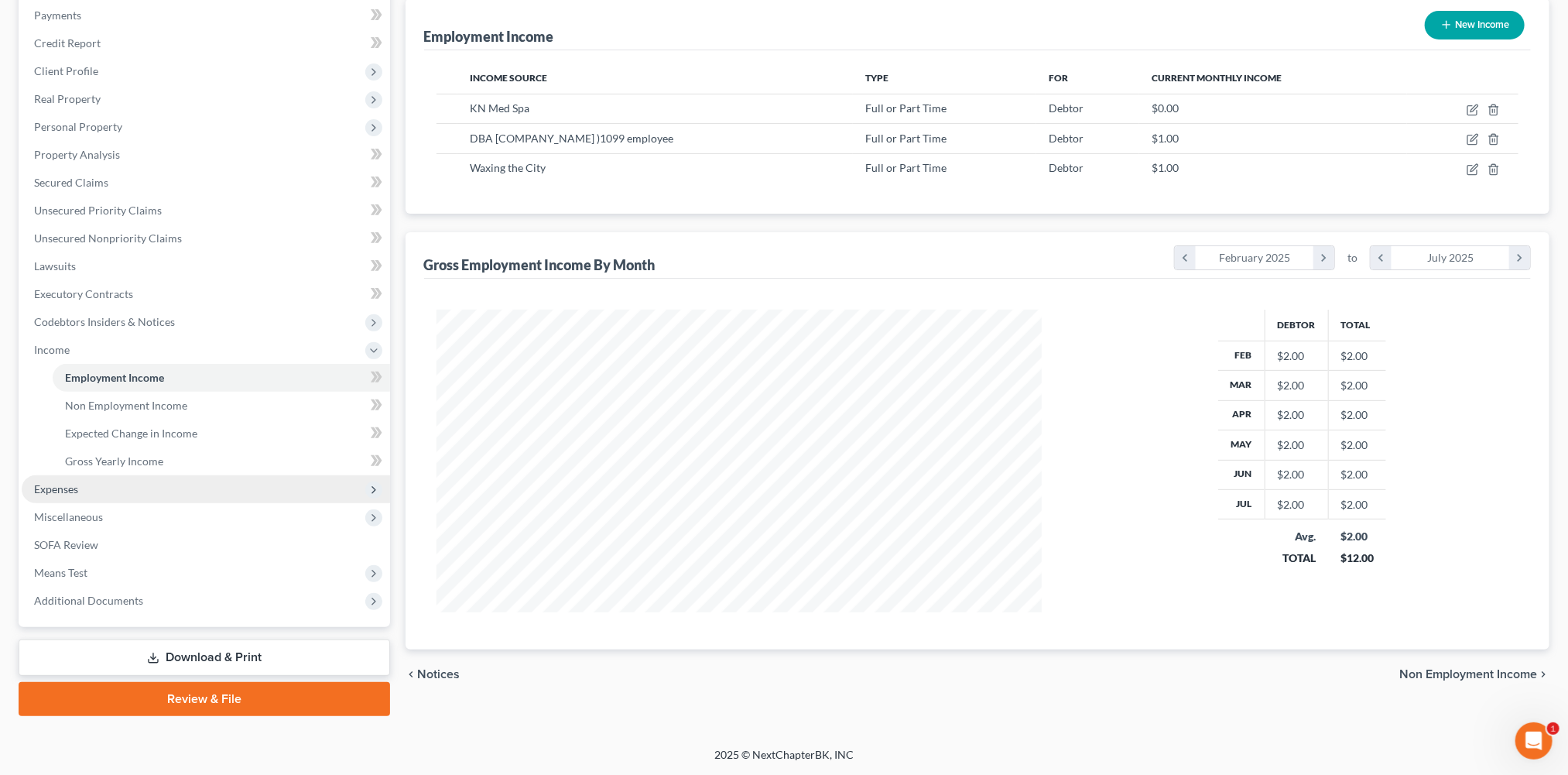 click on "Expenses" at bounding box center [206, 489] 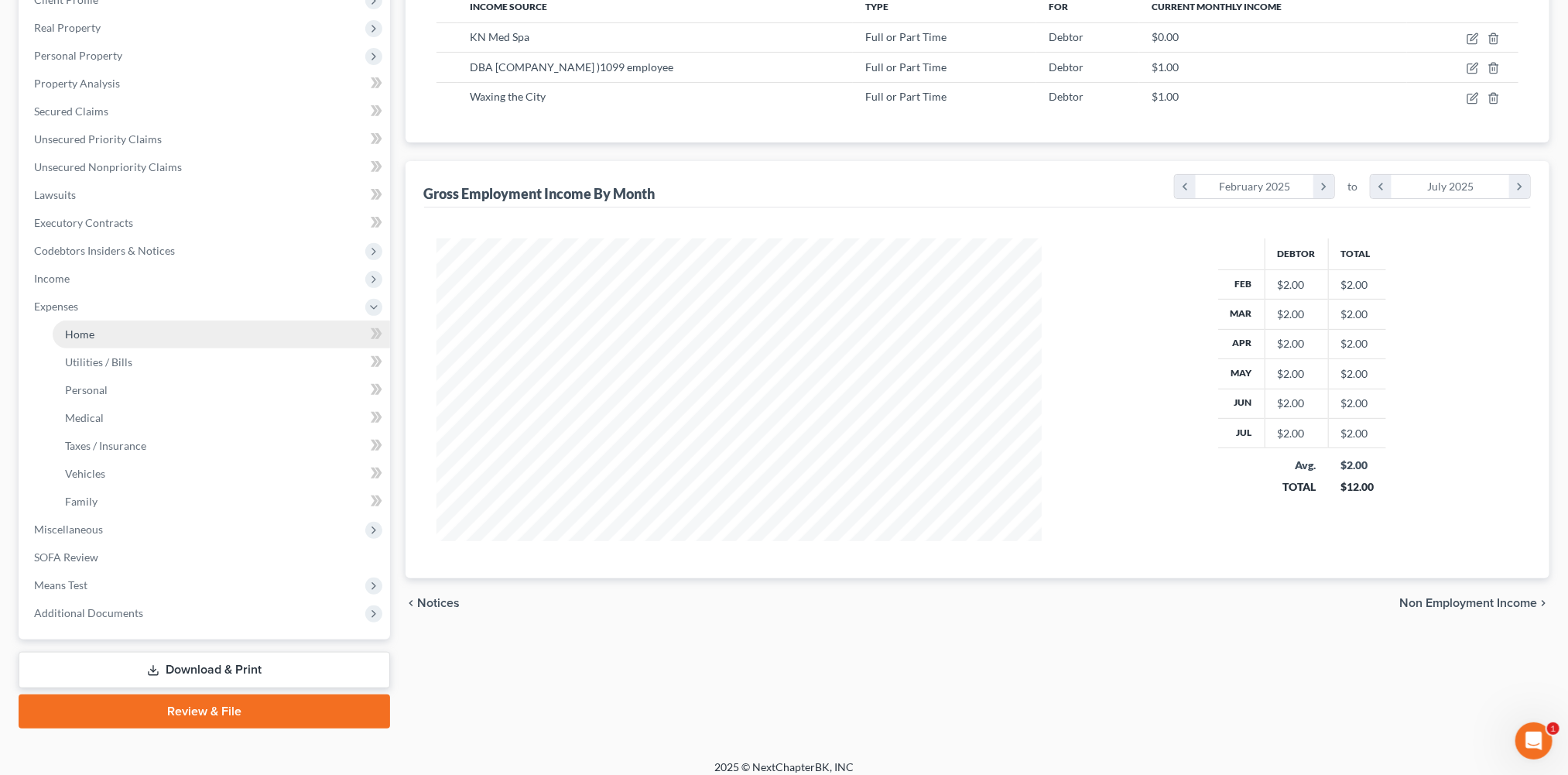 click on "Home" at bounding box center (80, 334) 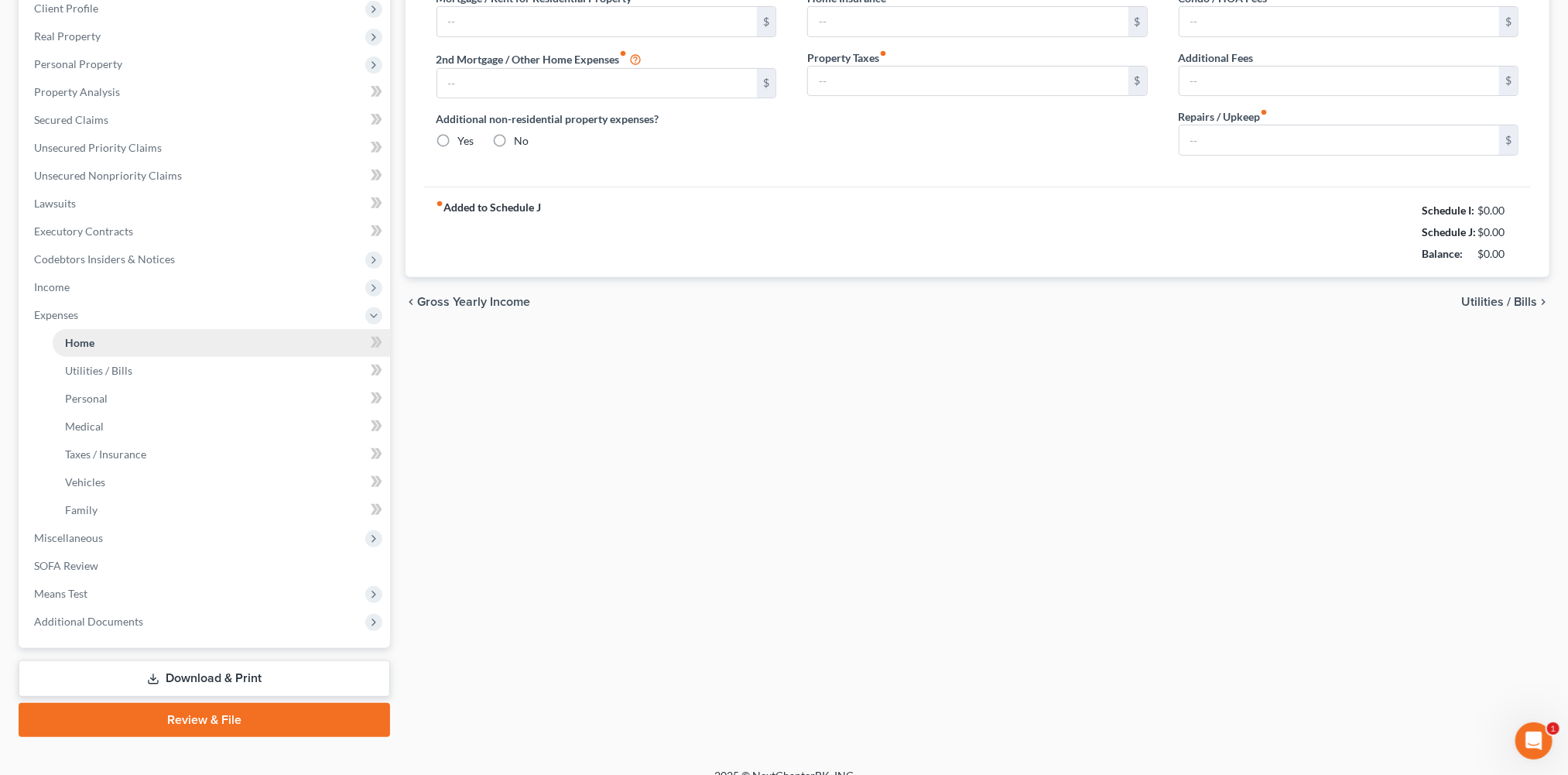 type on "0.00" 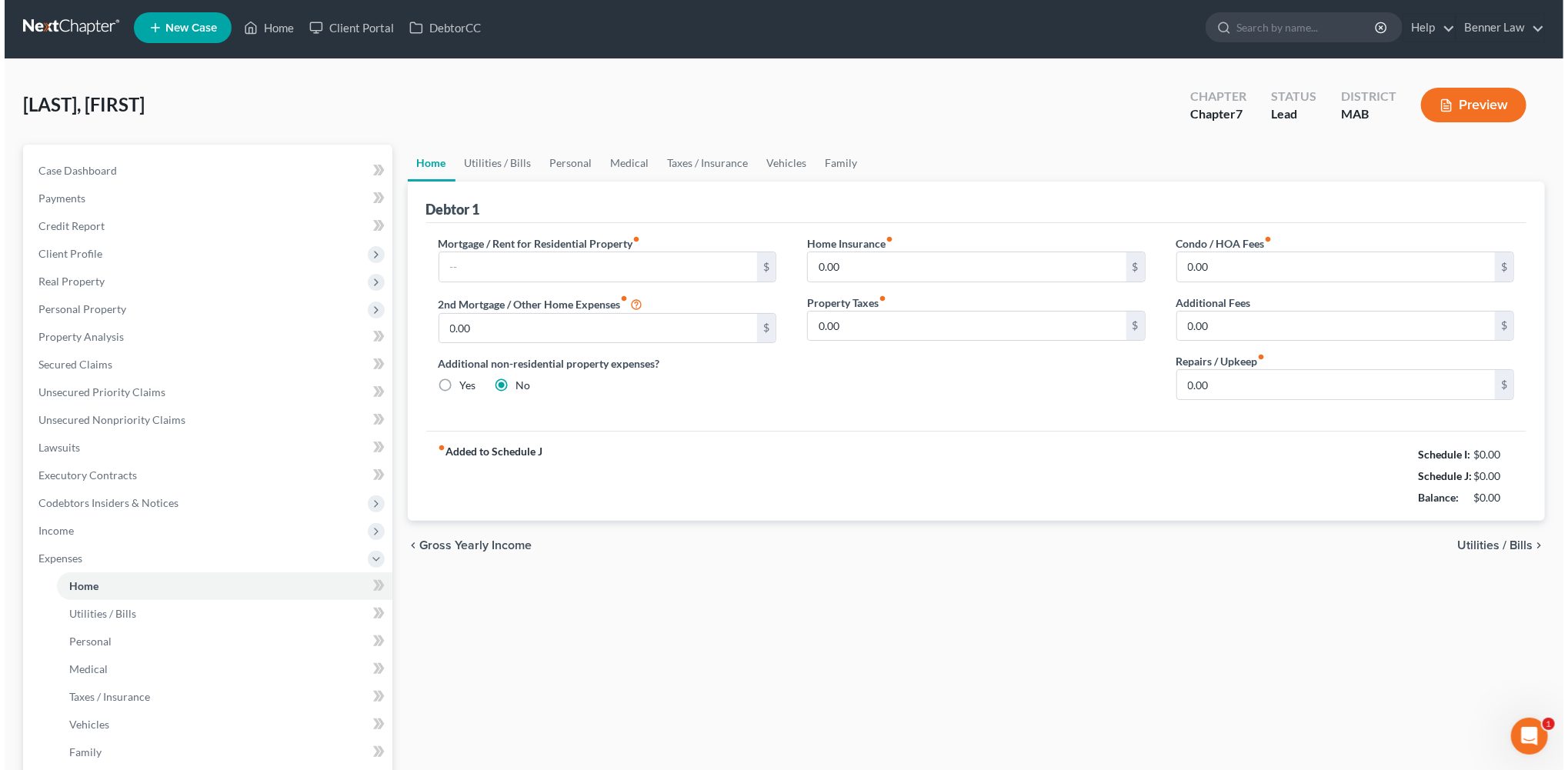 scroll, scrollTop: 0, scrollLeft: 0, axis: both 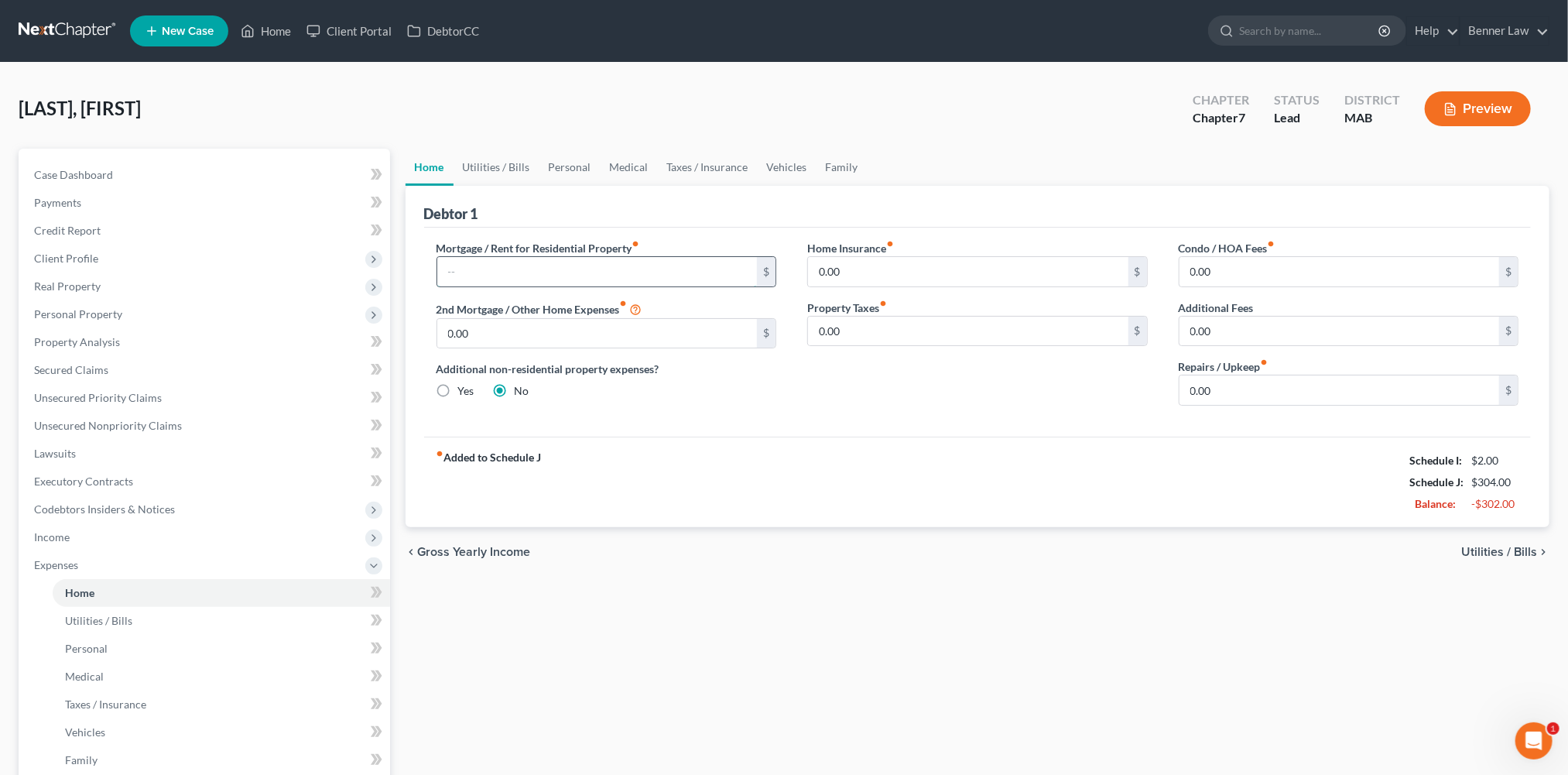 click at bounding box center (597, 272) 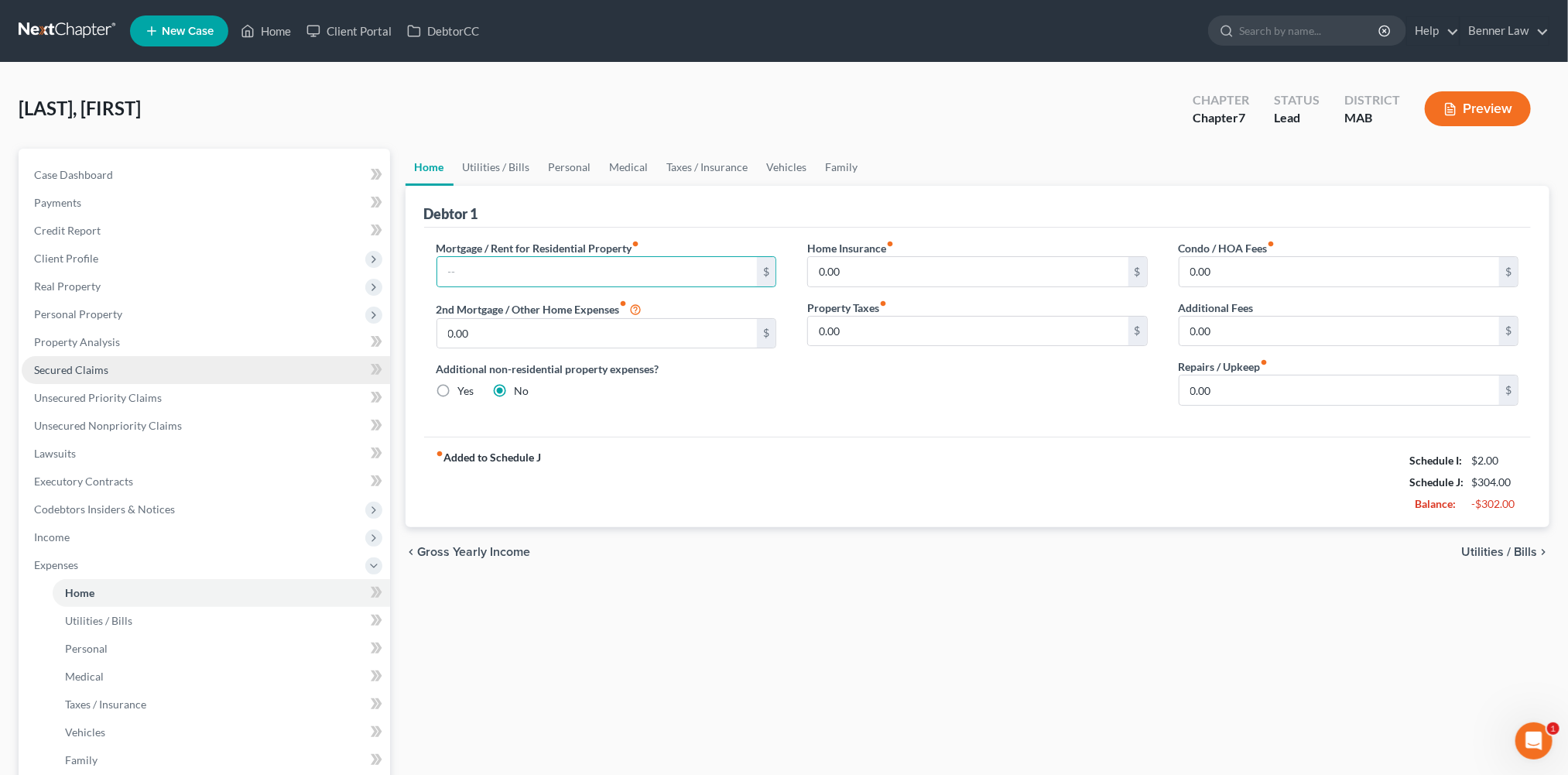 click on "Secured Claims" at bounding box center [206, 370] 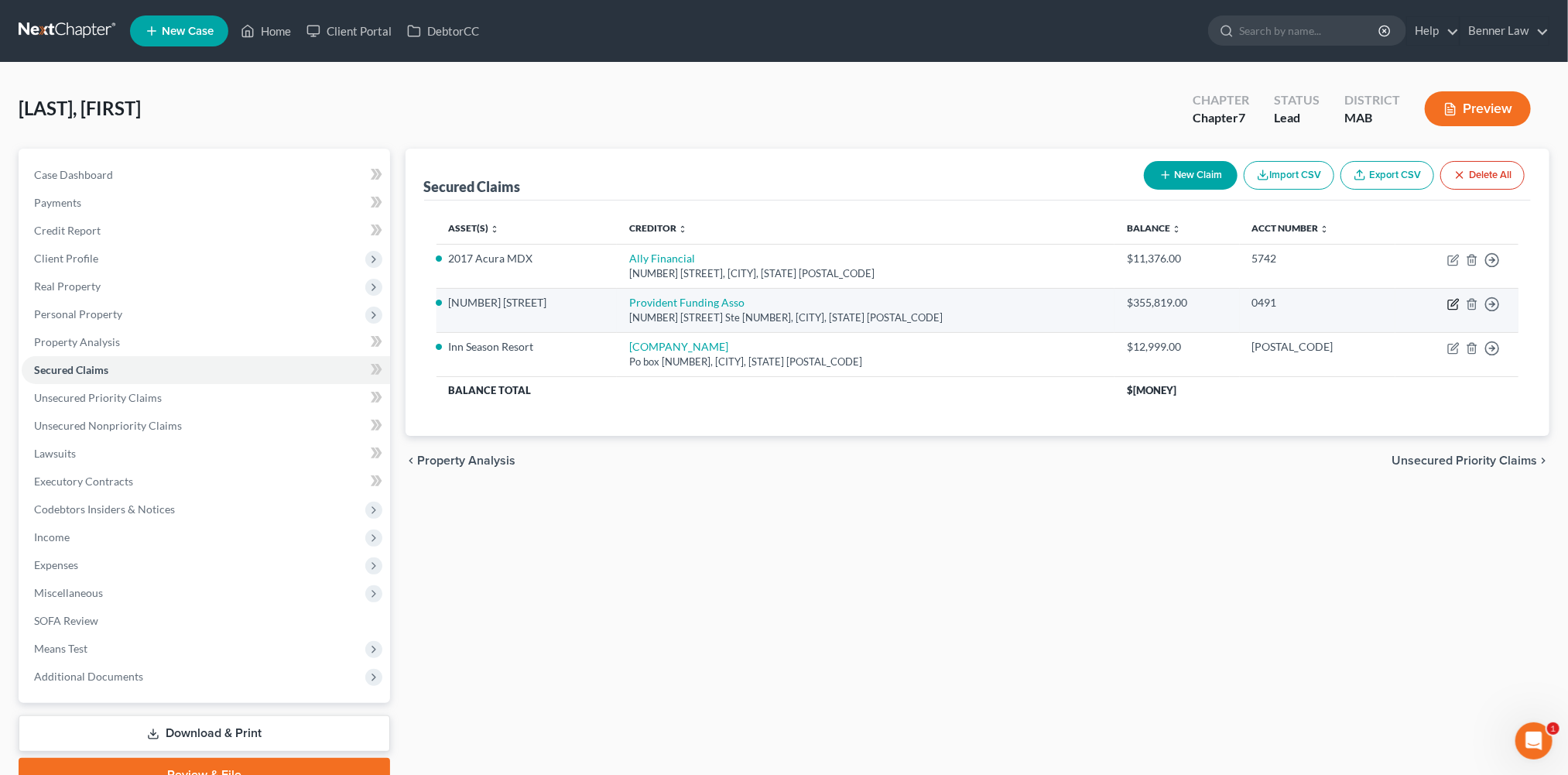 click at bounding box center (1453, 304) 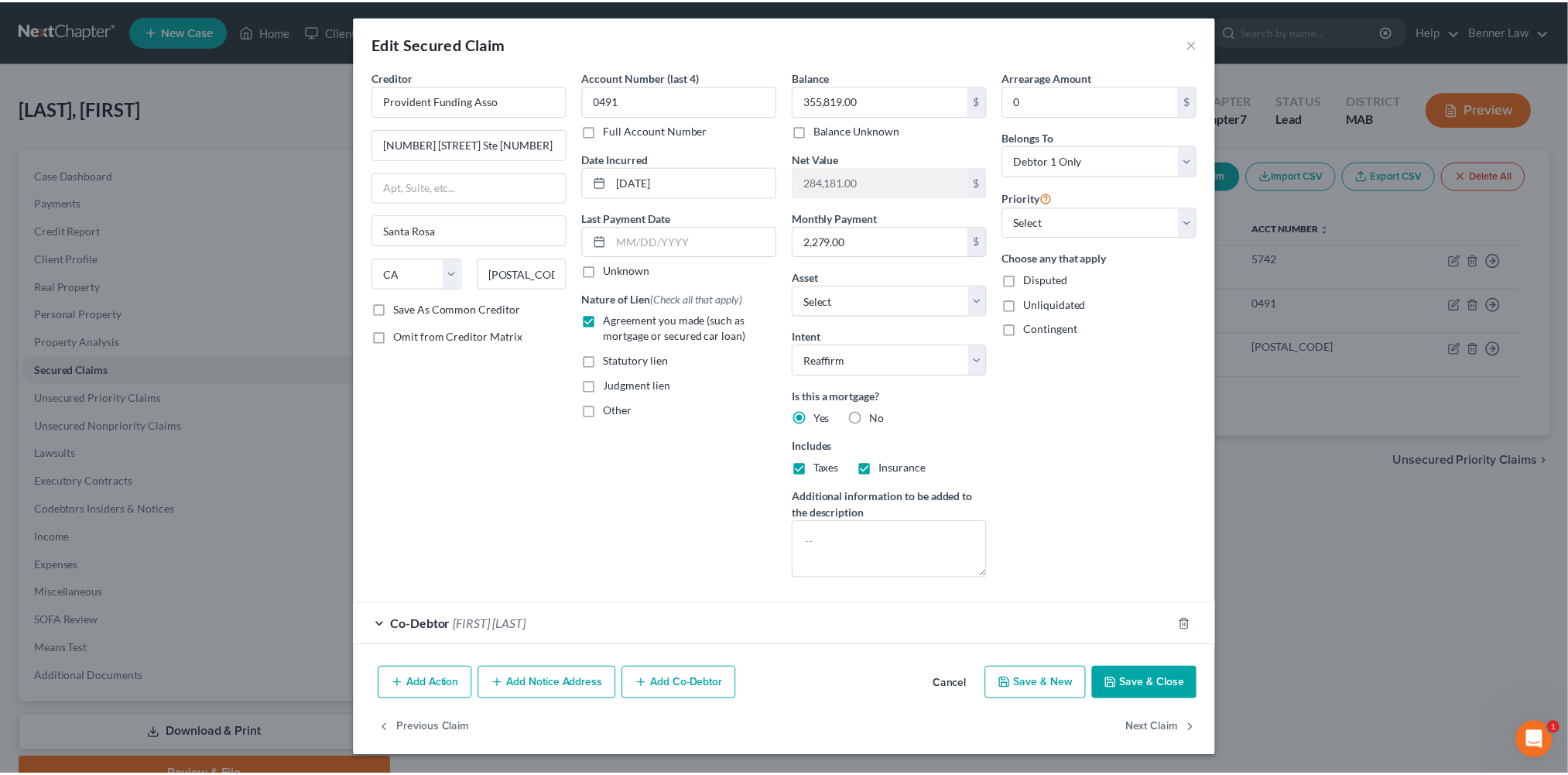 scroll, scrollTop: 189, scrollLeft: 0, axis: vertical 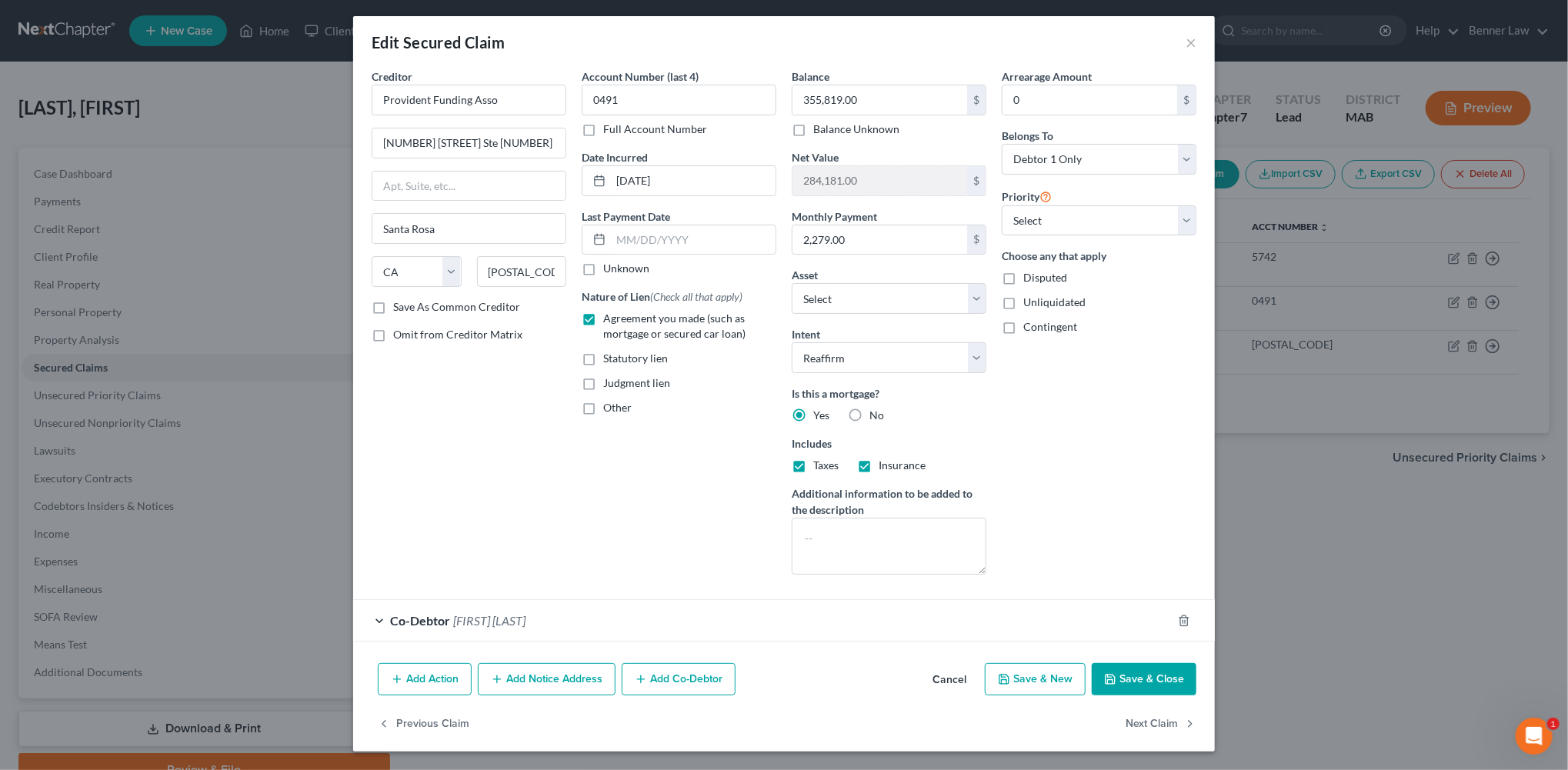 click on "Save & Close" at bounding box center [1144, 679] 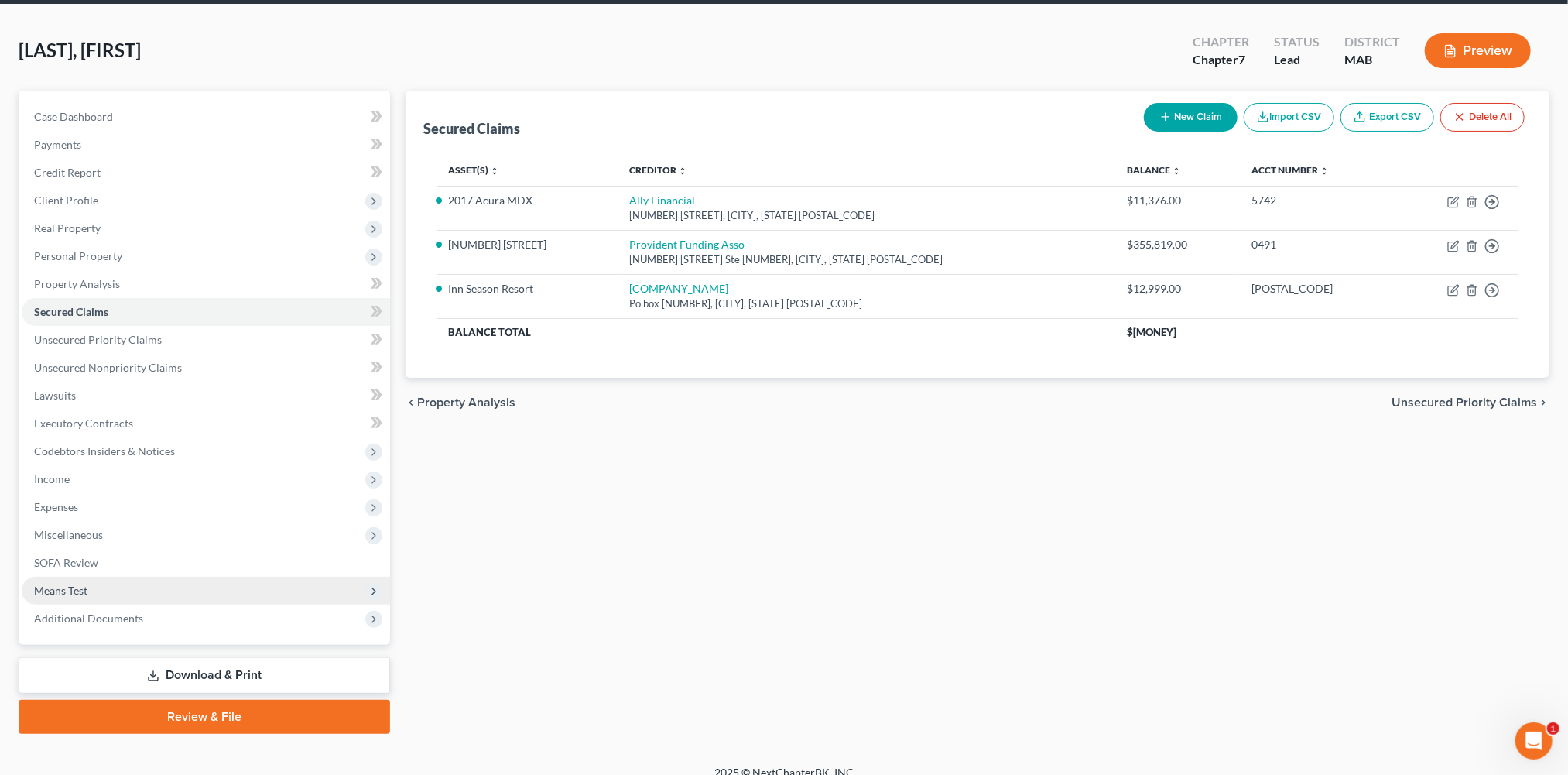scroll, scrollTop: 250, scrollLeft: 0, axis: vertical 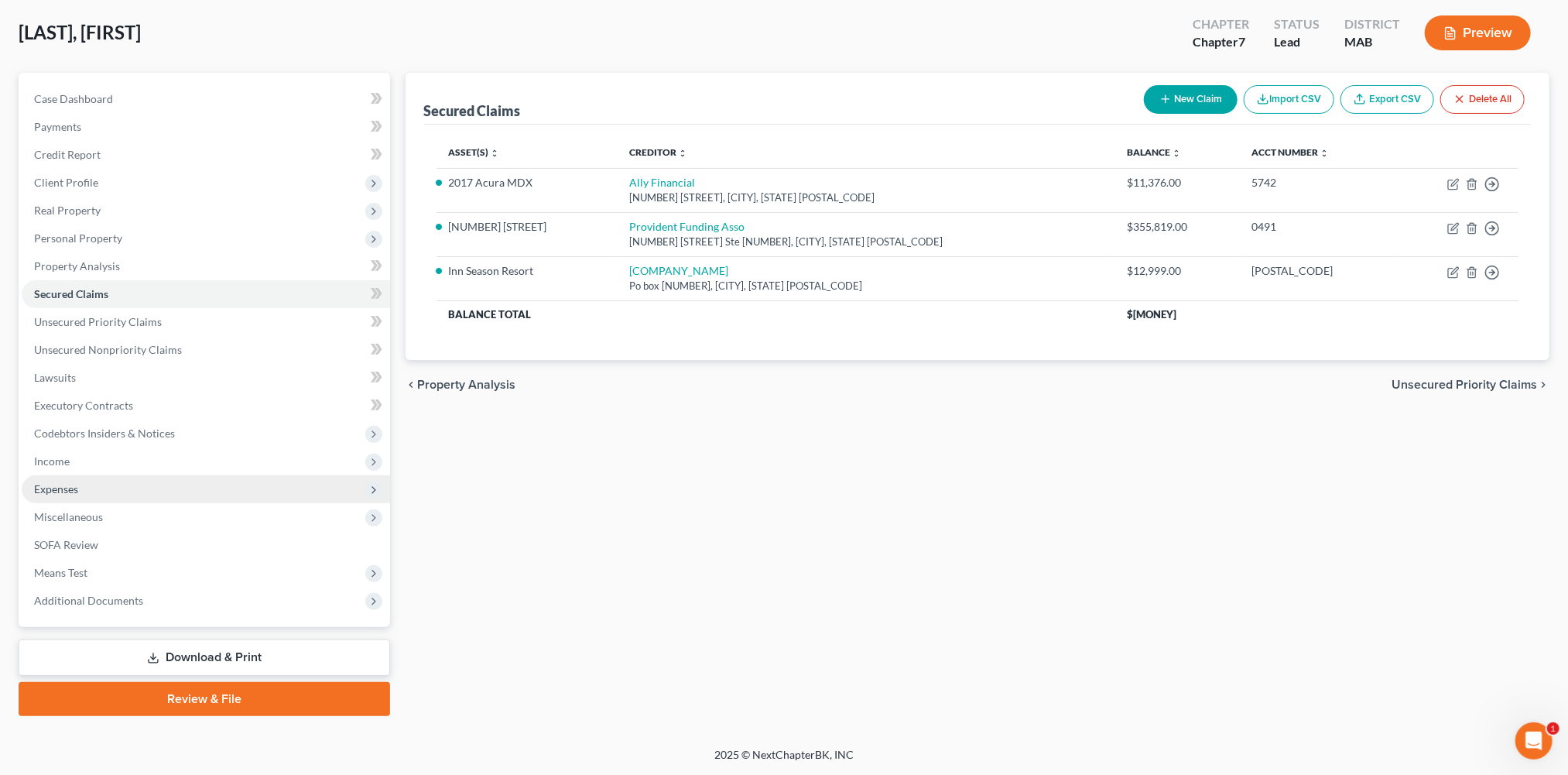click on "Expenses" at bounding box center (206, 489) 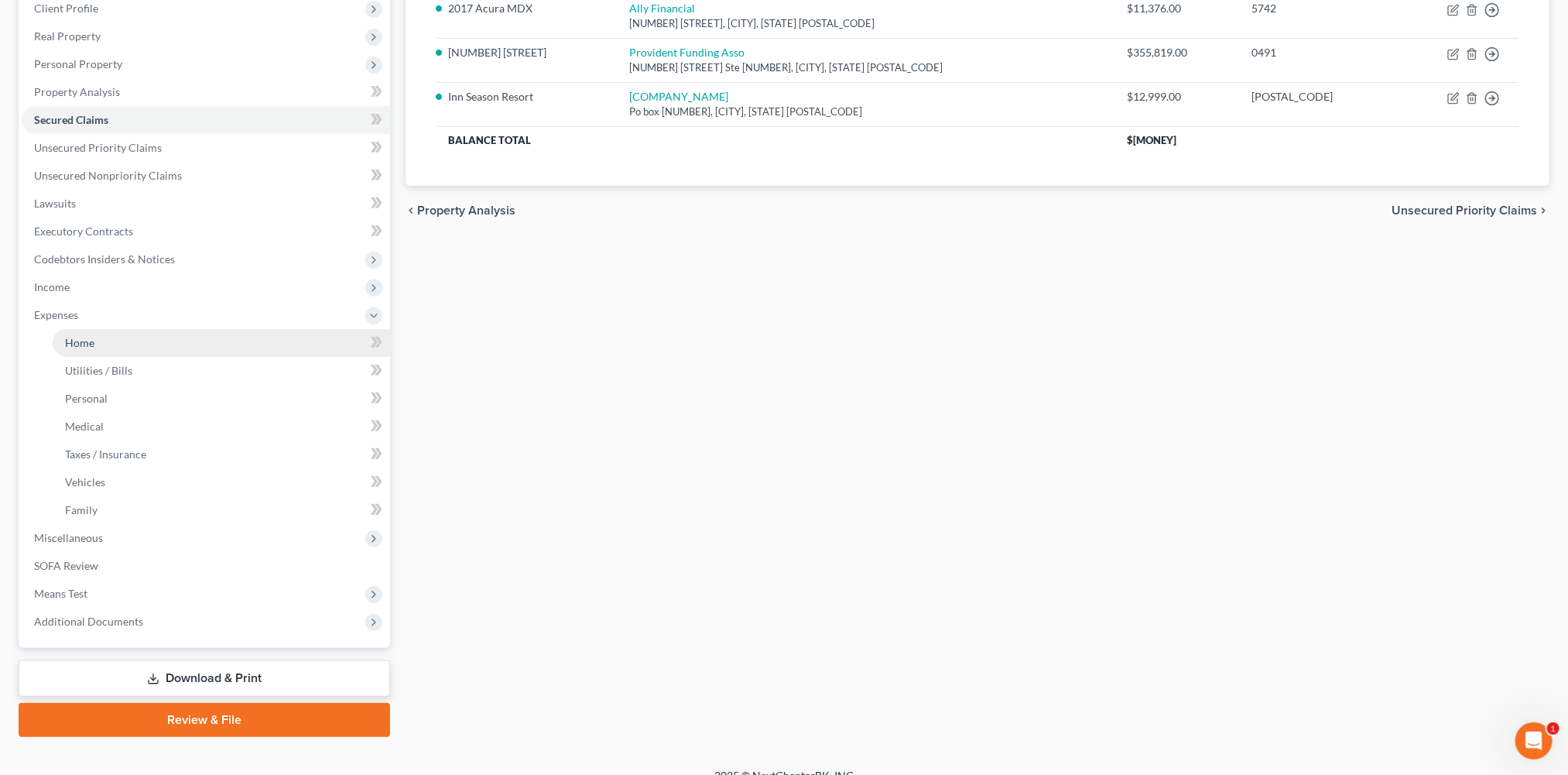 click on "Home" at bounding box center [221, 343] 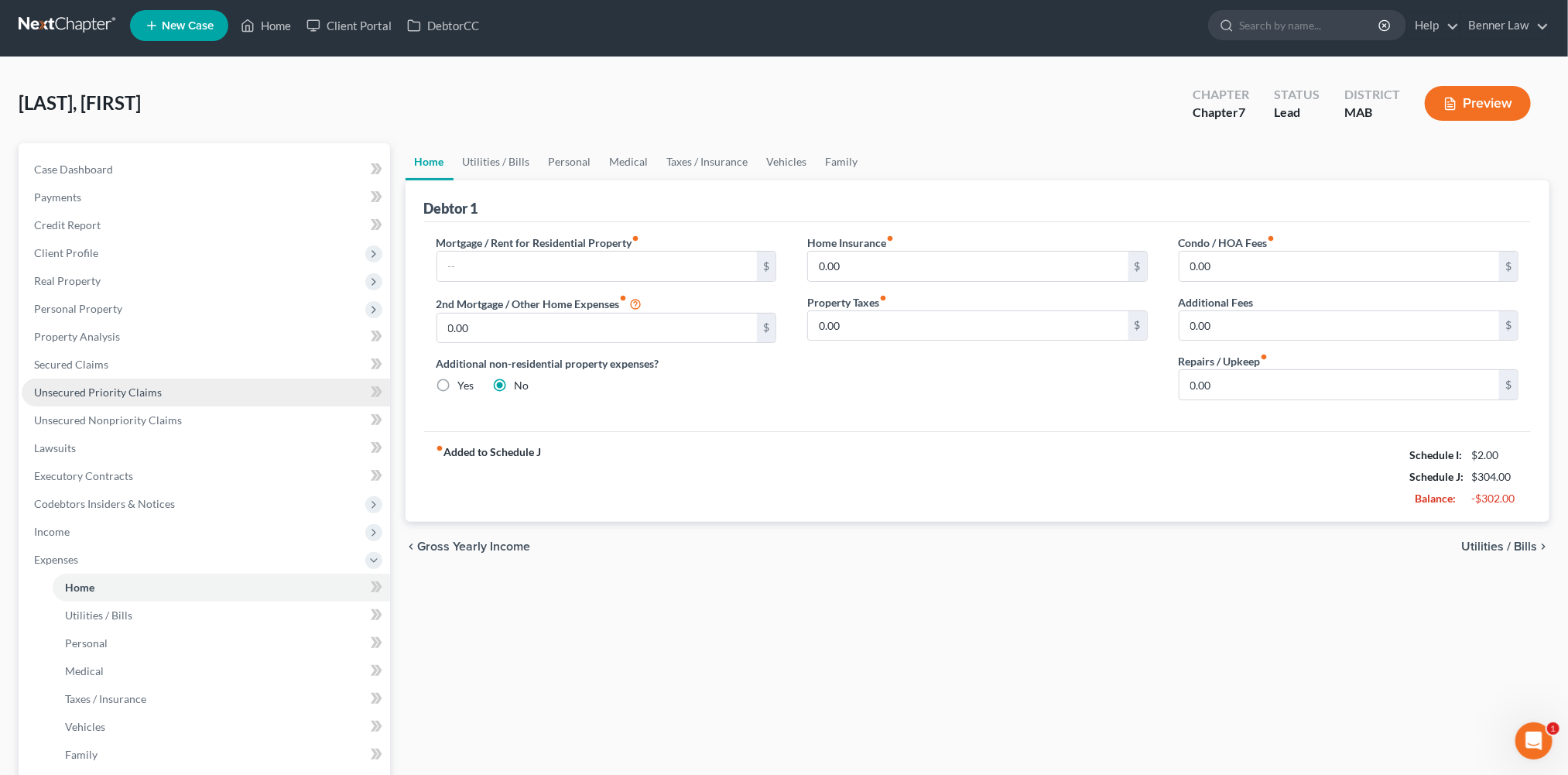 scroll, scrollTop: 0, scrollLeft: 0, axis: both 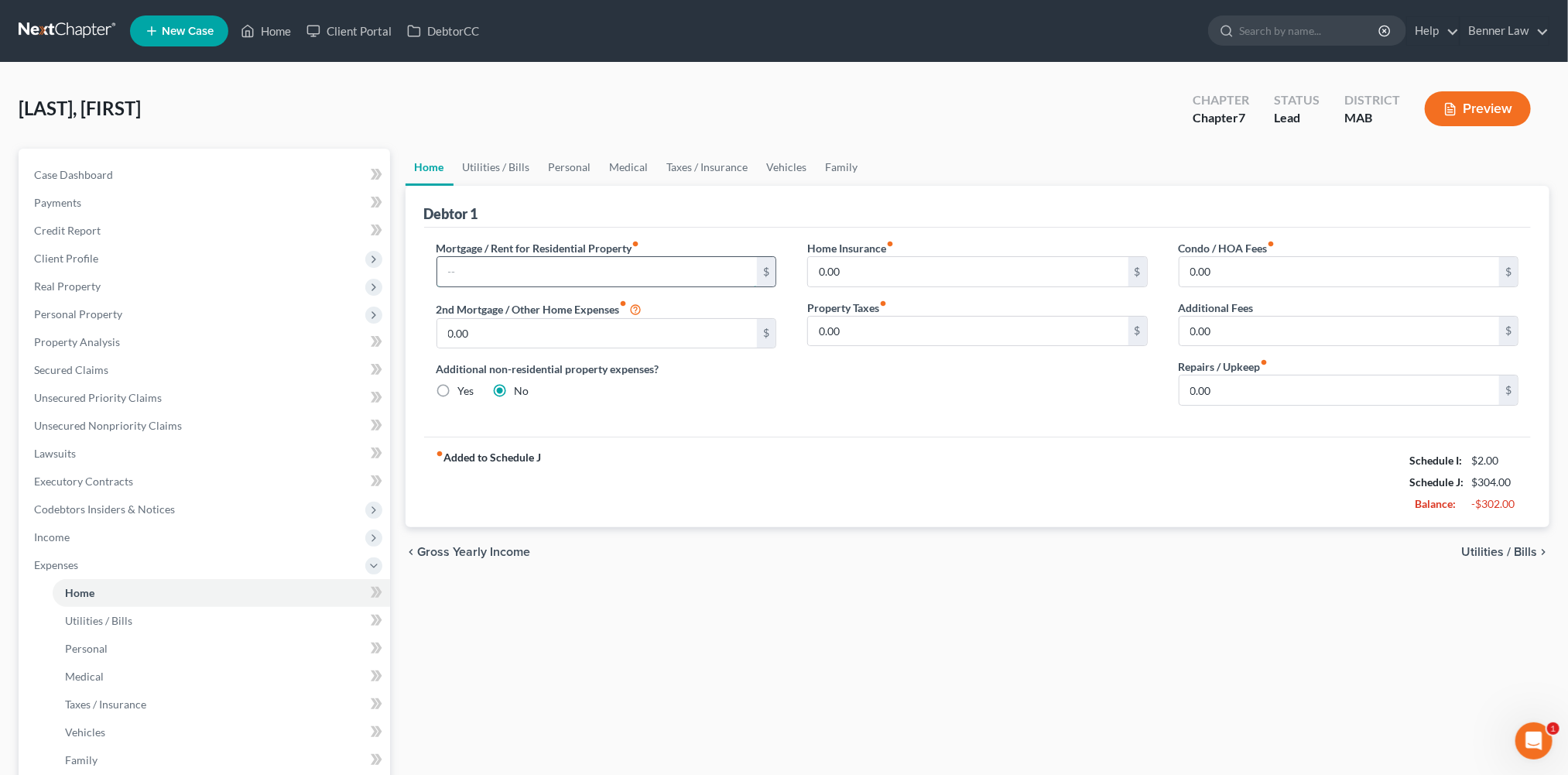 click at bounding box center (597, 272) 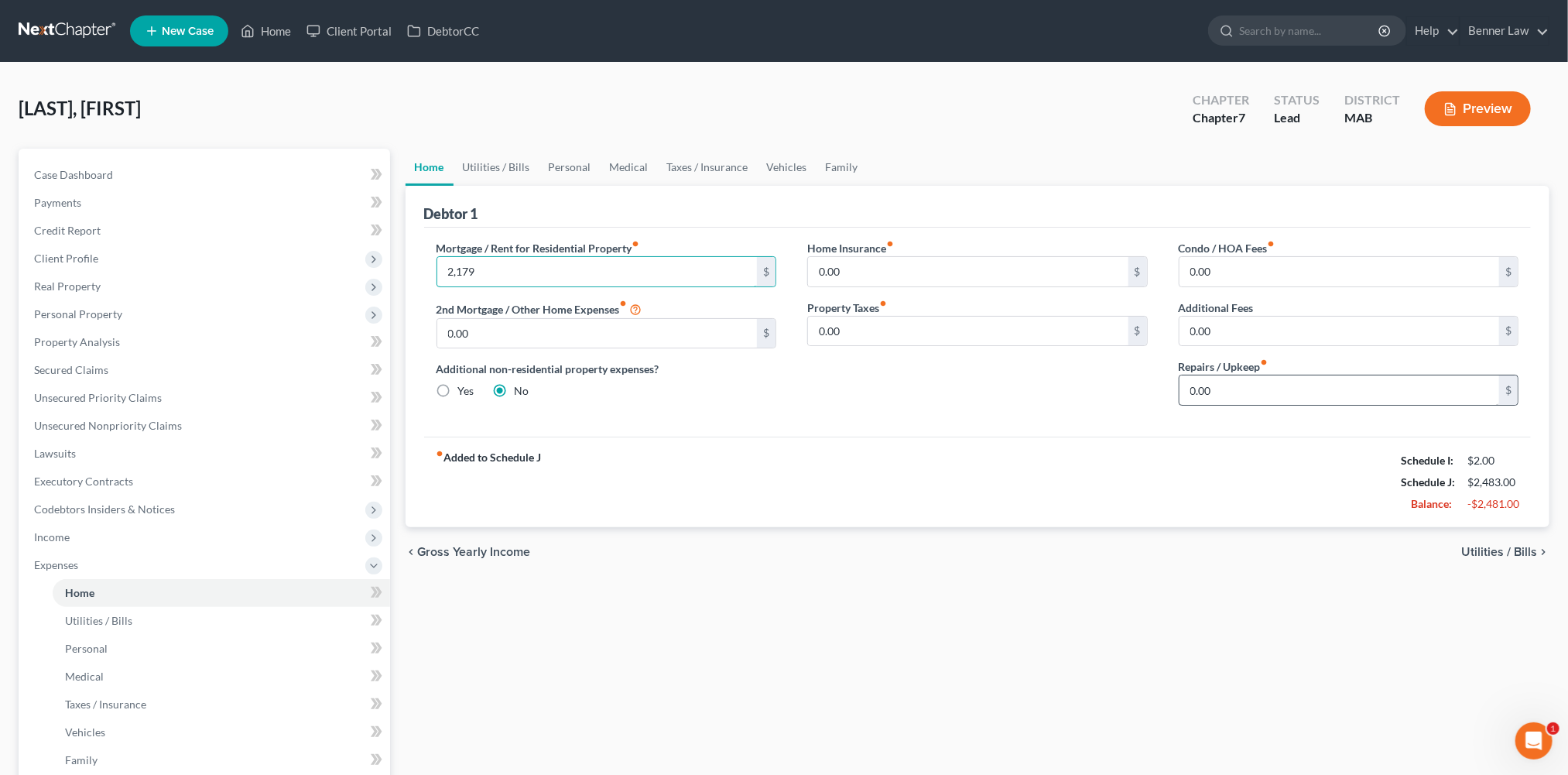 type on "2,179" 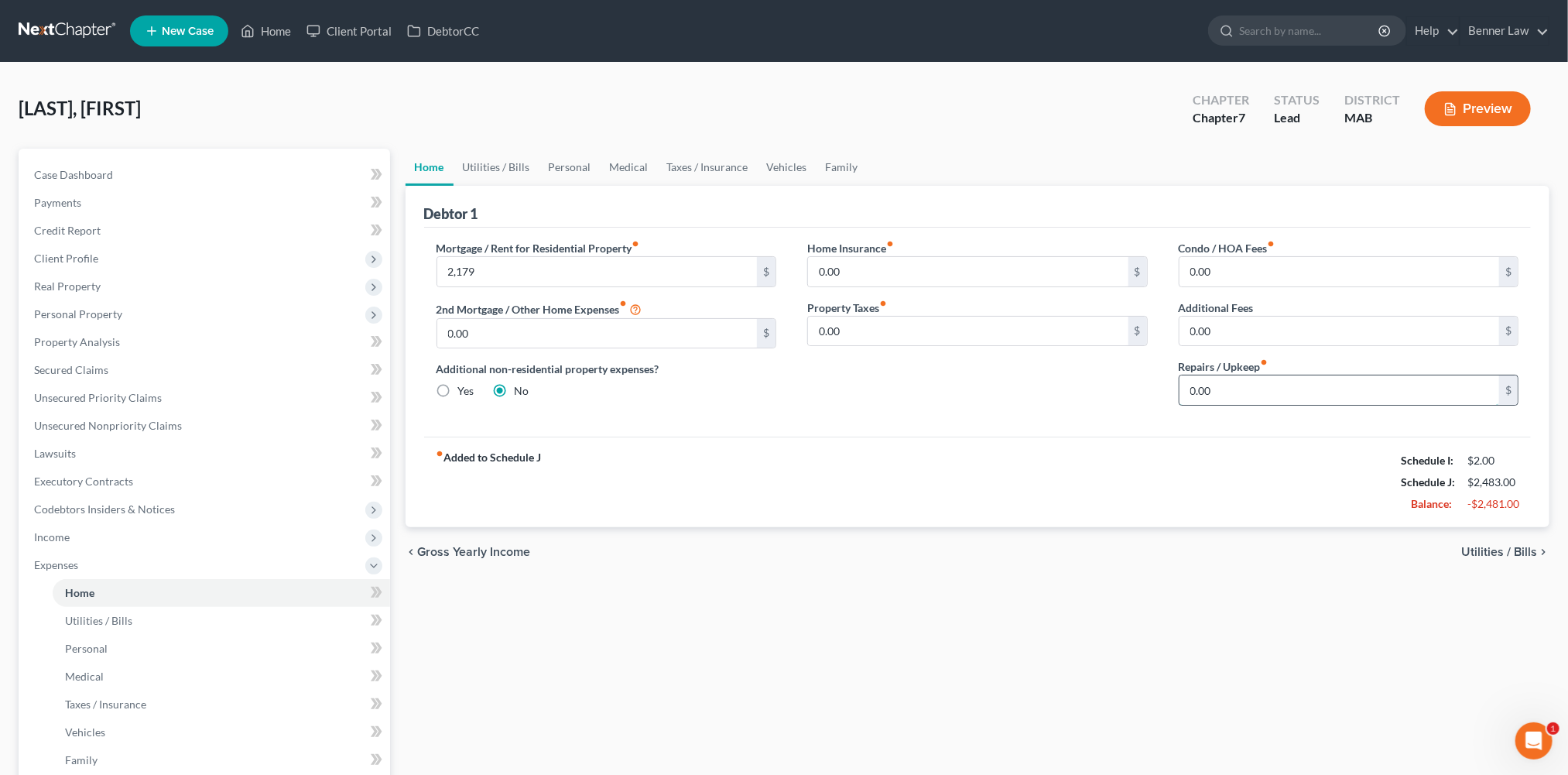 click on "0.00" at bounding box center [1340, 390] 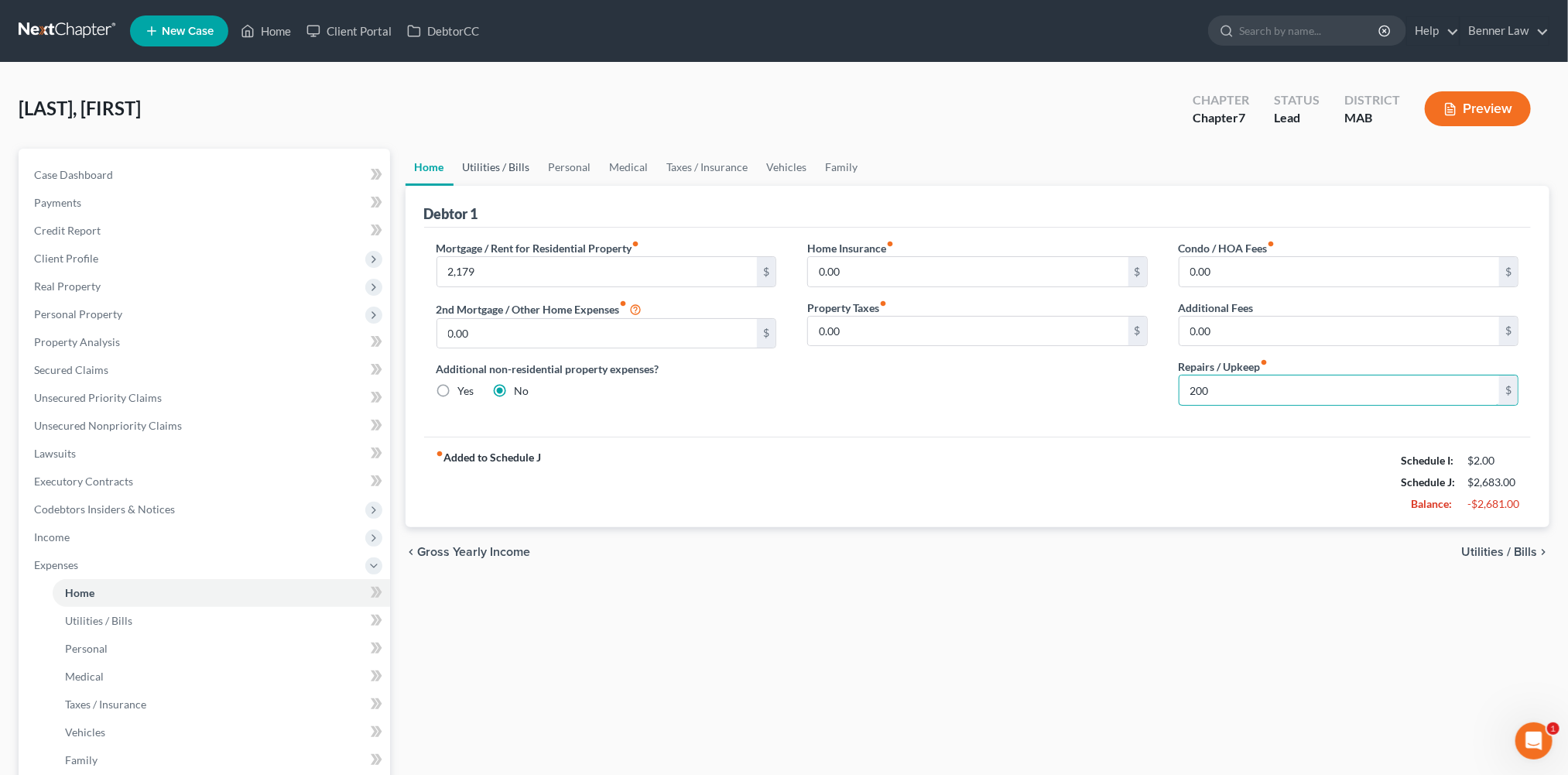 type on "200" 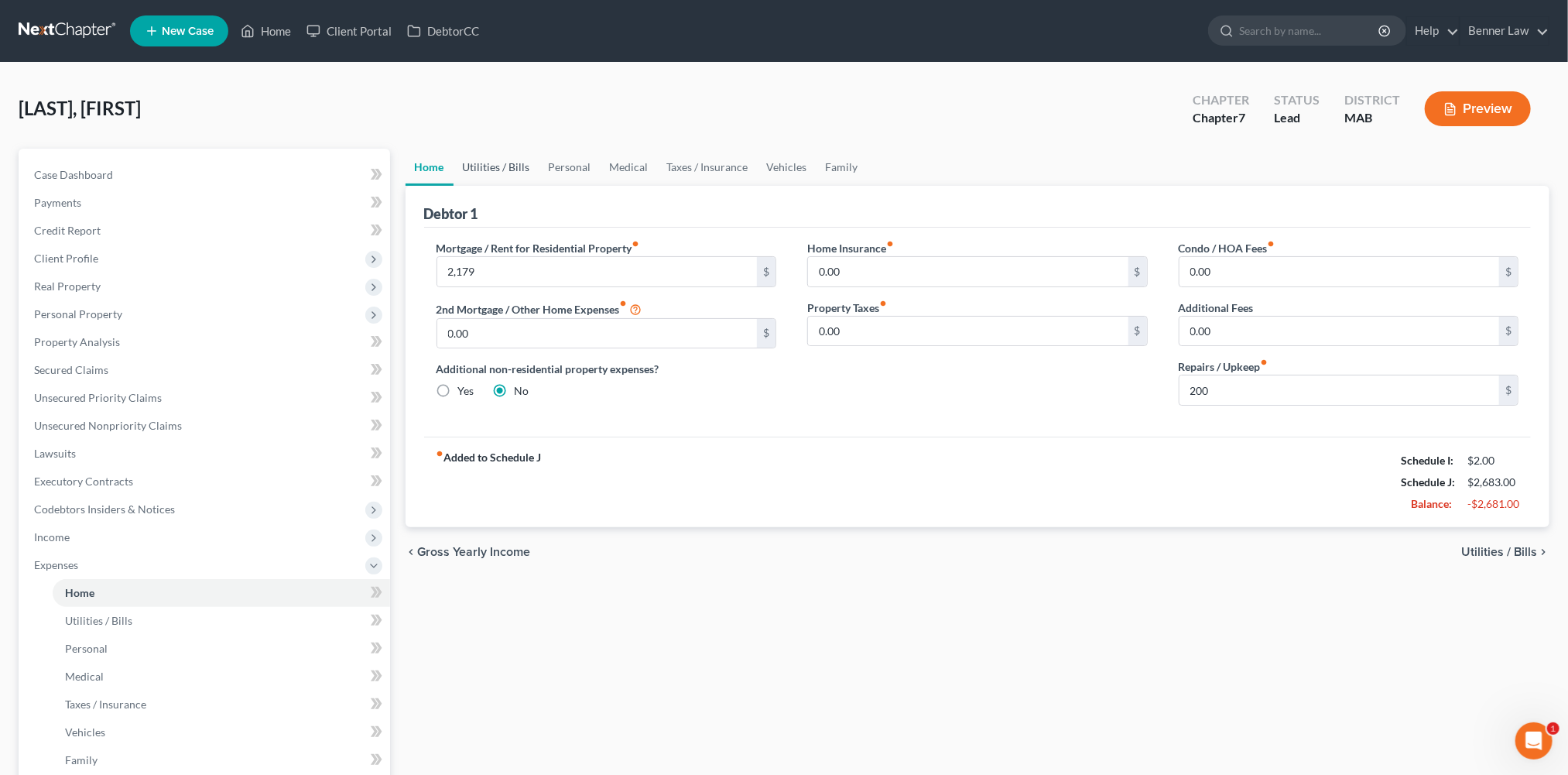 click on "Utilities / Bills" at bounding box center [496, 167] 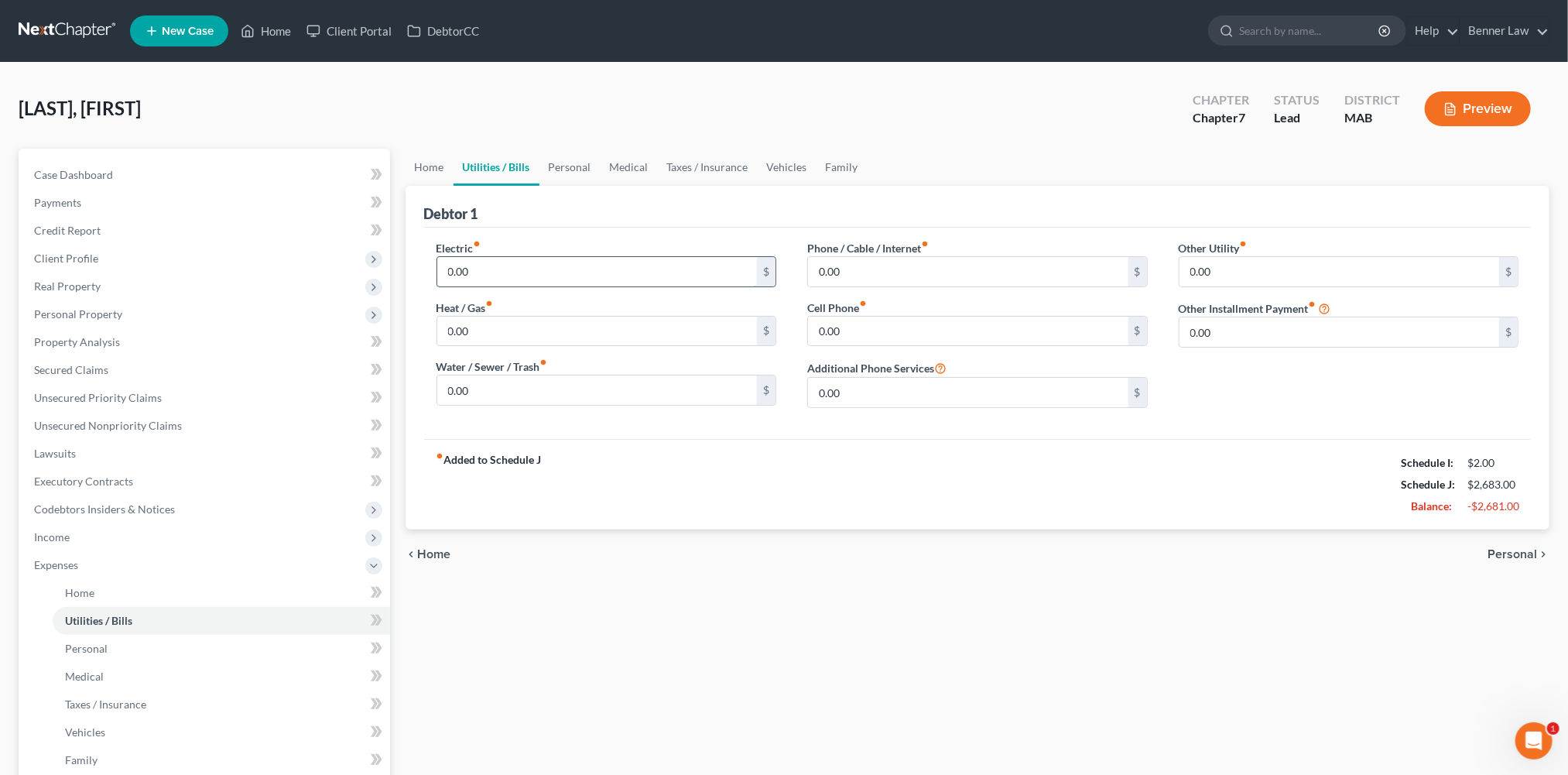 click on "0.00" at bounding box center (597, 272) 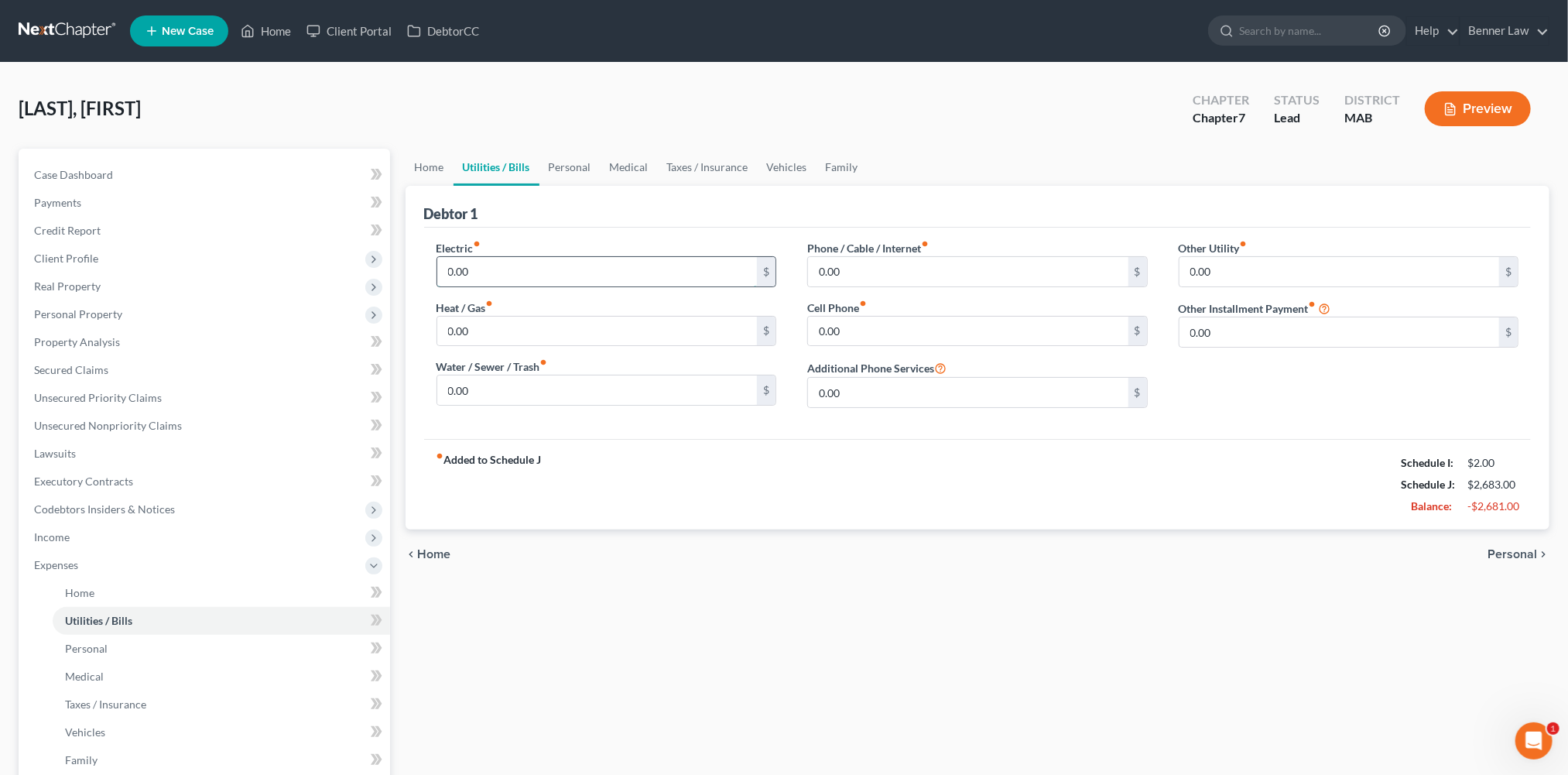 click on "0.00" at bounding box center [597, 272] 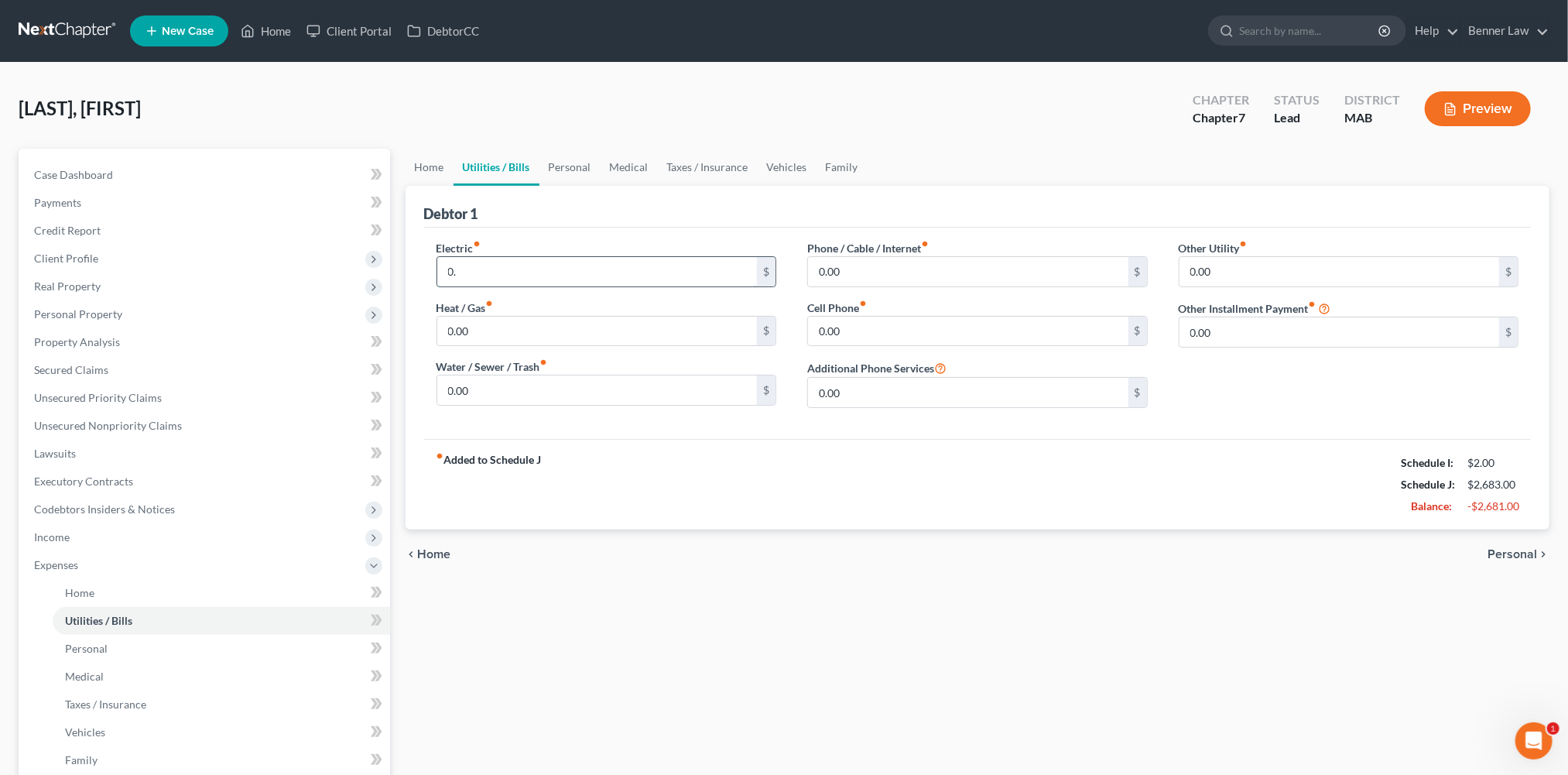 type on "0" 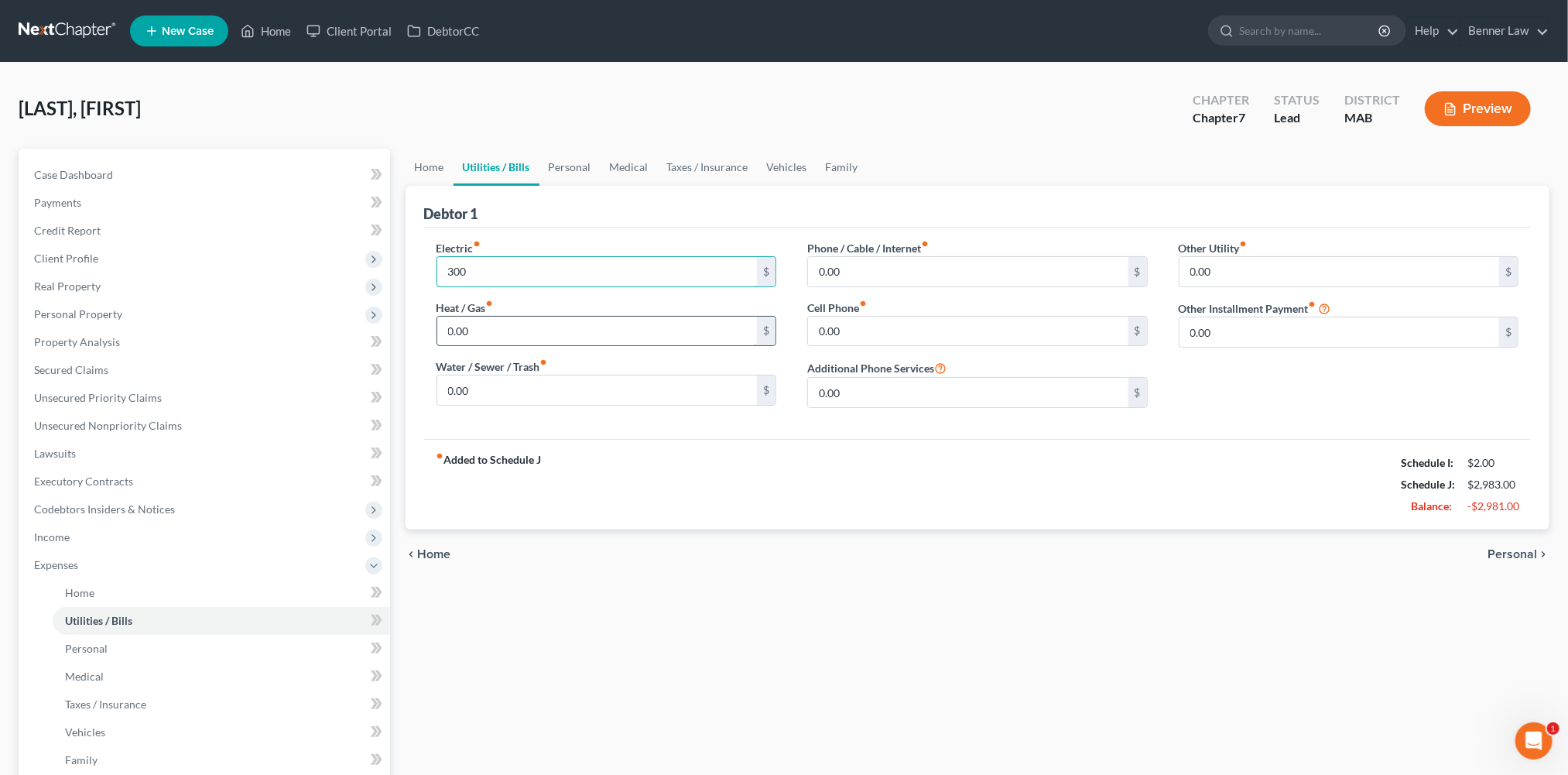 type on "300" 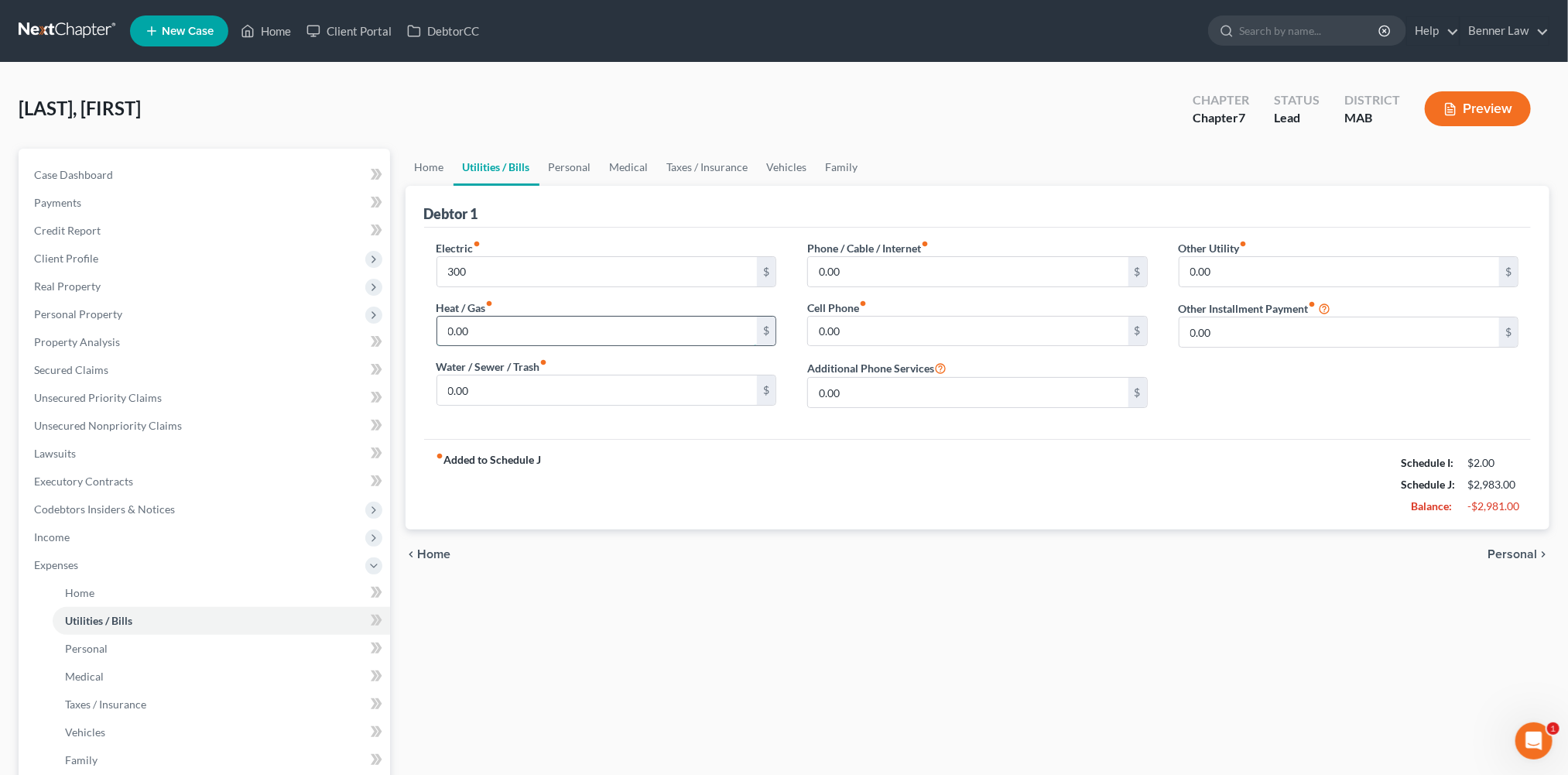 click on "0.00" at bounding box center [597, 331] 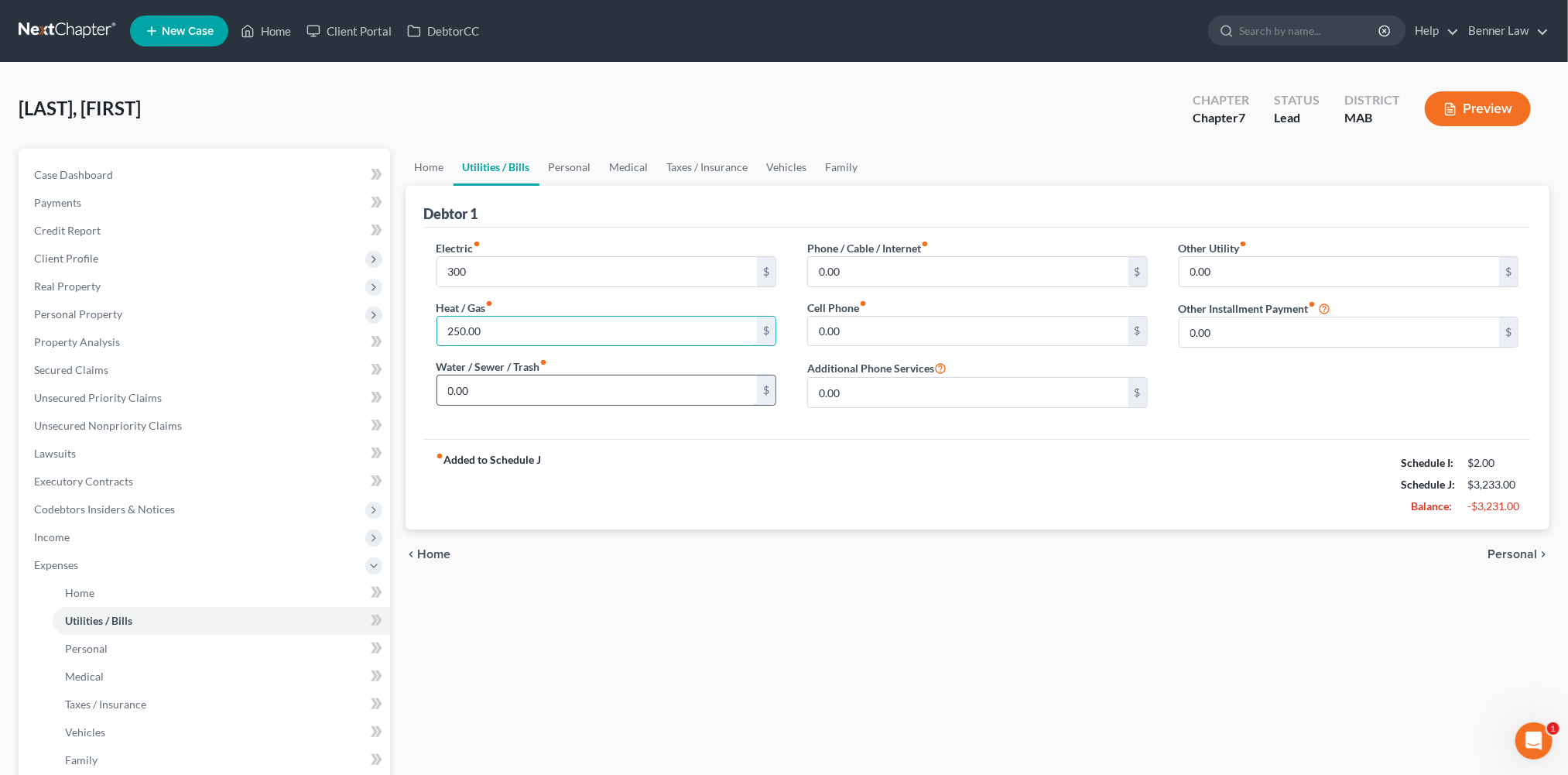 type on "250.00" 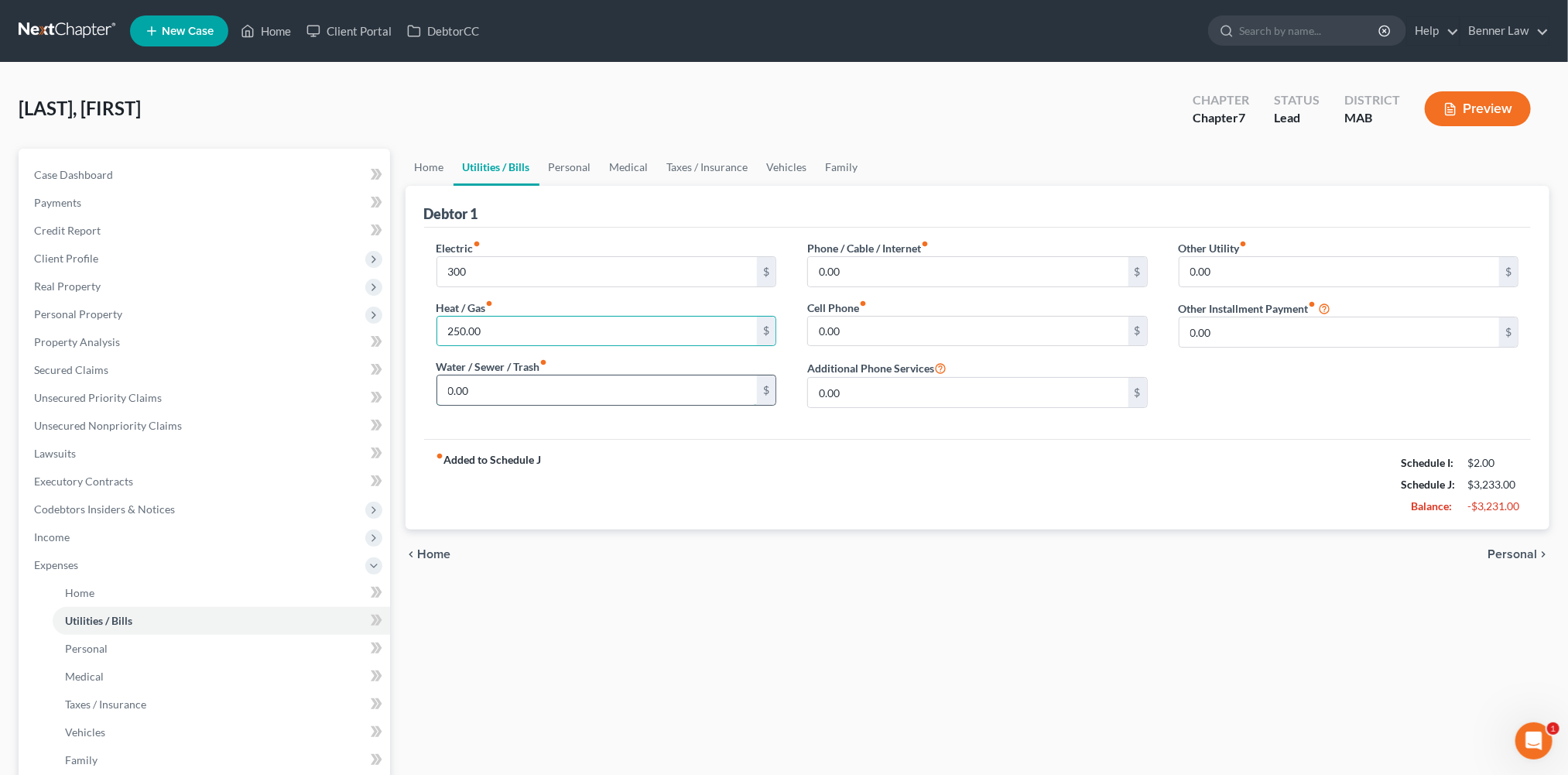 click on "0.00" at bounding box center (597, 390) 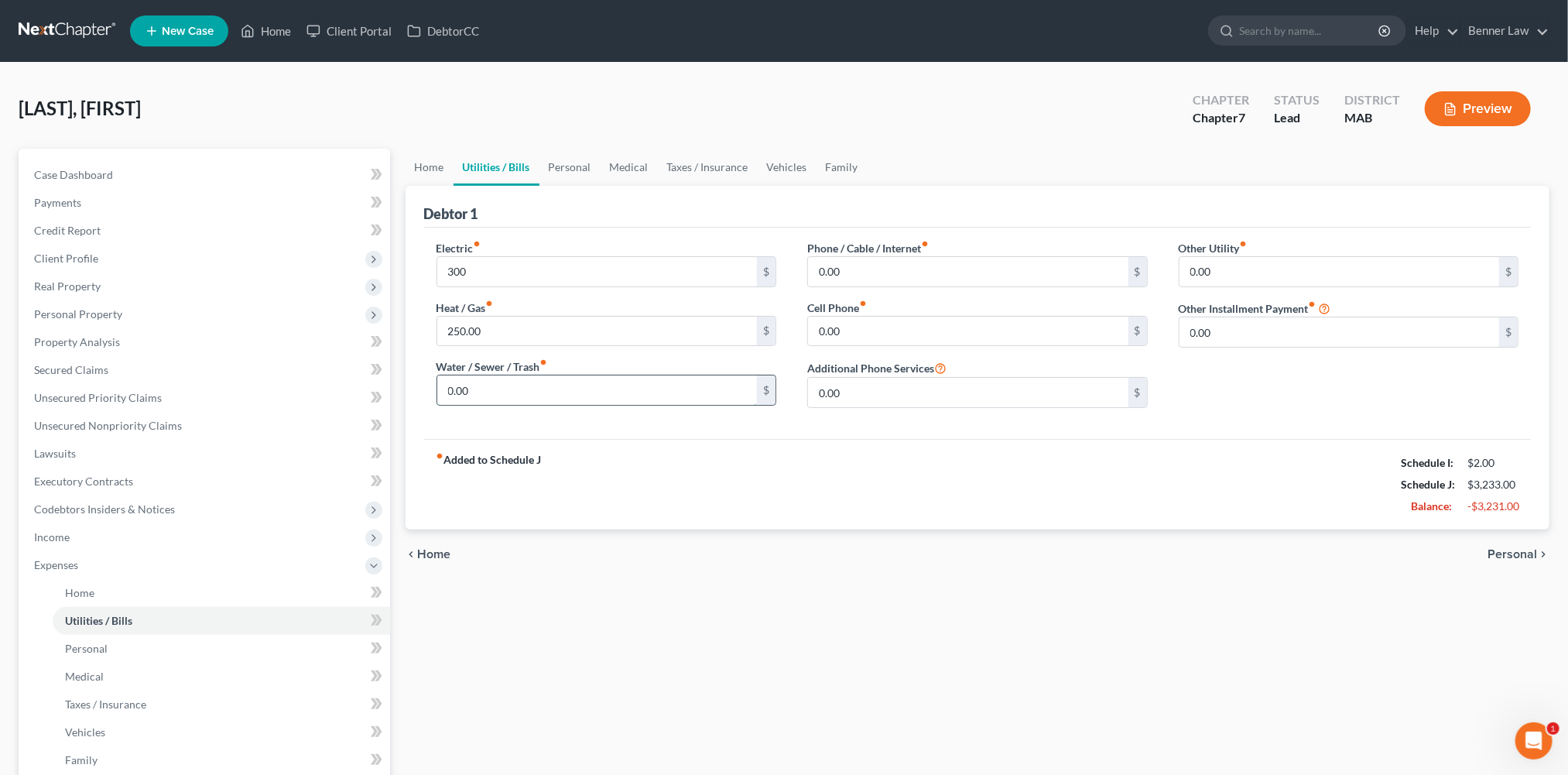 click on "0.00" at bounding box center (597, 390) 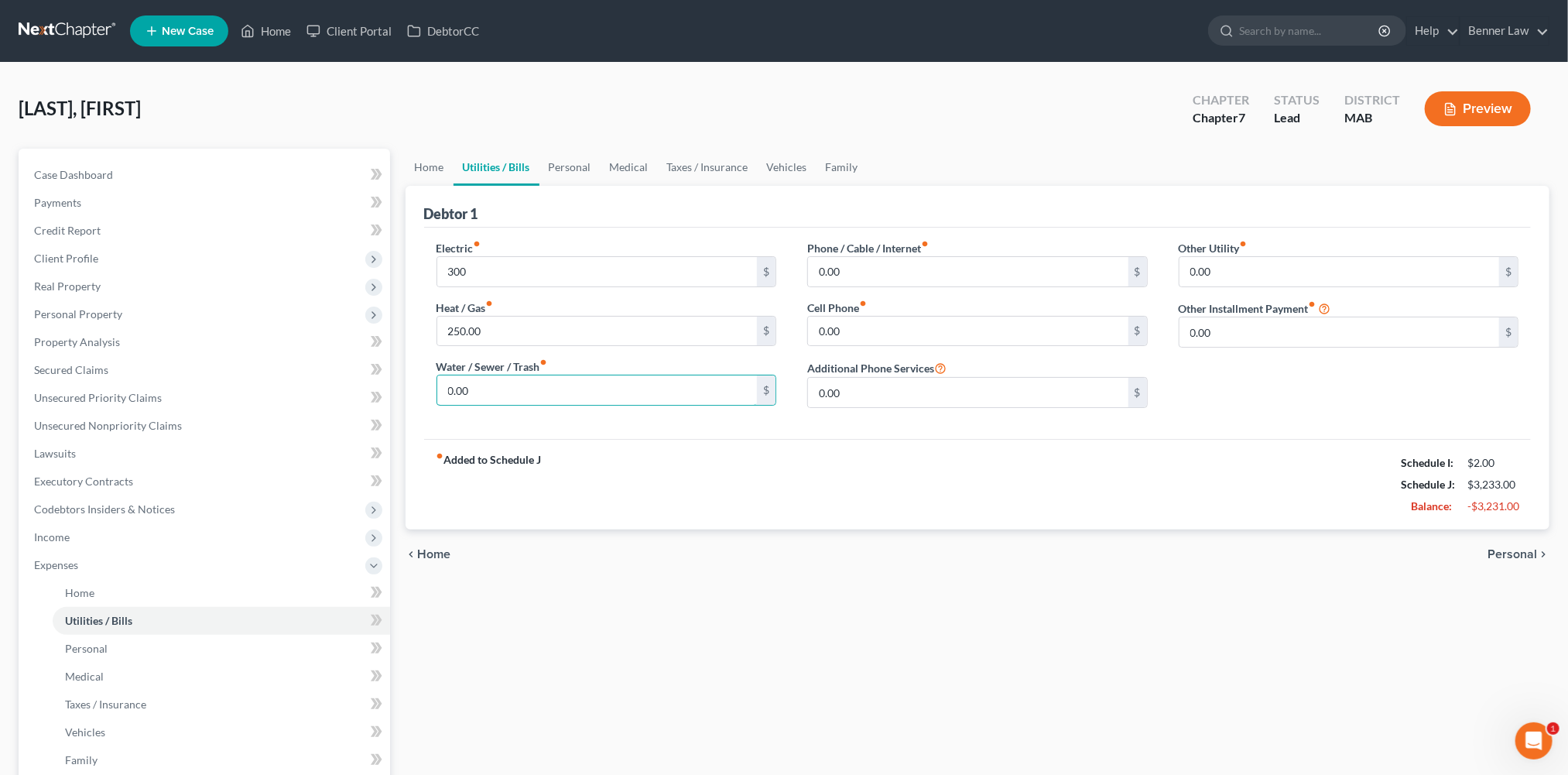 drag, startPoint x: 446, startPoint y: 471, endPoint x: 405, endPoint y: 465, distance: 41.436699 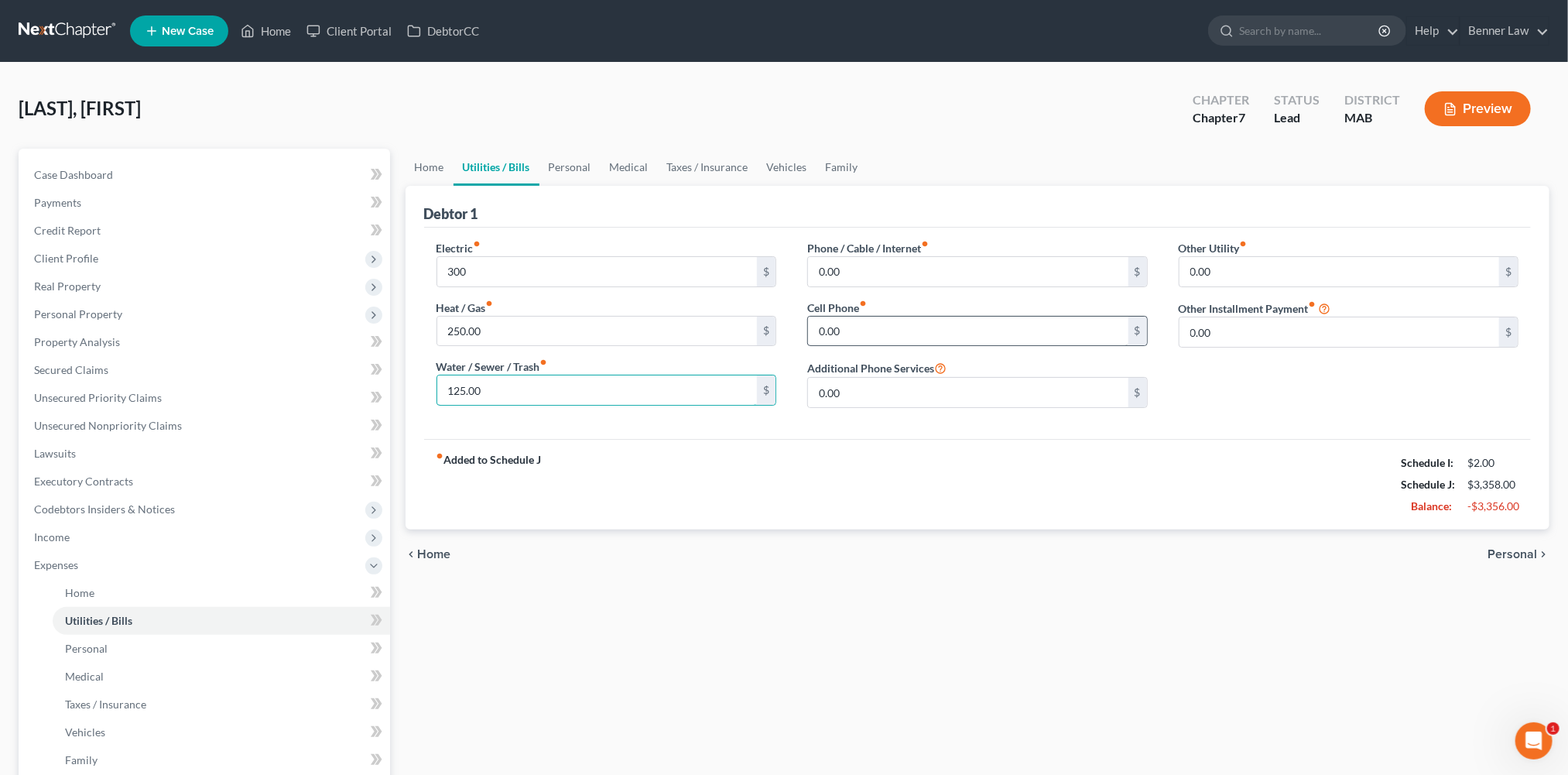 type on "125.00" 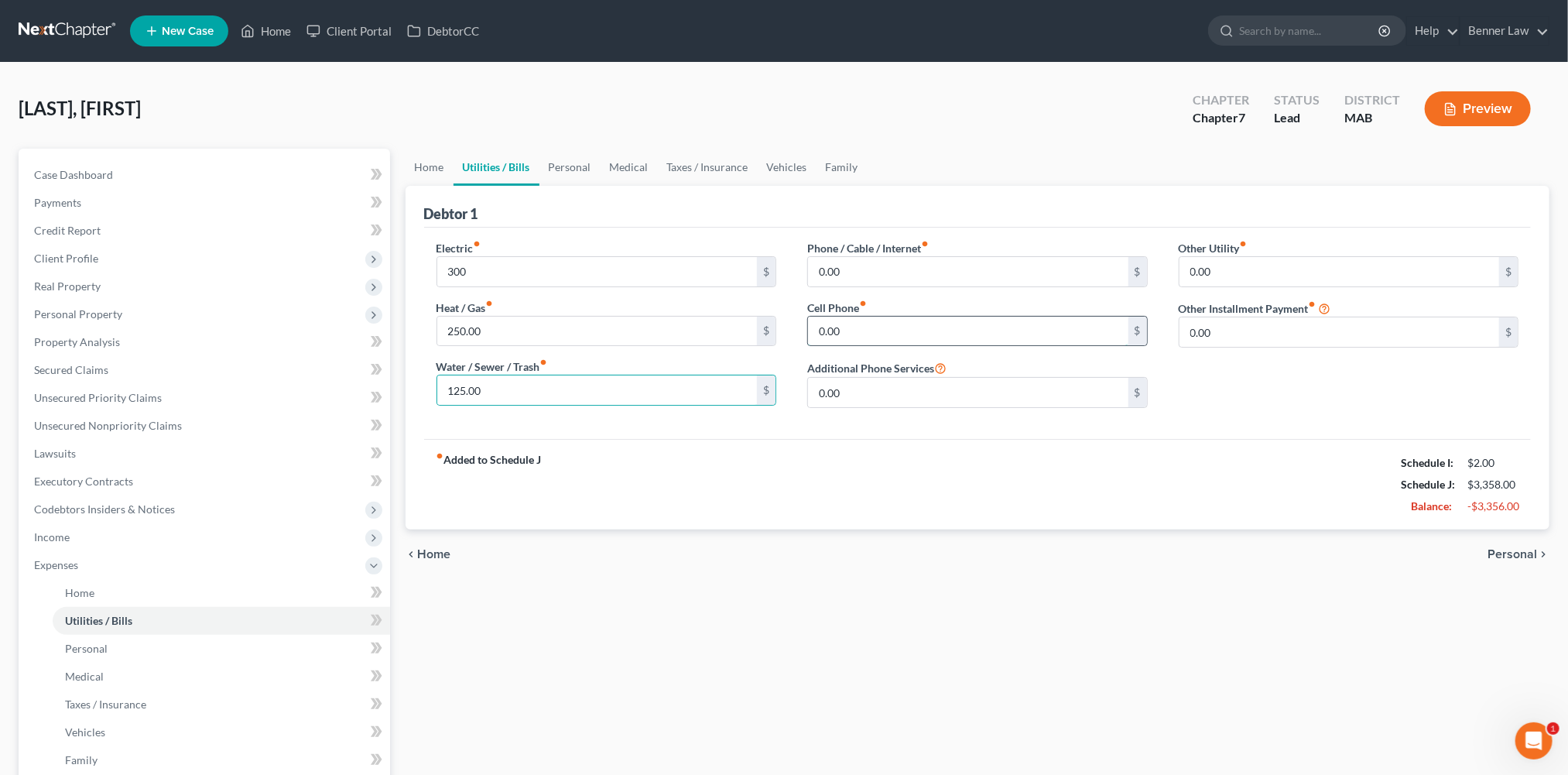 click on "0.00" at bounding box center (968, 331) 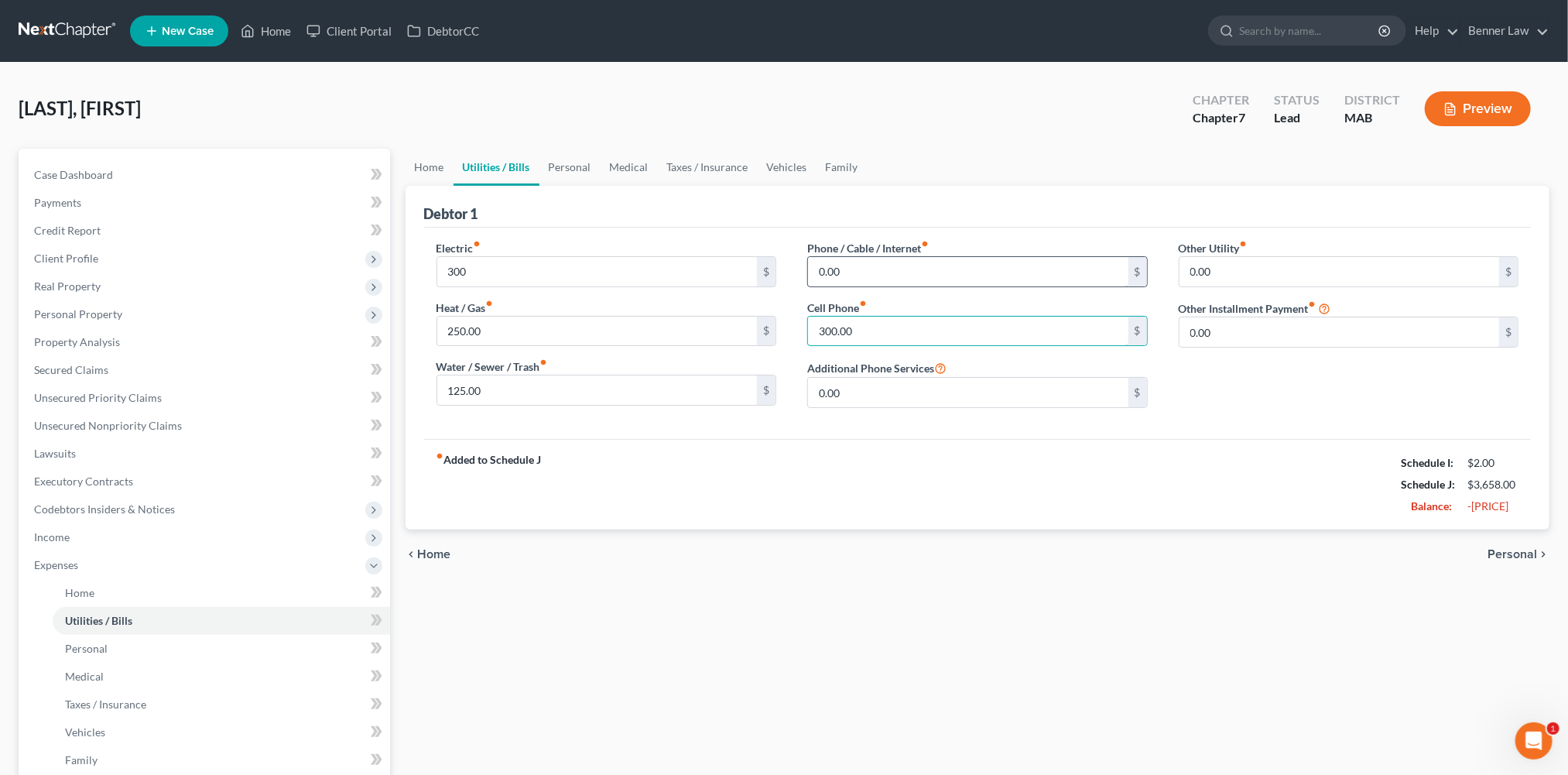 type on "300.00" 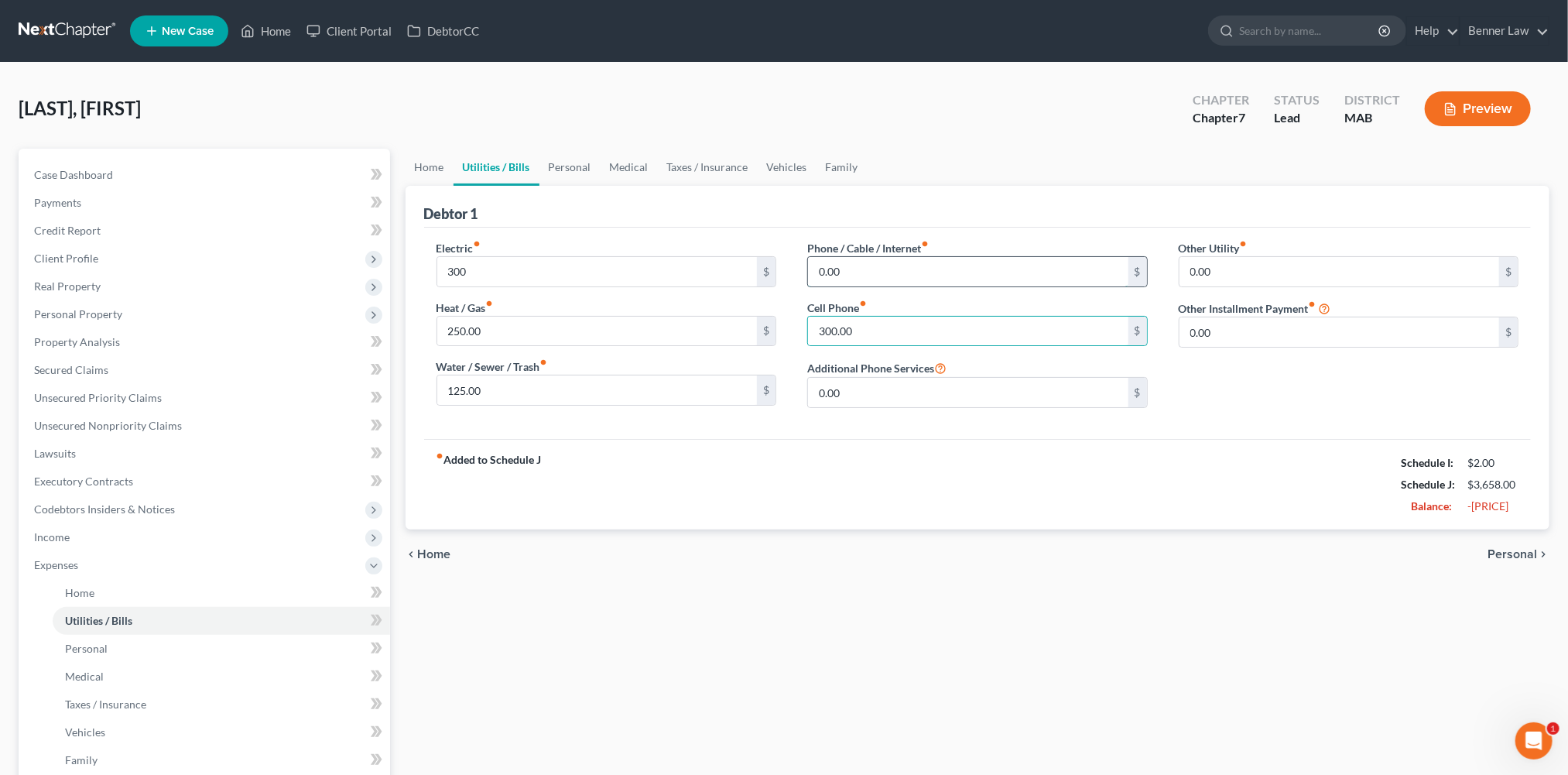 click on "0.00" at bounding box center (968, 272) 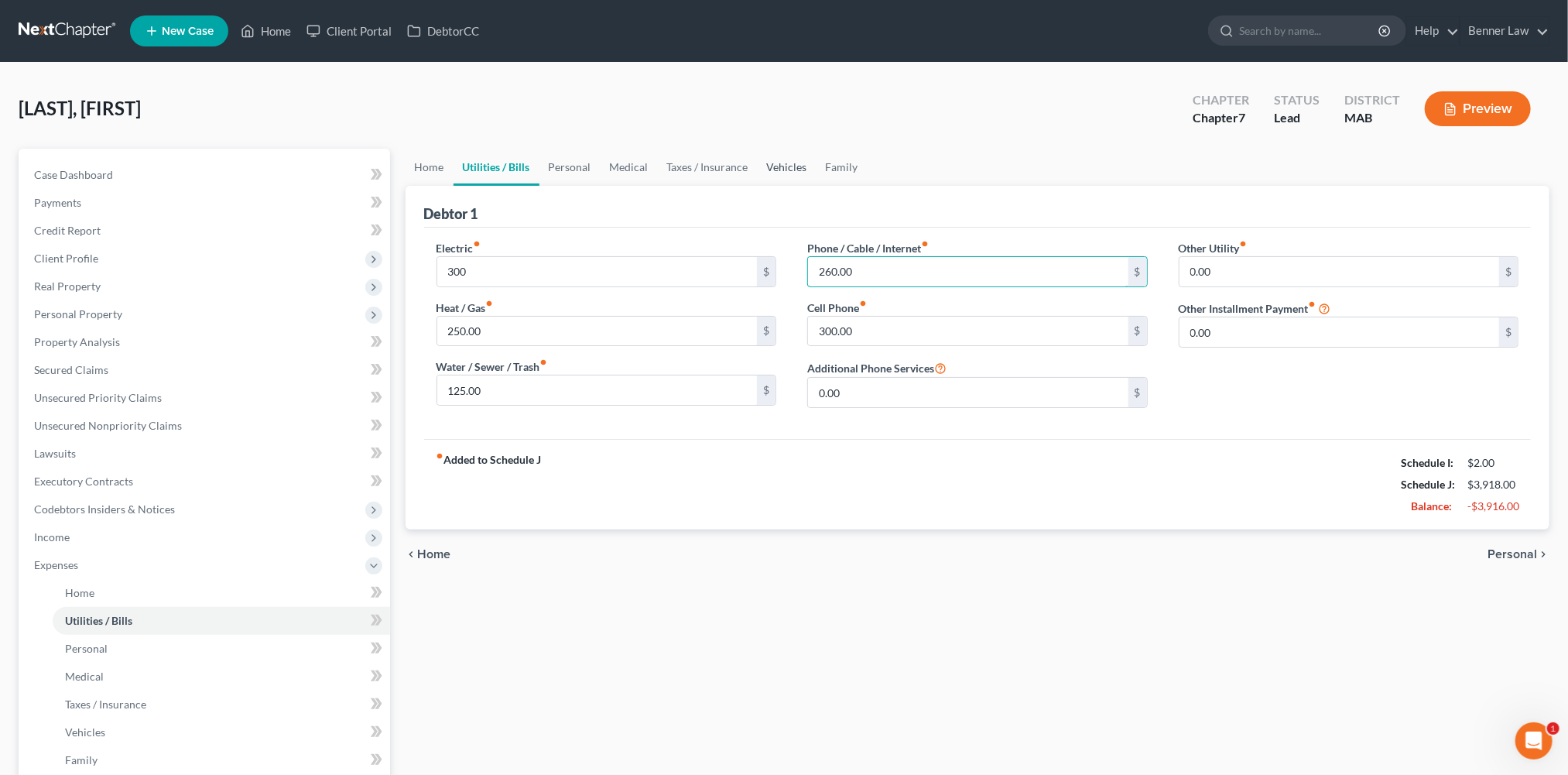 type on "260.00" 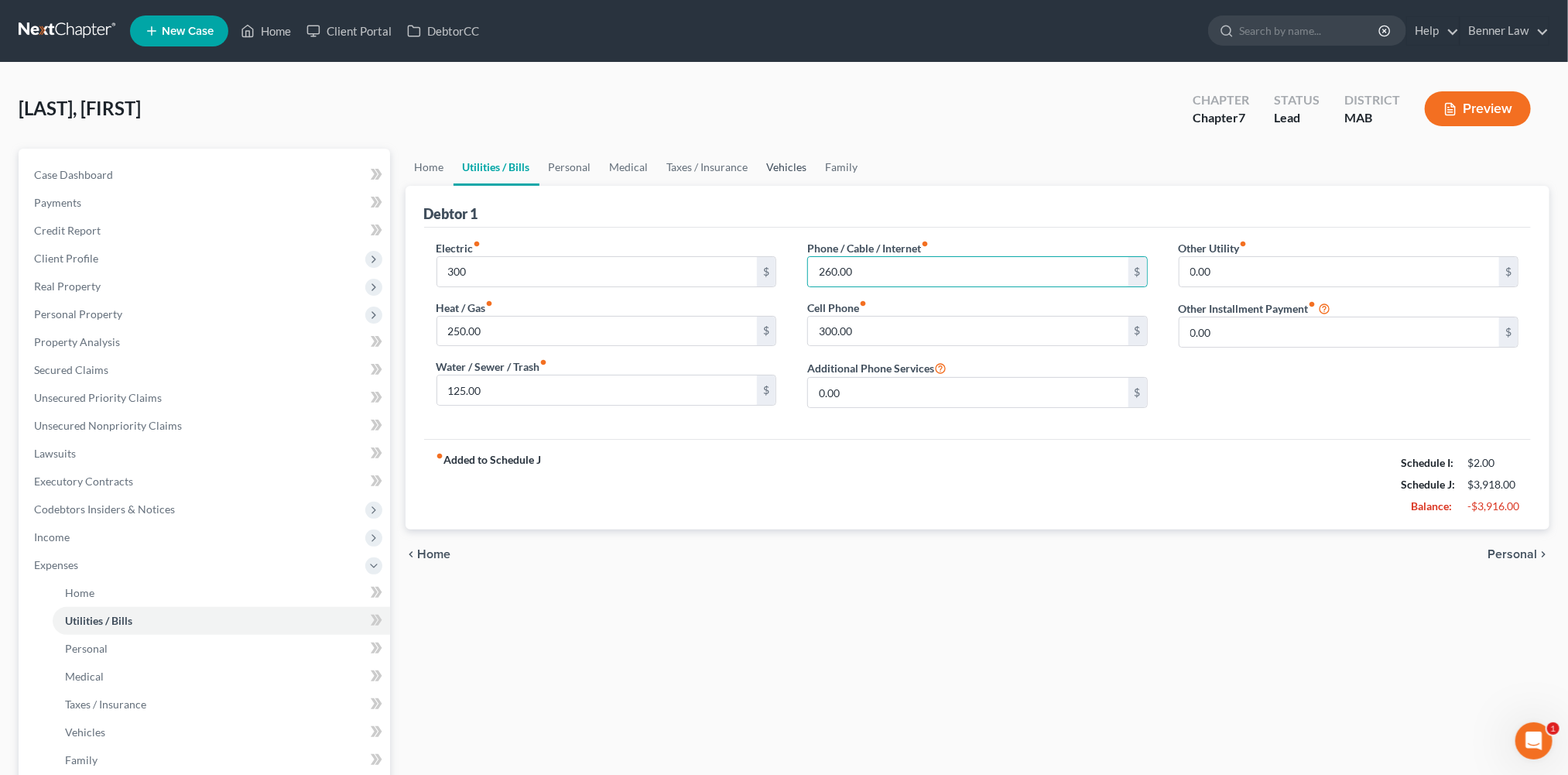 click on "Vehicles" at bounding box center (787, 167) 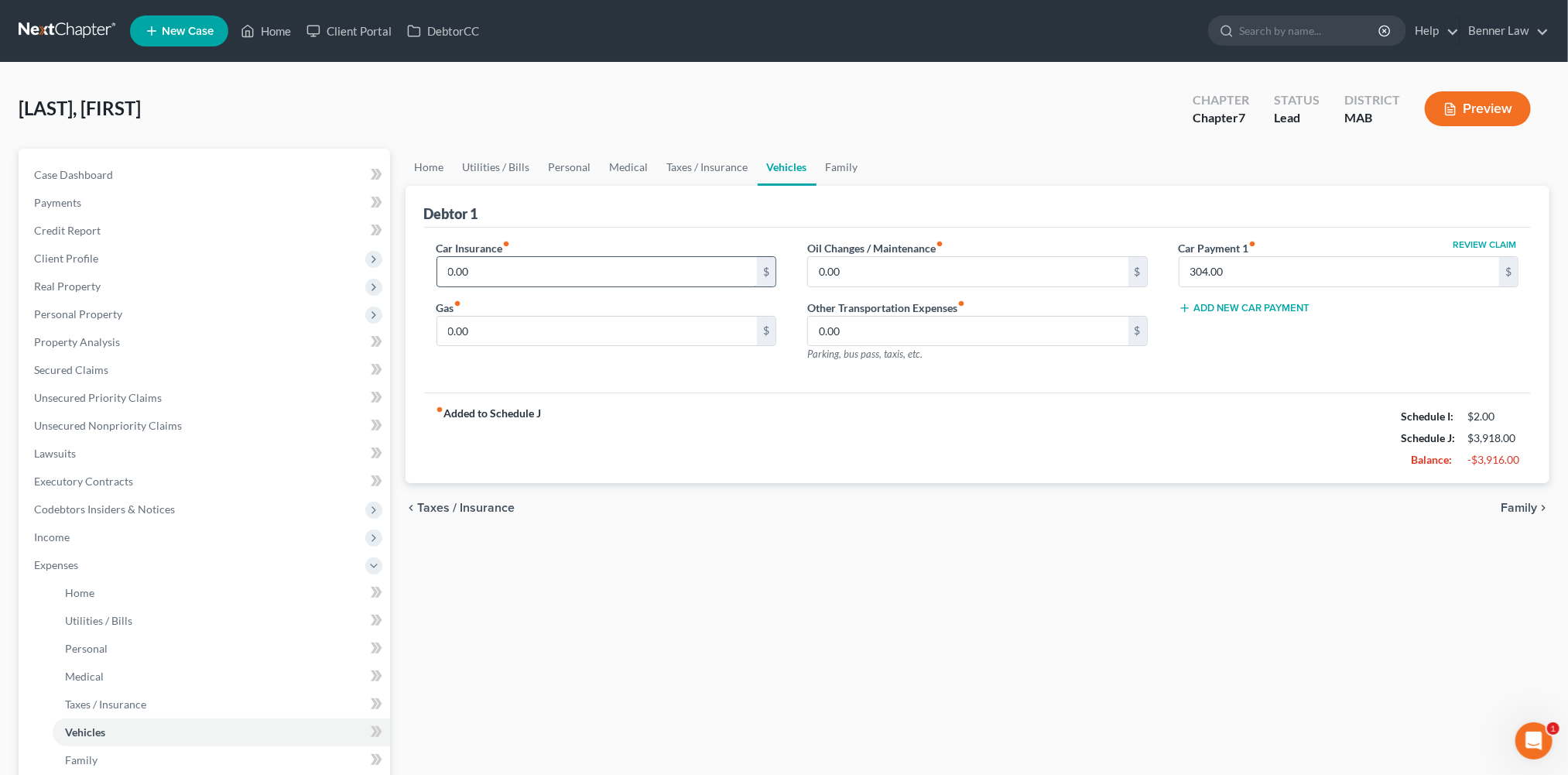 click on "0.00" at bounding box center [597, 272] 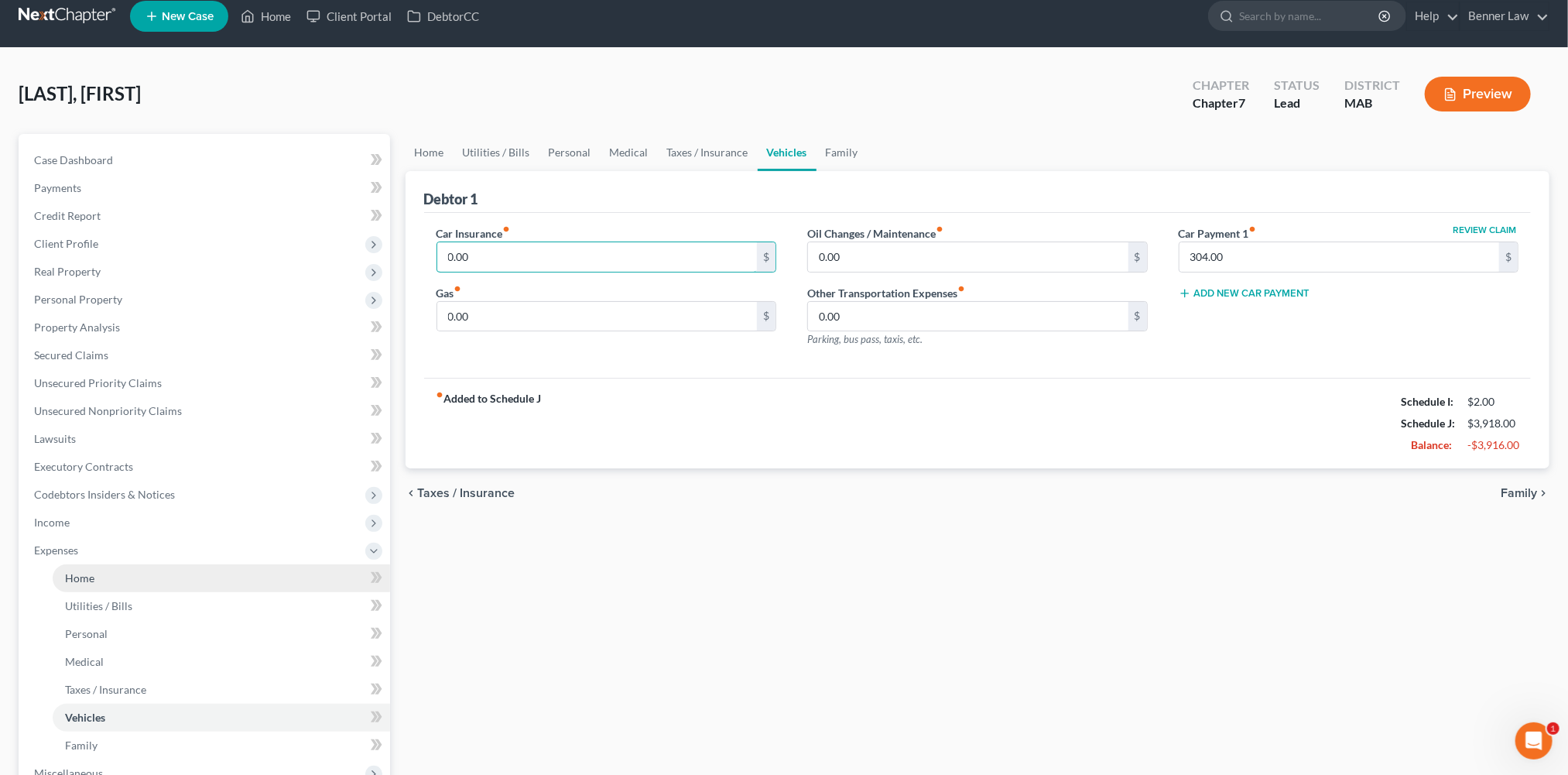 scroll, scrollTop: 101, scrollLeft: 0, axis: vertical 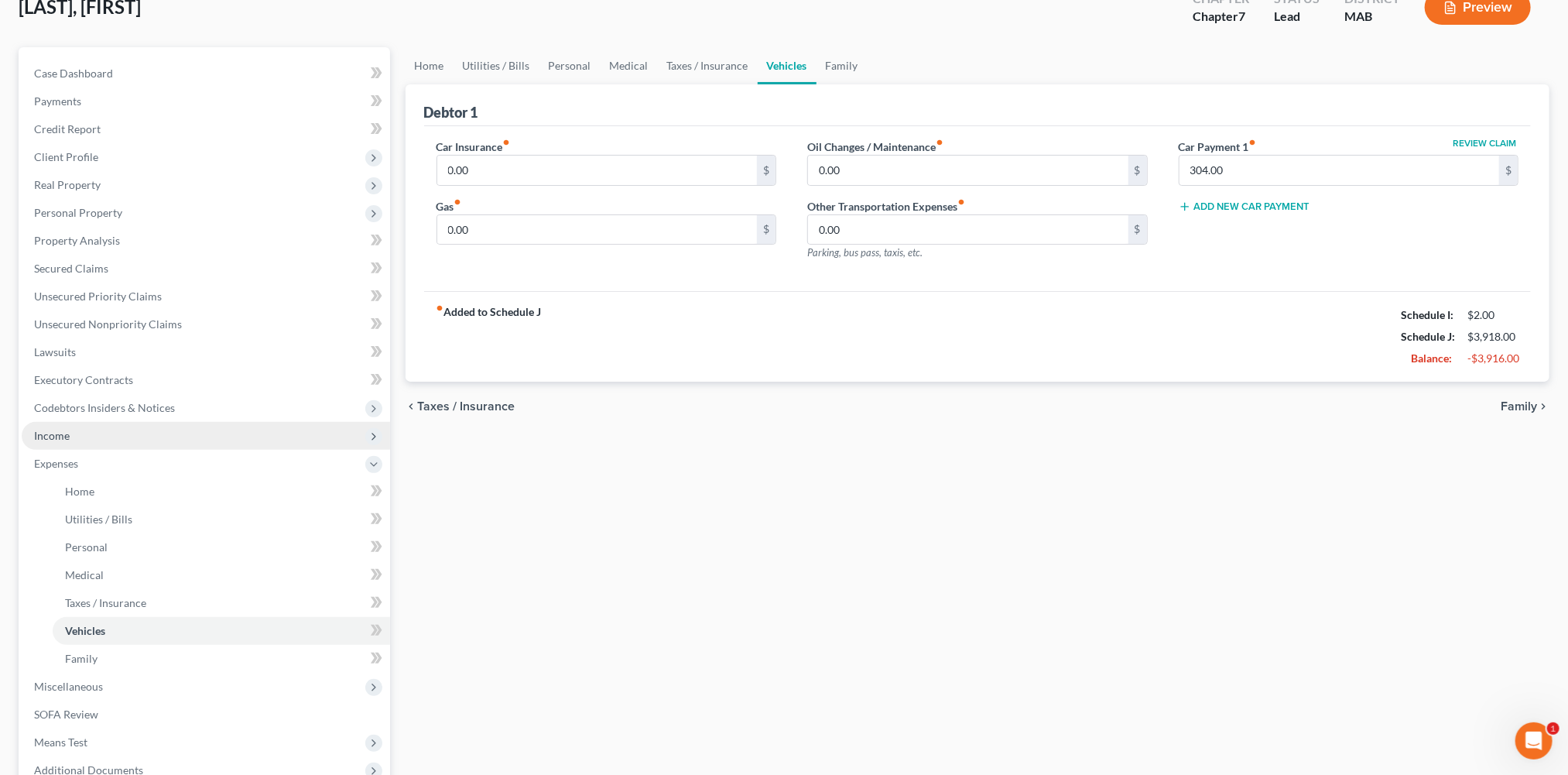 click on "Income" at bounding box center (206, 436) 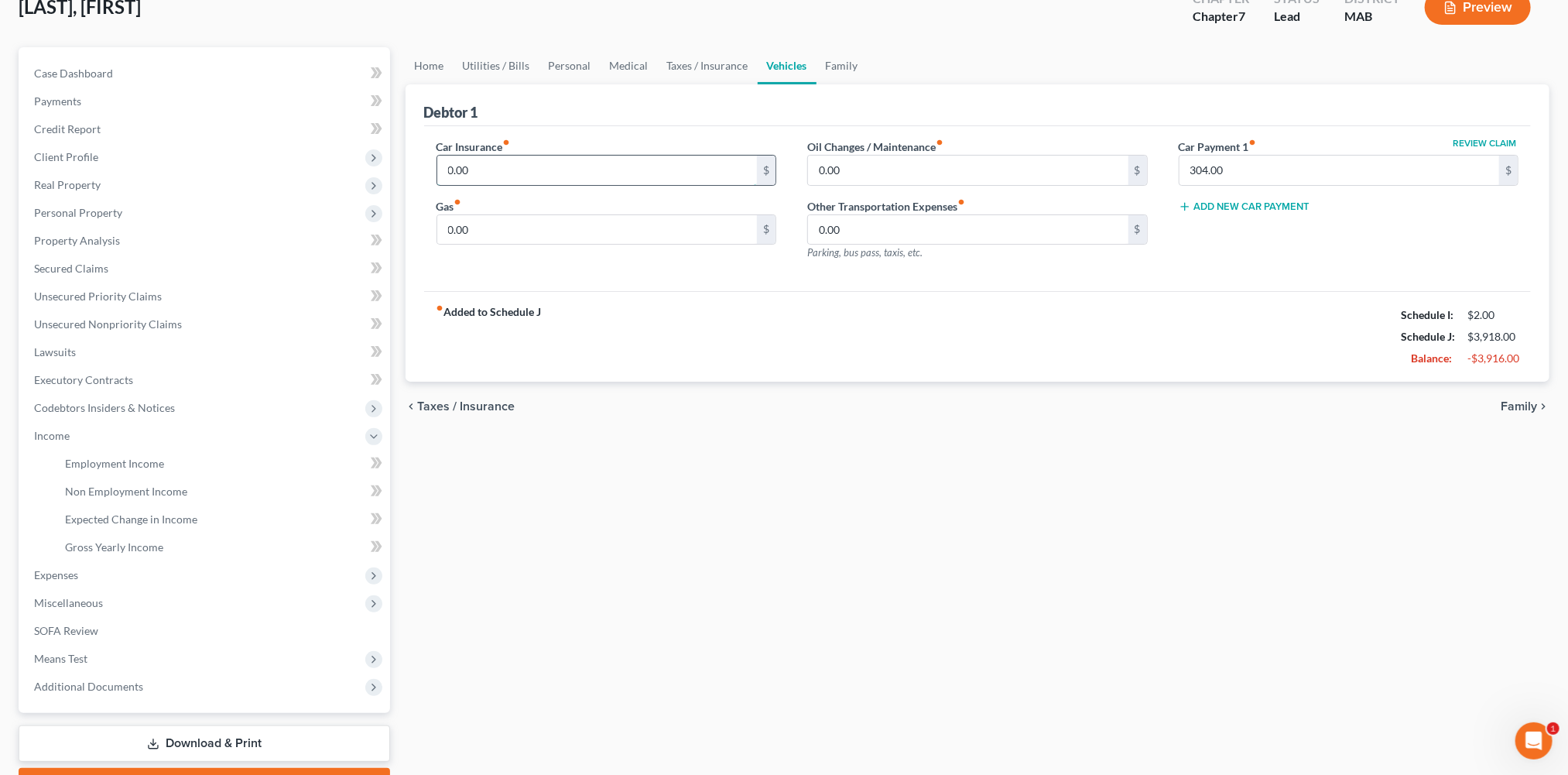click on "0.00" at bounding box center (597, 170) 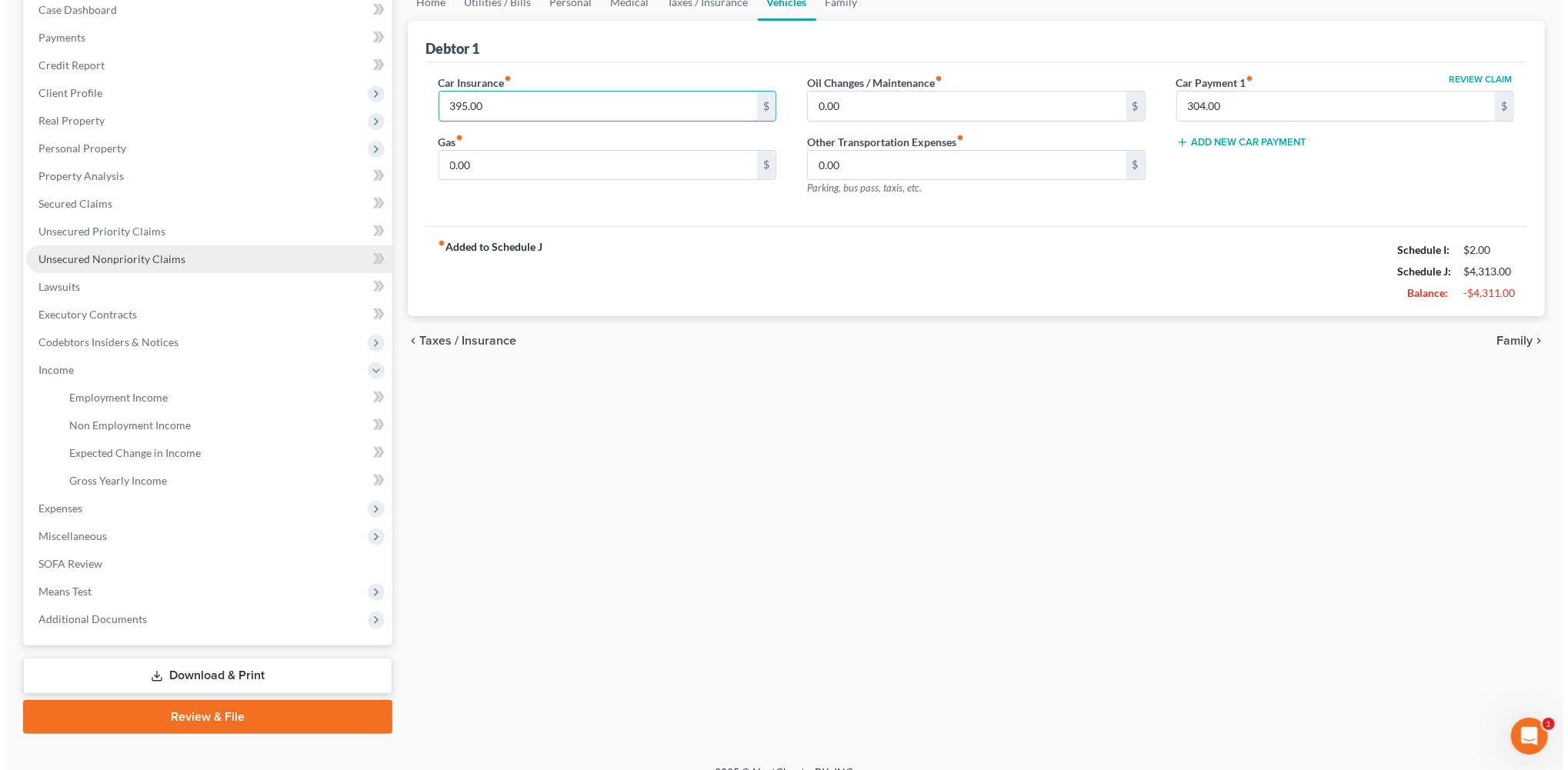 scroll, scrollTop: 290, scrollLeft: 0, axis: vertical 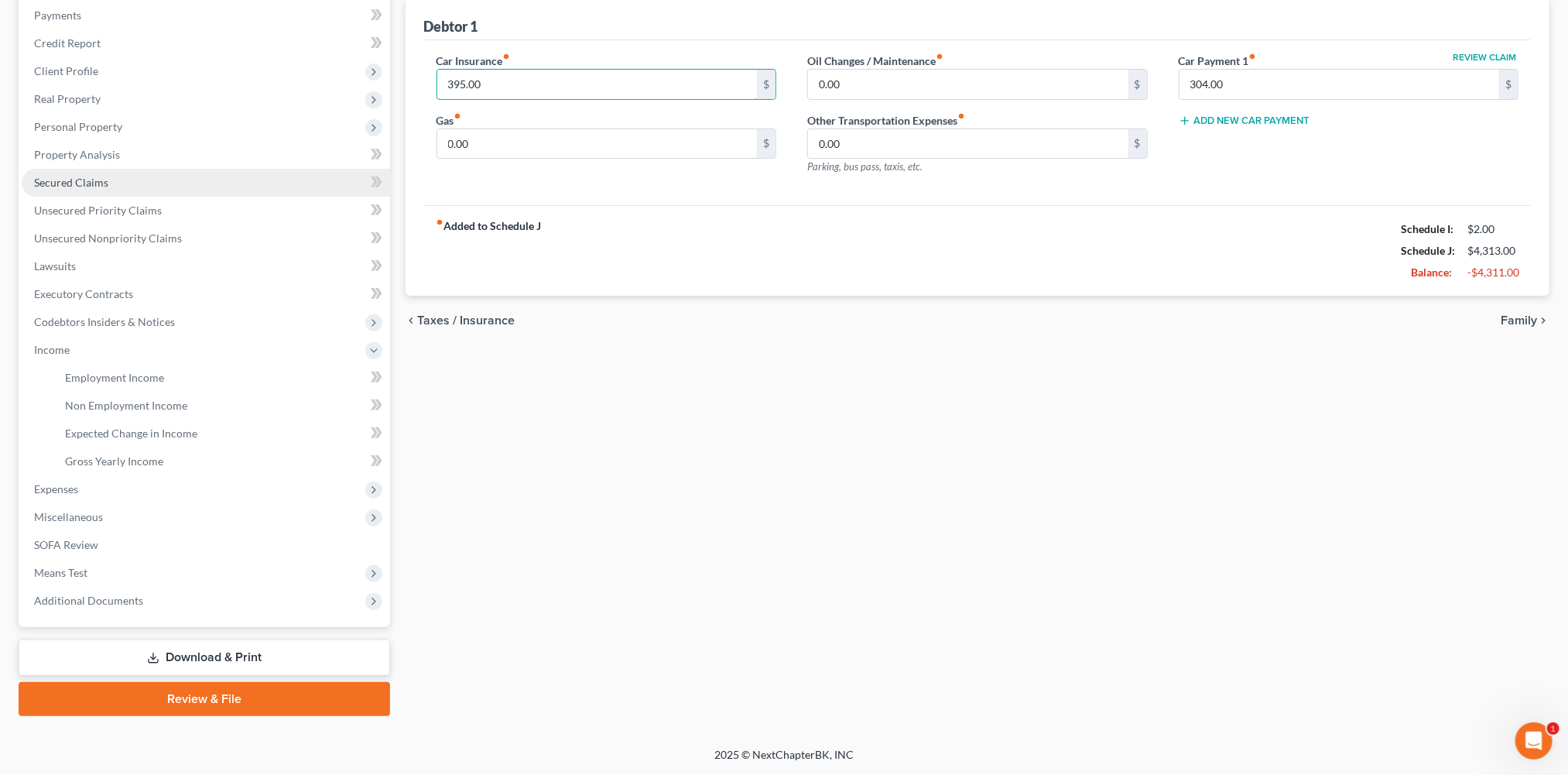type on "395.00" 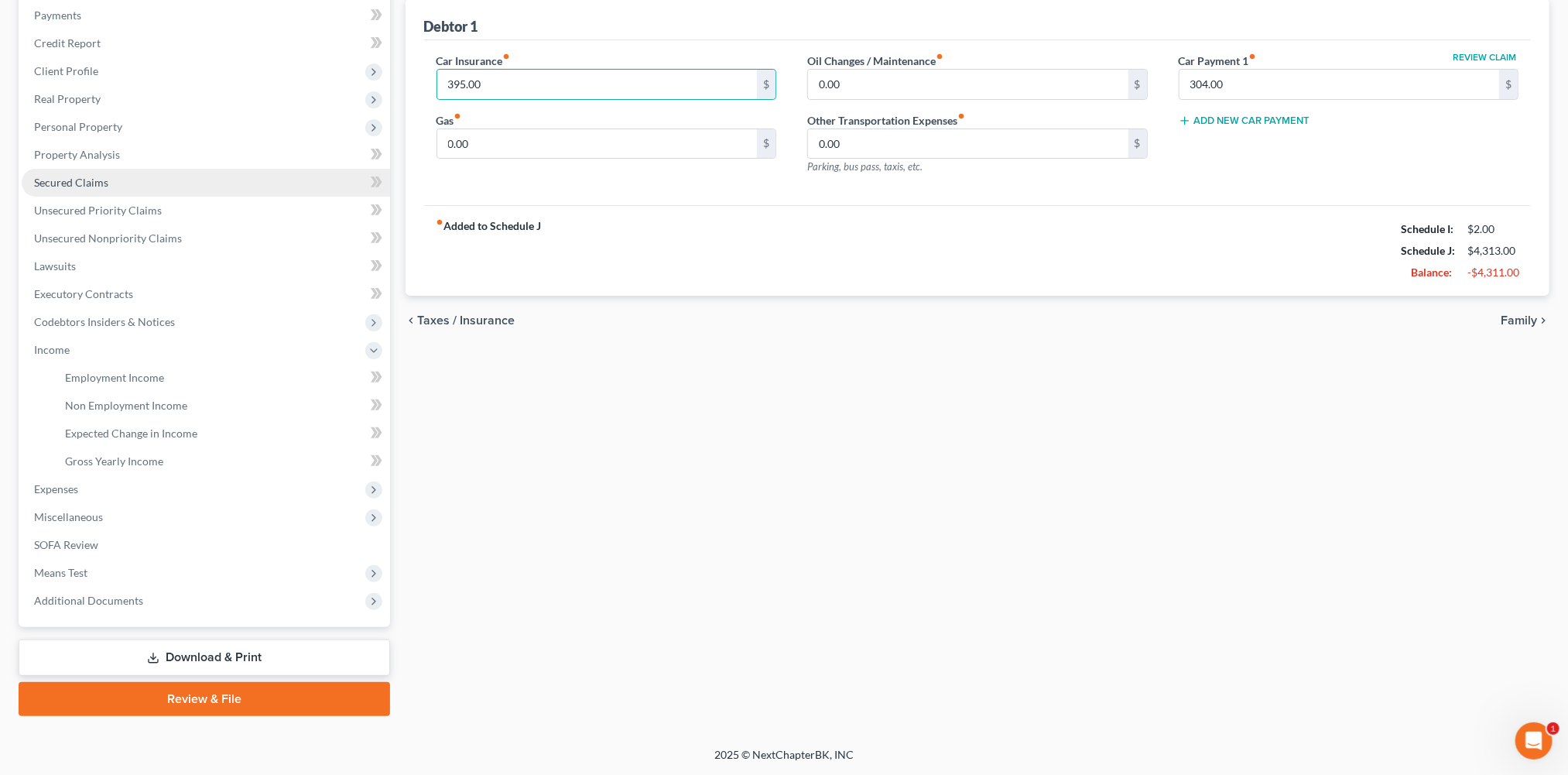 click on "Secured Claims" at bounding box center (206, 183) 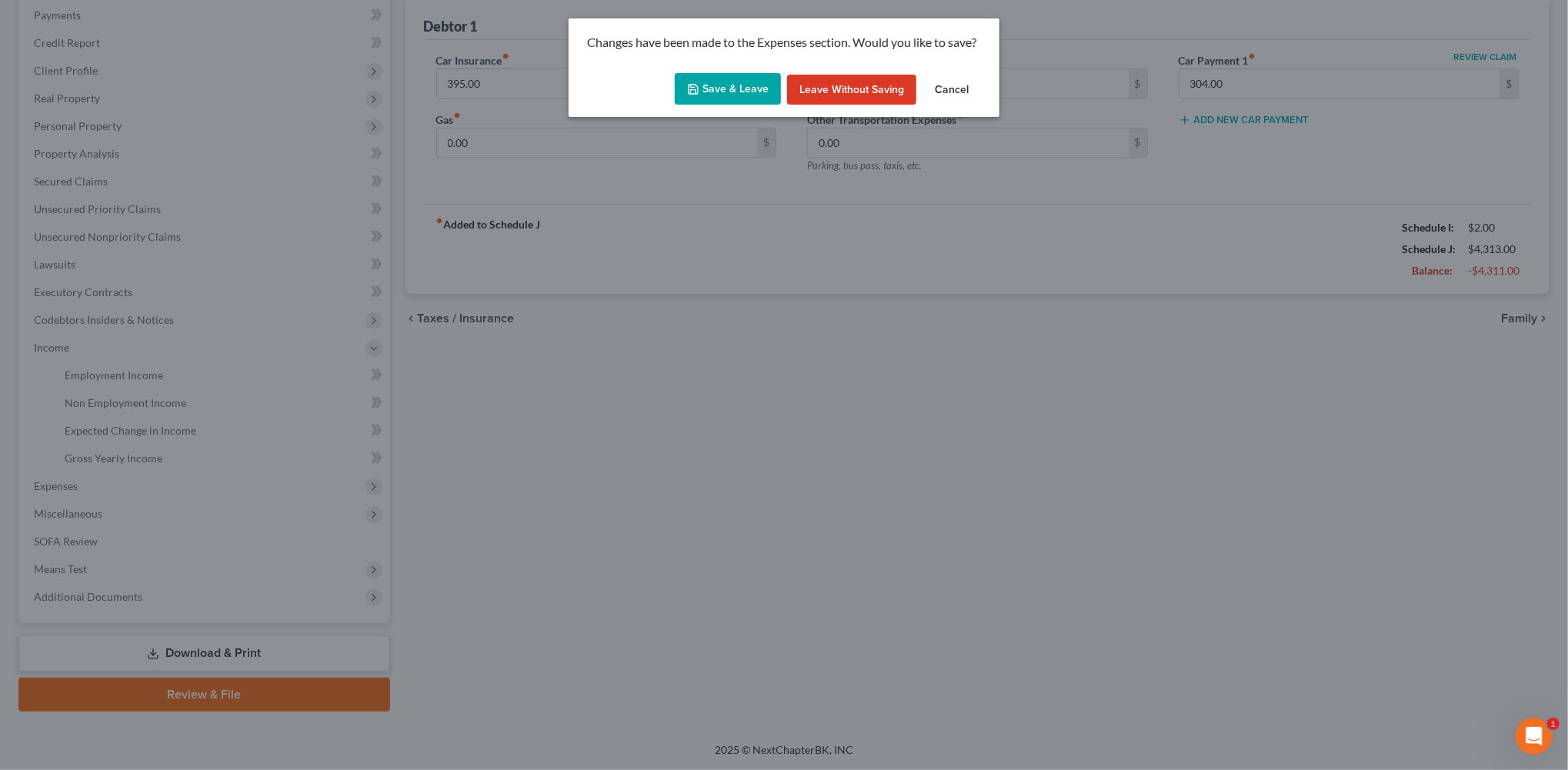 click on "Save & Leave" at bounding box center (728, 89) 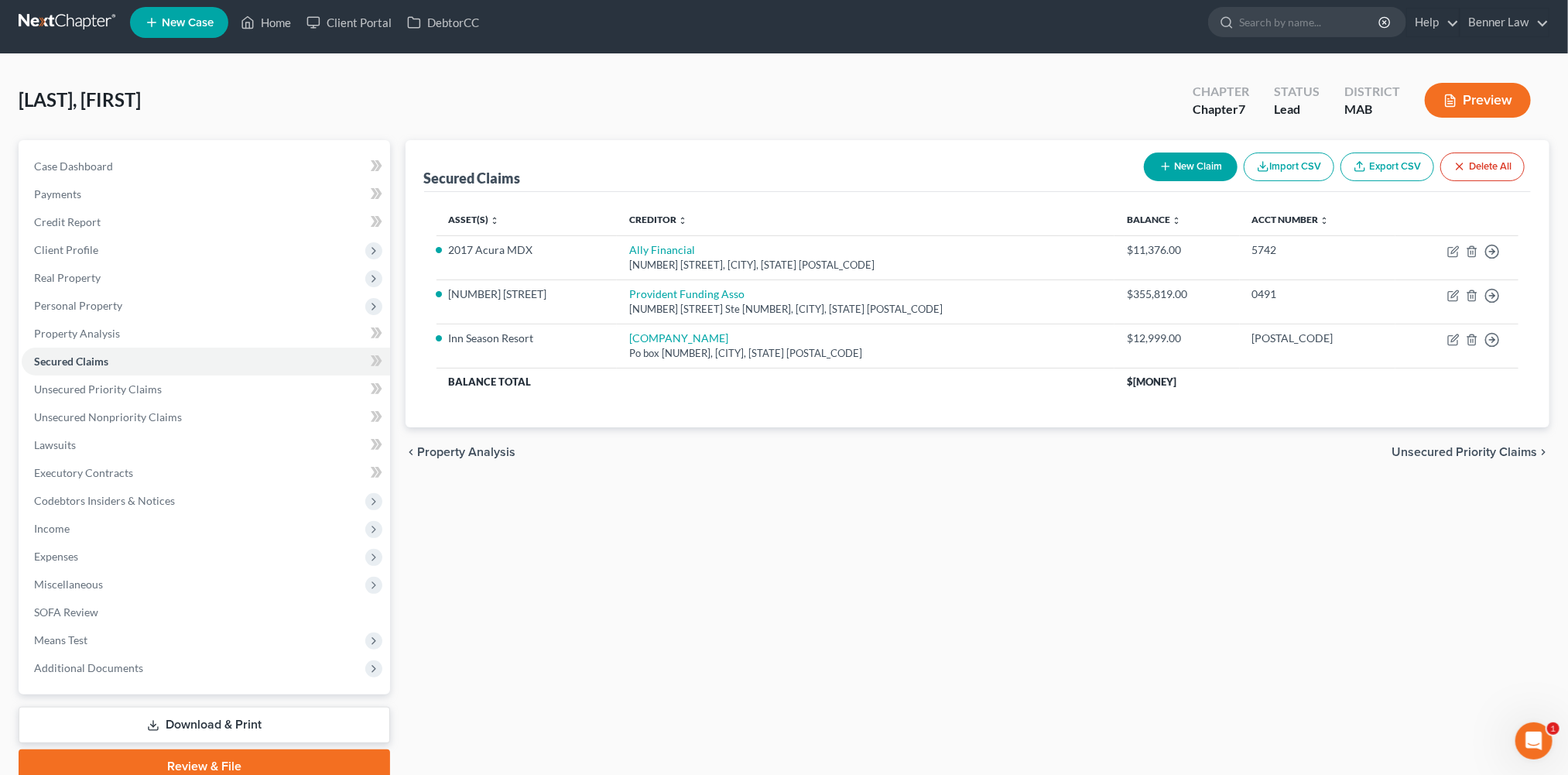 scroll, scrollTop: 0, scrollLeft: 0, axis: both 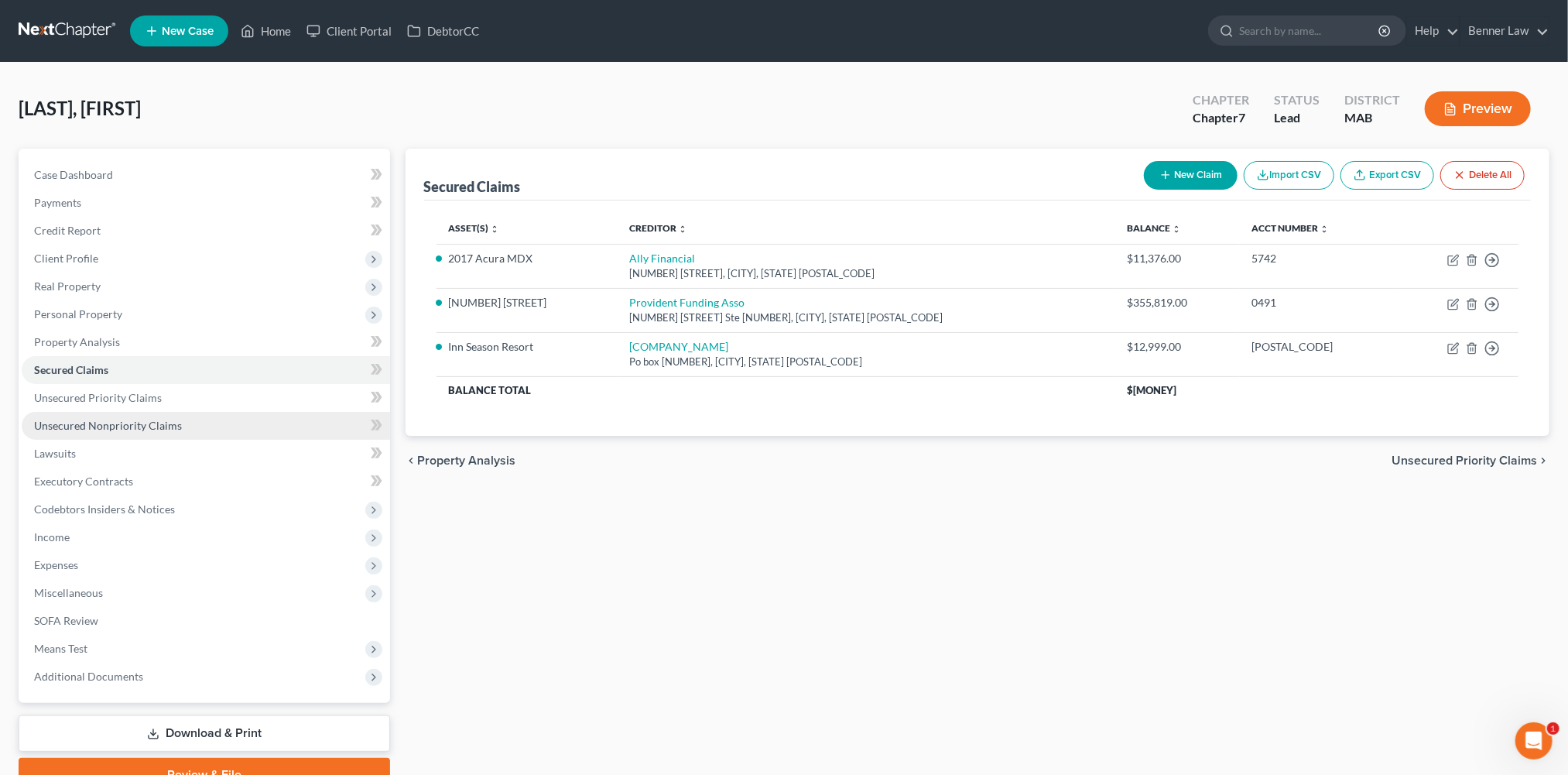 click on "Unsecured Nonpriority Claims" at bounding box center [206, 426] 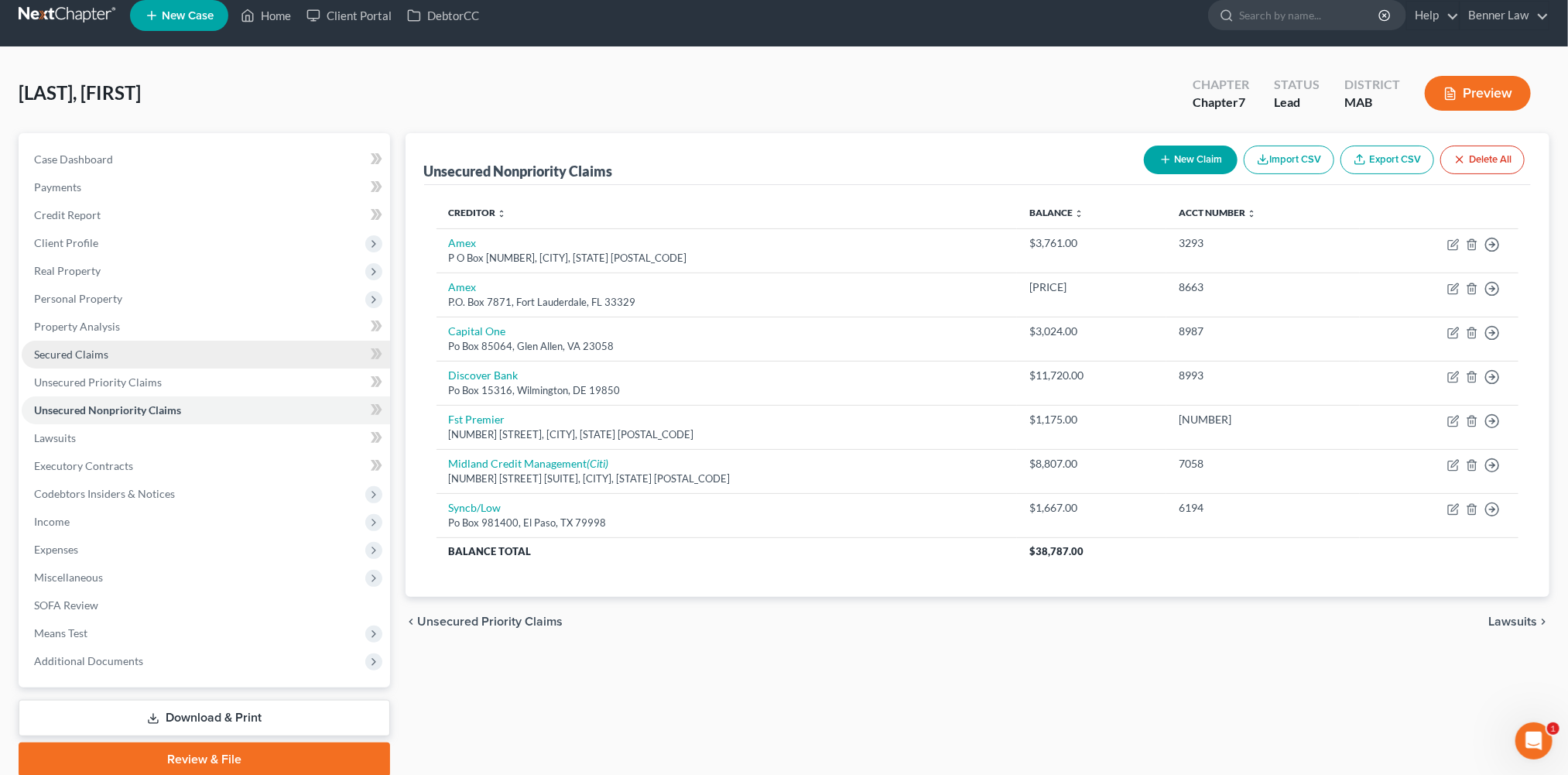 scroll, scrollTop: 19, scrollLeft: 0, axis: vertical 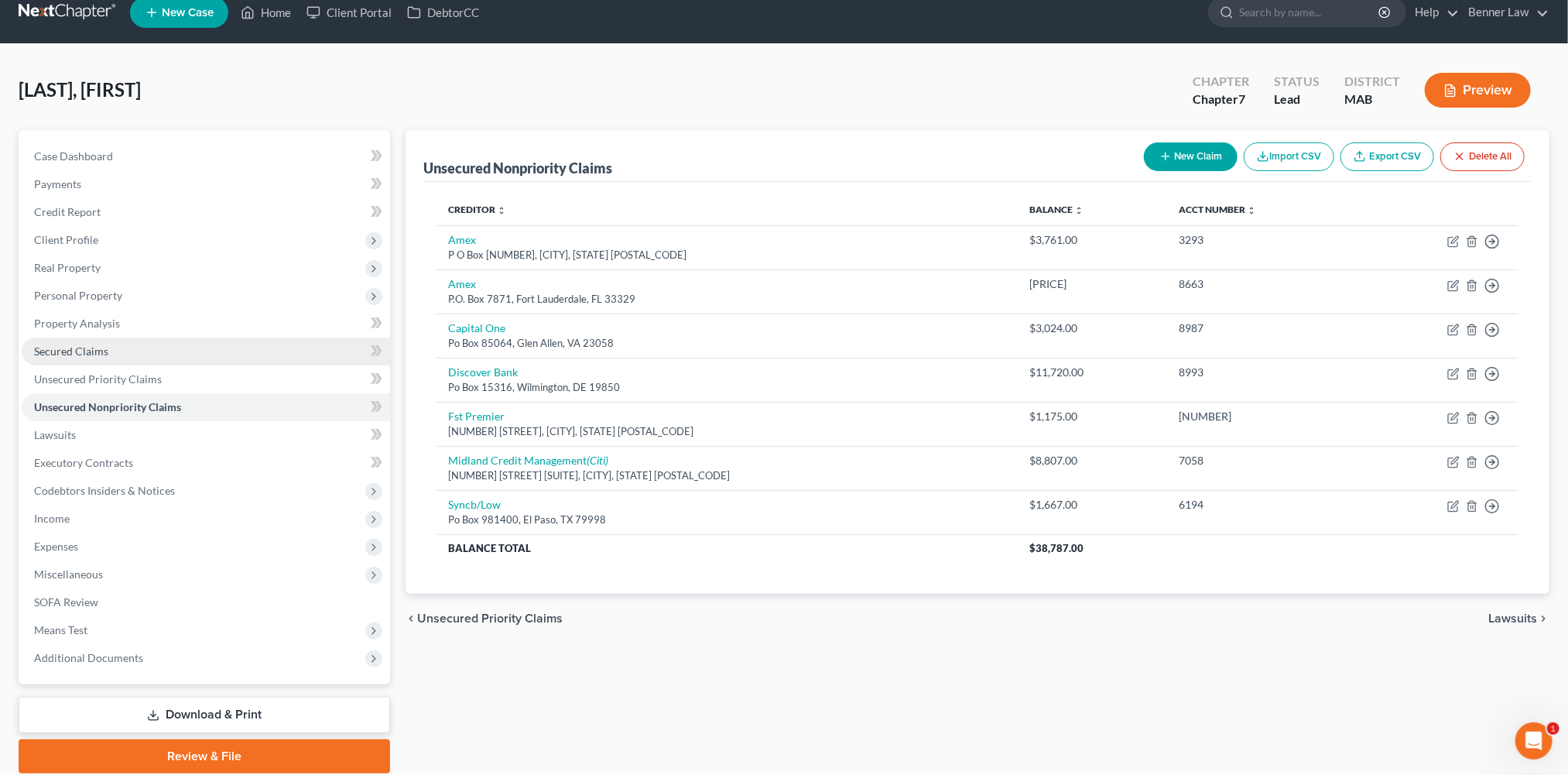 click on "Secured Claims" at bounding box center (206, 351) 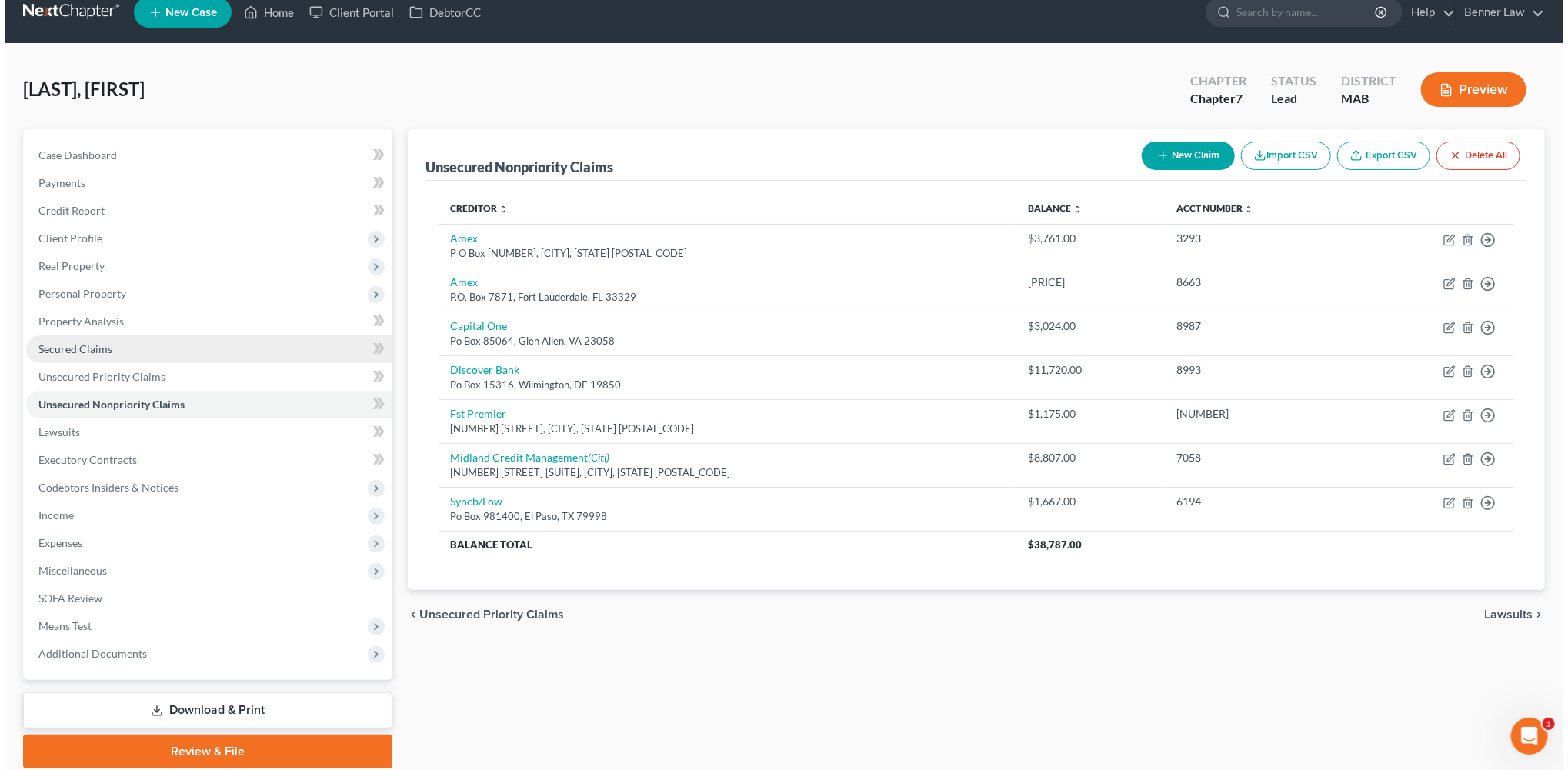 scroll, scrollTop: 0, scrollLeft: 0, axis: both 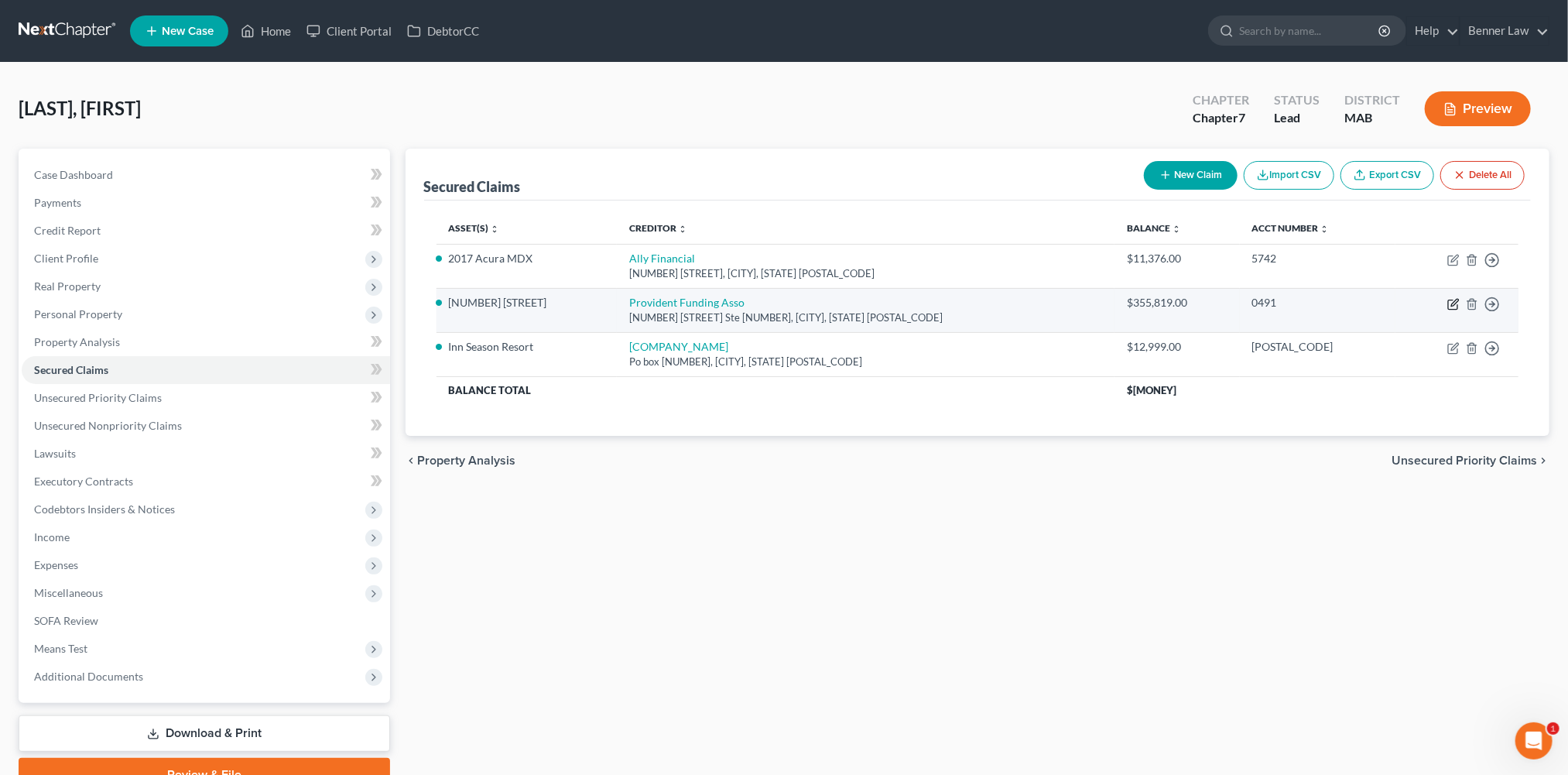click 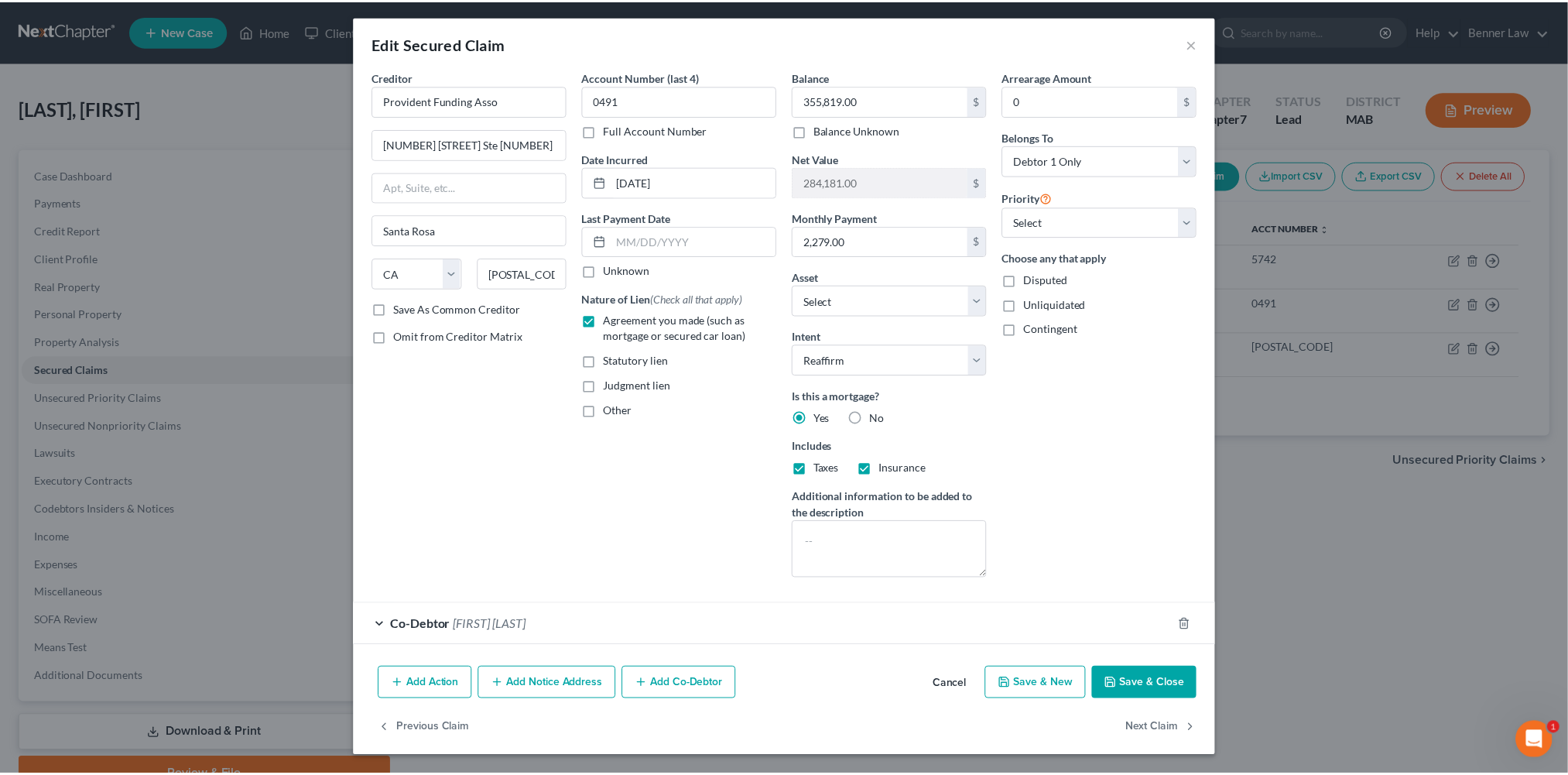 scroll, scrollTop: 189, scrollLeft: 0, axis: vertical 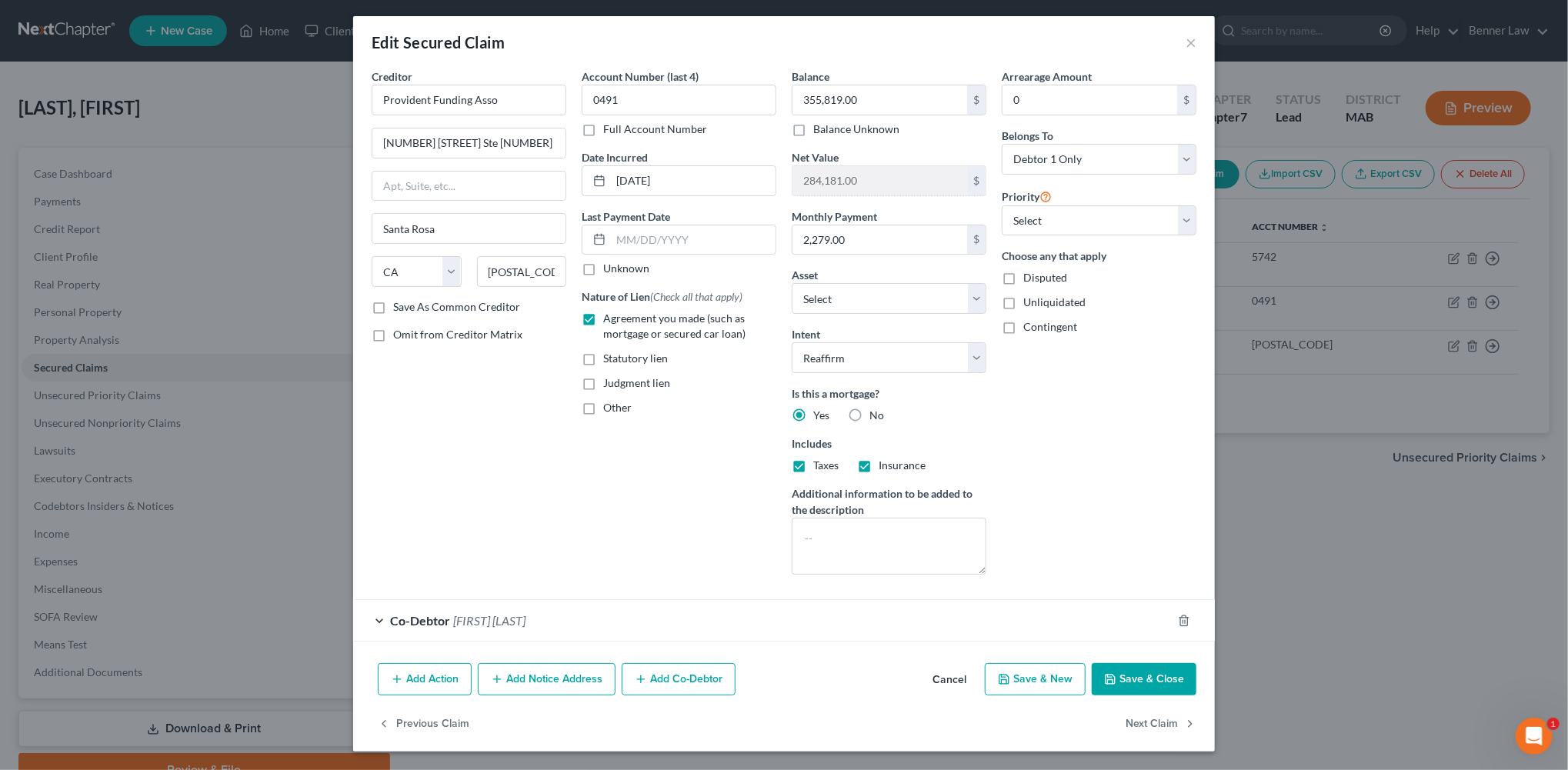 click on "Save & Close" at bounding box center (1144, 679) 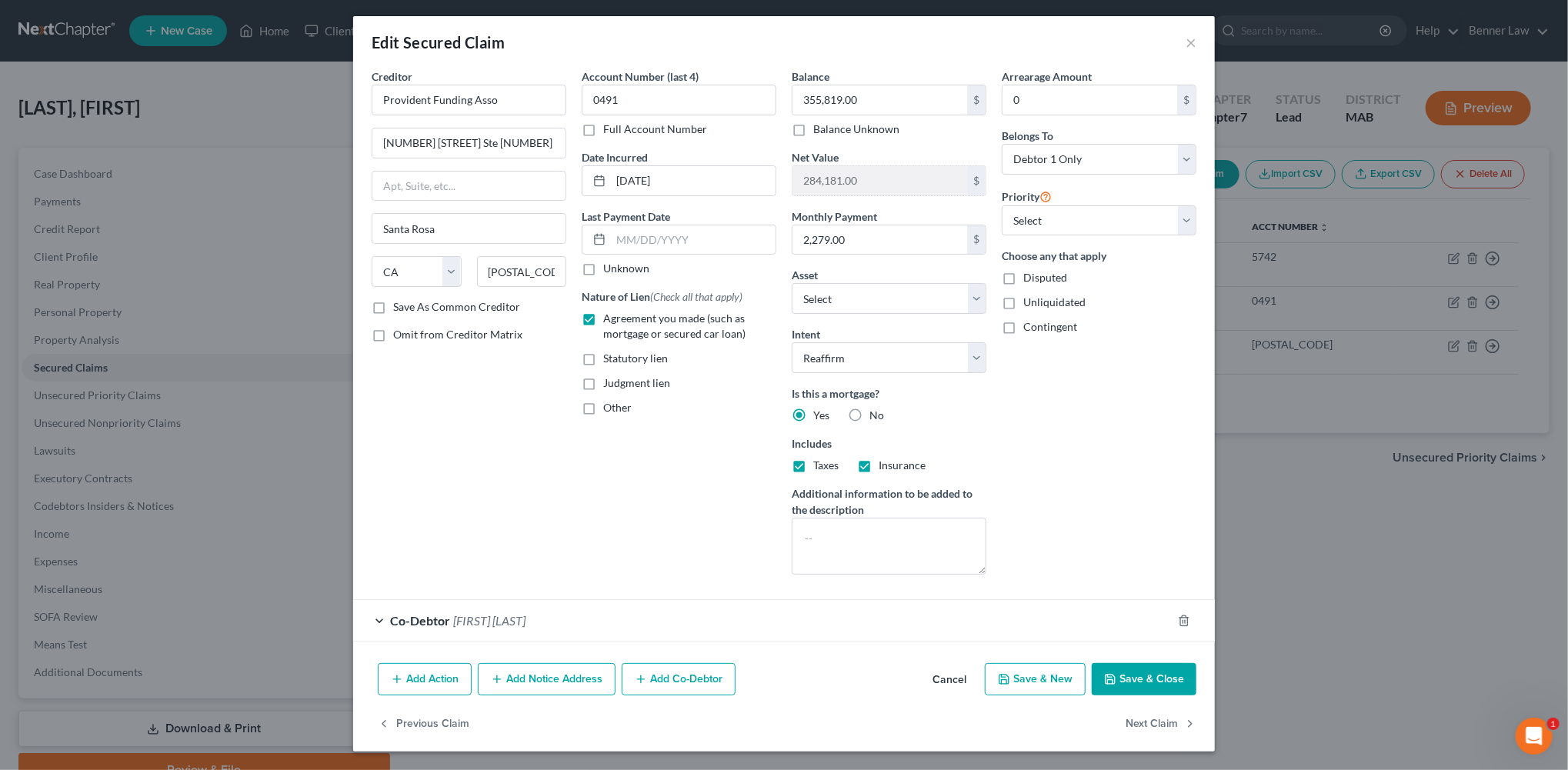 select on "10" 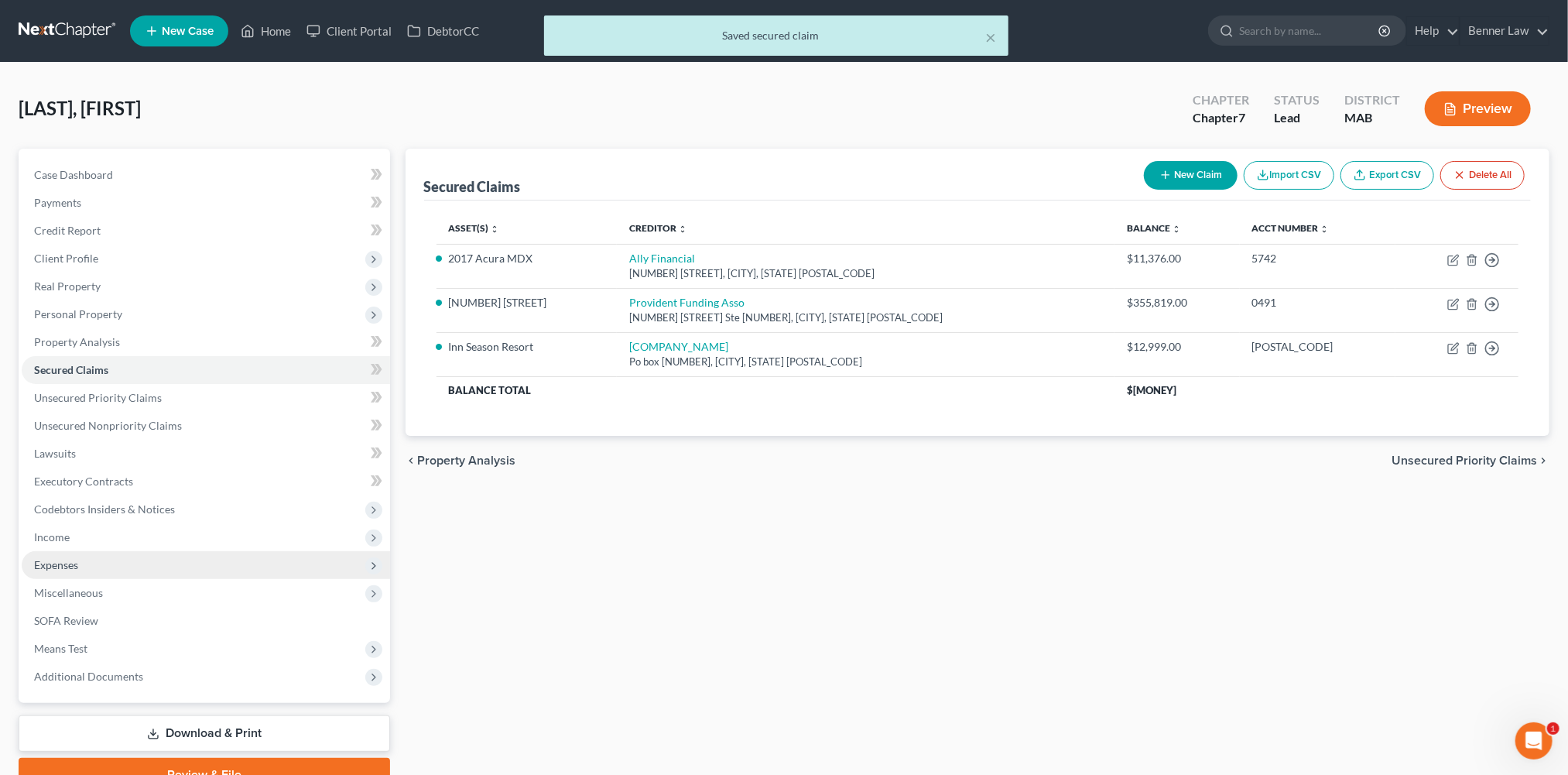 drag, startPoint x: 104, startPoint y: 690, endPoint x: 99, endPoint y: 702, distance: 13 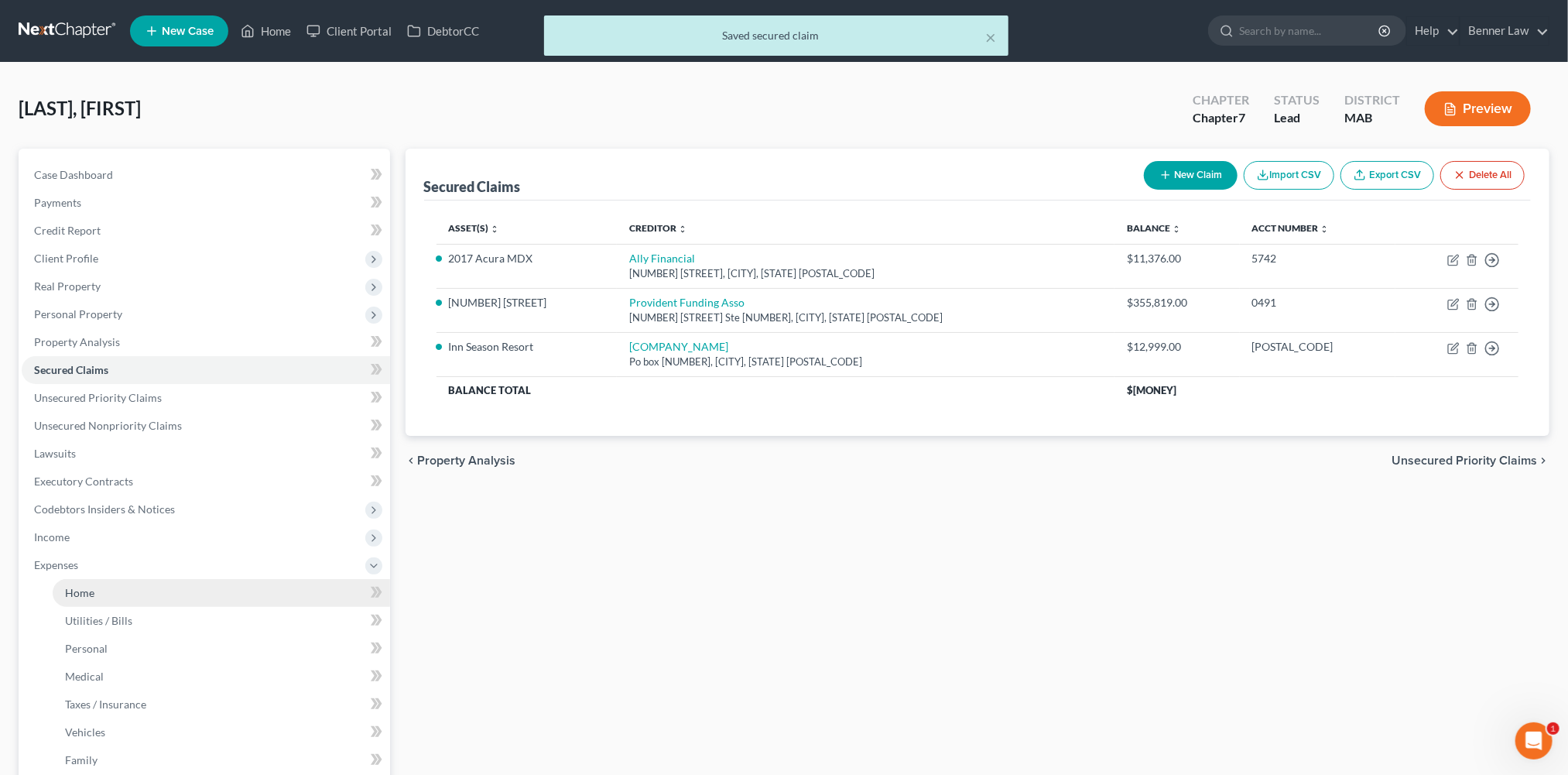 drag, startPoint x: 102, startPoint y: 742, endPoint x: 105, endPoint y: 731, distance: 11.40175 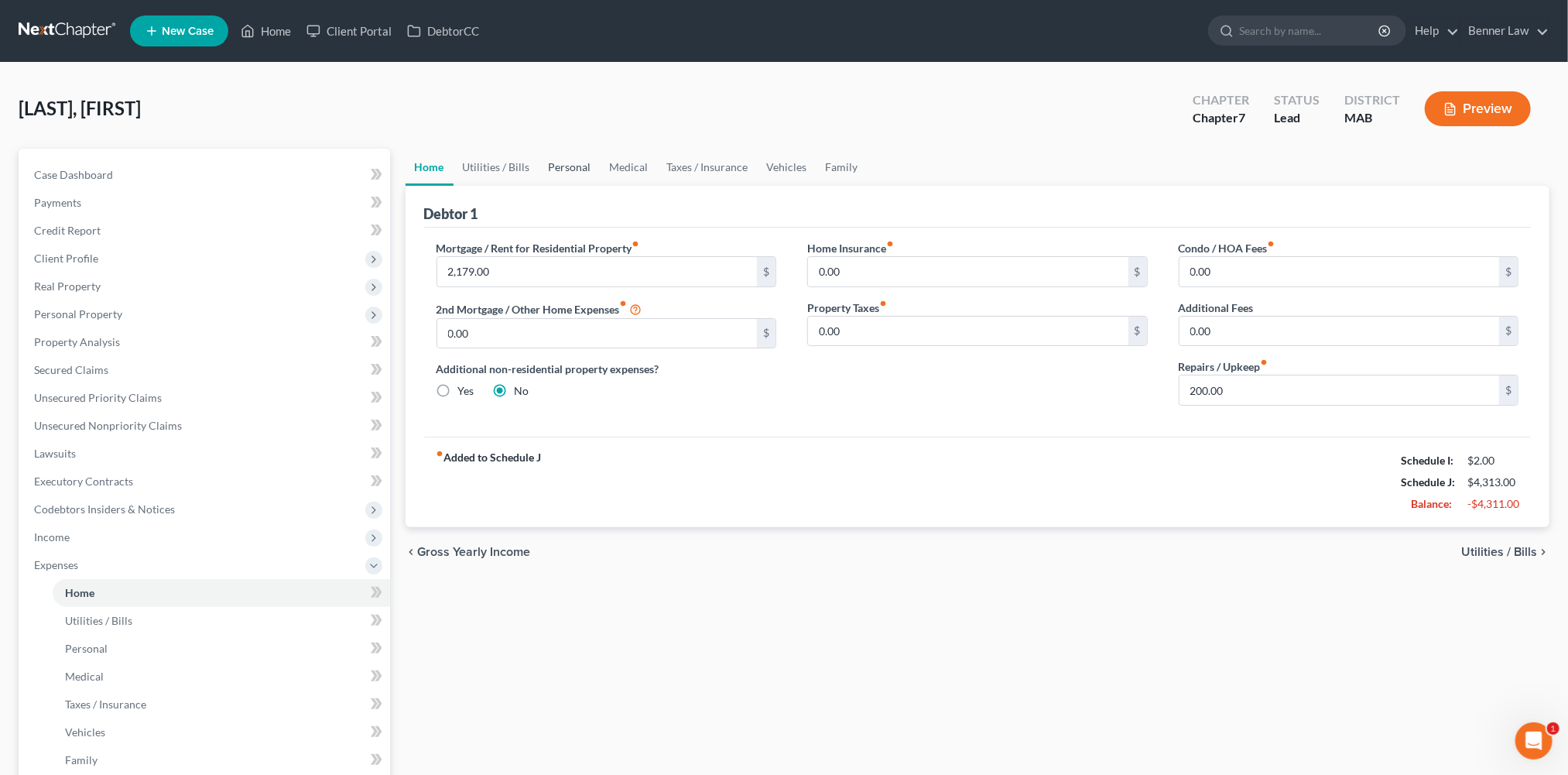 click on "Personal" at bounding box center [570, 167] 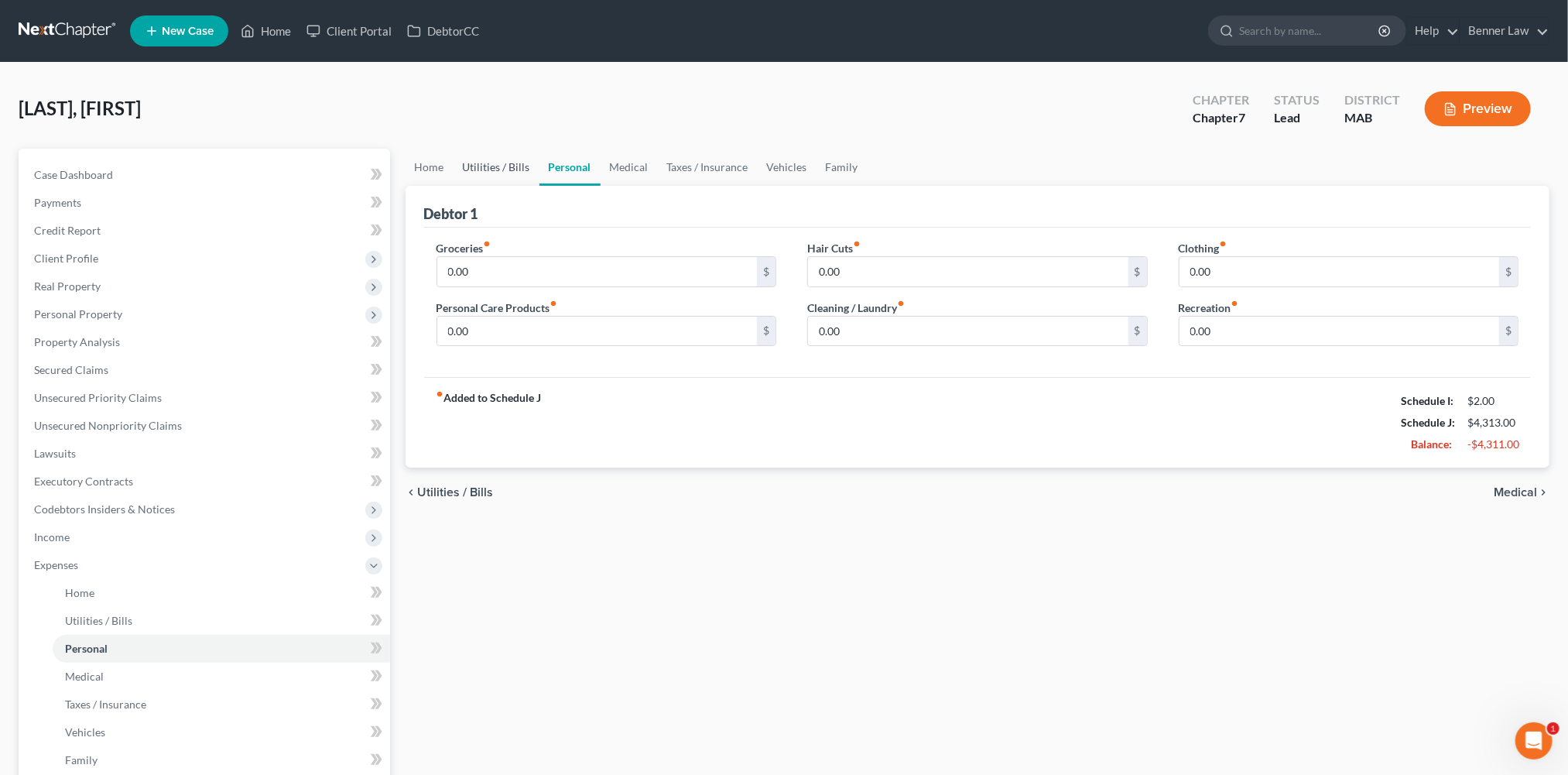 click on "Utilities / Bills" at bounding box center [496, 167] 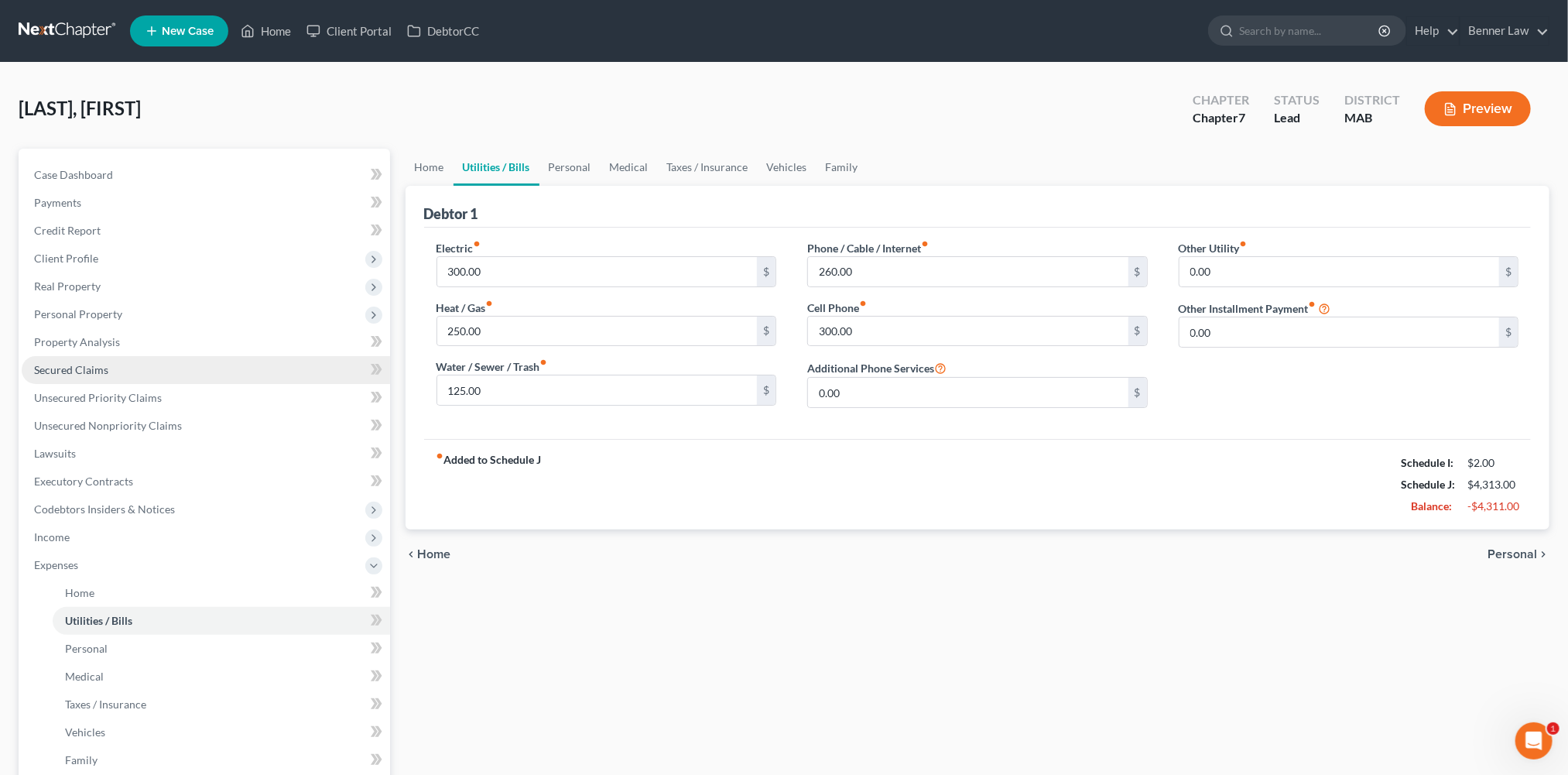 click on "Secured Claims" at bounding box center (71, 369) 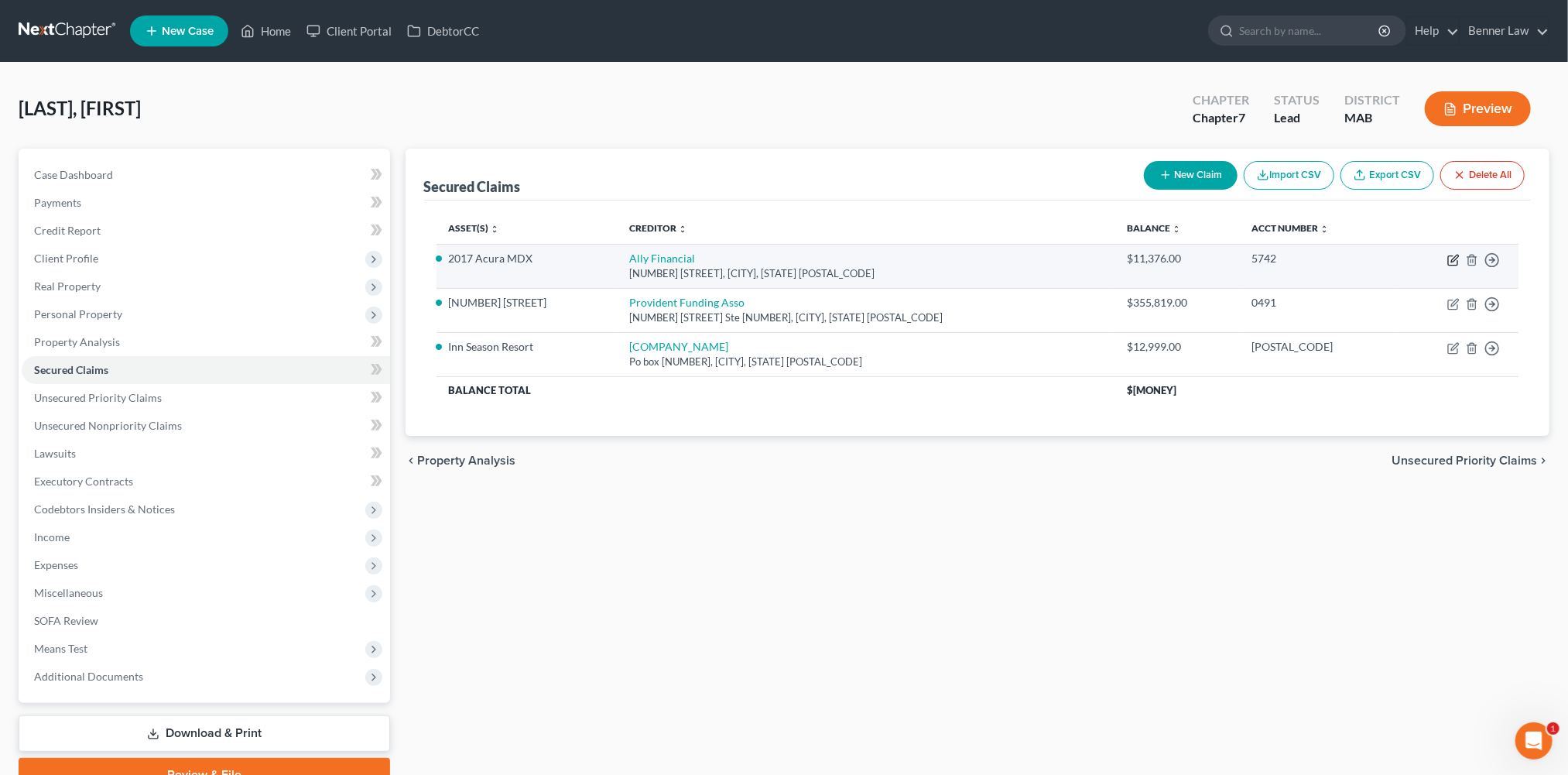 click at bounding box center [1453, 260] 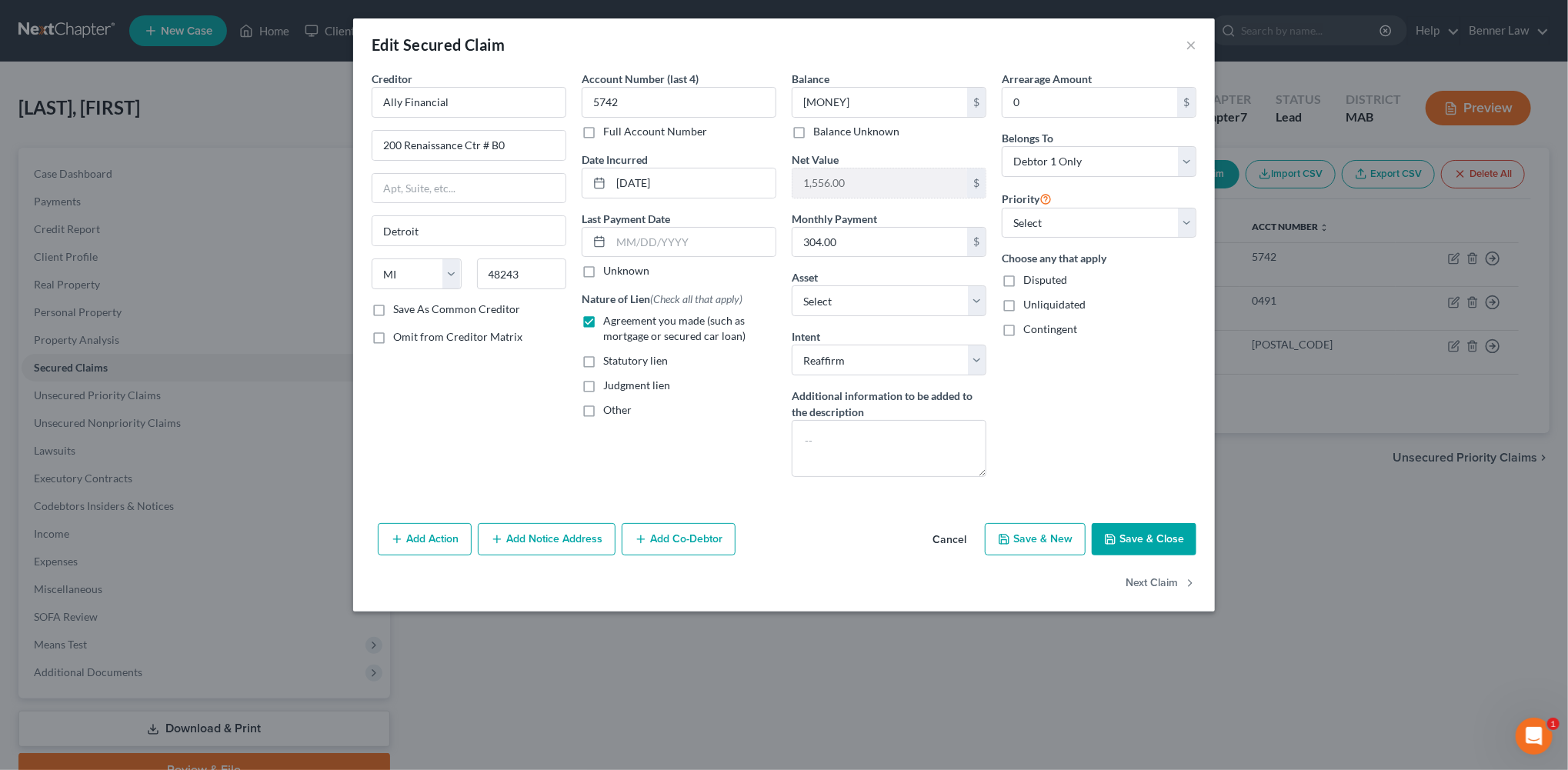 drag, startPoint x: 1220, startPoint y: 671, endPoint x: 1159, endPoint y: 660, distance: 61.98387 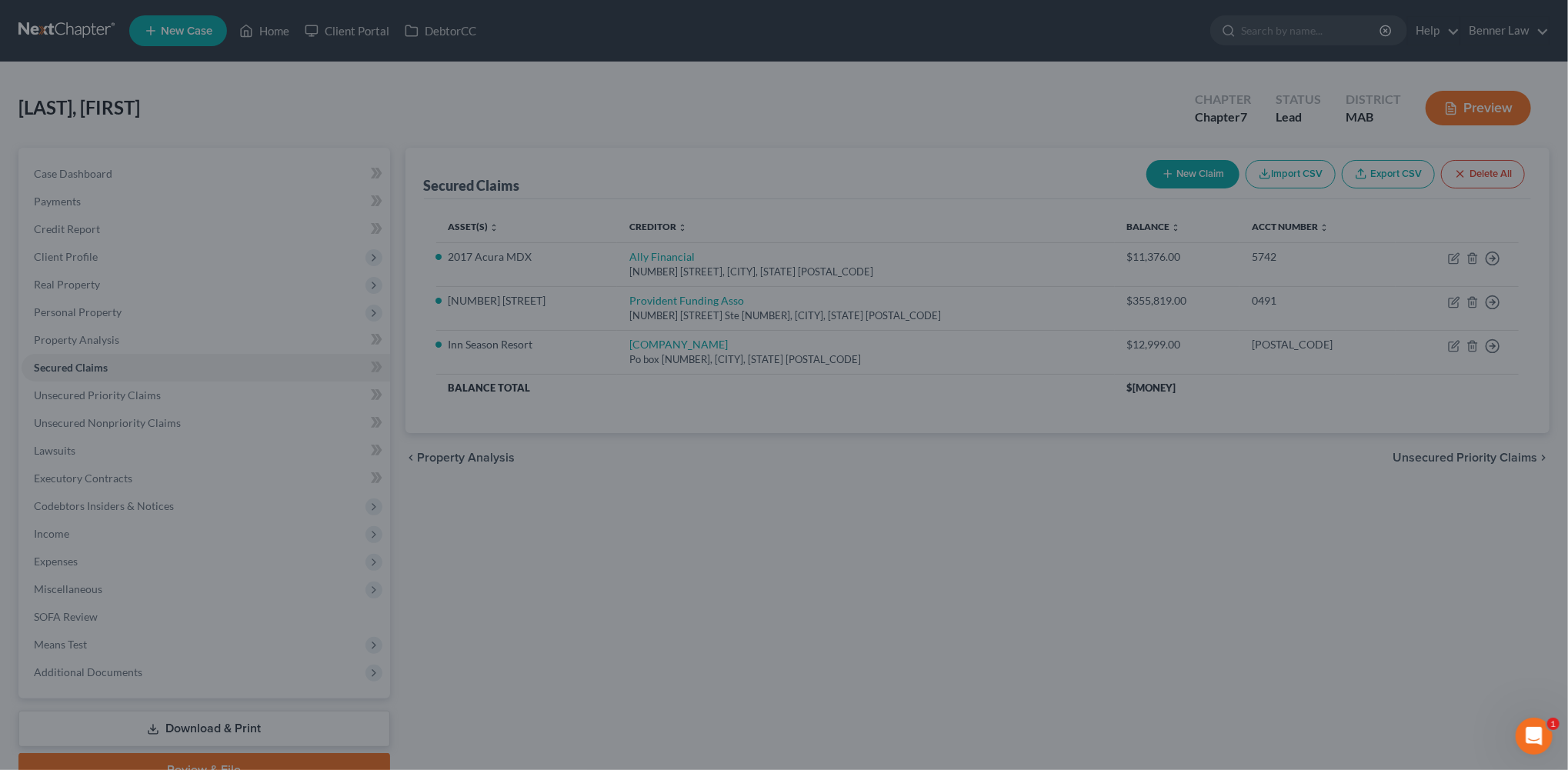 select on "3" 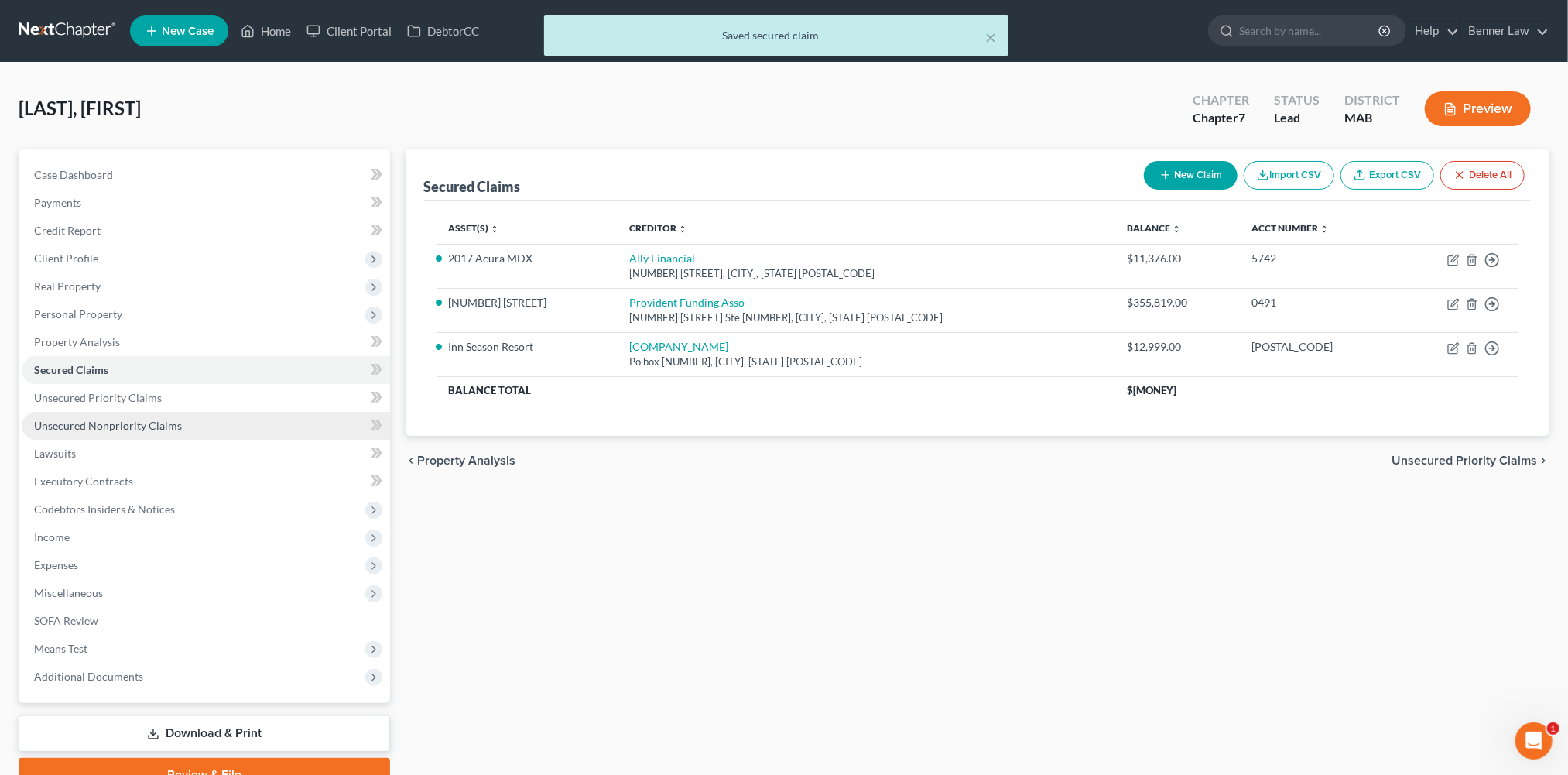 click on "Unsecured Nonpriority Claims" at bounding box center (108, 425) 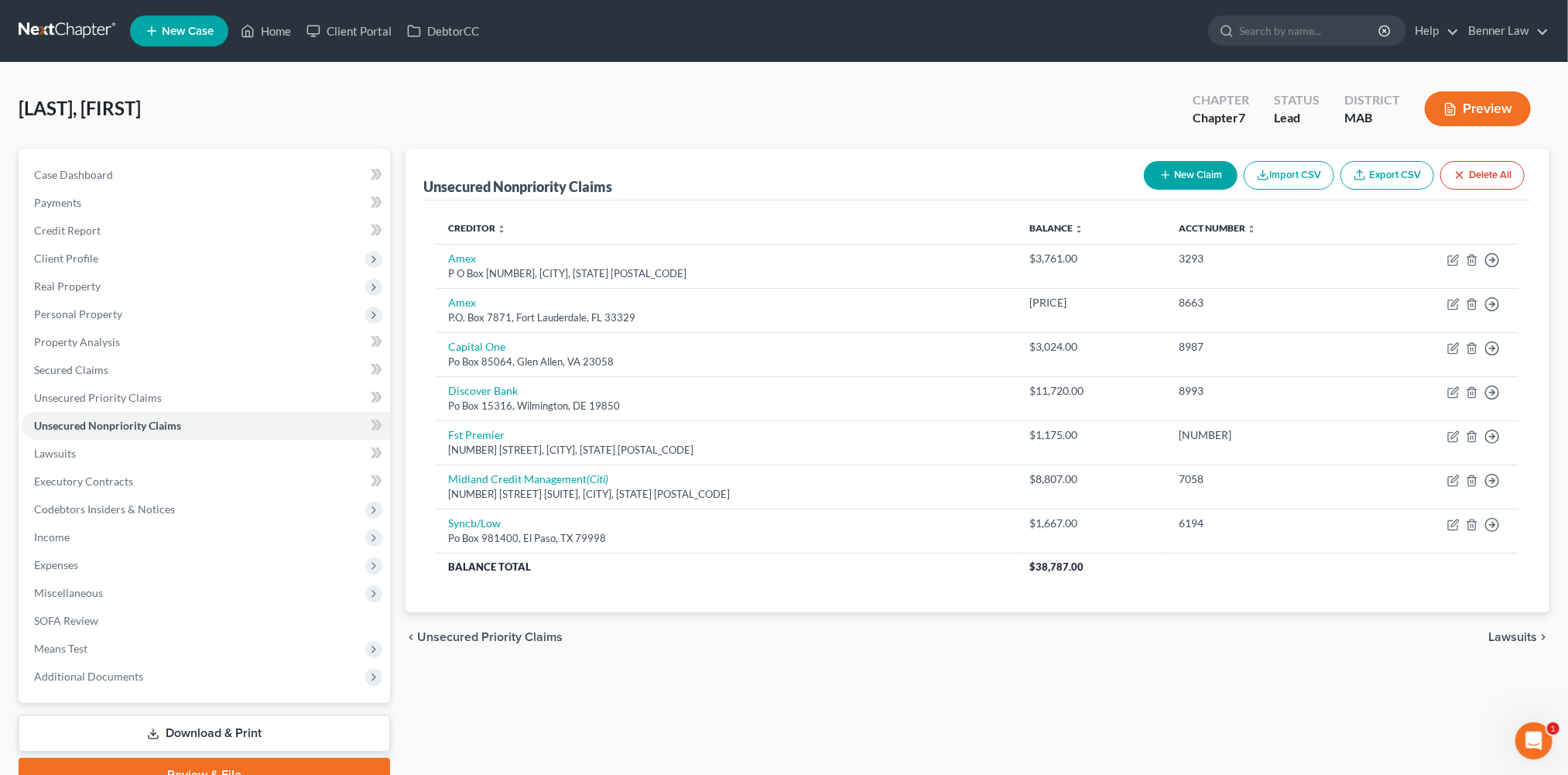 click on "New Case" at bounding box center (187, 31) 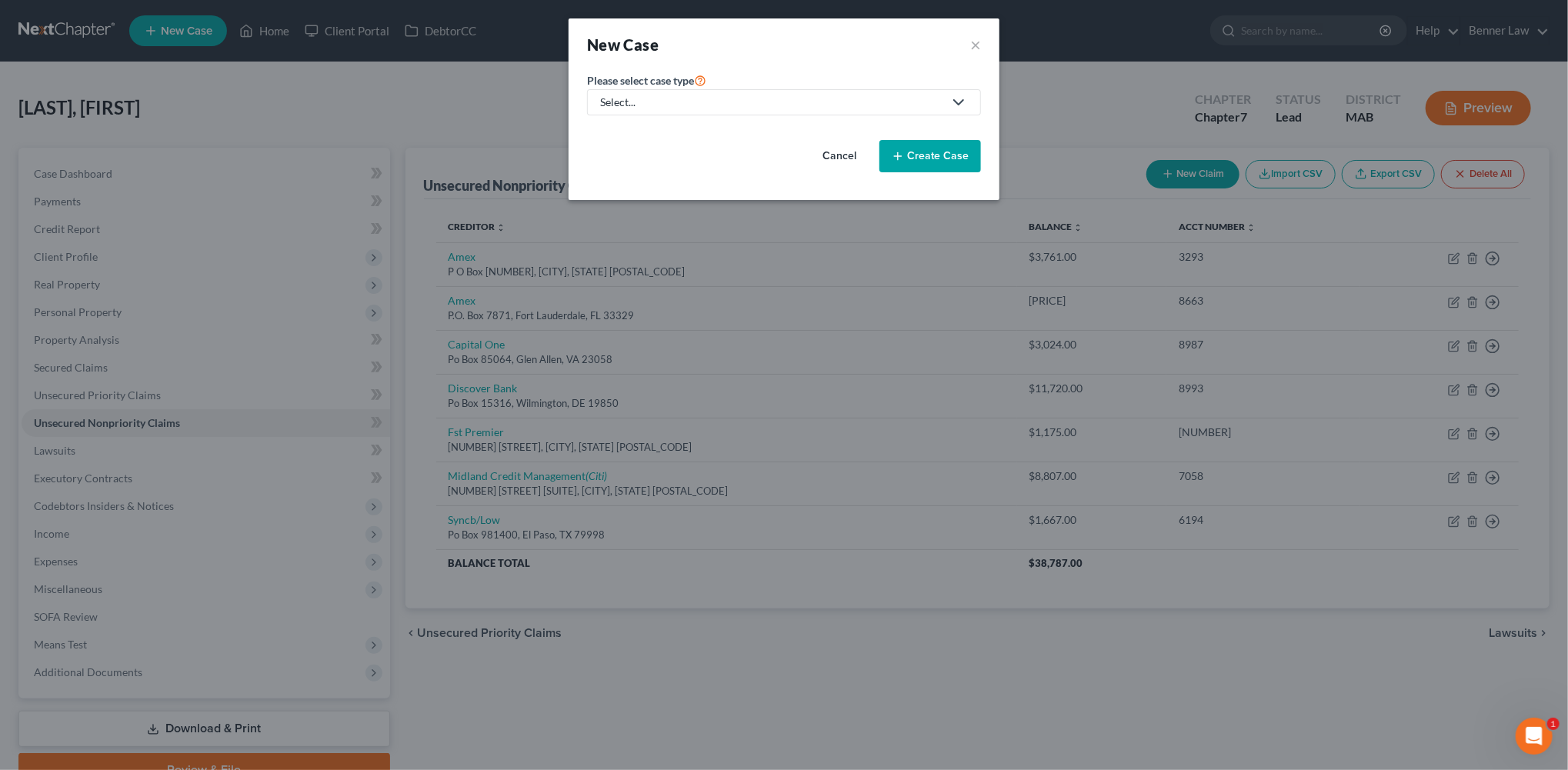 click on "Select..." at bounding box center (784, 102) 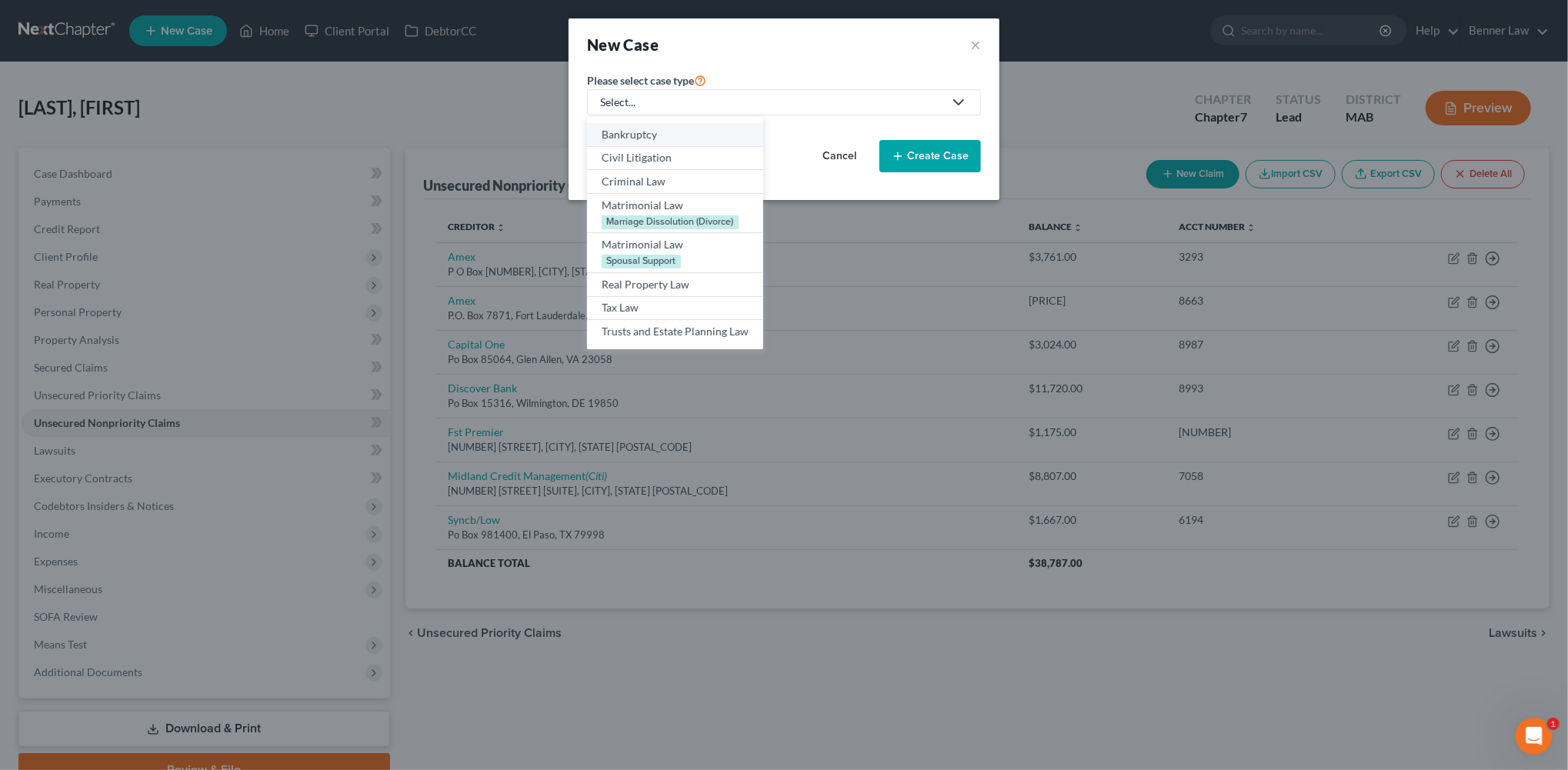 click on "Bankruptcy" at bounding box center (675, 135) 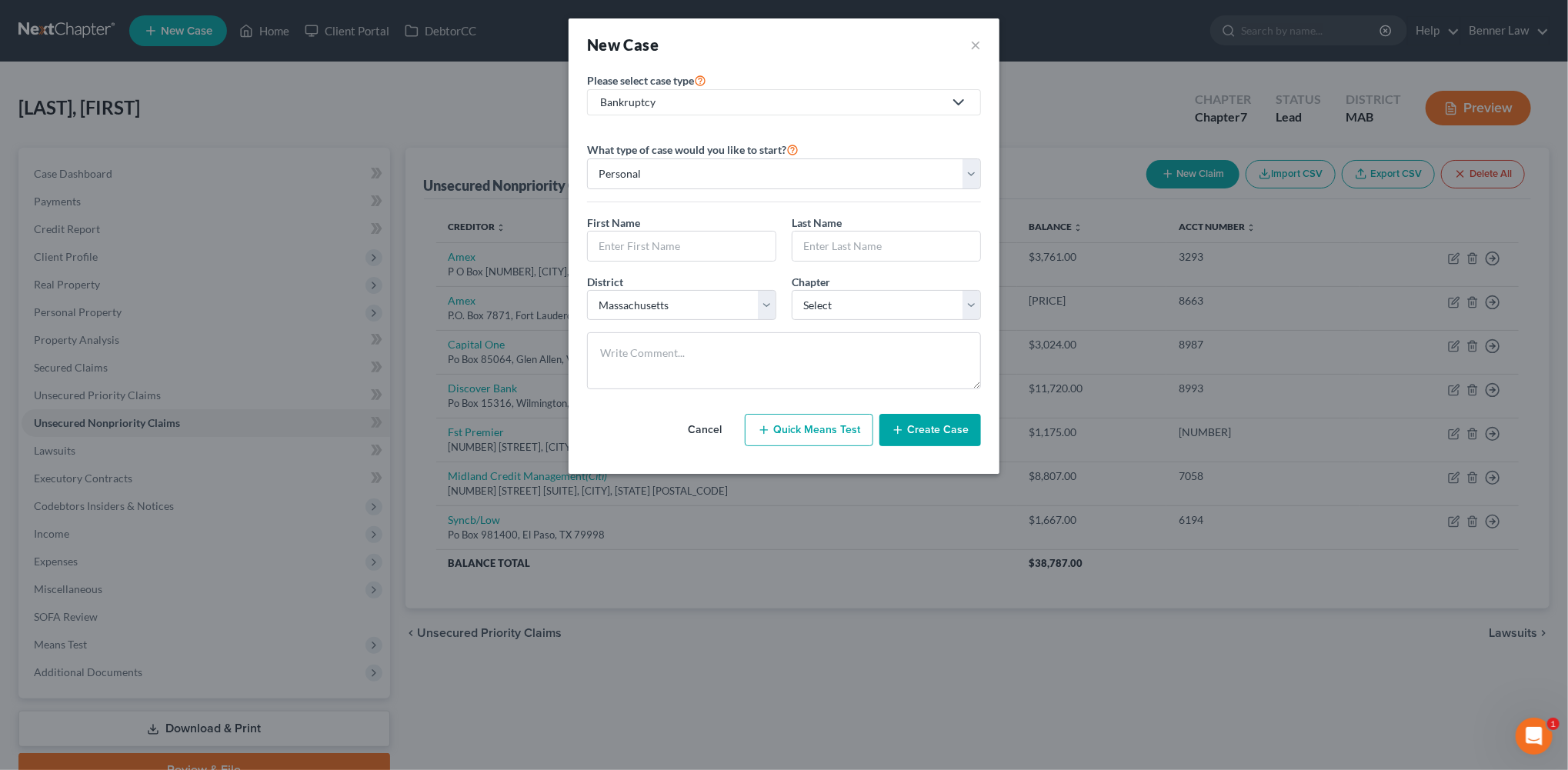 drag, startPoint x: 439, startPoint y: 173, endPoint x: 404, endPoint y: 105, distance: 76.47876 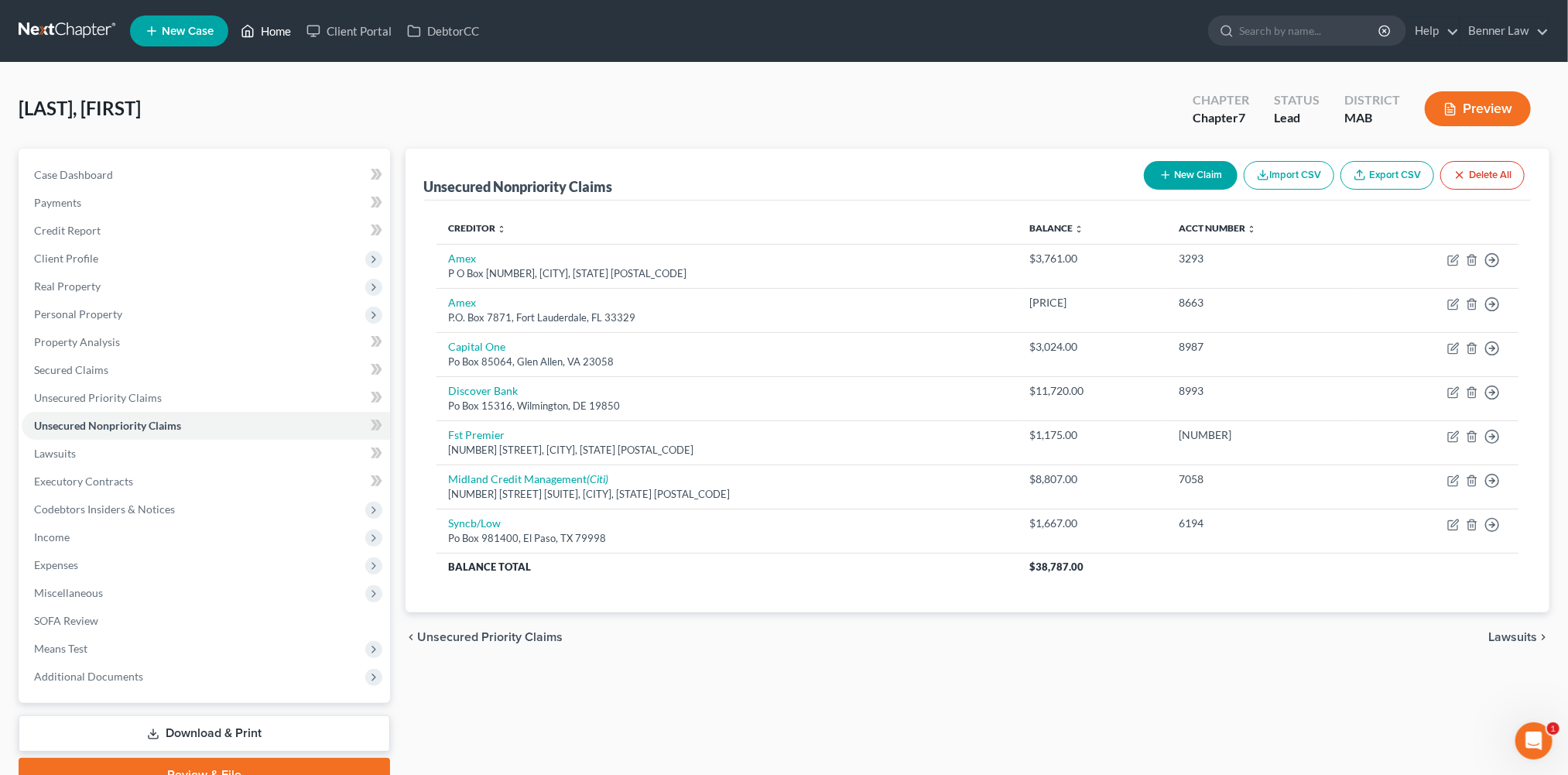 click on "Home" at bounding box center [265, 31] 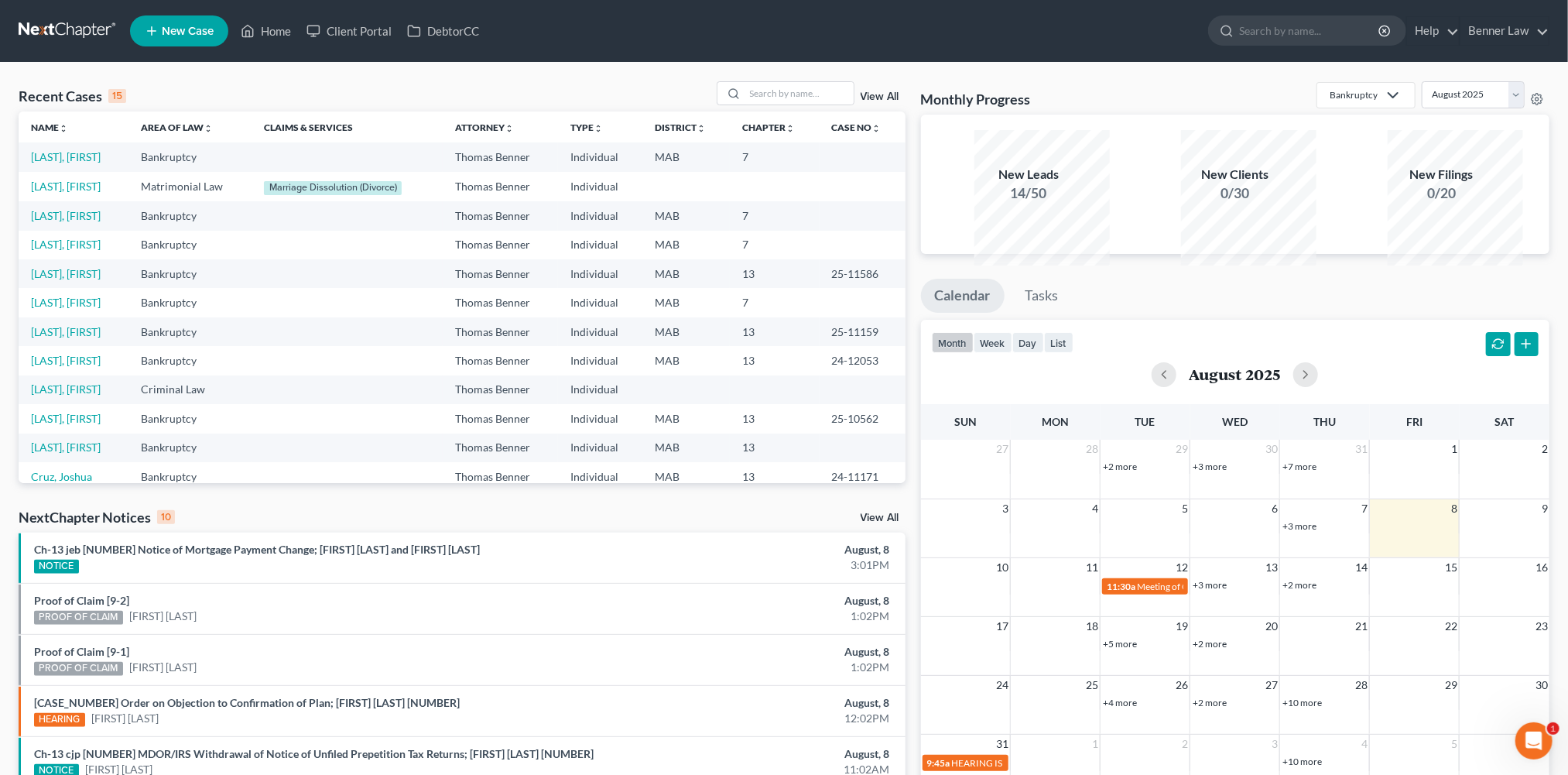 click on "New Case" at bounding box center (187, 31) 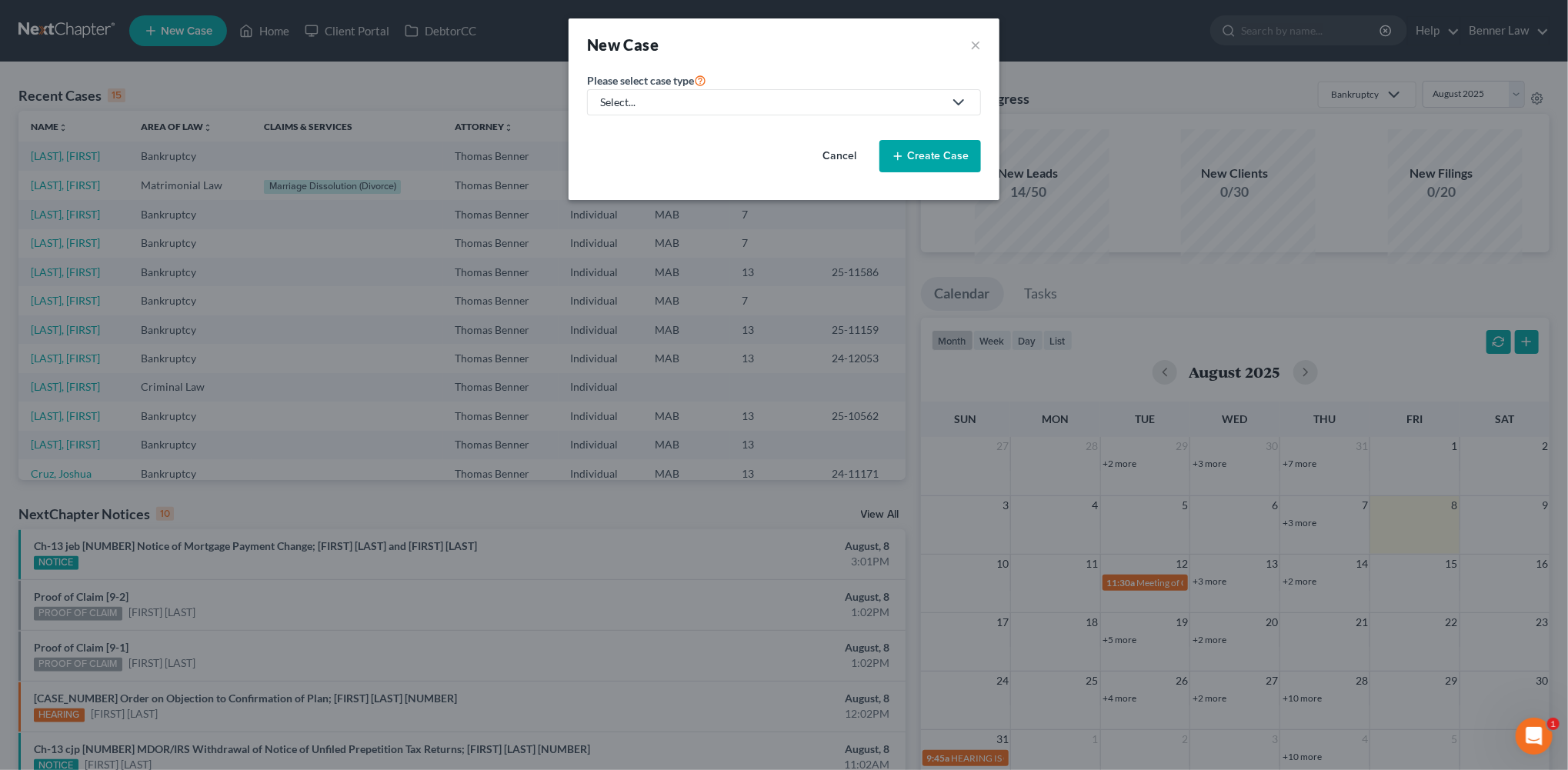 click on "Select..." at bounding box center [772, 102] 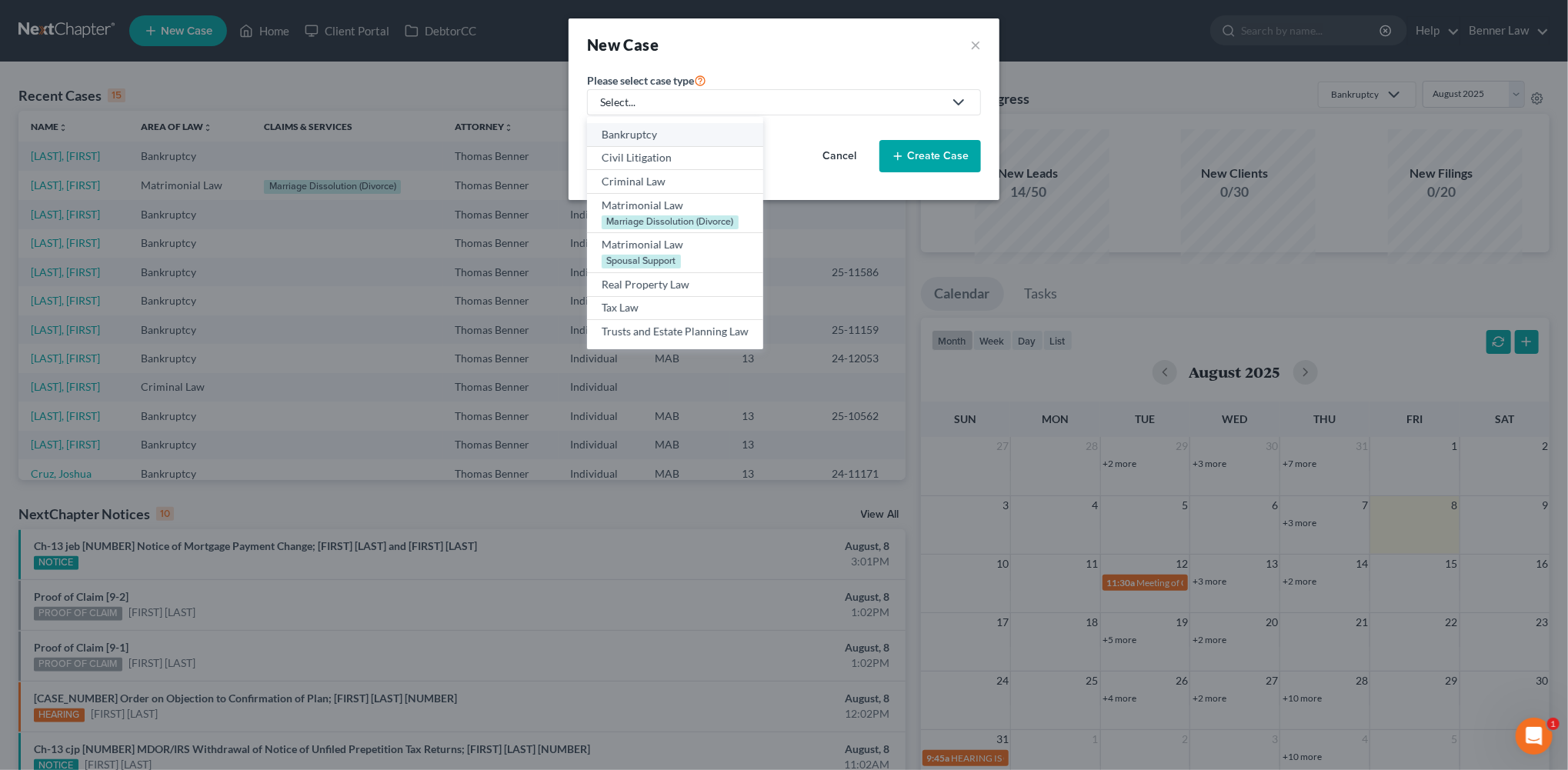 click on "Bankruptcy" at bounding box center [675, 135] 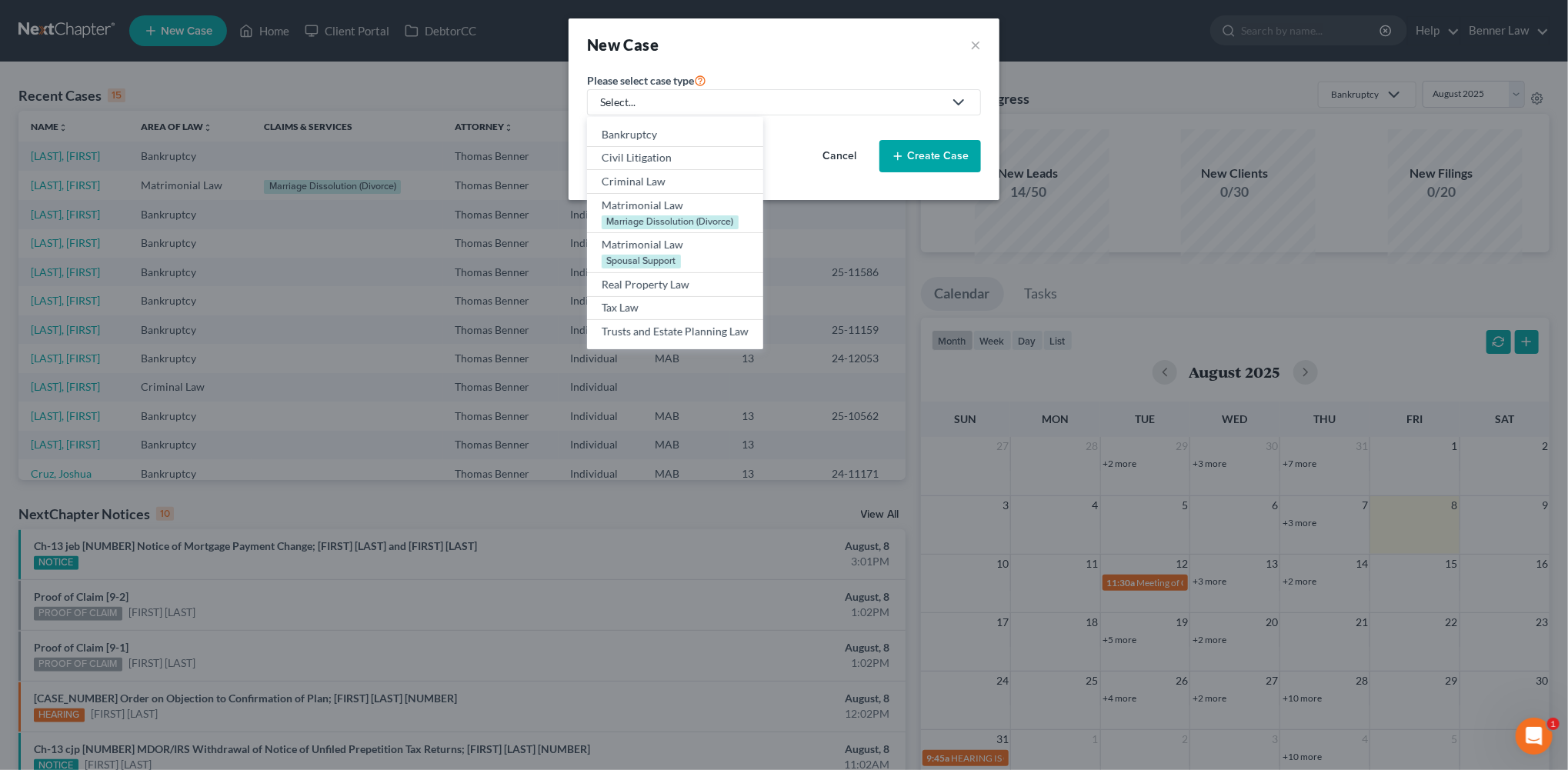 select on "39" 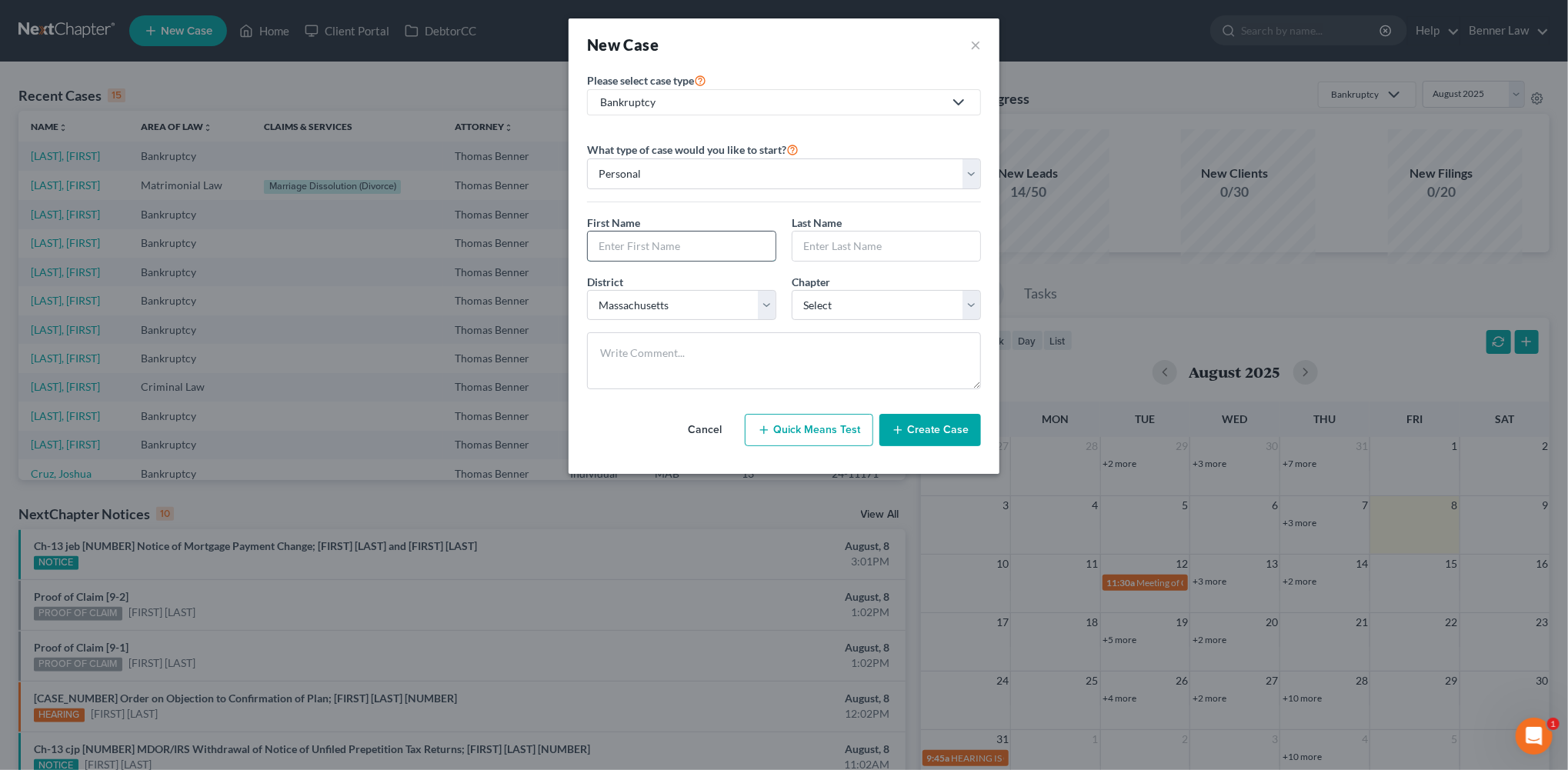 click at bounding box center [682, 246] 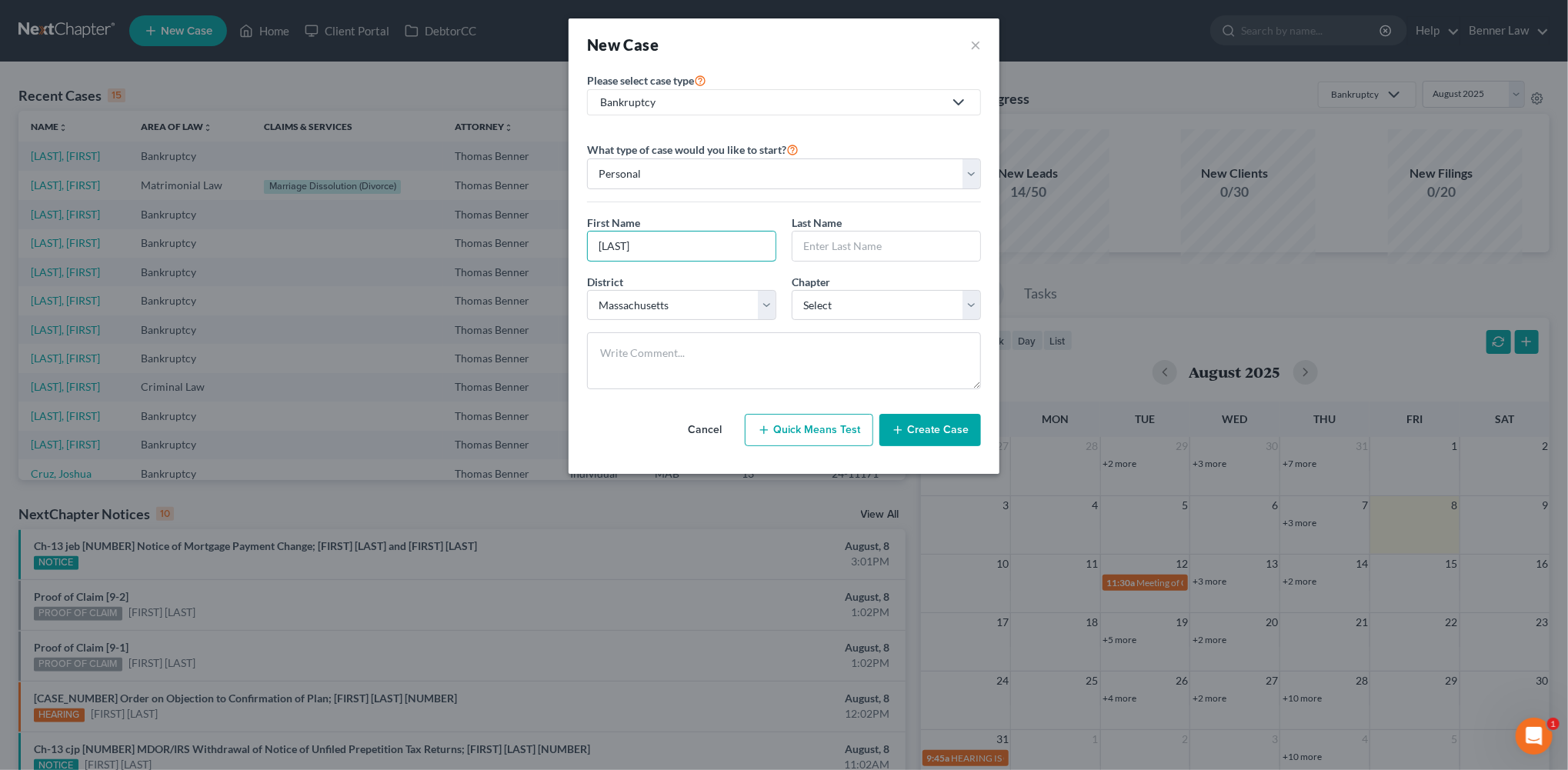 type on "[LAST]" 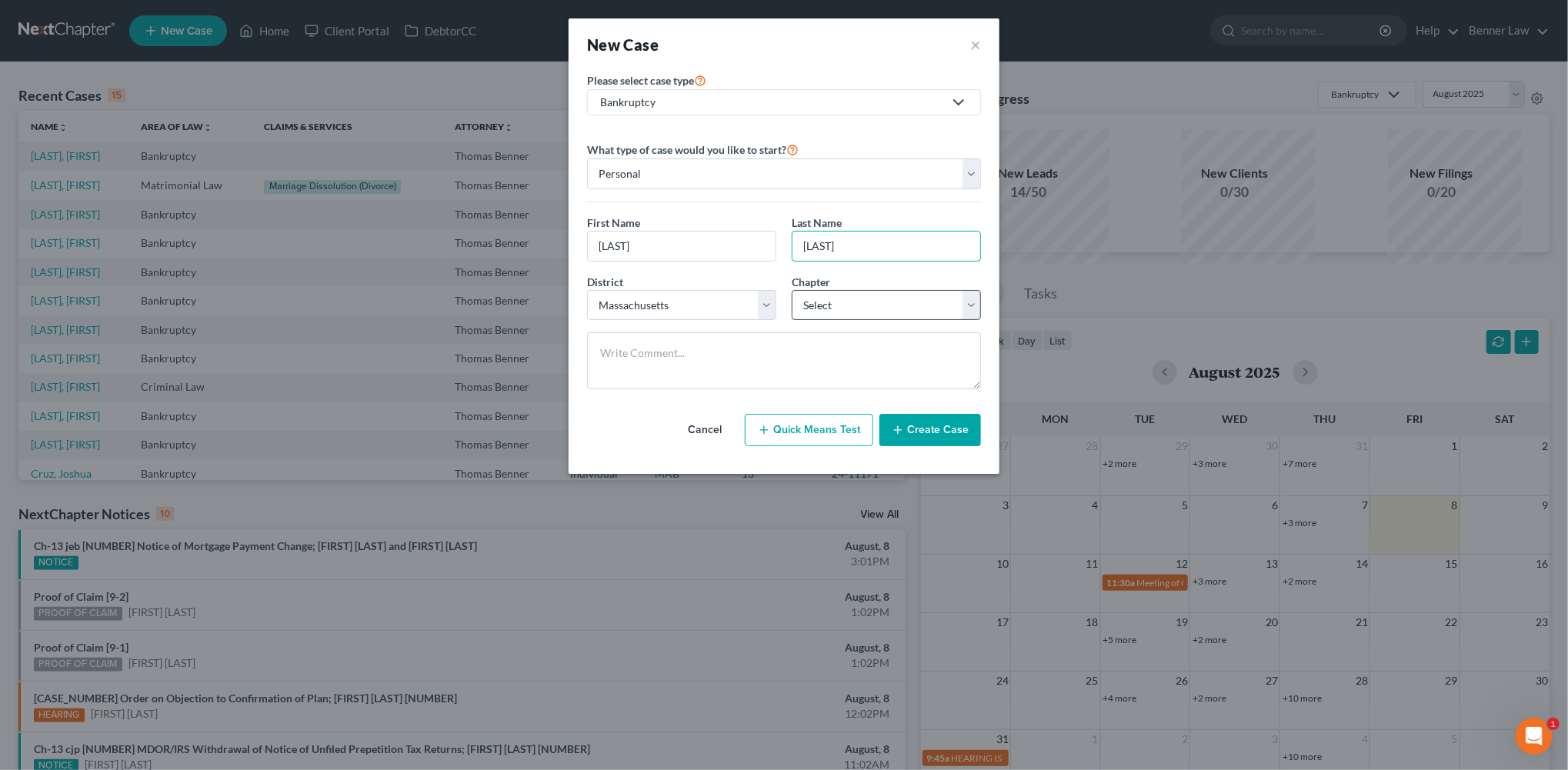 type on "[LAST]" 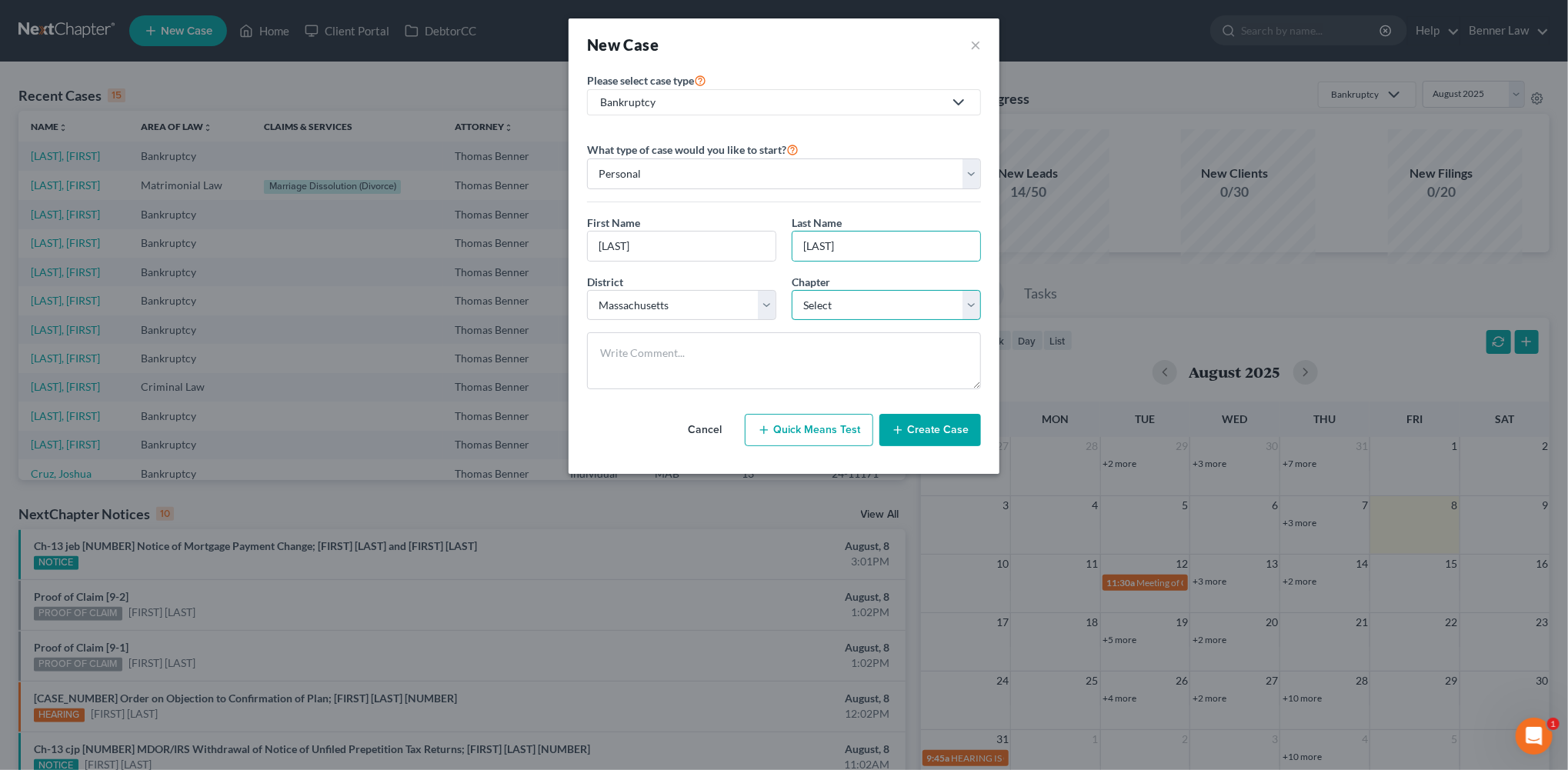 click on "Select 7 11 12 13" at bounding box center [886, 305] 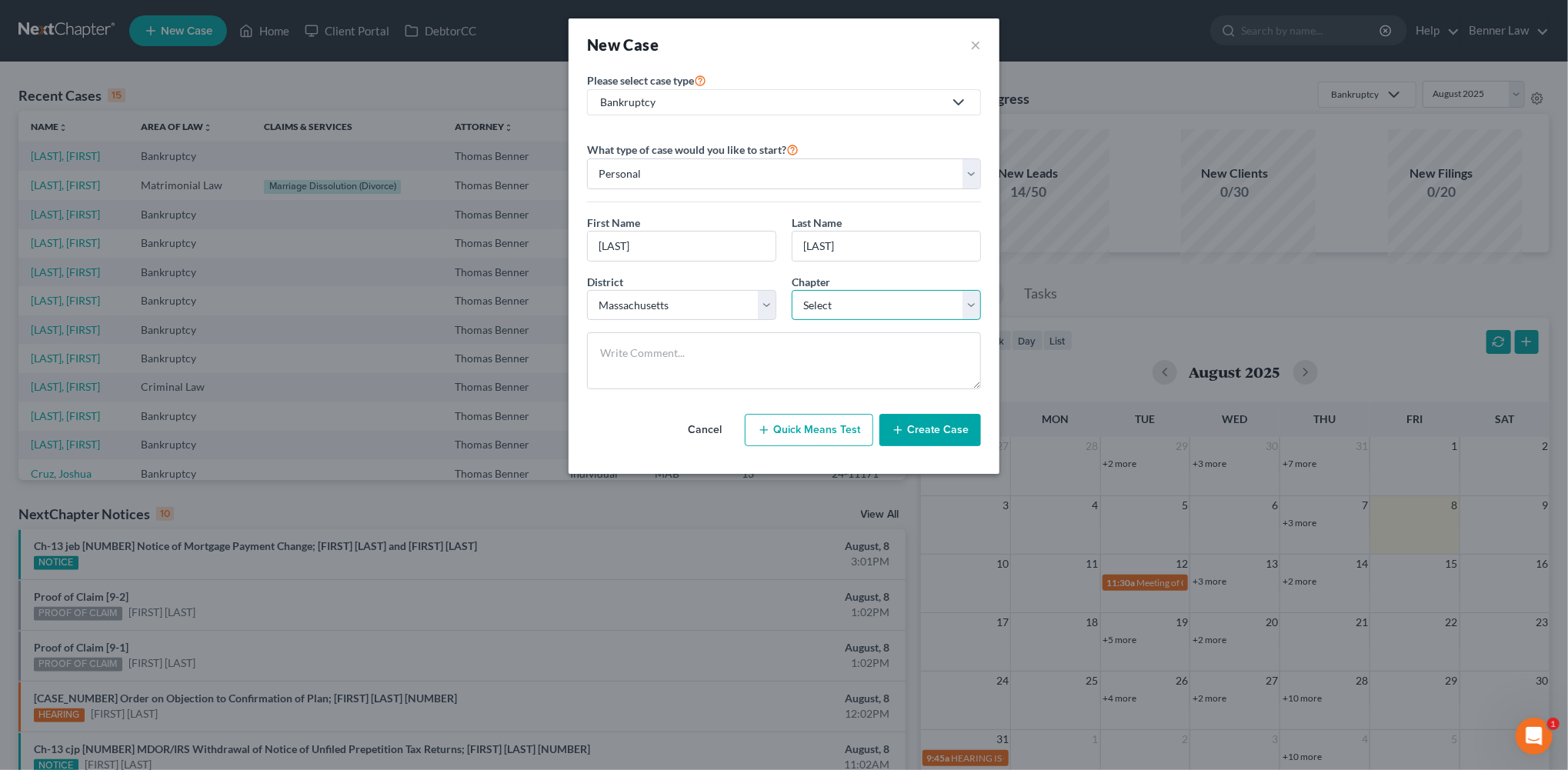 select on "3" 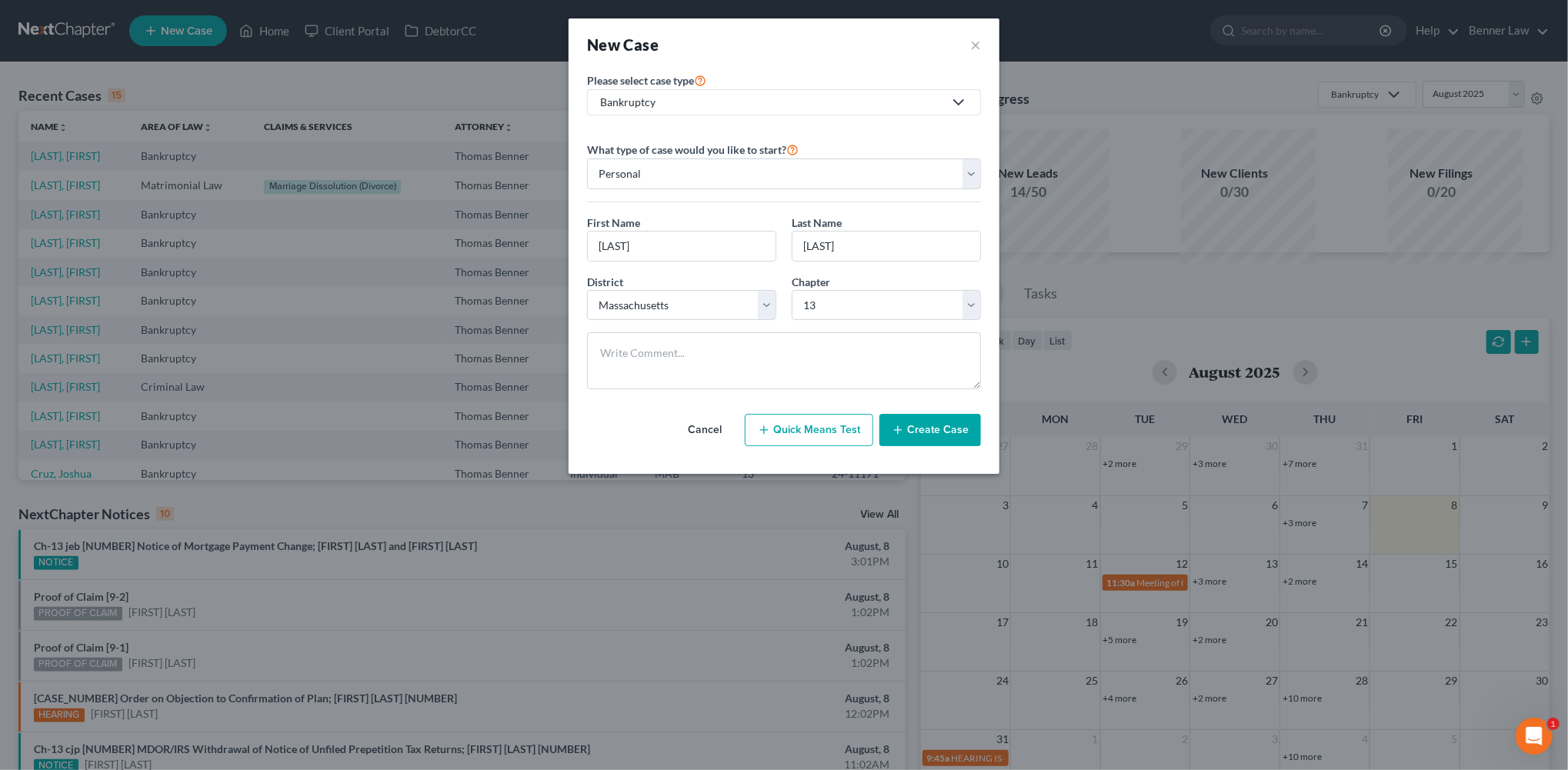 click on "Create Case" at bounding box center (930, 430) 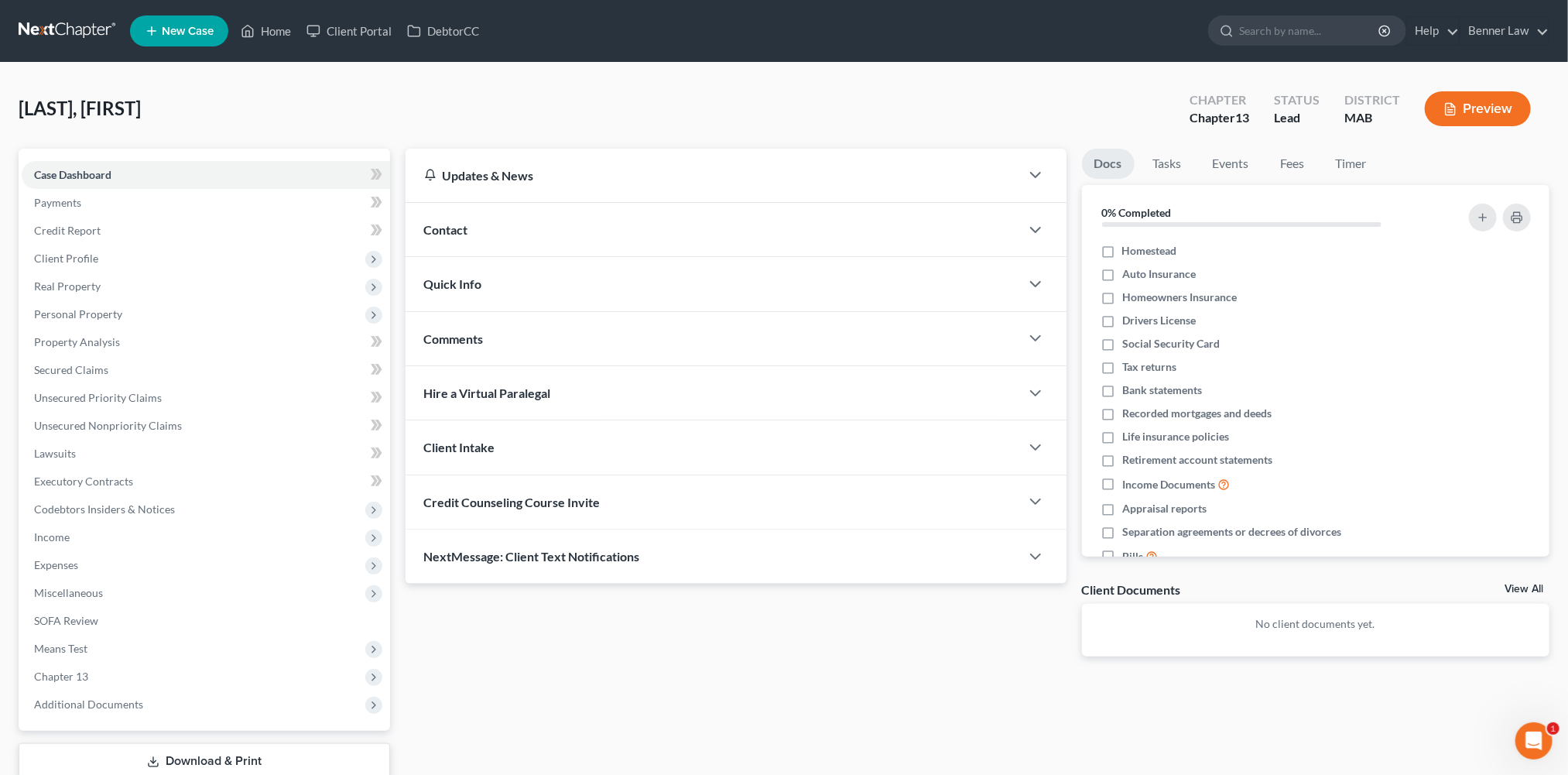 click on "Contact" at bounding box center (446, 229) 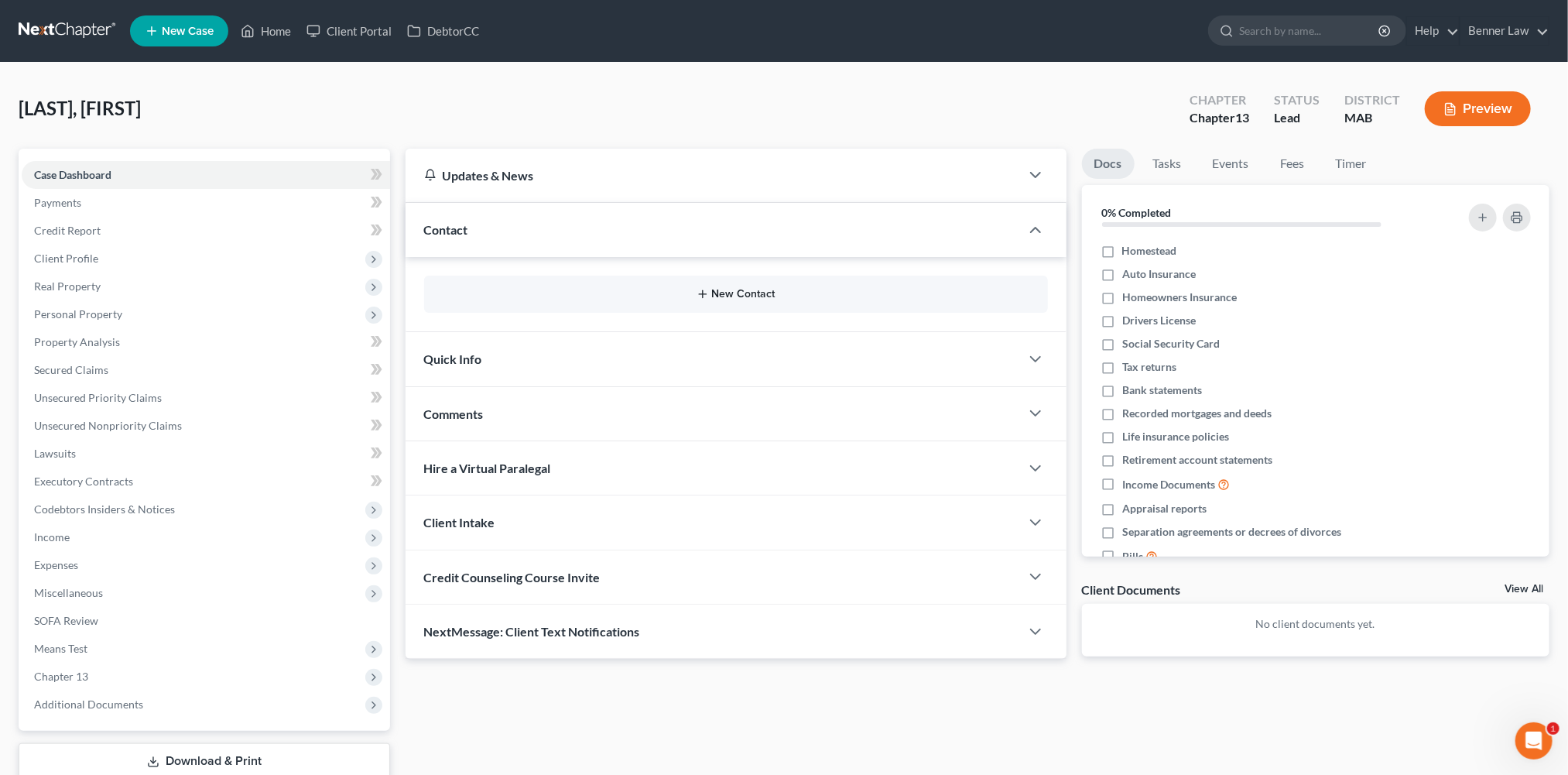 click on "New Contact" at bounding box center [736, 294] 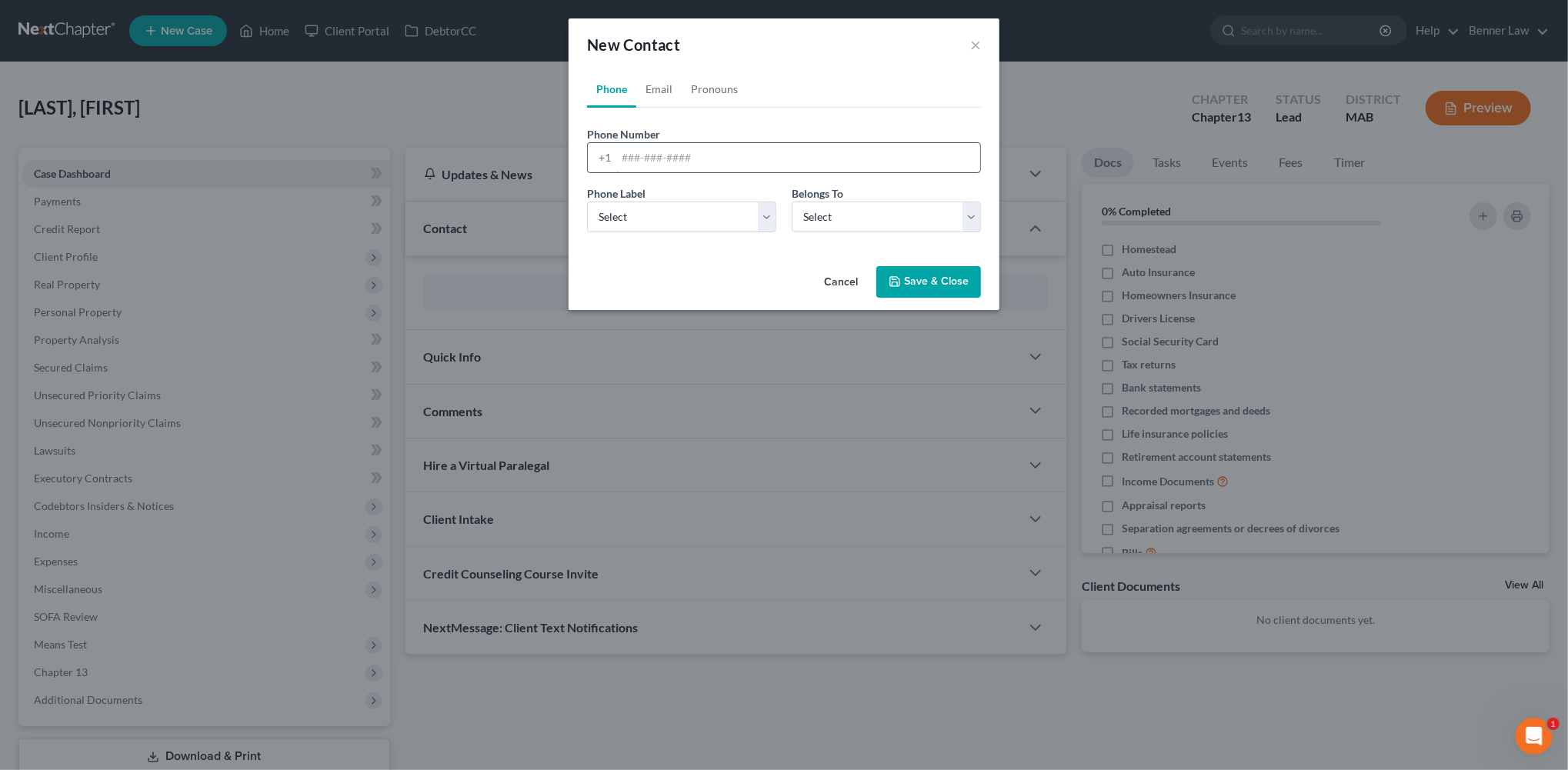 click at bounding box center (798, 158) 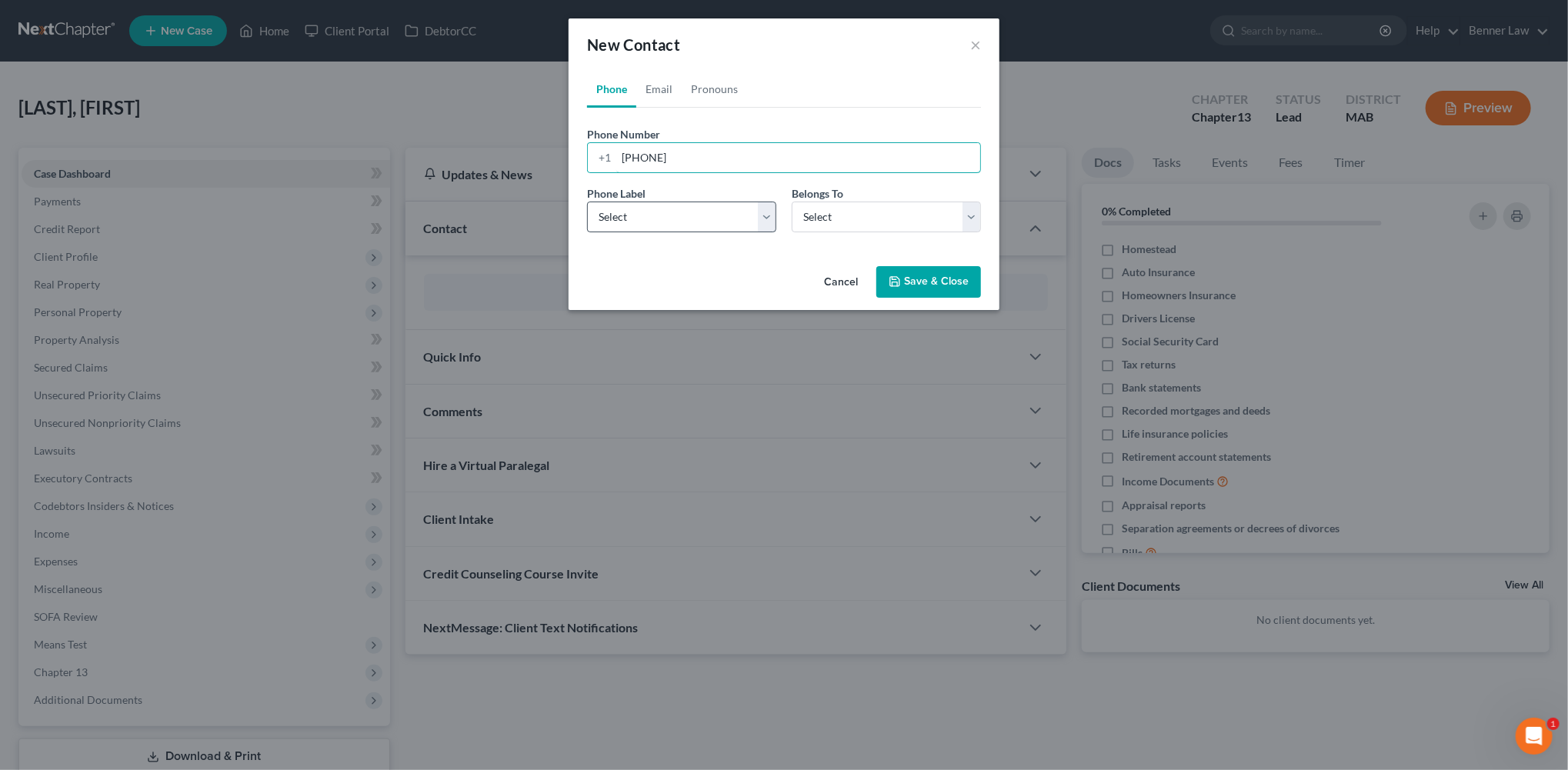 type on "[PHONE]" 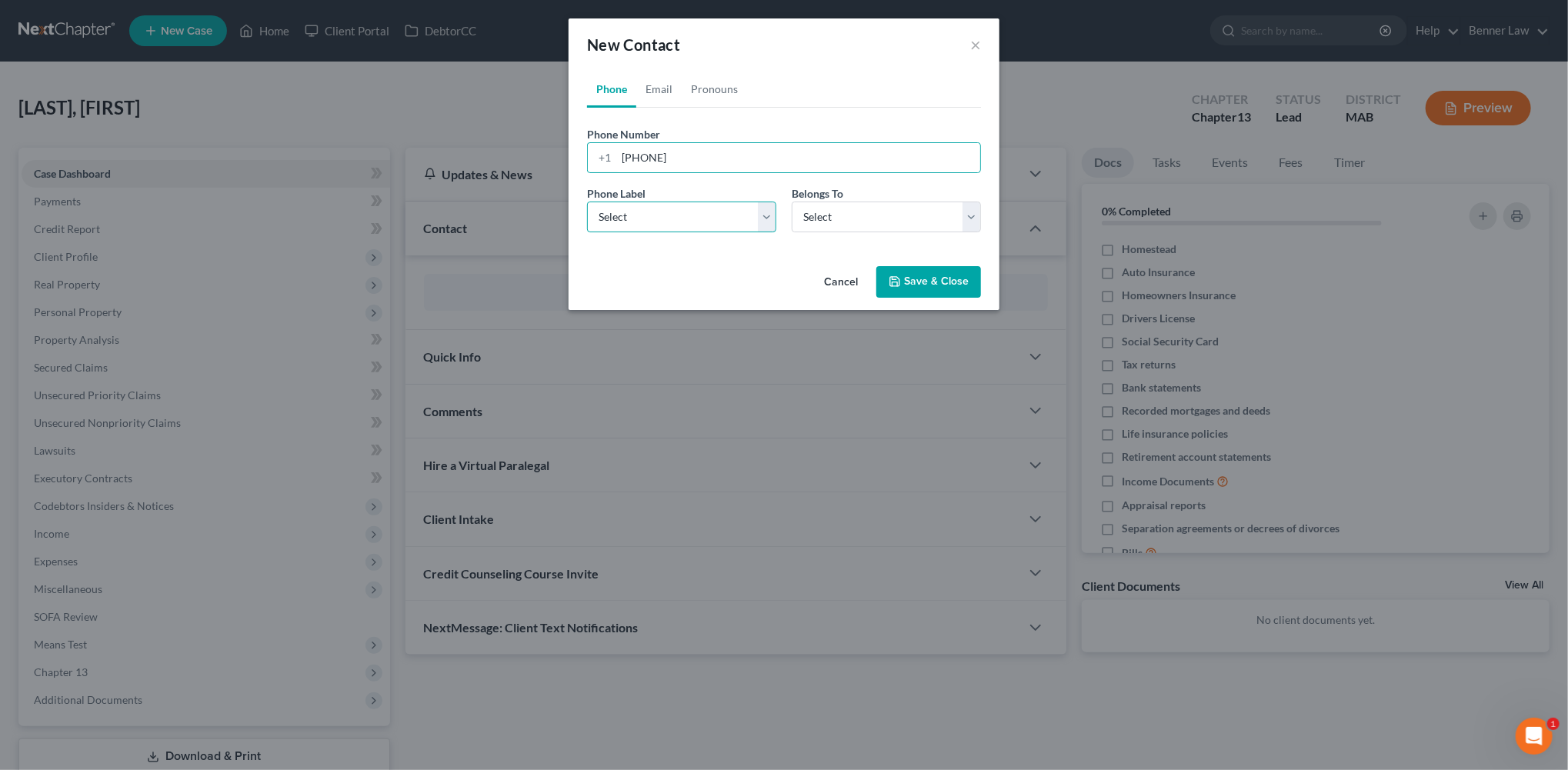 click on "Select Mobile Home Work Other" at bounding box center (682, 217) 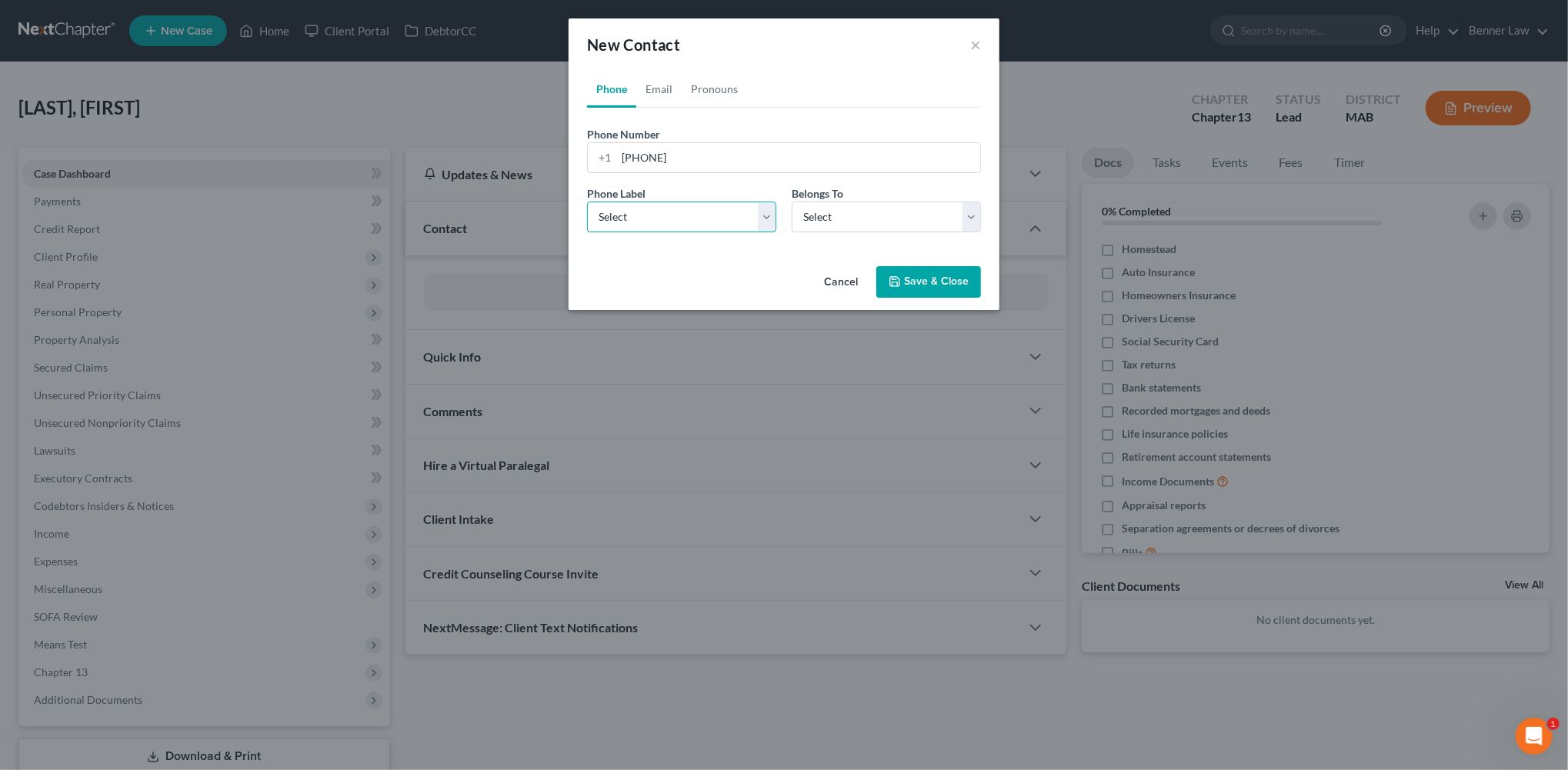 select on "0" 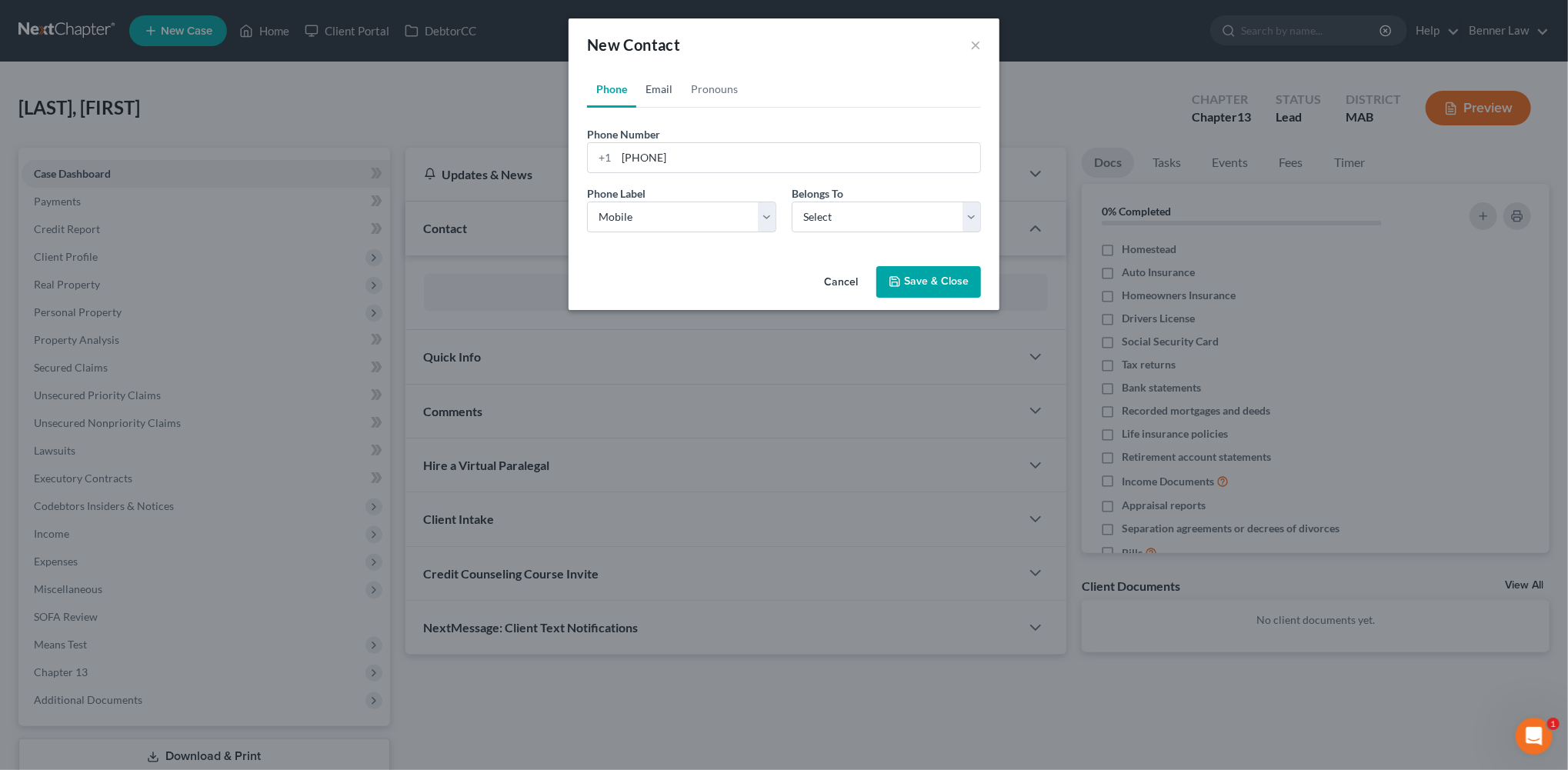 click on "Email" at bounding box center [659, 89] 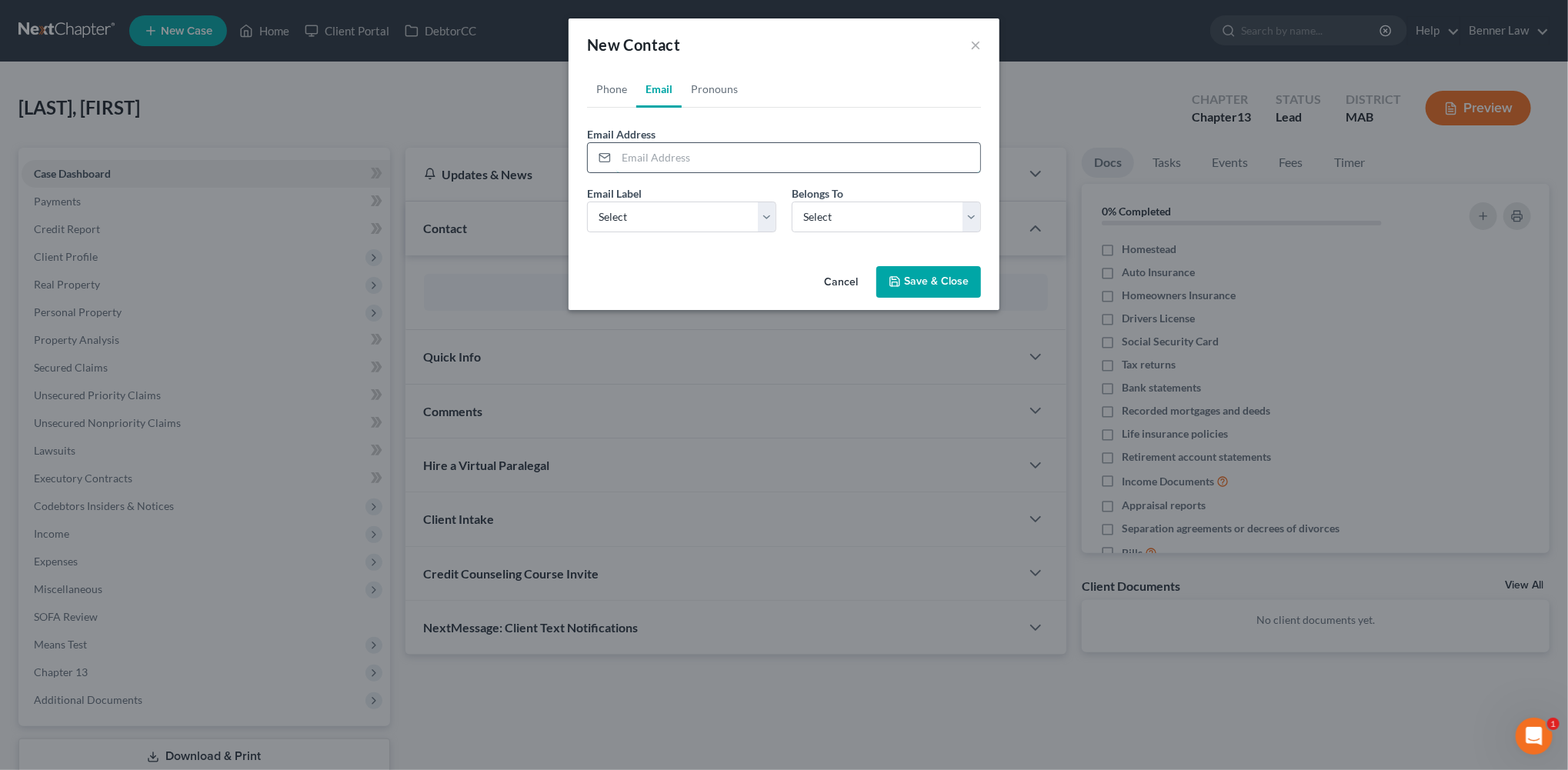 drag, startPoint x: 649, startPoint y: 191, endPoint x: 690, endPoint y: 207, distance: 44.011362 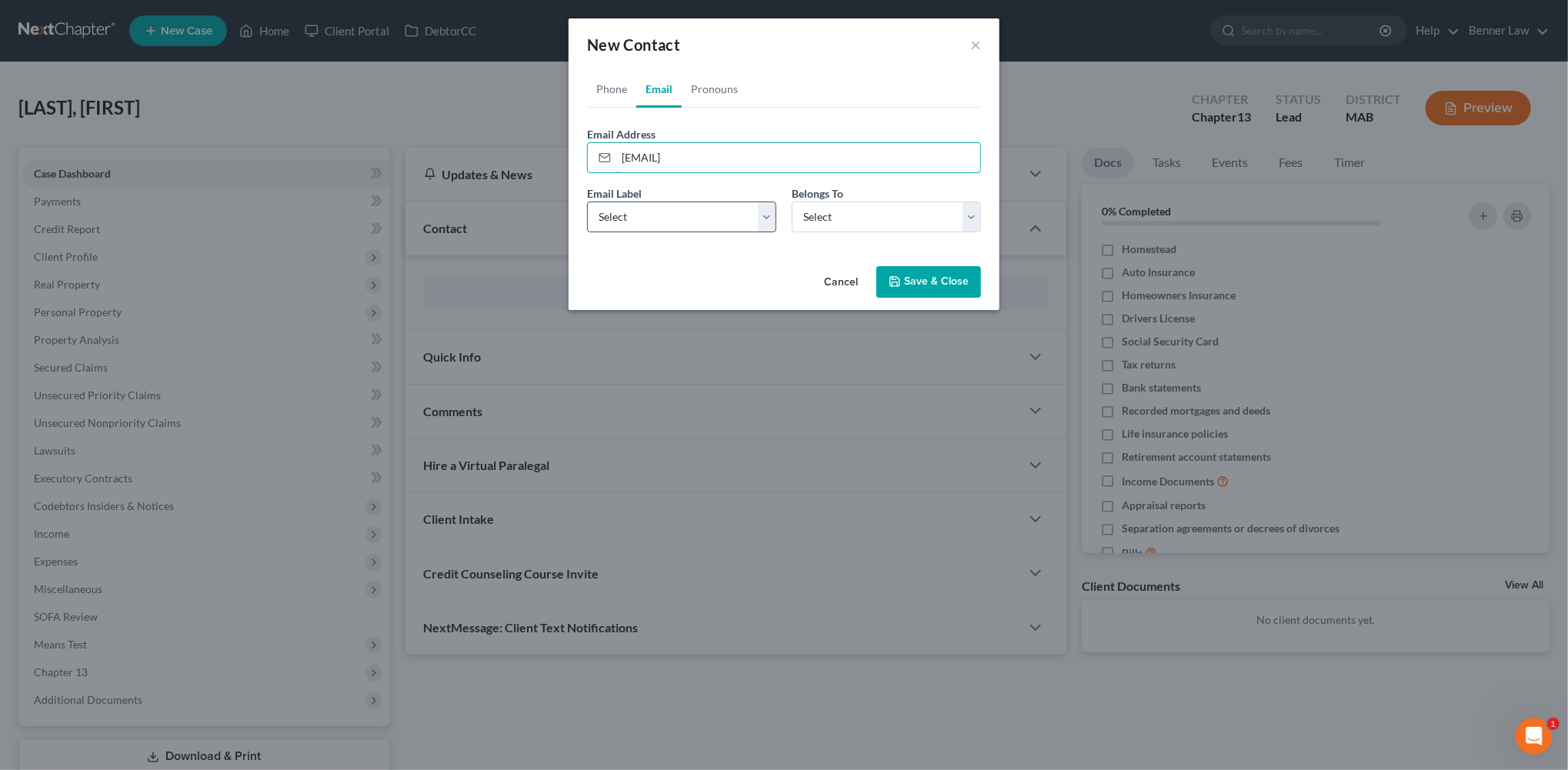 type on "[EMAIL]" 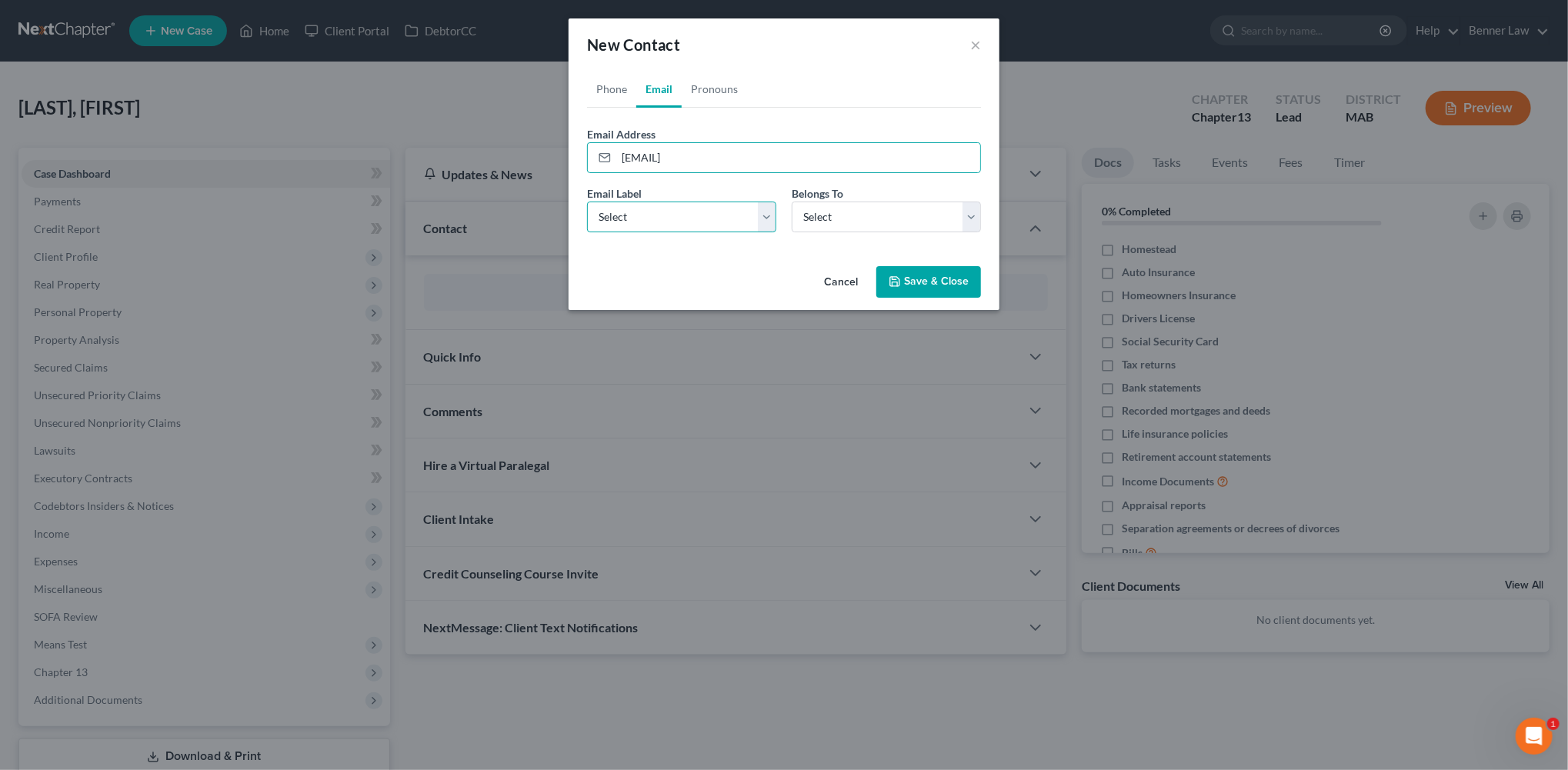 click on "Select Home Work Other" at bounding box center [682, 217] 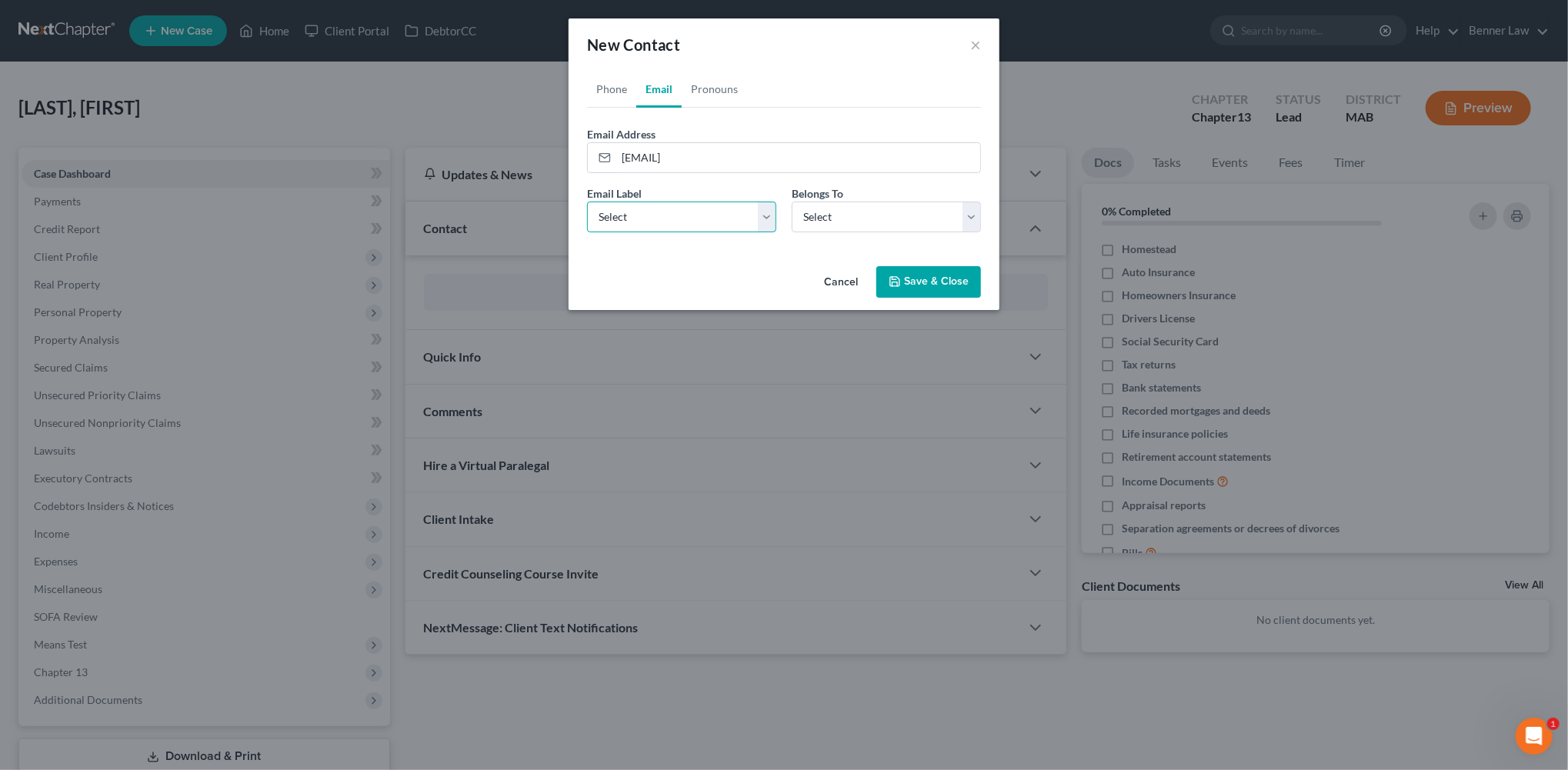 select on "0" 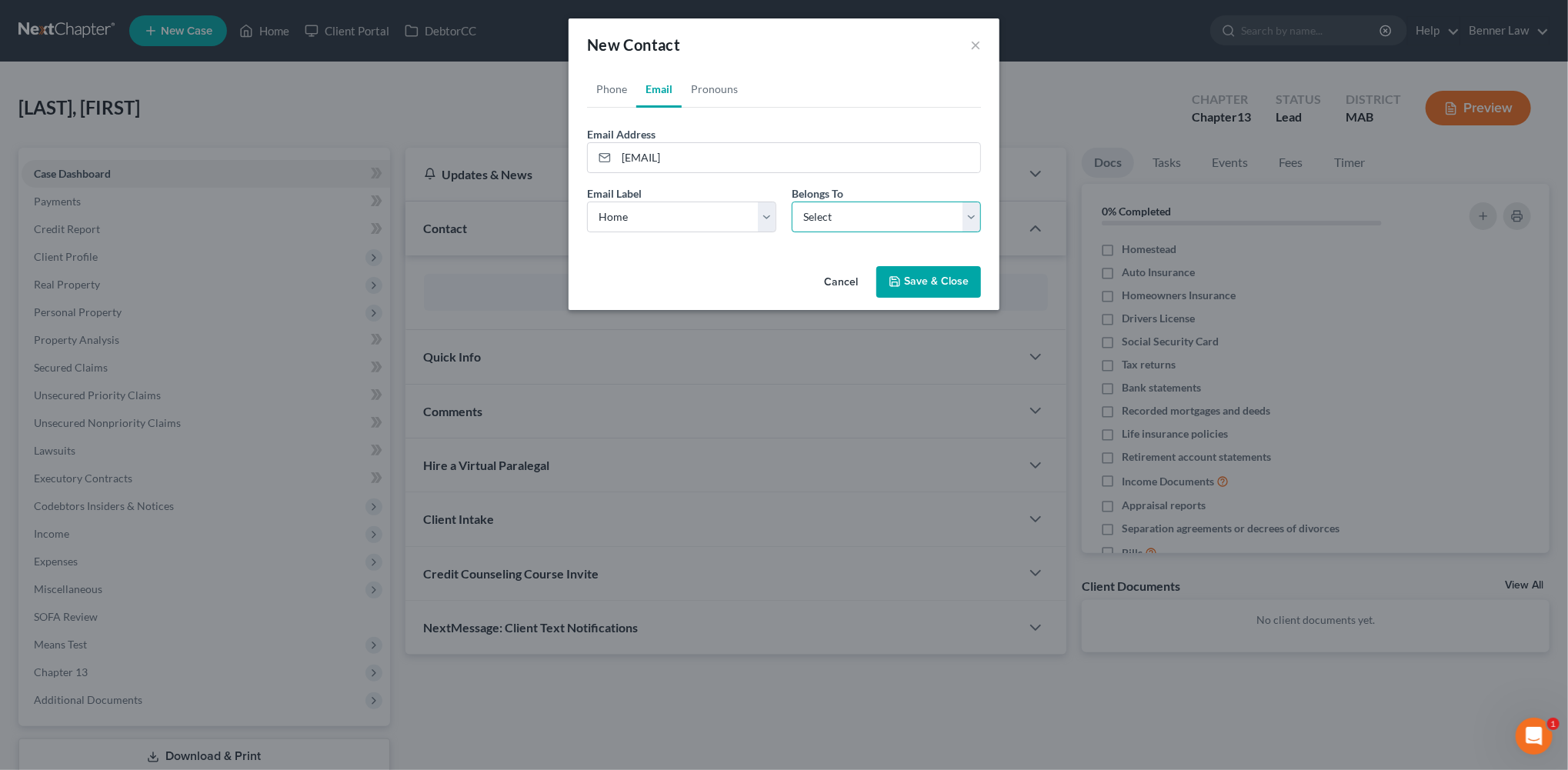 click on "Select Client Other" at bounding box center [886, 217] 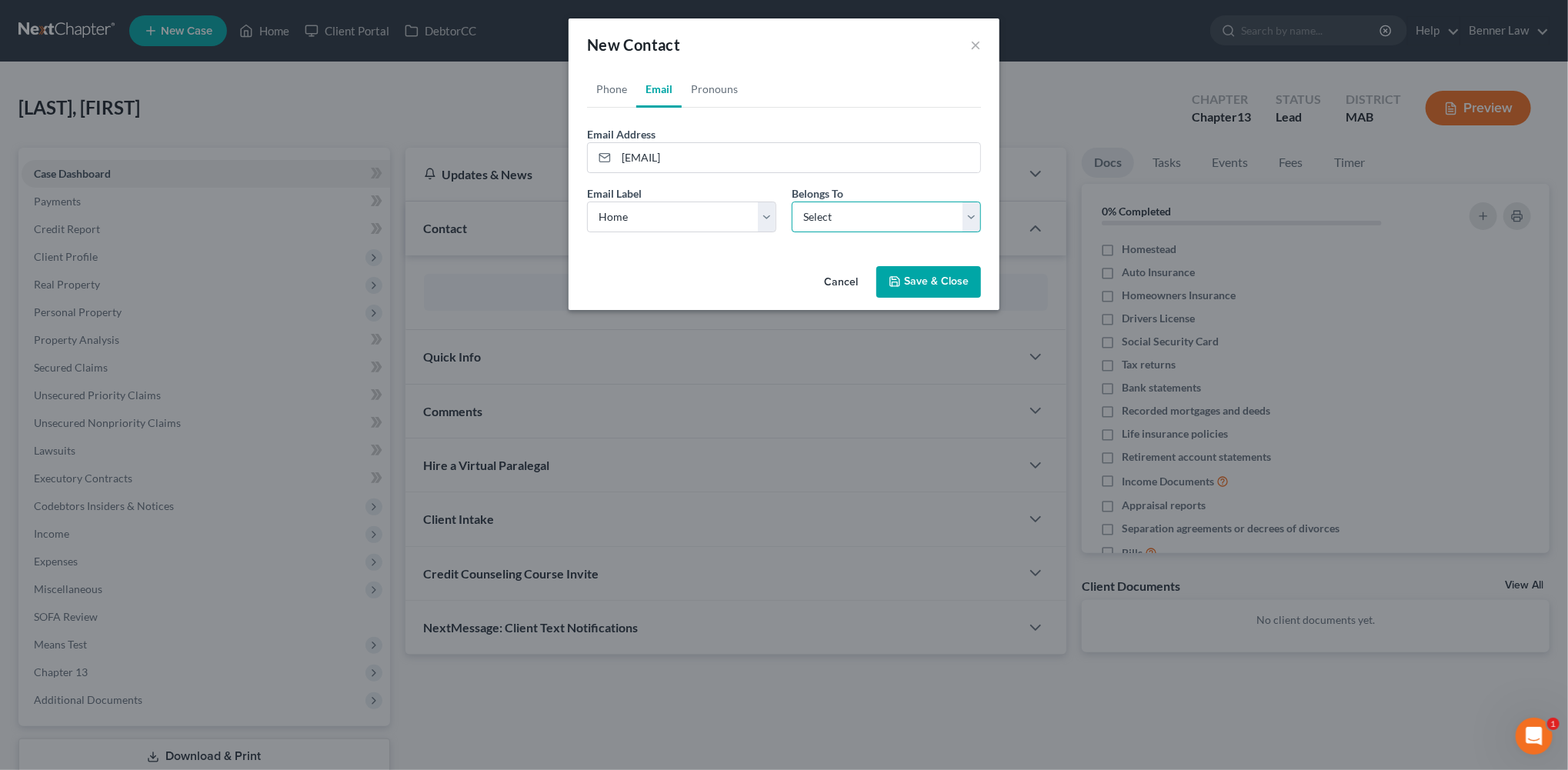 select on "0" 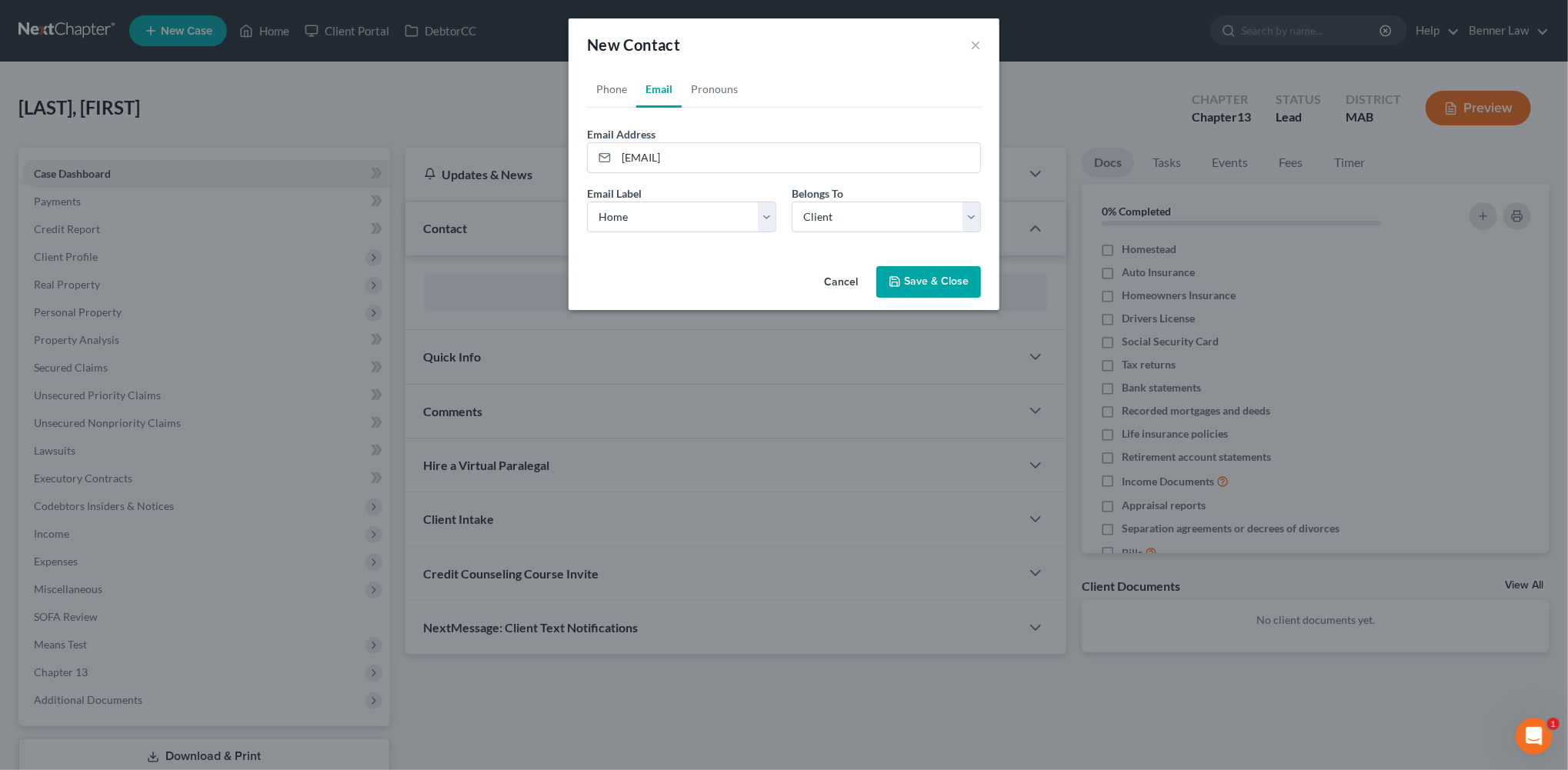 click on "Save & Close" at bounding box center [929, 282] 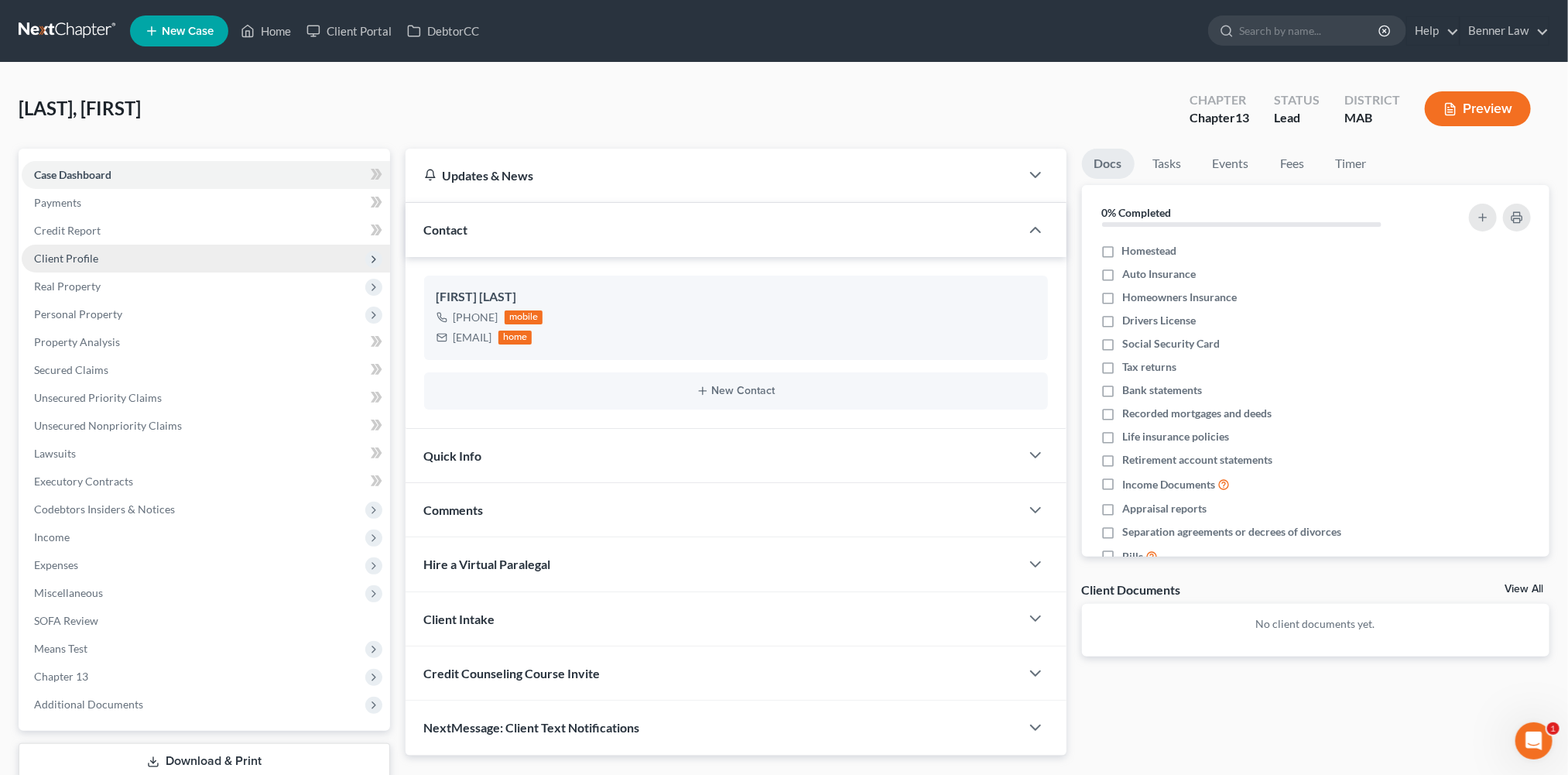 click on "Client Profile" at bounding box center (206, 259) 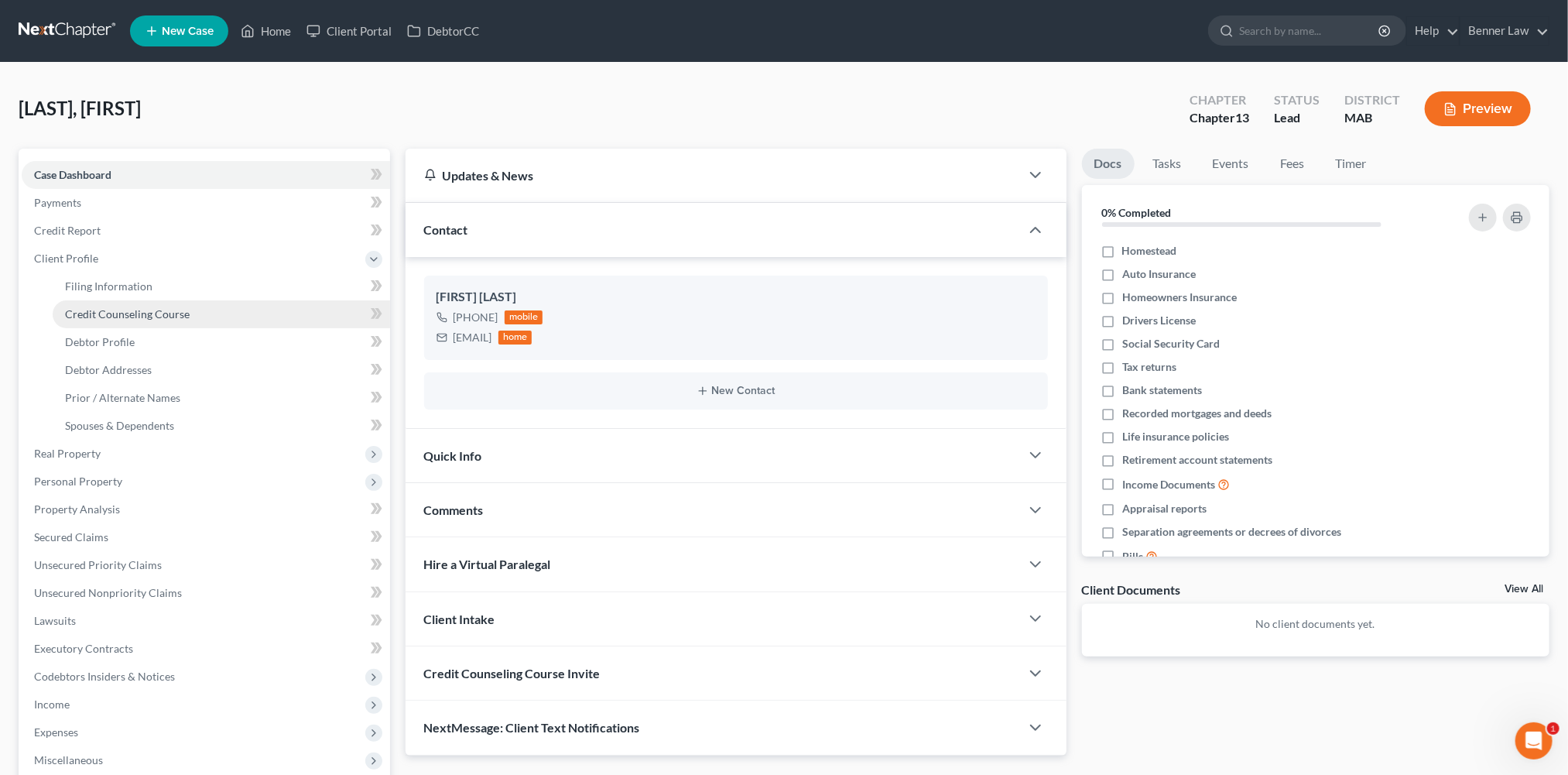 click on "Credit Counseling Course" at bounding box center [127, 314] 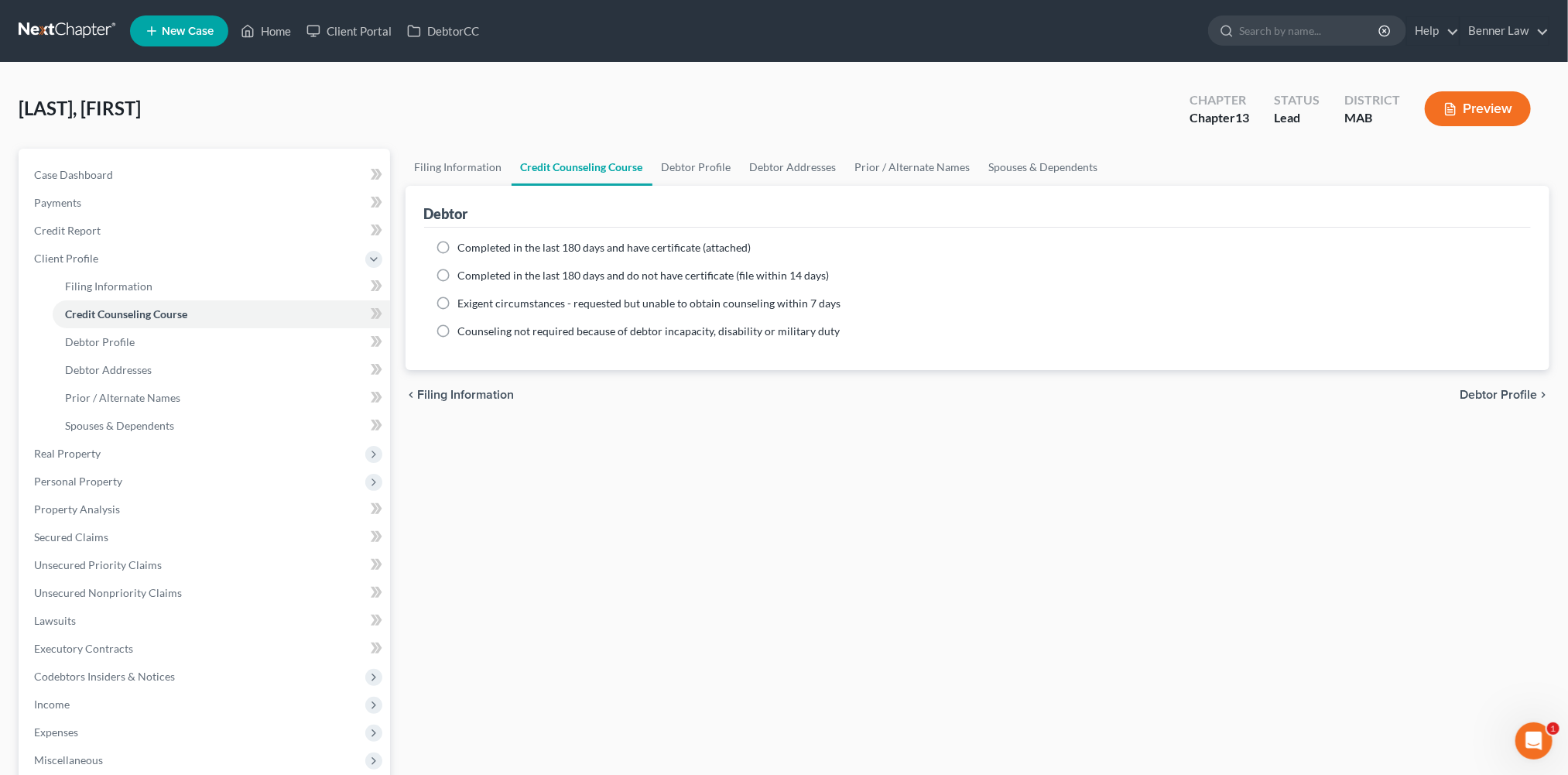click on "Completed in the last 180 days and have certificate (attached)" at bounding box center (604, 248) 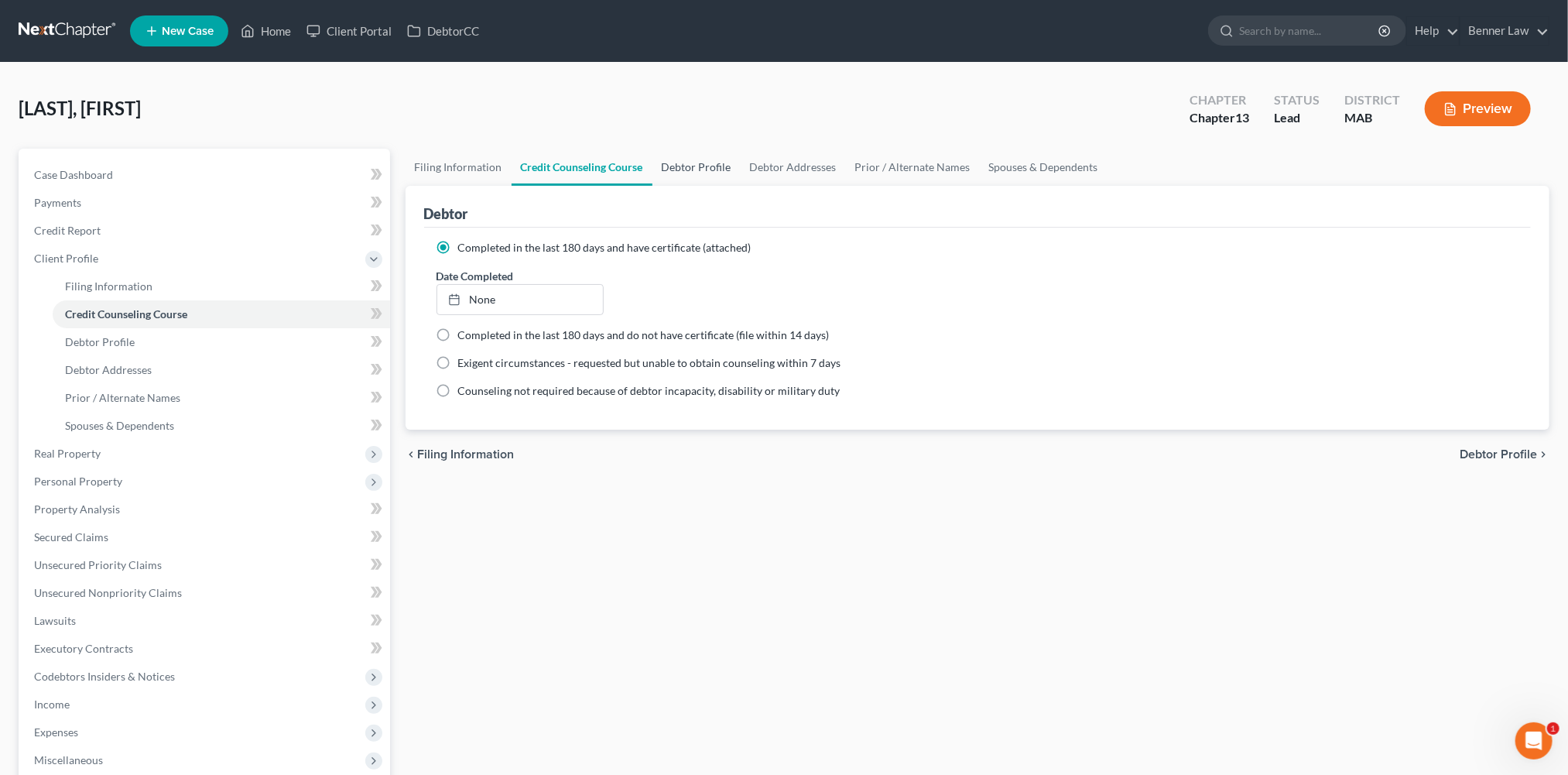click on "Debtor Profile" at bounding box center [697, 167] 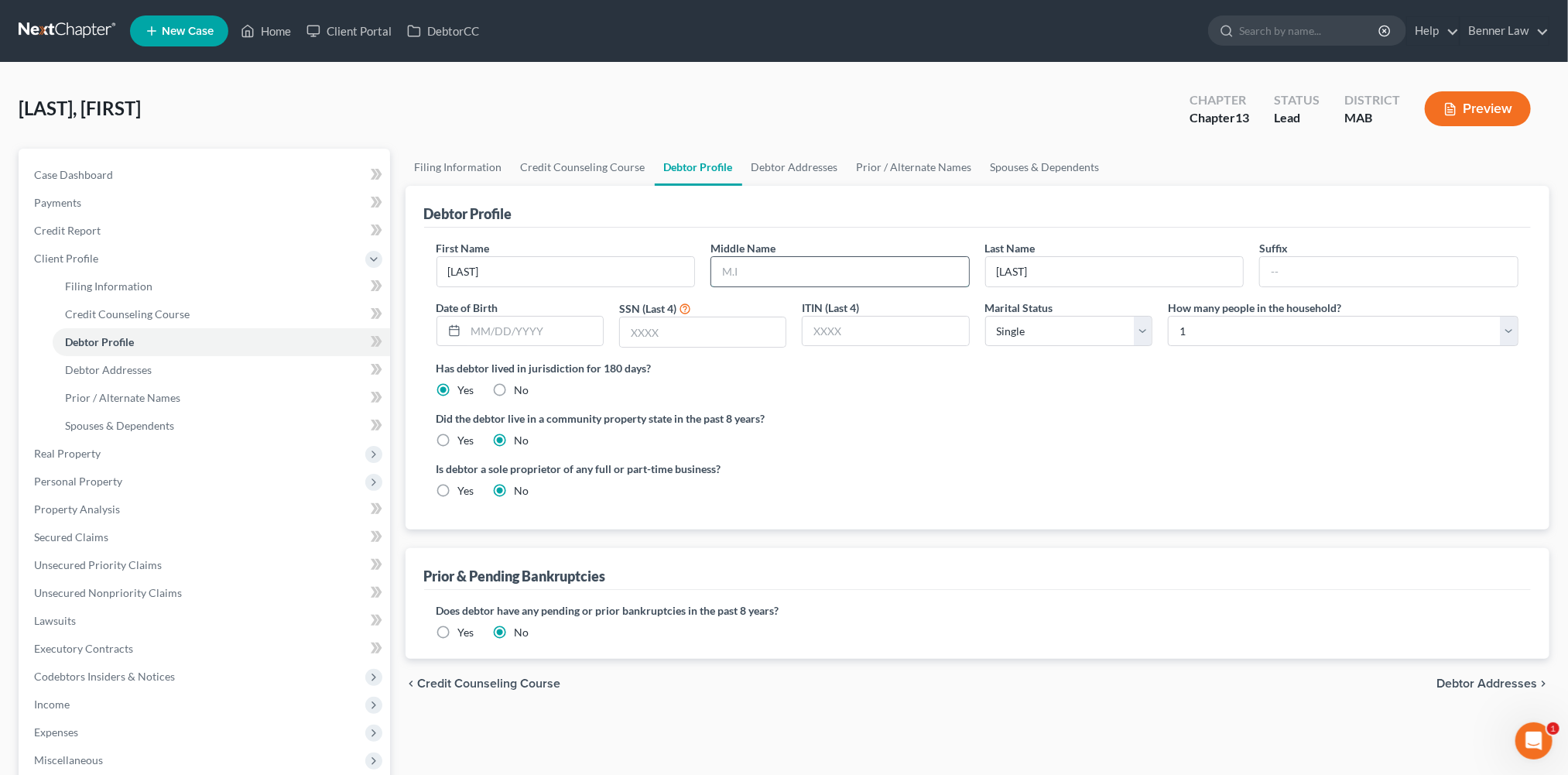 click at bounding box center [840, 272] 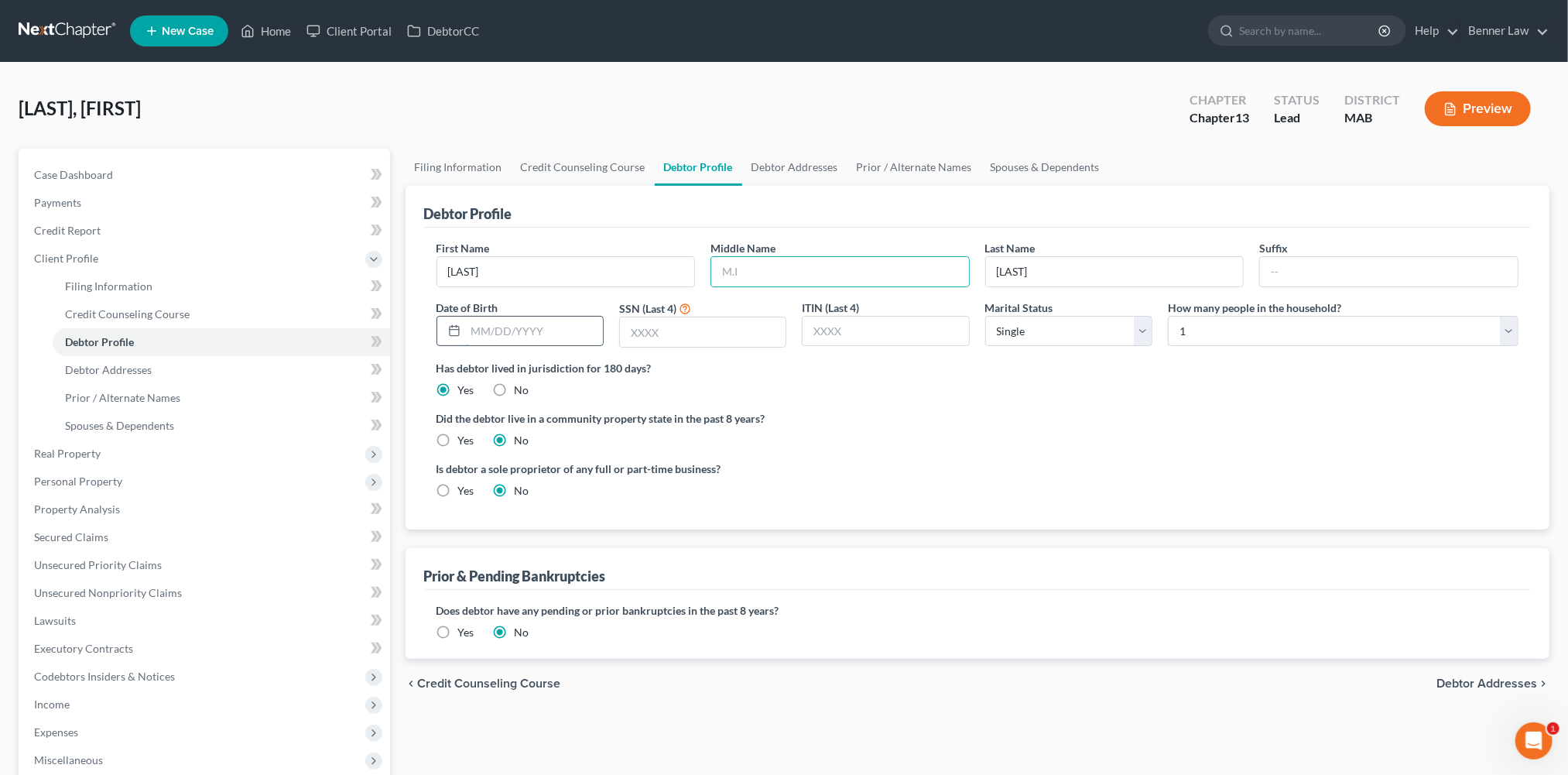 click at bounding box center (534, 331) 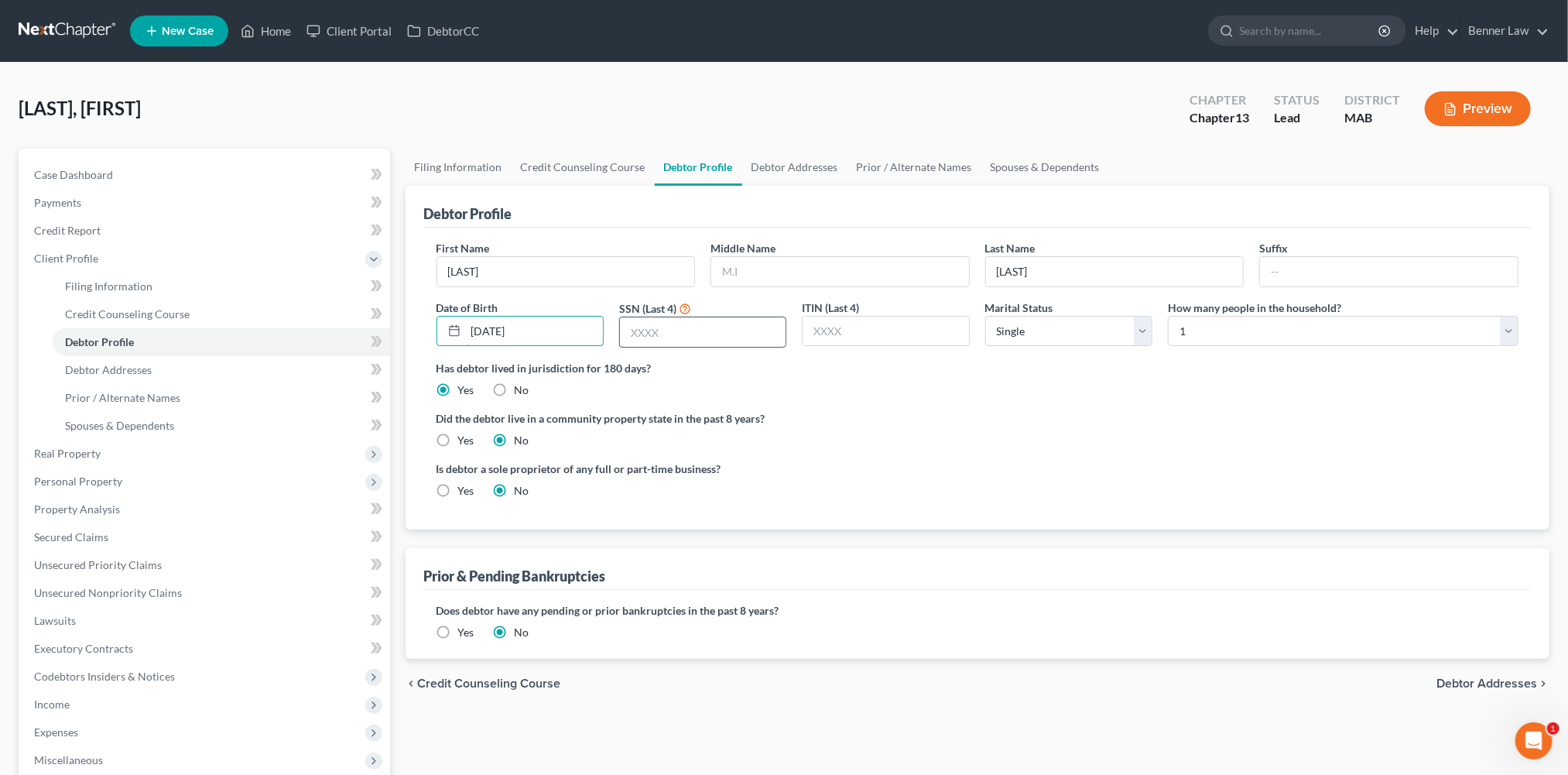 type on "[DATE]" 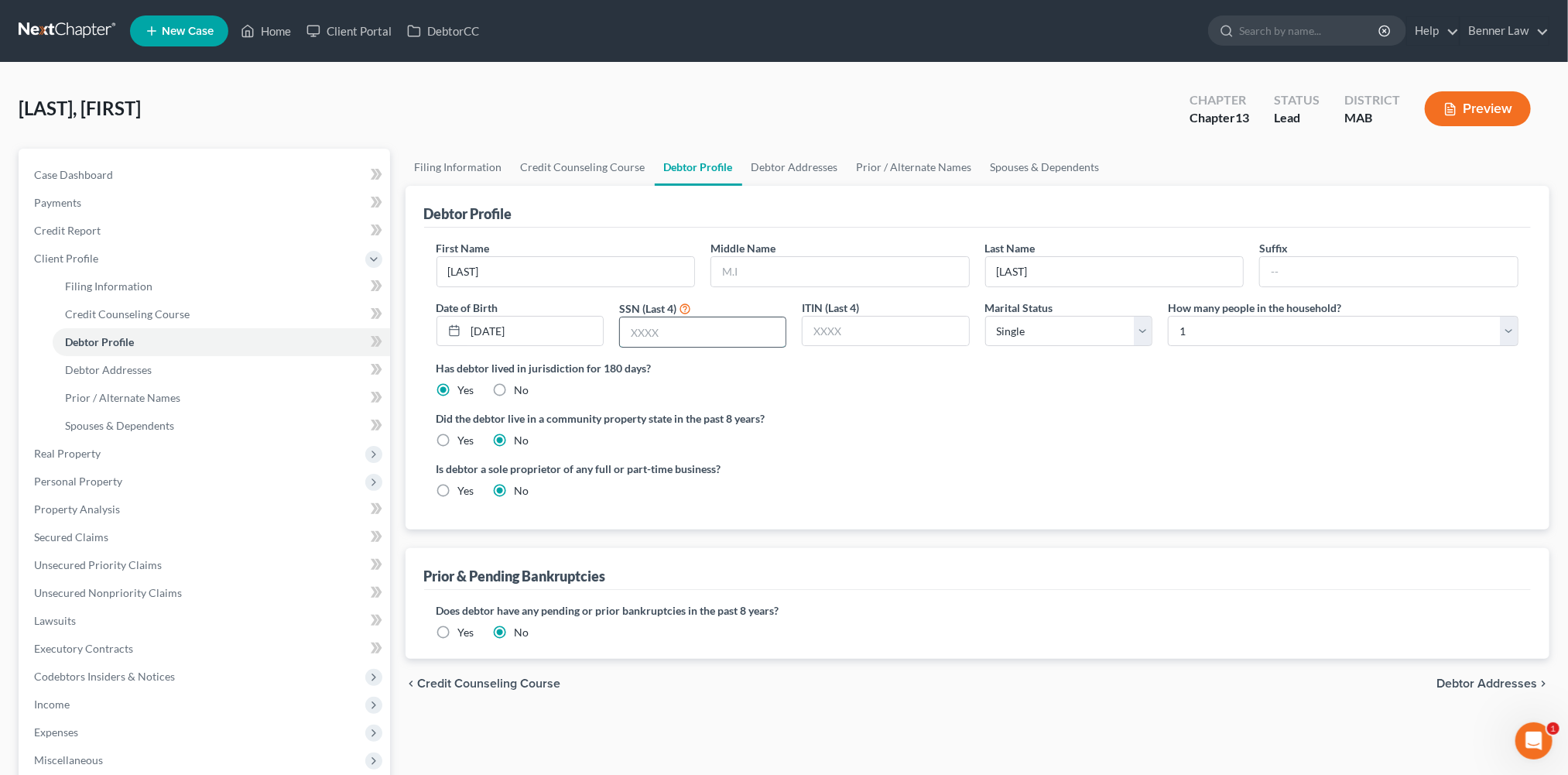 click at bounding box center (703, 332) 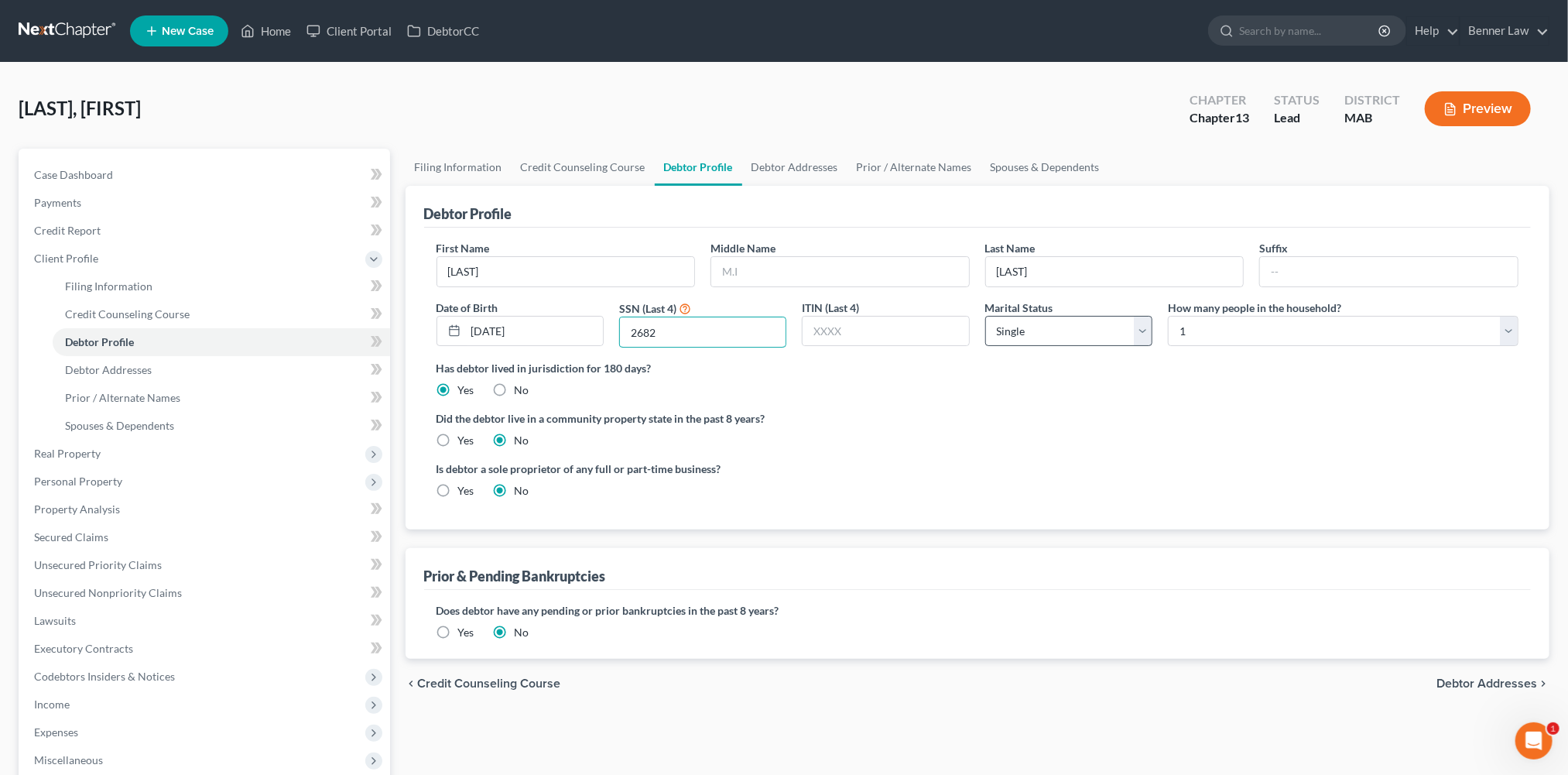 type on "2682" 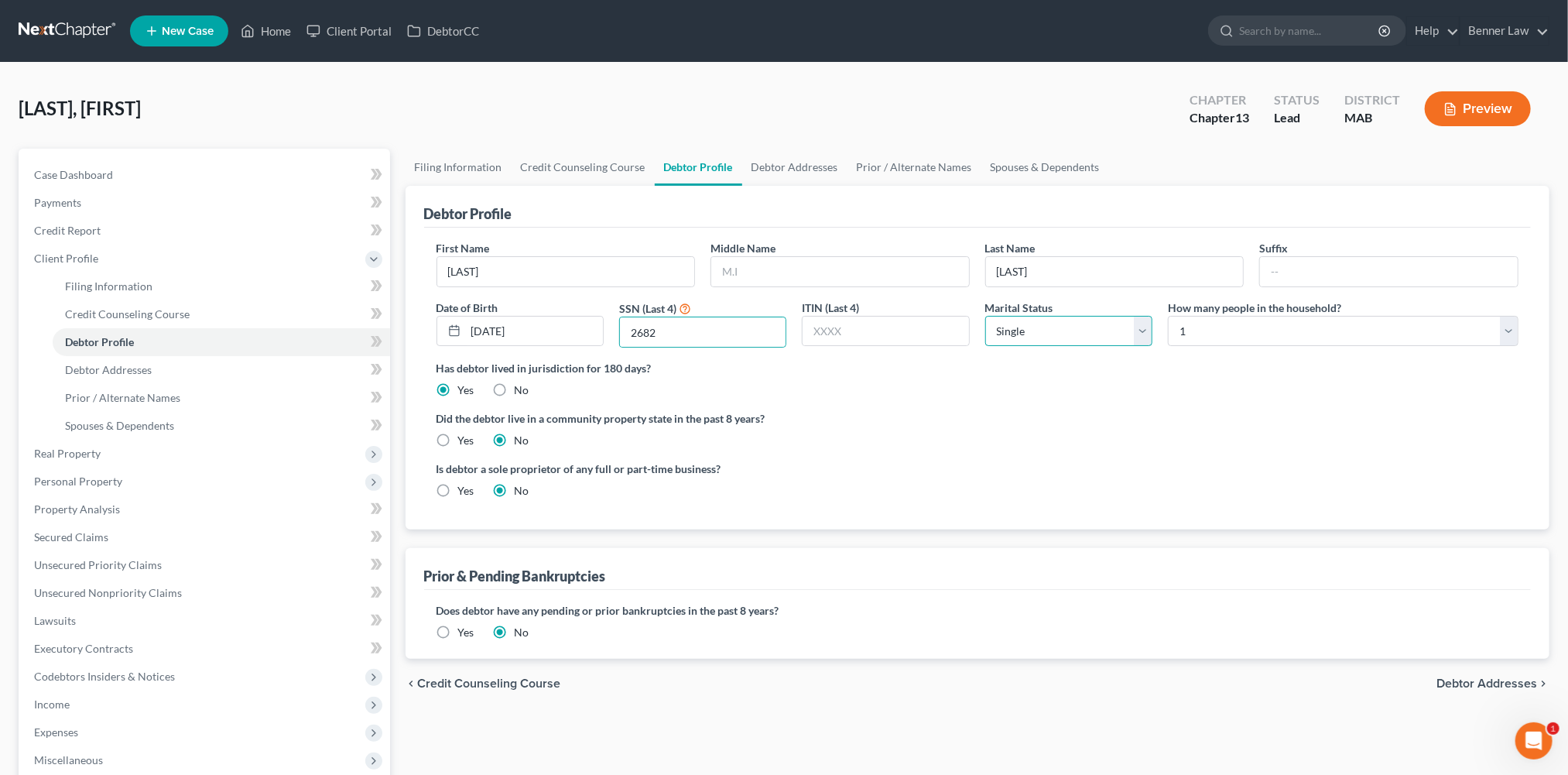 click on "Select Single Married Separated Divorced Widowed" at bounding box center [1069, 331] 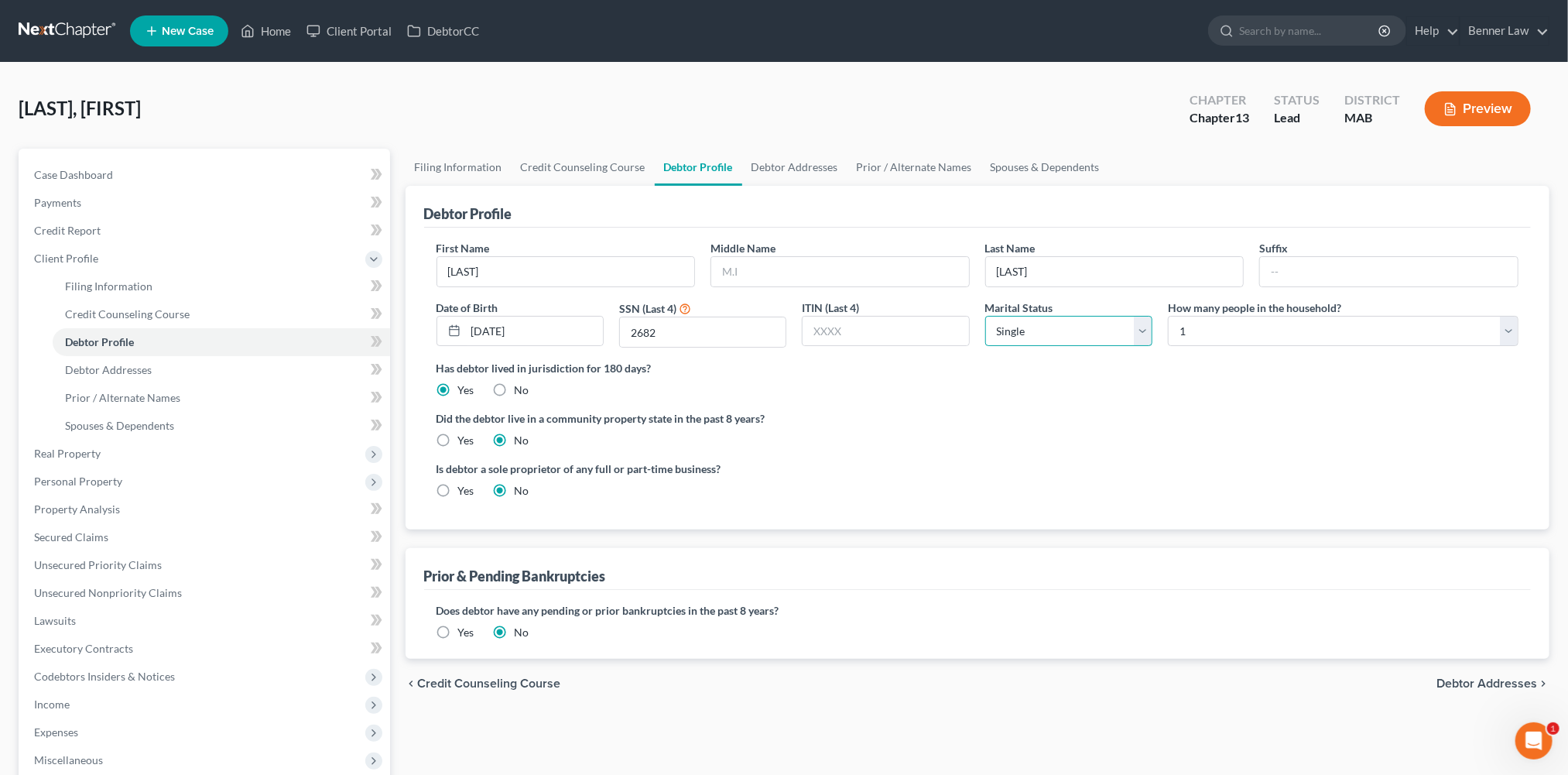 select on "1" 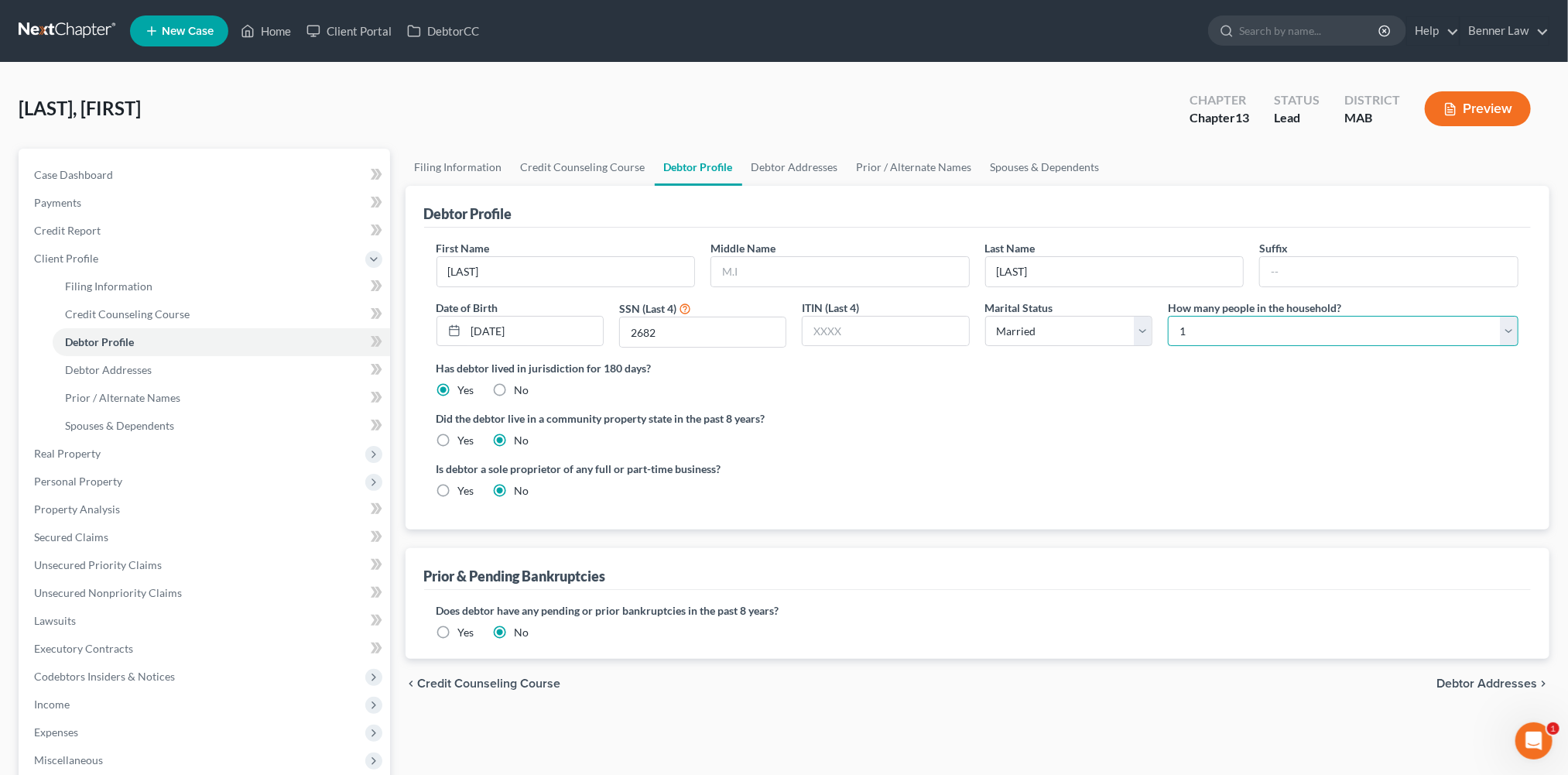click on "Select 1 2 3 4 5 6 7 8 9 10 11 12 13 14 15 16 17 18 19 20" at bounding box center [1343, 331] 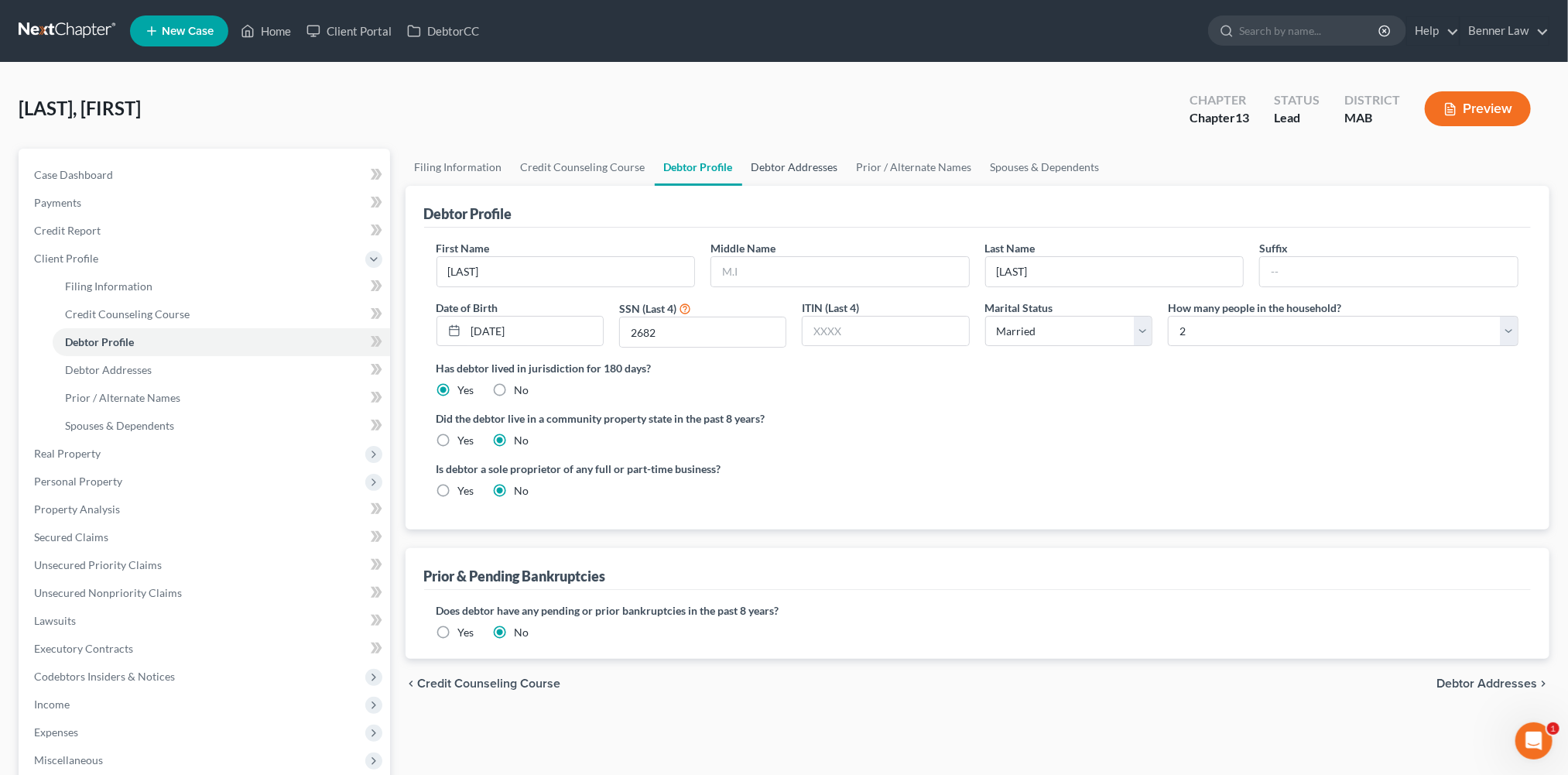 click on "Debtor Addresses" at bounding box center [795, 167] 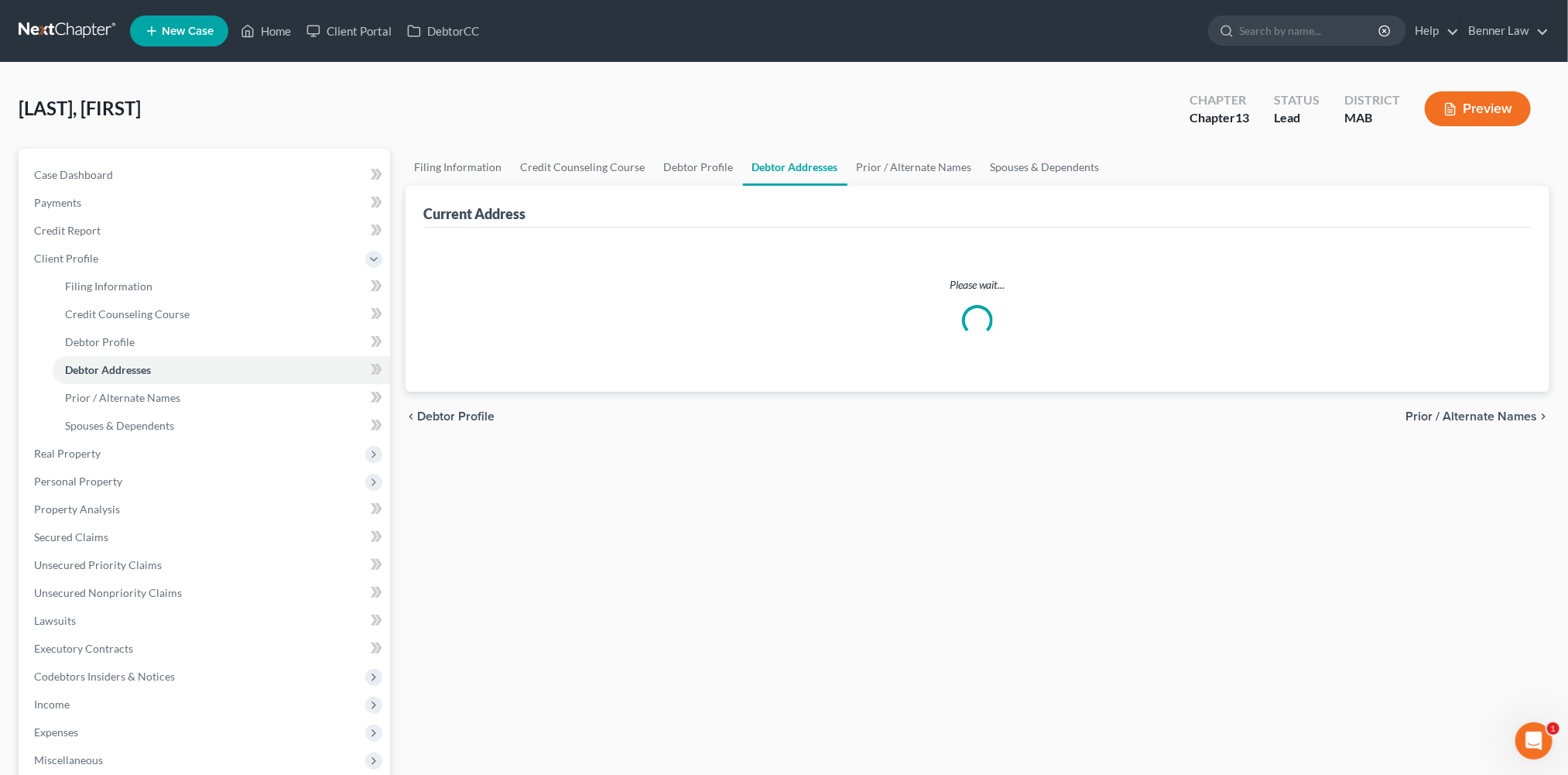 select on "0" 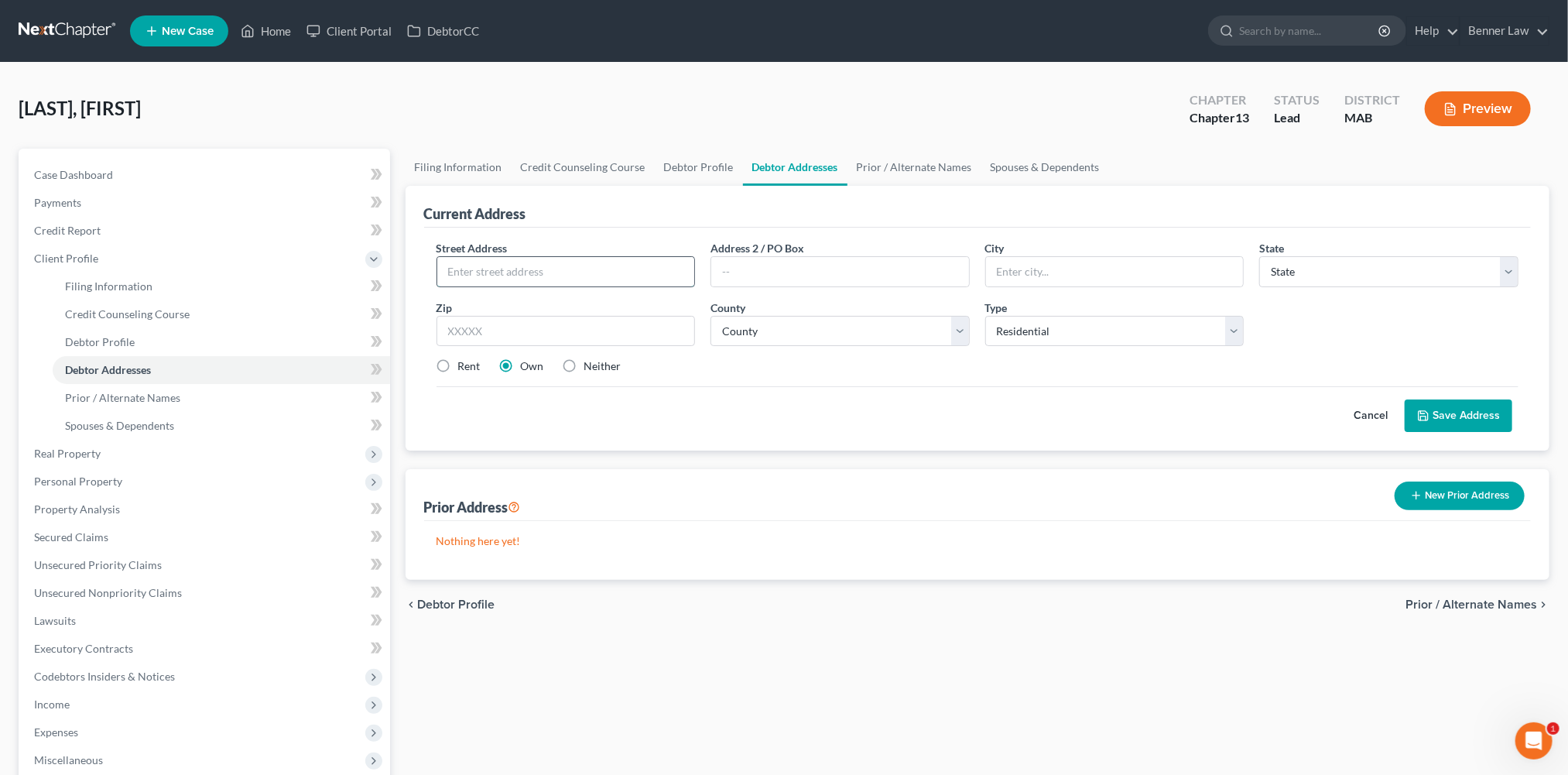 click at bounding box center (566, 272) 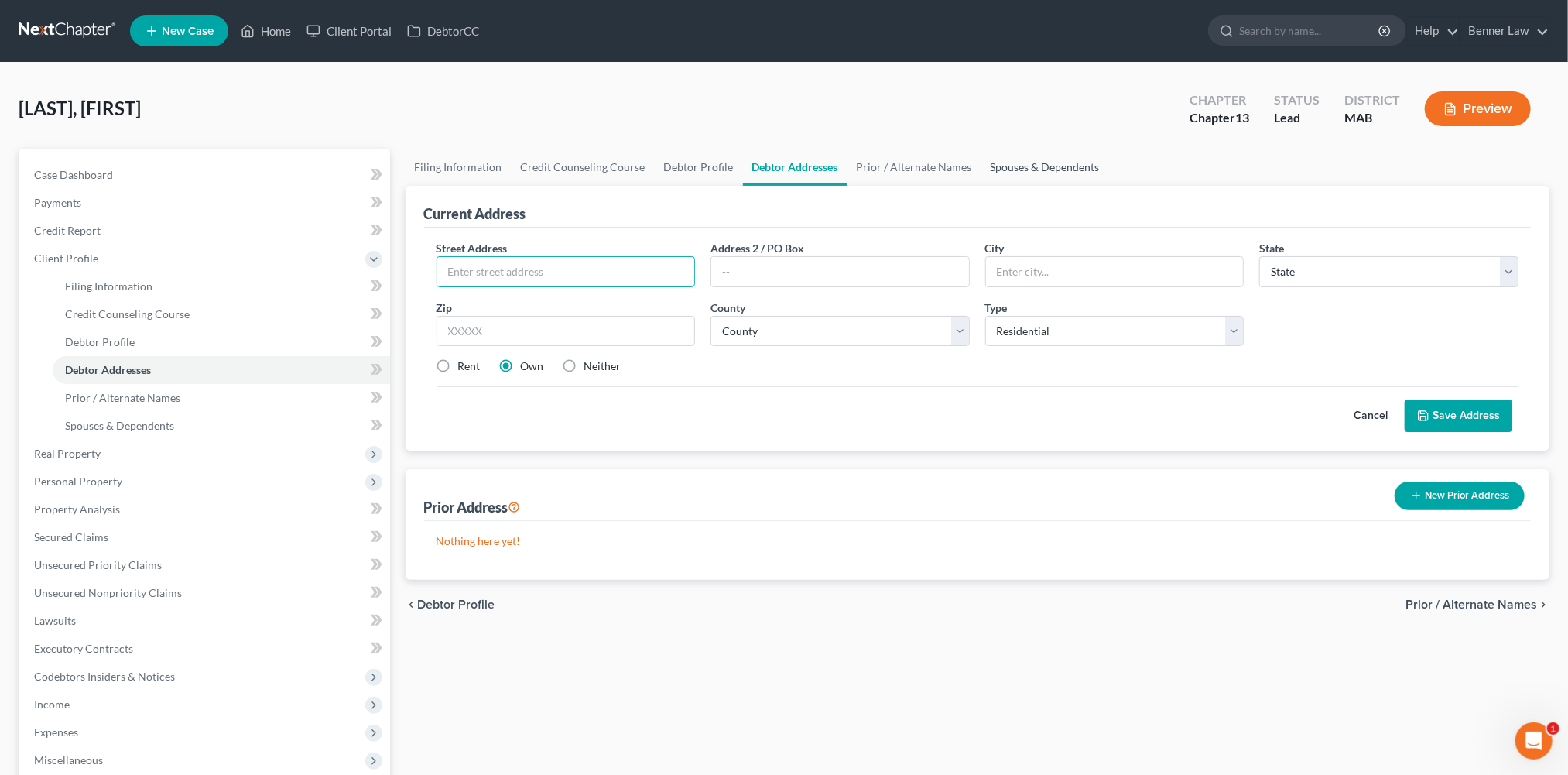 click on "Spouses & Dependents" at bounding box center [1045, 167] 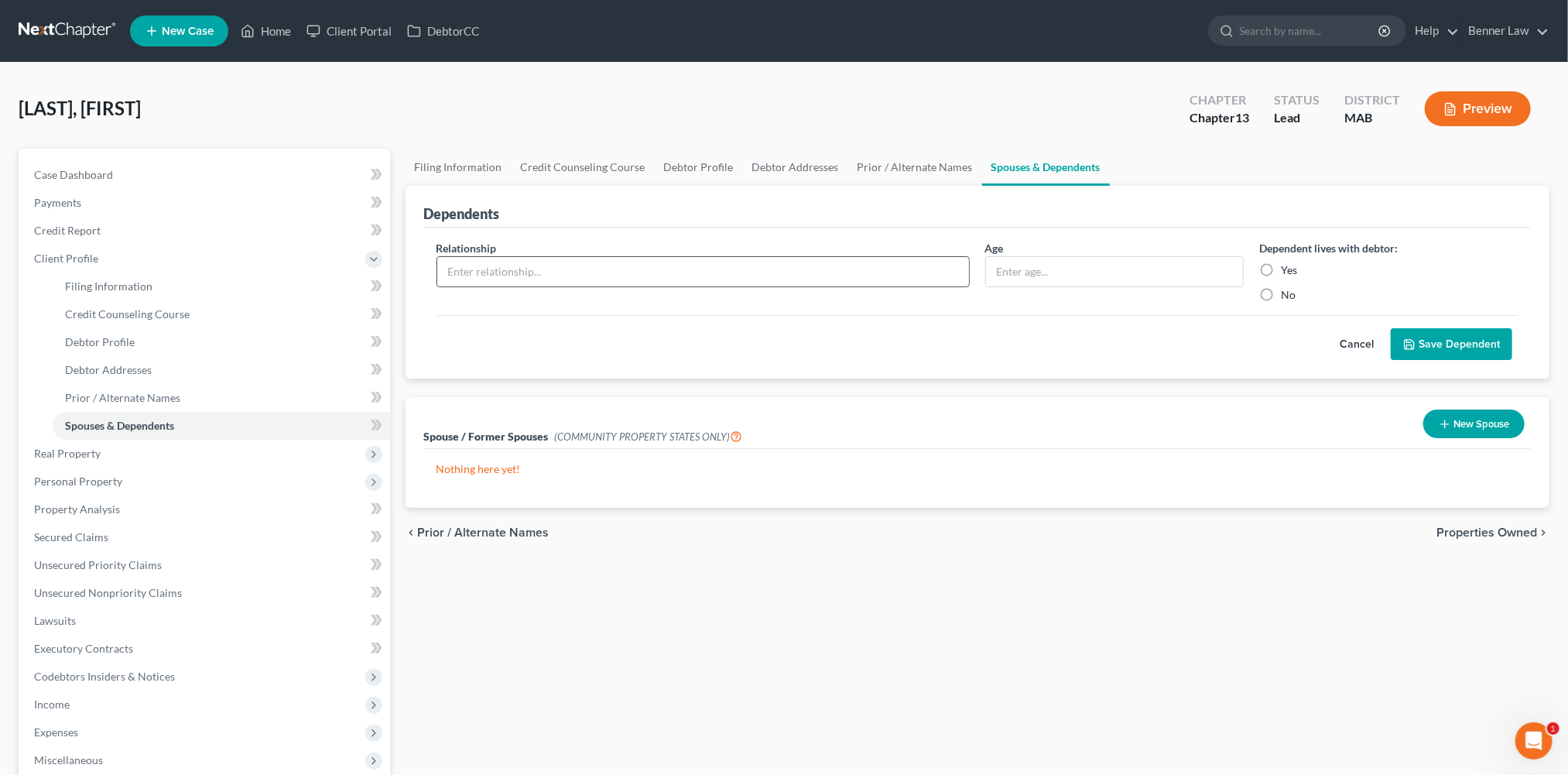 click at bounding box center (703, 272) 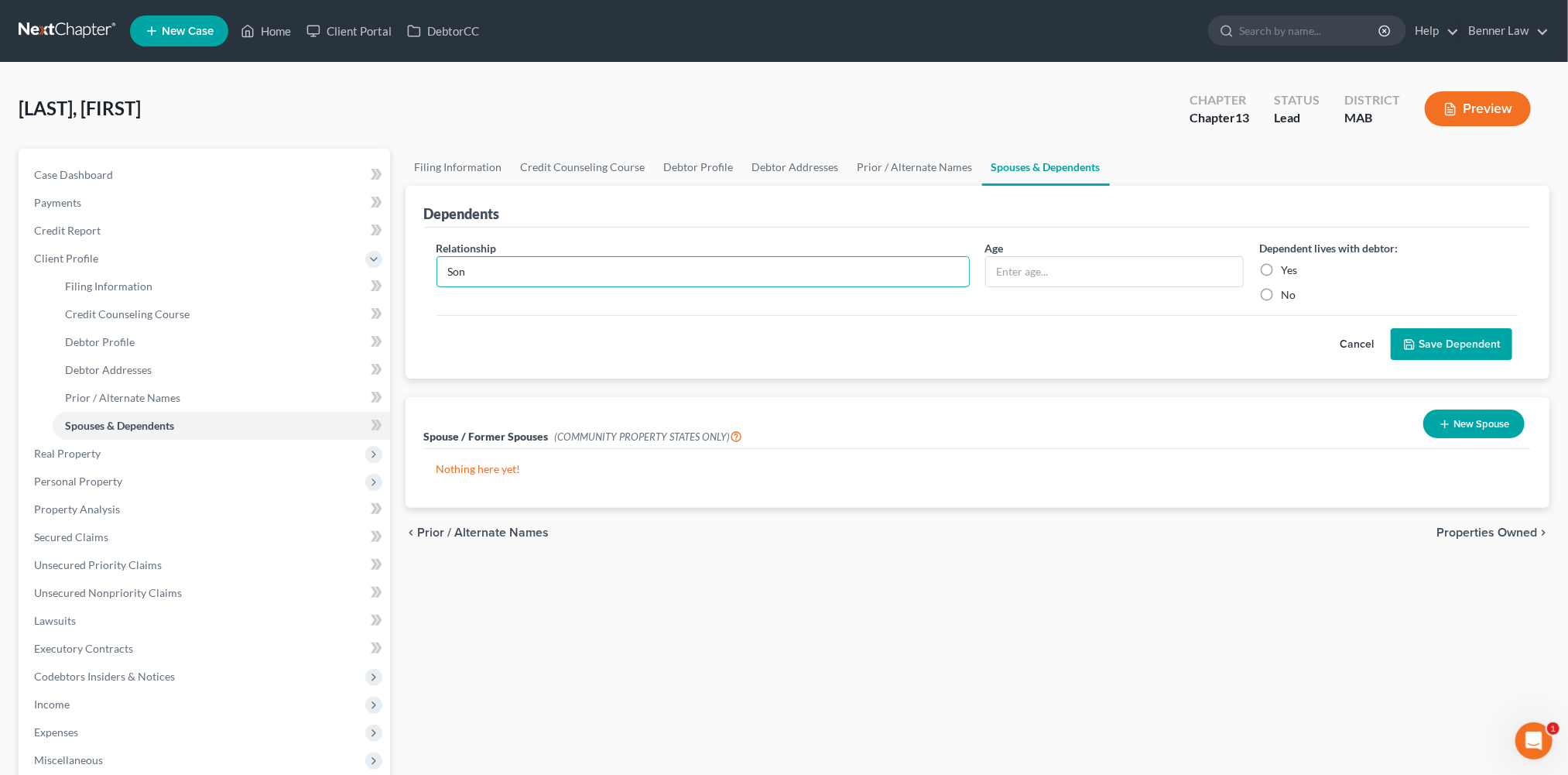 type on "Son" 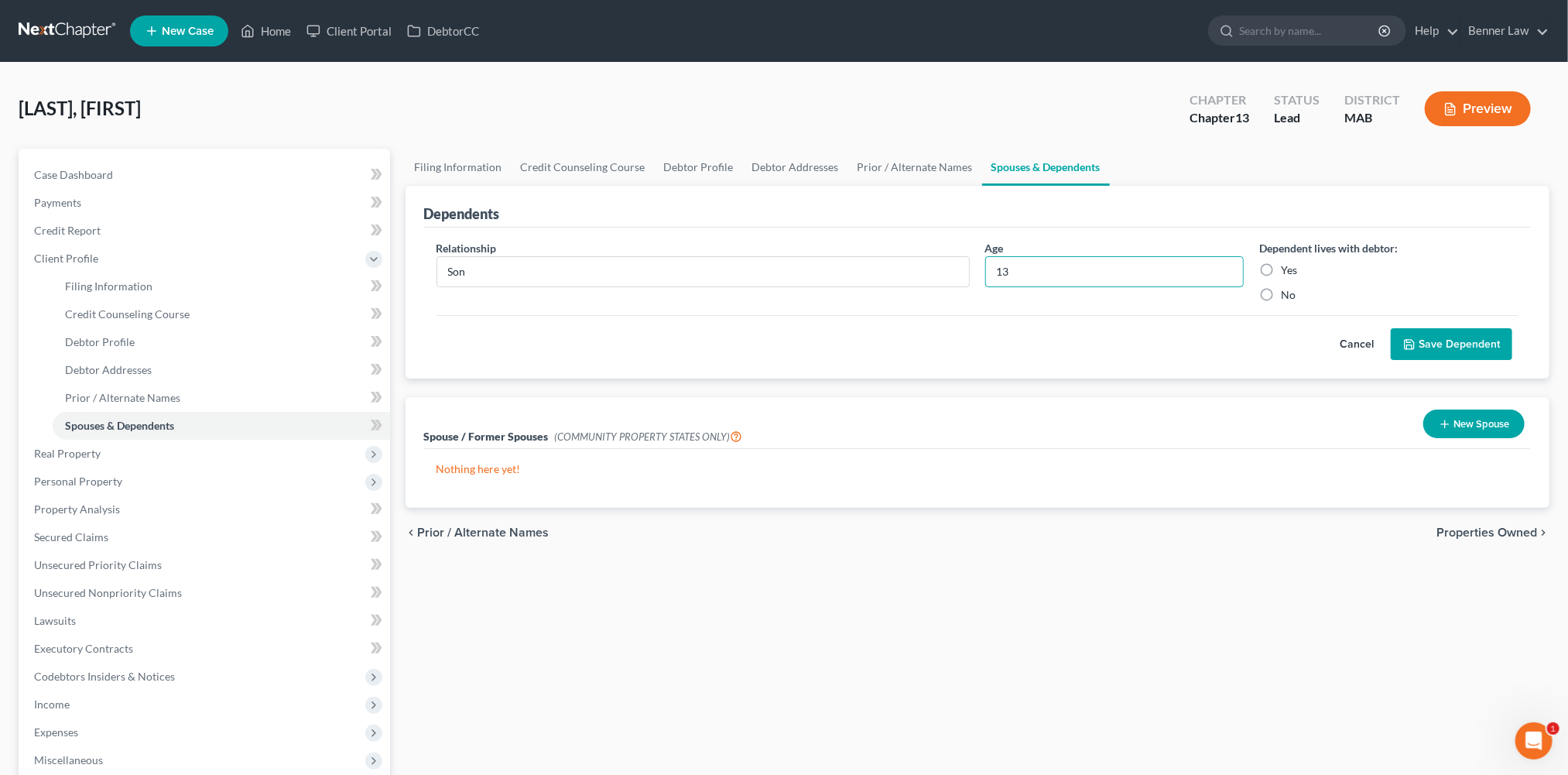 type on "13" 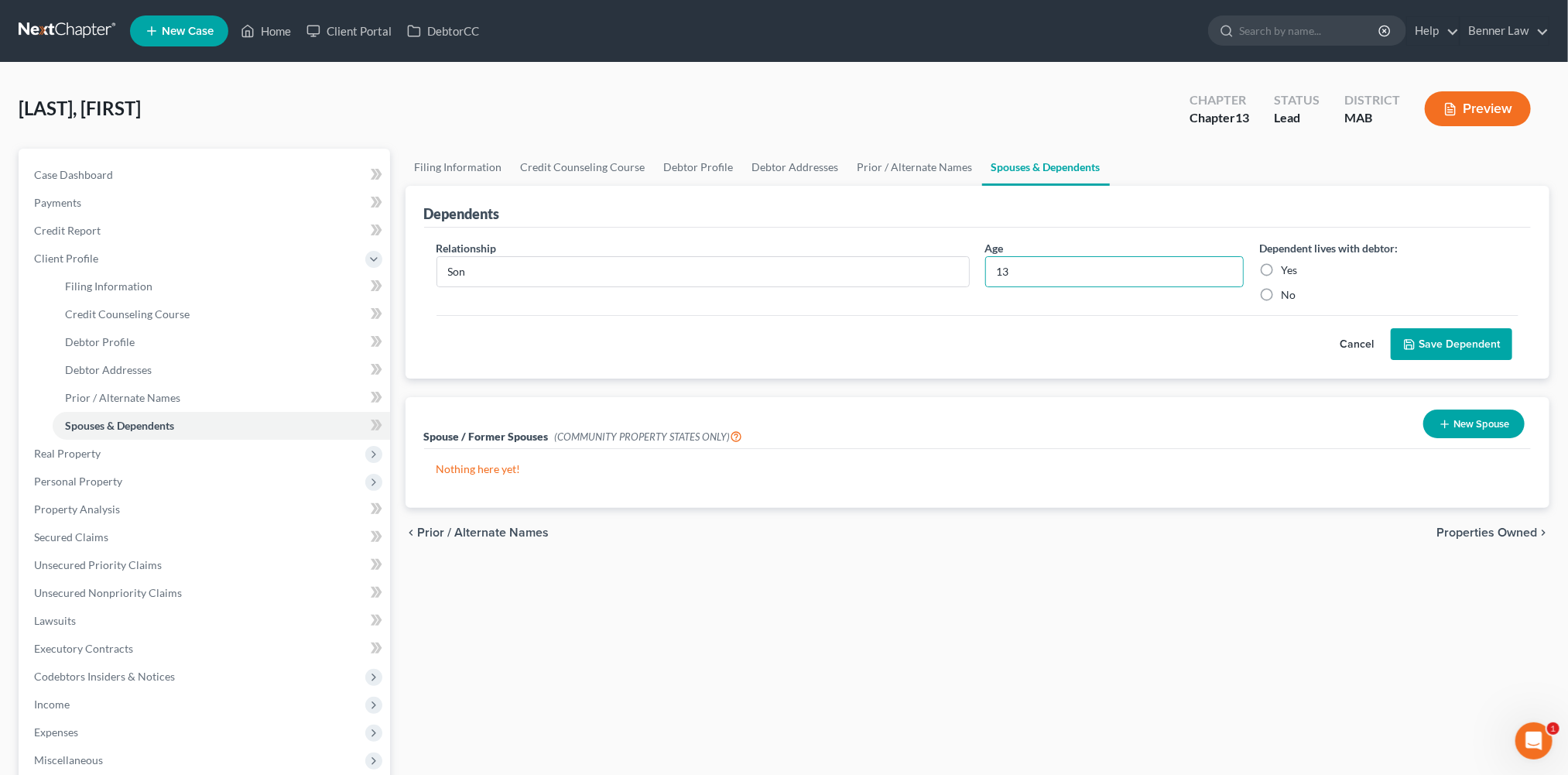 drag, startPoint x: 1262, startPoint y: 334, endPoint x: 1340, endPoint y: 408, distance: 107.51744 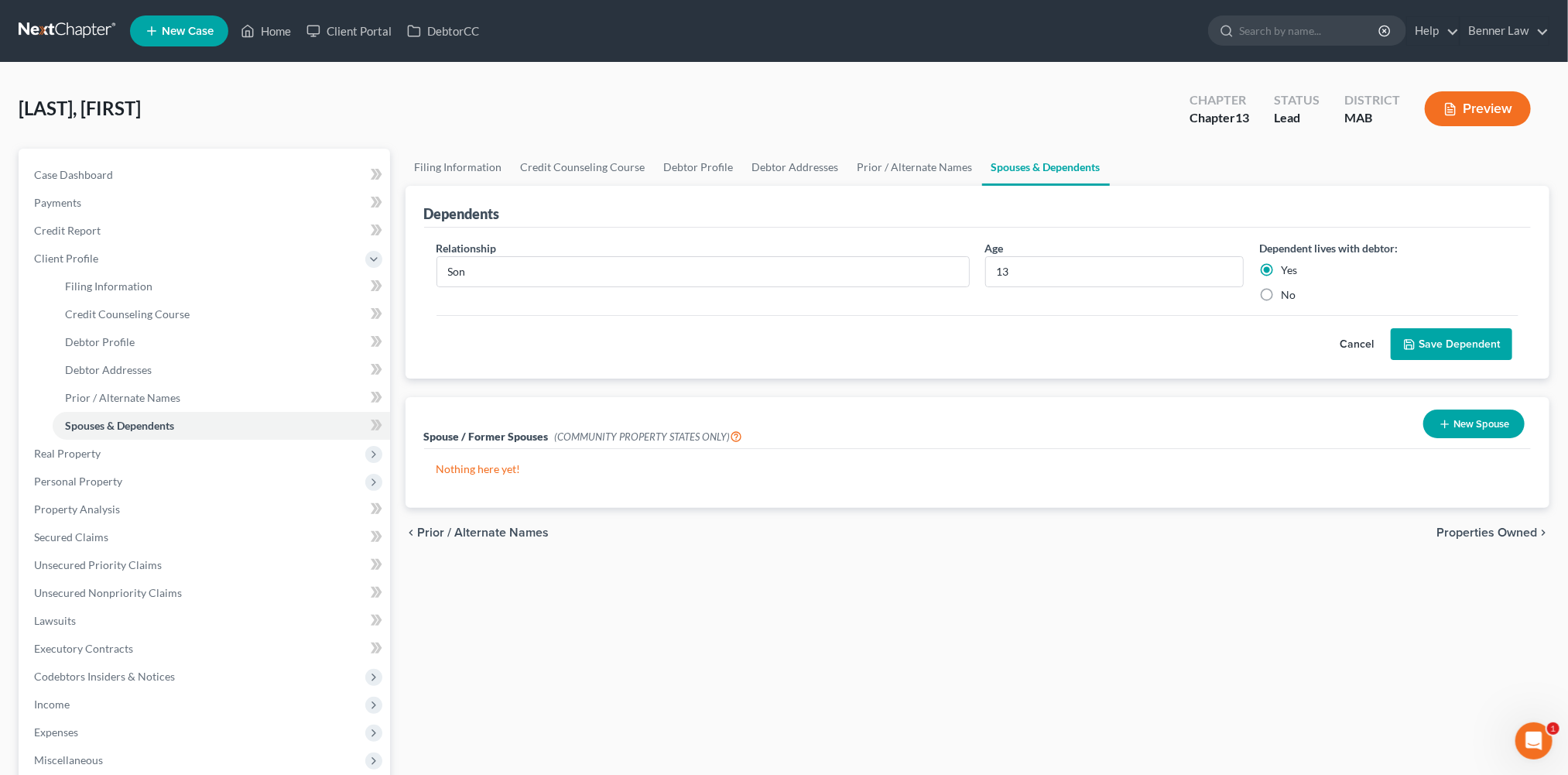 click on "Save Dependent" at bounding box center [1451, 345] 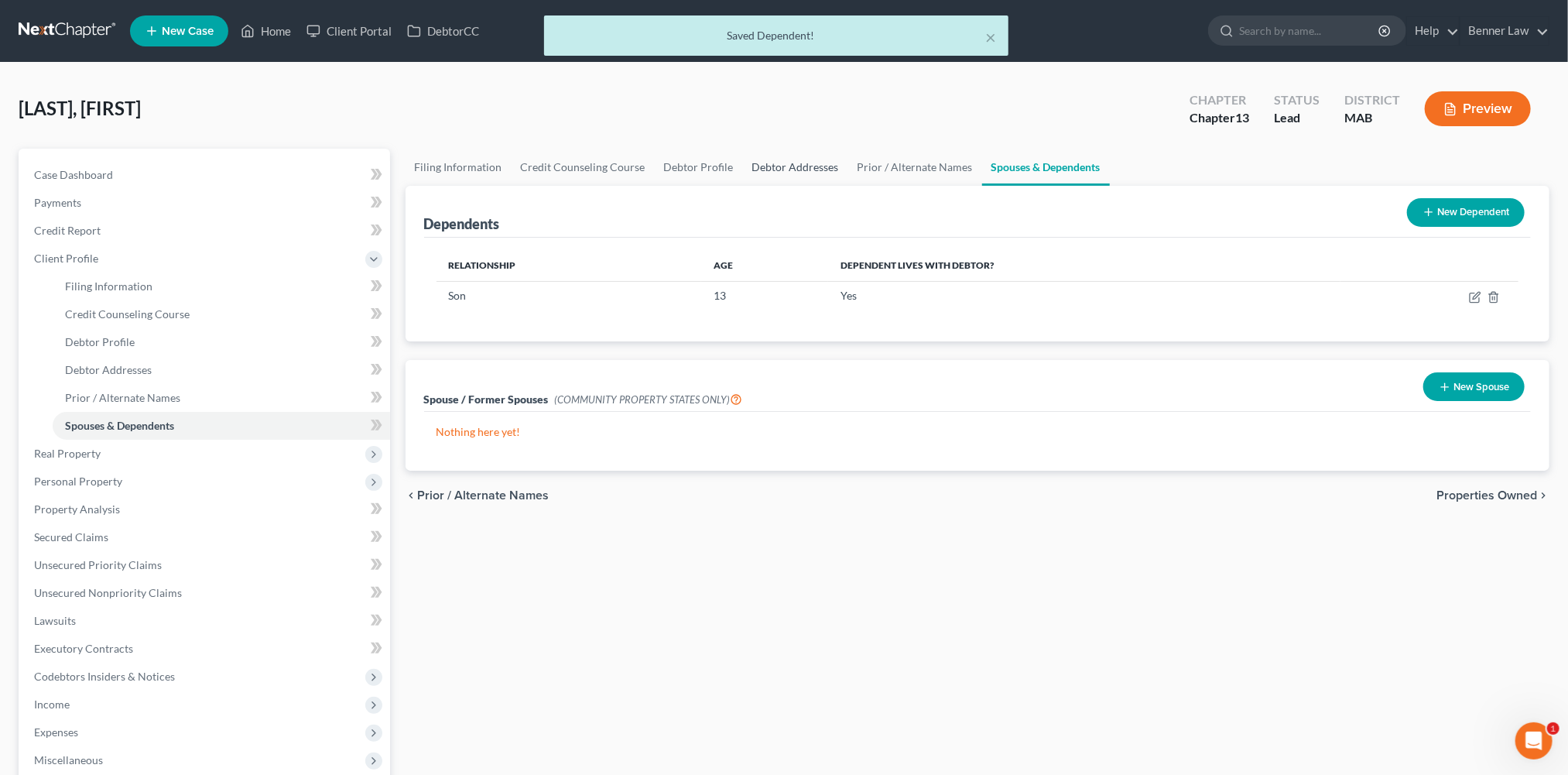 click on "Debtor Addresses" at bounding box center (796, 167) 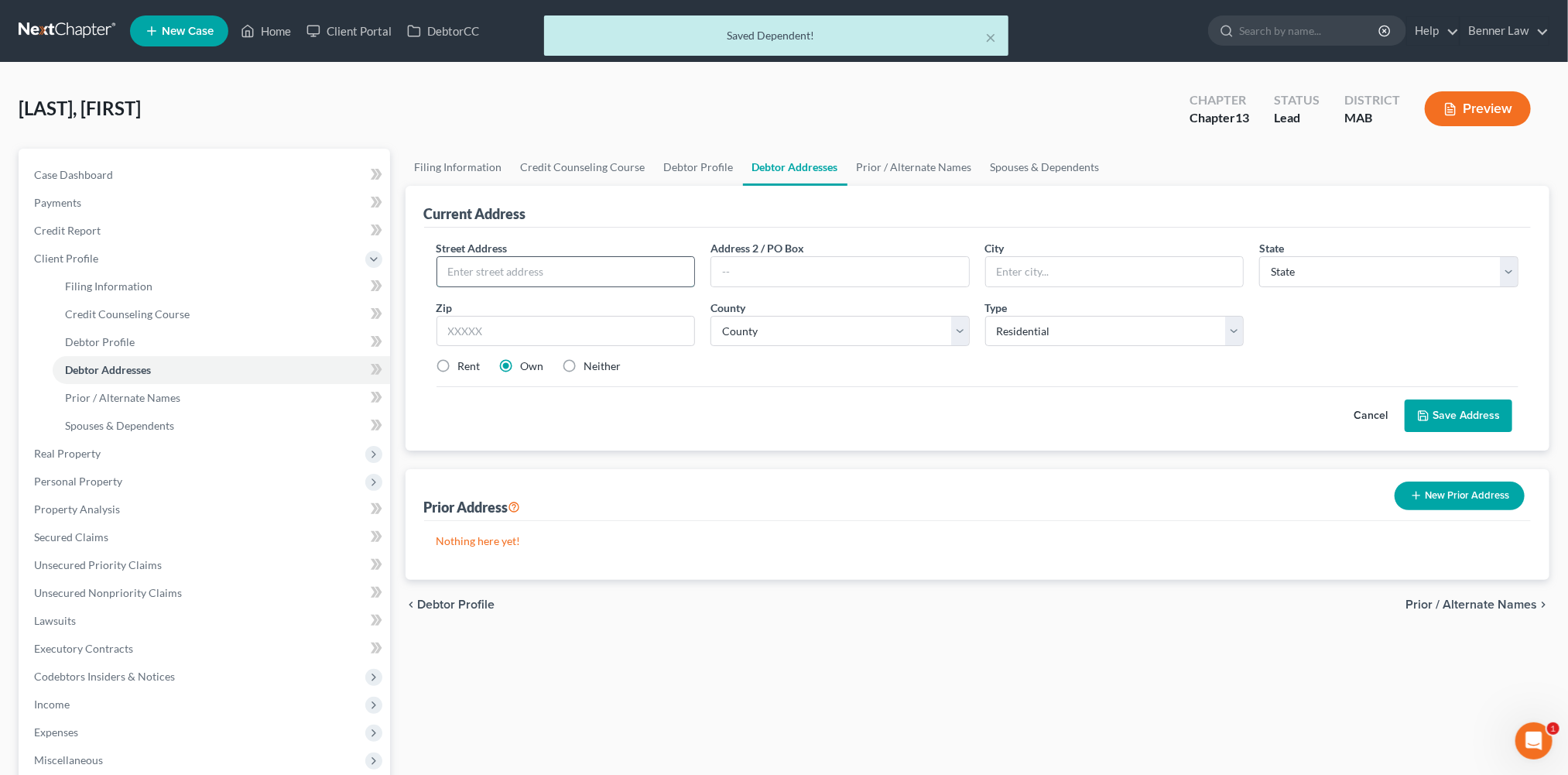 click at bounding box center [566, 272] 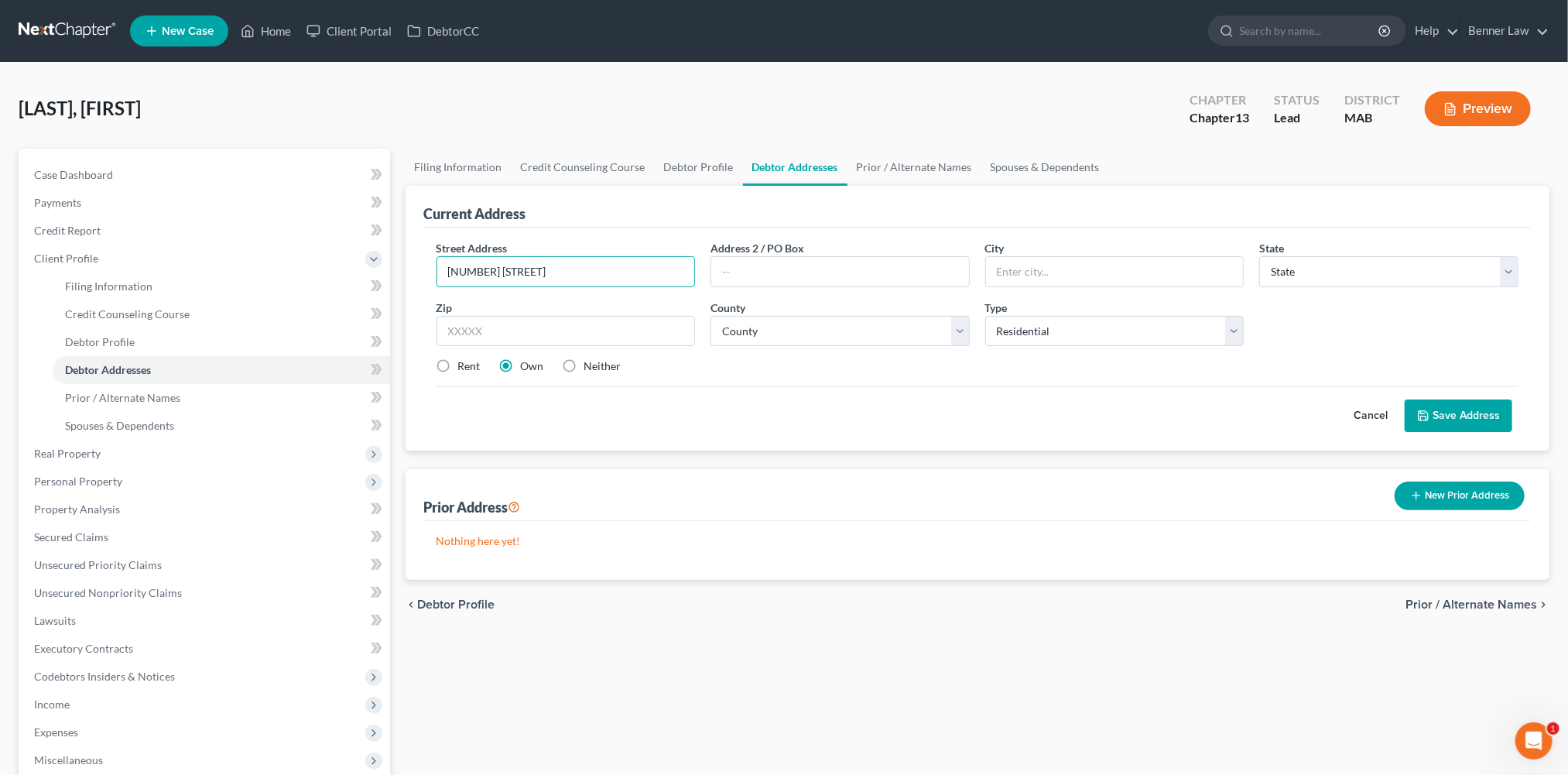 type on "[NUMBER] [STREET]" 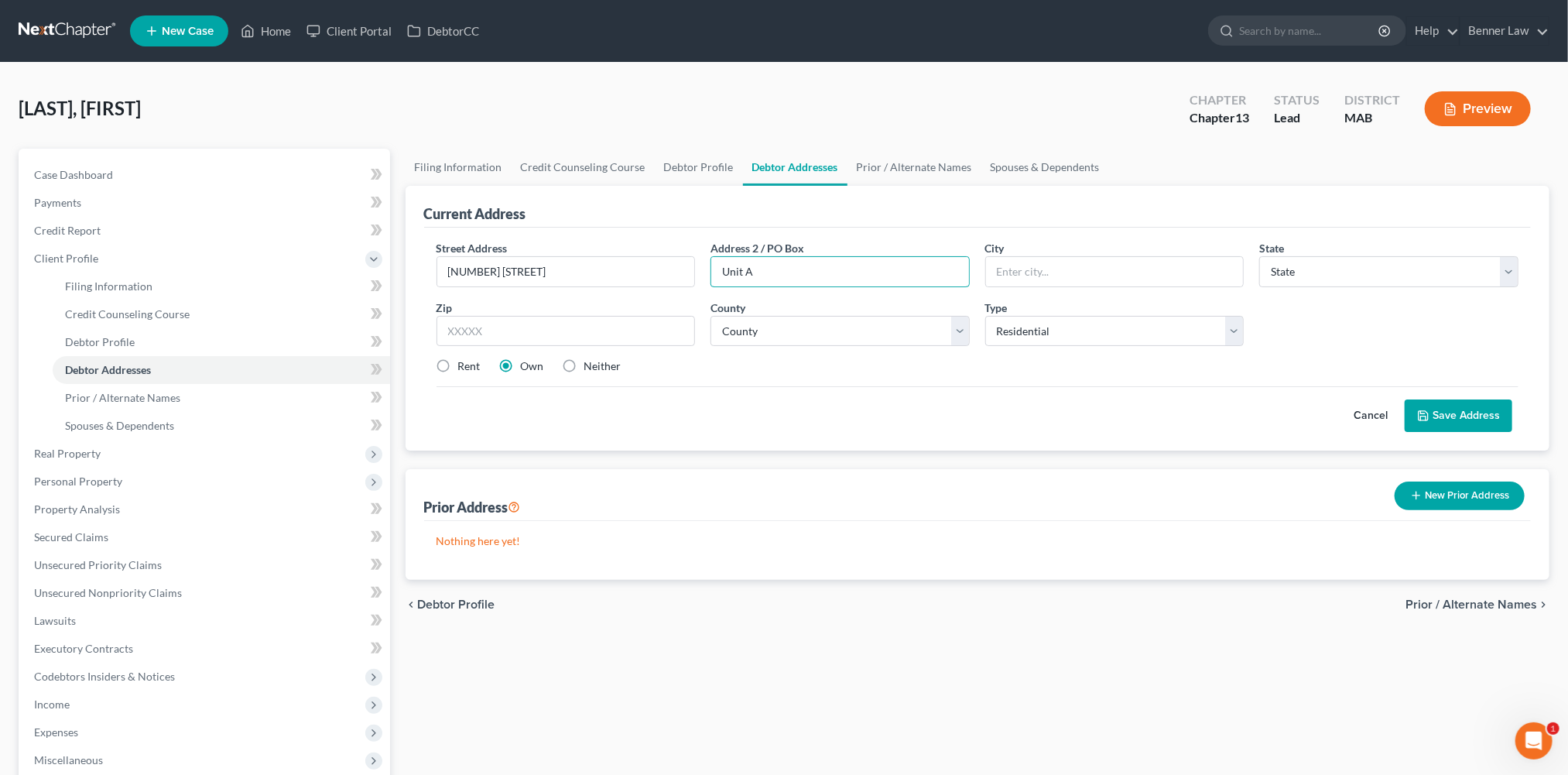 type on "Unit A" 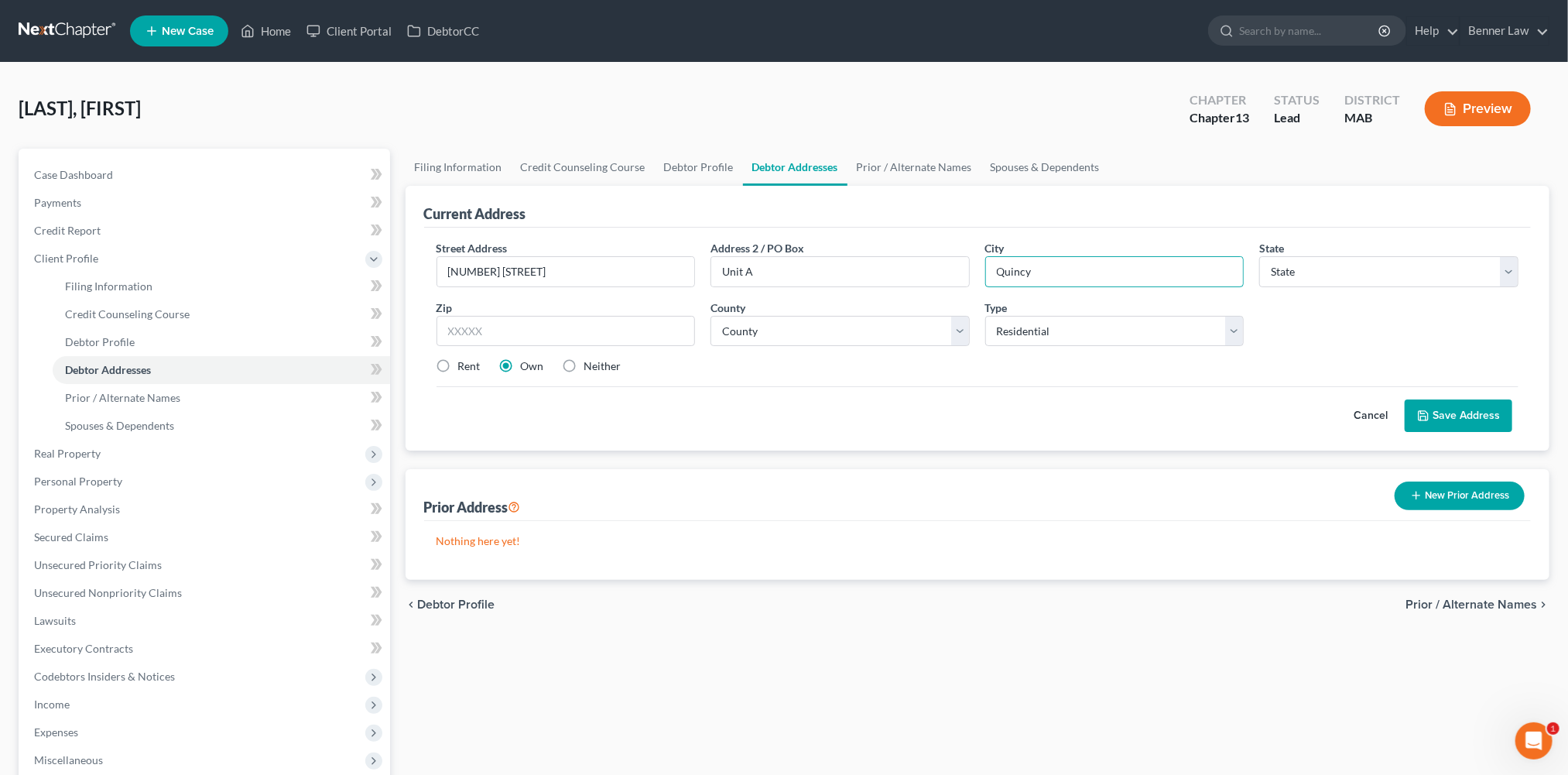 type on "Quincy" 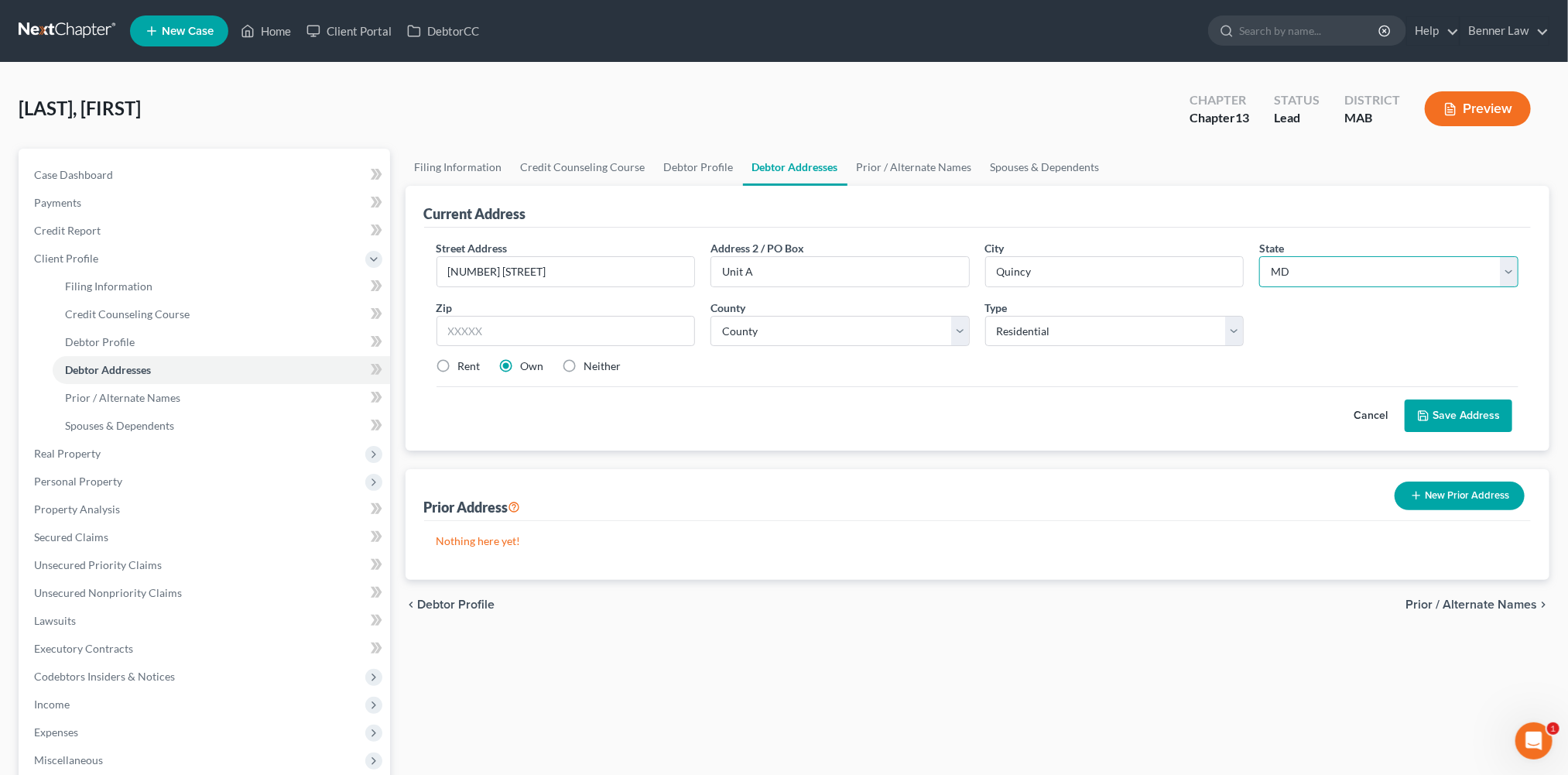 select on "22" 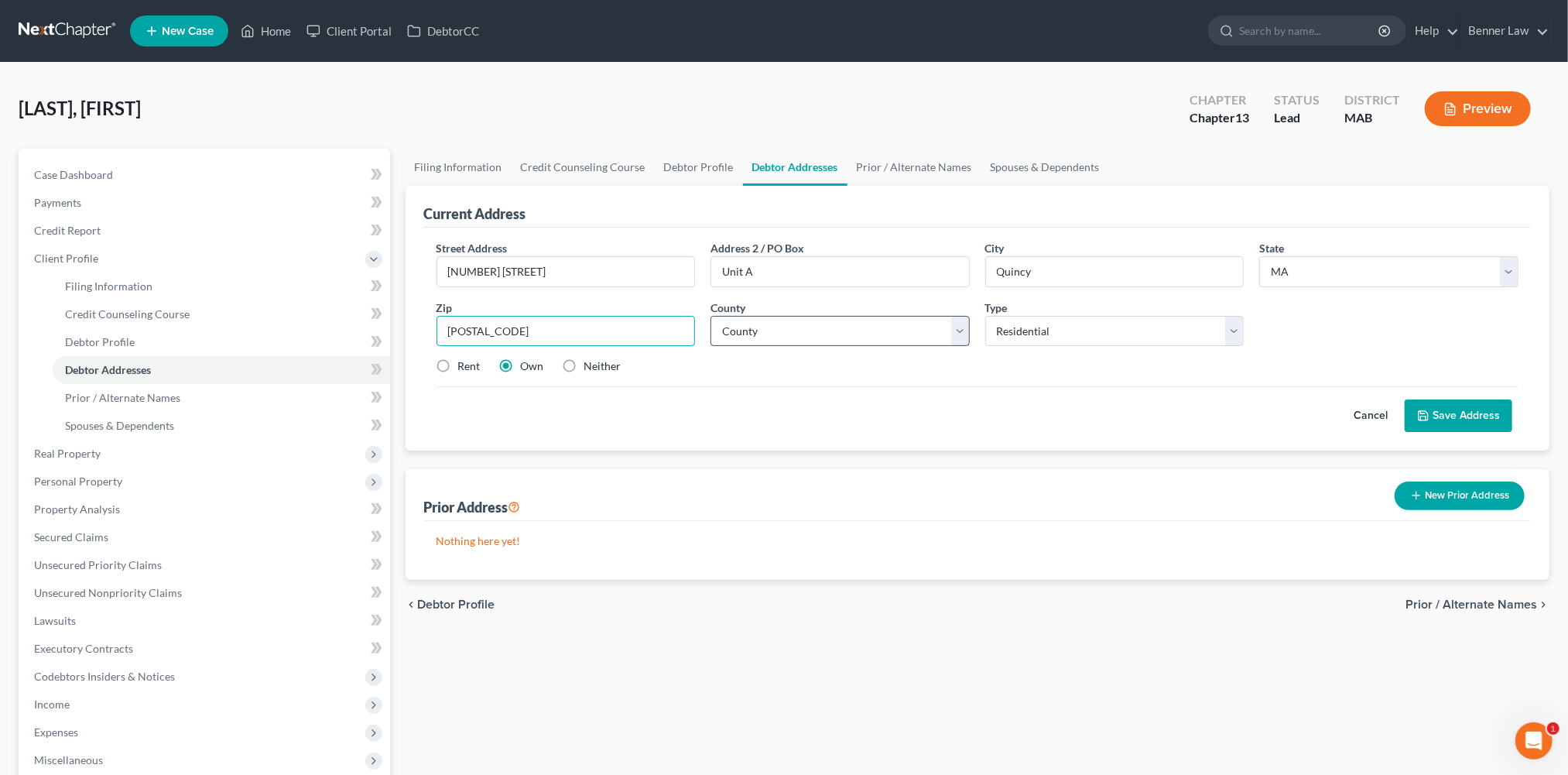 type on "[POSTAL_CODE]" 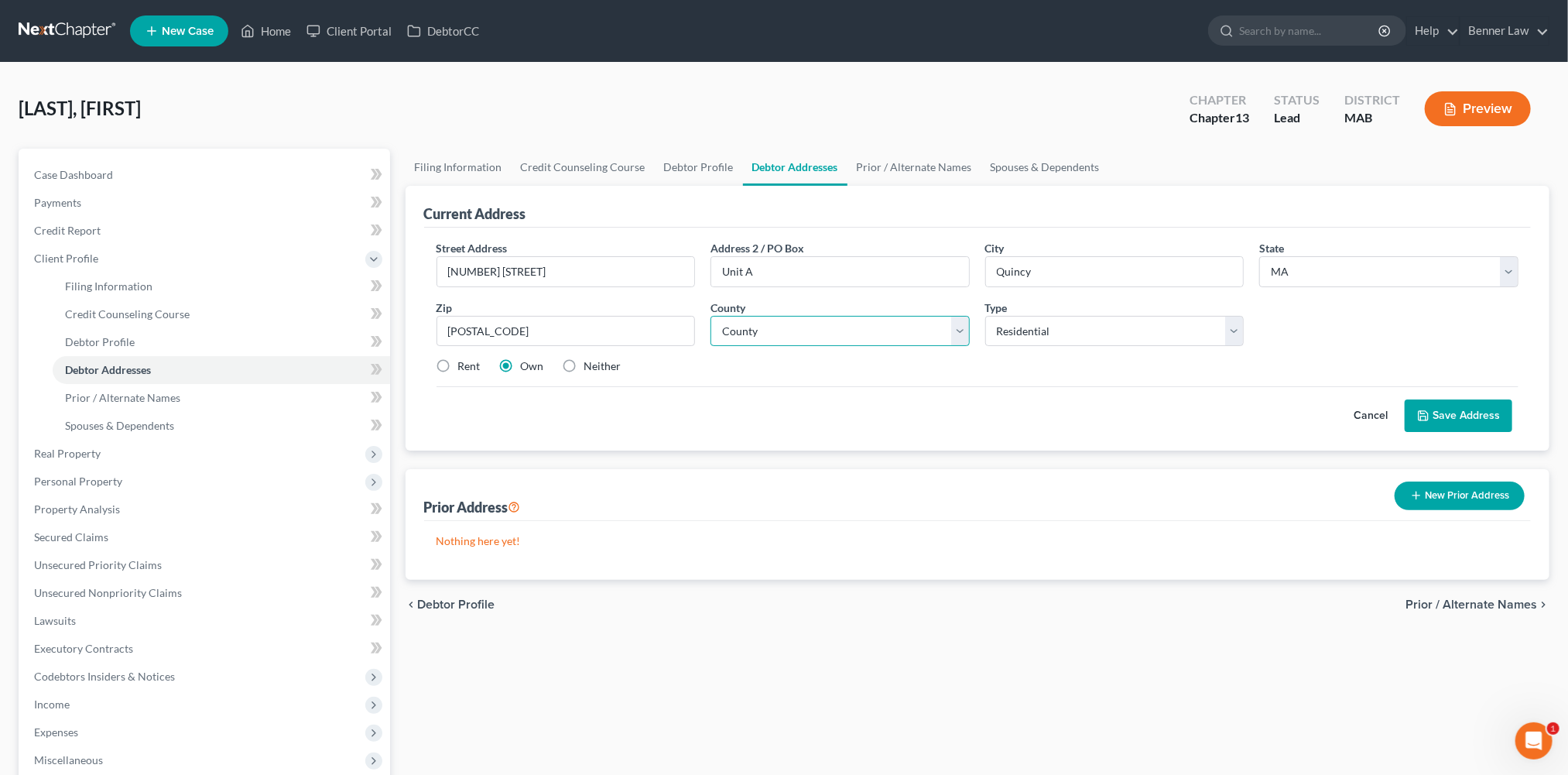 click on "County Barnstable County Berkshire County Bristol County Dukes County Essex County Franklin County Hampden County Hampshire County Middlesex County Nantucket County Norfolk County Plymouth County Suffolk County Worcester County" at bounding box center (840, 331) 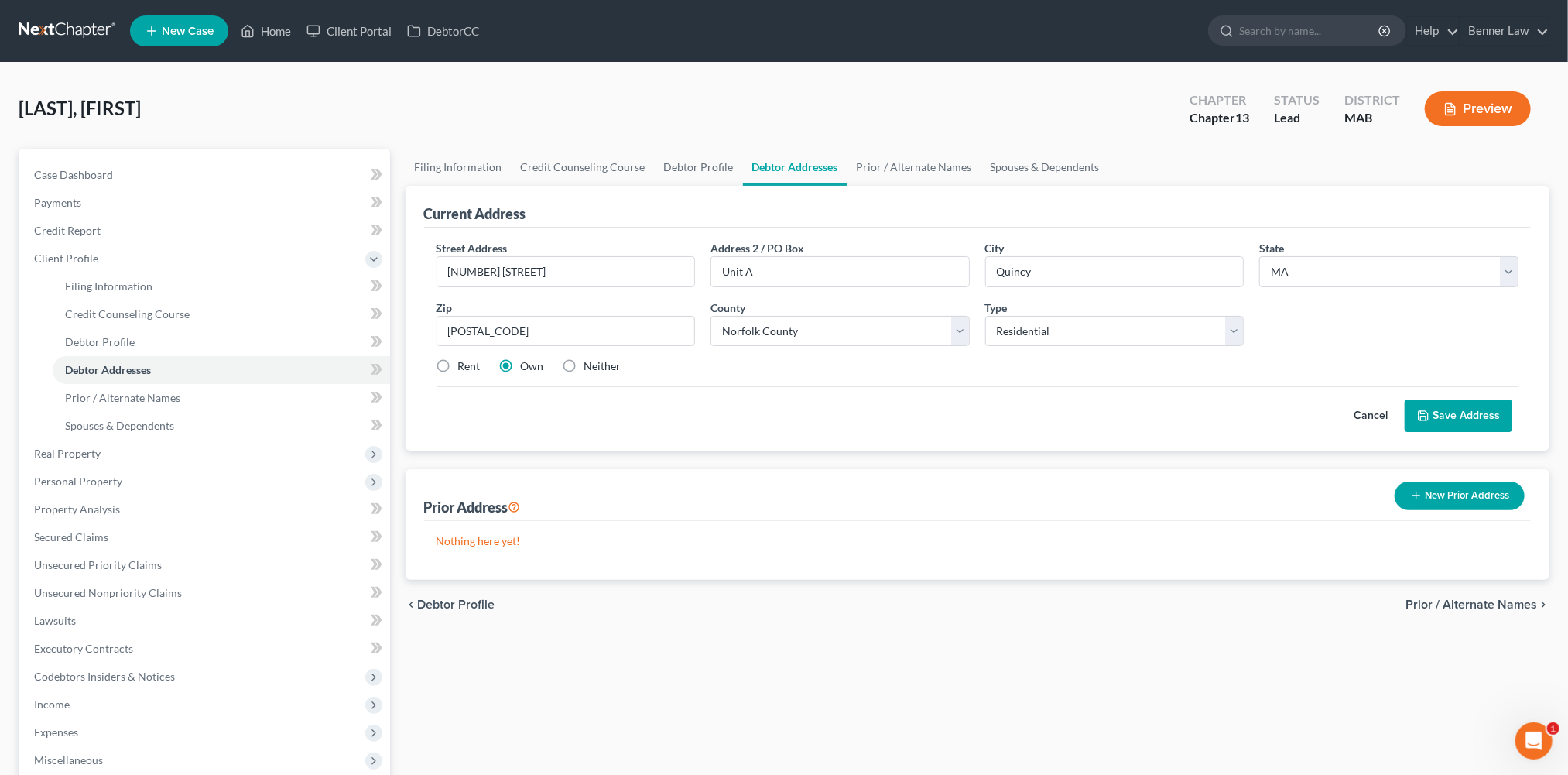 click on "Save Address" at bounding box center (1458, 416) 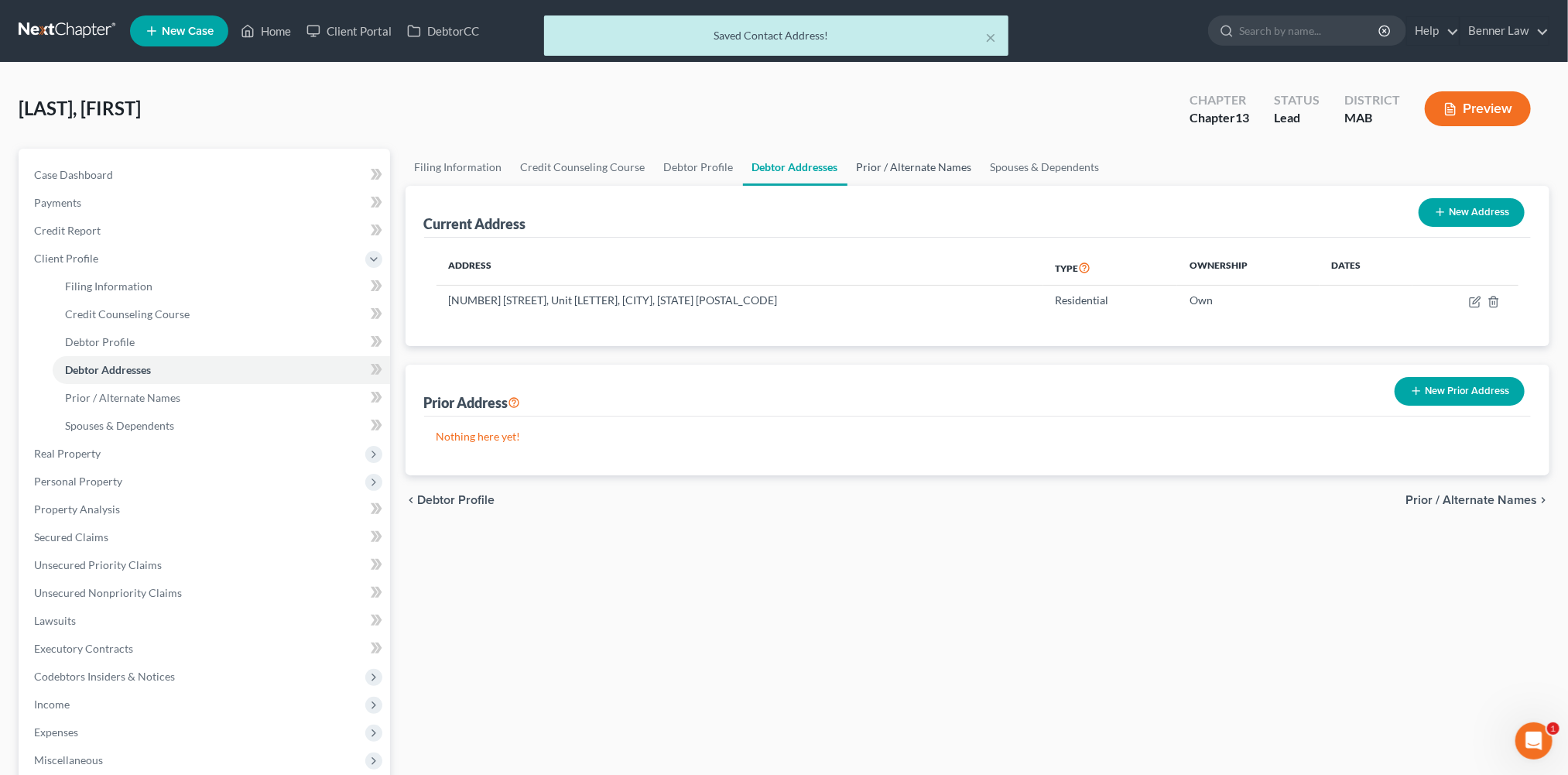 click on "Prior / Alternate Names" at bounding box center [914, 167] 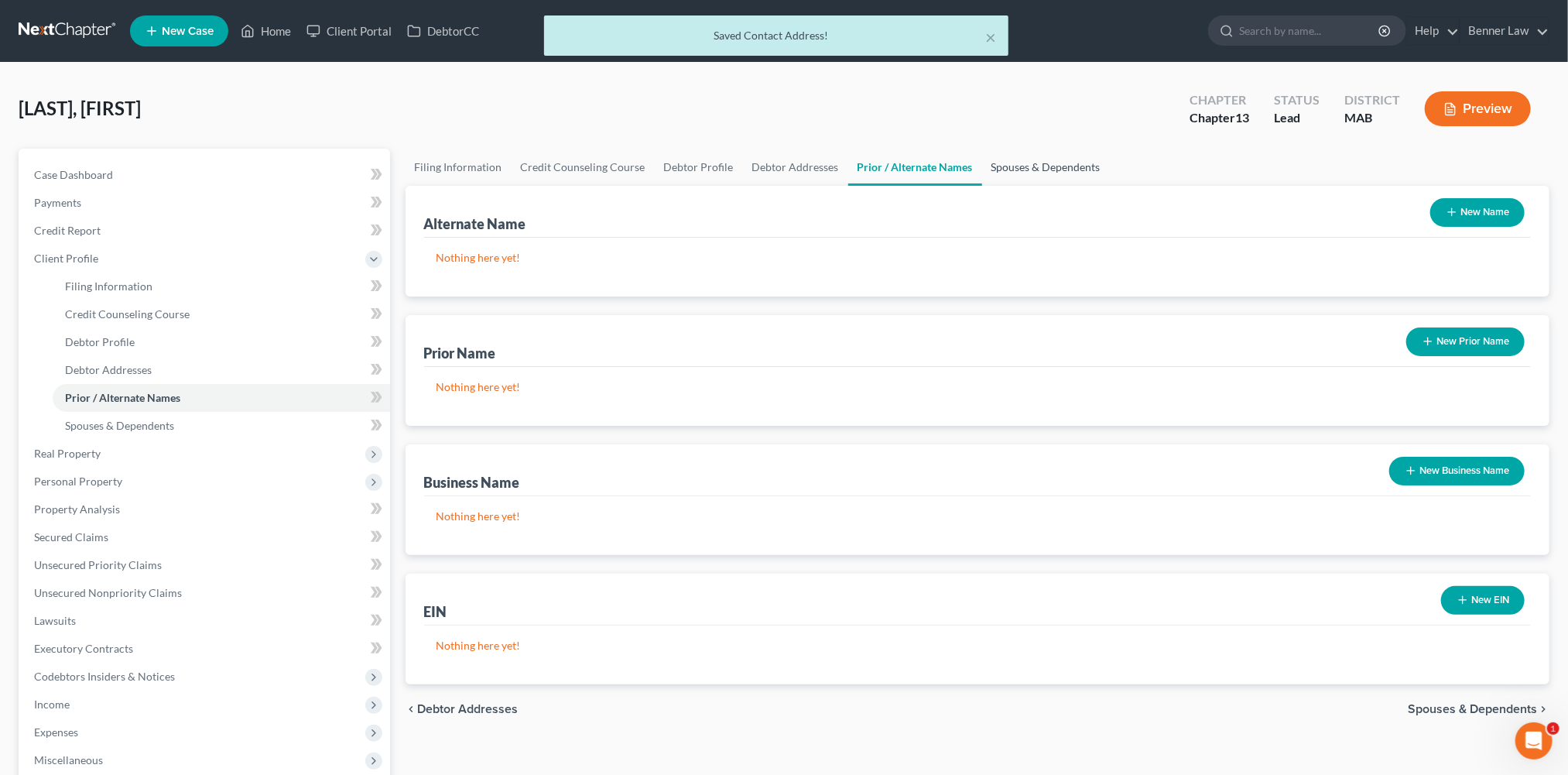 click on "Spouses & Dependents" at bounding box center [1046, 167] 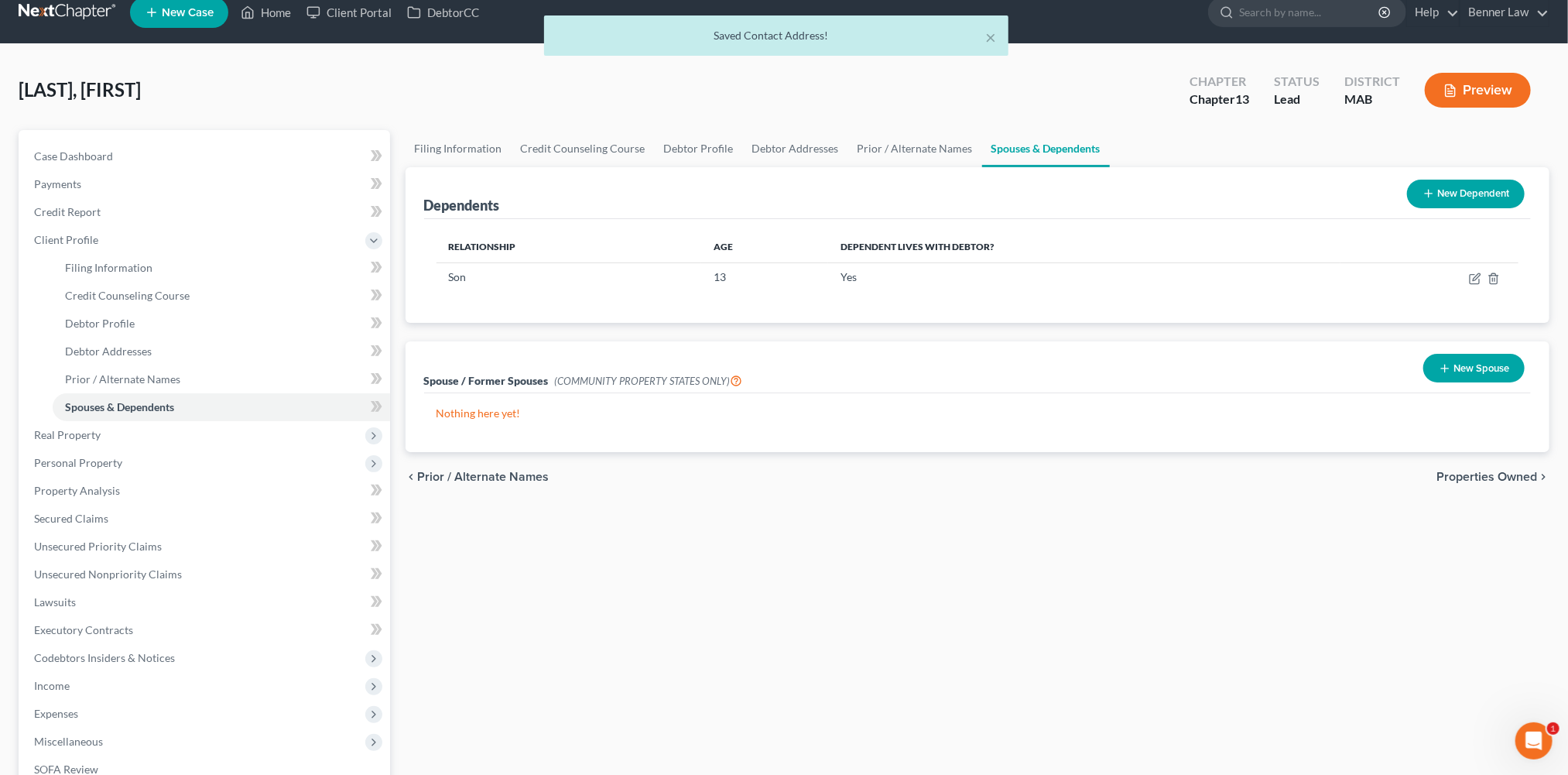scroll, scrollTop: 20, scrollLeft: 0, axis: vertical 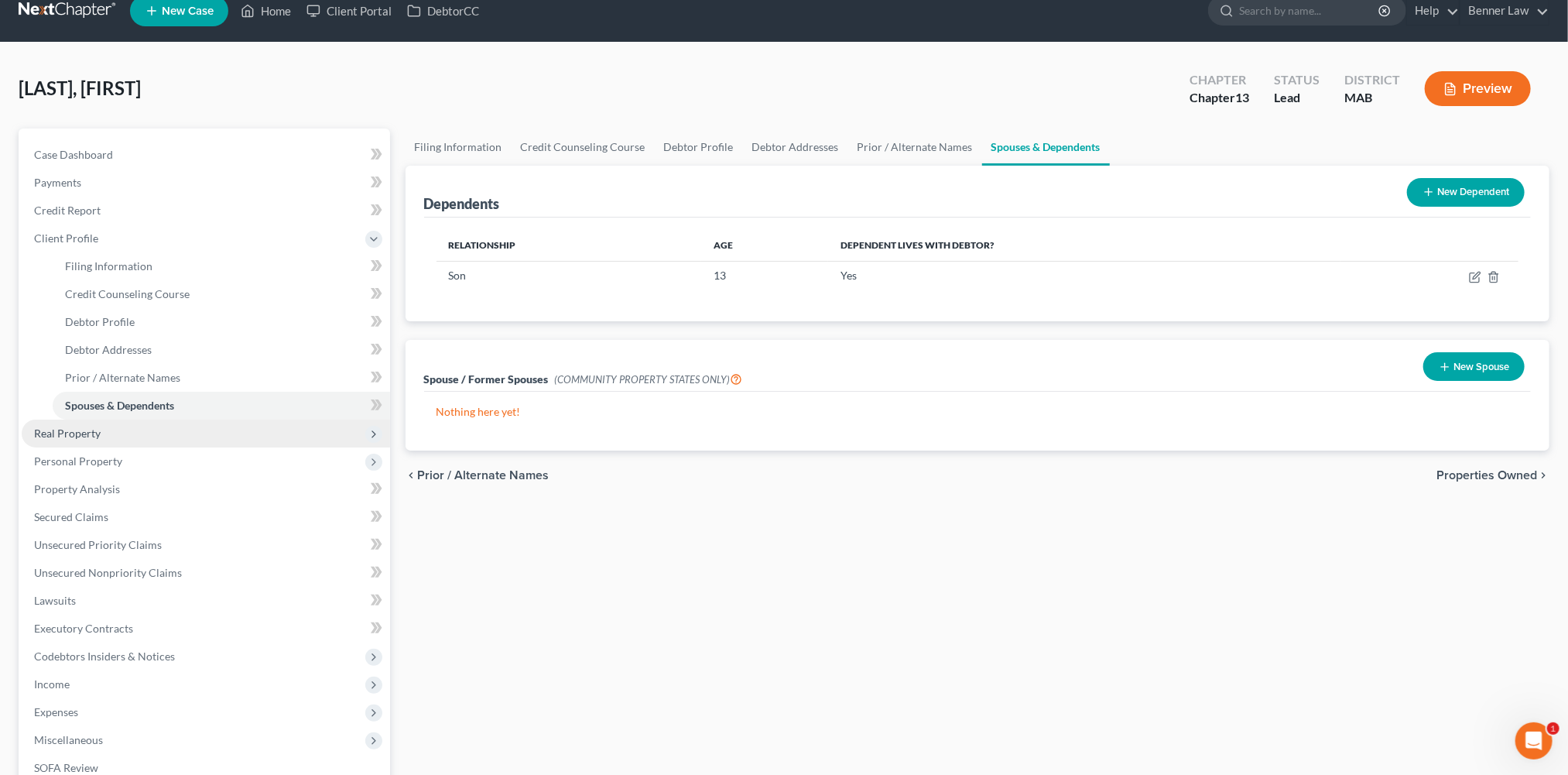click on "Real Property" at bounding box center (67, 433) 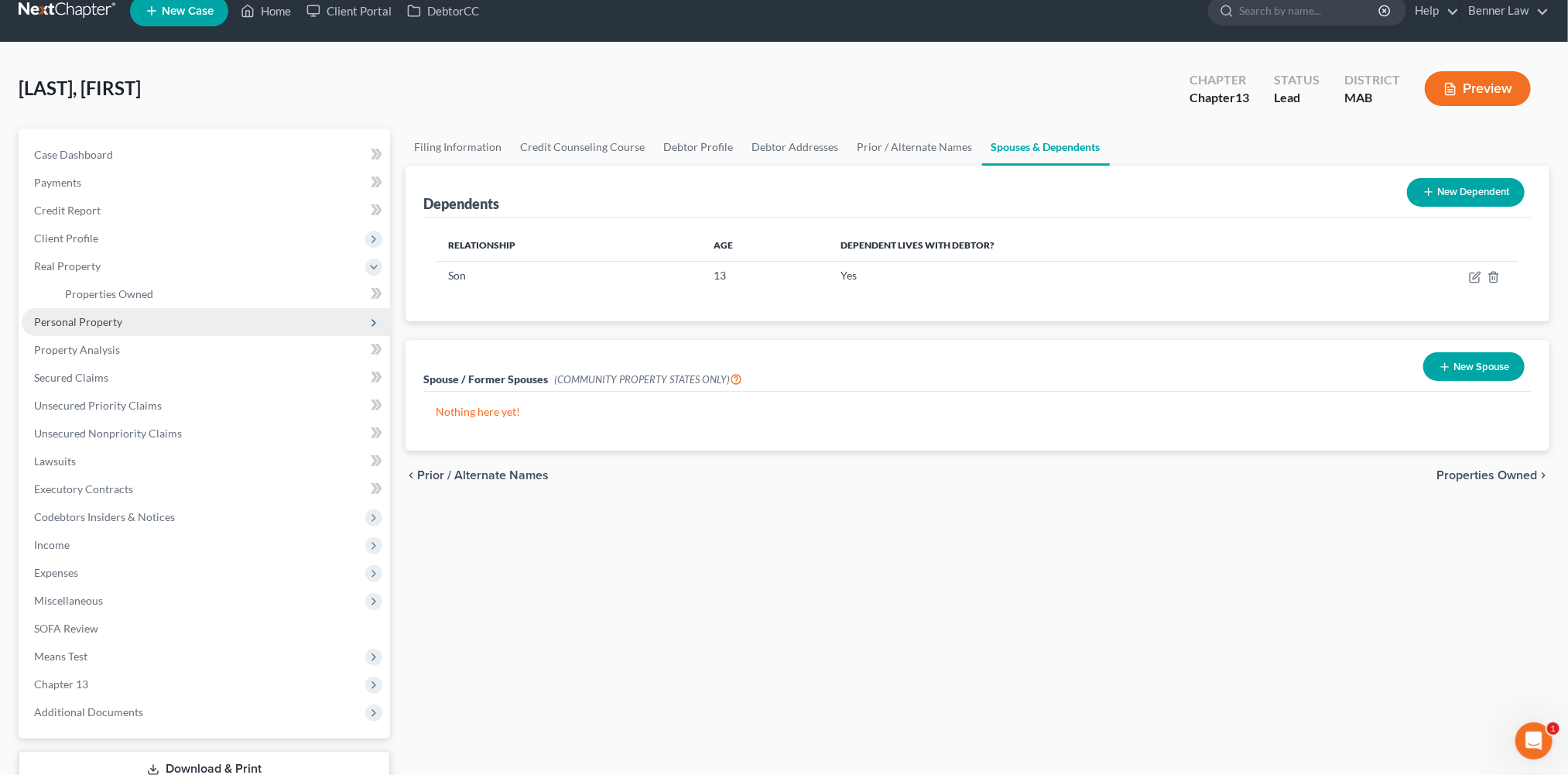 click on "Personal Property" at bounding box center [78, 321] 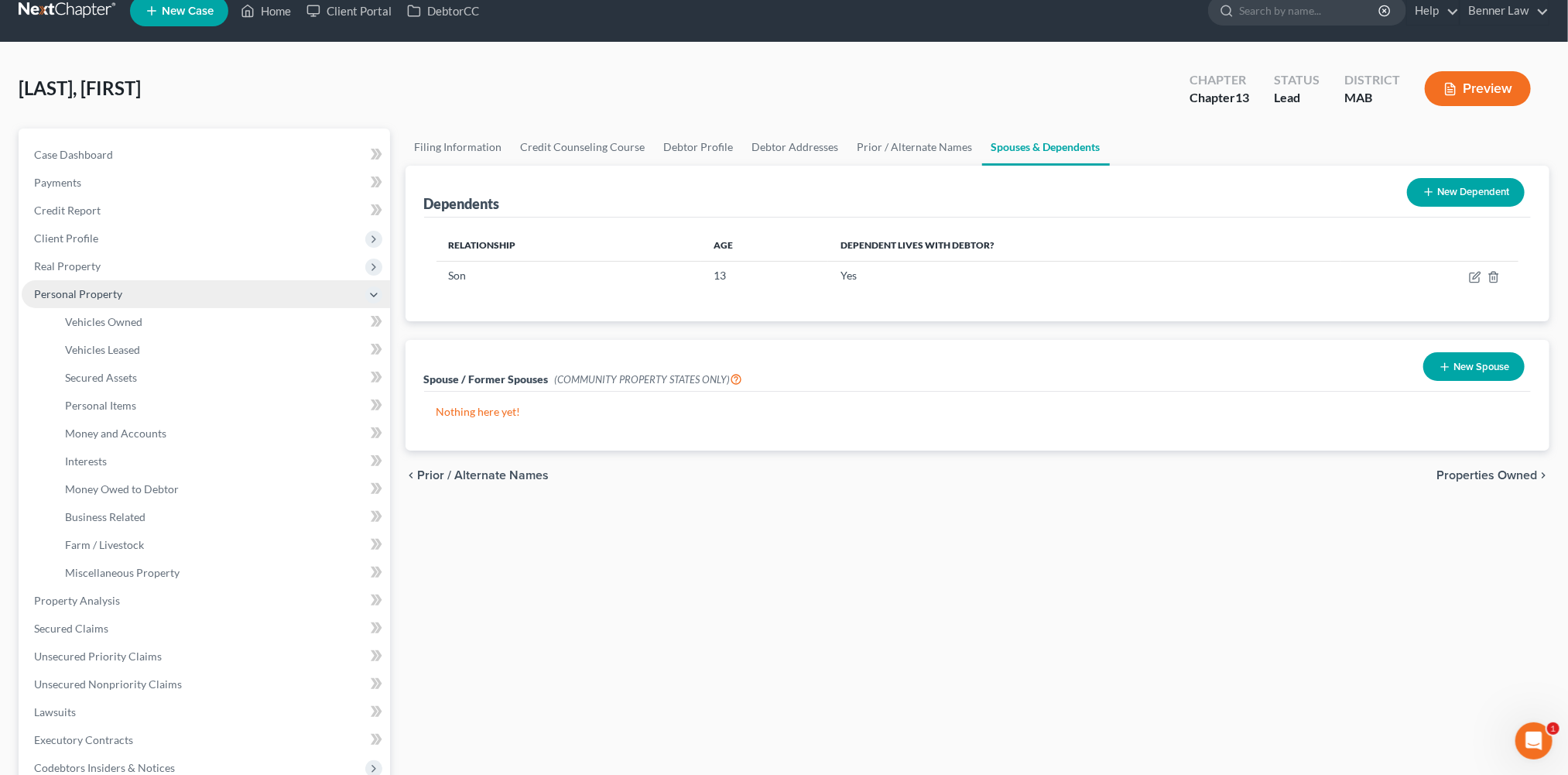 click on "Personal Property" at bounding box center [78, 293] 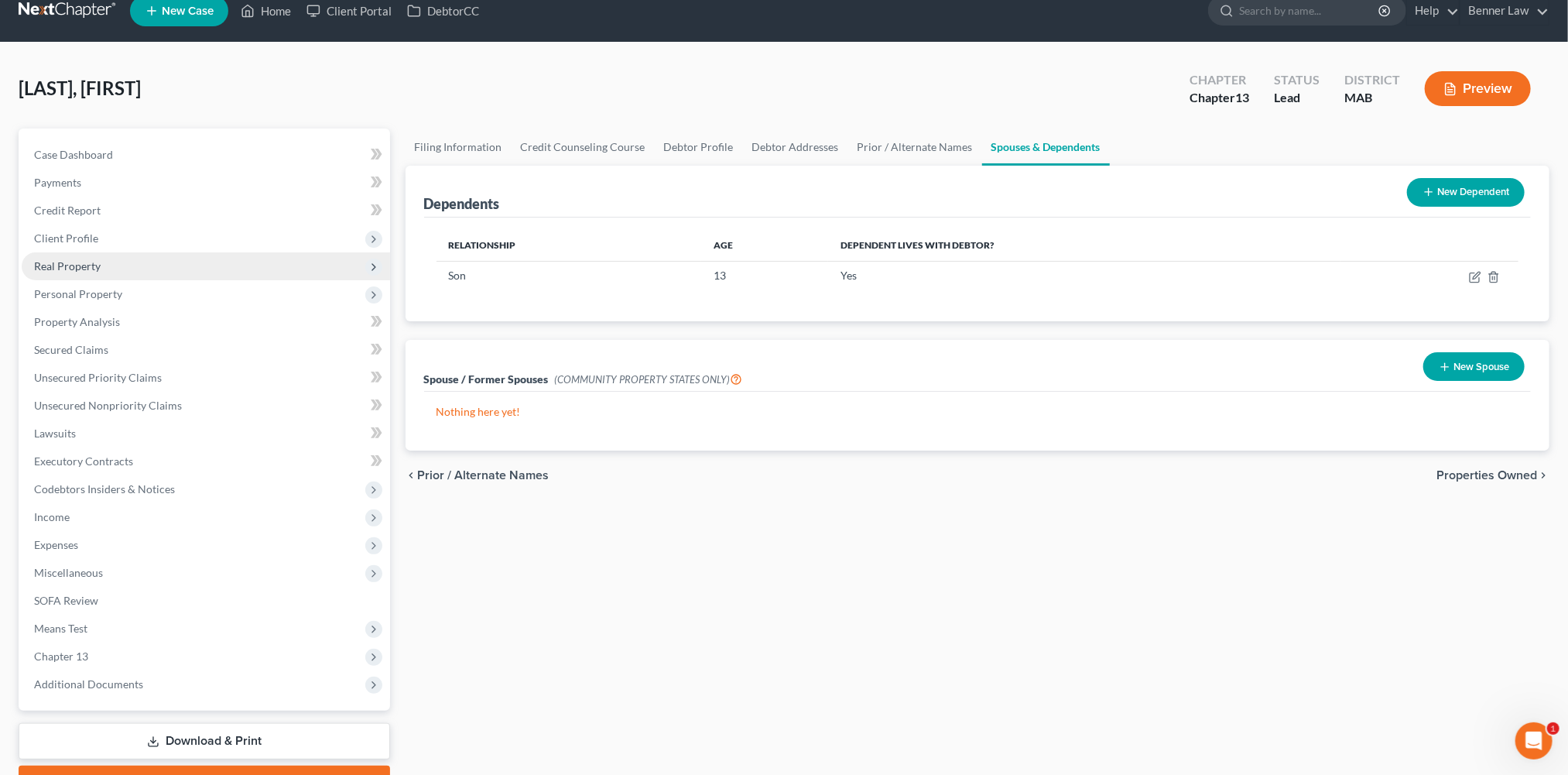 click on "Real Property" at bounding box center (67, 266) 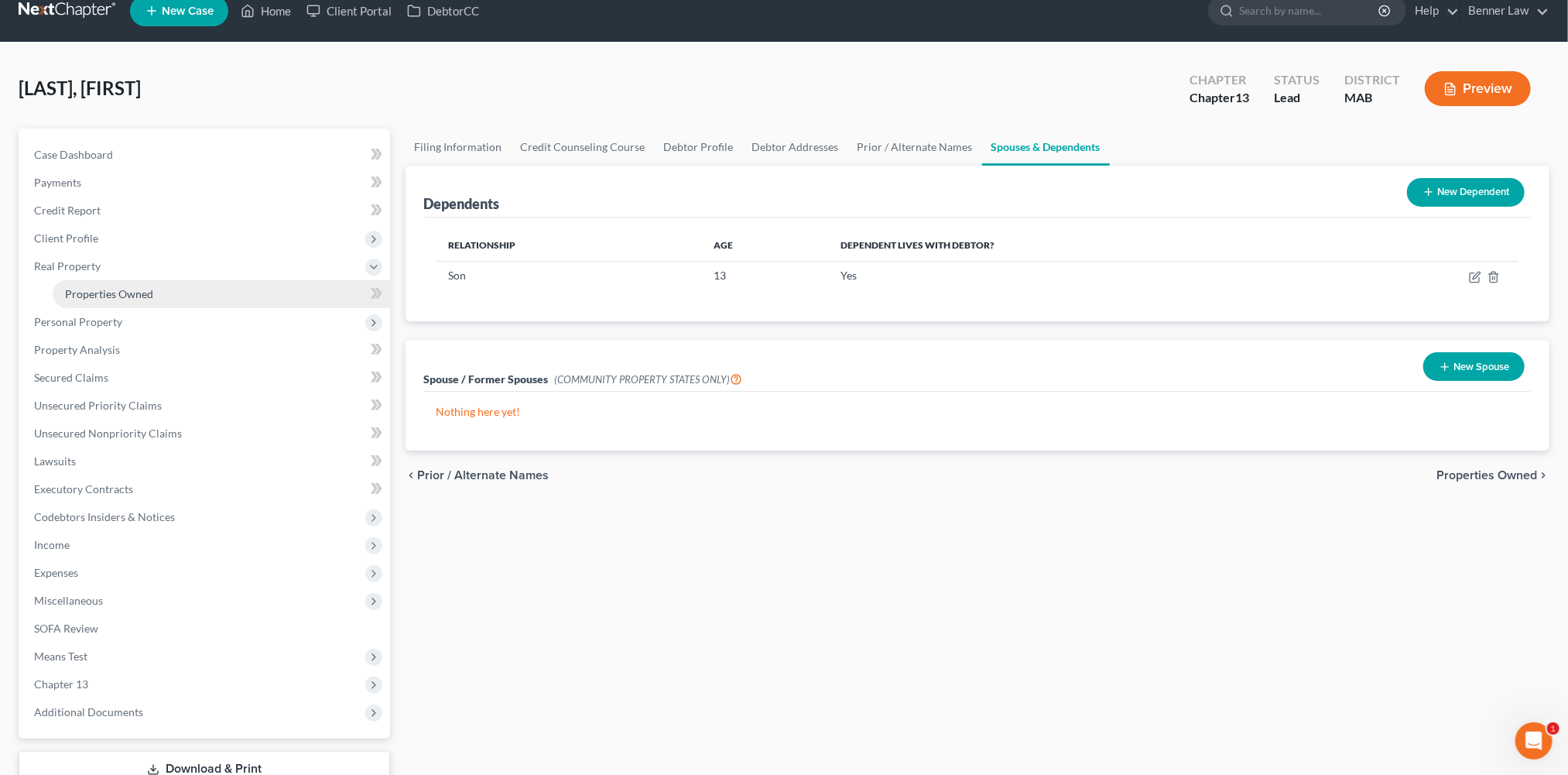 click on "Properties Owned" at bounding box center [109, 293] 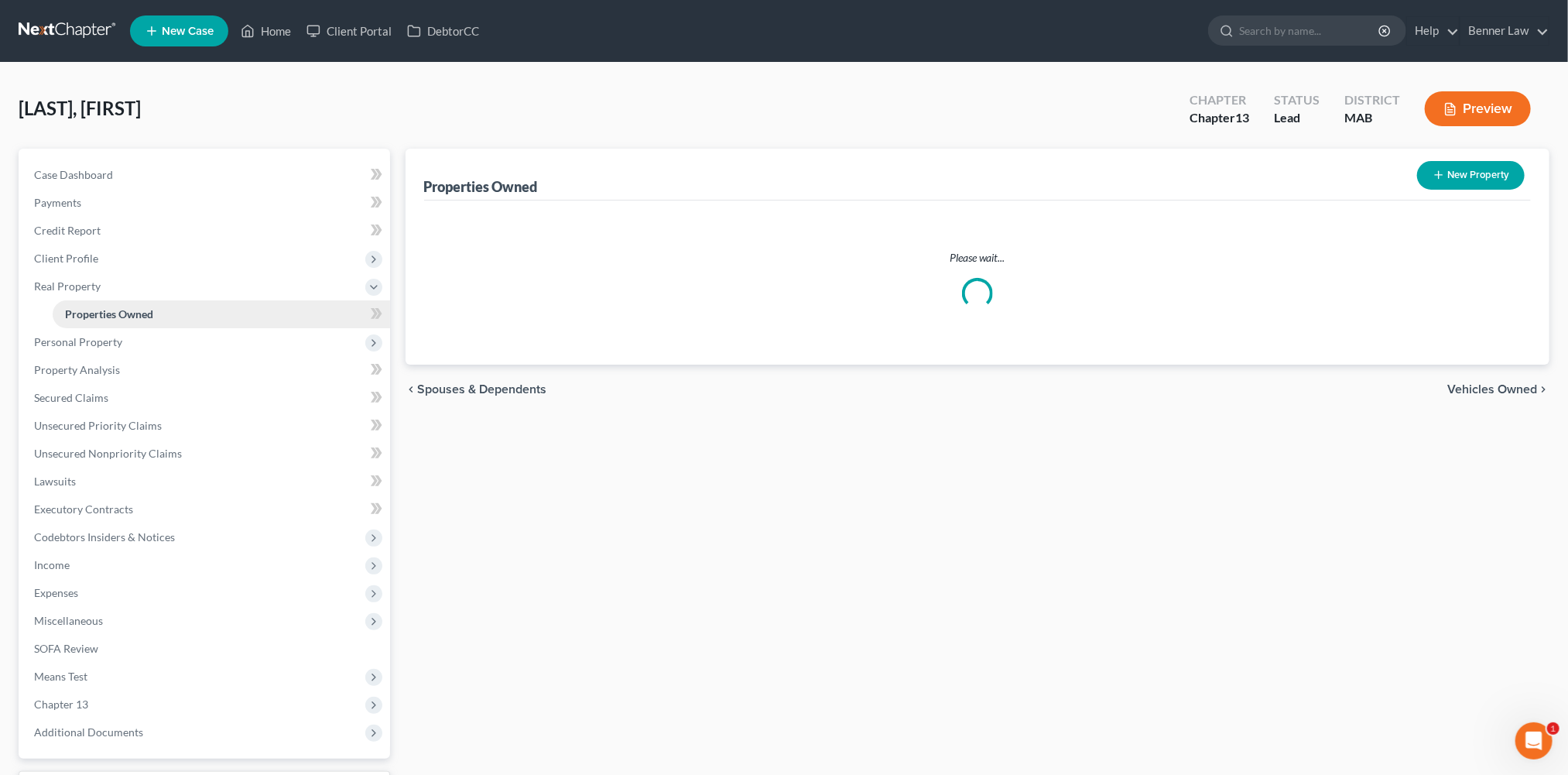 scroll, scrollTop: 0, scrollLeft: 0, axis: both 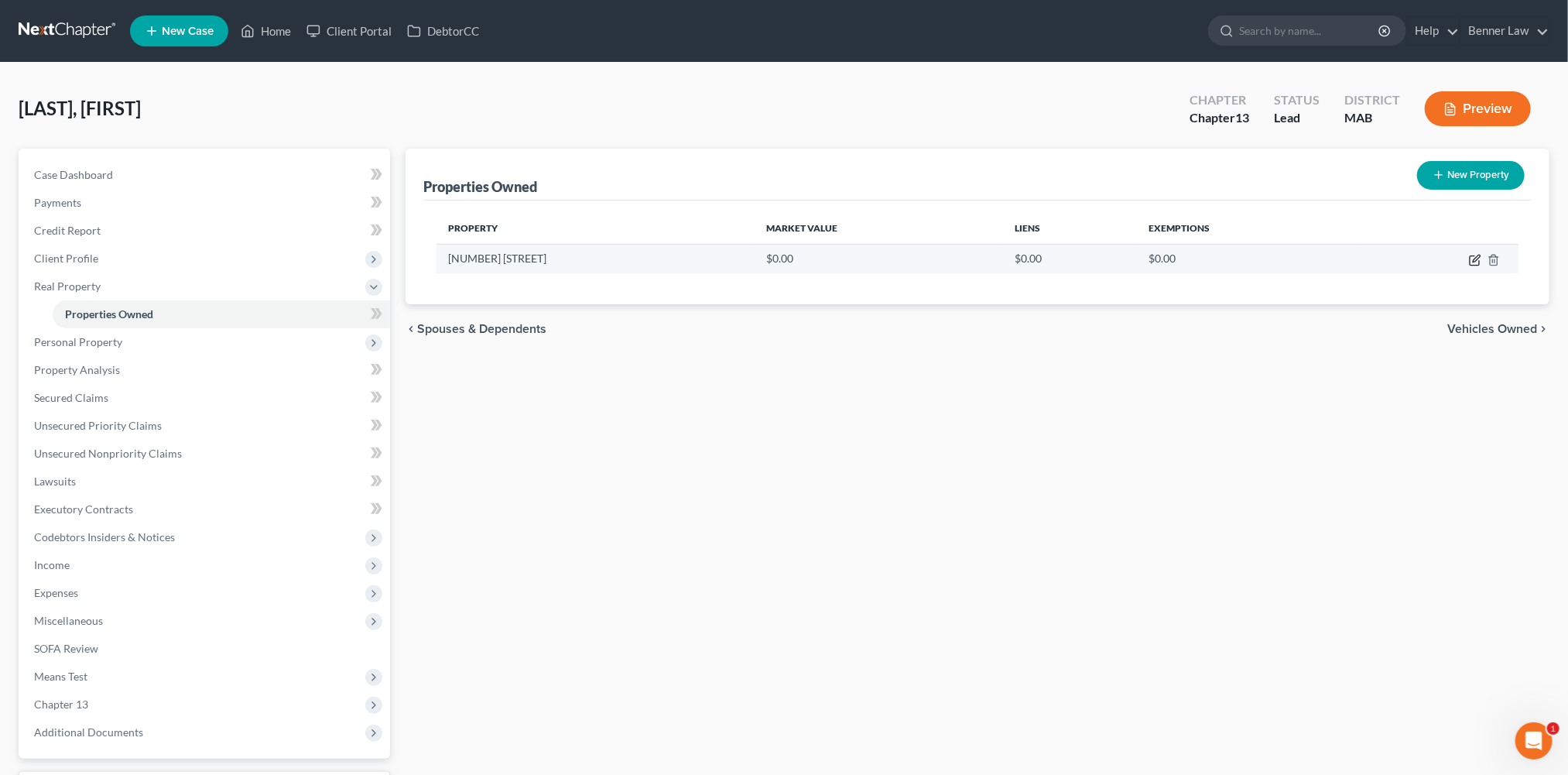 drag, startPoint x: 1455, startPoint y: 323, endPoint x: 1376, endPoint y: 334, distance: 79.7621 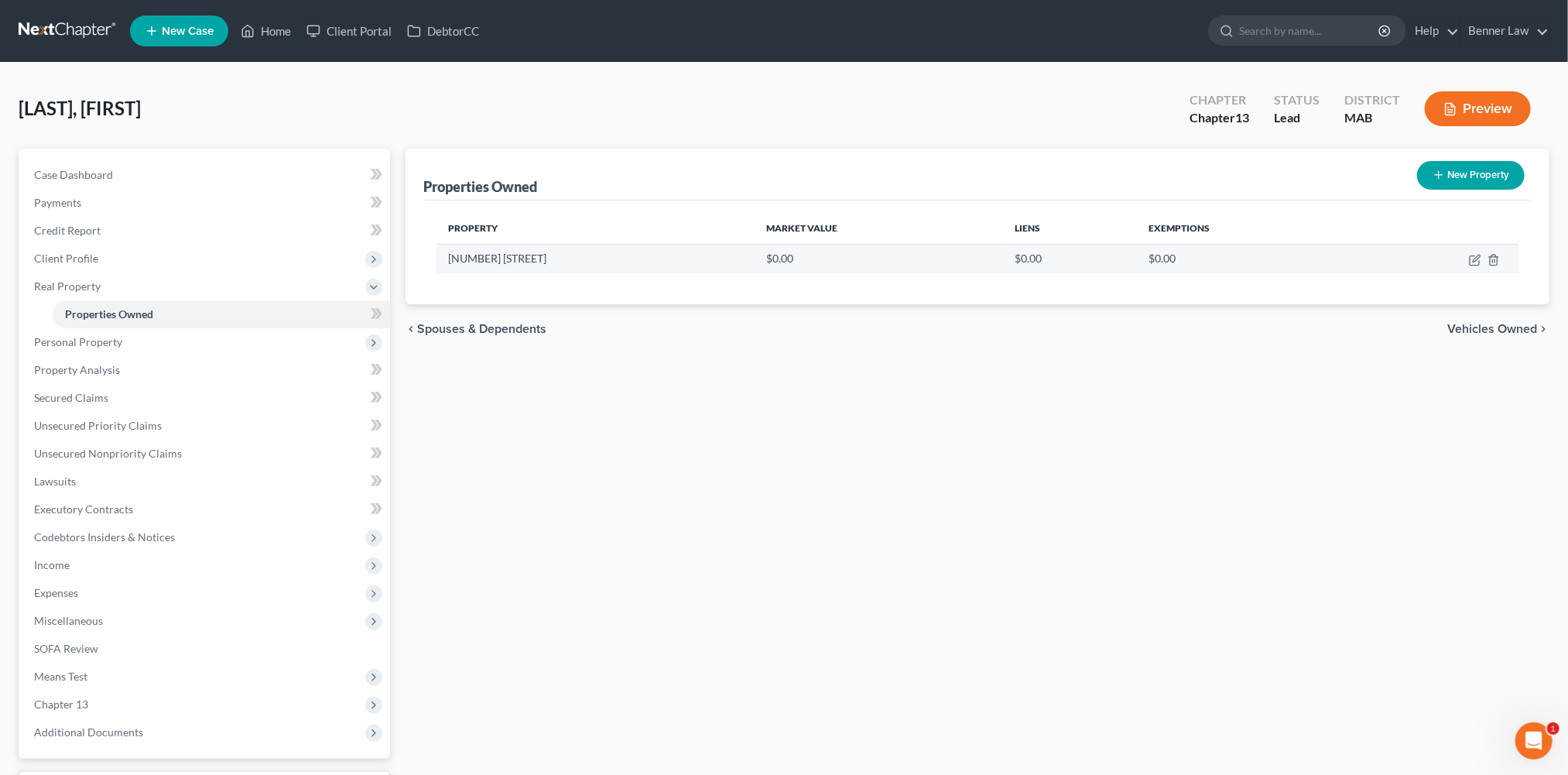 select on "22" 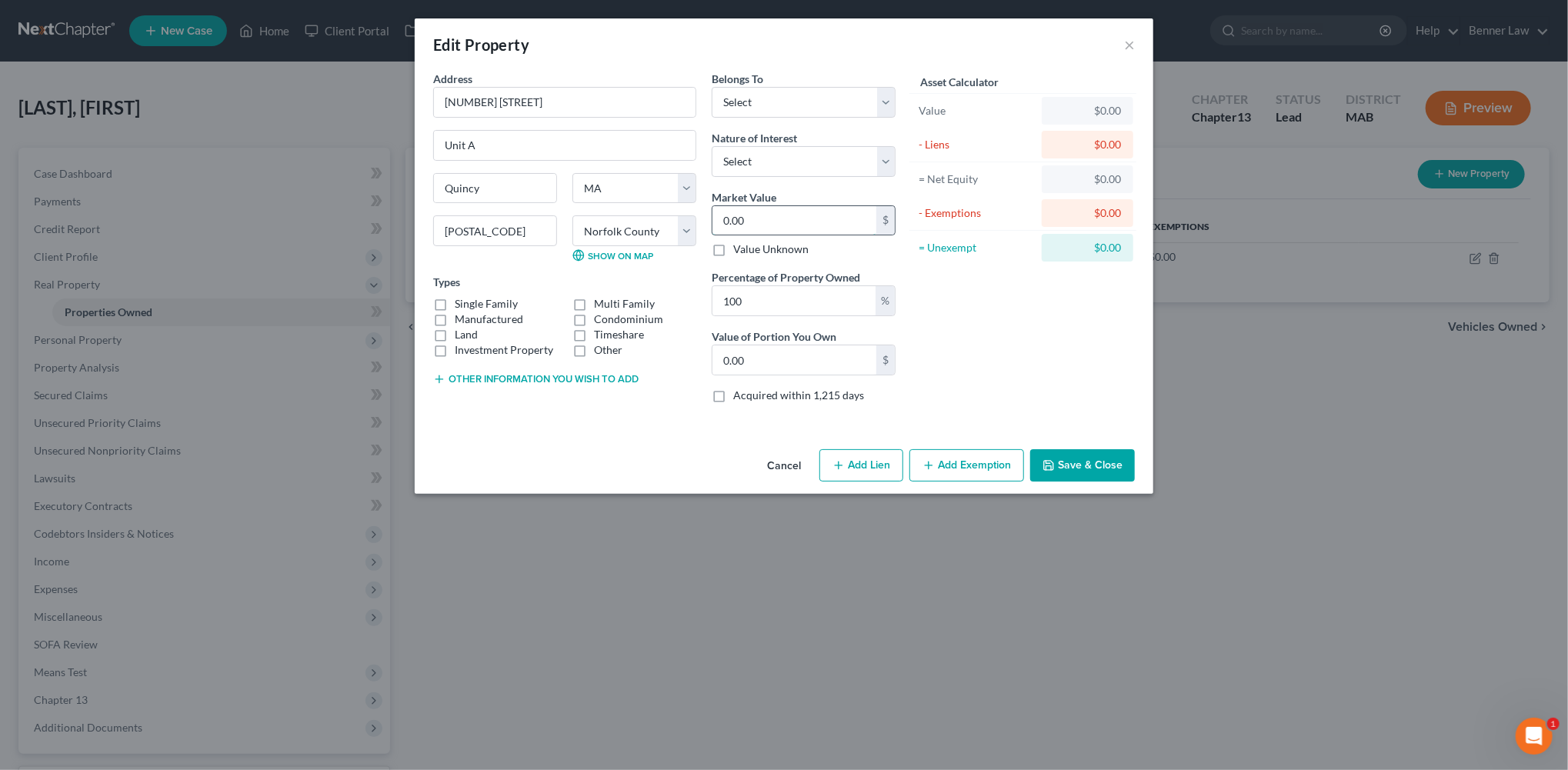 drag, startPoint x: 755, startPoint y: 269, endPoint x: 785, endPoint y: 281, distance: 32.310989 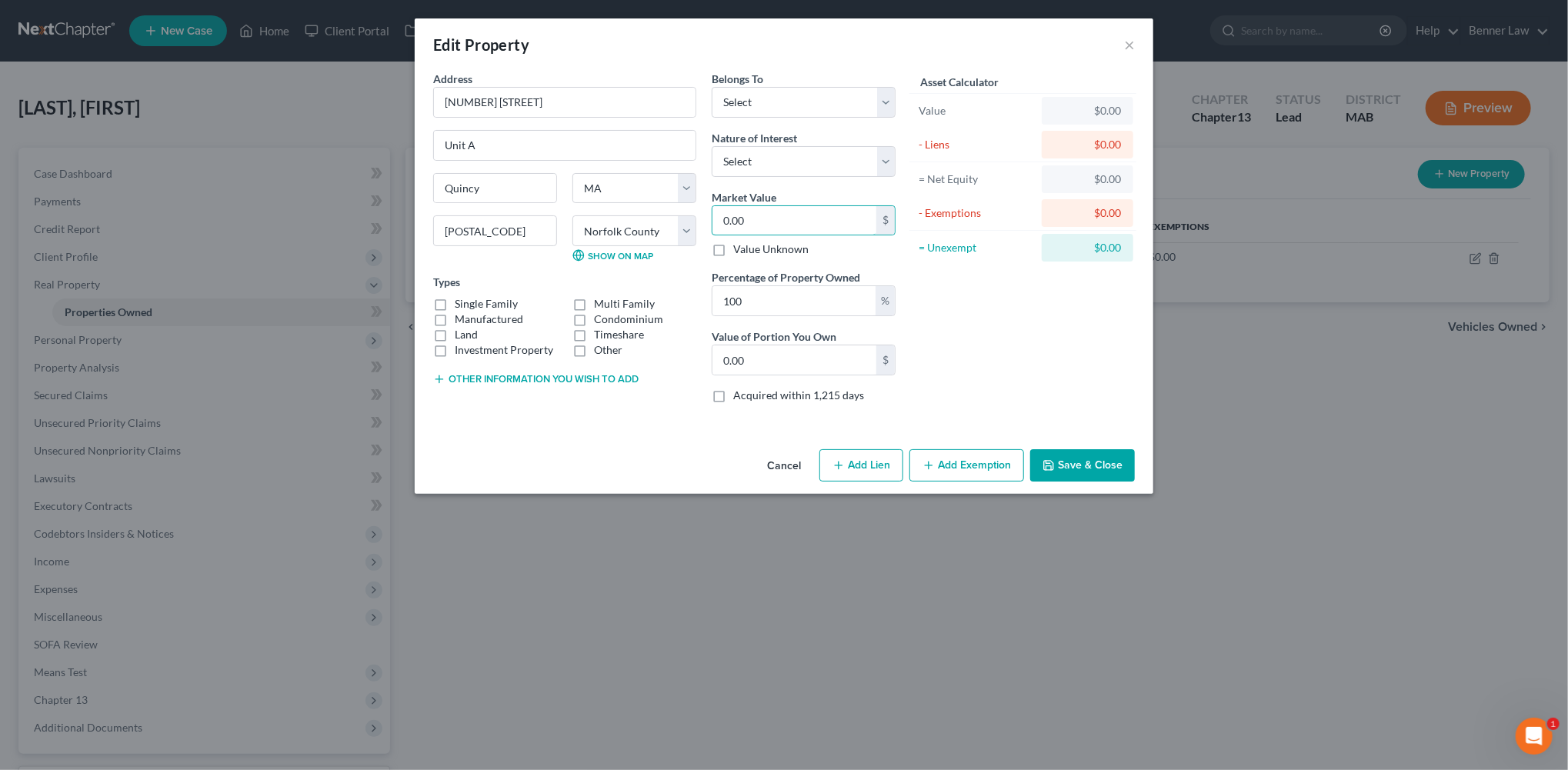 type on "6" 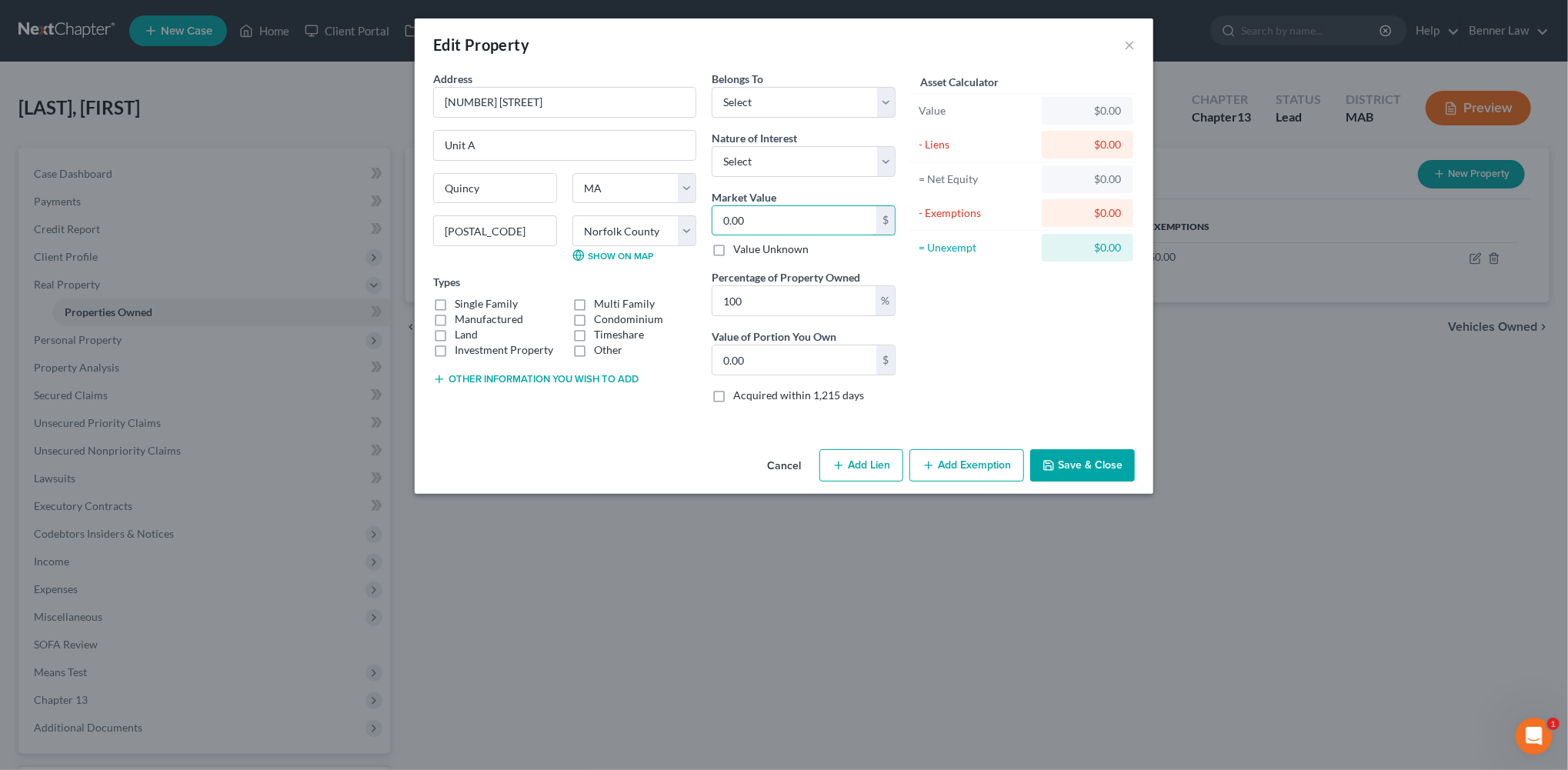 type on "6.00" 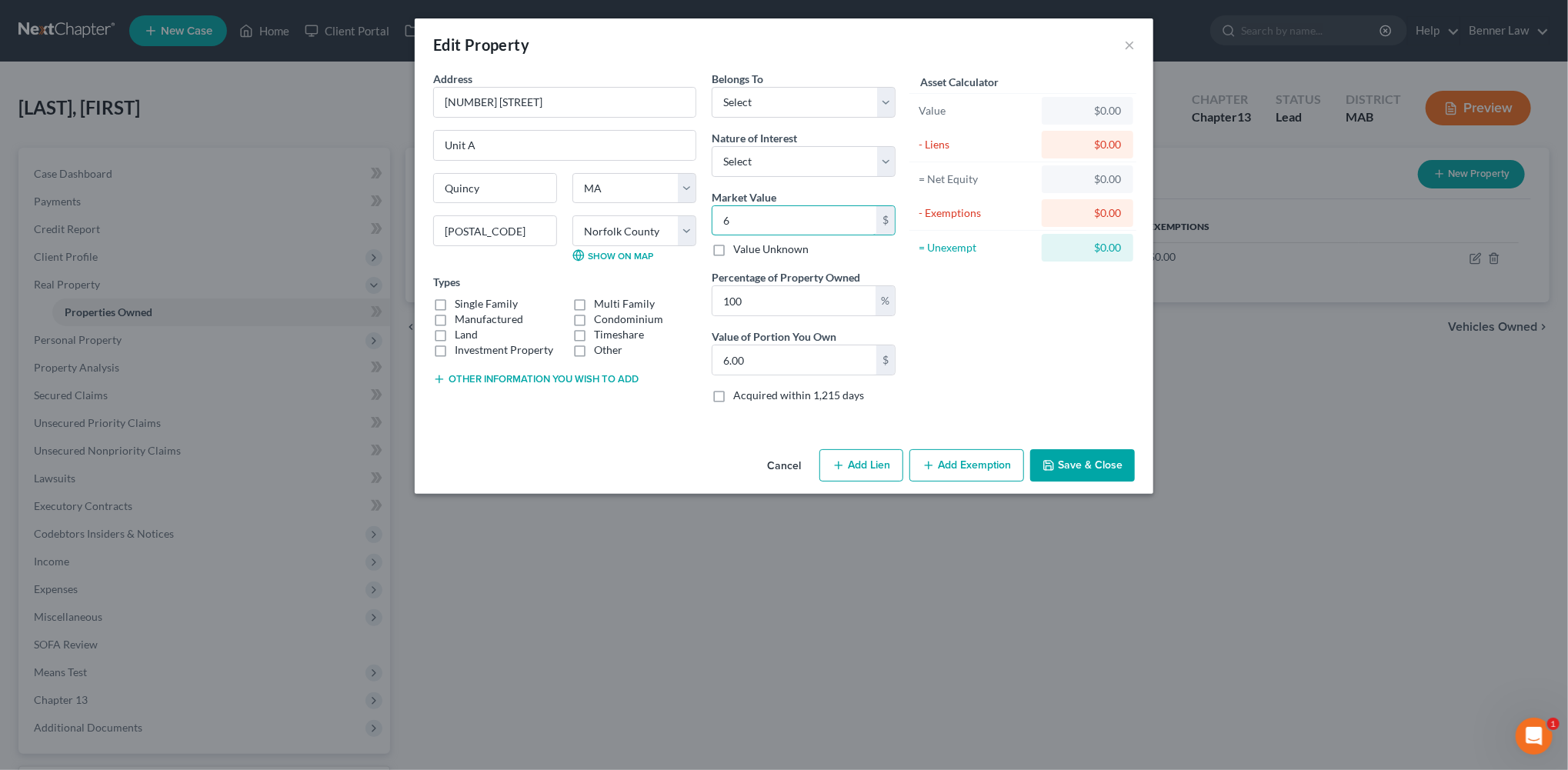 type on "68" 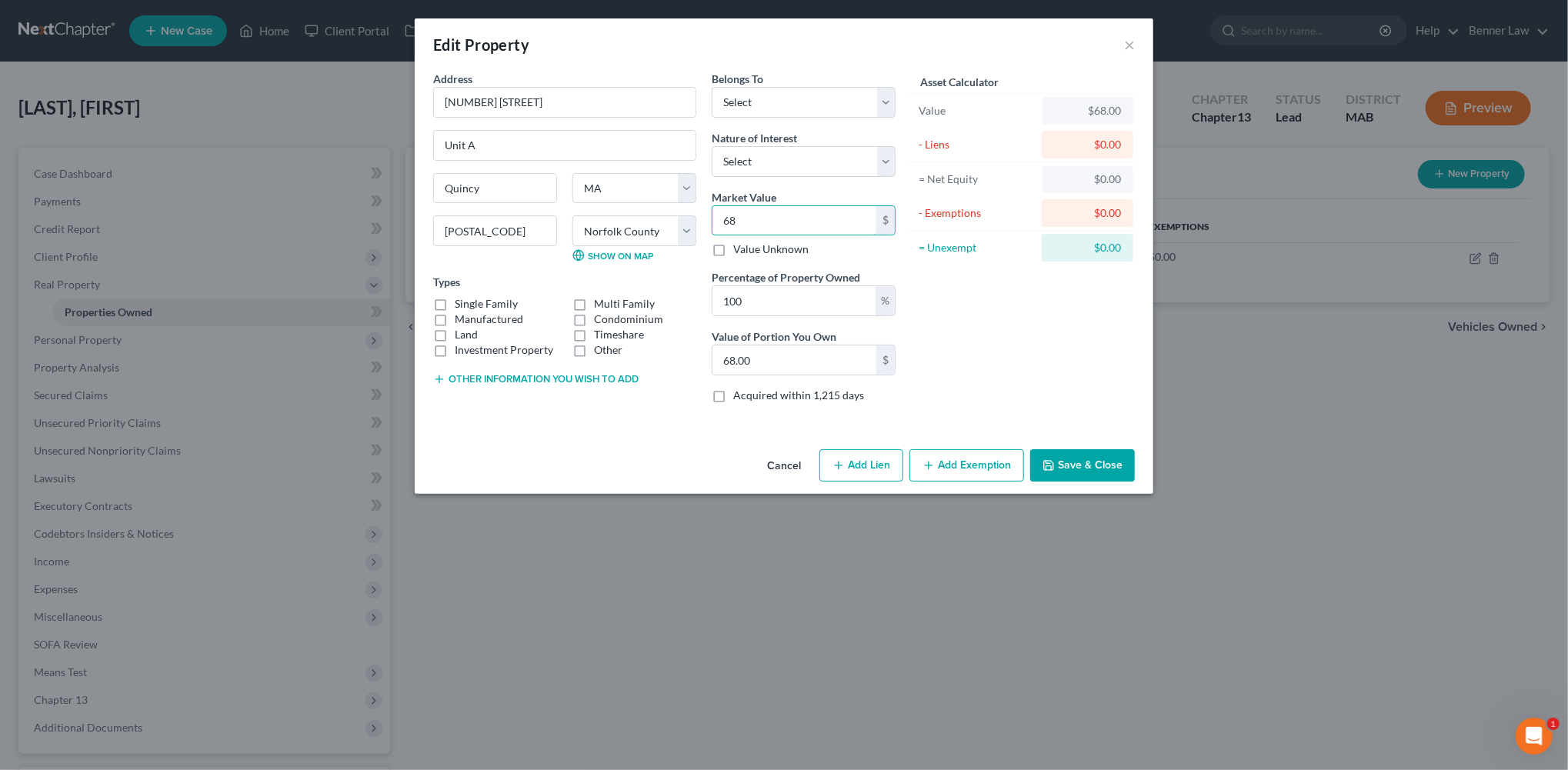 type on "680" 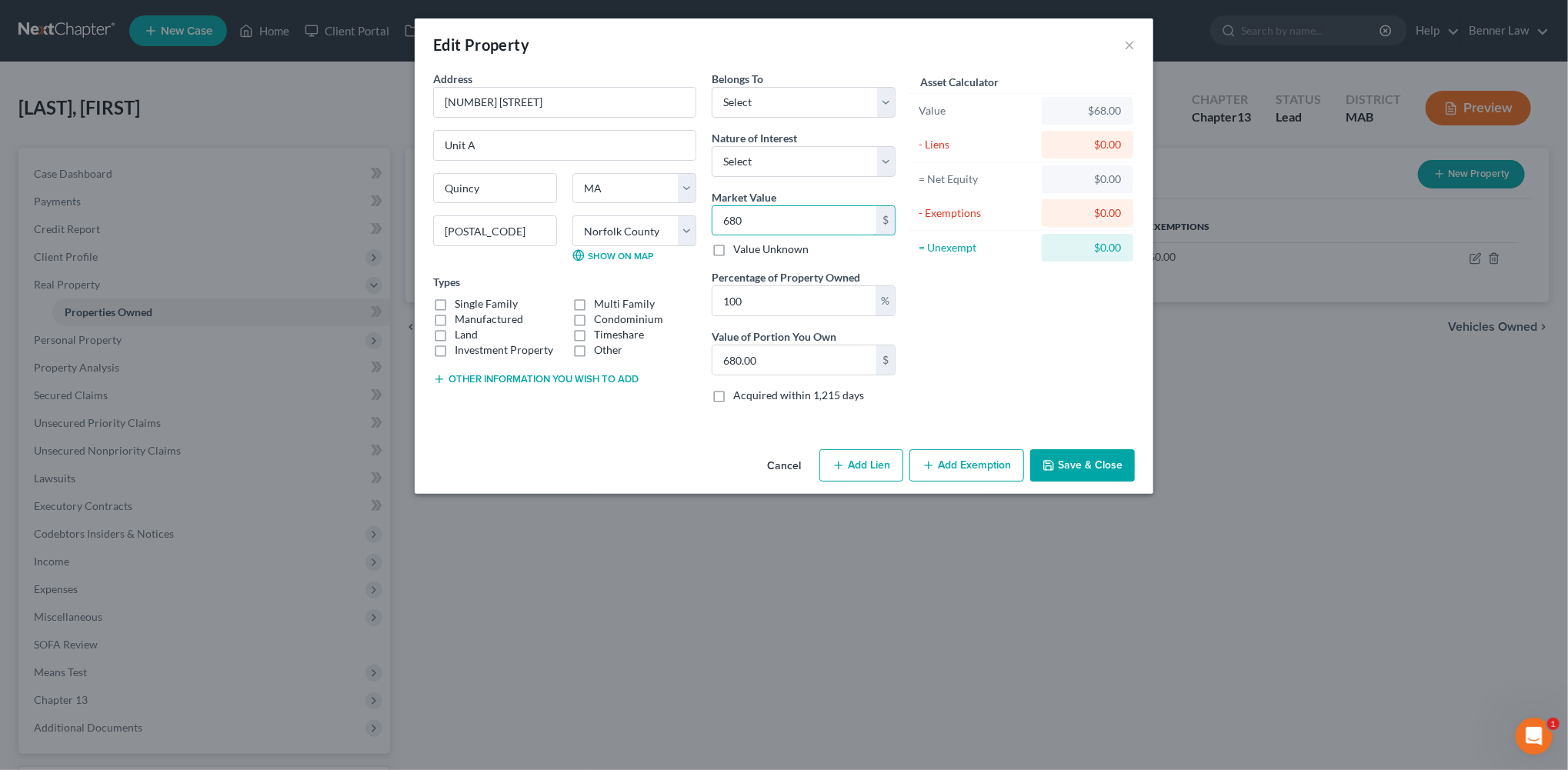 type on "6800" 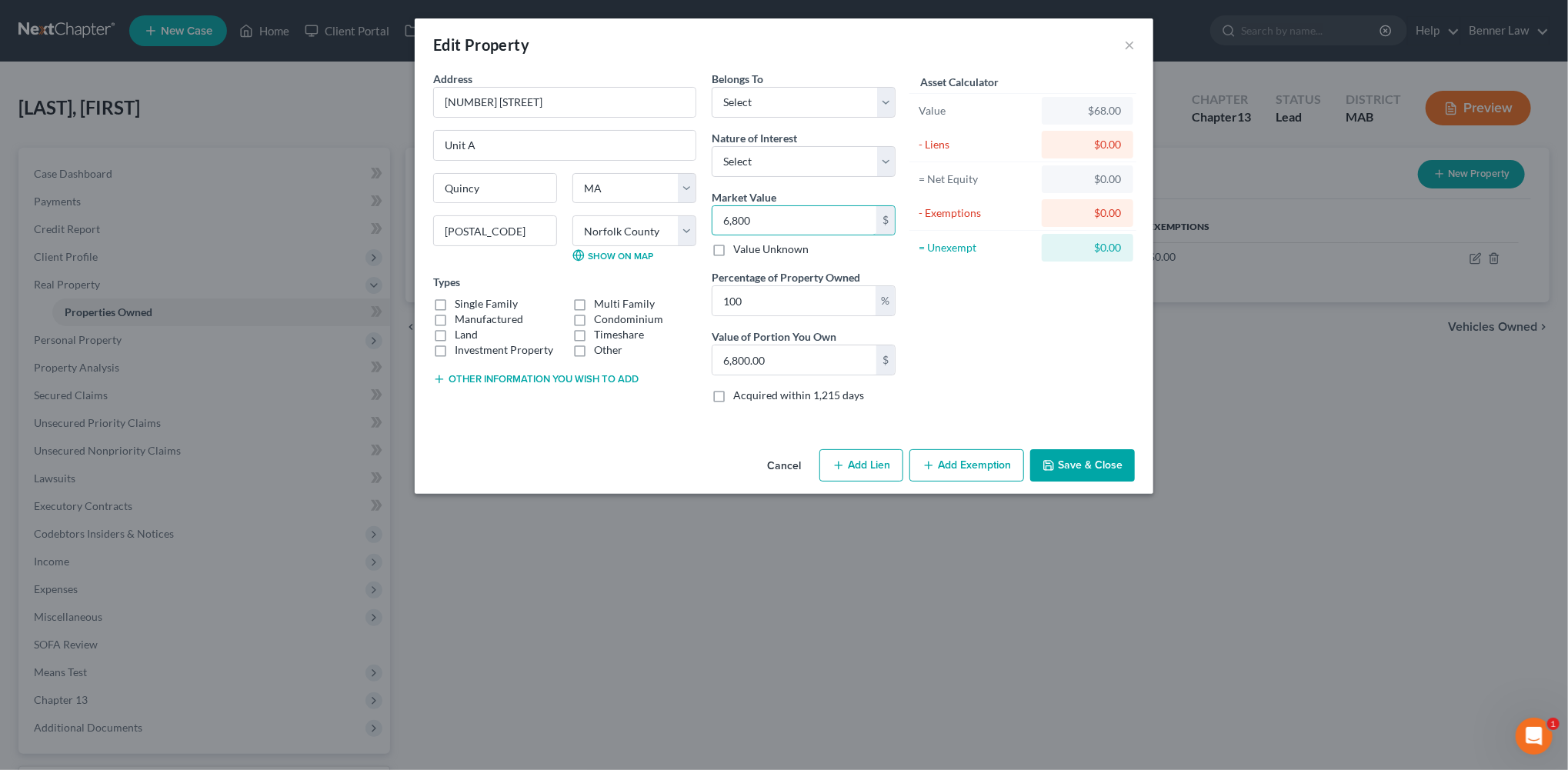 type on "6,8000" 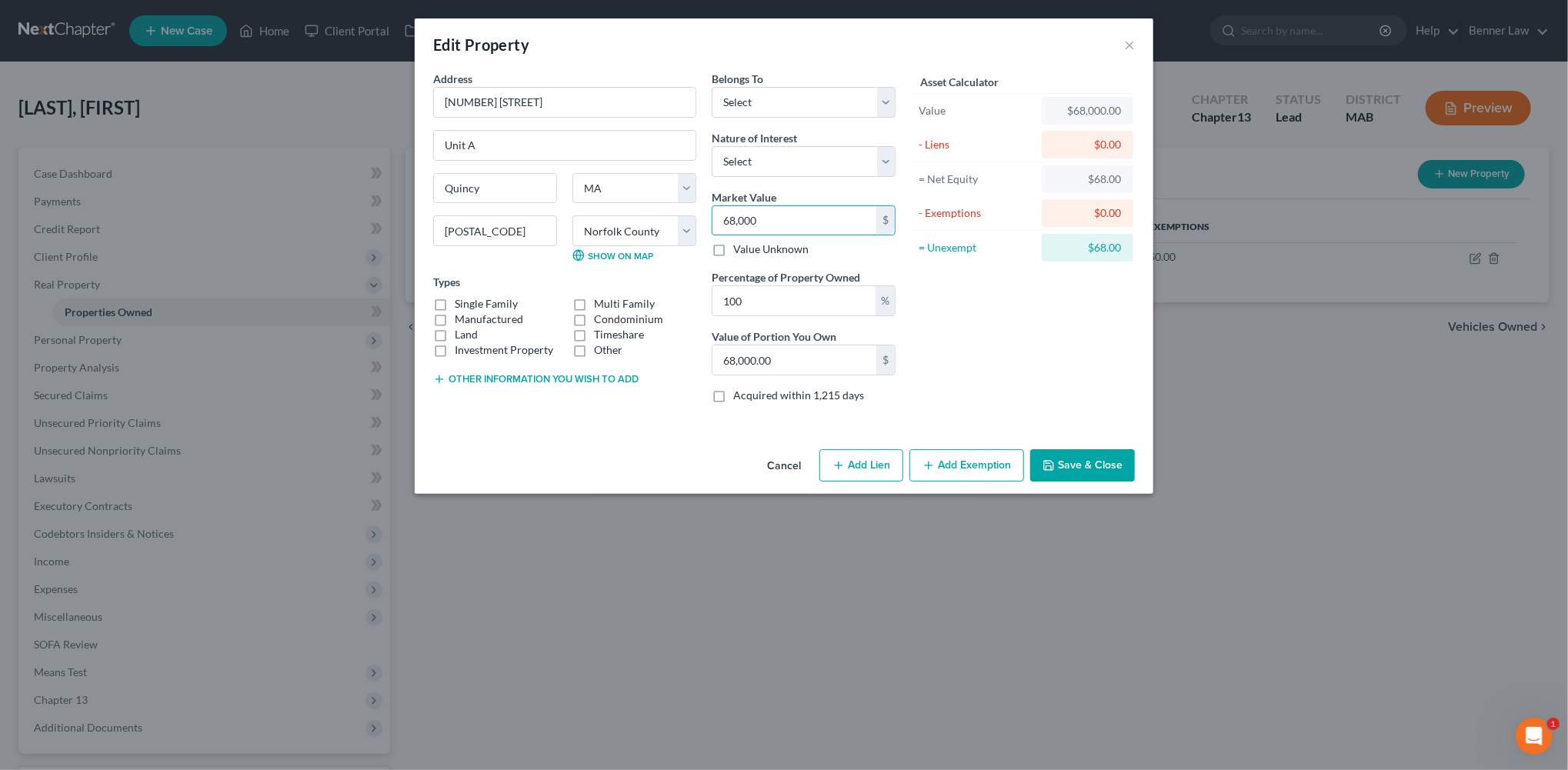 type on "[NUMBER]" 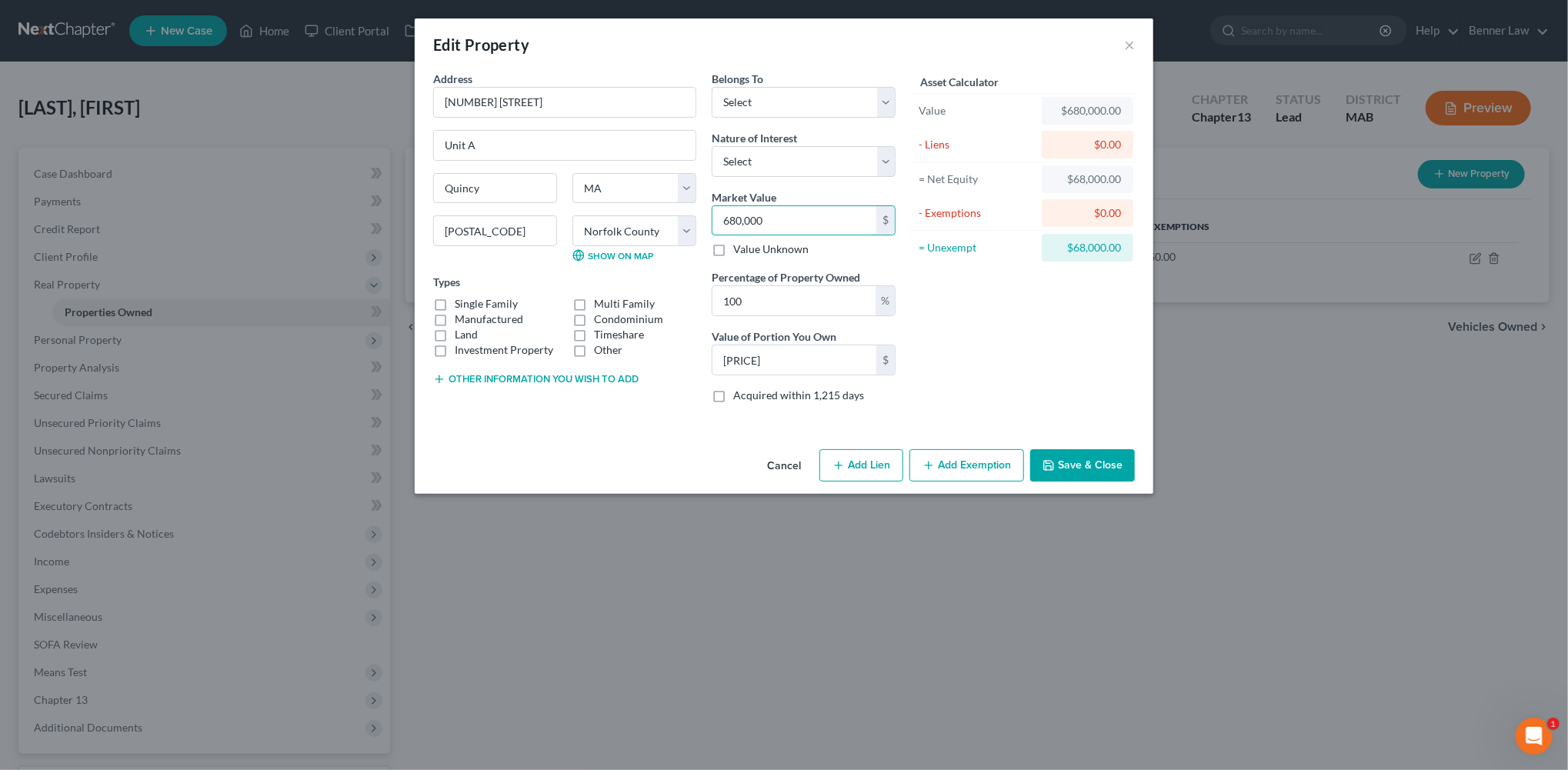 type on "680,000" 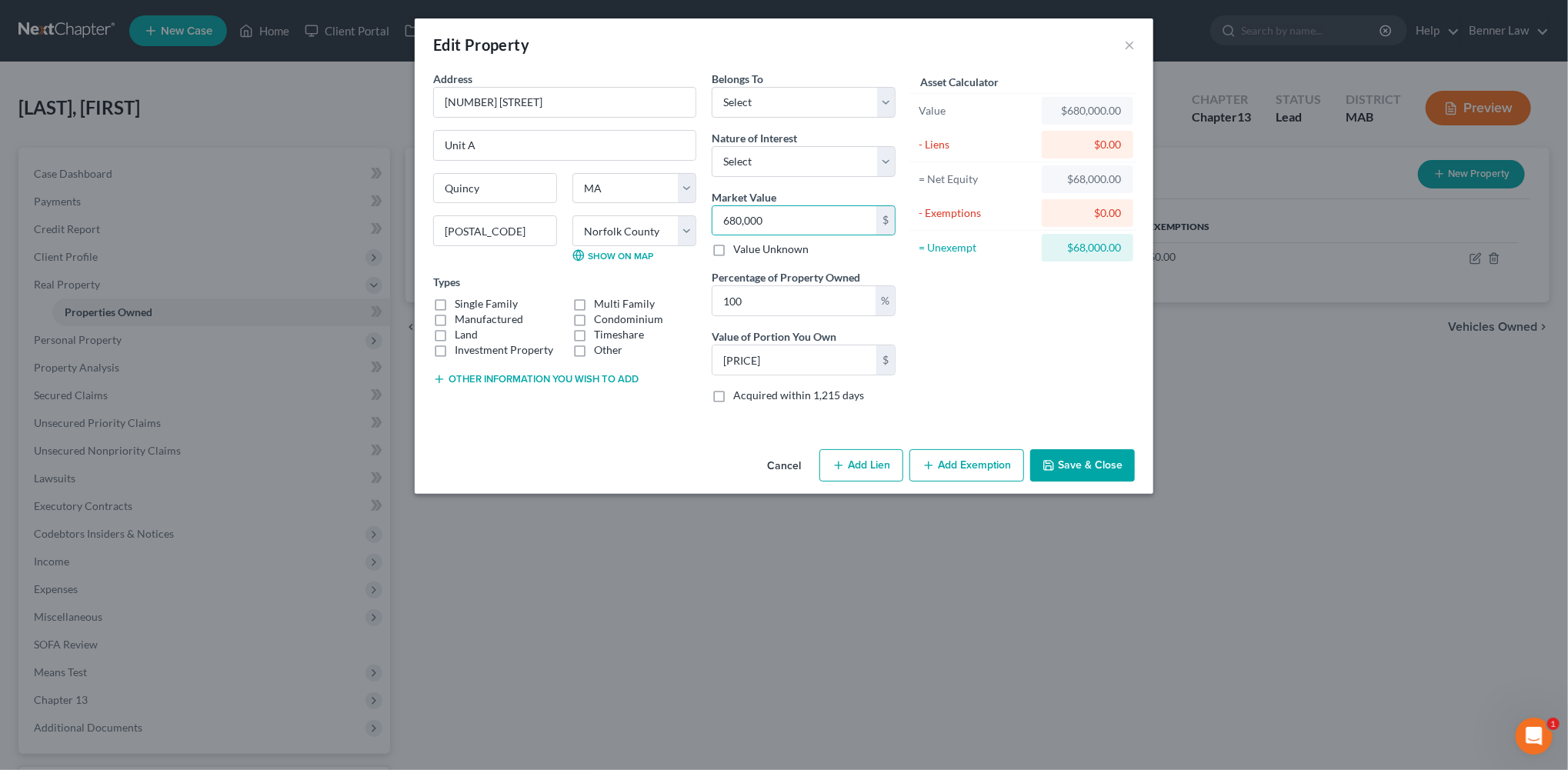 click on "Single Family" at bounding box center (486, 304) 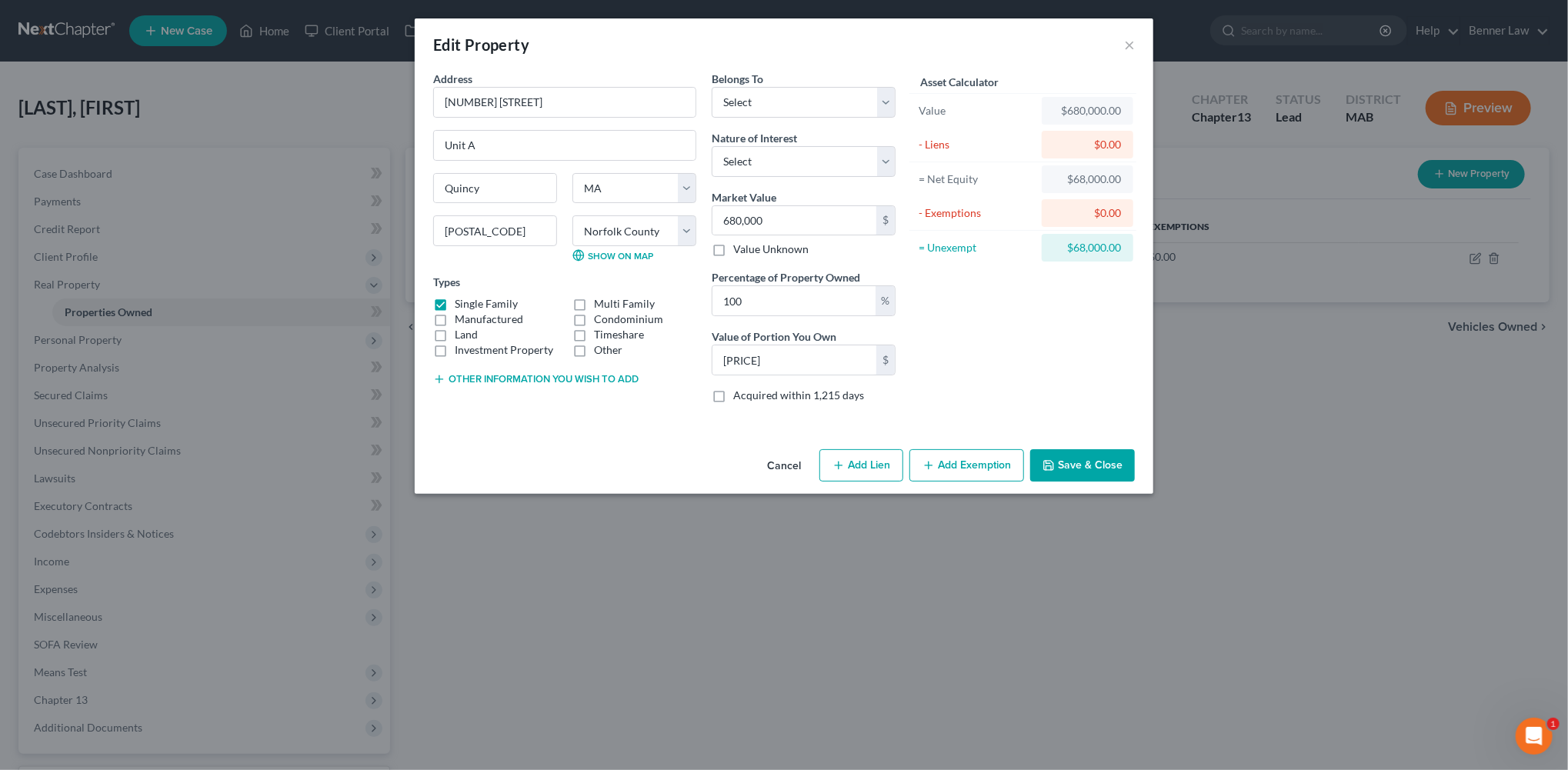 click on "Save & Close" at bounding box center (1083, 465) 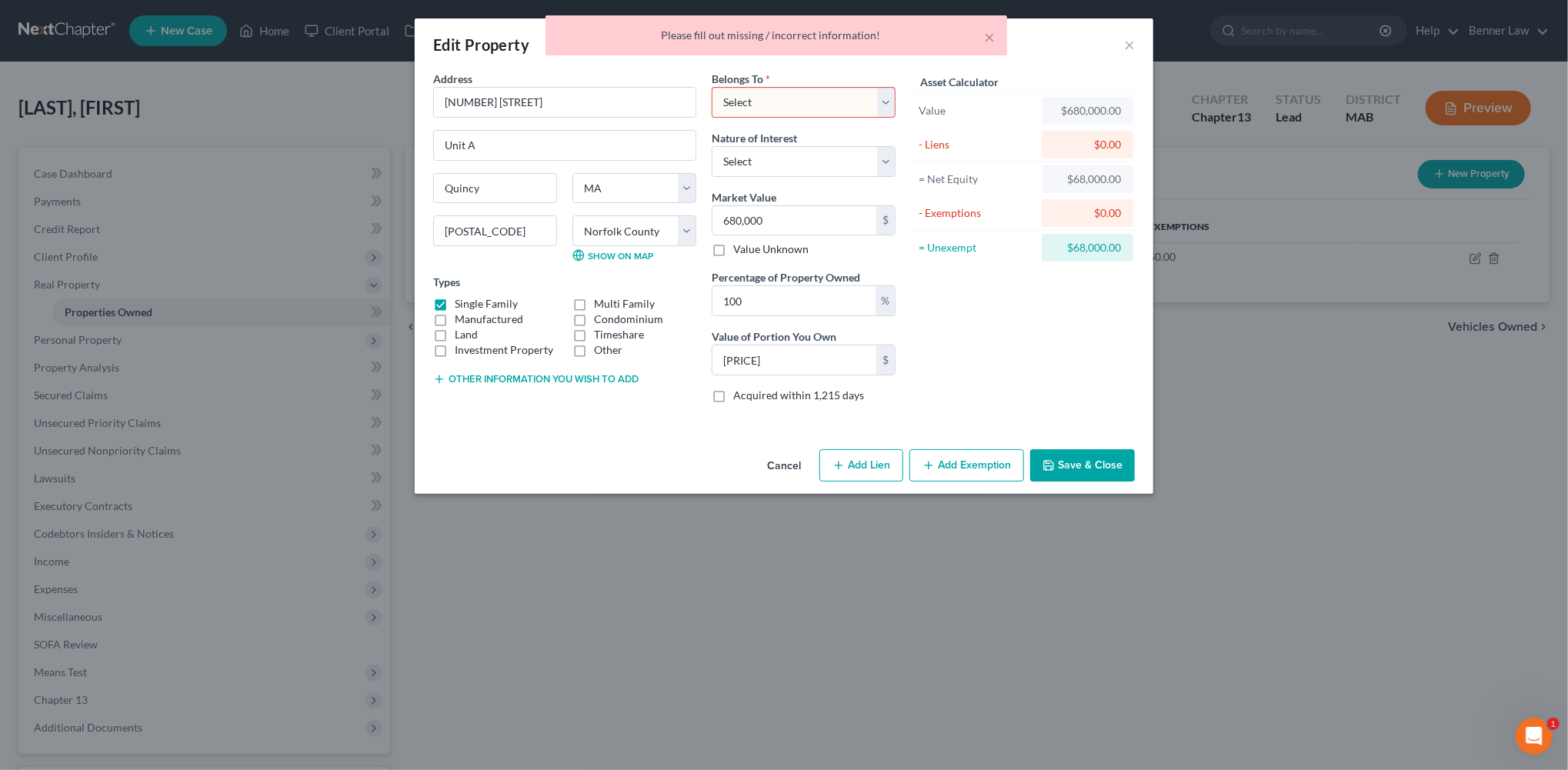 click on "Select Debtor 1 Only Debtor 2 Only Debtor 1 And Debtor 2 Only At Least One Of The Debtors And Another Community Property" at bounding box center (803, 102) 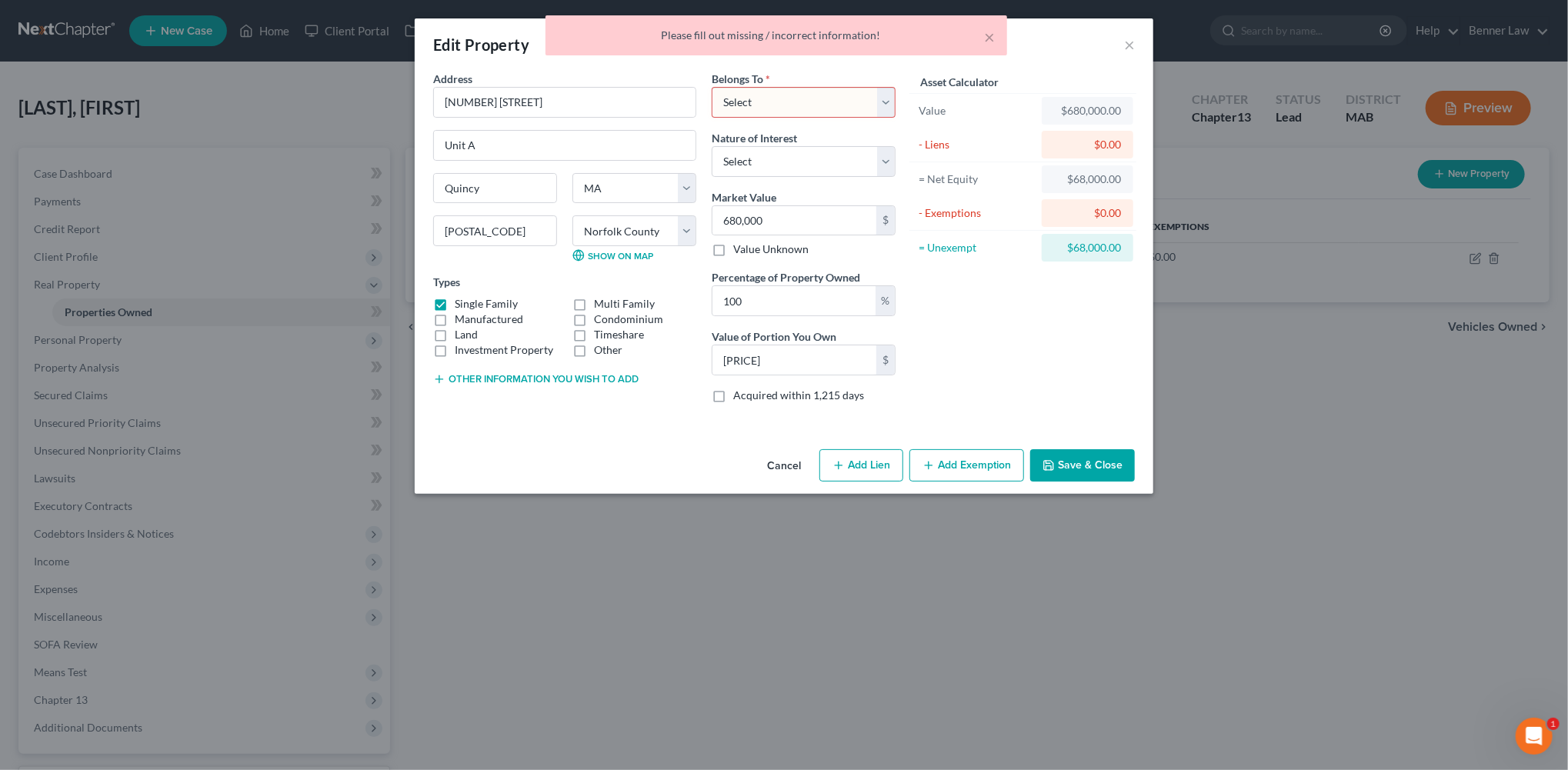 select on "0" 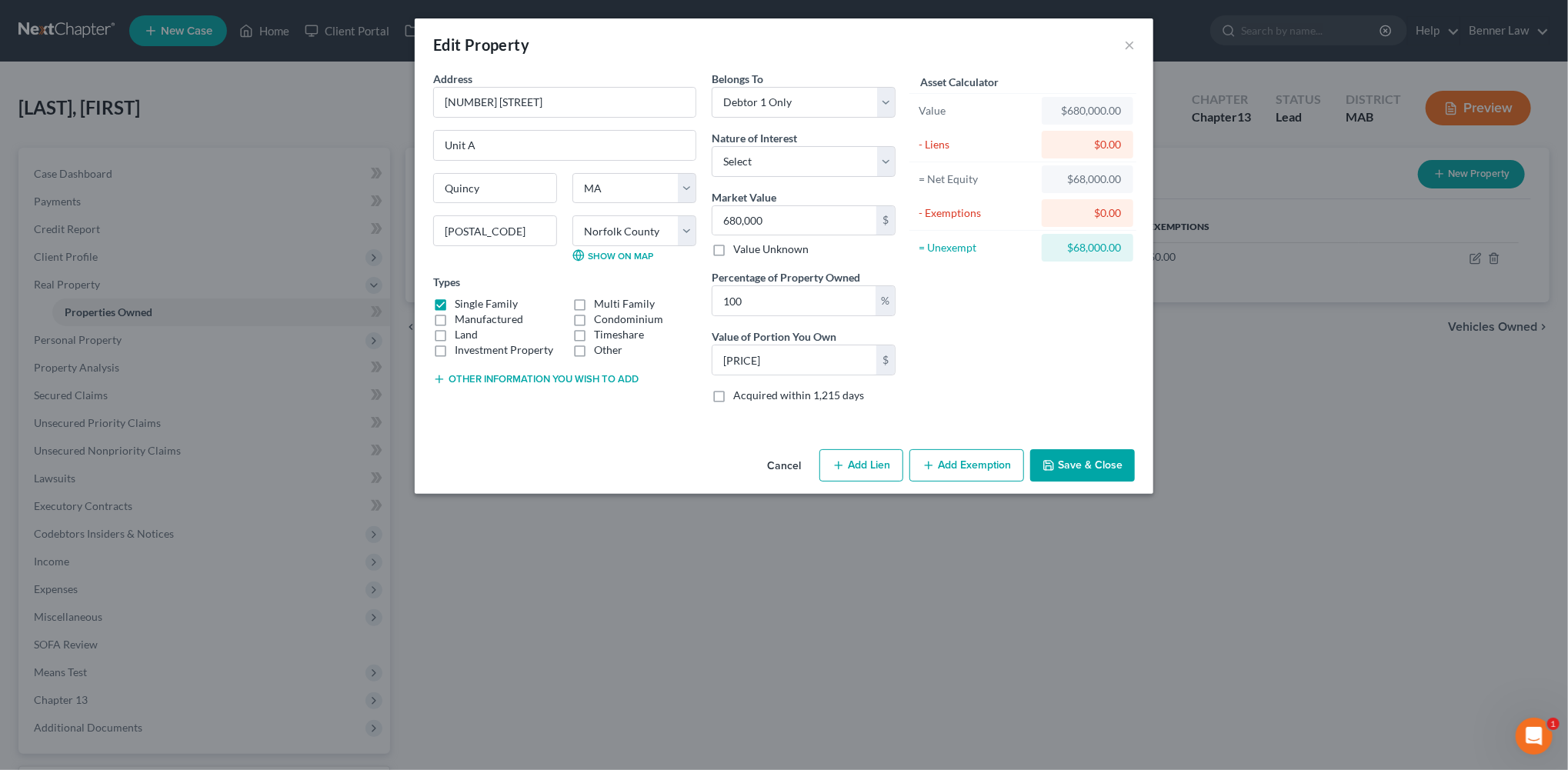 click on "Save & Close" at bounding box center [1083, 465] 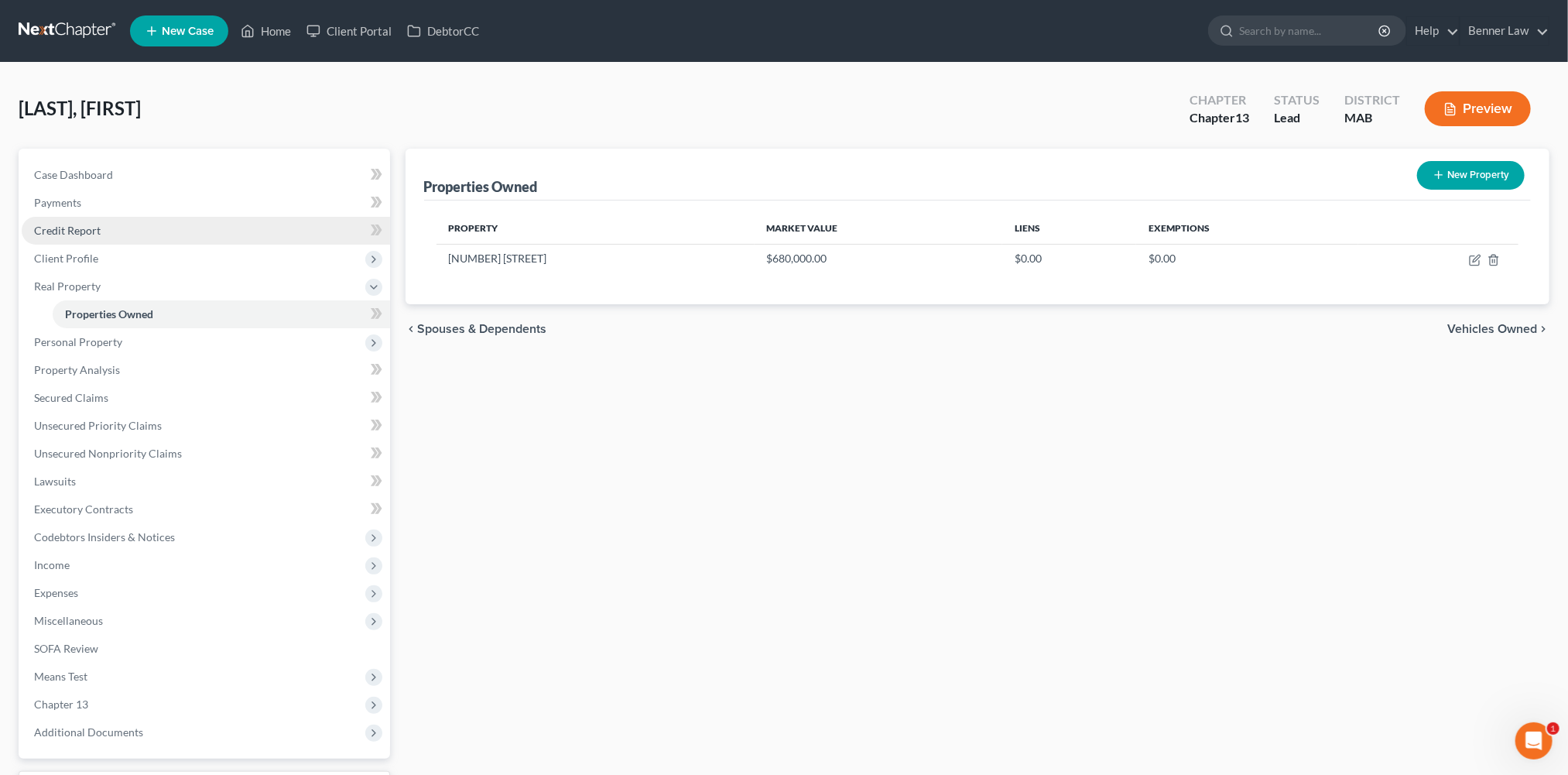 click on "Credit Report" at bounding box center (67, 230) 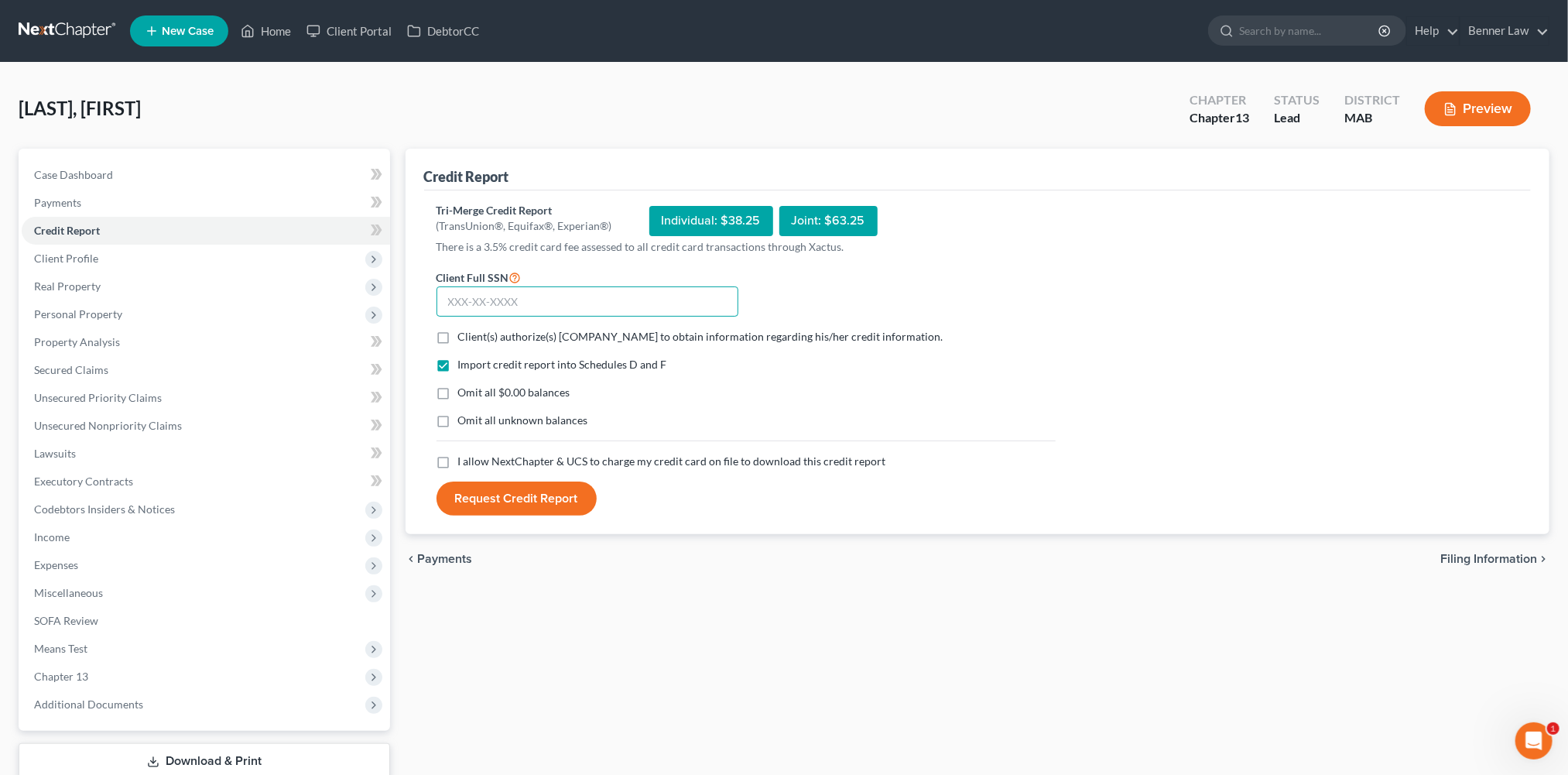 click at bounding box center (587, 302) 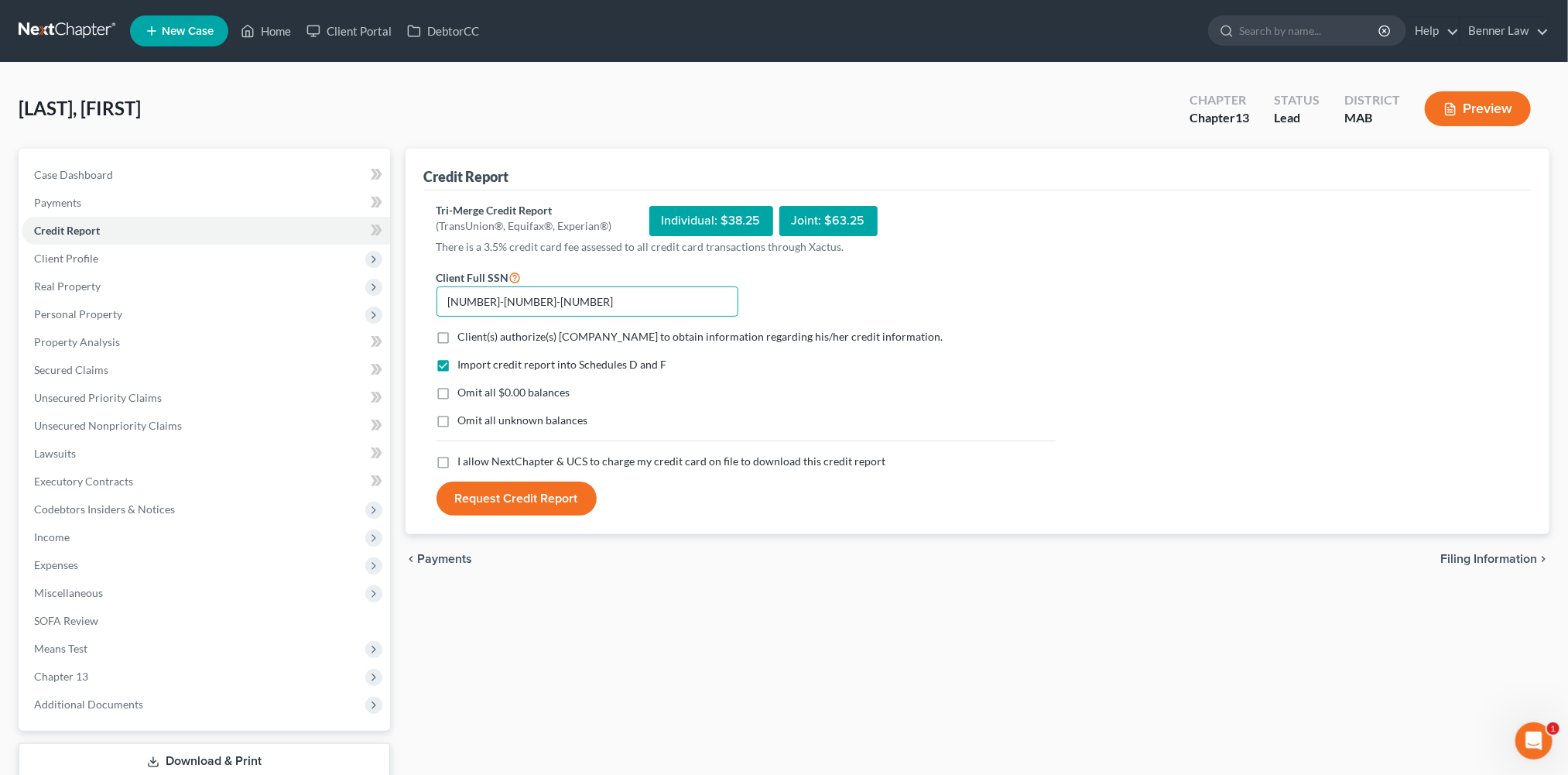 type on "[NUMBER]-[NUMBER]-[NUMBER]" 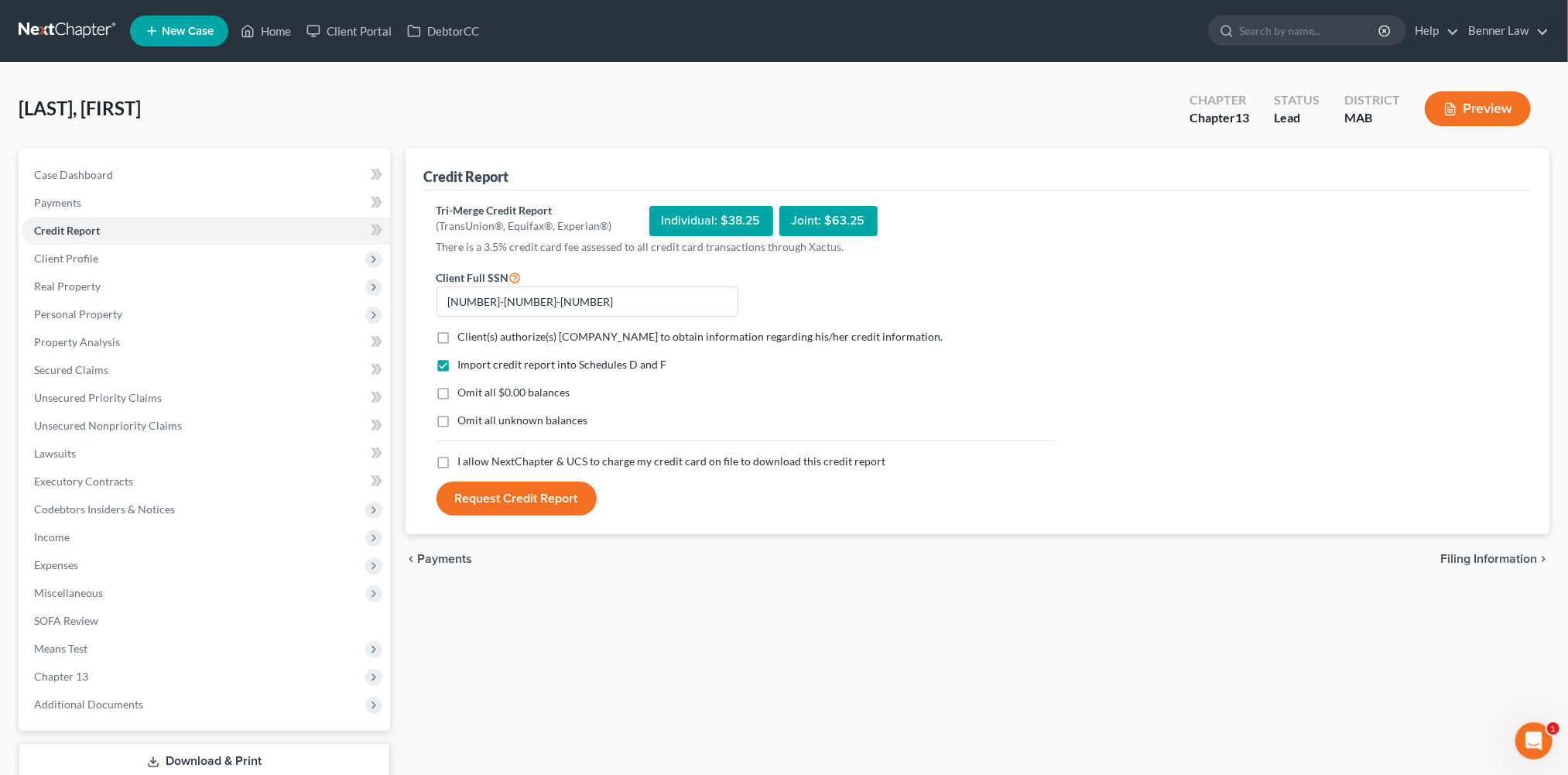 click on "Client(s) authorize(s) Benner Law to obtain information regarding his/her credit information.
*" at bounding box center (700, 337) 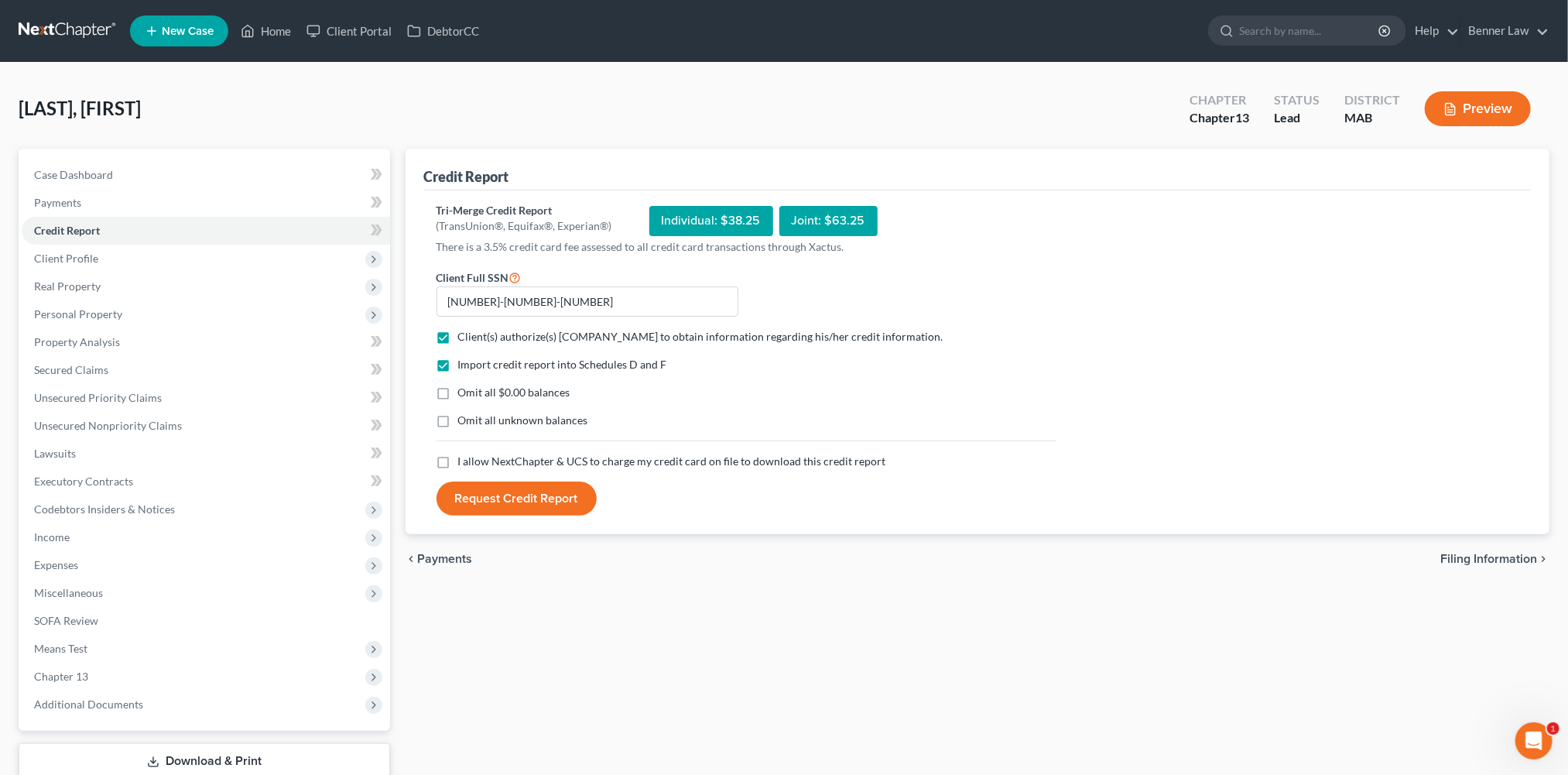 click on "Omit all $0.00 balances" at bounding box center (514, 393) 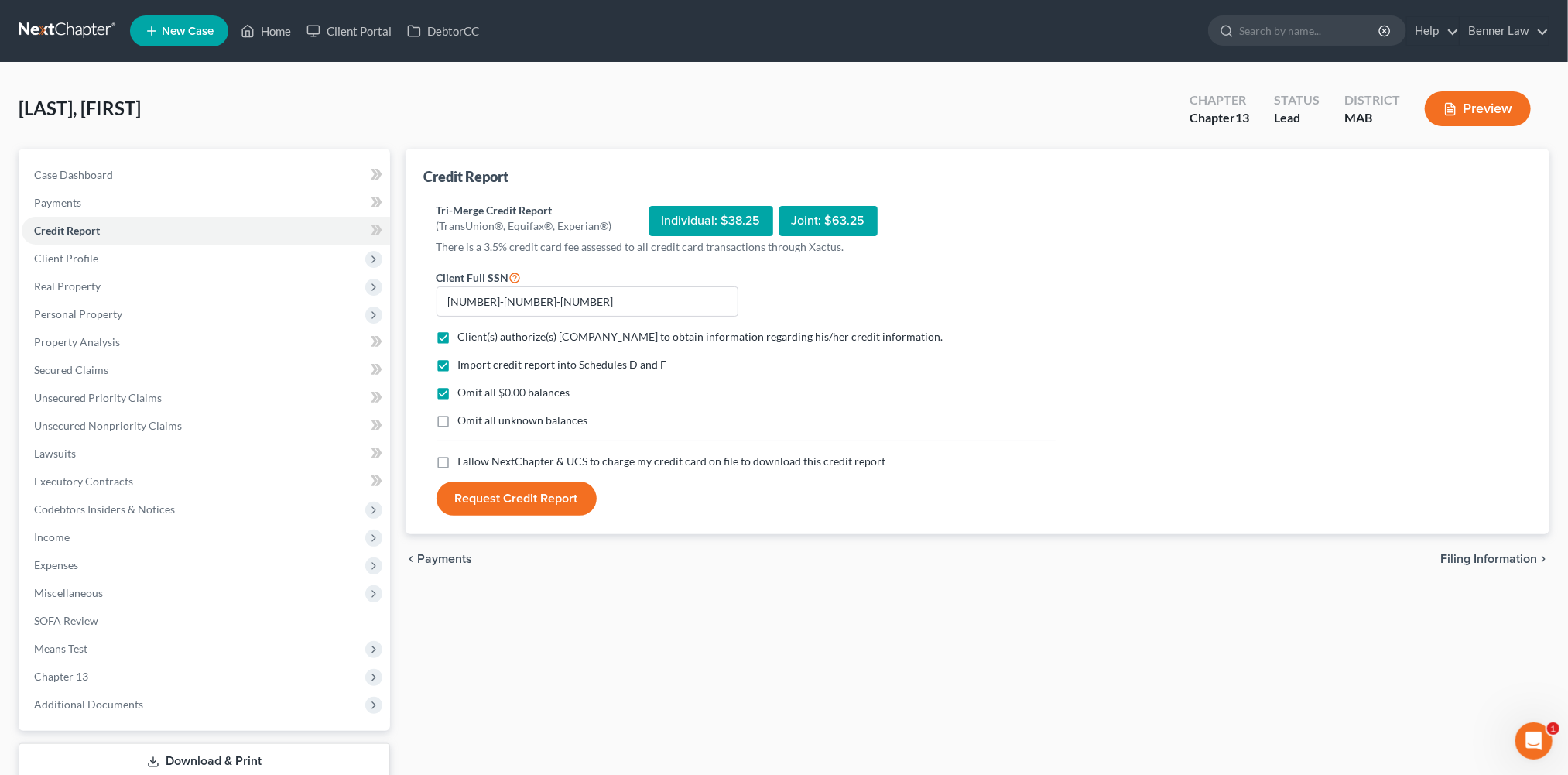 click on "Omit all unknown balances" at bounding box center [523, 420] 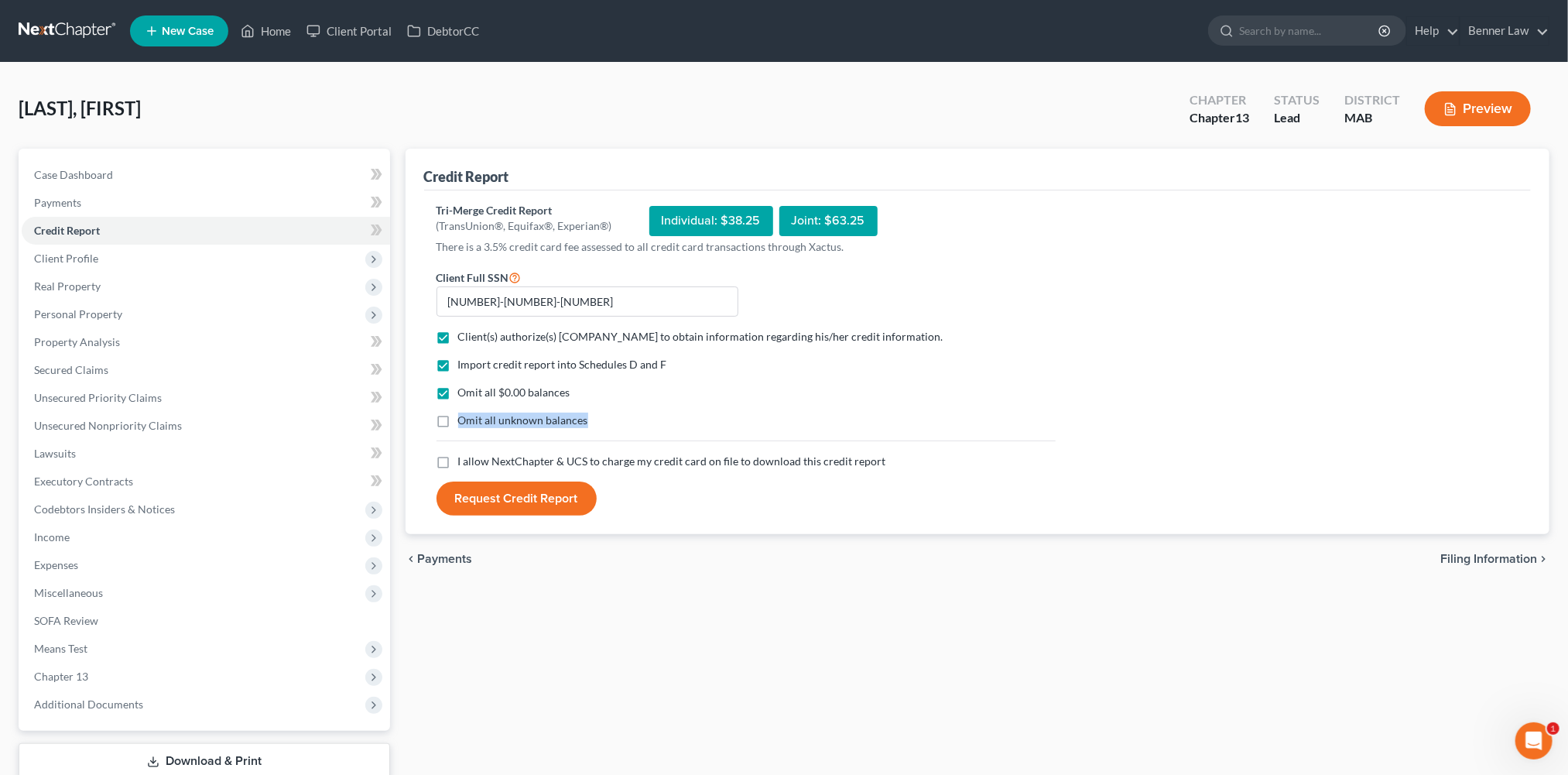 click on "Omit all unknown balances" at bounding box center [523, 420] 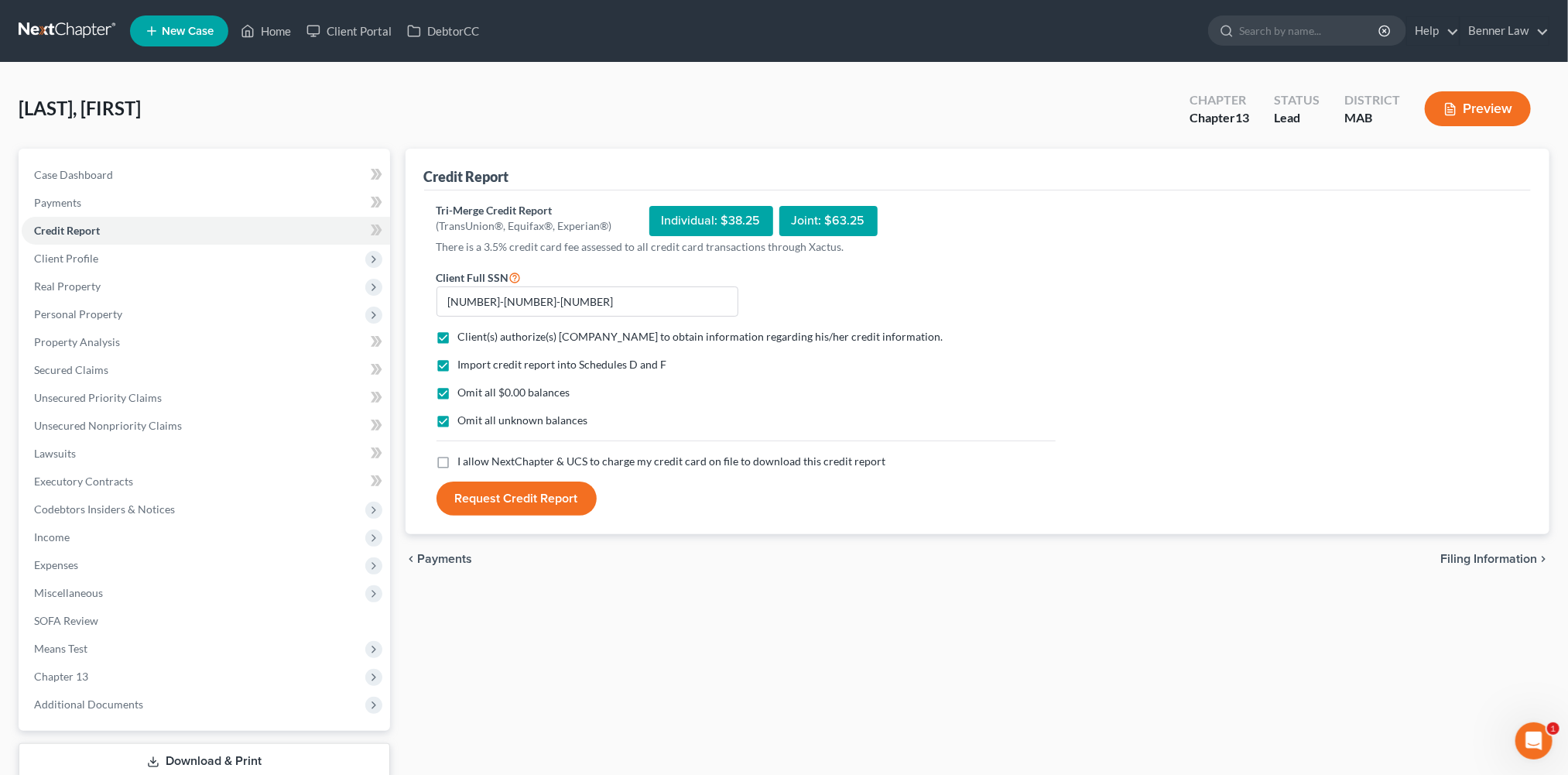 drag, startPoint x: 456, startPoint y: 576, endPoint x: 502, endPoint y: 622, distance: 65.05382 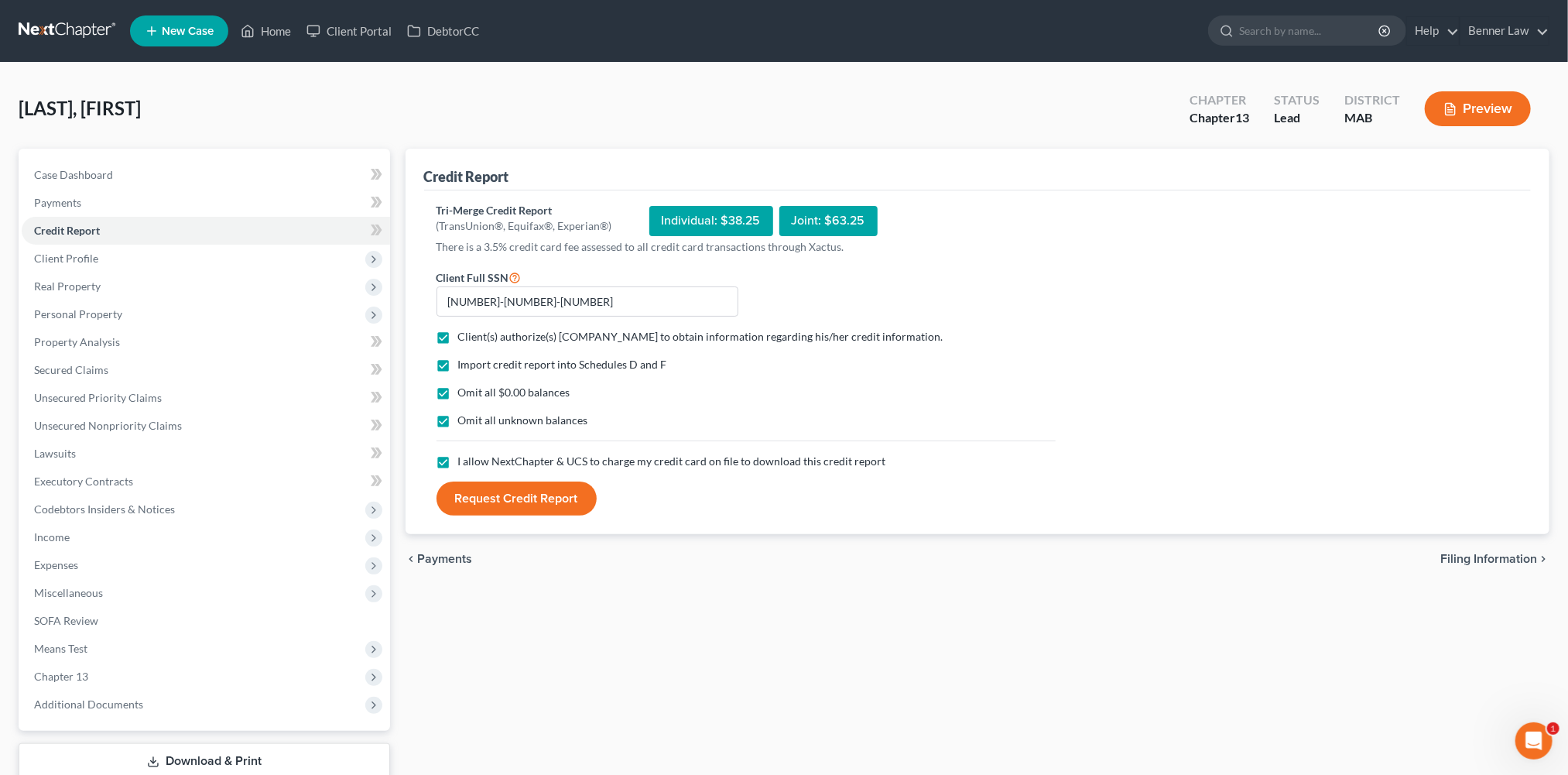 click on "Request Credit Report" at bounding box center (516, 499) 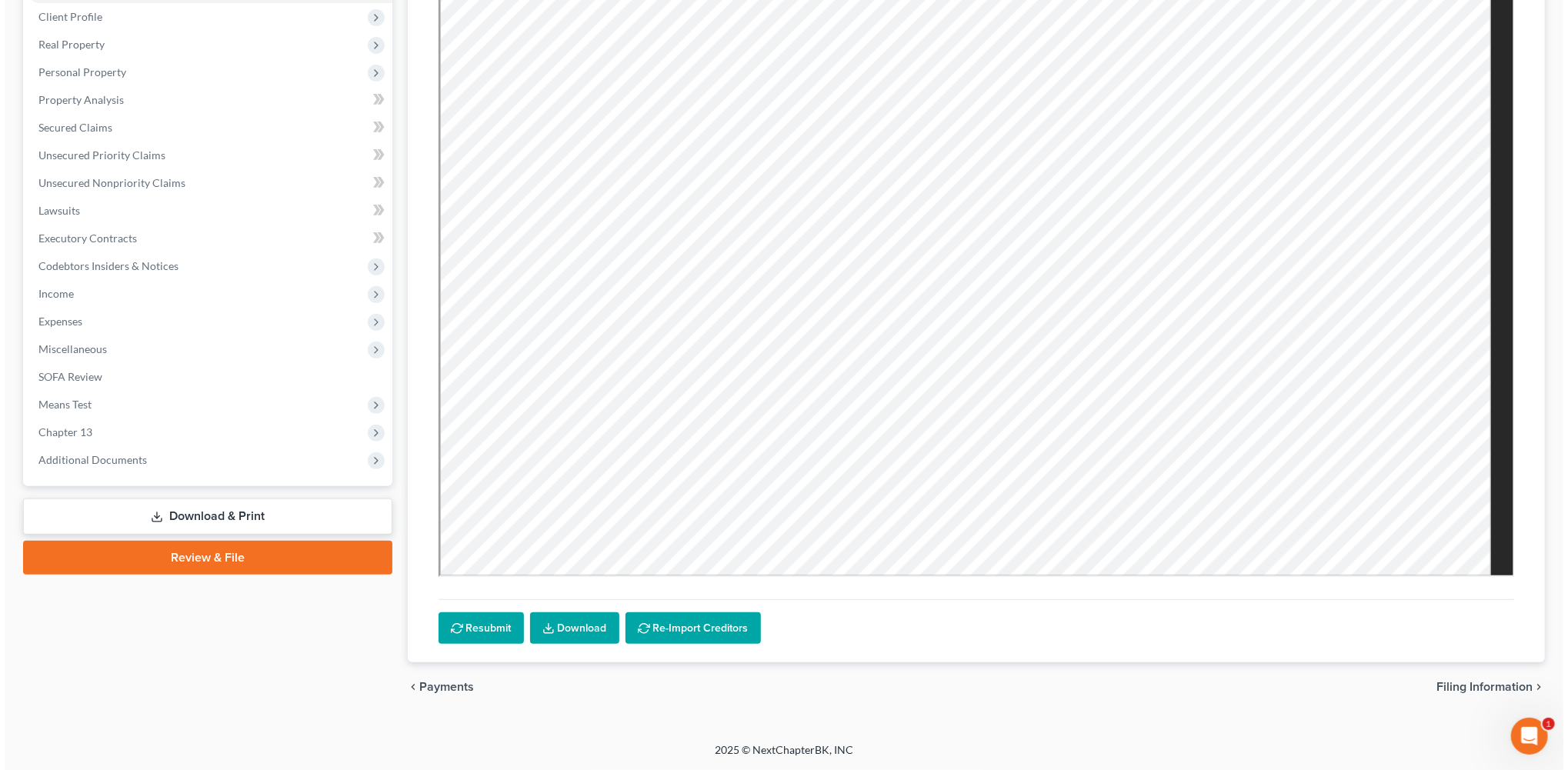 scroll, scrollTop: 0, scrollLeft: 0, axis: both 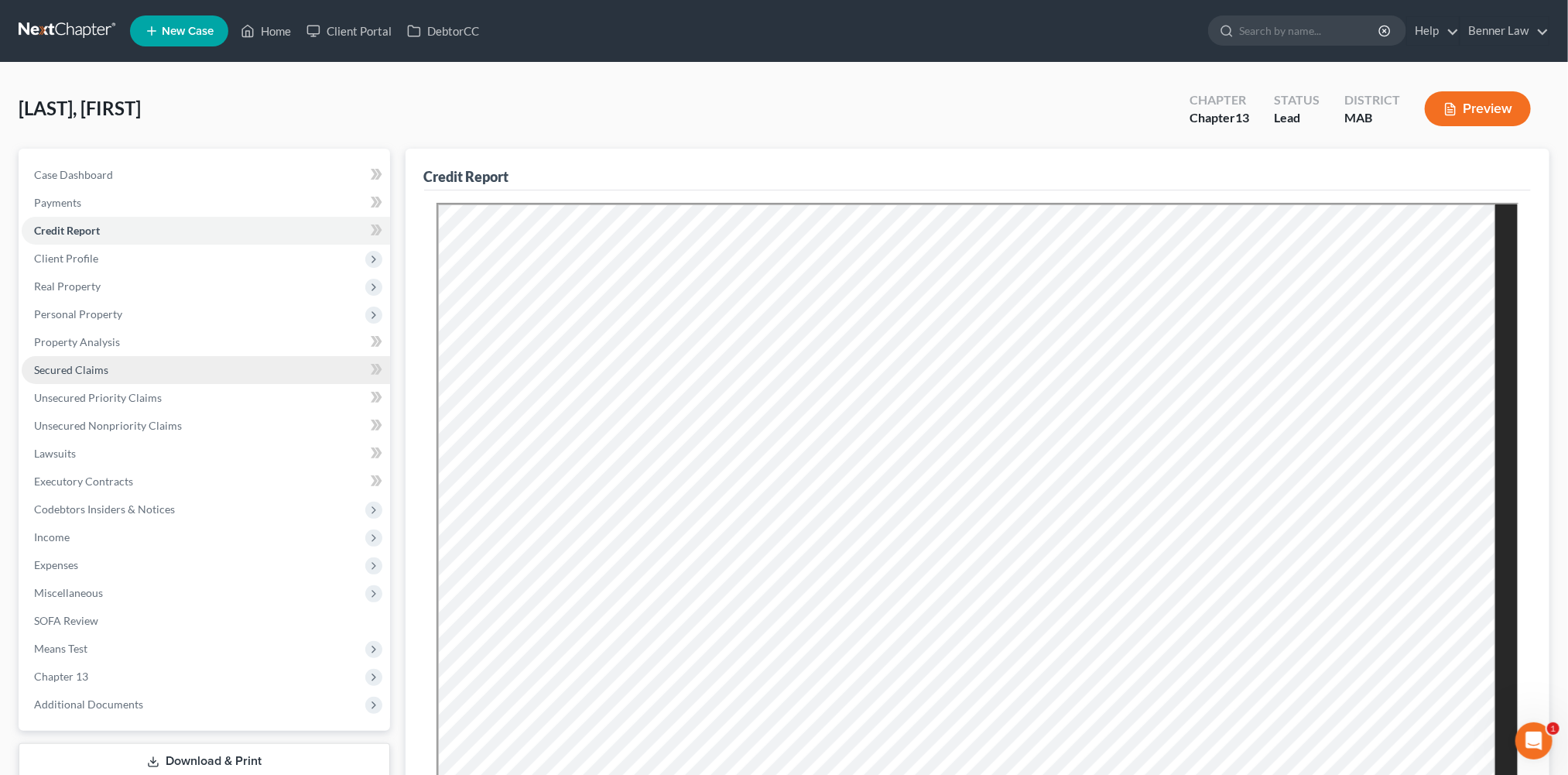 click on "Secured Claims" at bounding box center (71, 369) 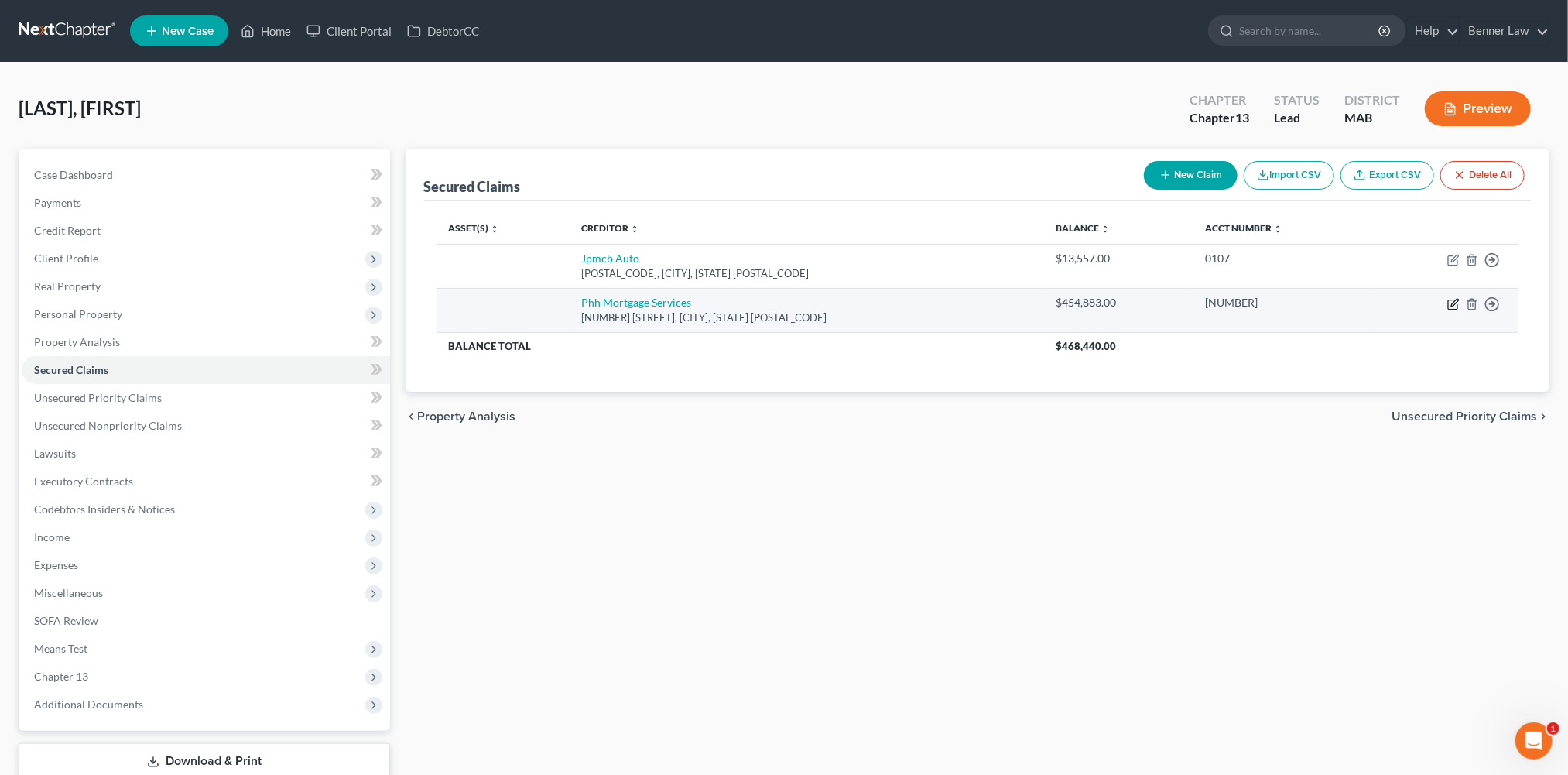 click 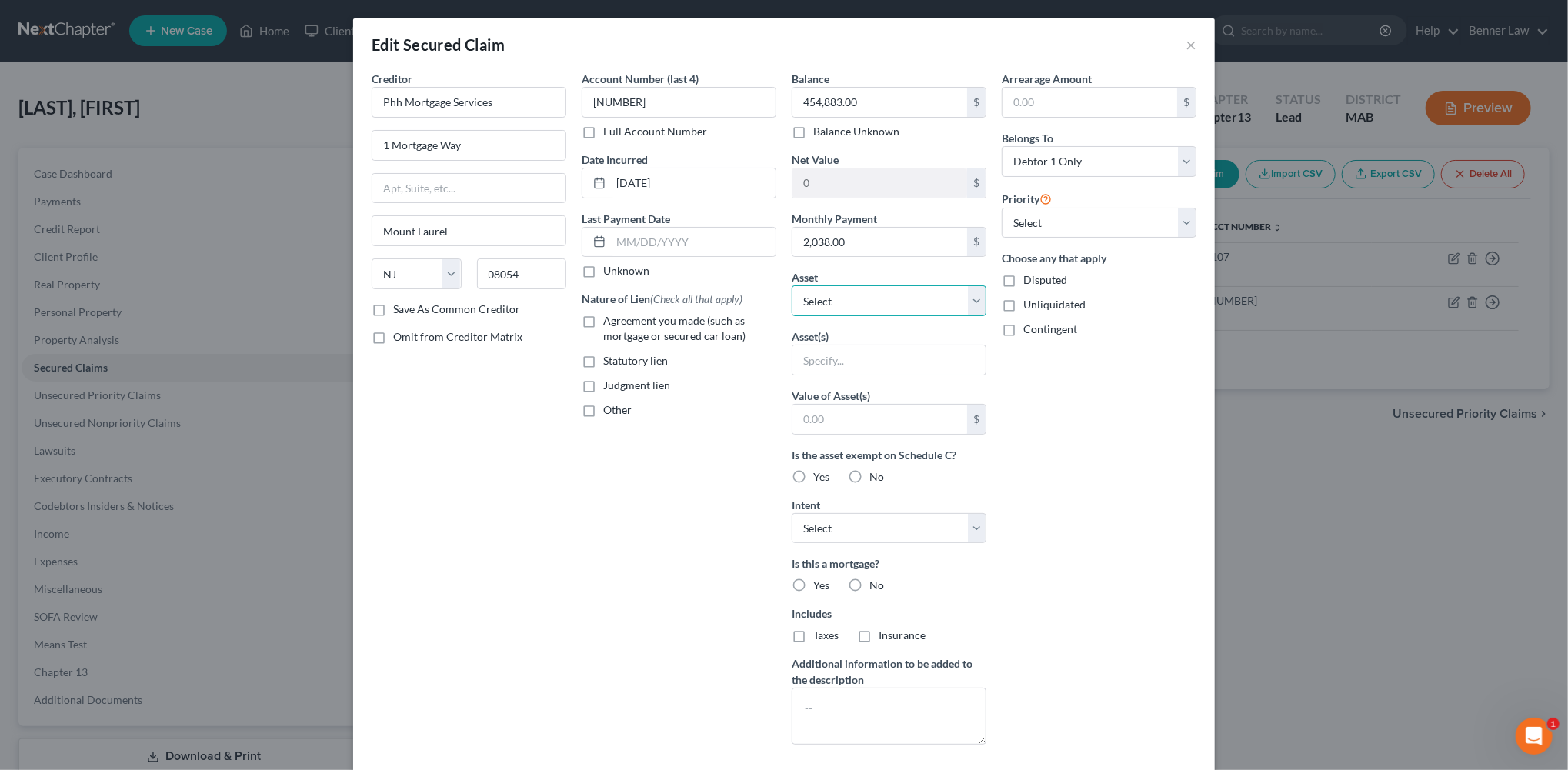 click on "Select Other Multiple Assets [NUMBER] [STREET] - [PRICE]" at bounding box center (889, 301) 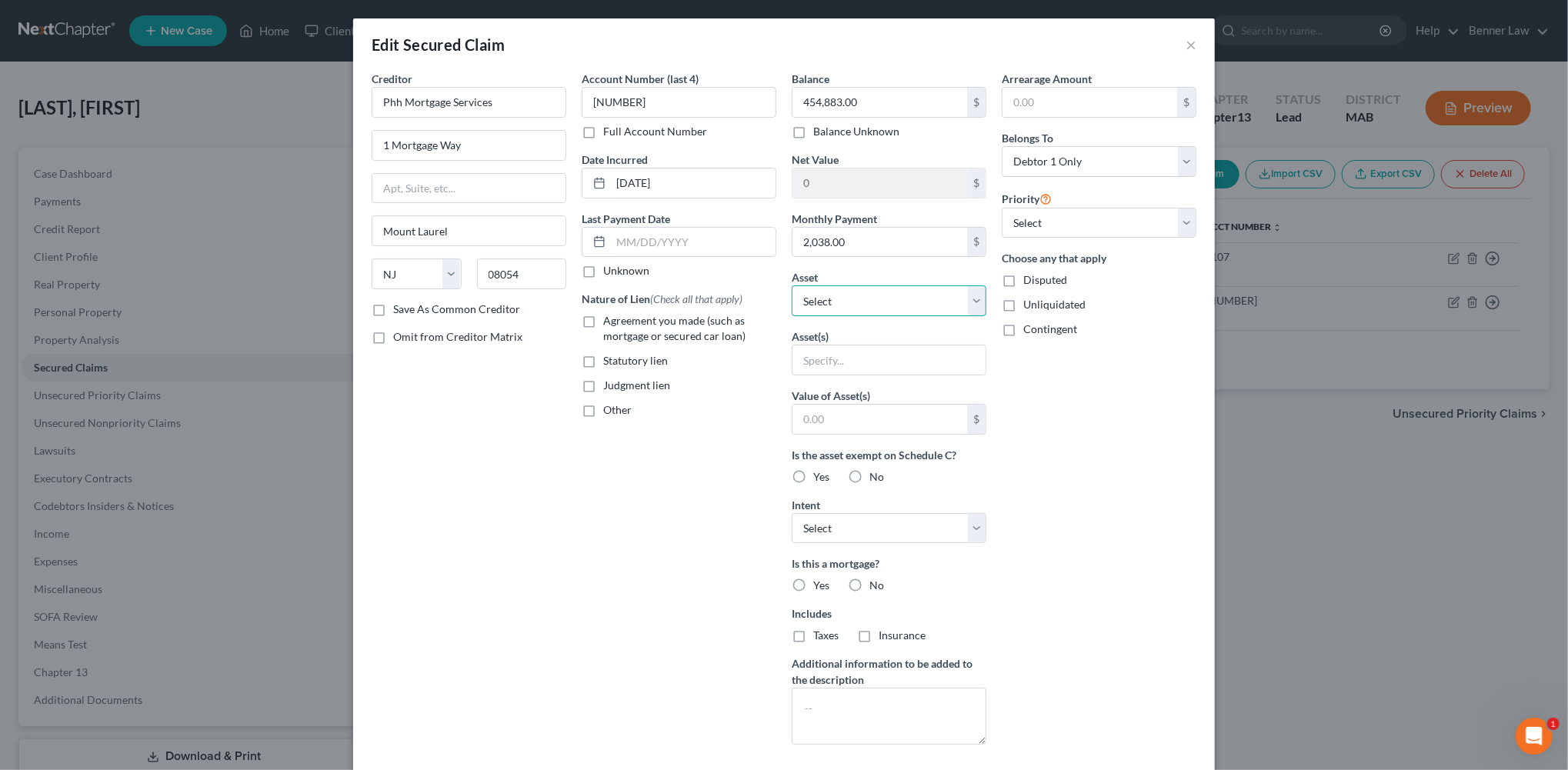 select on "2" 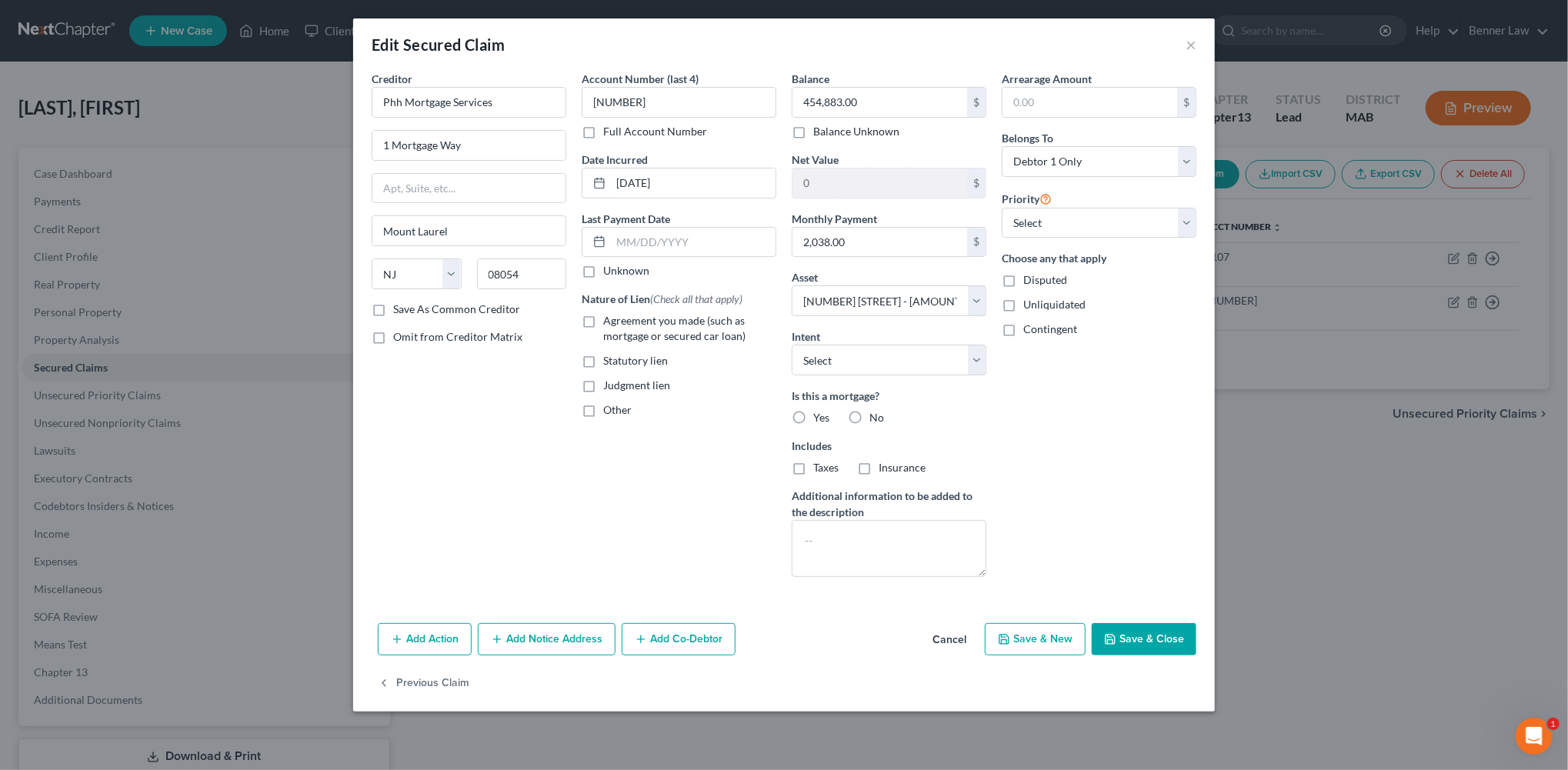 click on "Agreement you made (such as mortgage or secured car loan)" at bounding box center [689, 328] 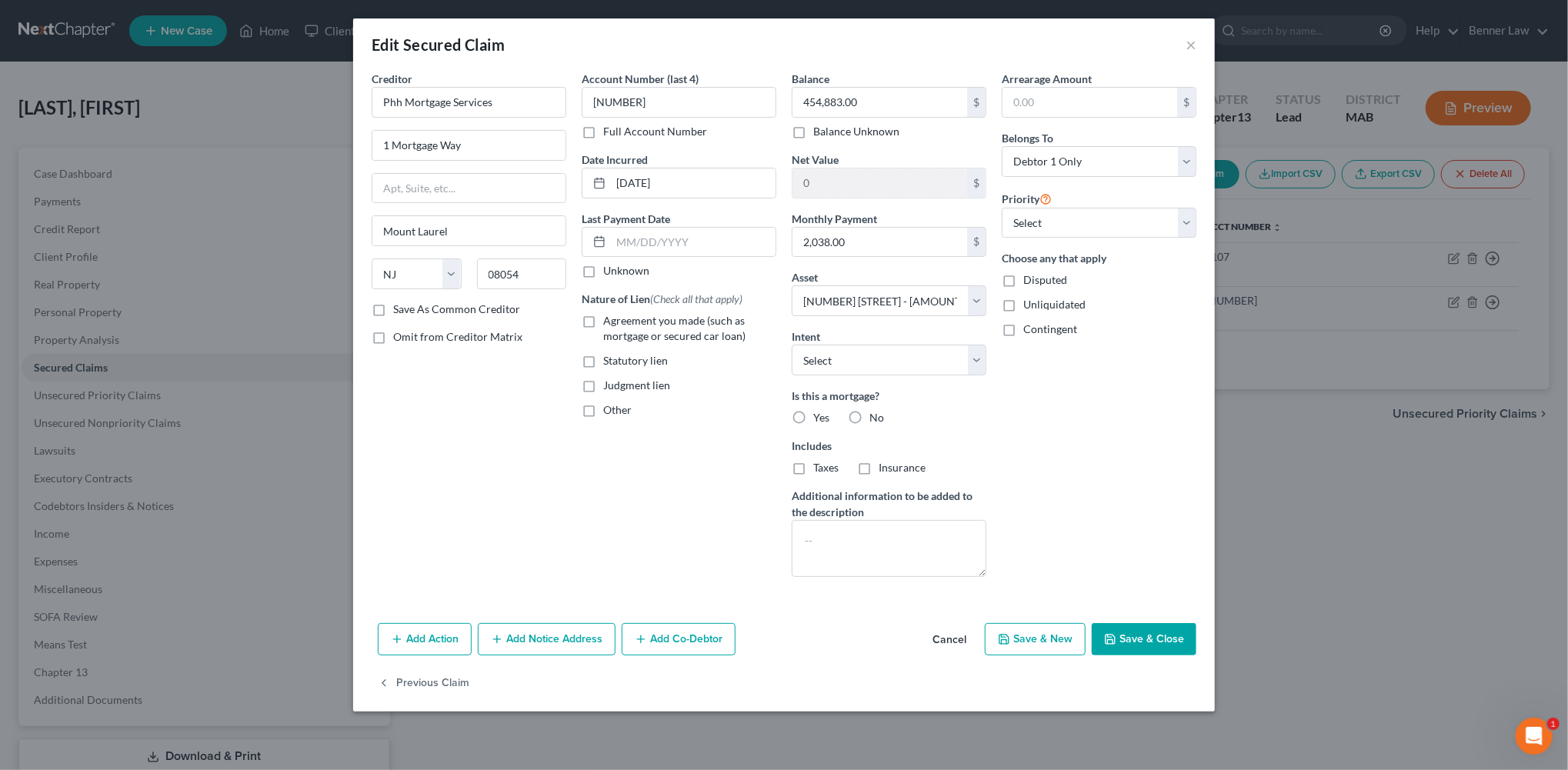 click on "Agreement you made (such as mortgage or secured car loan)" at bounding box center [614, 318] 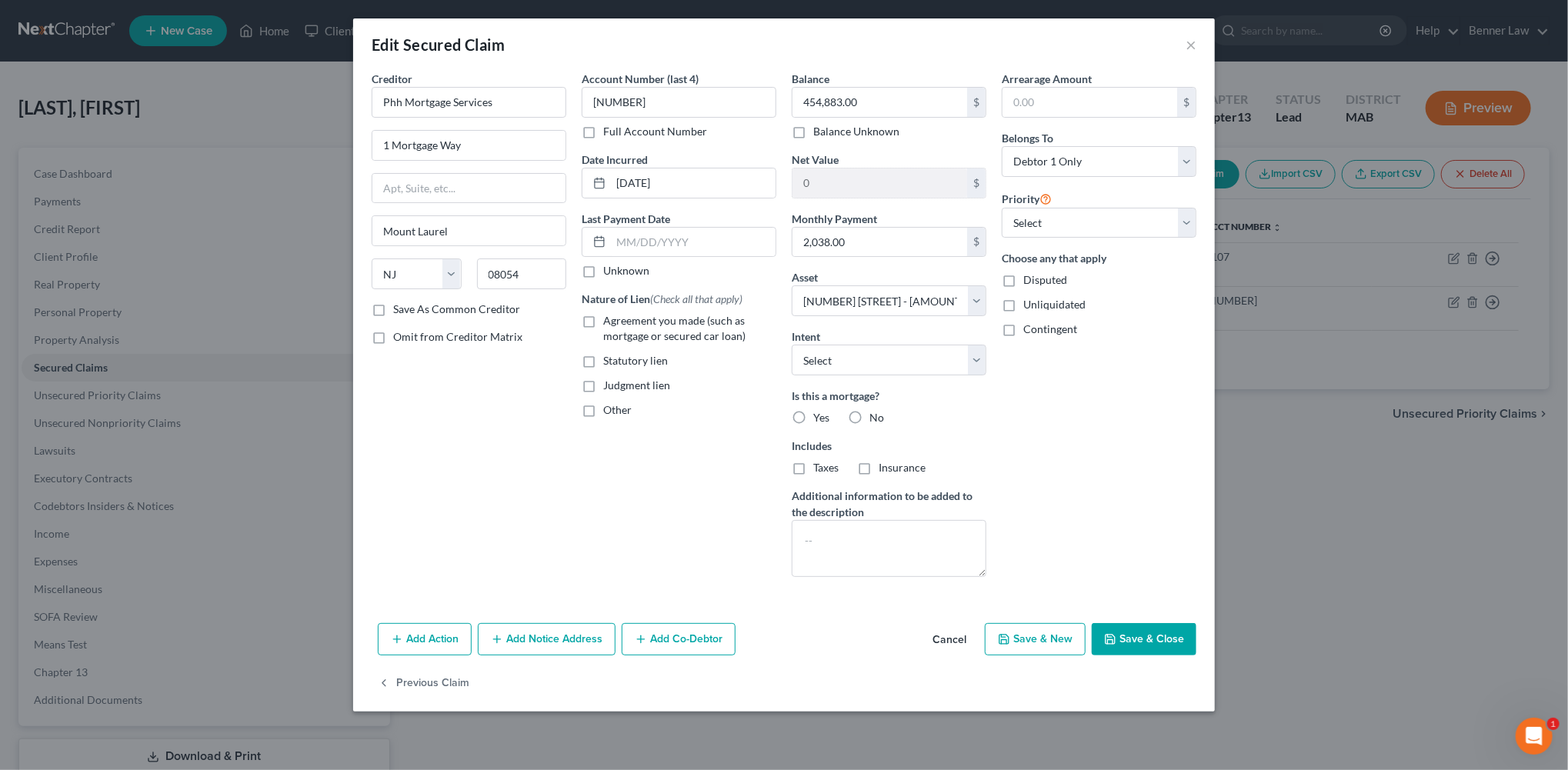 type 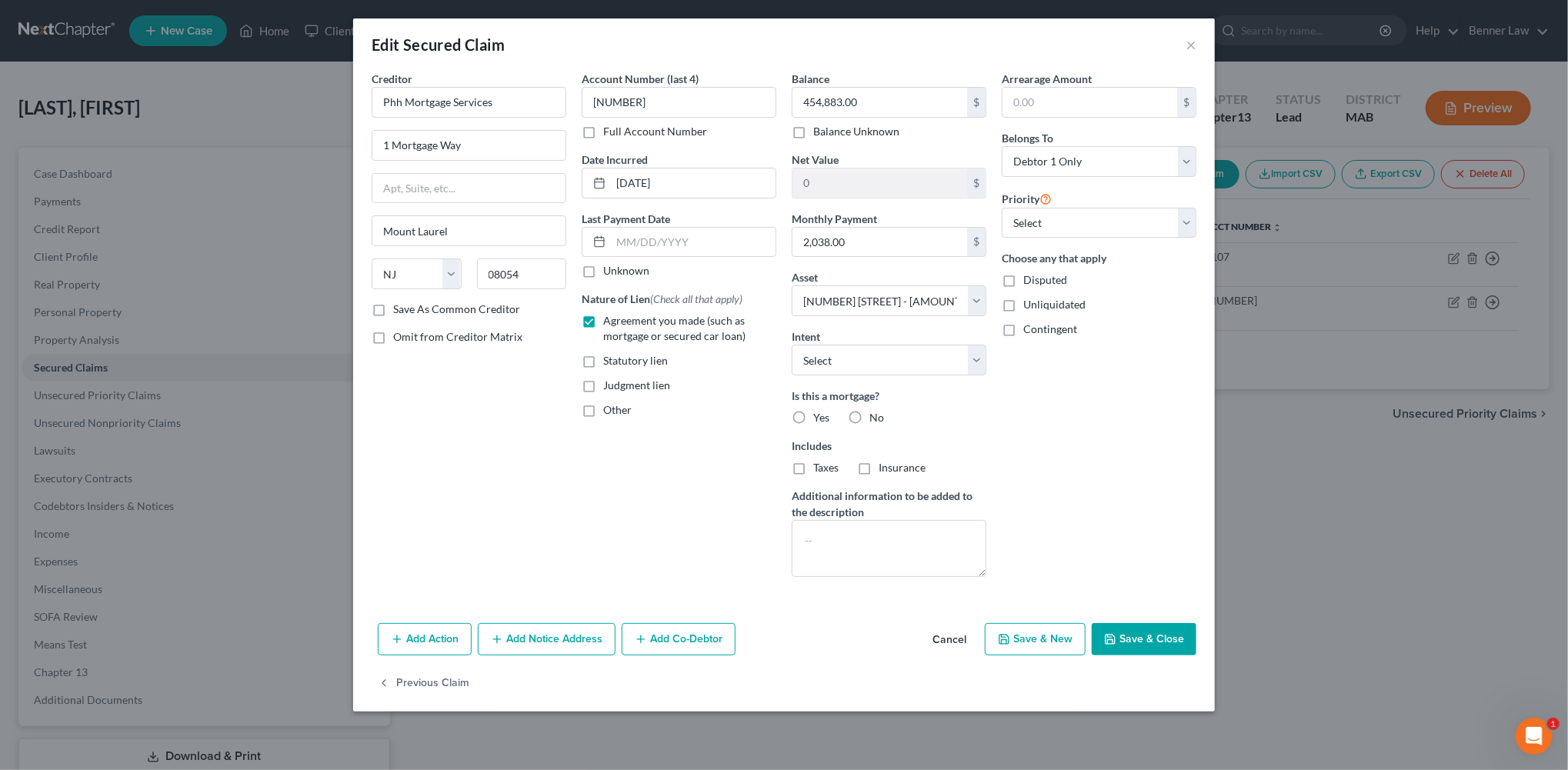 scroll, scrollTop: 135, scrollLeft: 0, axis: vertical 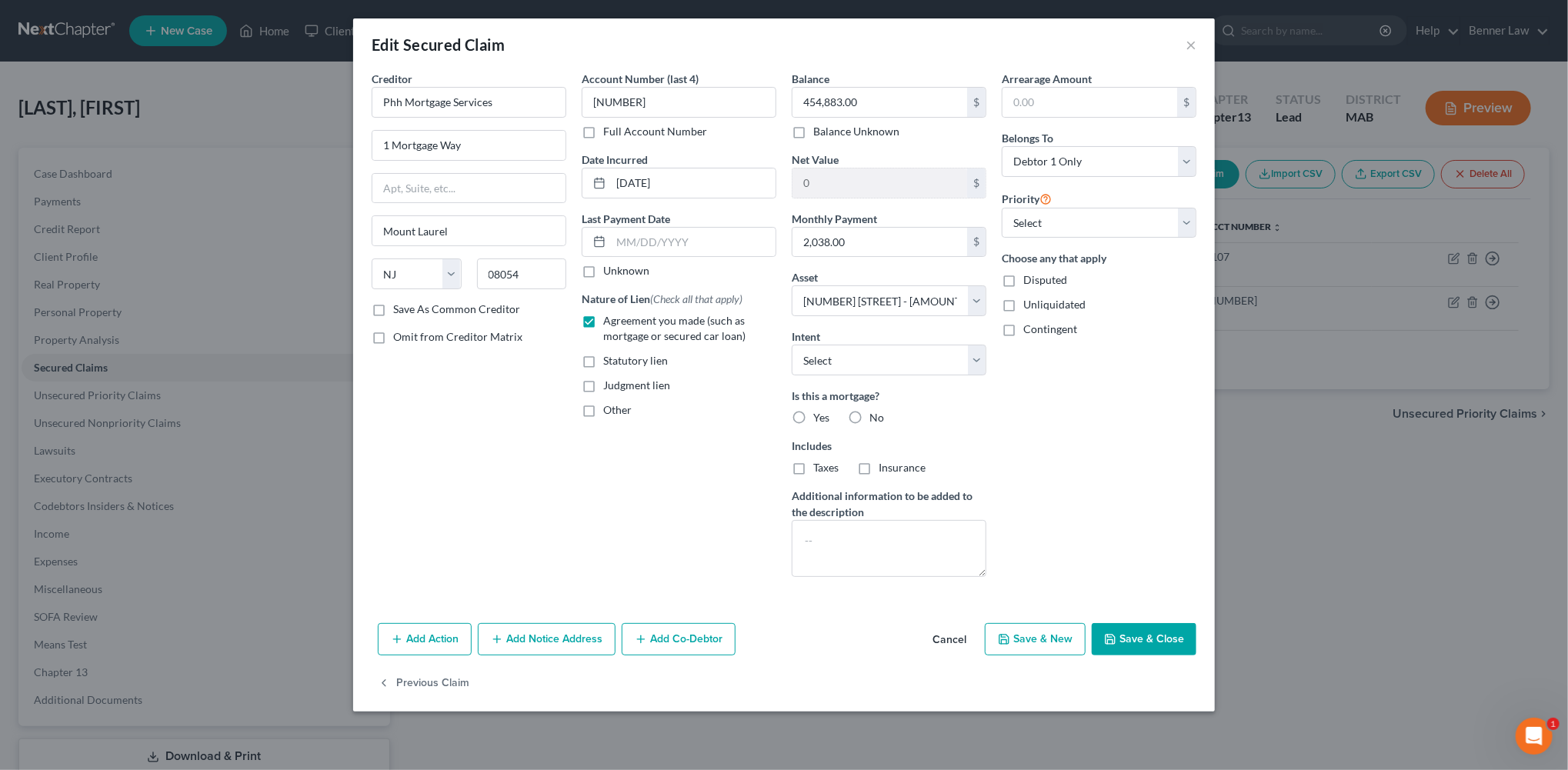 click on "Save & Close" at bounding box center (1144, 639) 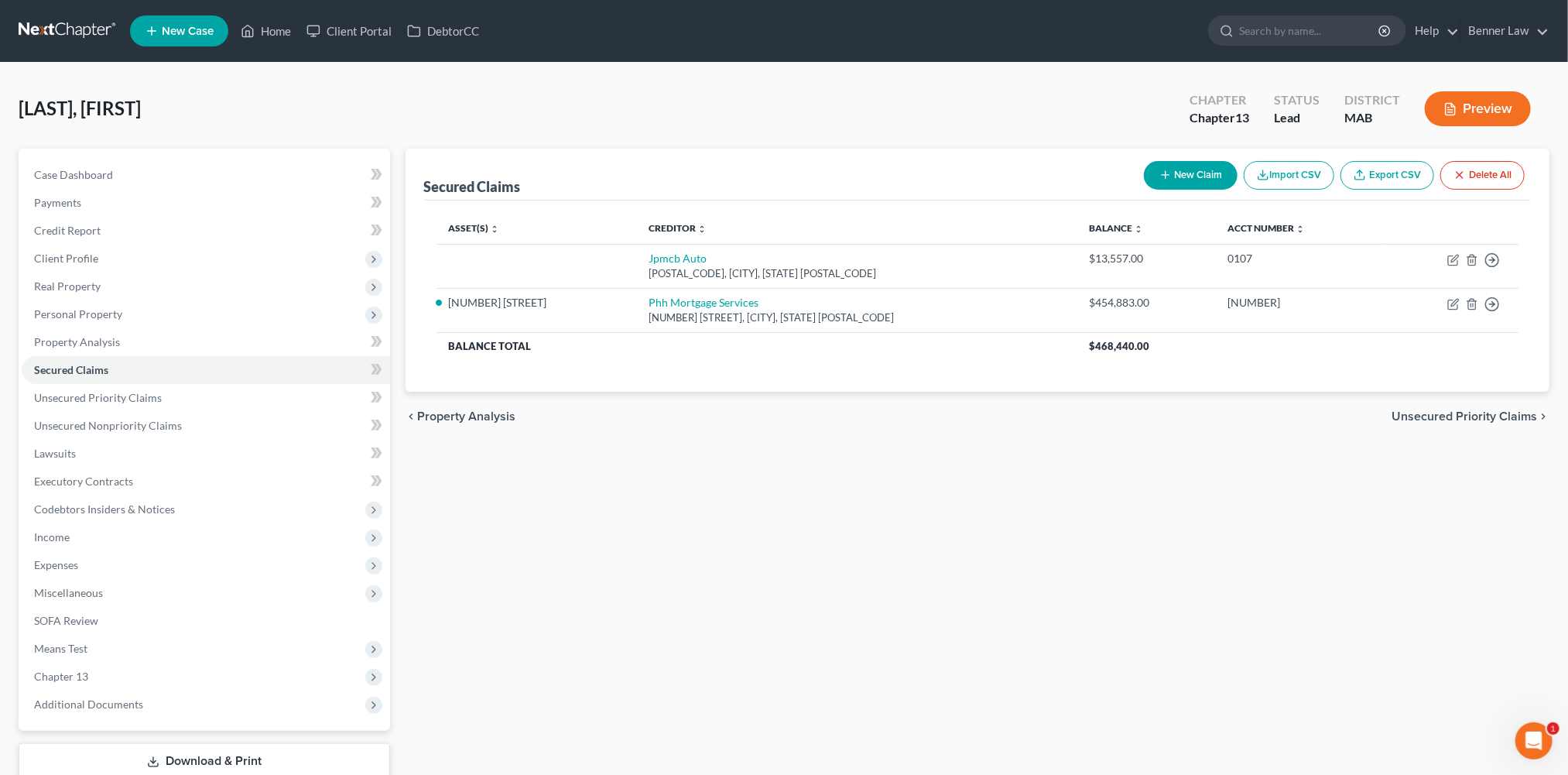 click on "New Claim" at bounding box center (1190, 175) 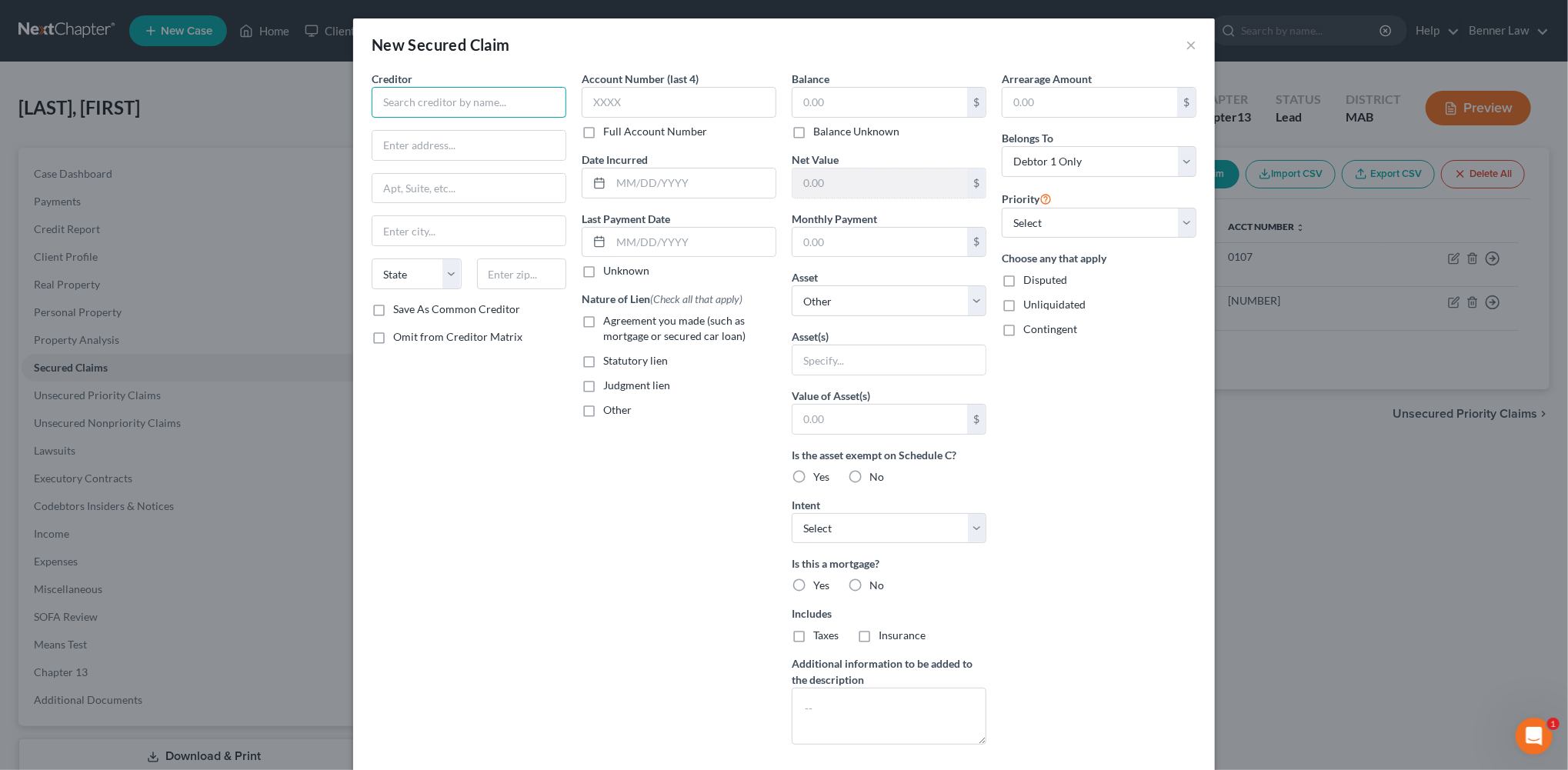 click at bounding box center (469, 102) 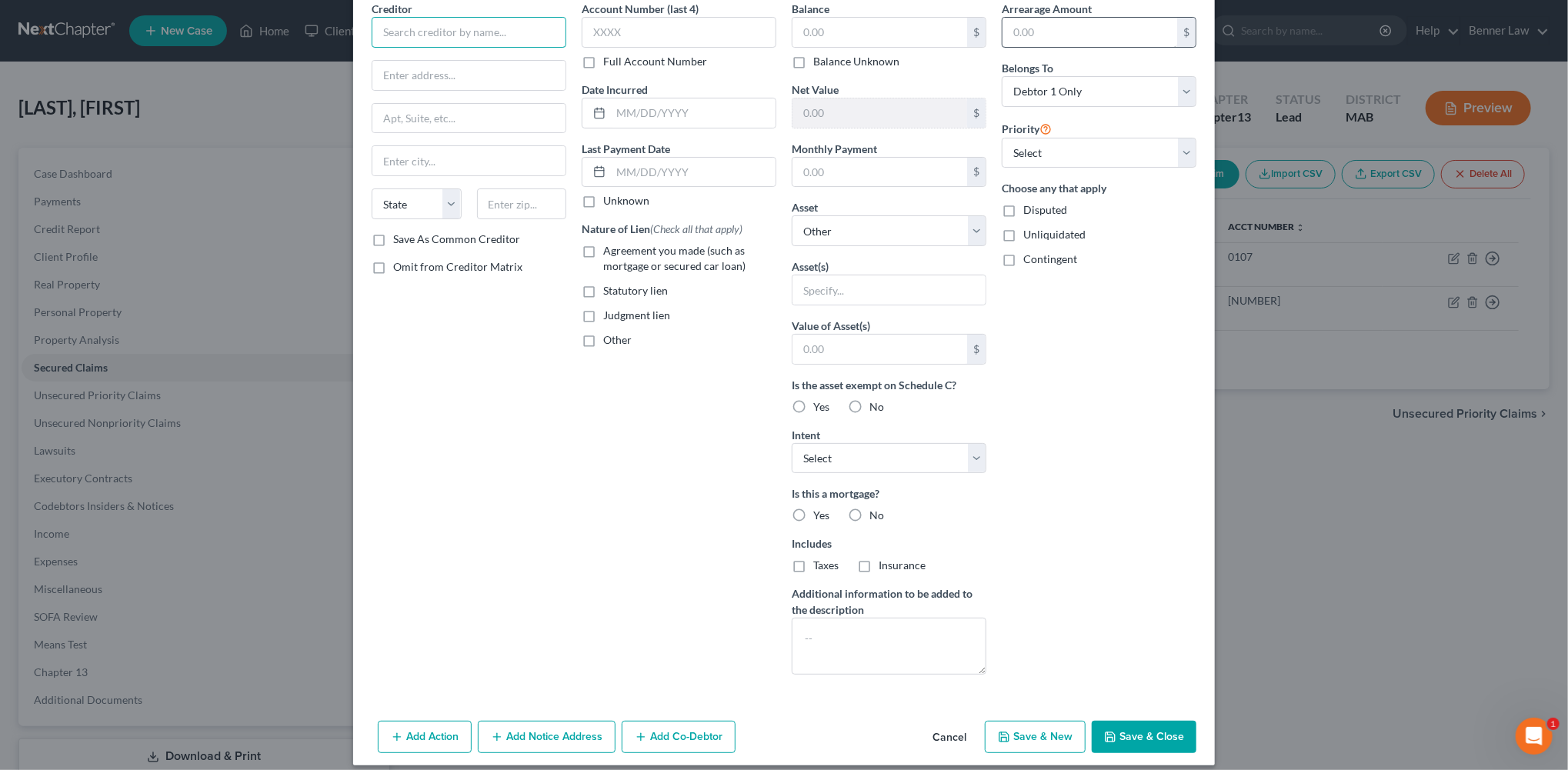 scroll, scrollTop: 0, scrollLeft: 0, axis: both 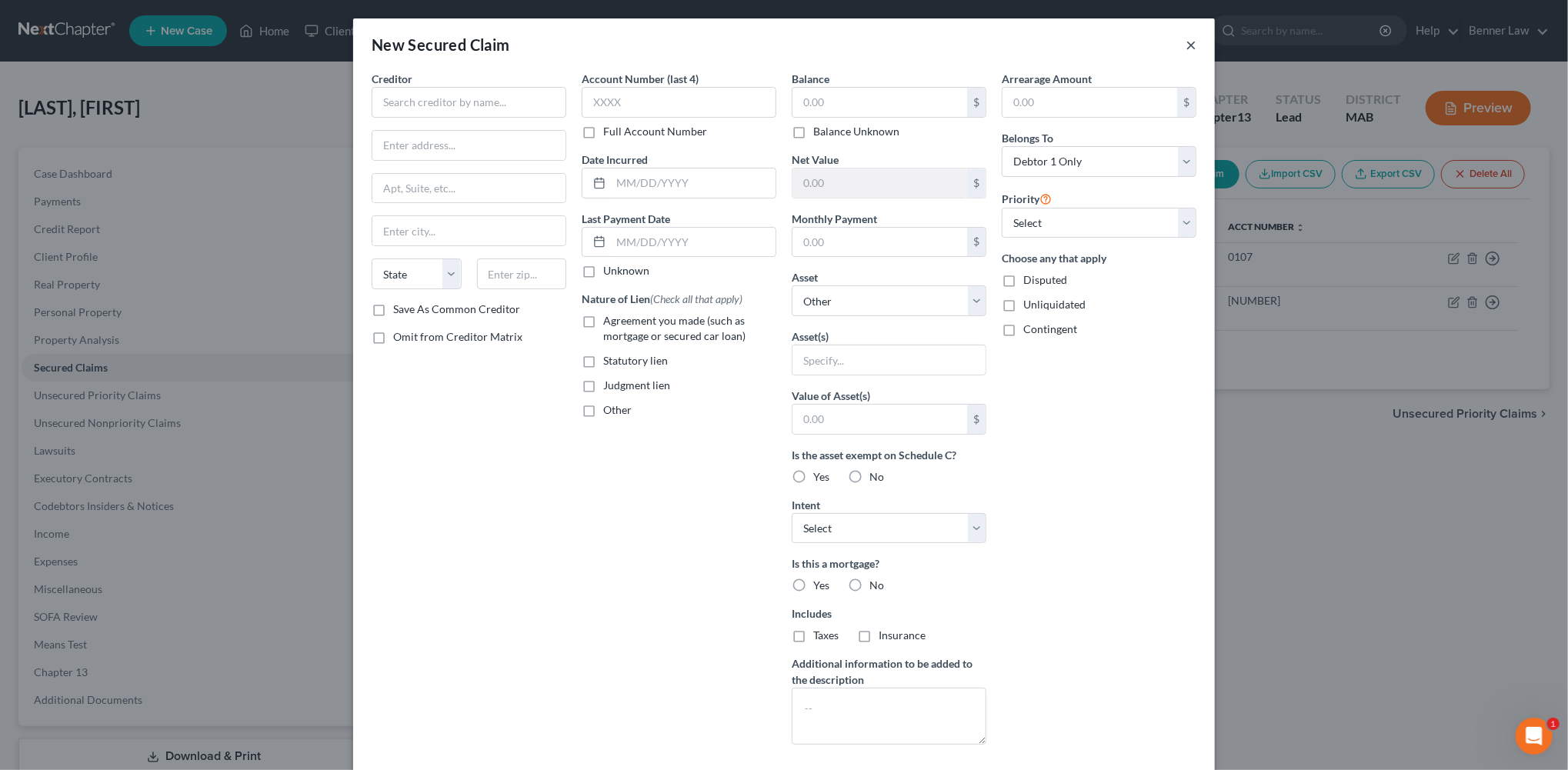 click on "×" at bounding box center (1191, 45) 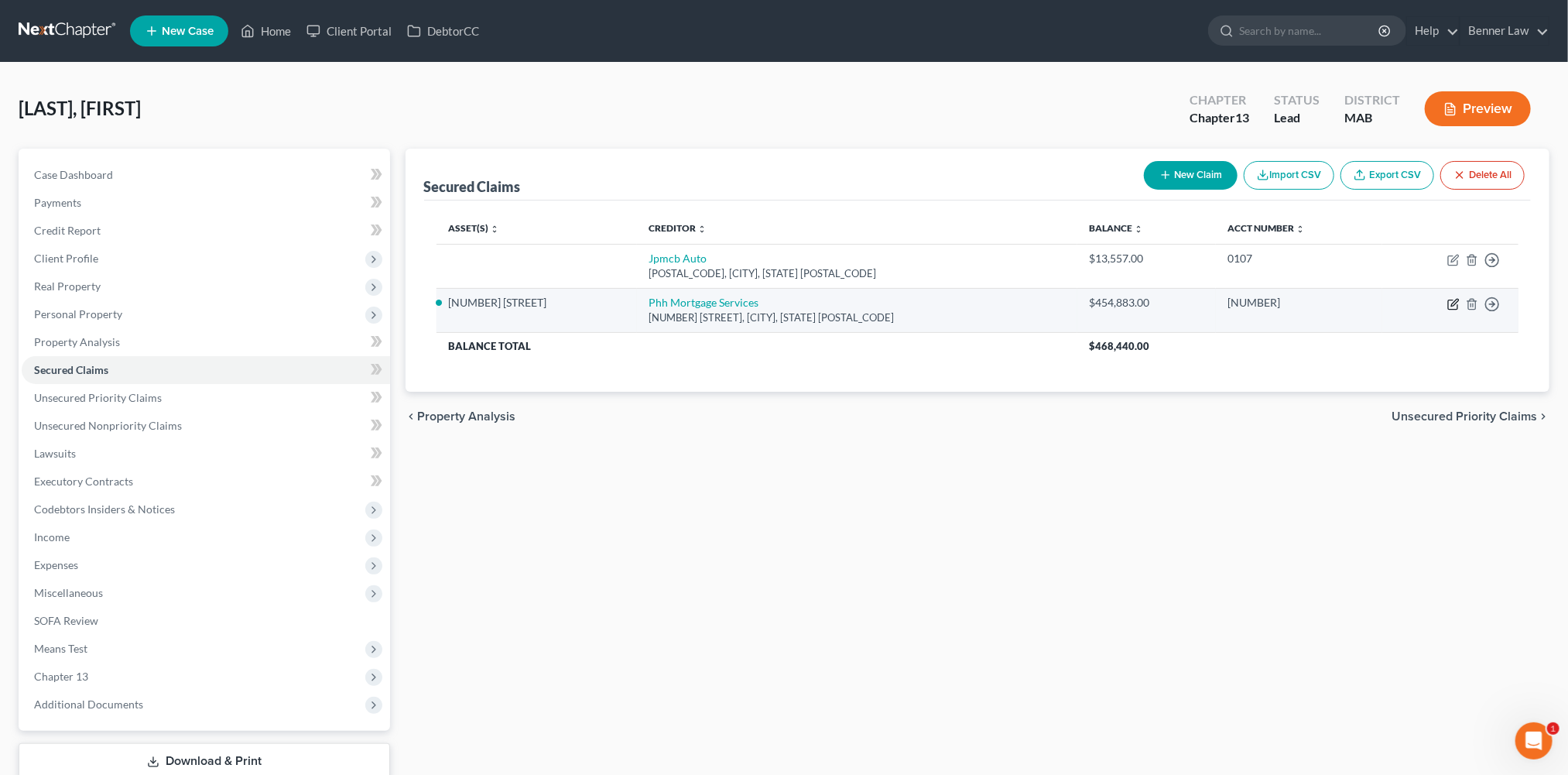 click 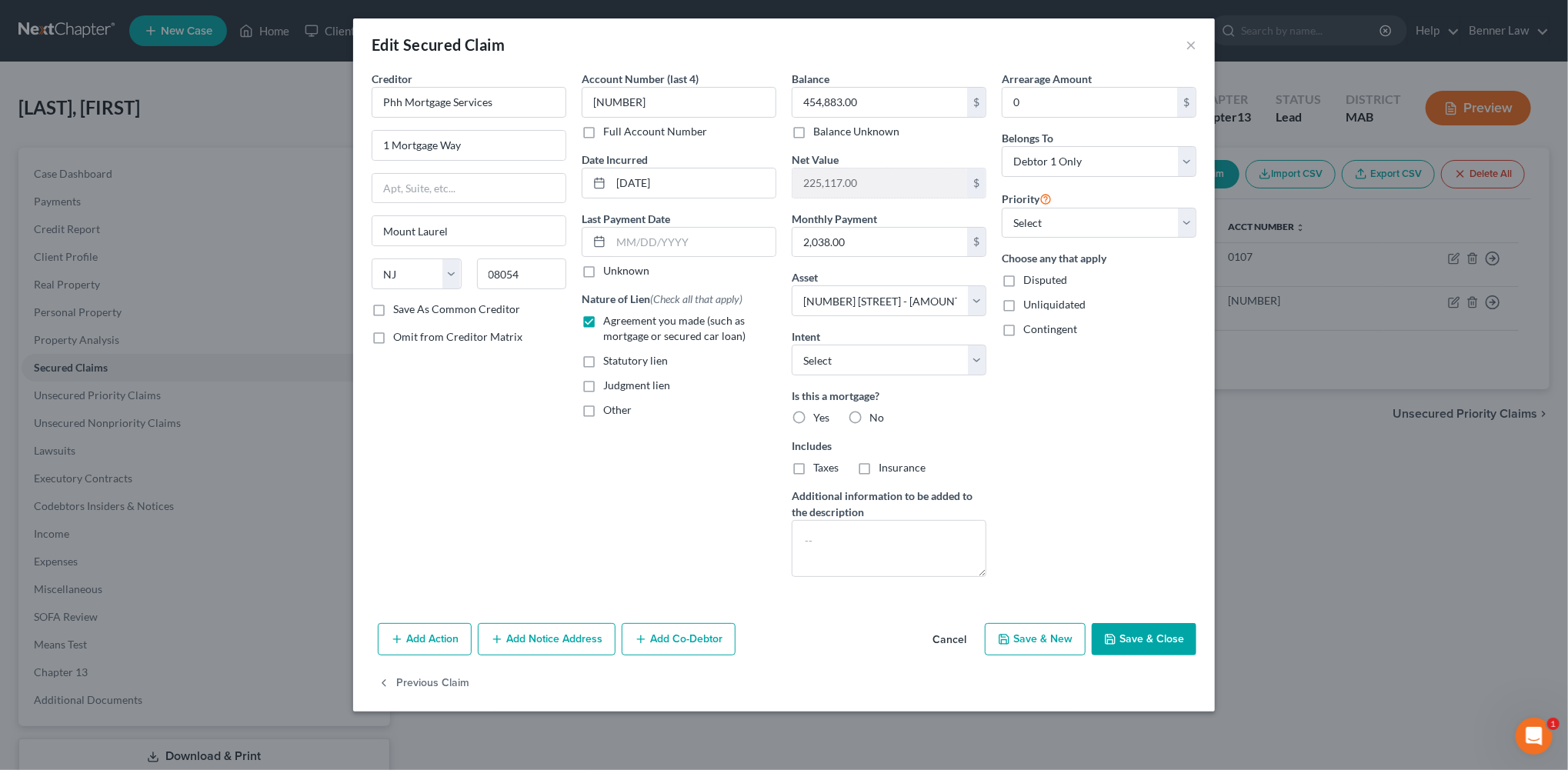 scroll, scrollTop: 135, scrollLeft: 0, axis: vertical 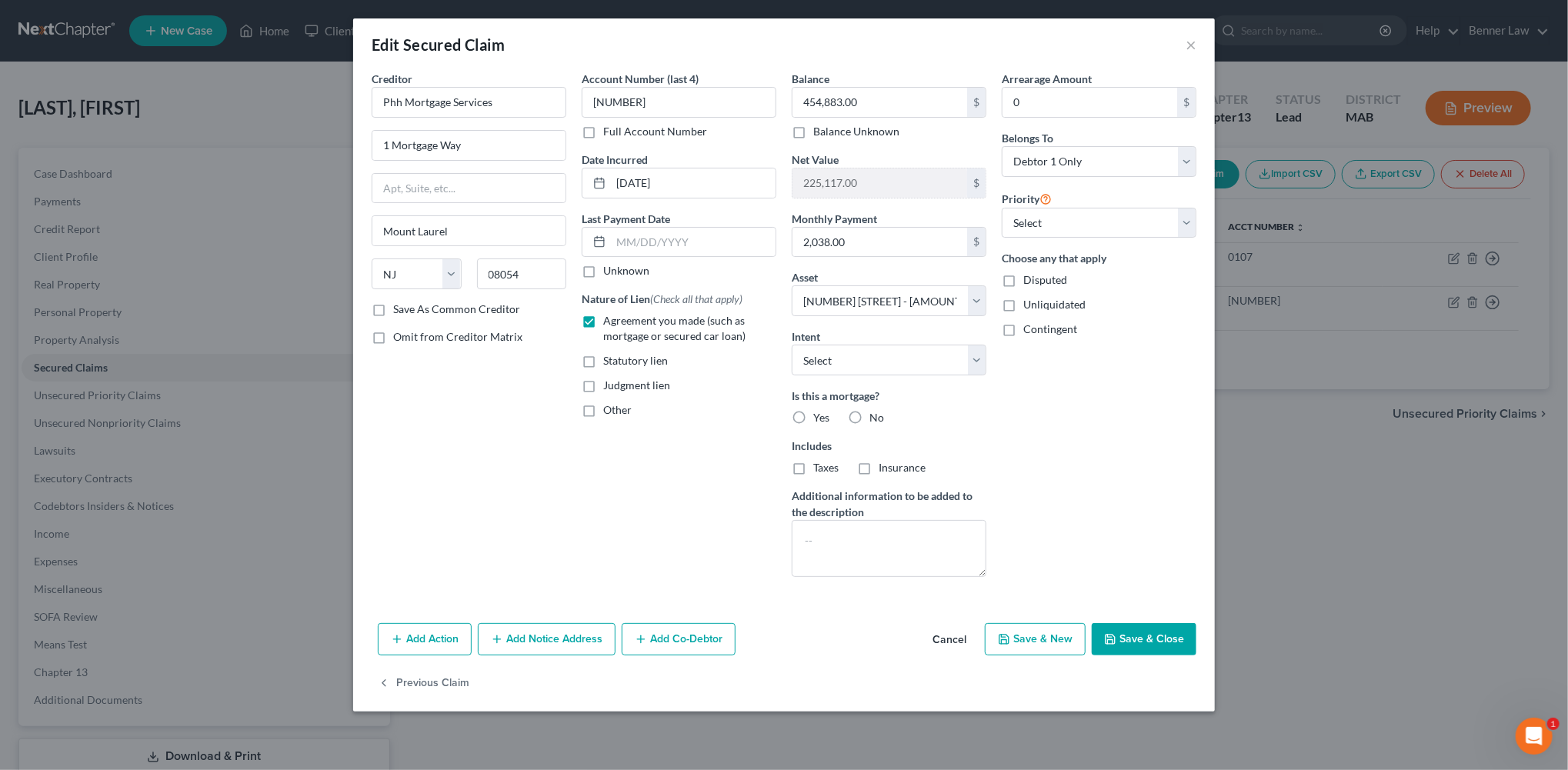 click on "Add Notice Address" at bounding box center (546, 639) 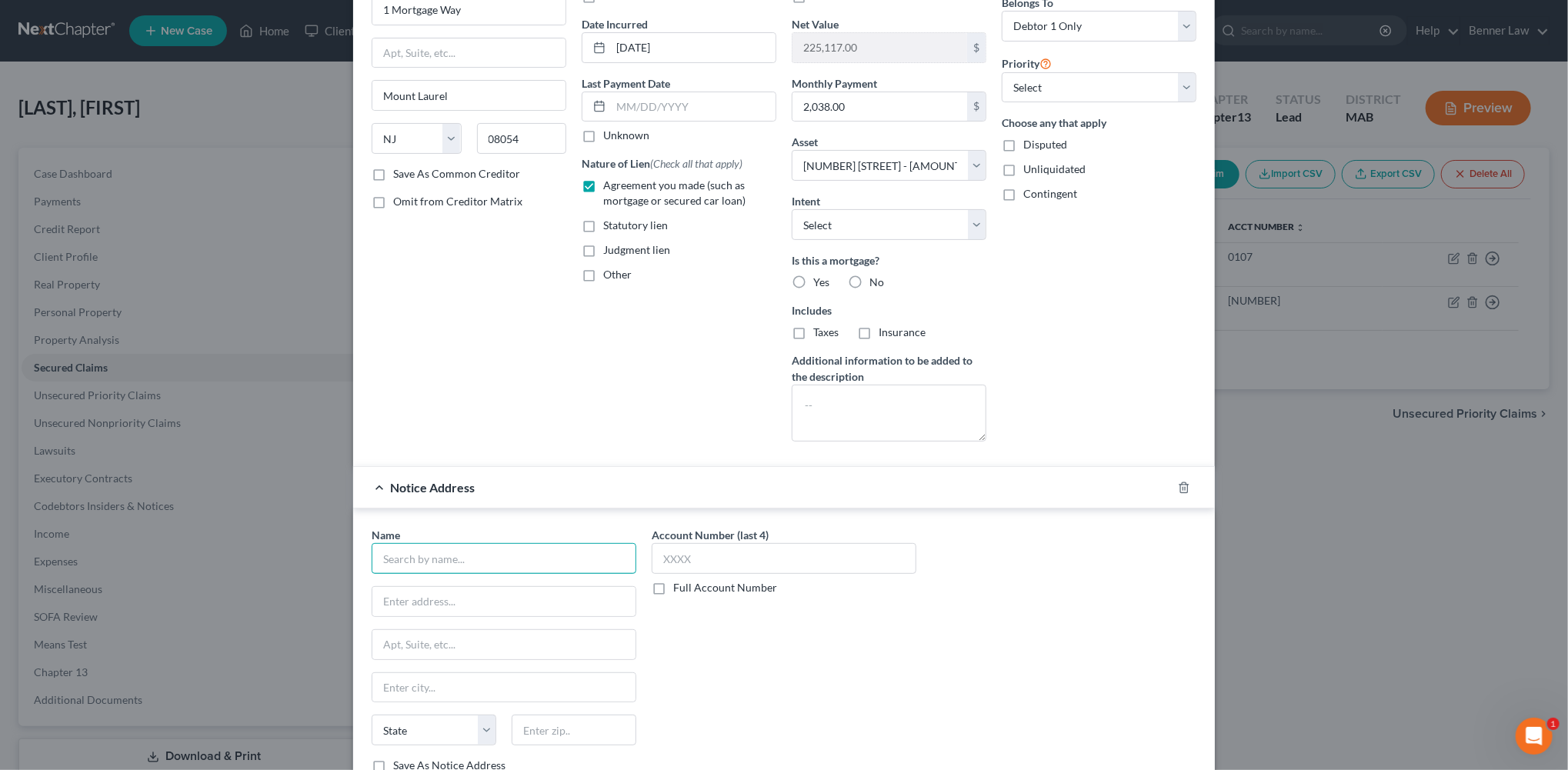 click at bounding box center (504, 558) 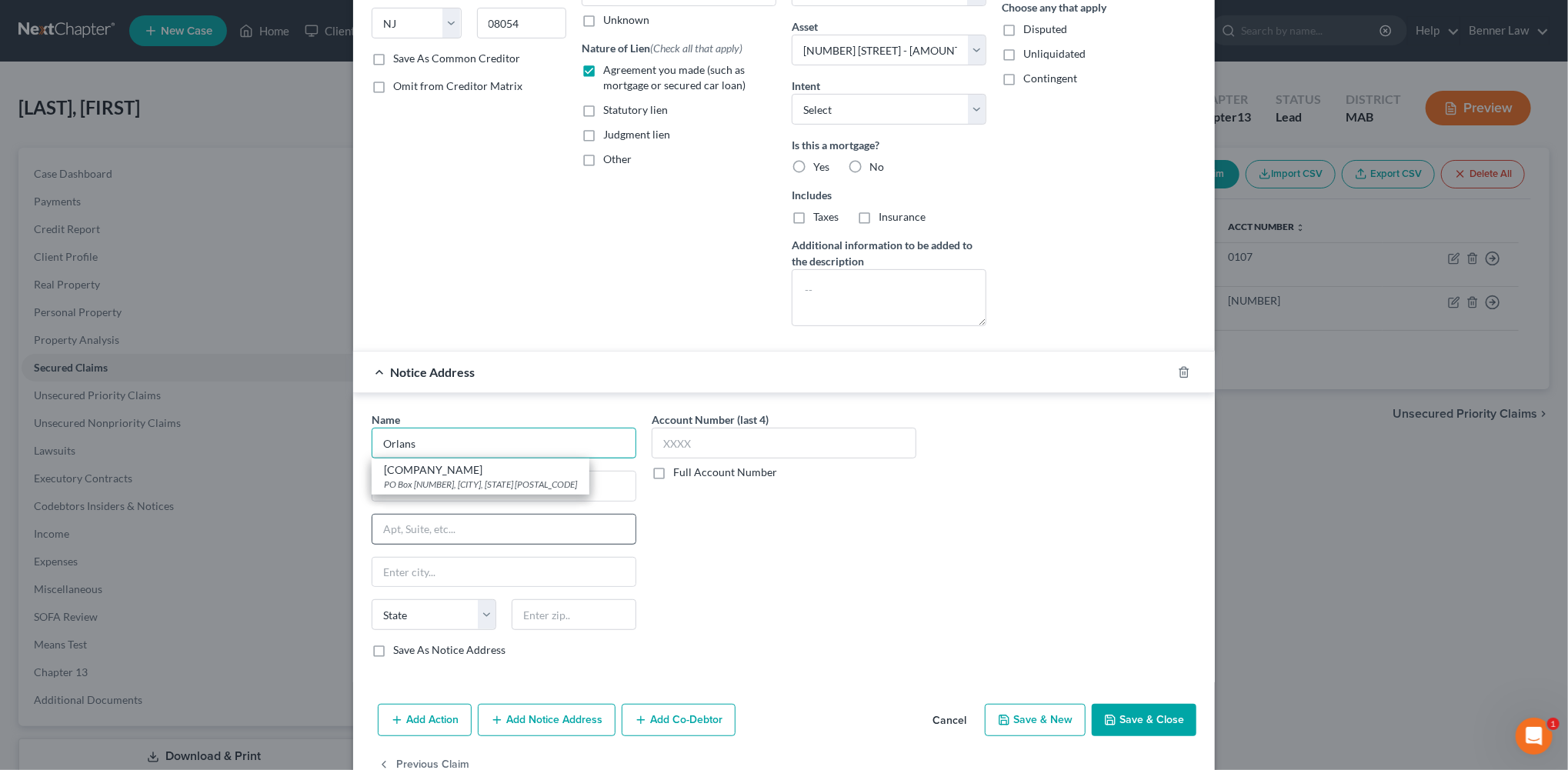 scroll, scrollTop: 392, scrollLeft: 0, axis: vertical 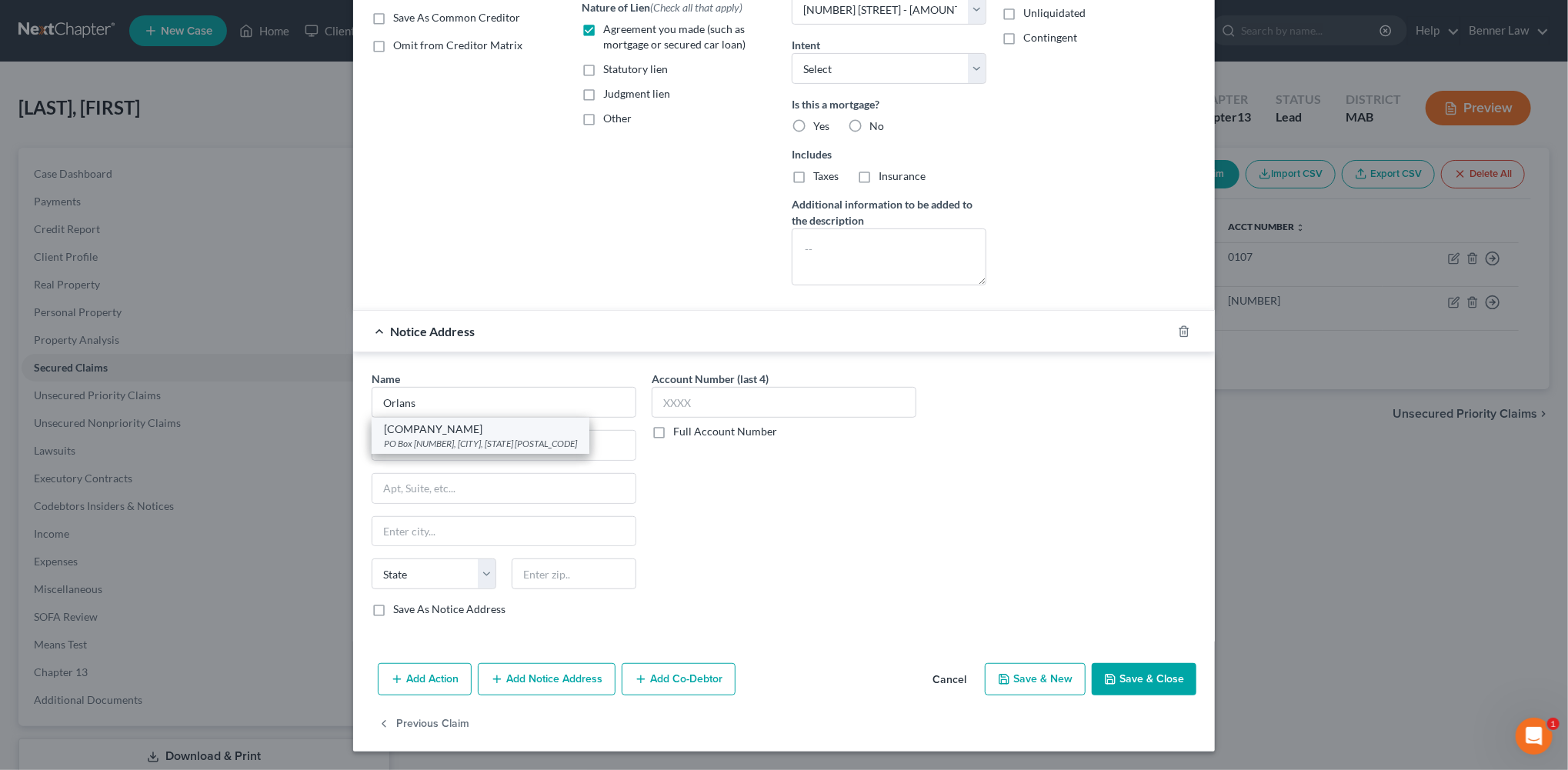 click on "PO Box [NUMBER], [CITY], [STATE] [POSTAL_CODE]" at bounding box center (480, 443) 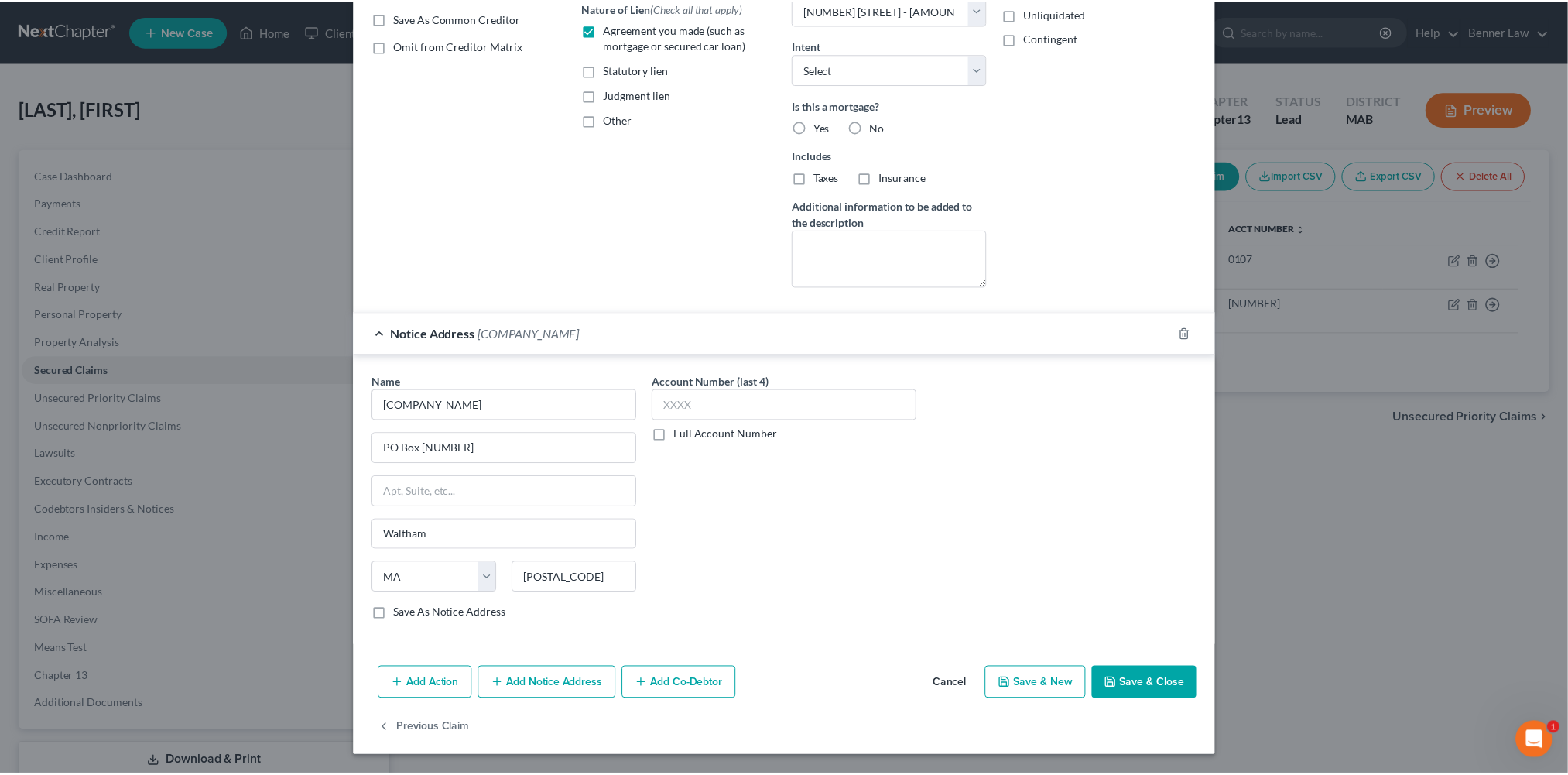 scroll, scrollTop: 550, scrollLeft: 0, axis: vertical 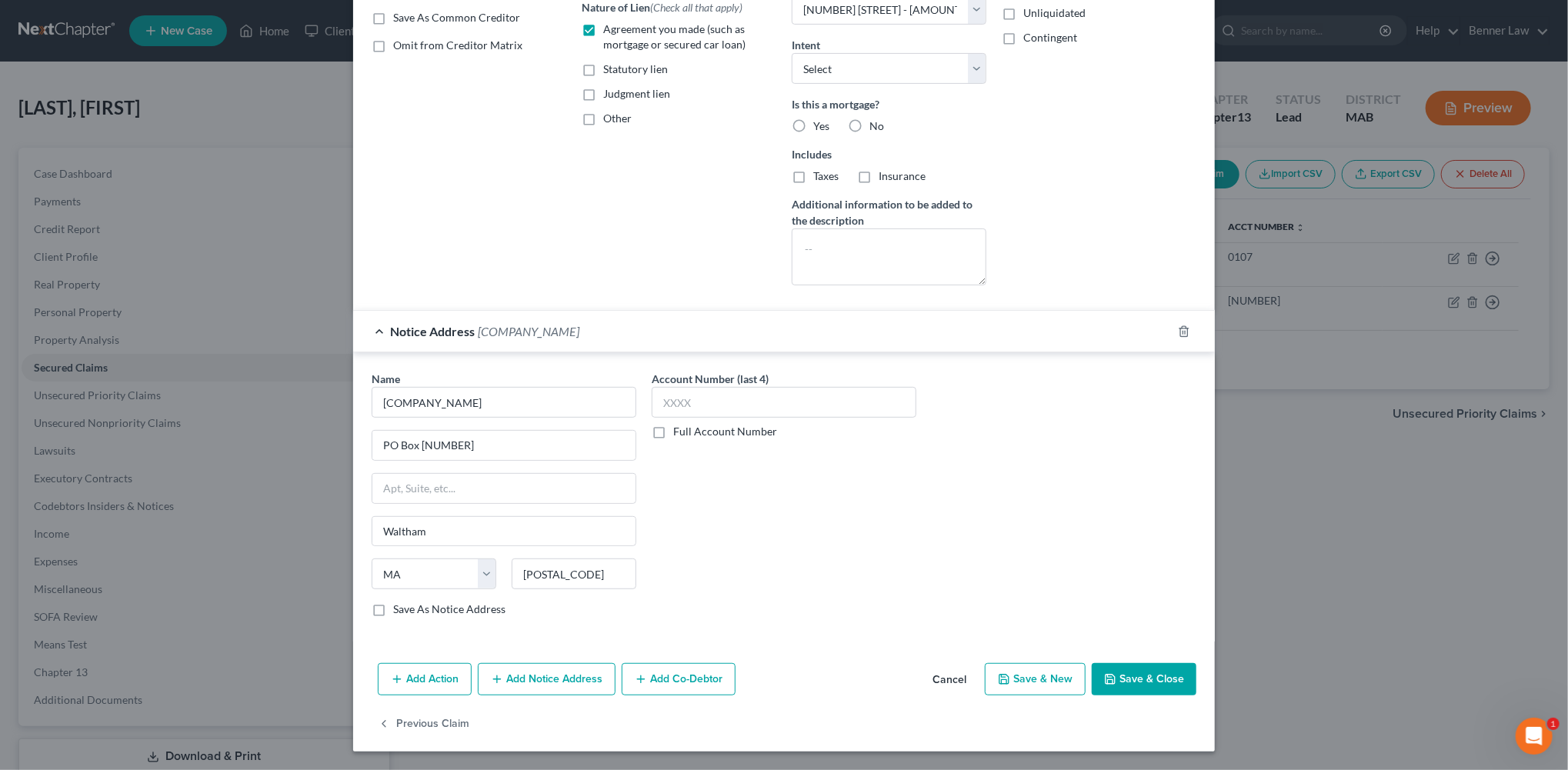click on "Save & Close" at bounding box center (1144, 679) 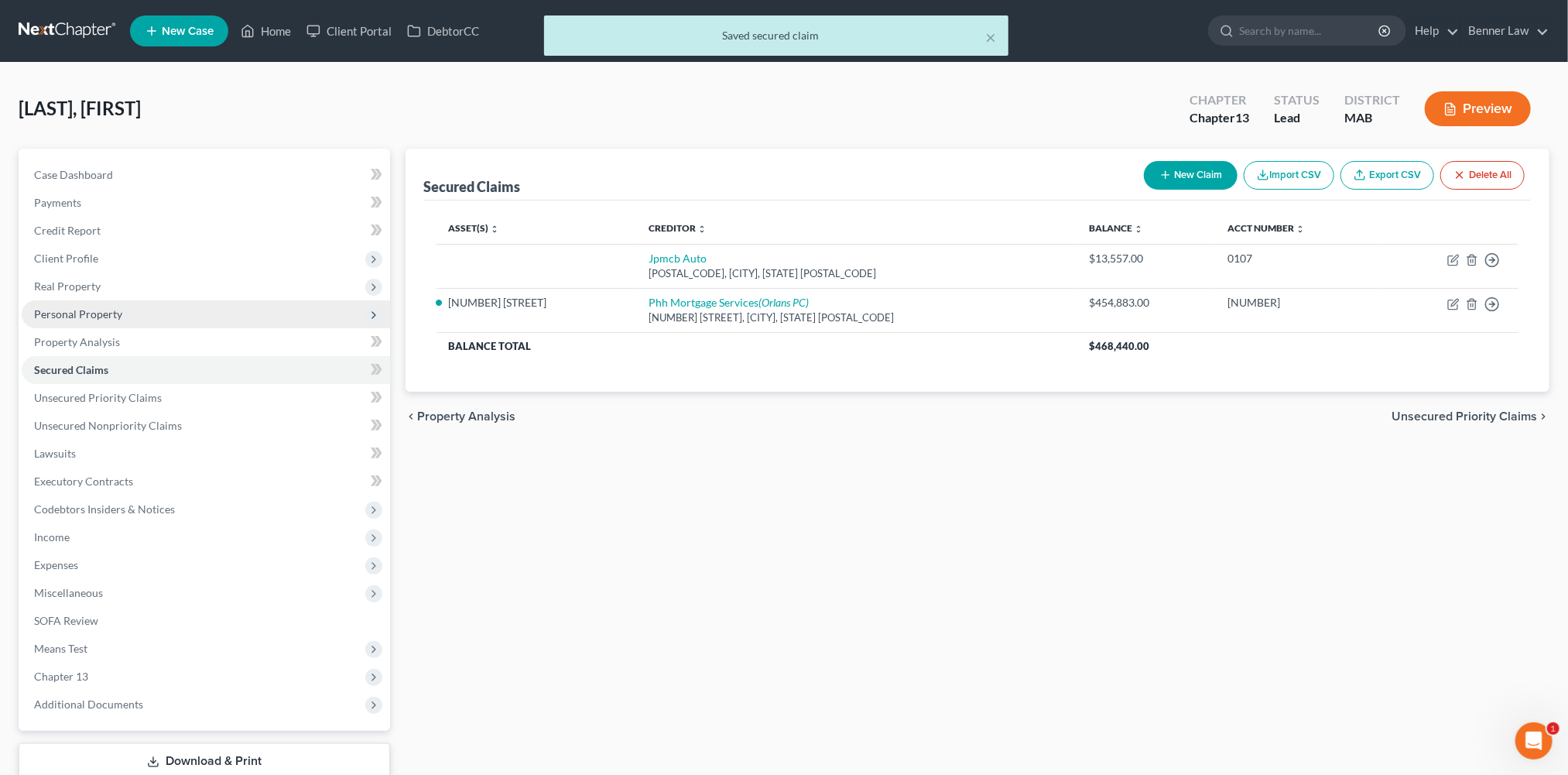 click on "Personal Property" at bounding box center (206, 314) 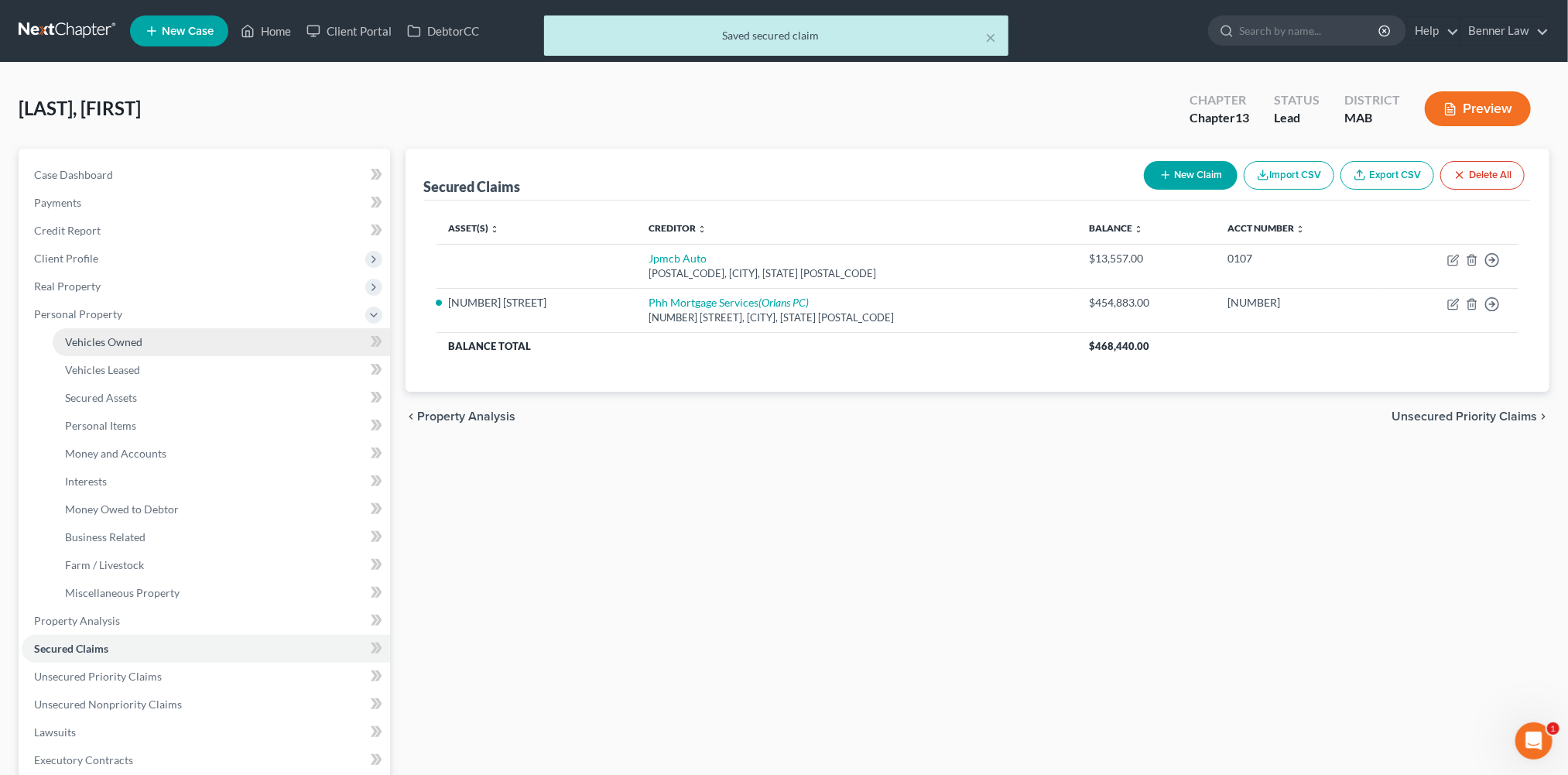 click on "Vehicles Owned" at bounding box center [104, 341] 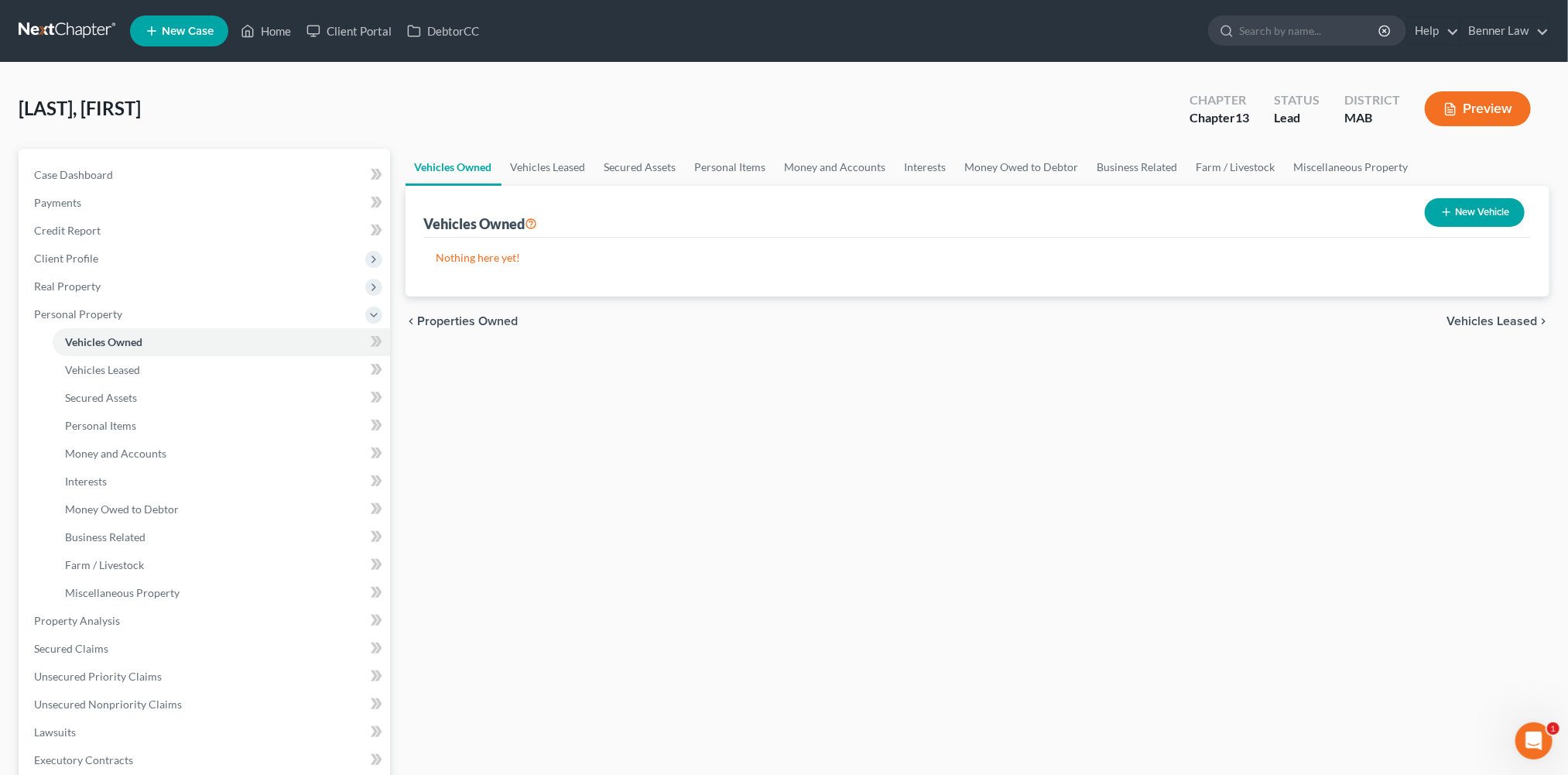 click on "New Vehicle" at bounding box center (1474, 212) 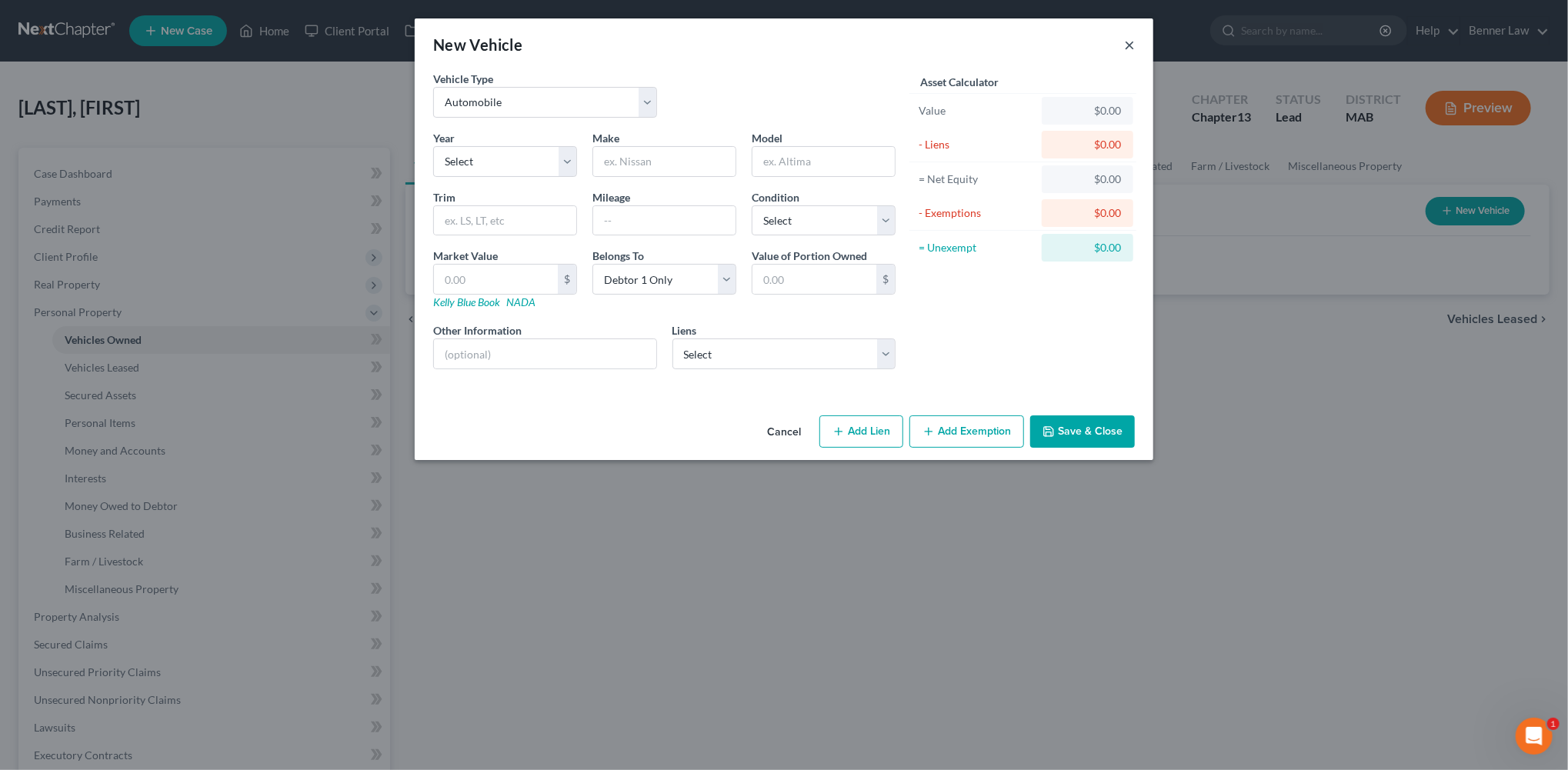 click on "×" at bounding box center [1129, 45] 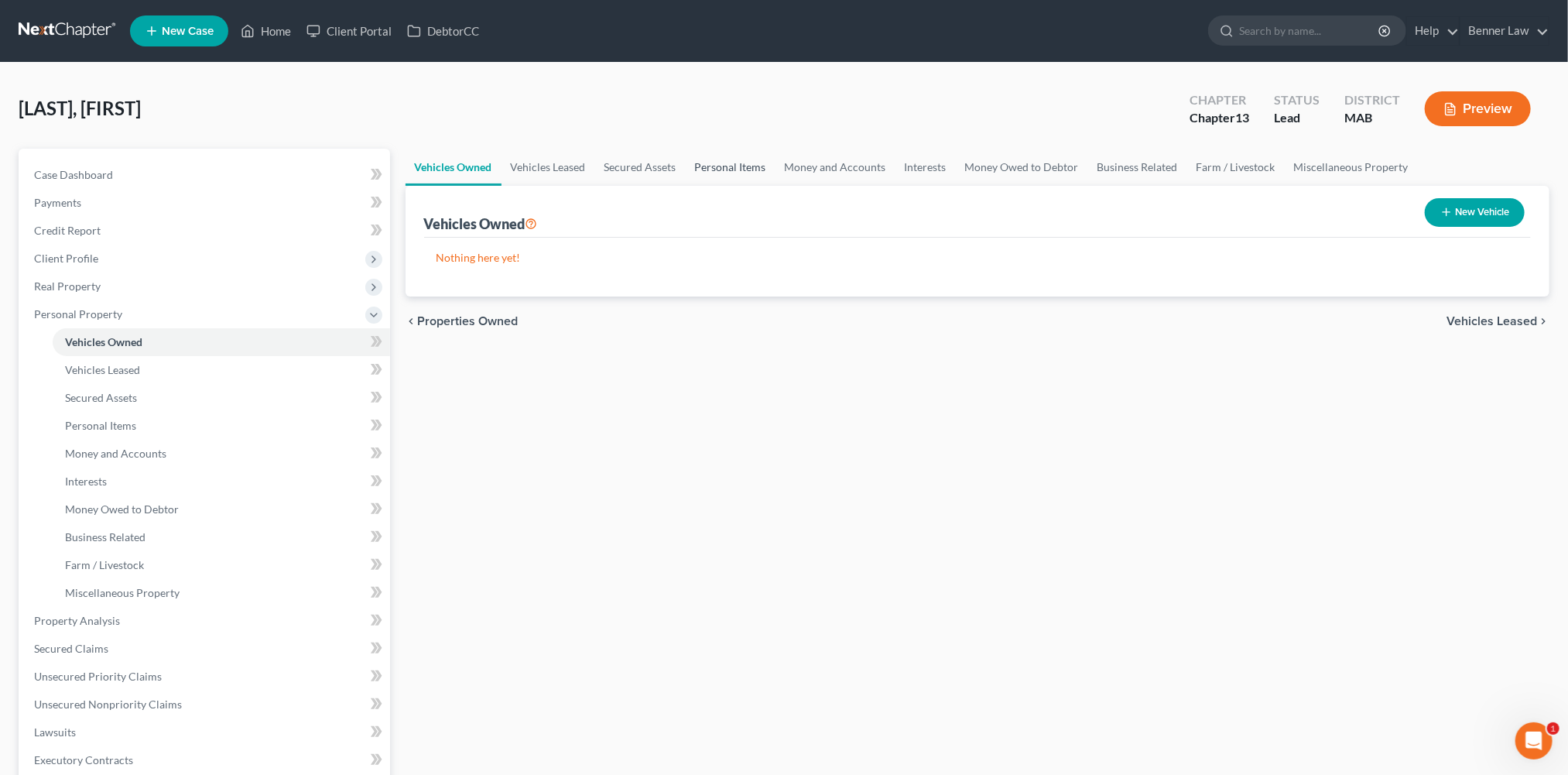 click on "Personal Items" at bounding box center (731, 167) 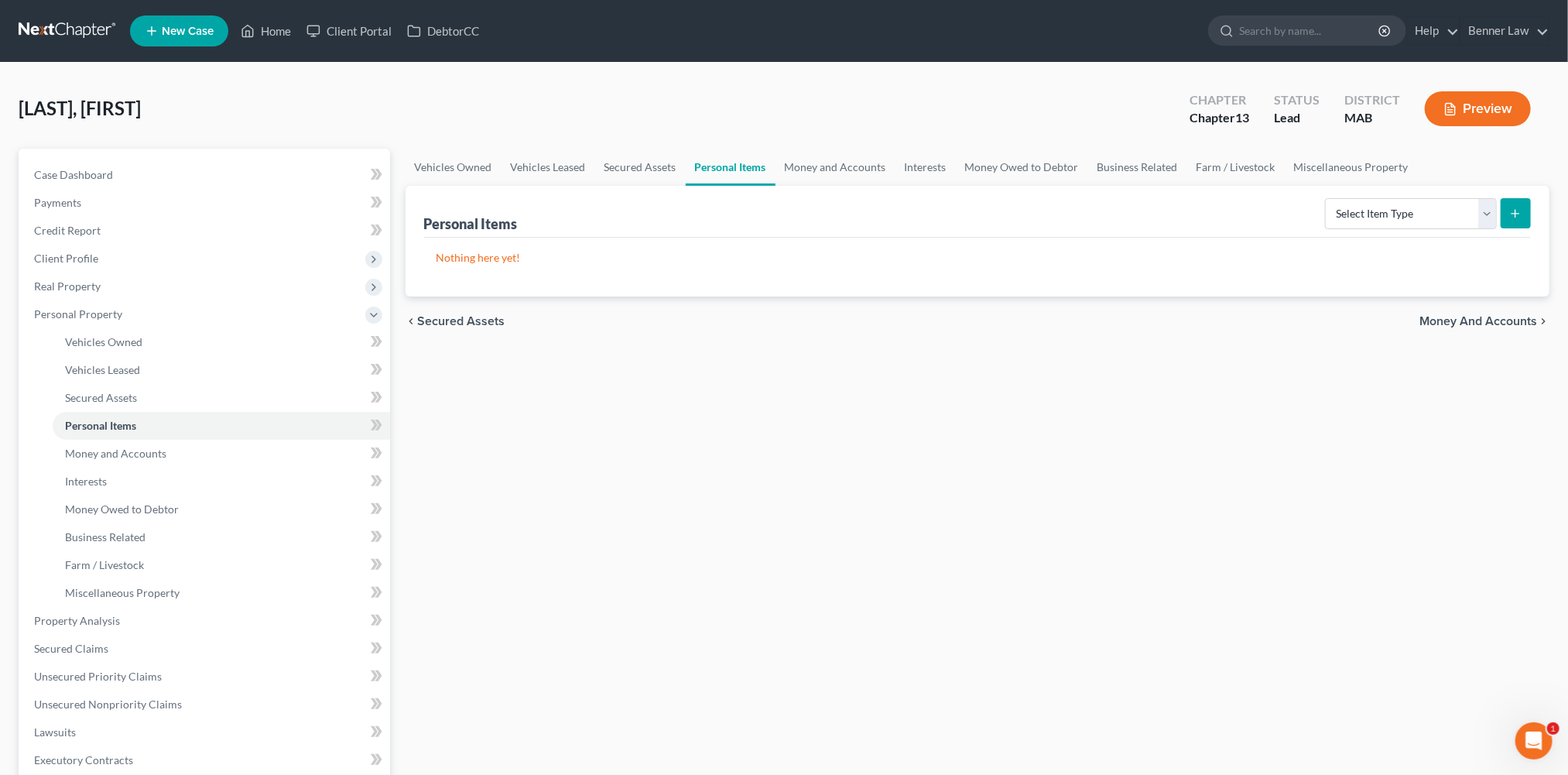 click at bounding box center (1515, 213) 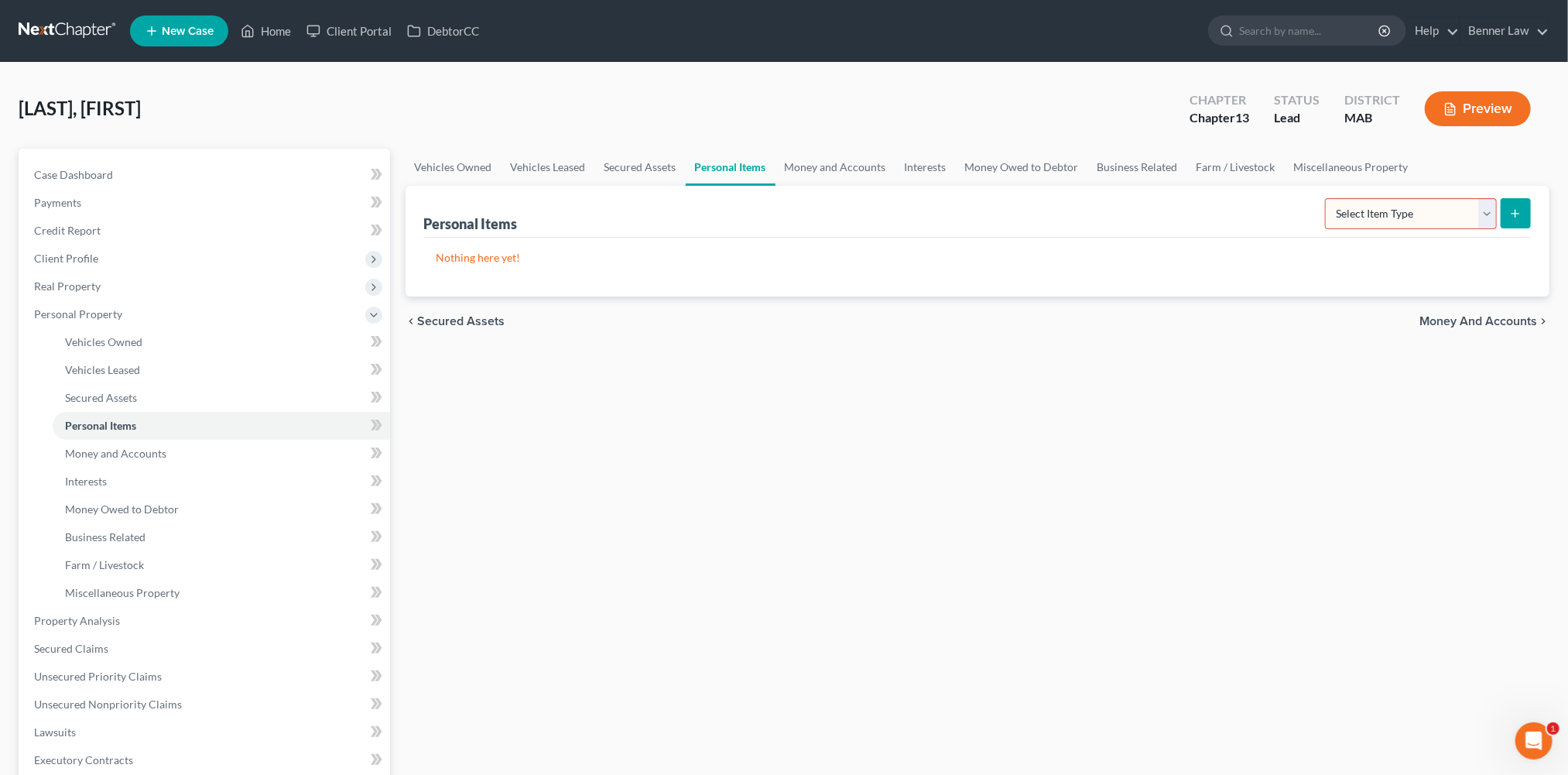 click on "Select Item Type Clothing Collectibles Of Value Electronics Firearms Household Goods Jewelry Other Pet(s) Sports & Hobby Equipment" at bounding box center (1411, 214) 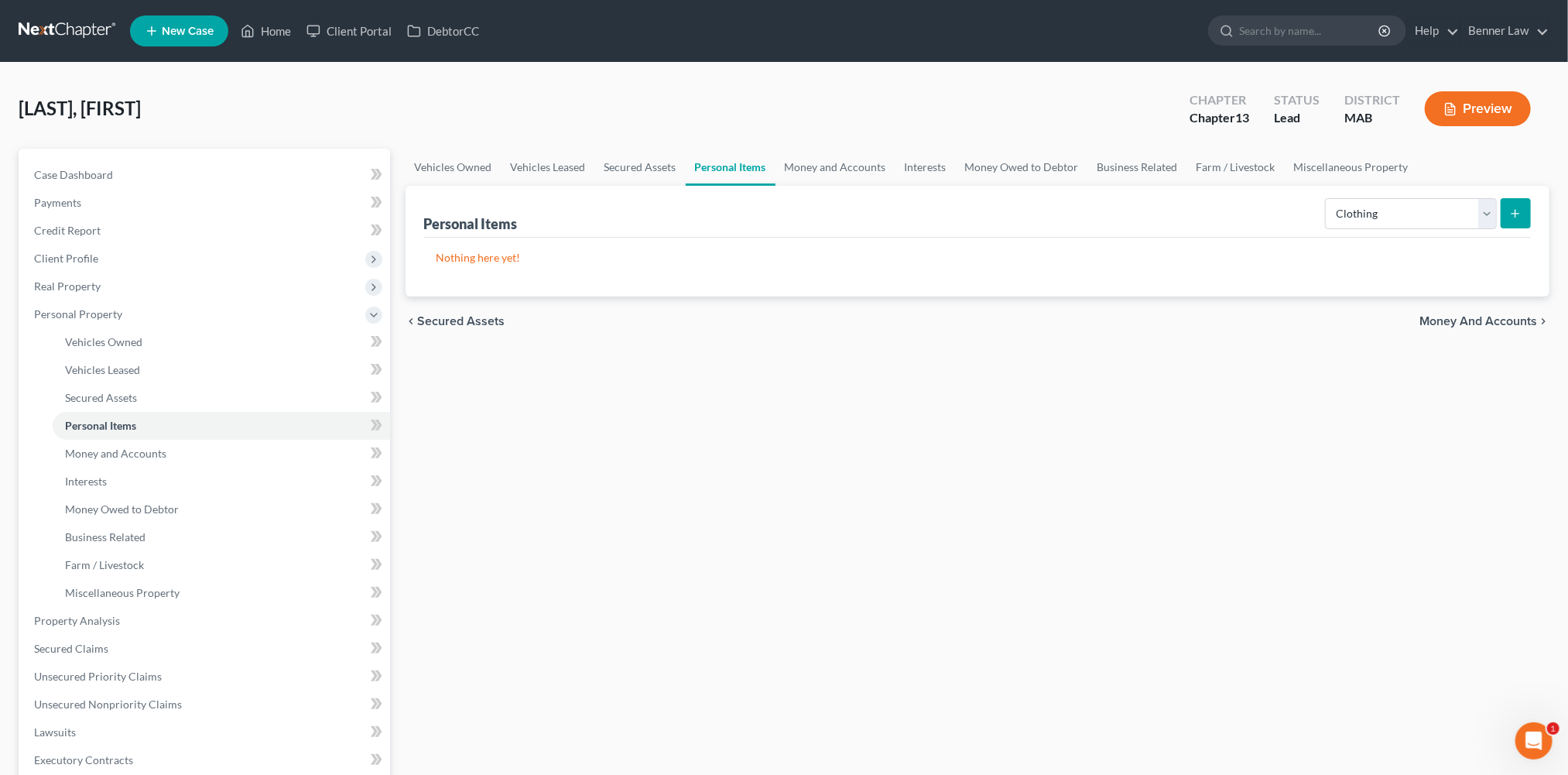 click at bounding box center (1515, 213) 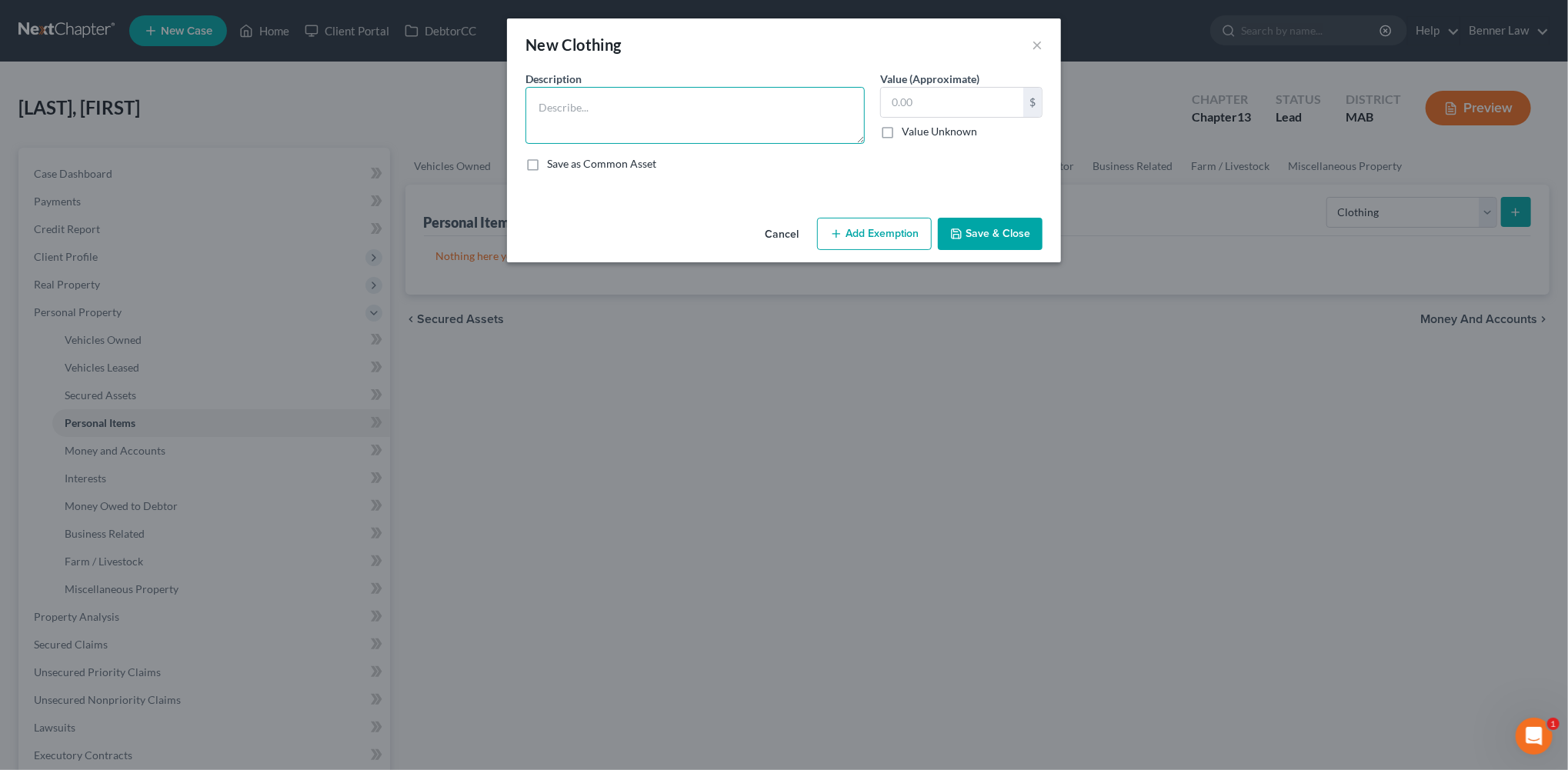 click at bounding box center (695, 115) 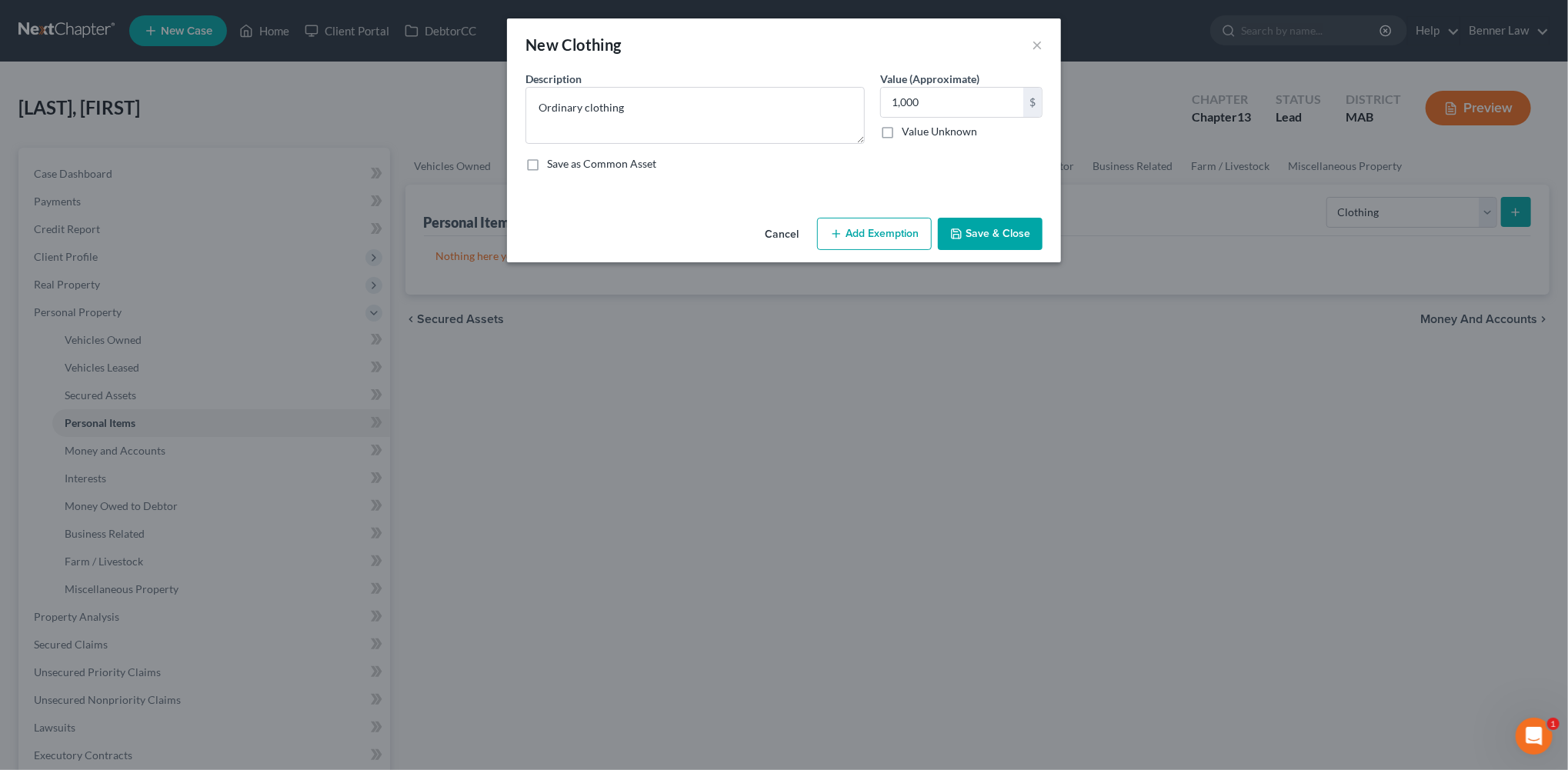 click on "Save & Close" at bounding box center (990, 234) 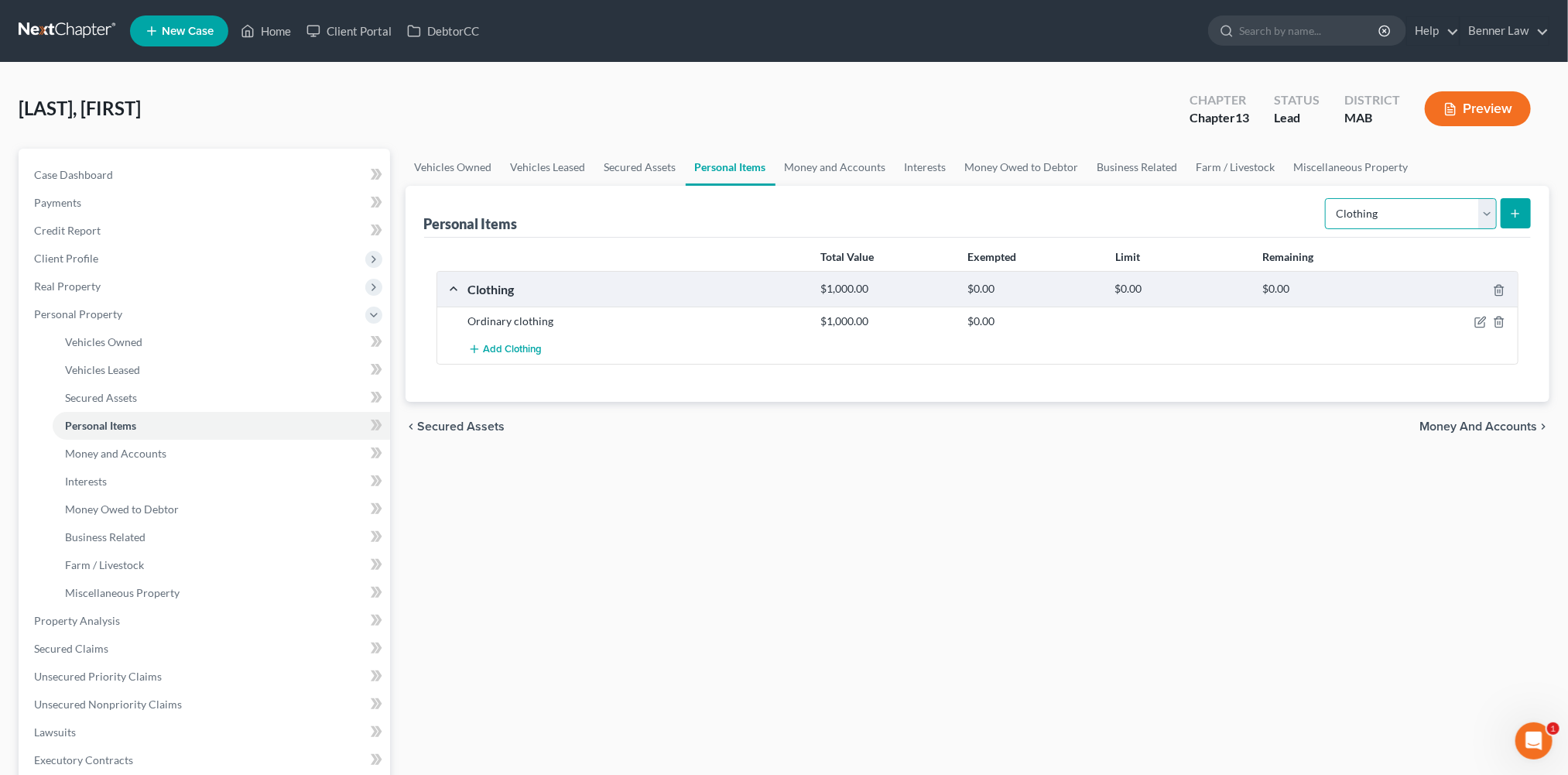 click on "Select Item Type Clothing Collectibles Of Value Electronics Firearms Household Goods Jewelry Other Pet(s) Sports & Hobby Equipment" at bounding box center [1411, 214] 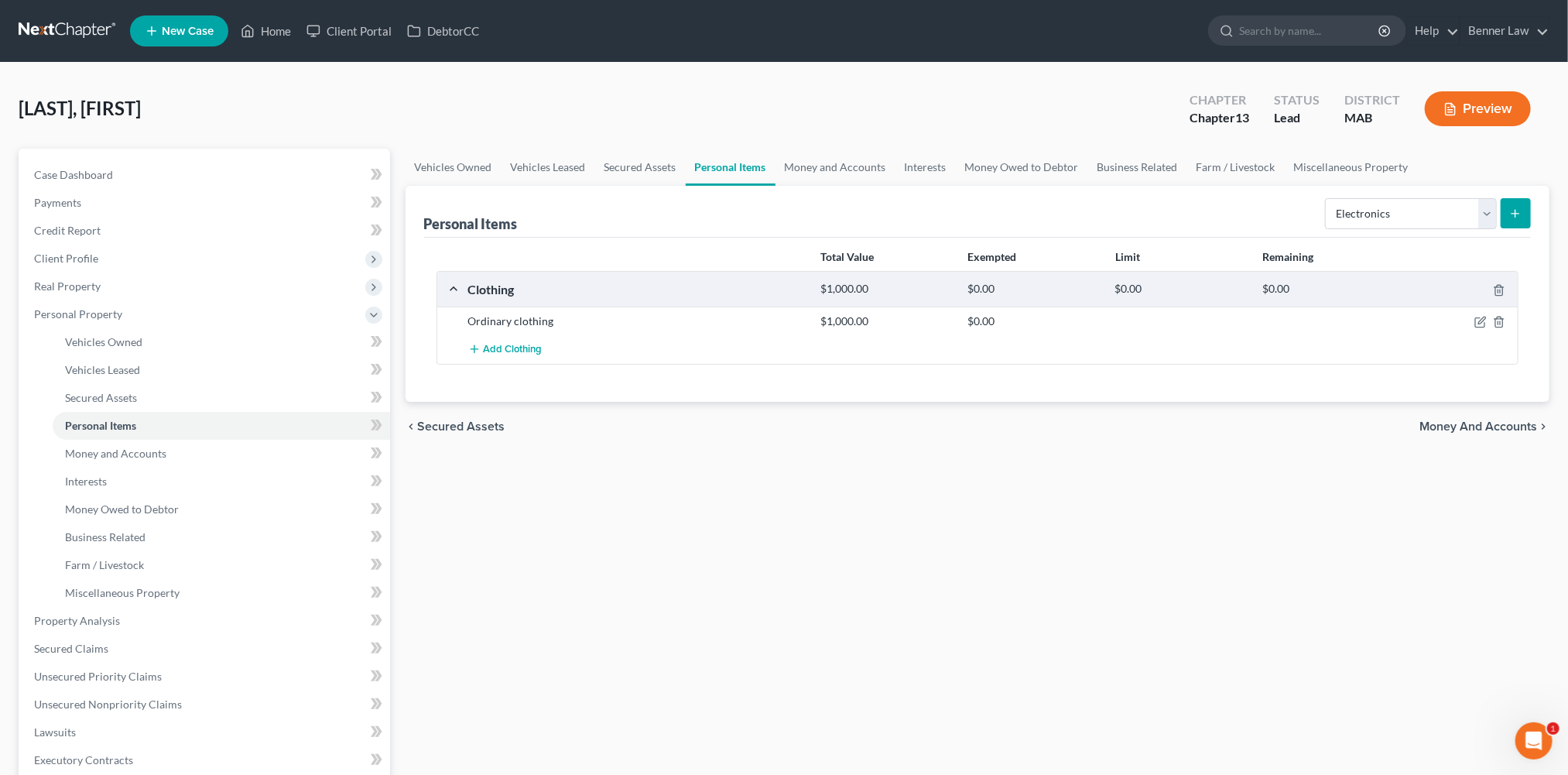 click 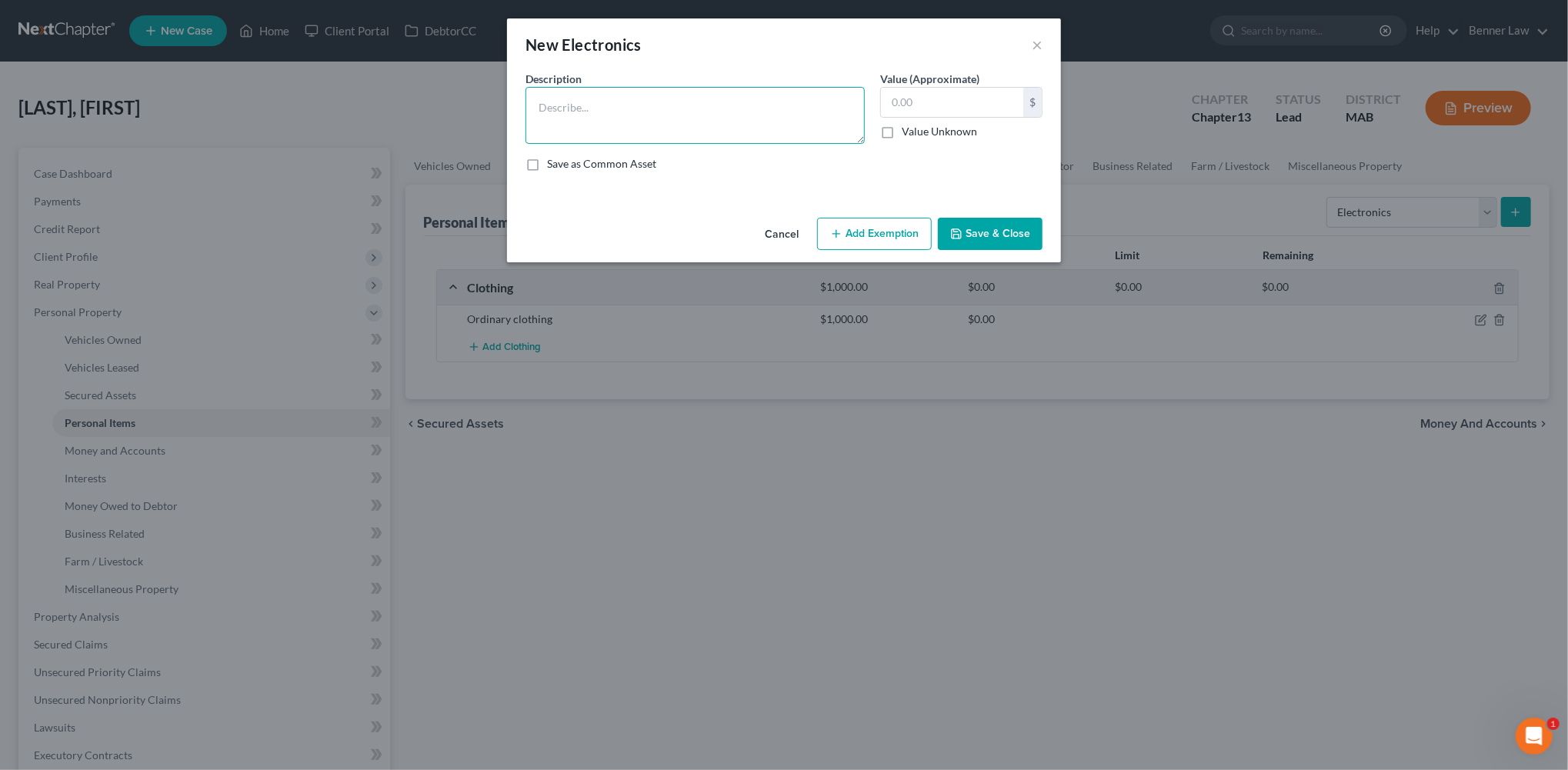click at bounding box center [695, 115] 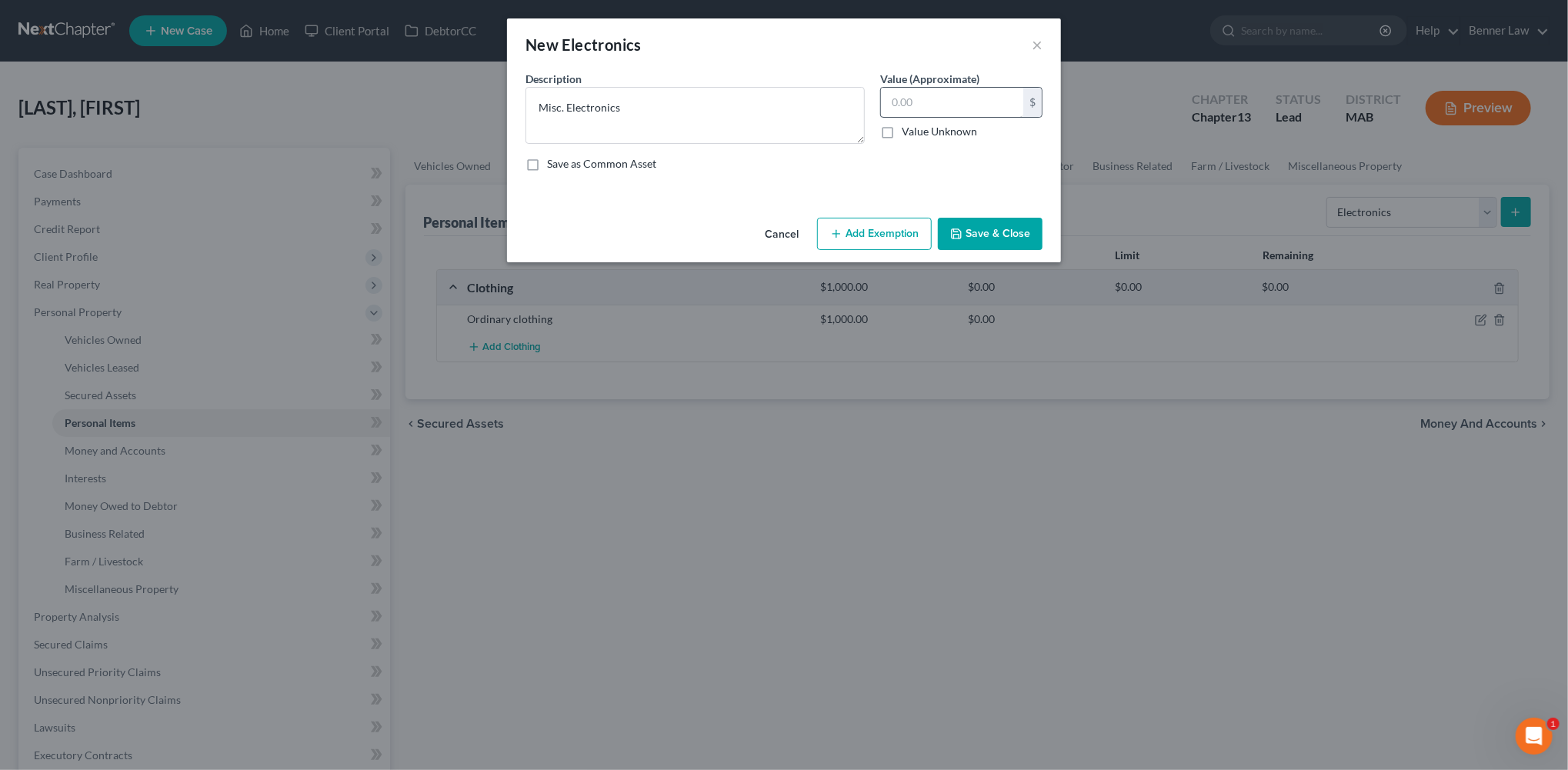 click on "$
Value Unknown" at bounding box center [961, 113] 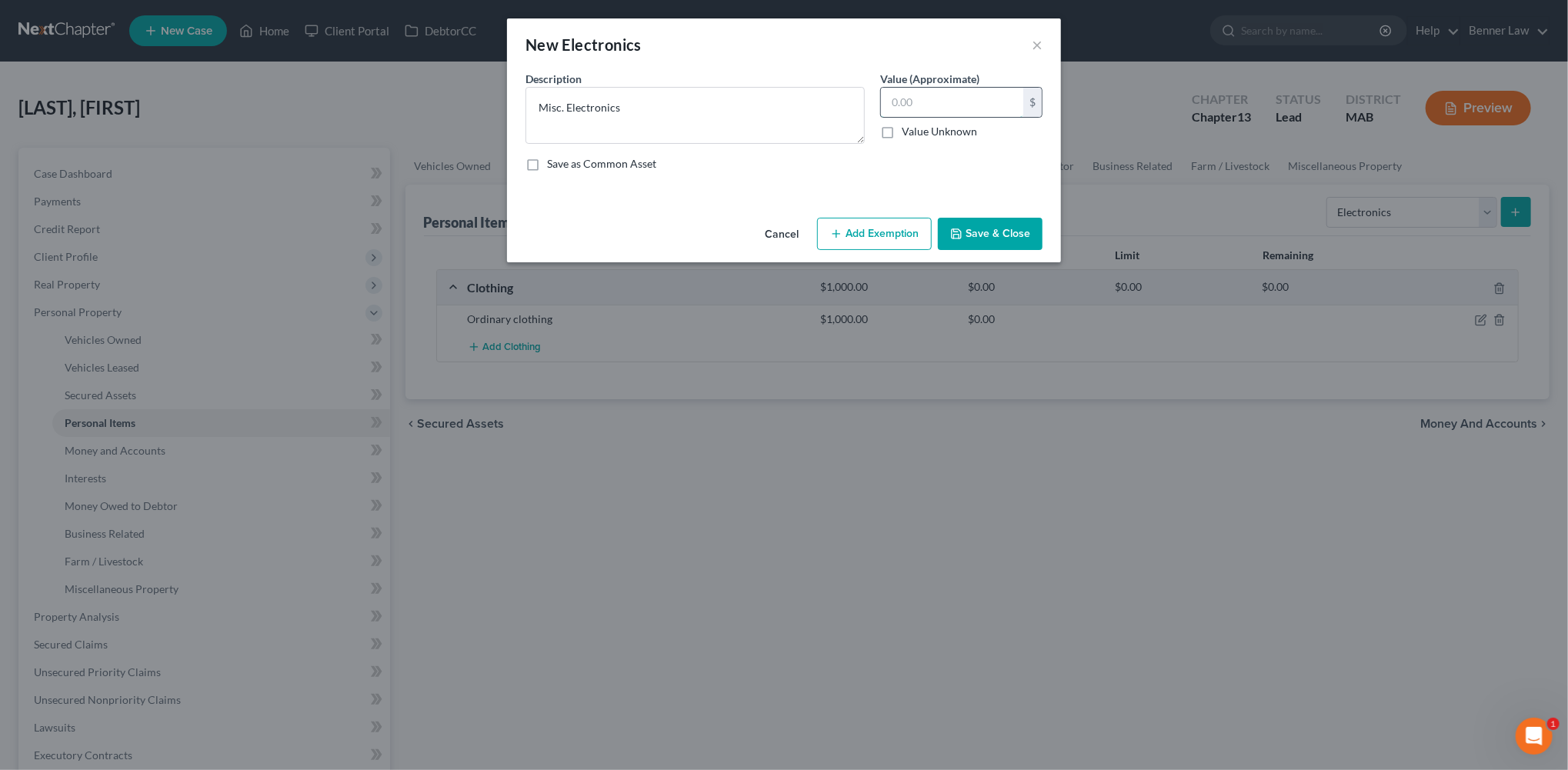 click at bounding box center [952, 102] 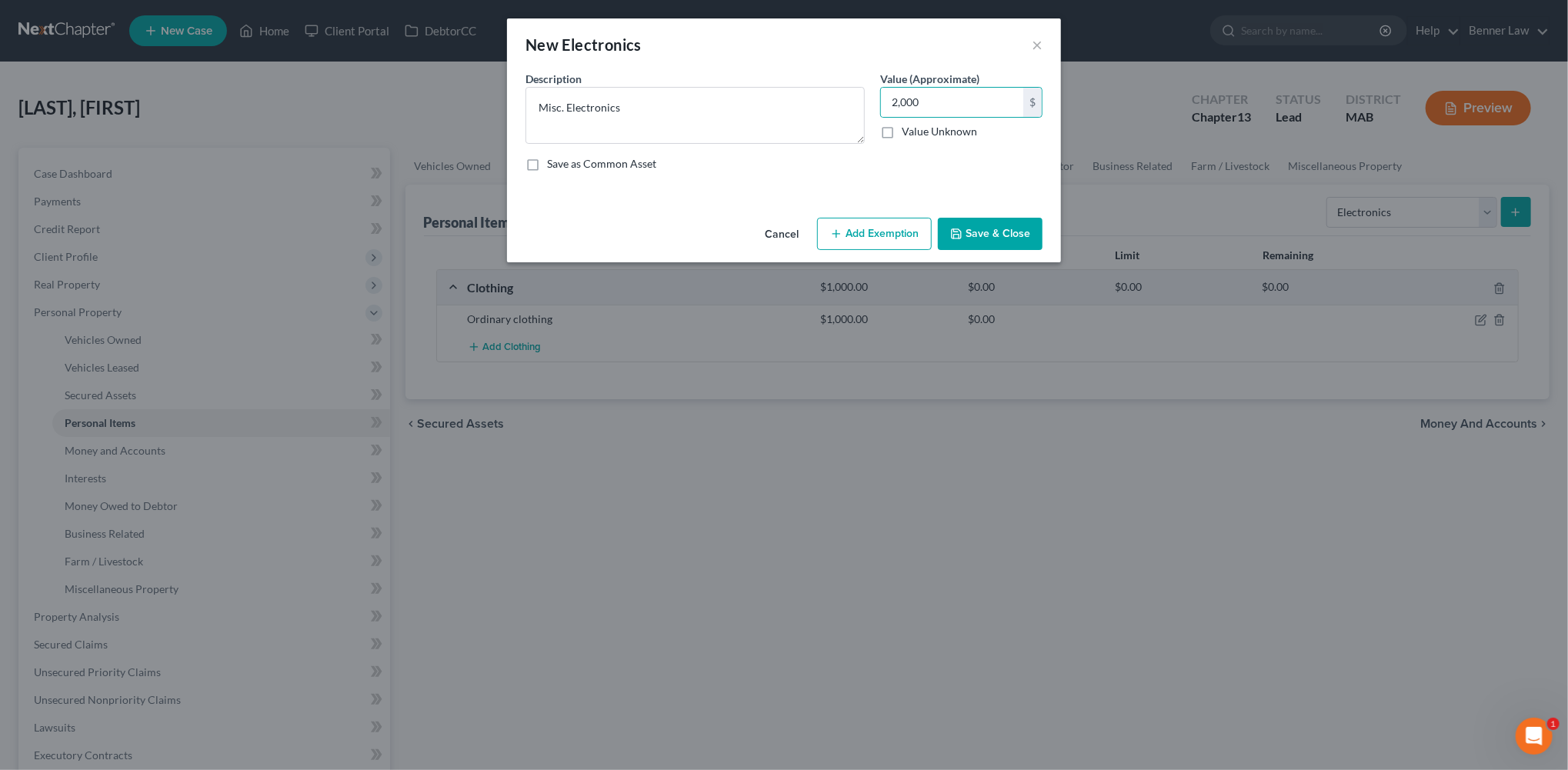 click on "Save & Close" at bounding box center (990, 234) 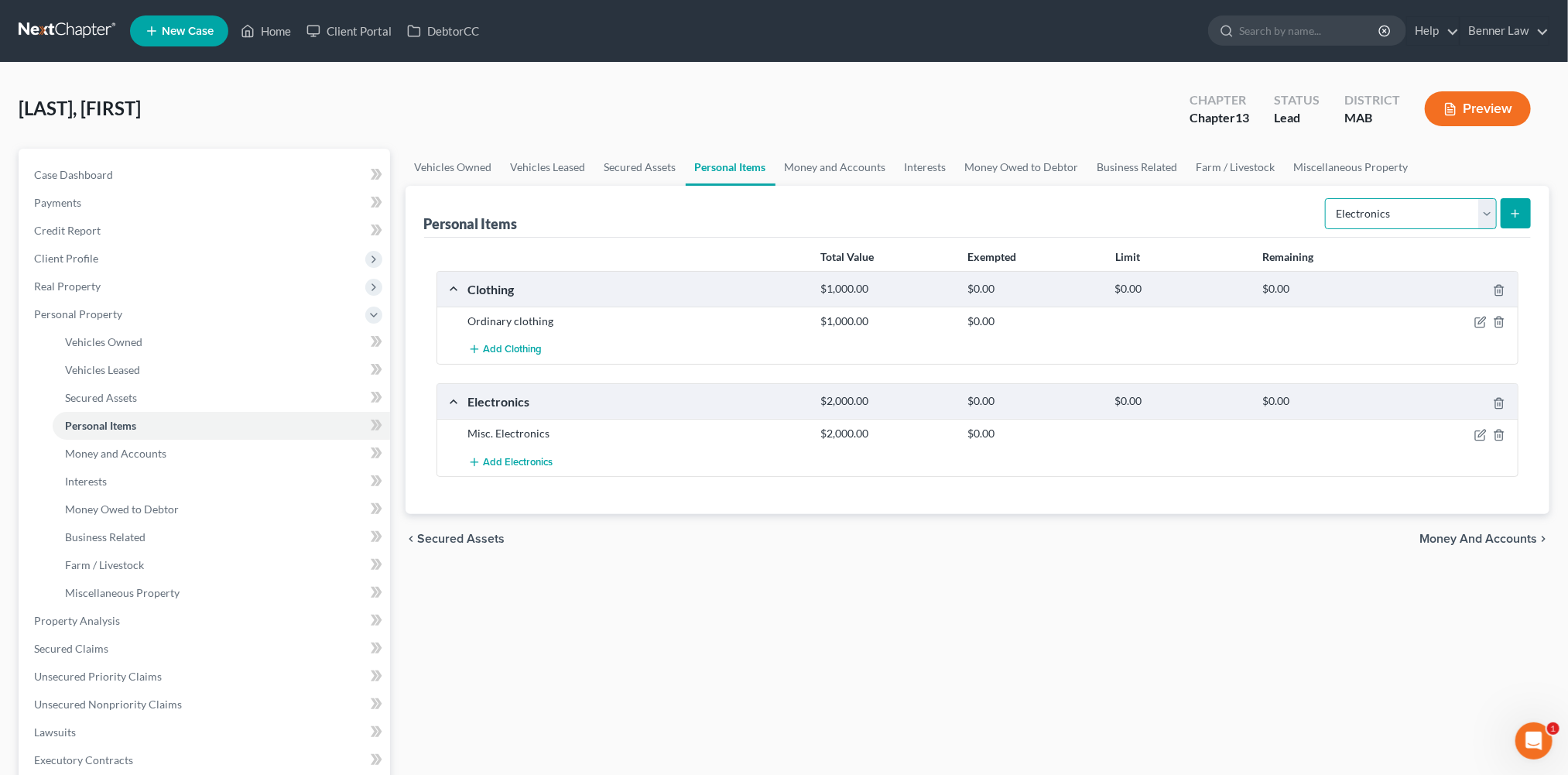 click on "Select Item Type Clothing Collectibles Of Value Electronics Firearms Household Goods Jewelry Other Pet(s) Sports & Hobby Equipment" at bounding box center (1411, 214) 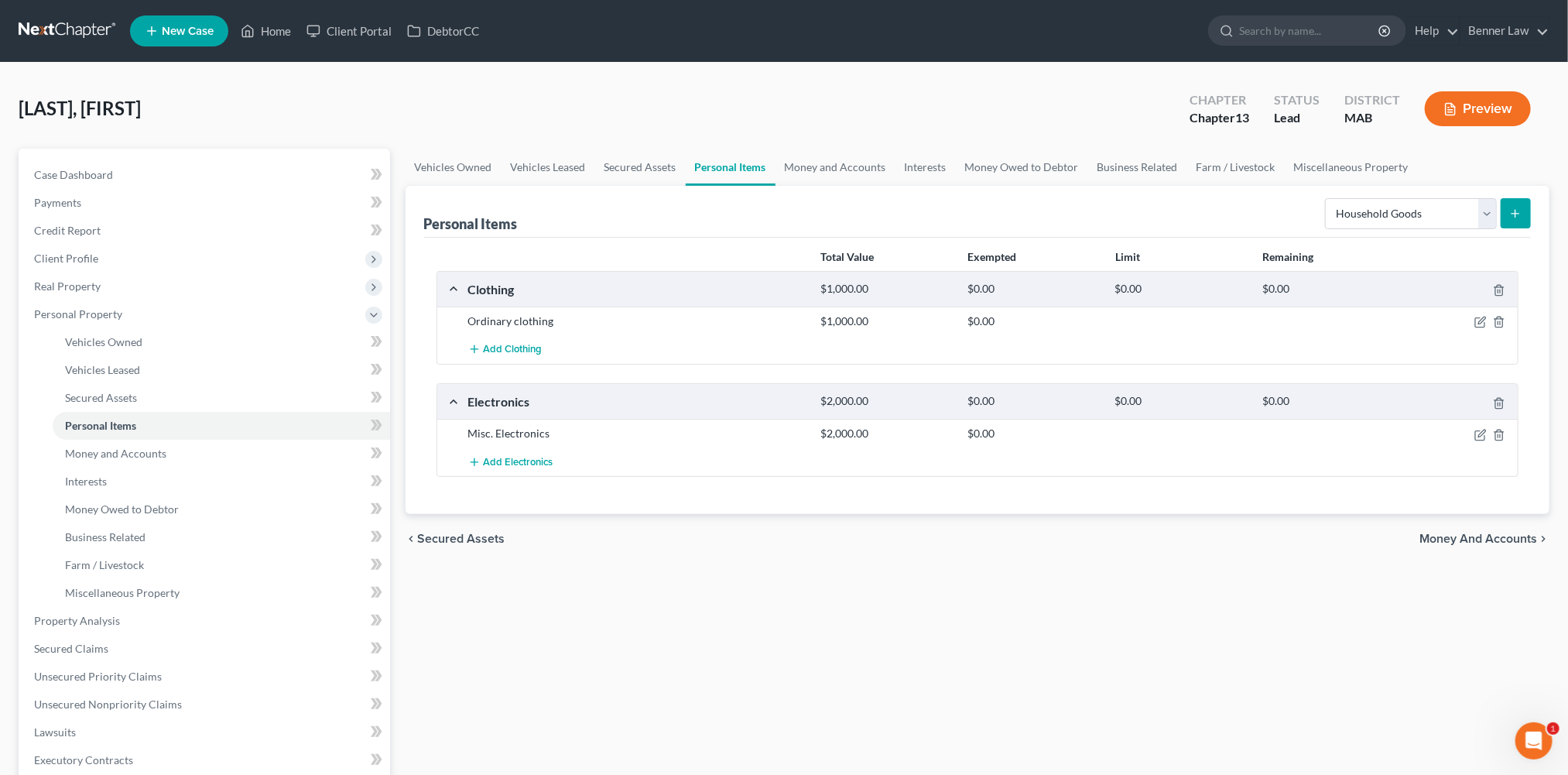 click 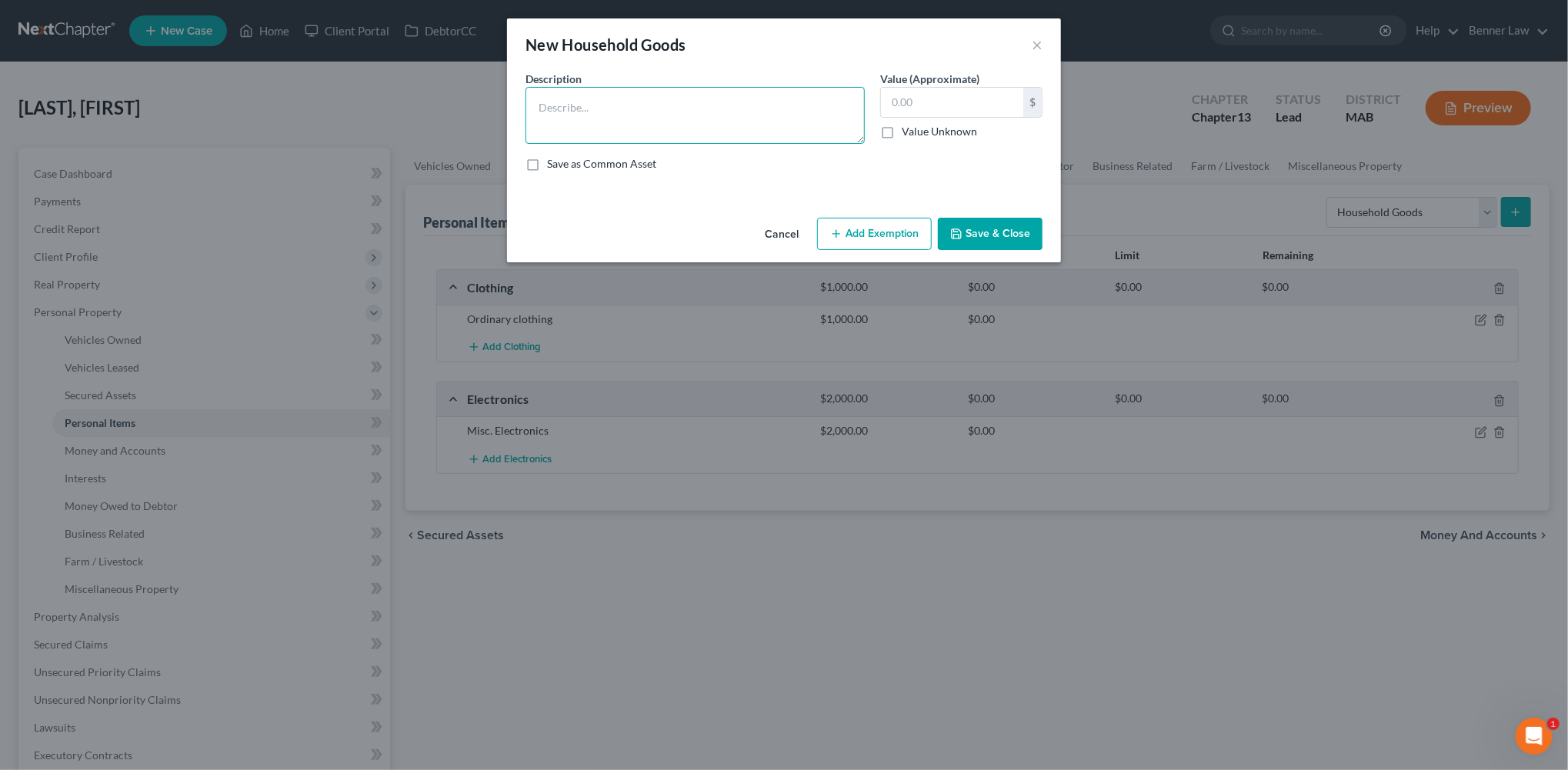 click at bounding box center [695, 115] 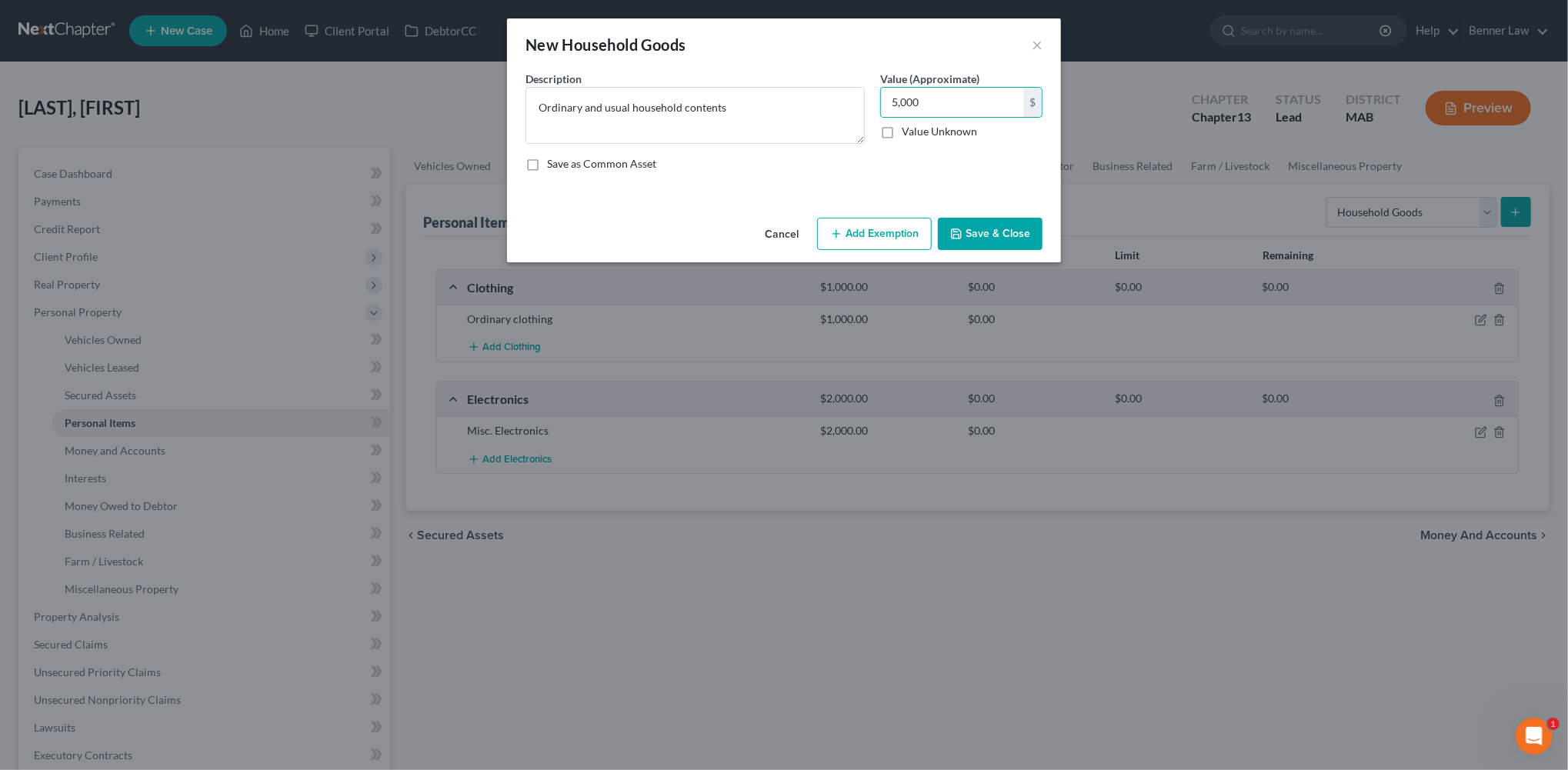 drag, startPoint x: 1014, startPoint y: 292, endPoint x: 1045, endPoint y: 282, distance: 32.572995 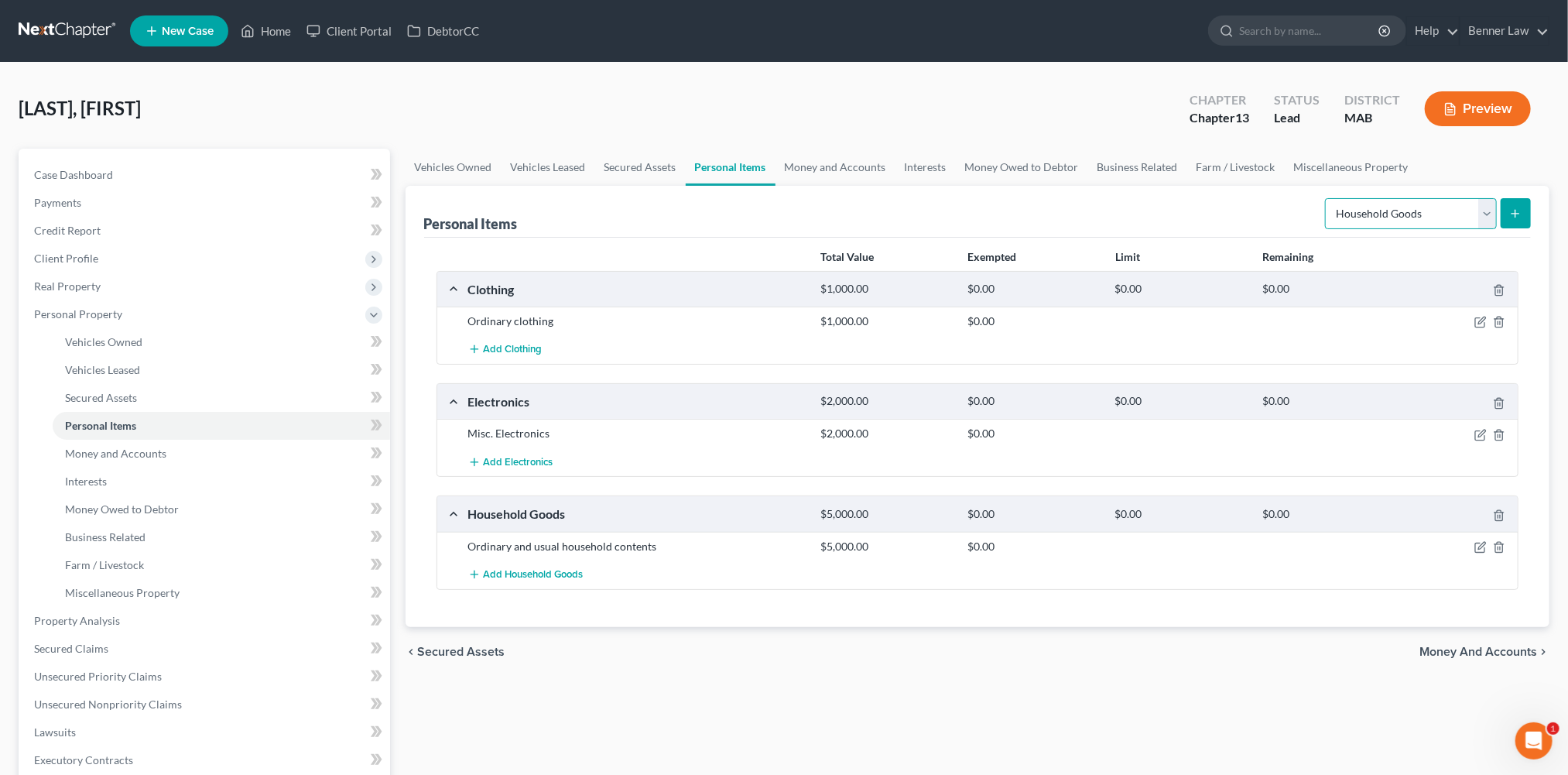 click on "Select Item Type Clothing Collectibles Of Value Electronics Firearms Household Goods Jewelry Other Pet(s) Sports & Hobby Equipment" at bounding box center (1411, 214) 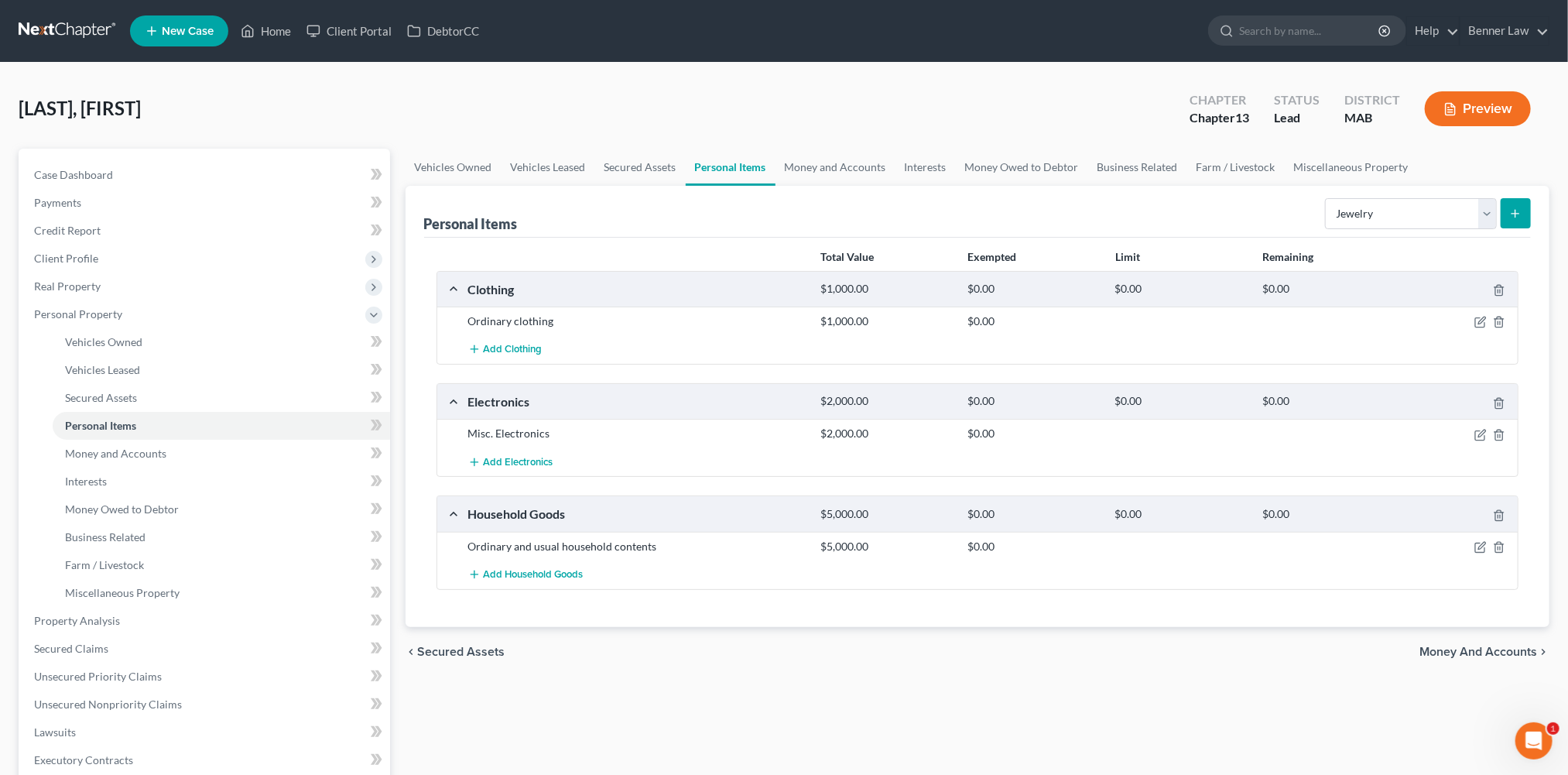 click at bounding box center [1515, 213] 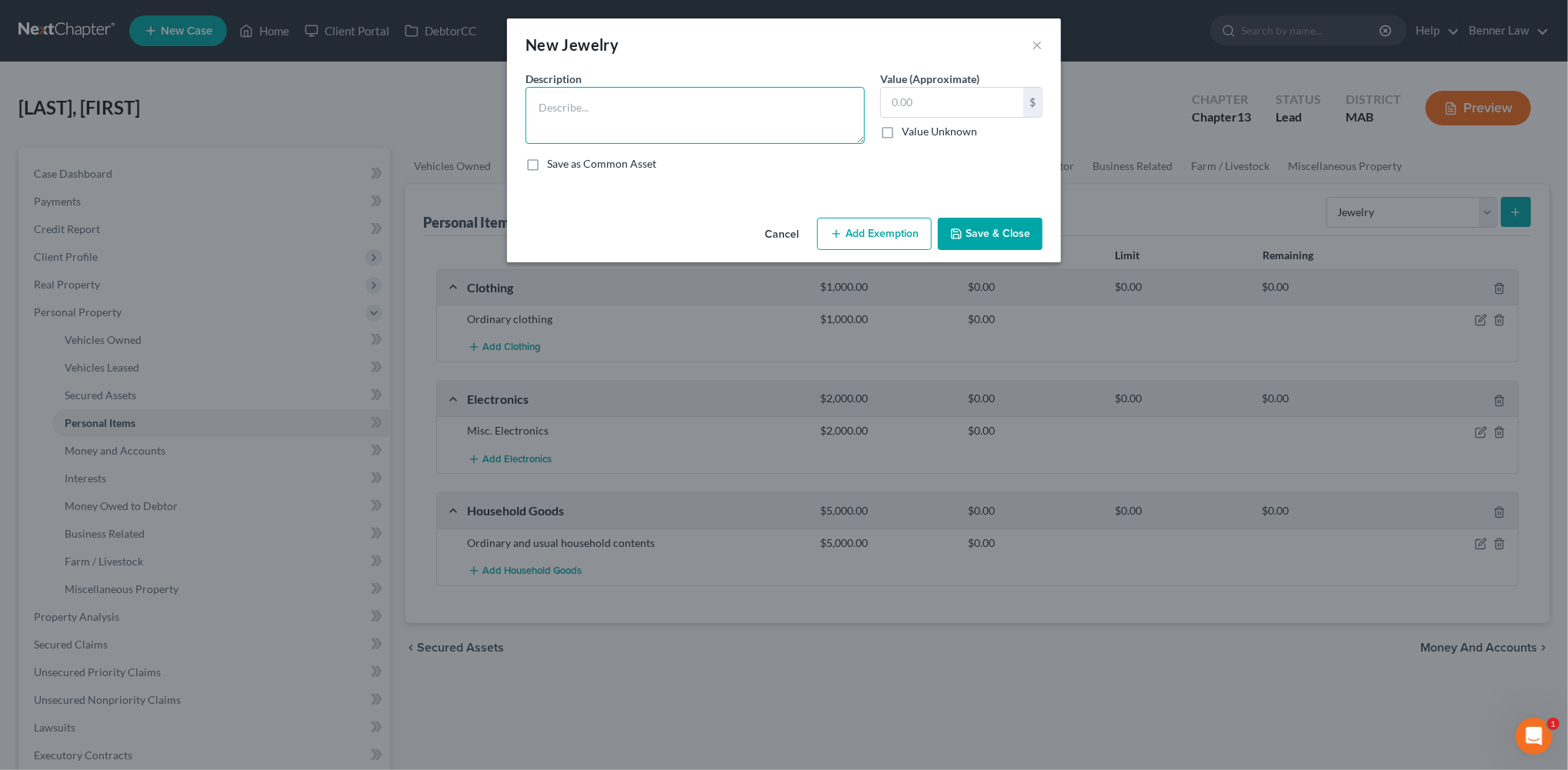 click at bounding box center (695, 115) 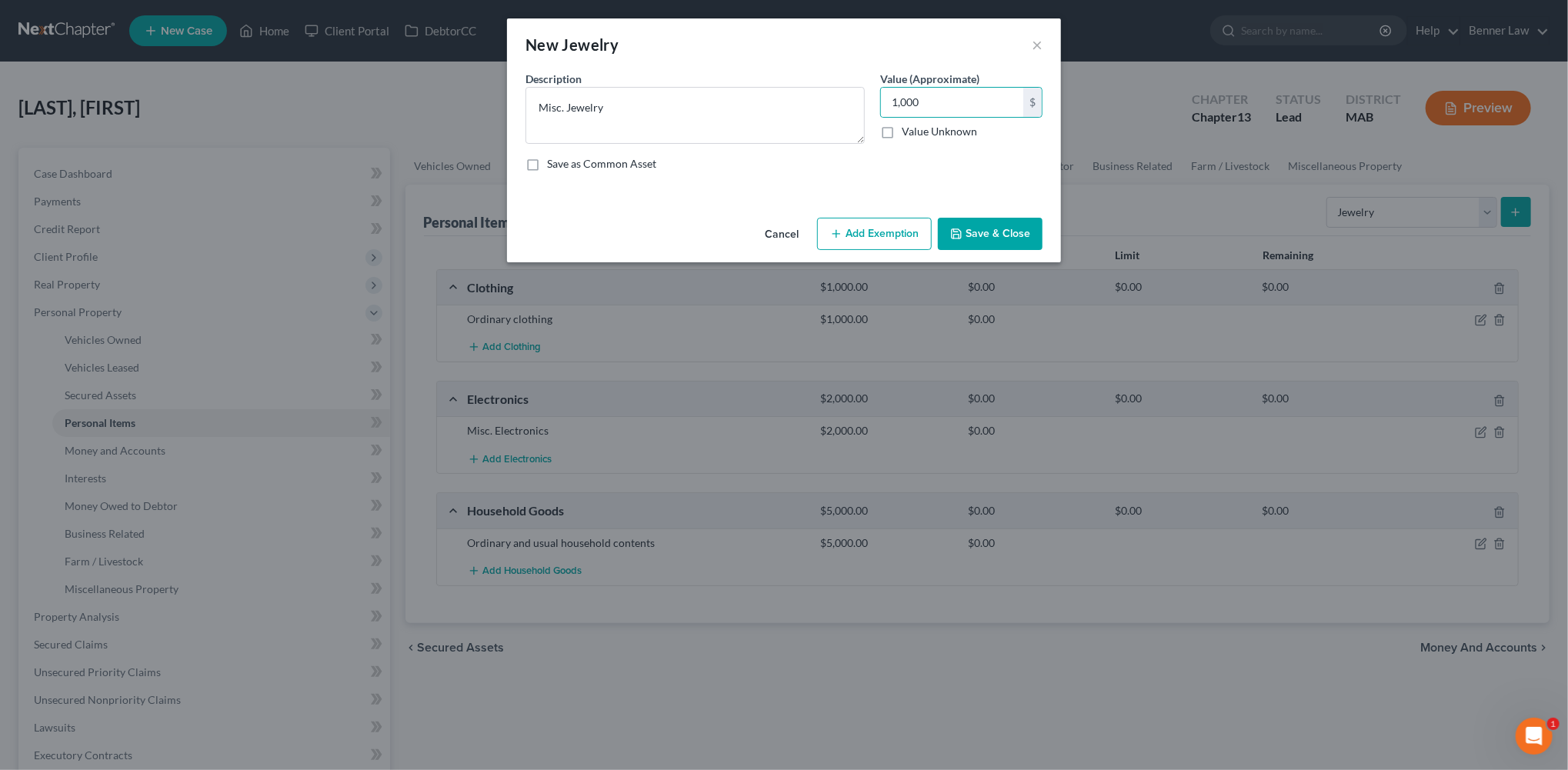 click on "Save & Close" at bounding box center (990, 234) 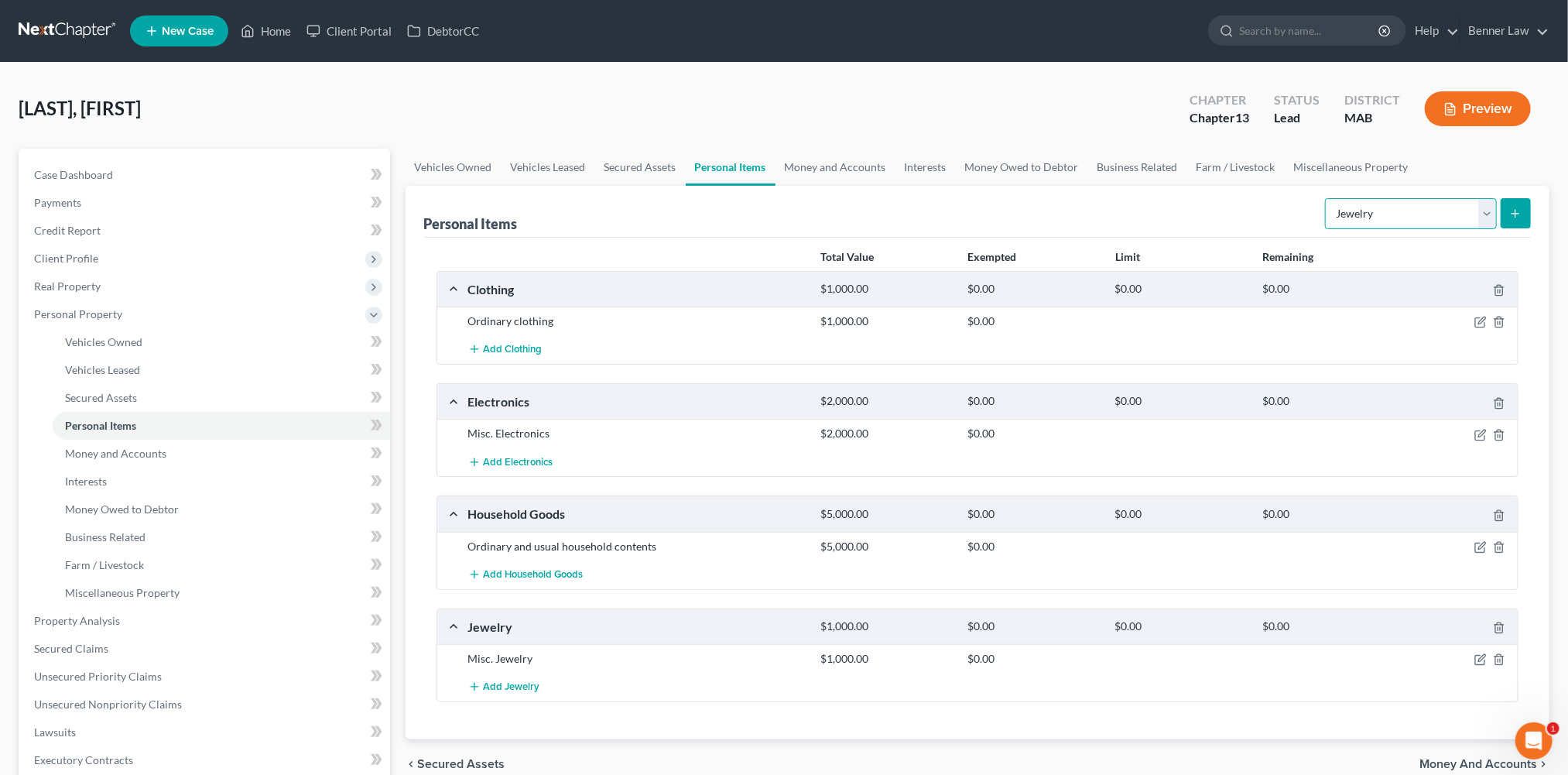 click on "Select Item Type Clothing Collectibles Of Value Electronics Firearms Household Goods Jewelry Other Pet(s) Sports & Hobby Equipment" at bounding box center (1411, 214) 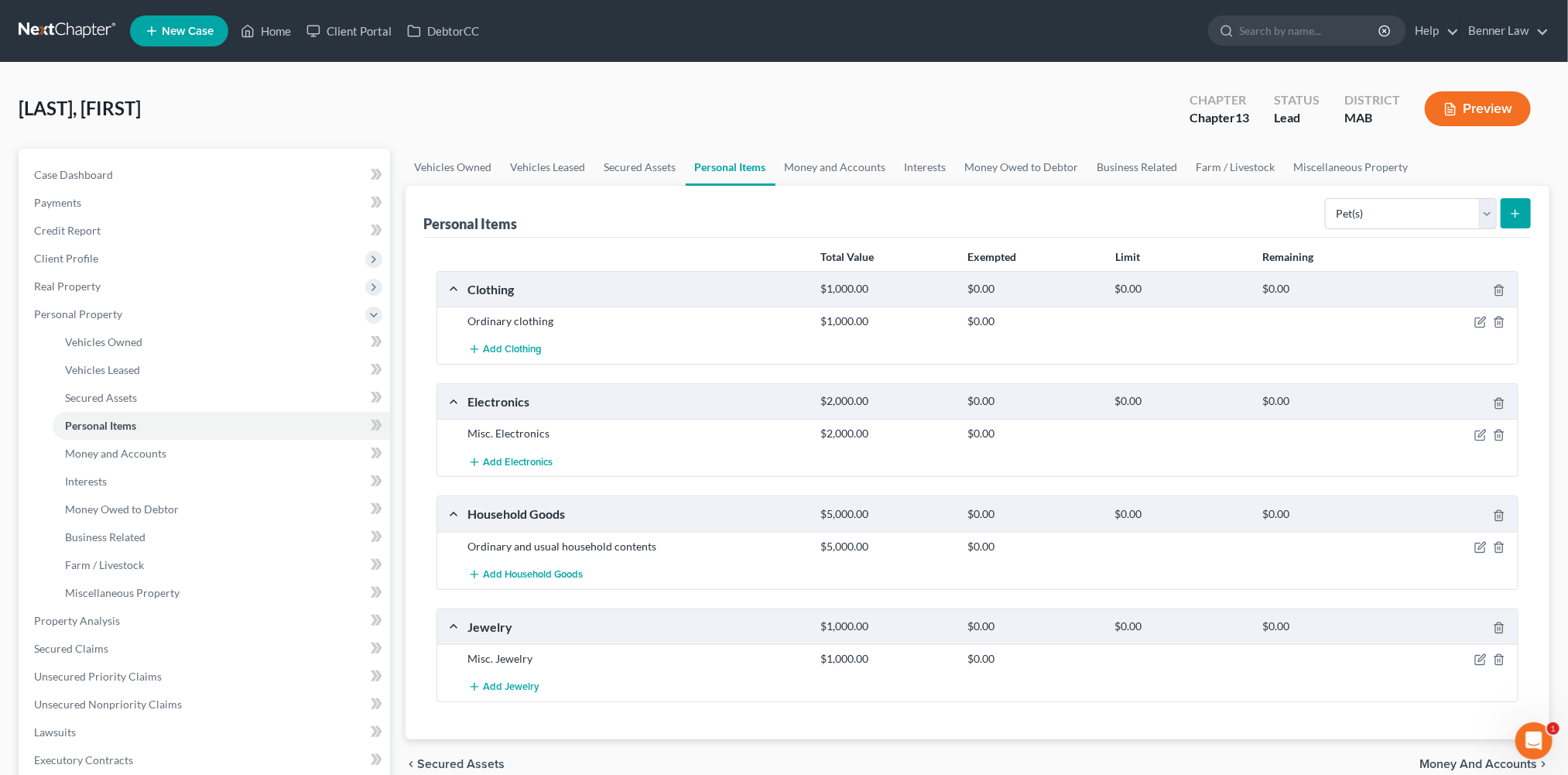 click at bounding box center (1515, 213) 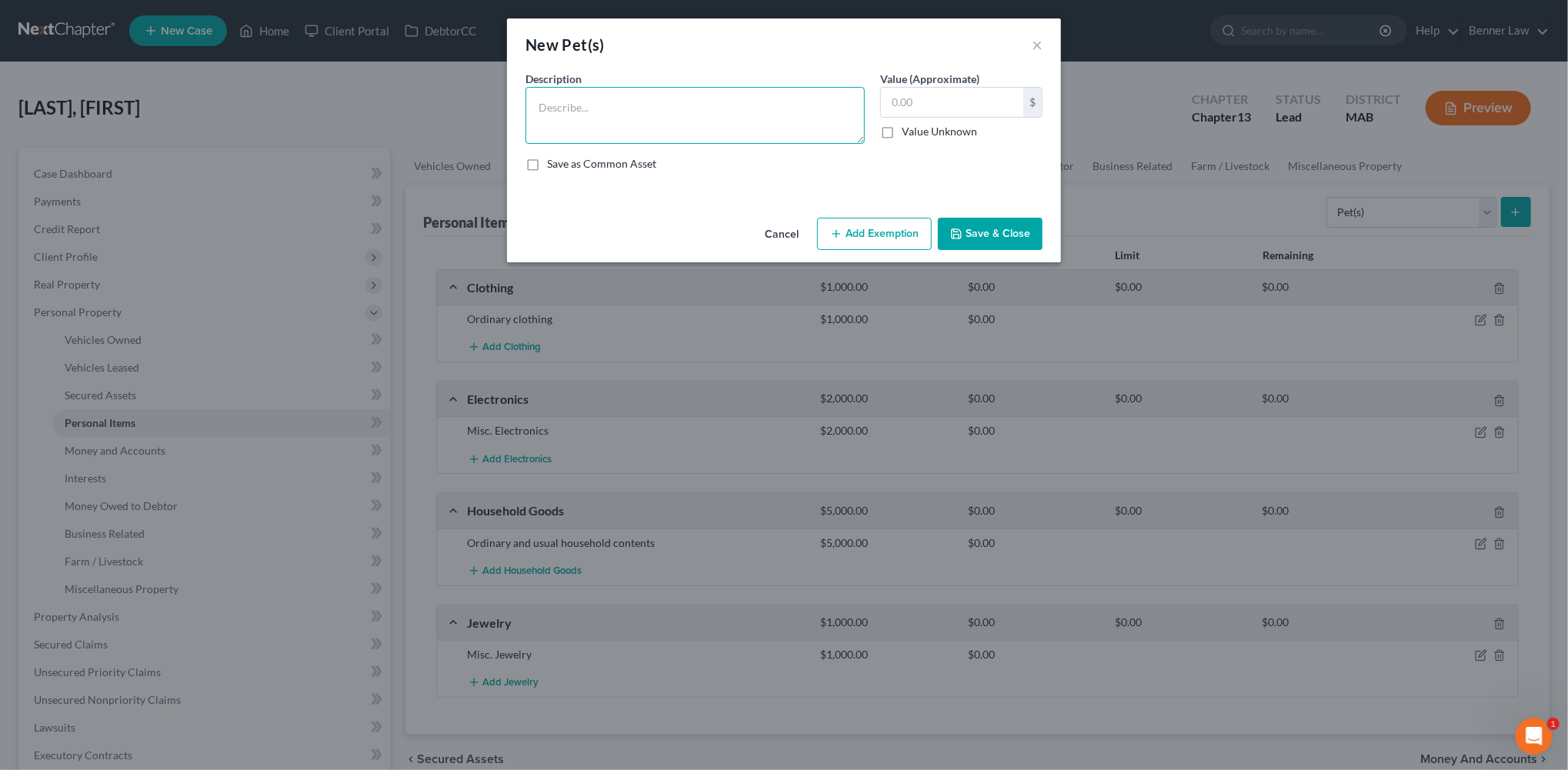 click at bounding box center (695, 115) 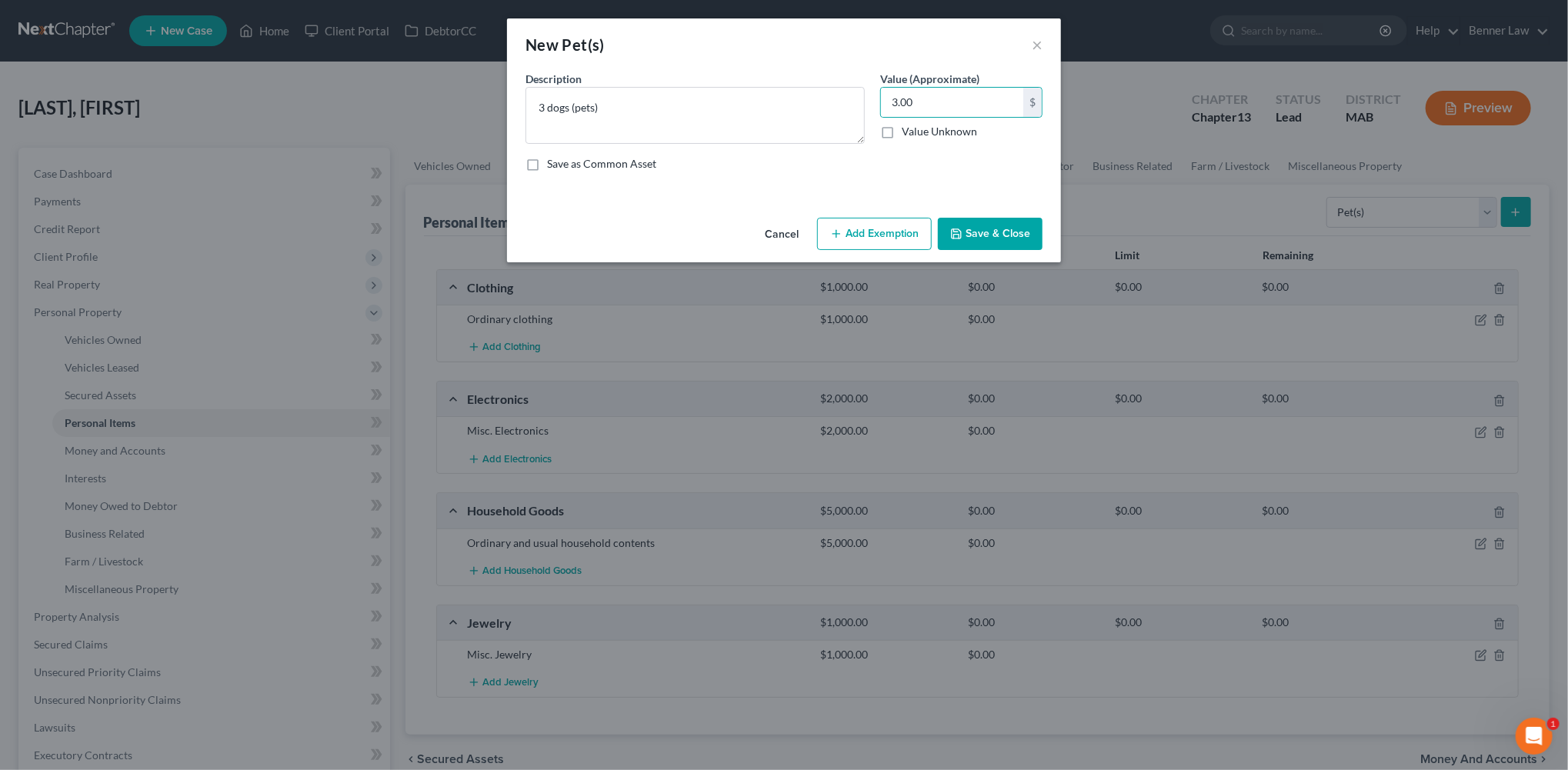 click on "Save & Close" at bounding box center (990, 234) 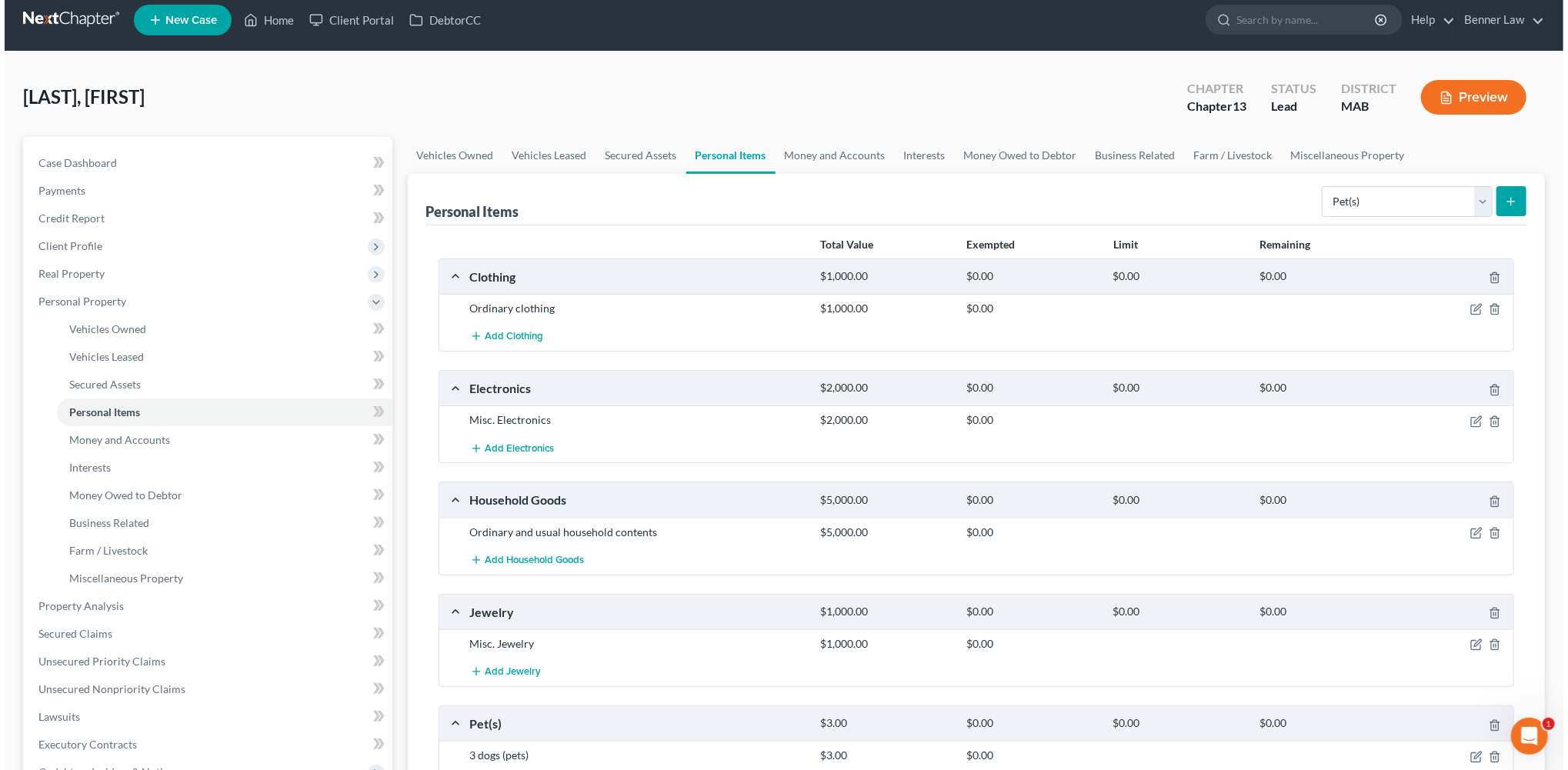 scroll, scrollTop: 0, scrollLeft: 0, axis: both 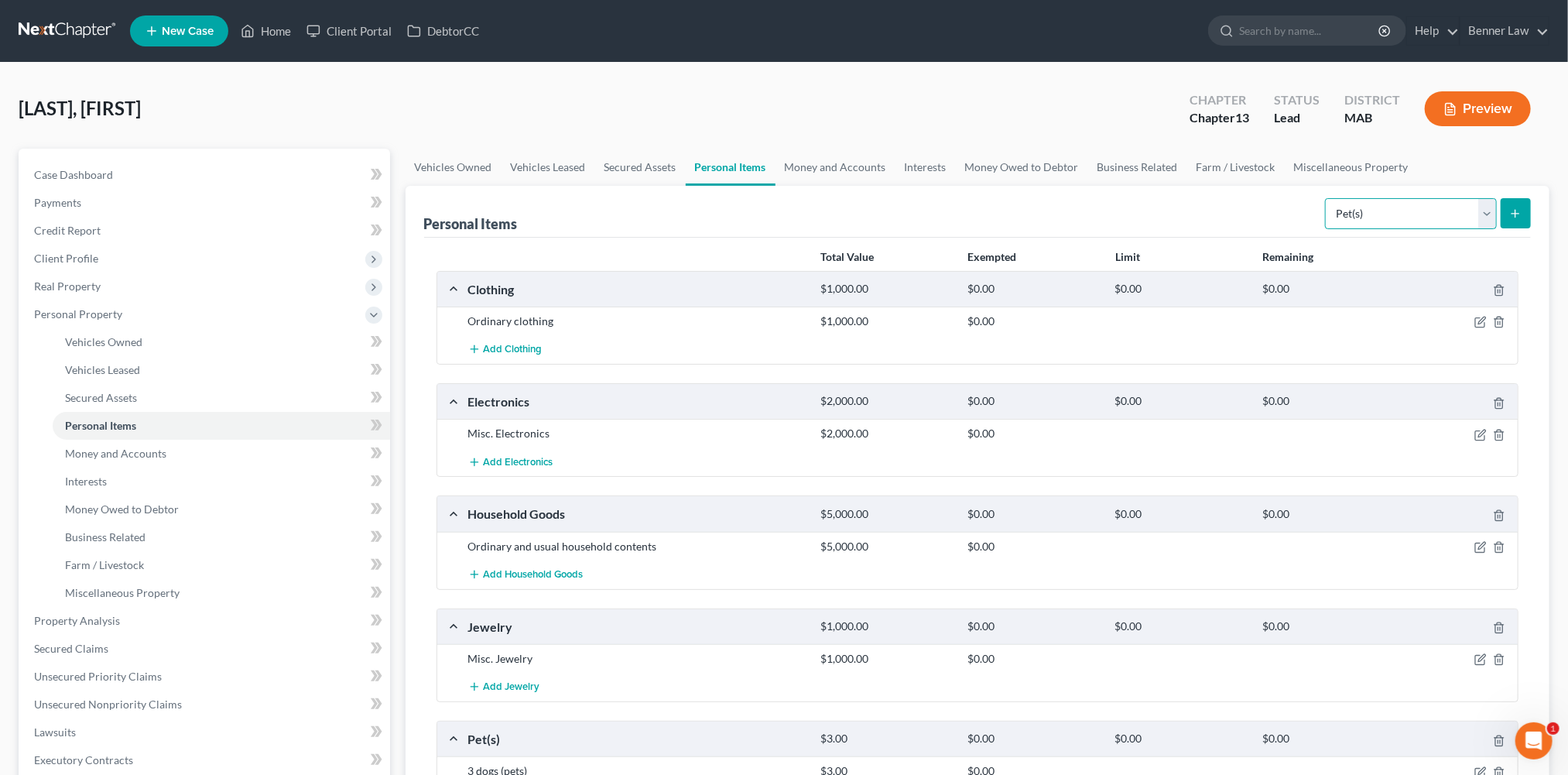 click on "Select Item Type Clothing Collectibles Of Value Electronics Firearms Household Goods Jewelry Other Pet(s) Sports & Hobby Equipment" at bounding box center [1411, 214] 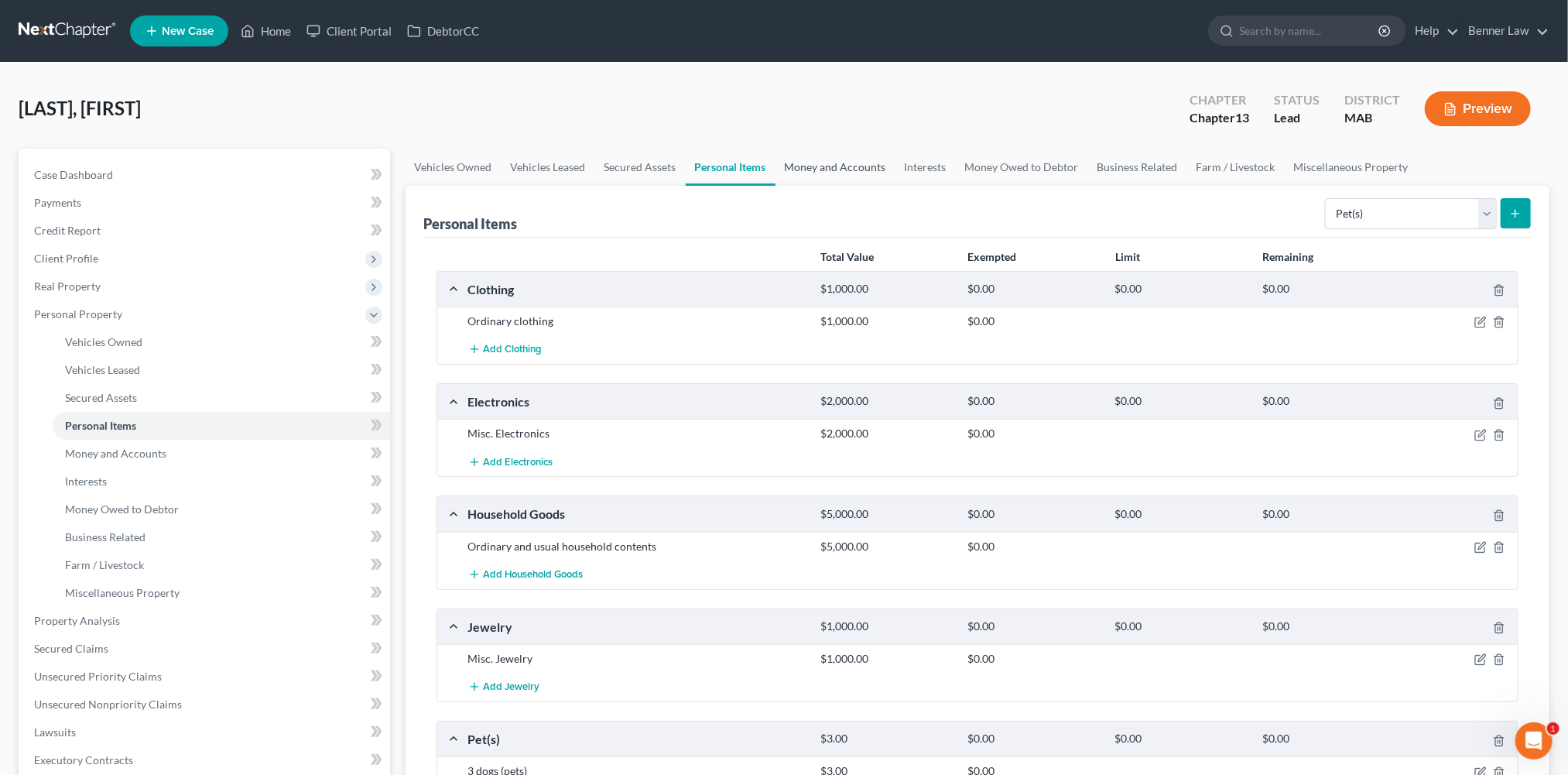 click on "Money and Accounts" at bounding box center (835, 167) 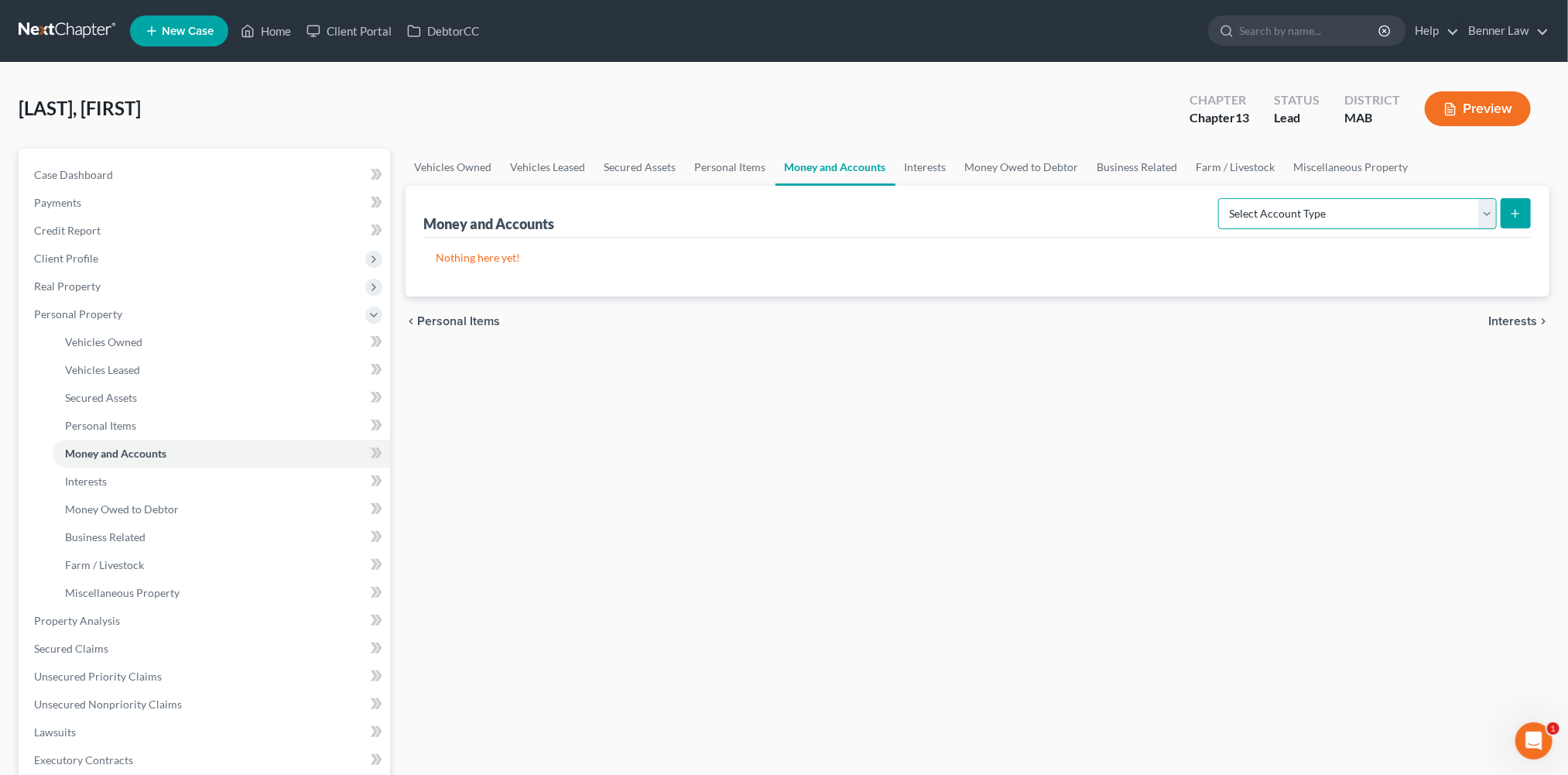 click on "Select Account Type Brokerage Cash on Hand Certificates of Deposit Checking Account Money Market Other (Credit Union, Health Savings Account, etc) Safe Deposit Box Savings Account Security Deposits or Prepayments" at bounding box center [1357, 214] 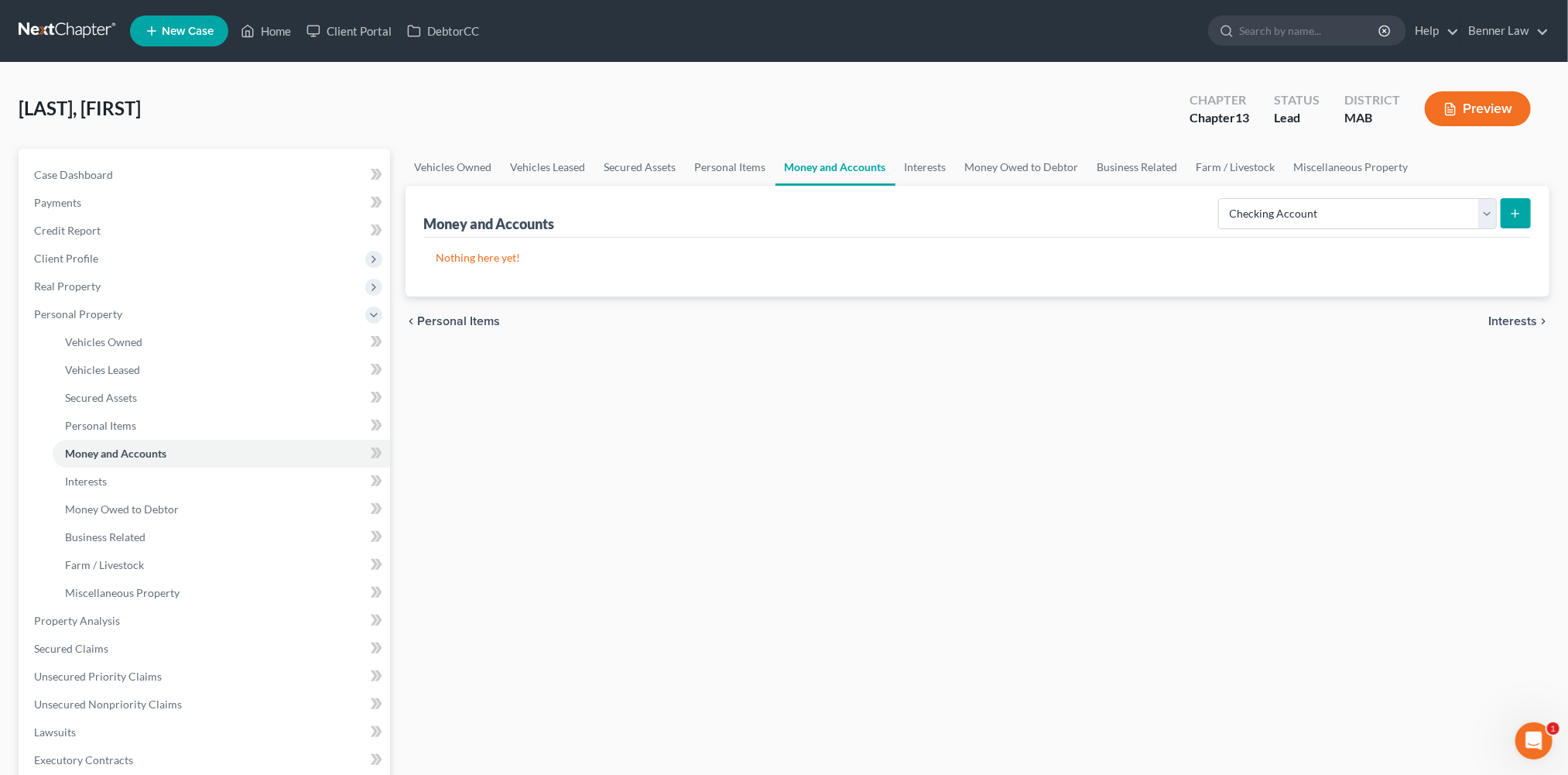 click 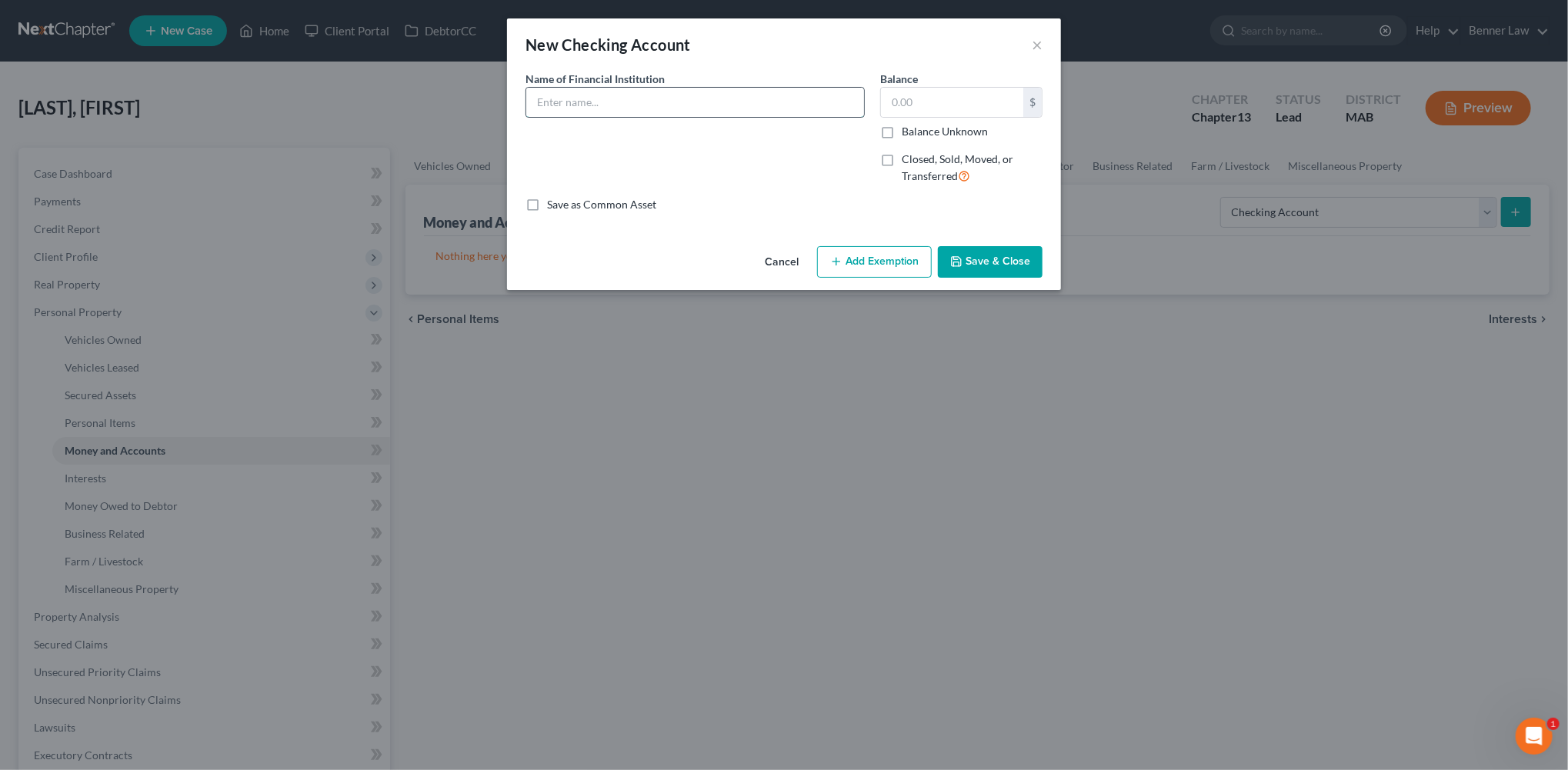 click at bounding box center (695, 102) 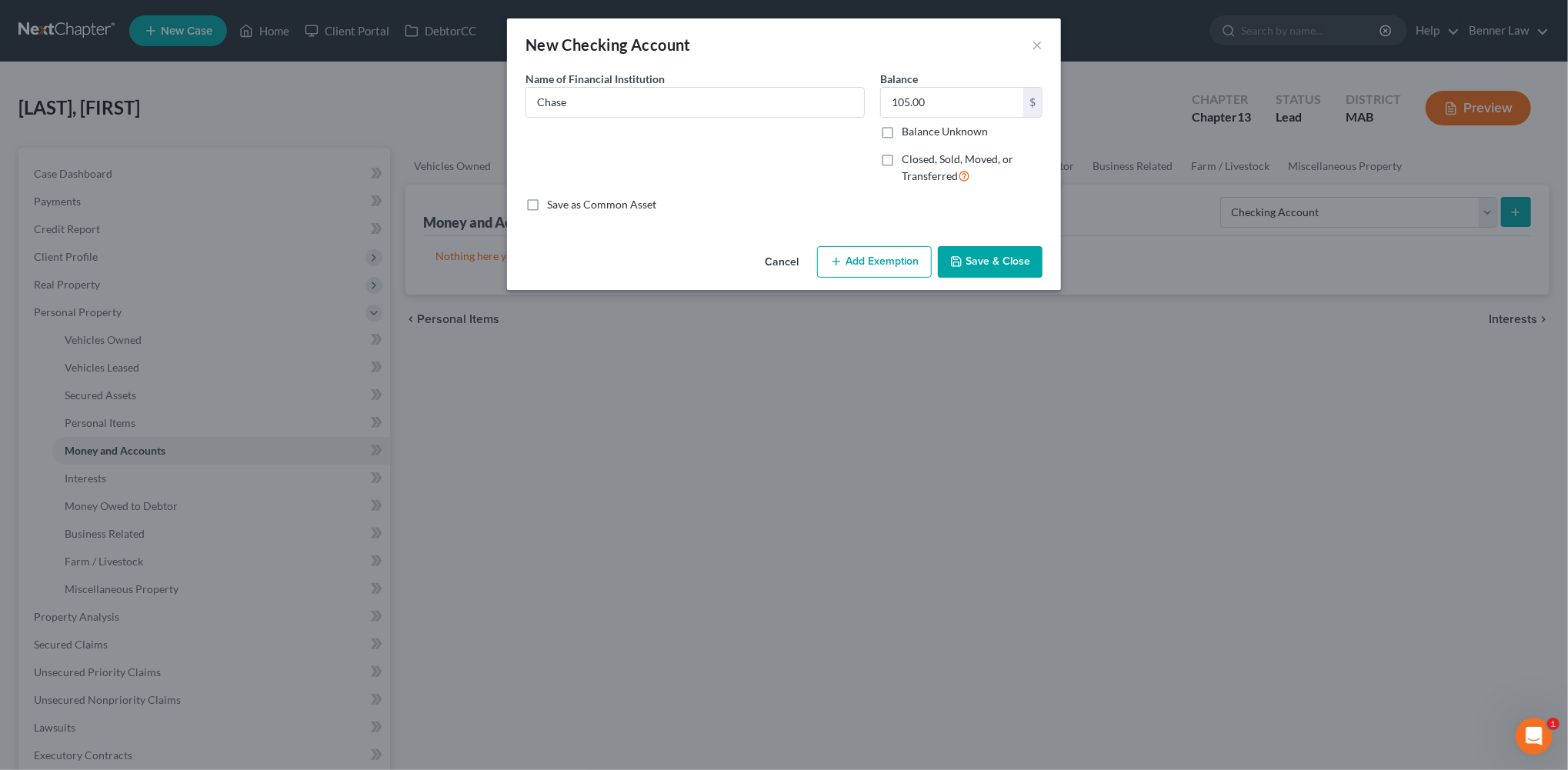 click on "Save & Close" at bounding box center [990, 262] 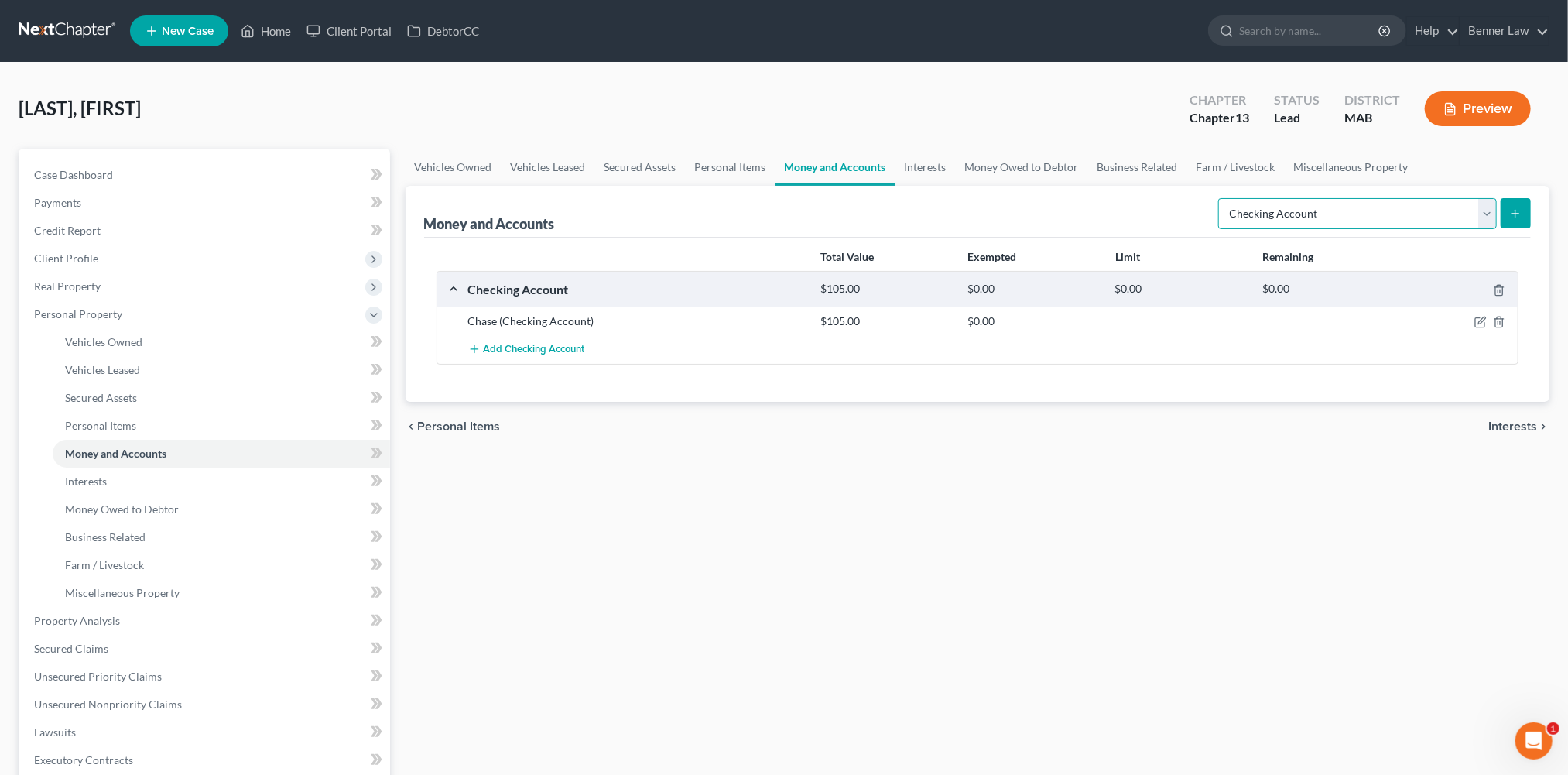 click on "Select Account Type Brokerage Cash on Hand Certificates of Deposit Checking Account Money Market Other (Credit Union, Health Savings Account, etc) Safe Deposit Box Savings Account Security Deposits or Prepayments" at bounding box center [1357, 214] 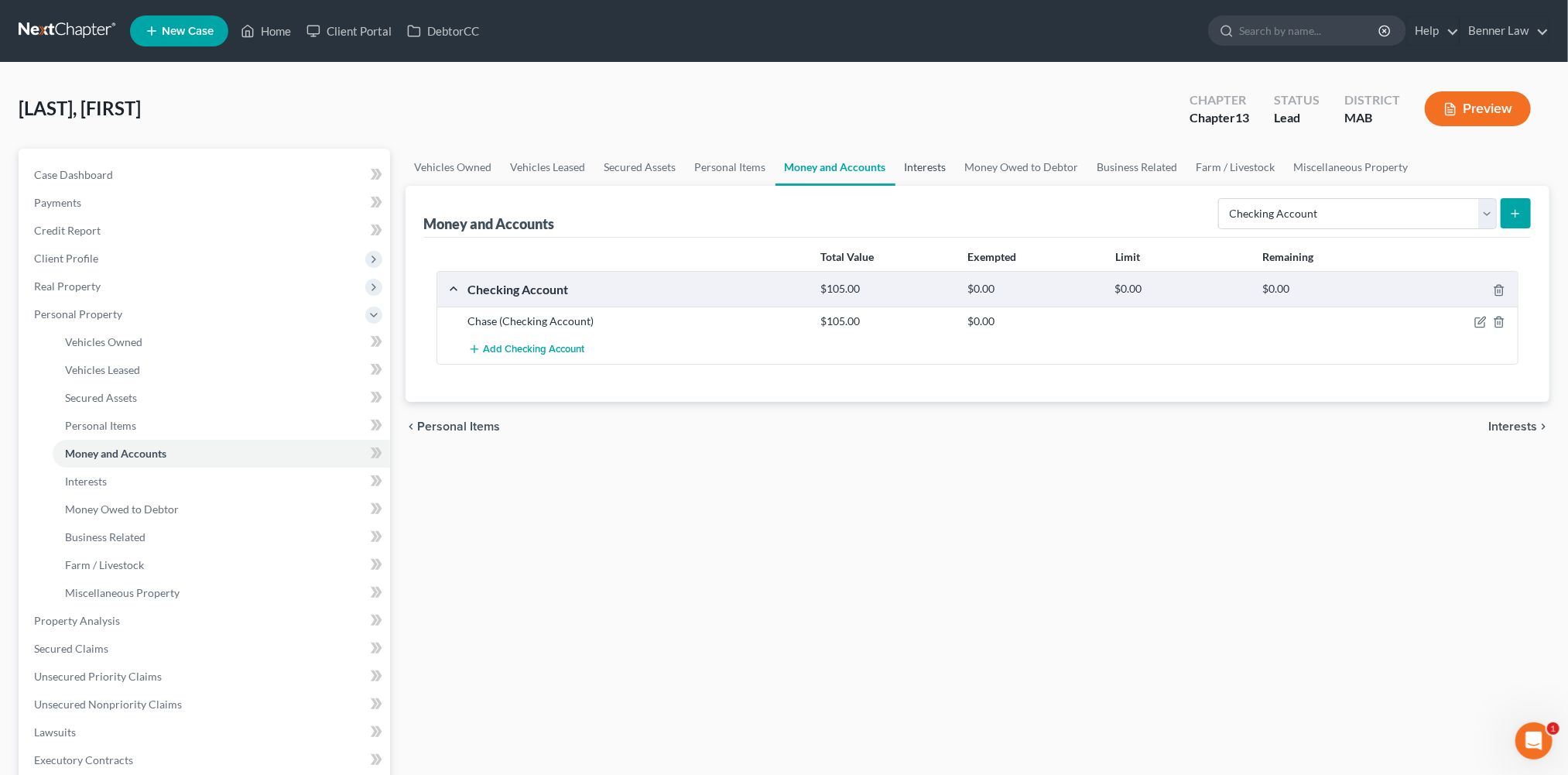 click on "Interests" at bounding box center [926, 167] 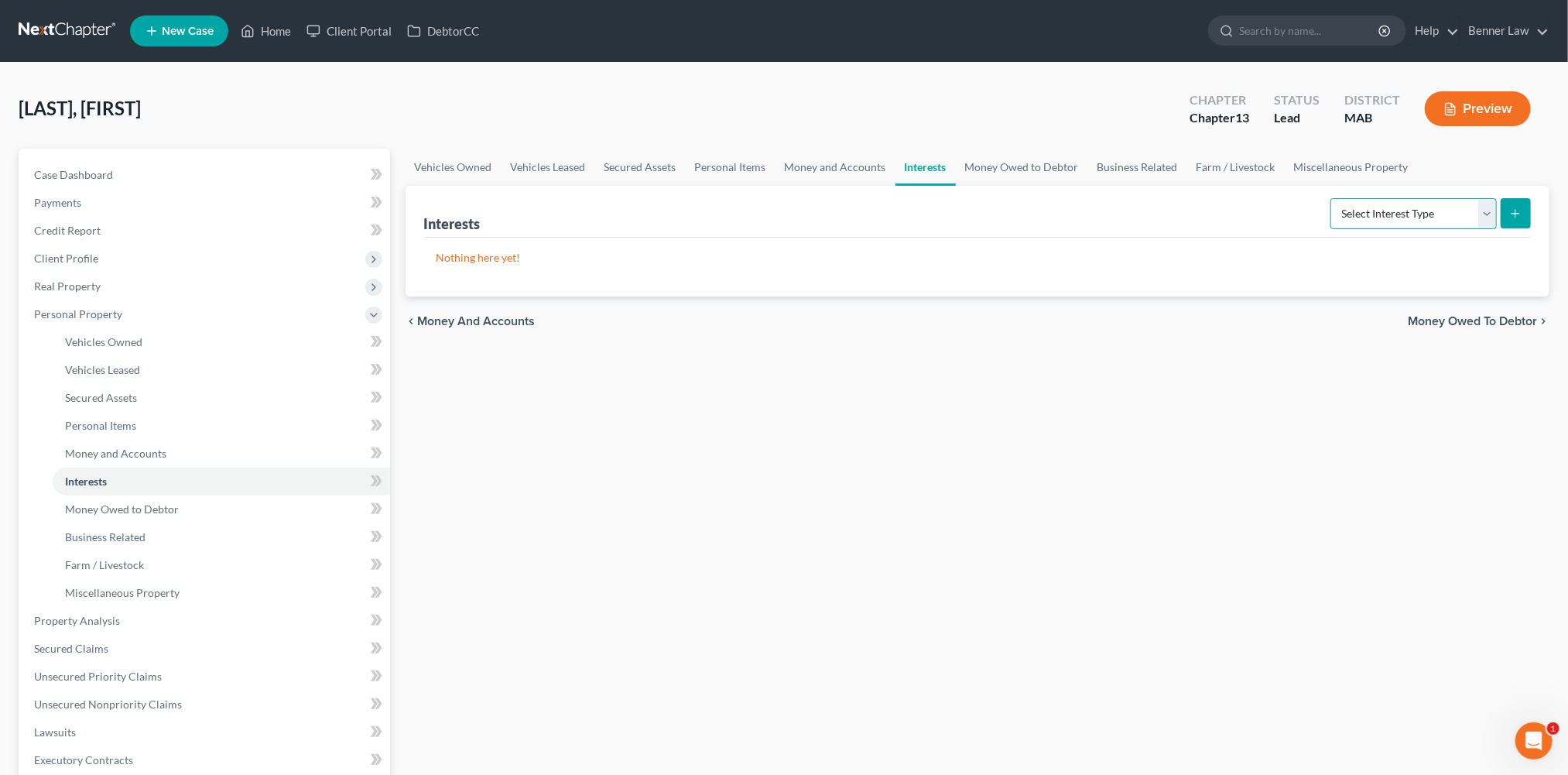 click on "Select Interest Type 401K Annuity Bond Education IRA Government Bond Government Pension Plan Incorporated Business IRA Joint Venture (Active) Joint Venture (Inactive) Keogh Mutual Fund Other Retirement Plan Partnership (Active) Partnership (Inactive) Pension Plan Stock Term Life Insurance Unincorporated Business Whole Life Insurance" at bounding box center [1413, 214] 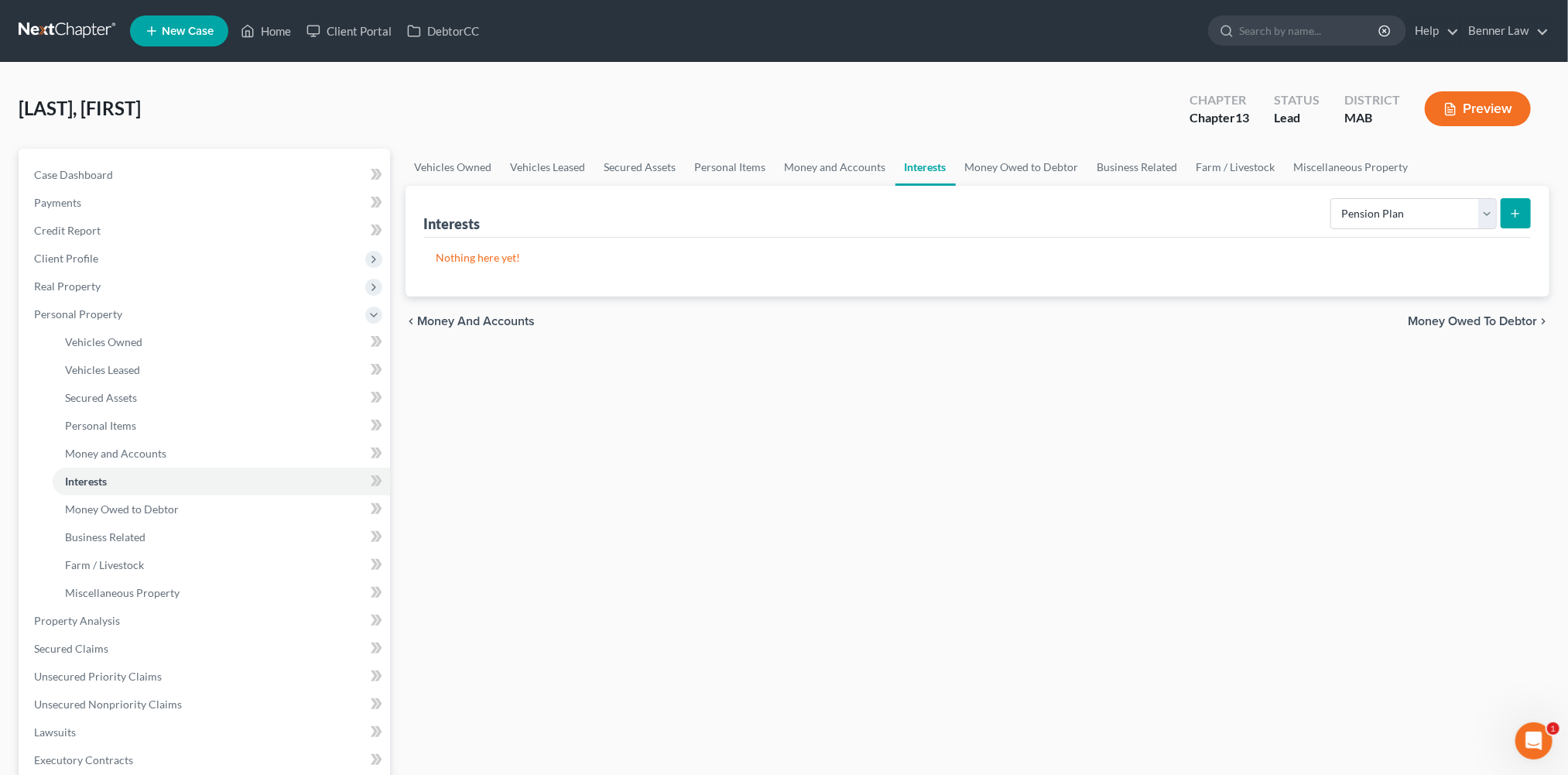 click at bounding box center [1515, 213] 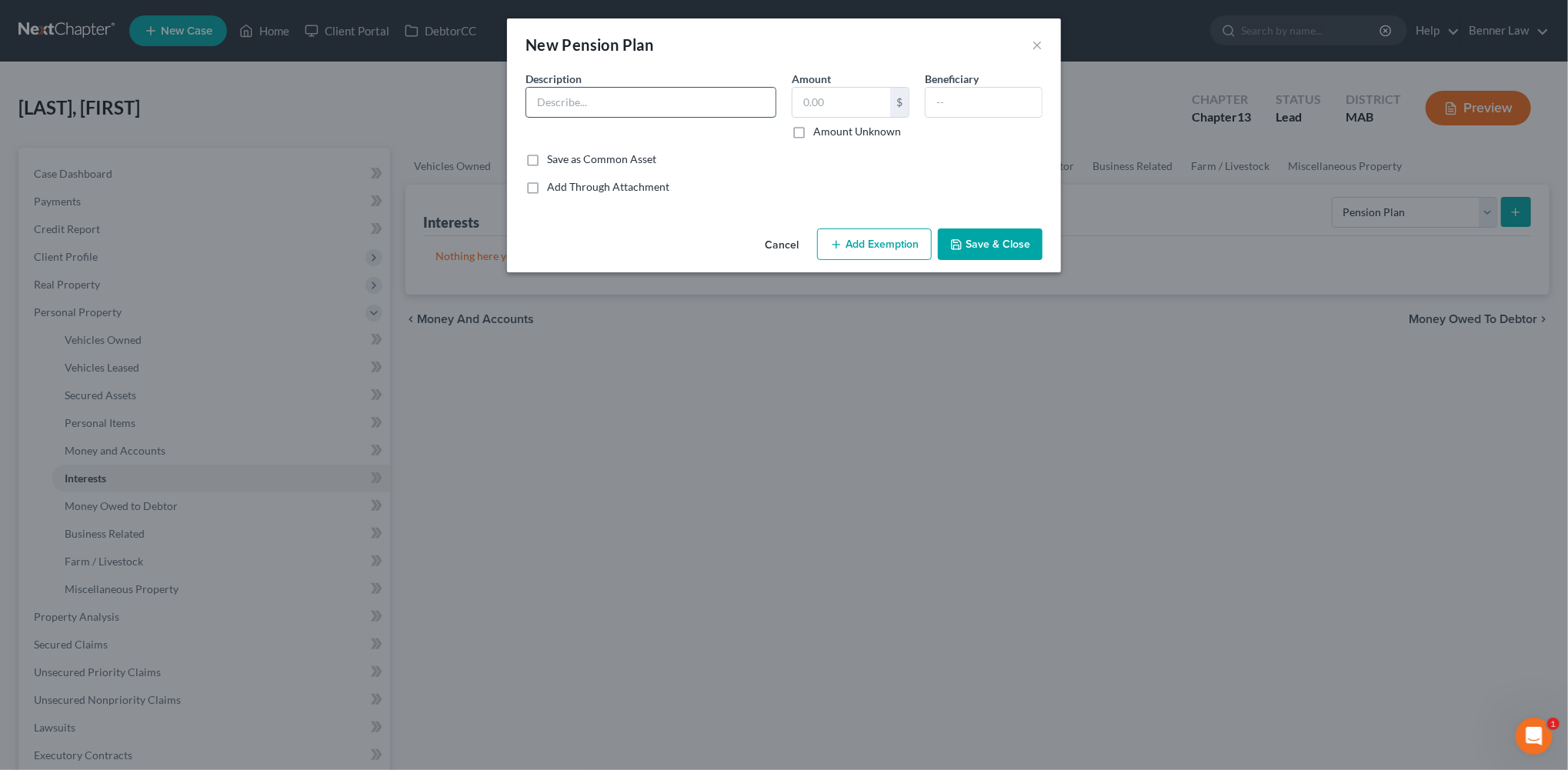 click at bounding box center (651, 102) 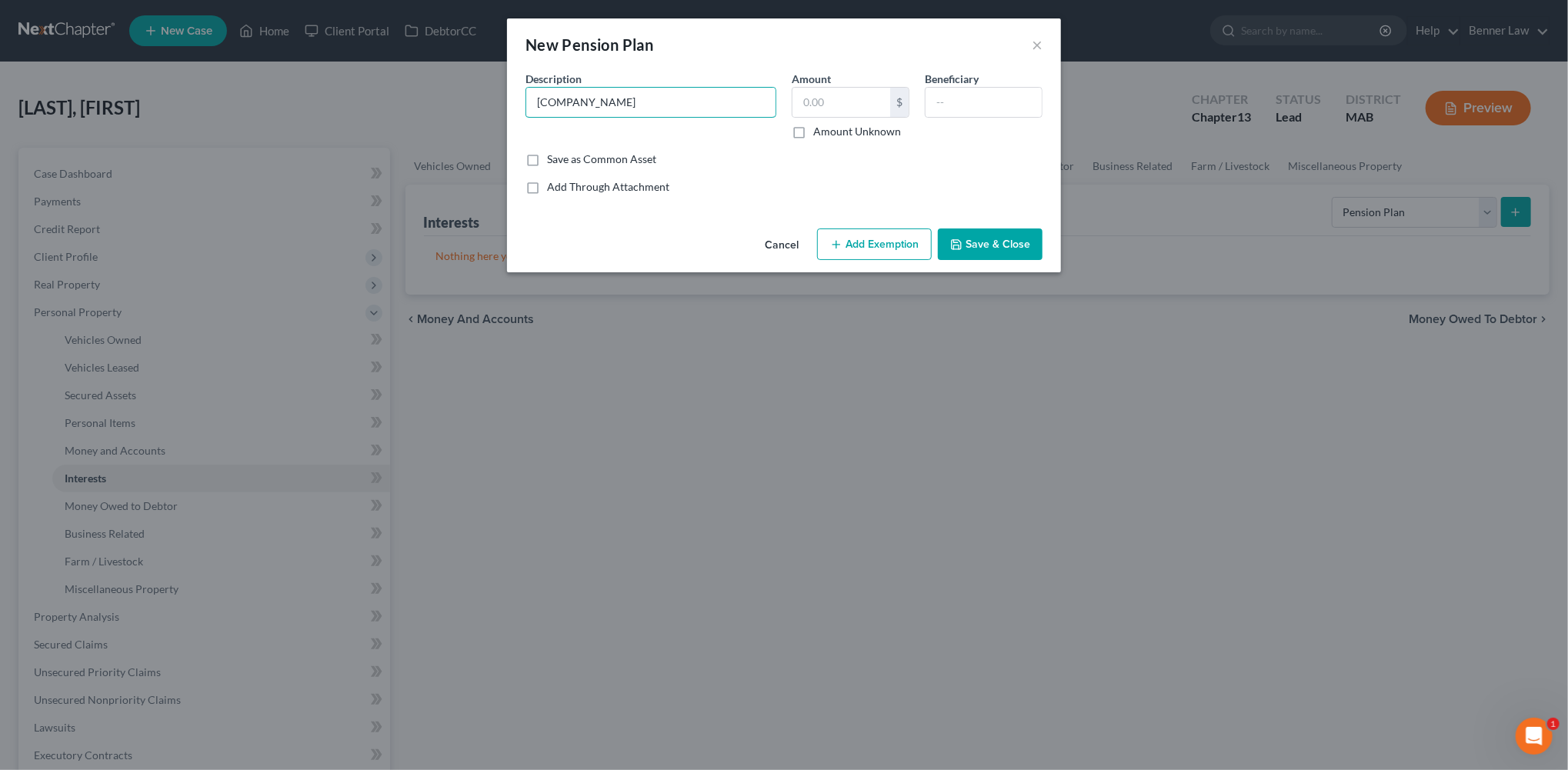 scroll, scrollTop: 0, scrollLeft: 18, axis: horizontal 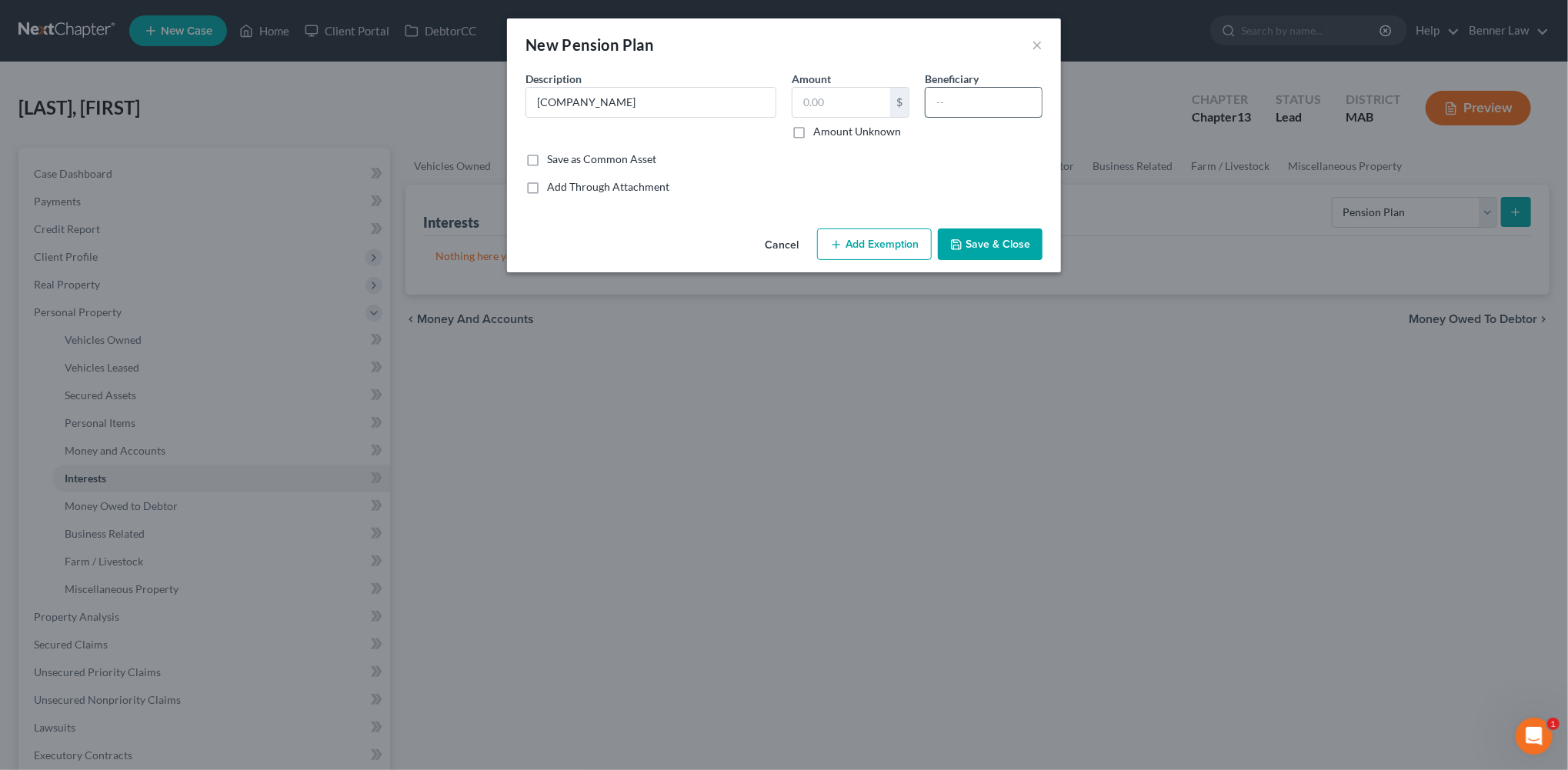 click at bounding box center (983, 102) 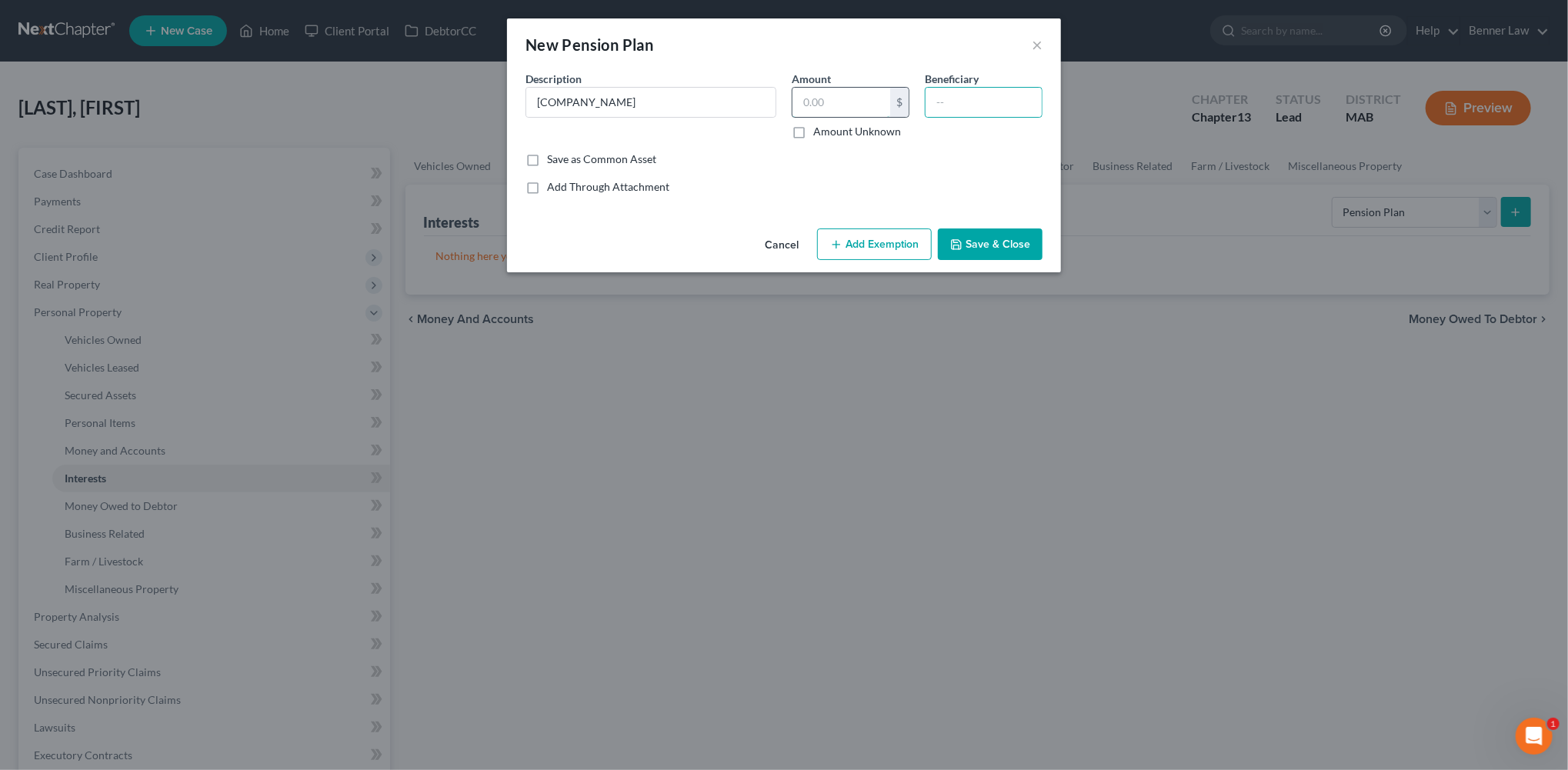 click at bounding box center (841, 102) 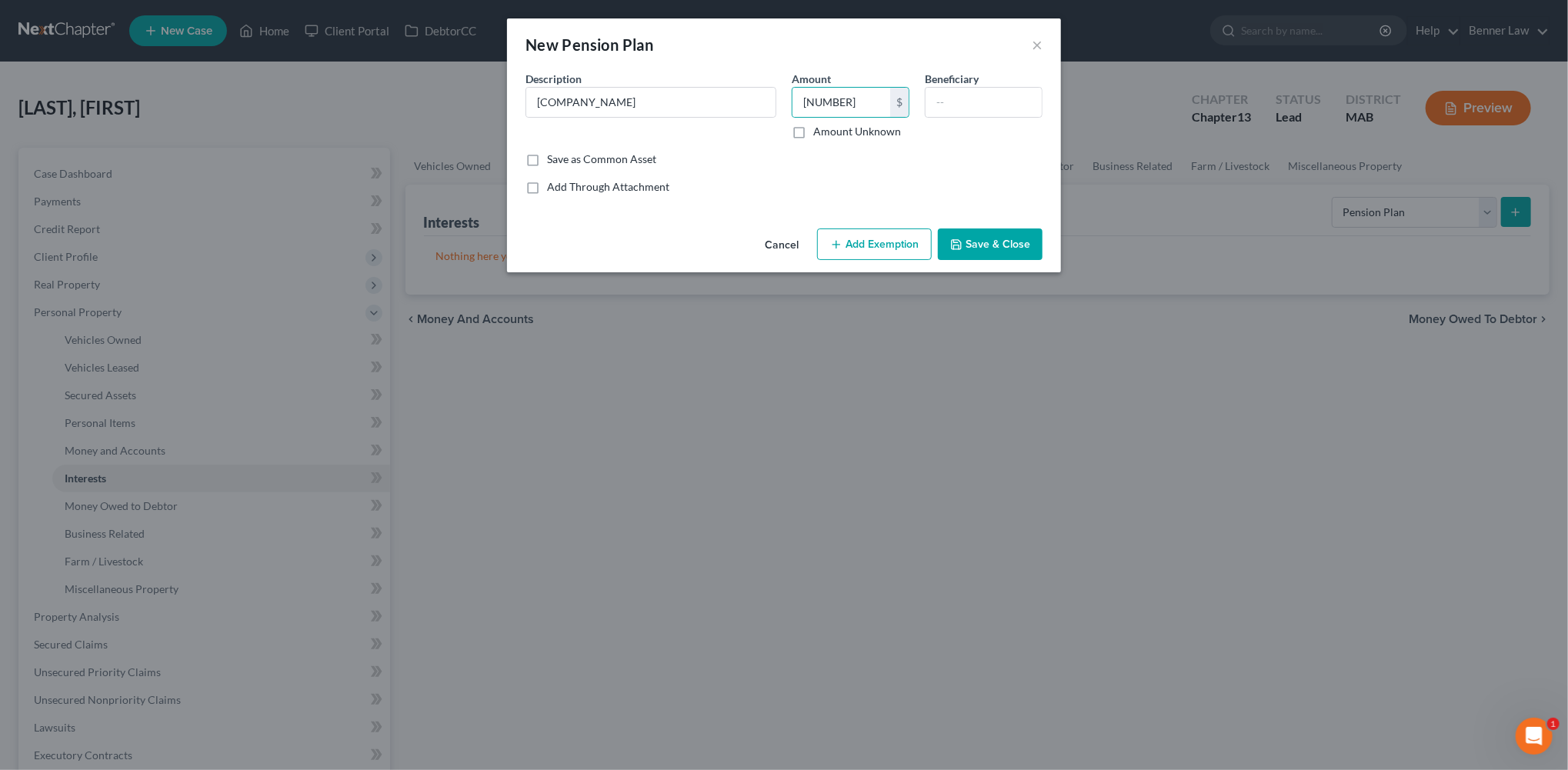 click on "Save & Close" at bounding box center (990, 245) 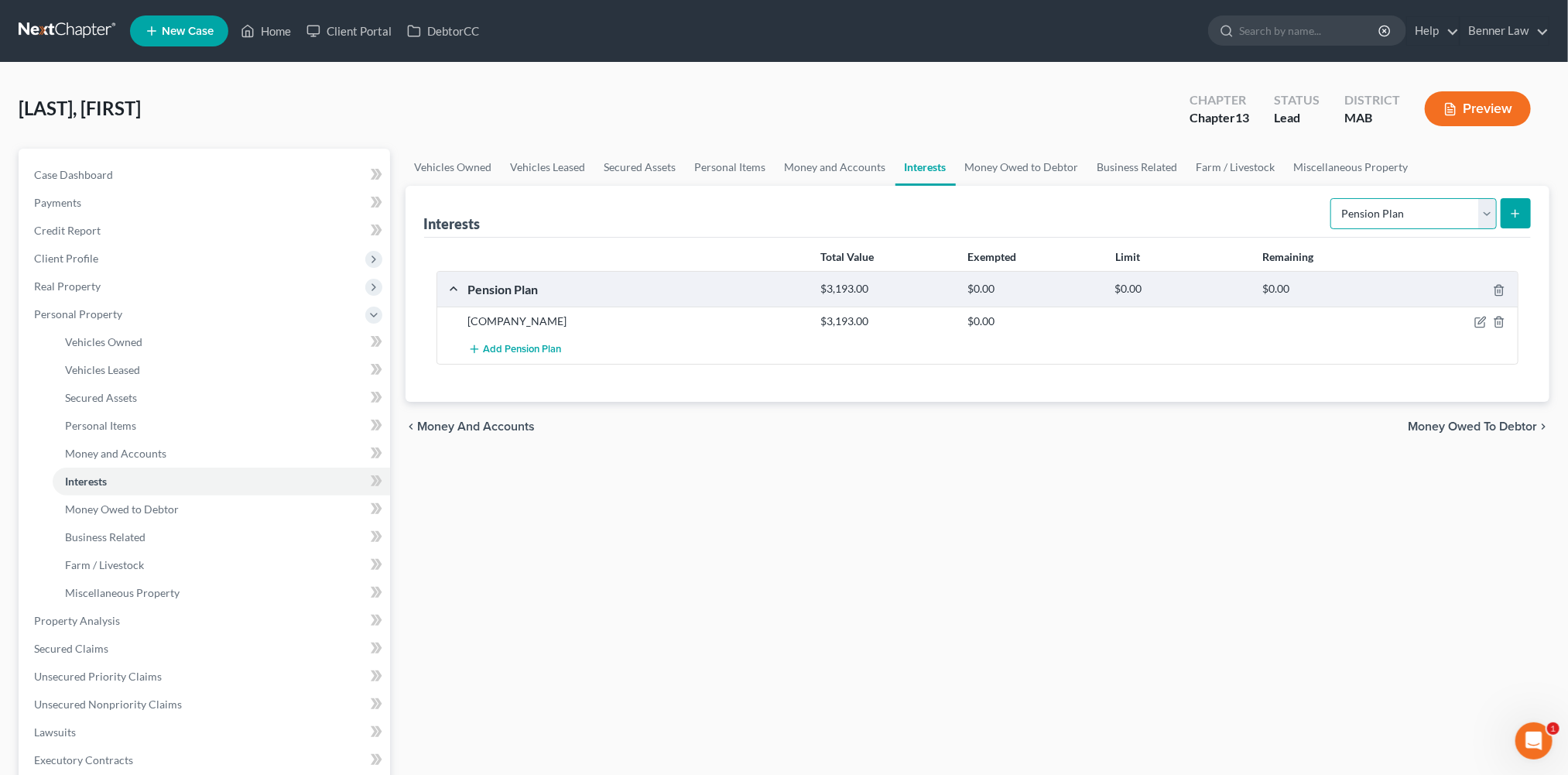 click on "Select Interest Type 401K Annuity Bond Education IRA Government Bond Government Pension Plan Incorporated Business IRA Joint Venture (Active) Joint Venture (Inactive) Keogh Mutual Fund Other Retirement Plan Partnership (Active) Partnership (Inactive) Pension Plan Stock Term Life Insurance Unincorporated Business Whole Life Insurance" at bounding box center [1413, 214] 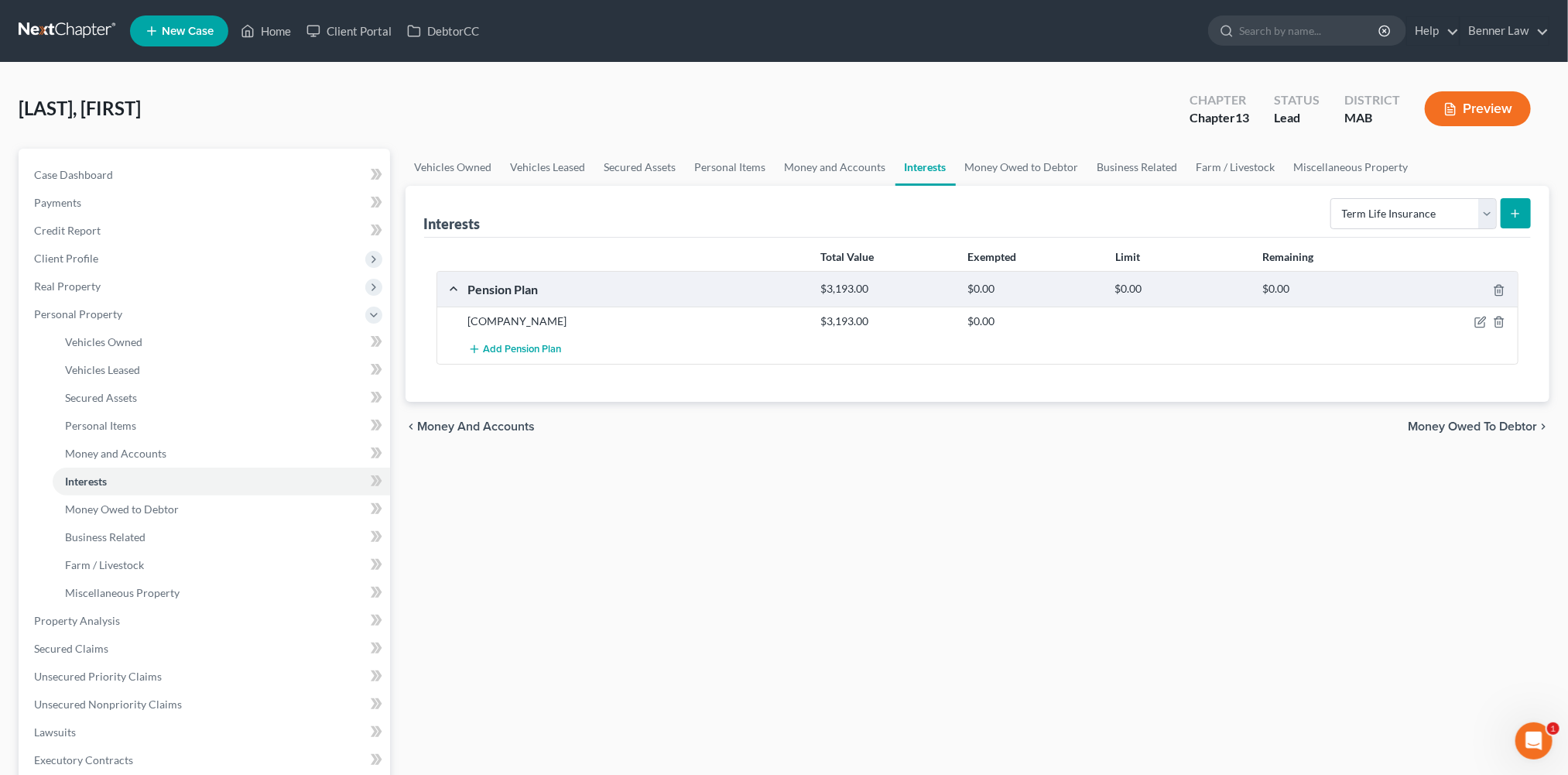 click 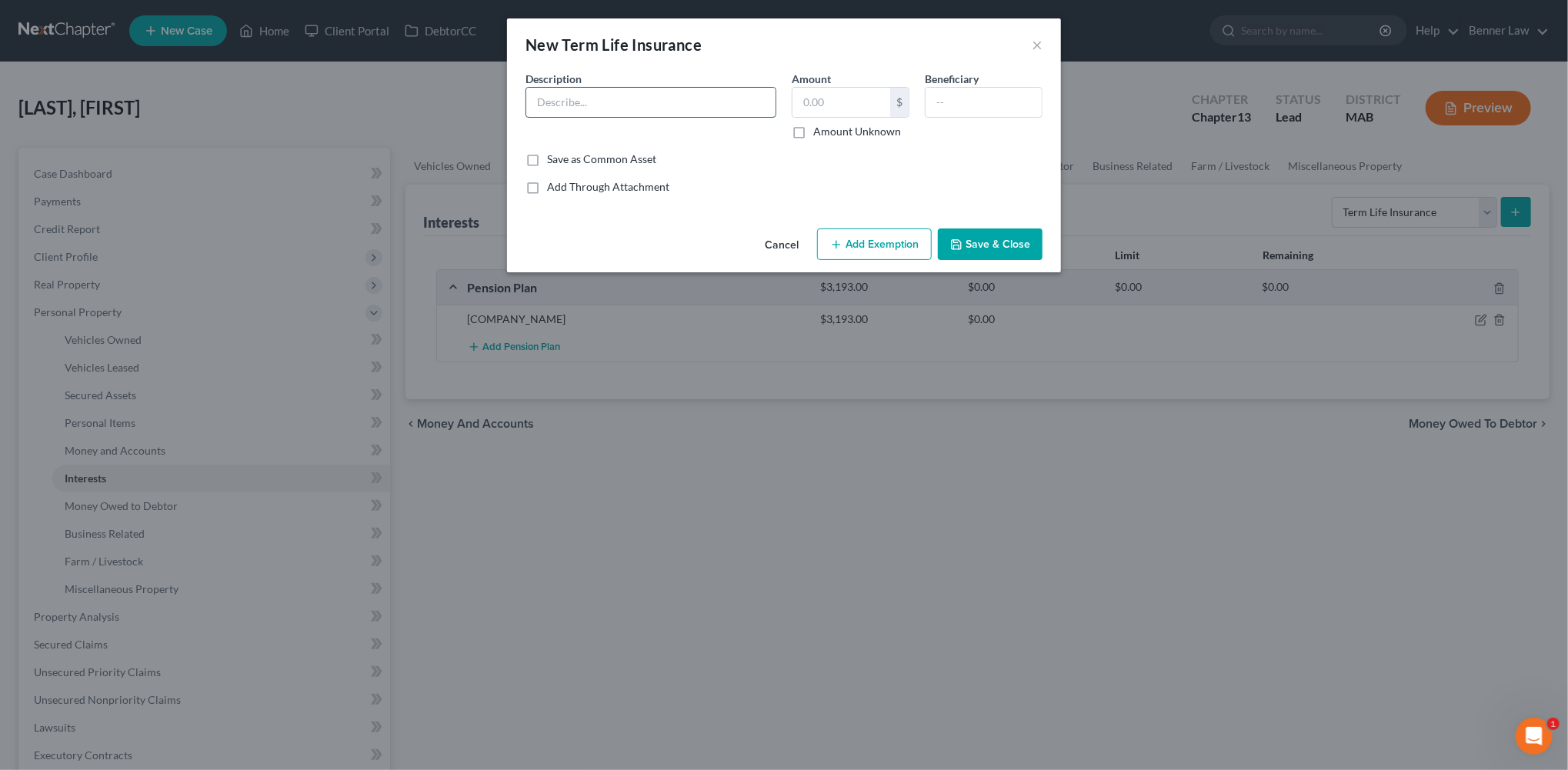 click at bounding box center [651, 102] 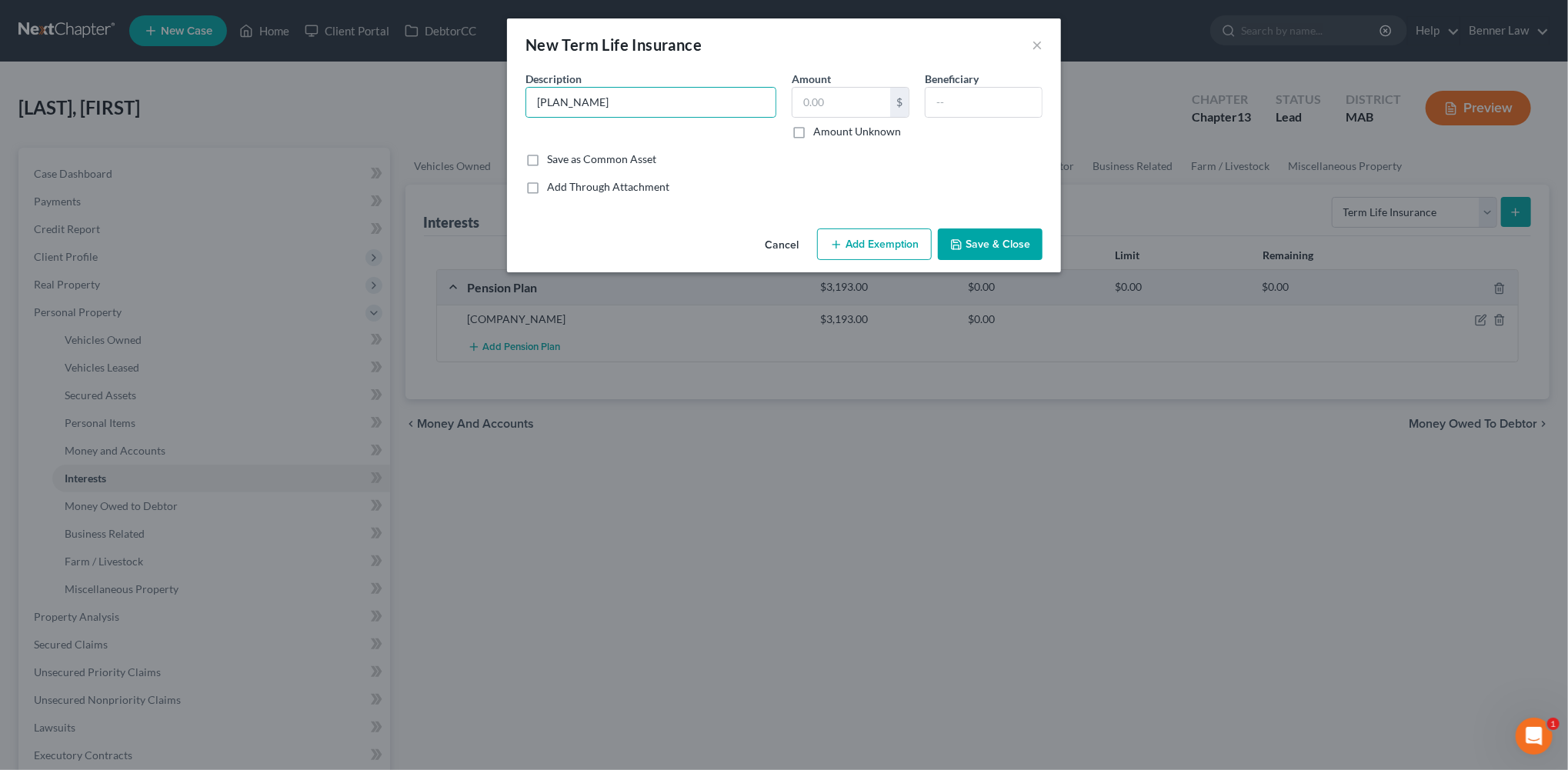 click on "Save & Close" at bounding box center [990, 245] 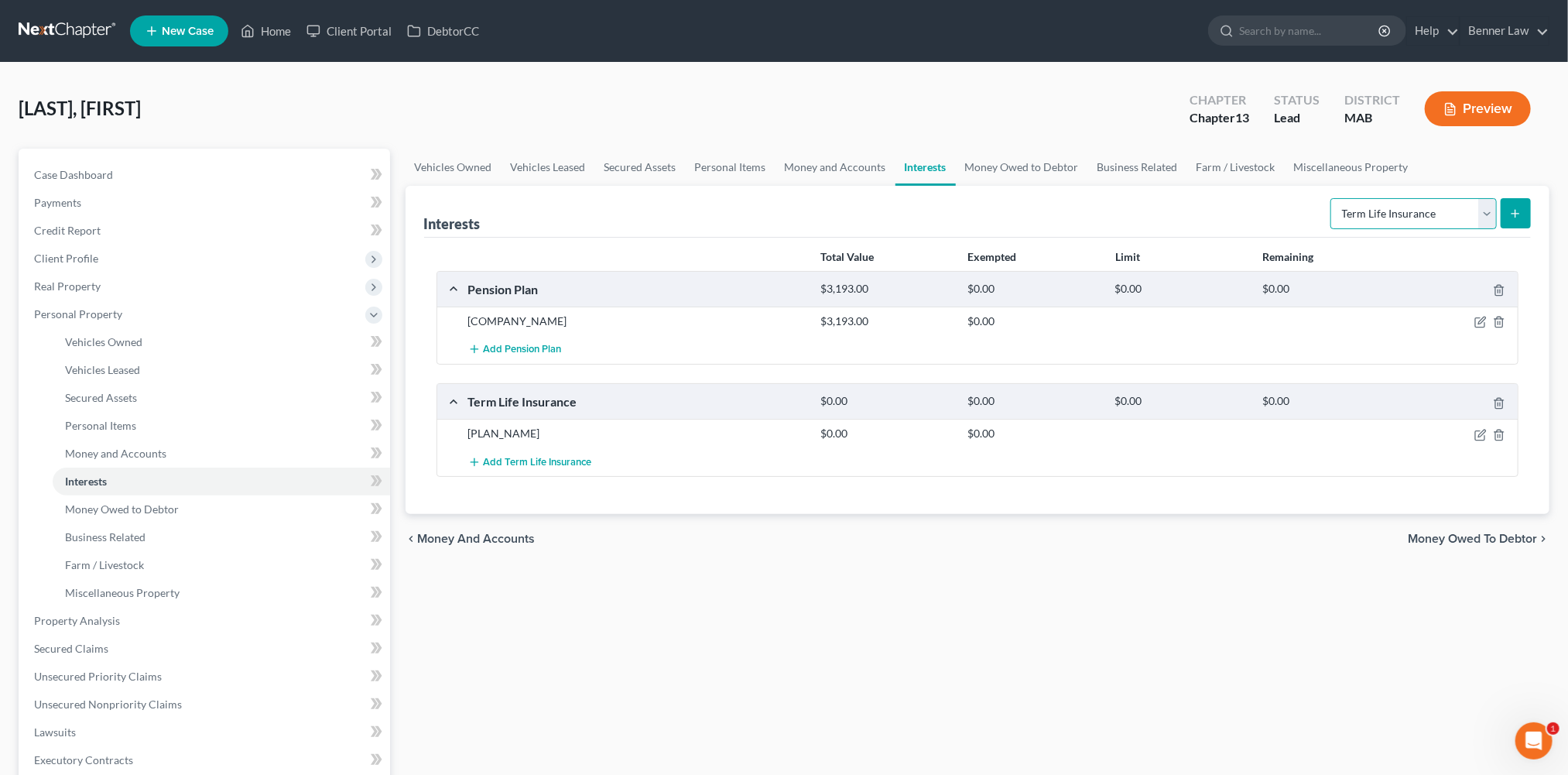 click on "Select Interest Type 401K Annuity Bond Education IRA Government Bond Government Pension Plan Incorporated Business IRA Joint Venture (Active) Joint Venture (Inactive) Keogh Mutual Fund Other Retirement Plan Partnership (Active) Partnership (Inactive) Pension Plan Stock Term Life Insurance Unincorporated Business Whole Life Insurance" at bounding box center [1413, 214] 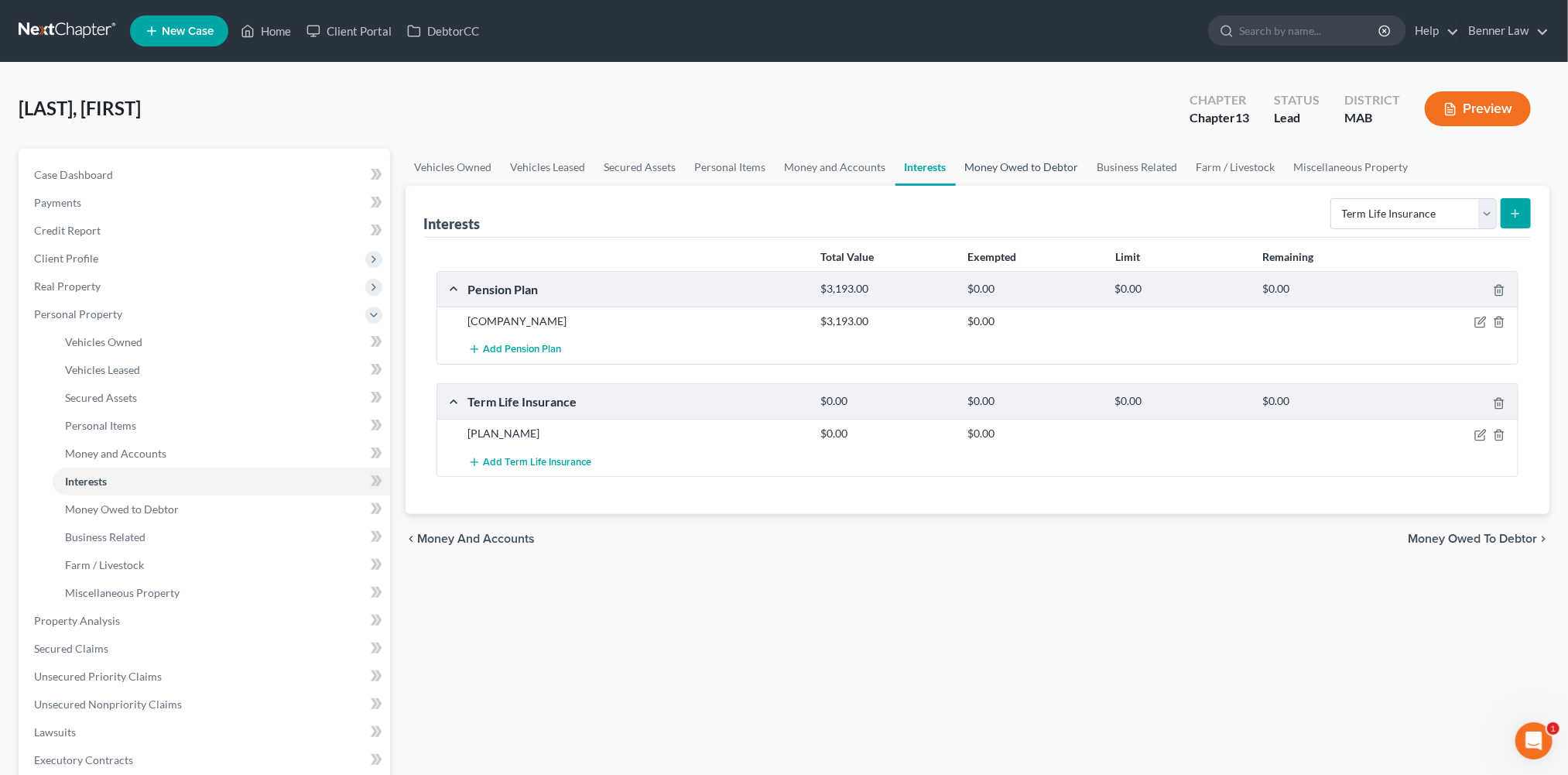click on "Money Owed to Debtor" at bounding box center (1022, 167) 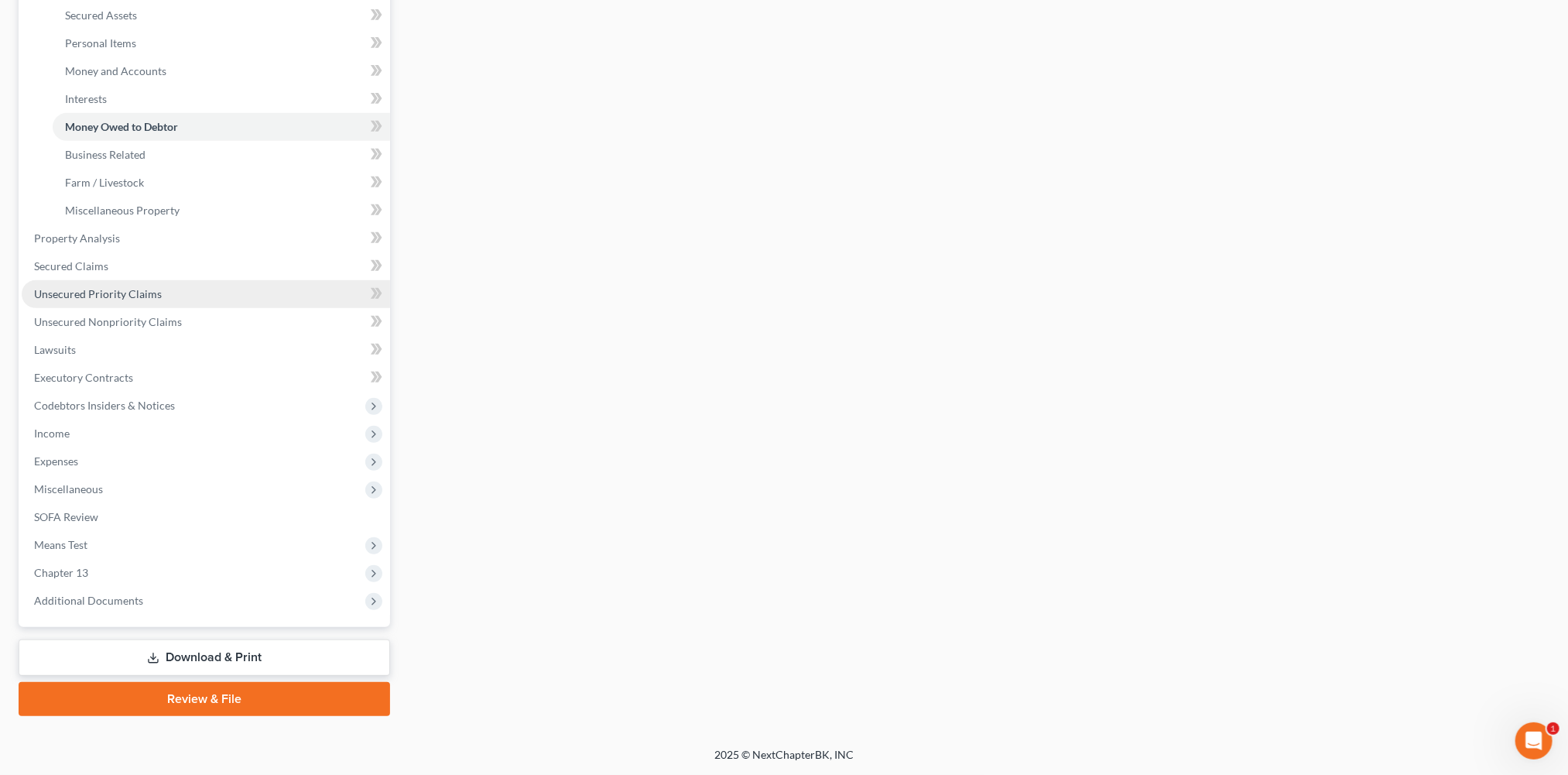 scroll, scrollTop: 448, scrollLeft: 0, axis: vertical 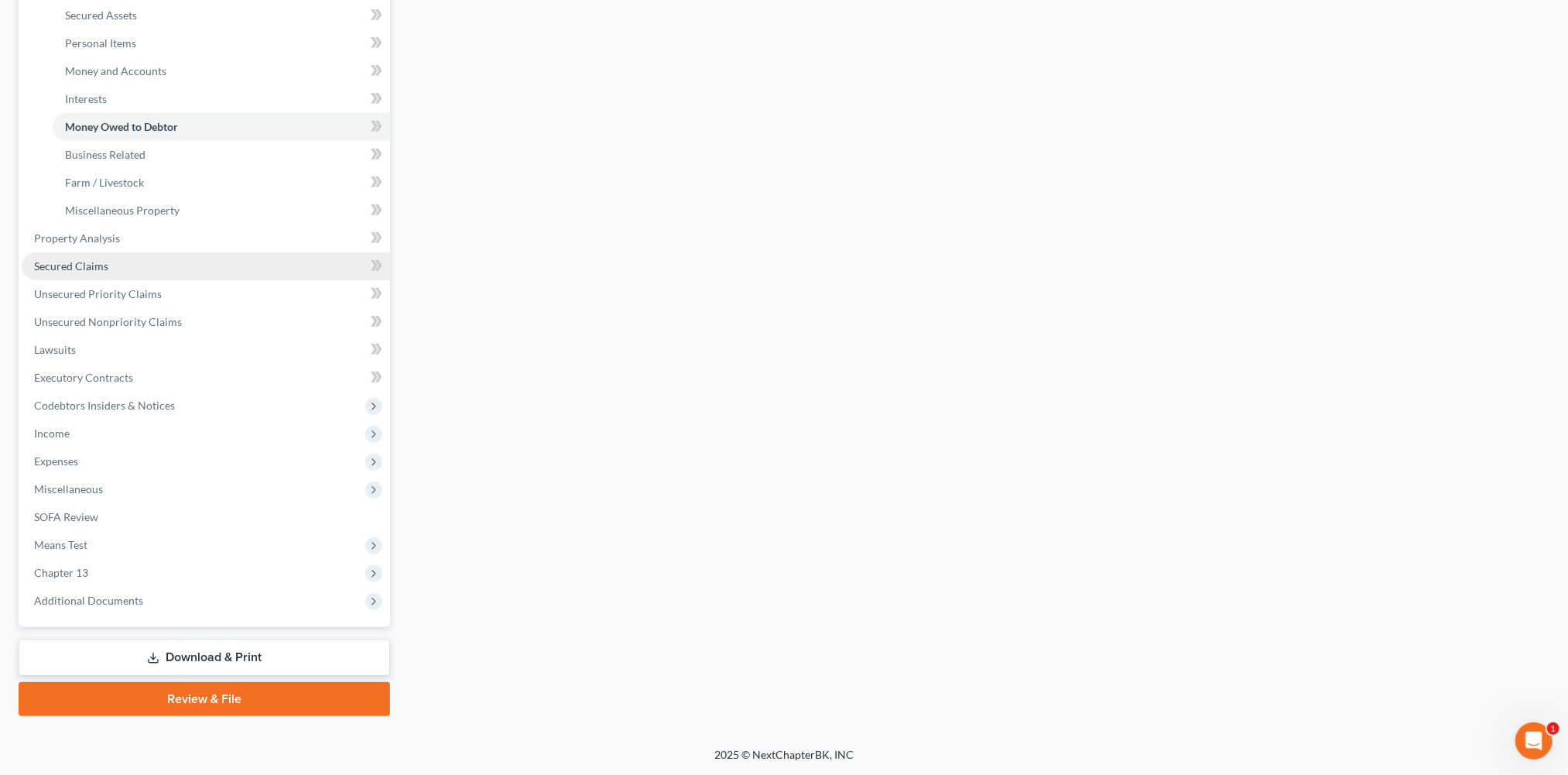 click on "Secured Claims" at bounding box center (71, 266) 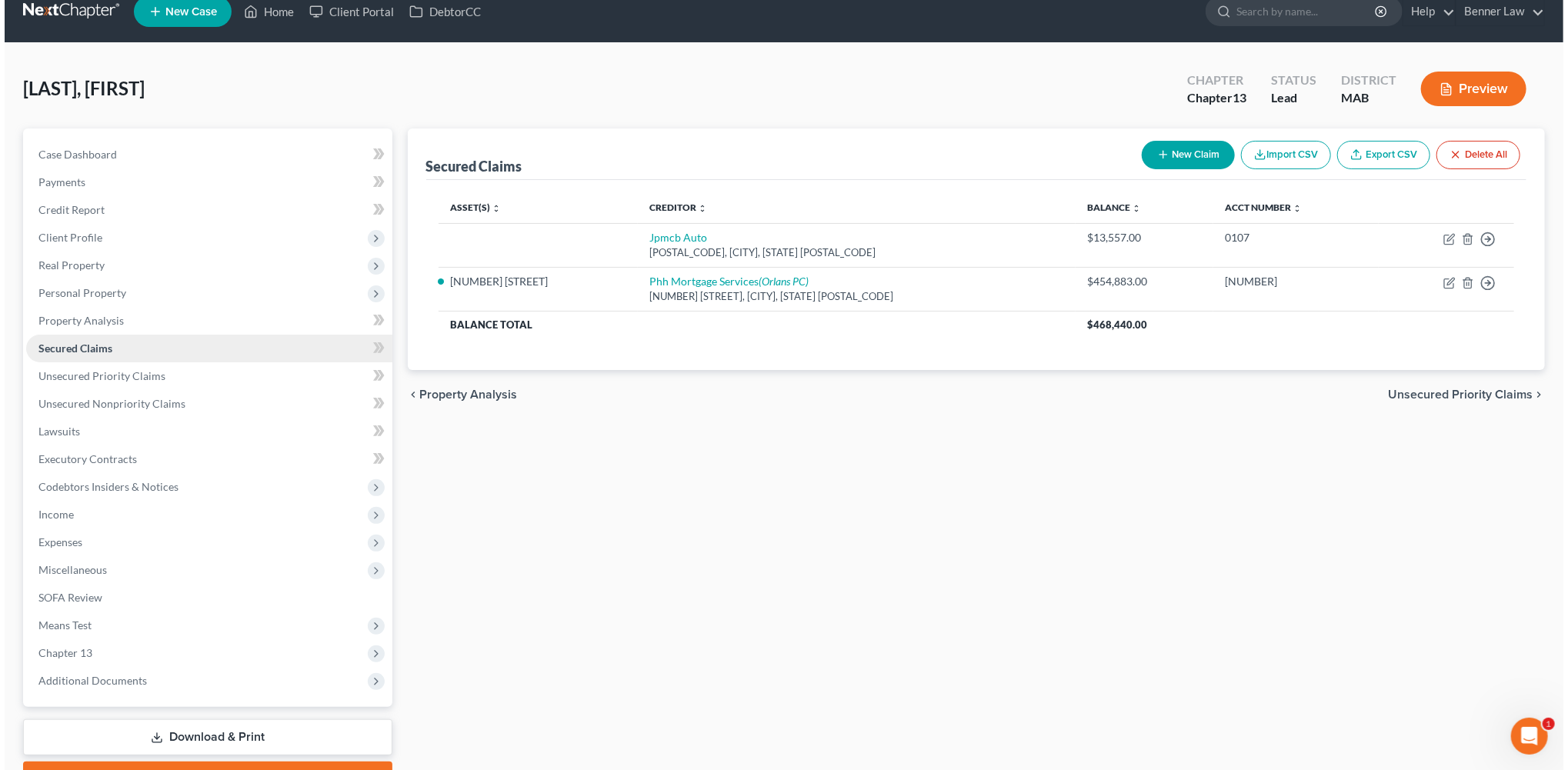 scroll, scrollTop: 0, scrollLeft: 0, axis: both 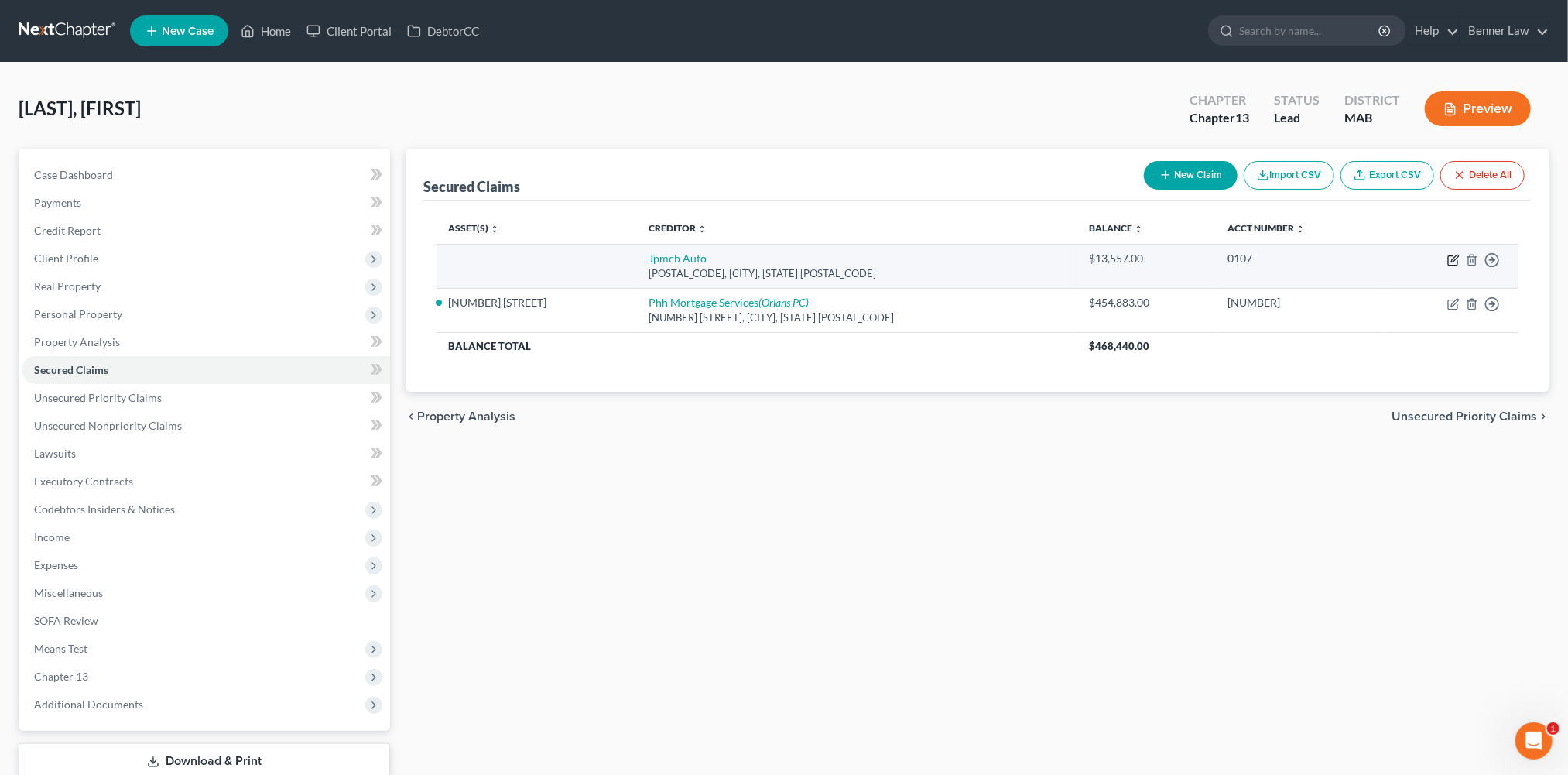click 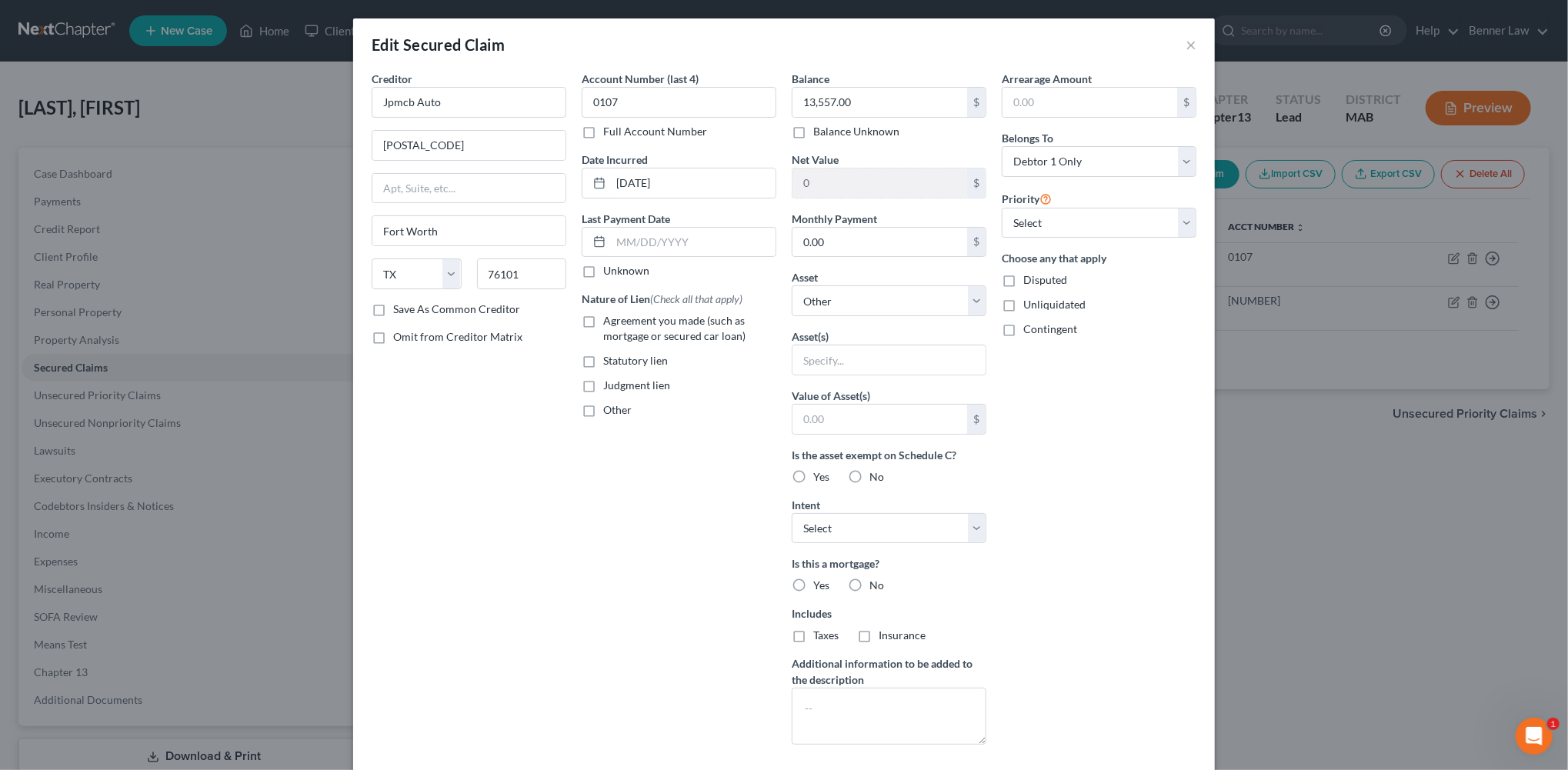 click on "Agreement you made (such as mortgage or secured car loan)" at bounding box center (689, 328) 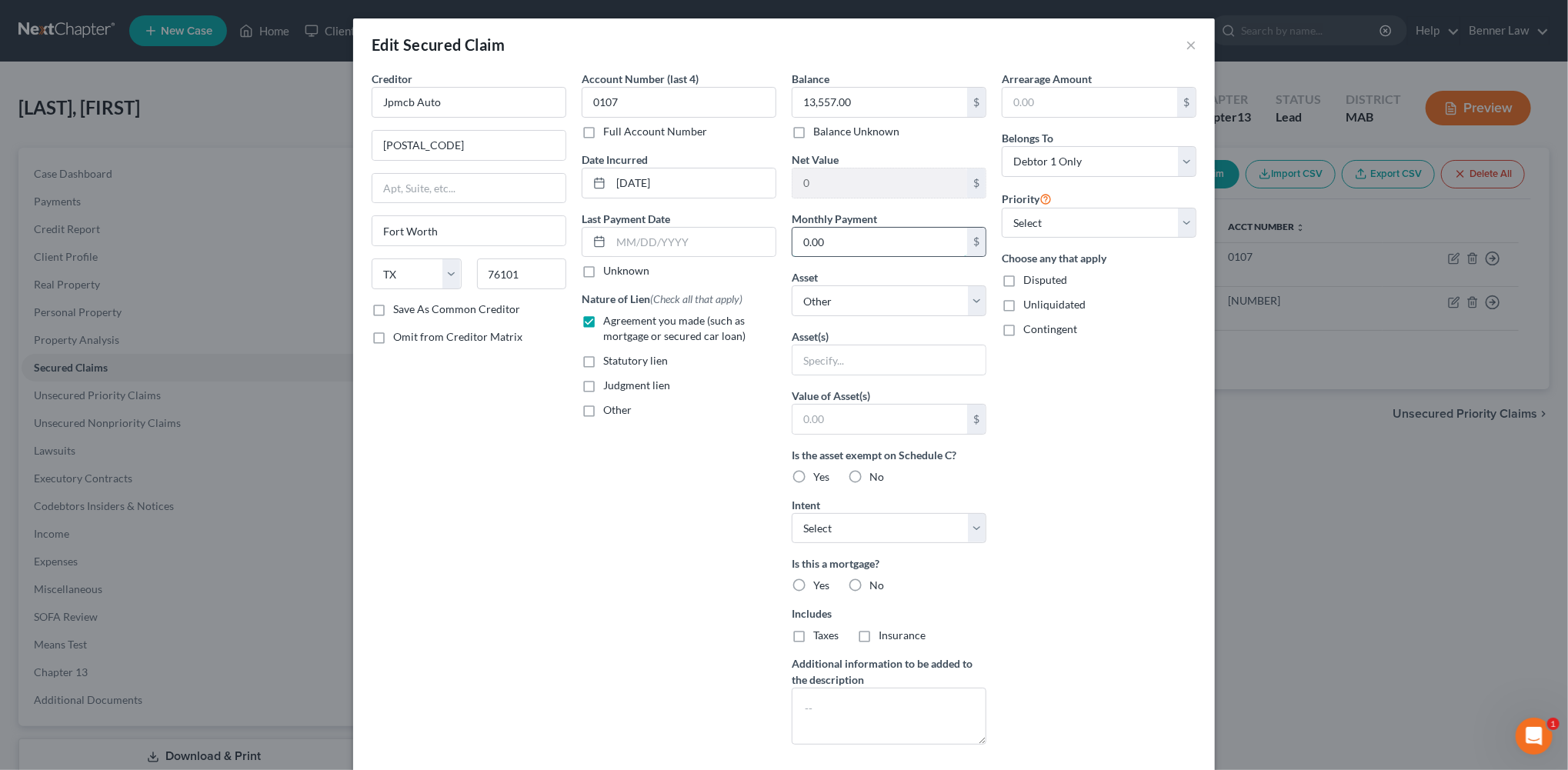 click on "0.00" at bounding box center [879, 242] 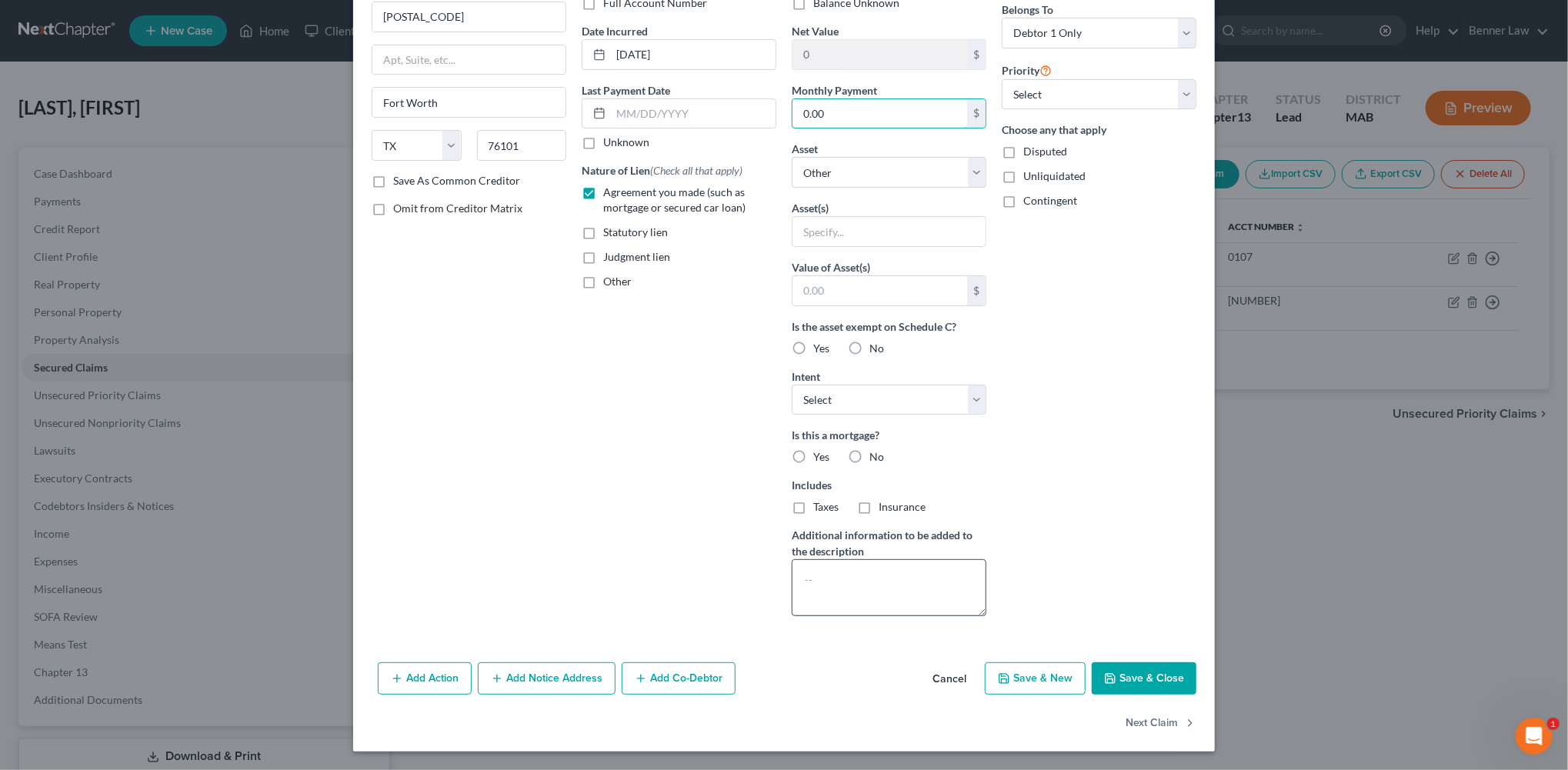 scroll, scrollTop: 345, scrollLeft: 0, axis: vertical 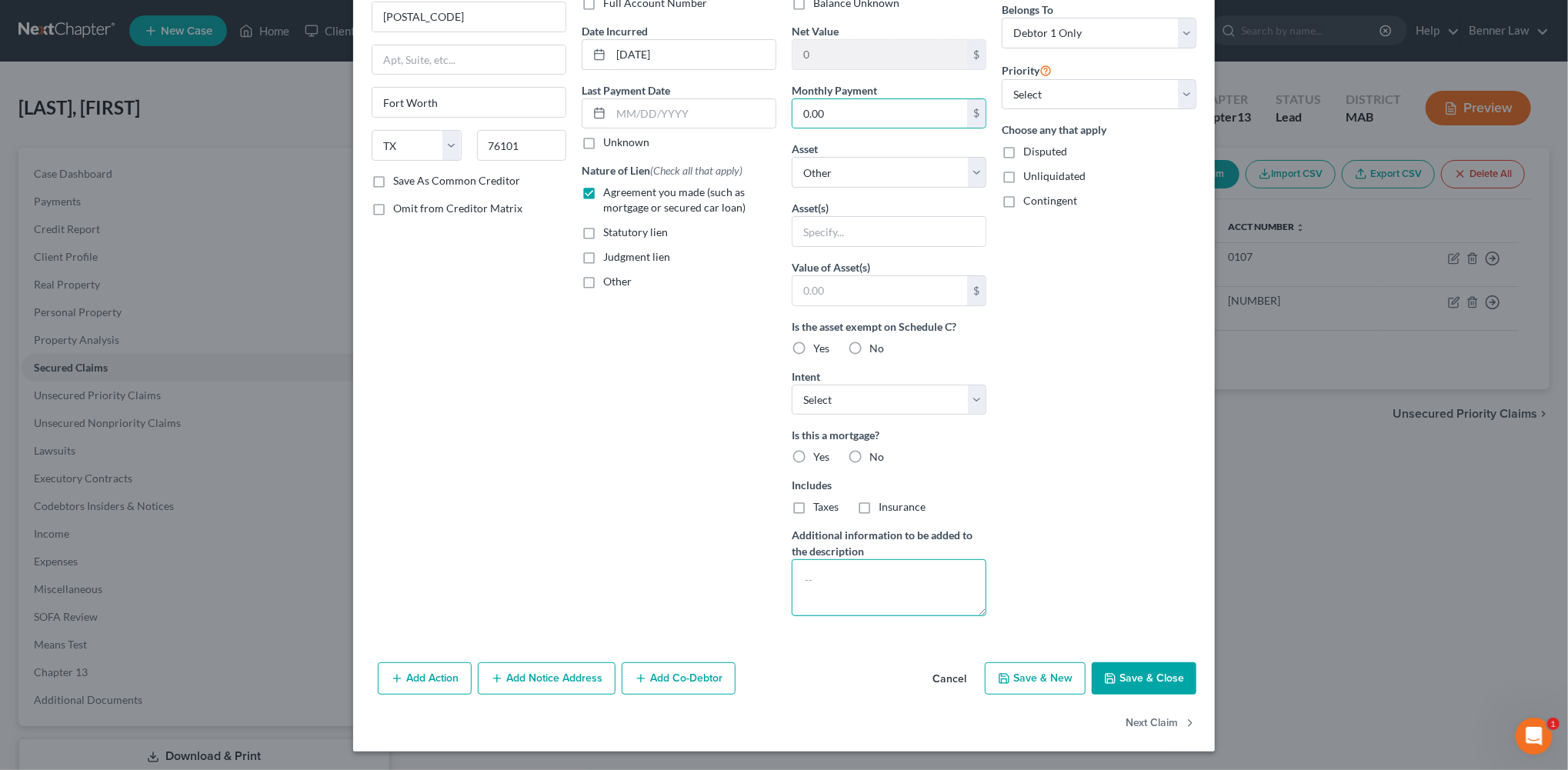click at bounding box center (889, 588) 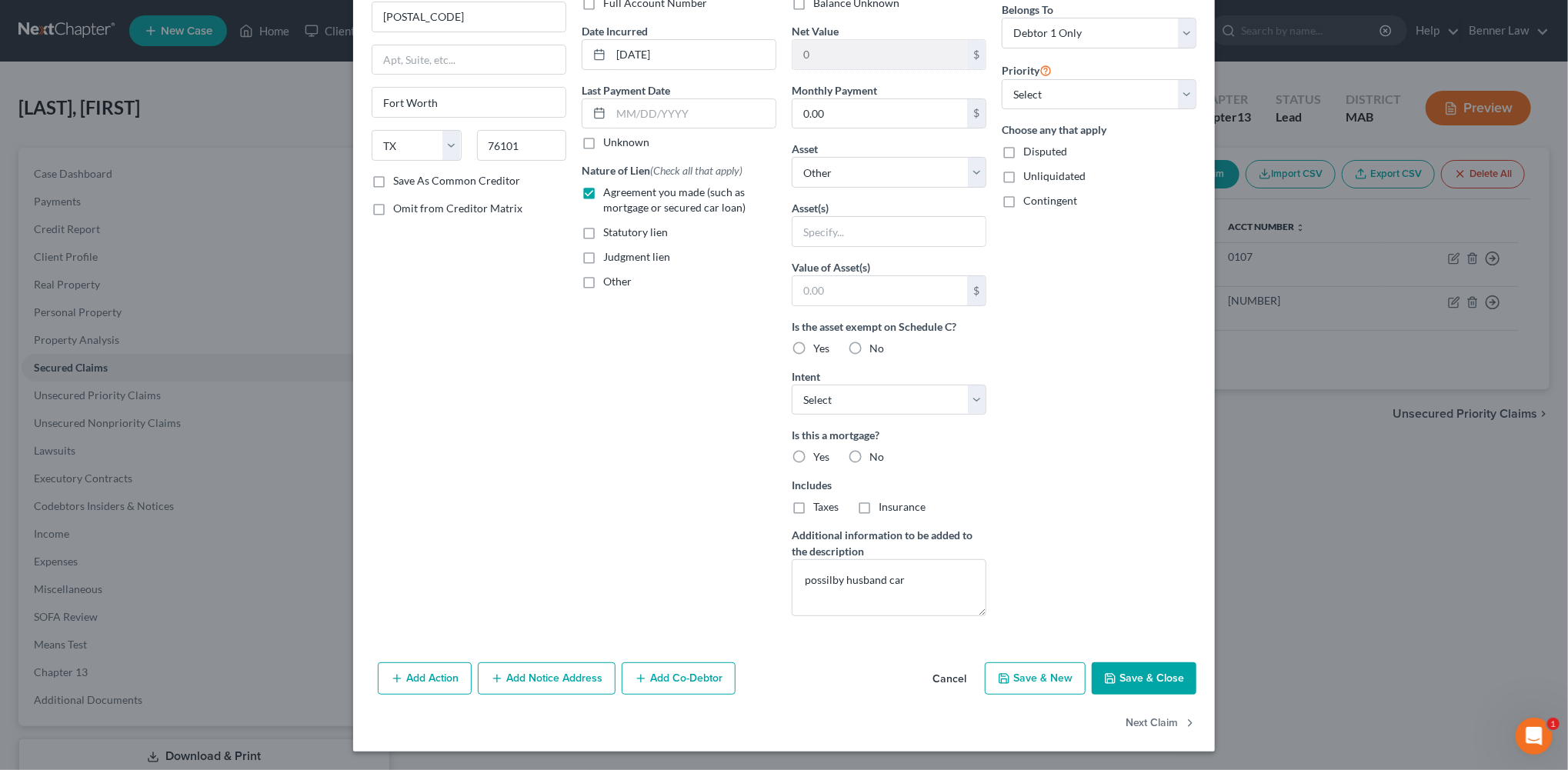 click on "Save & Close" at bounding box center (1144, 678) 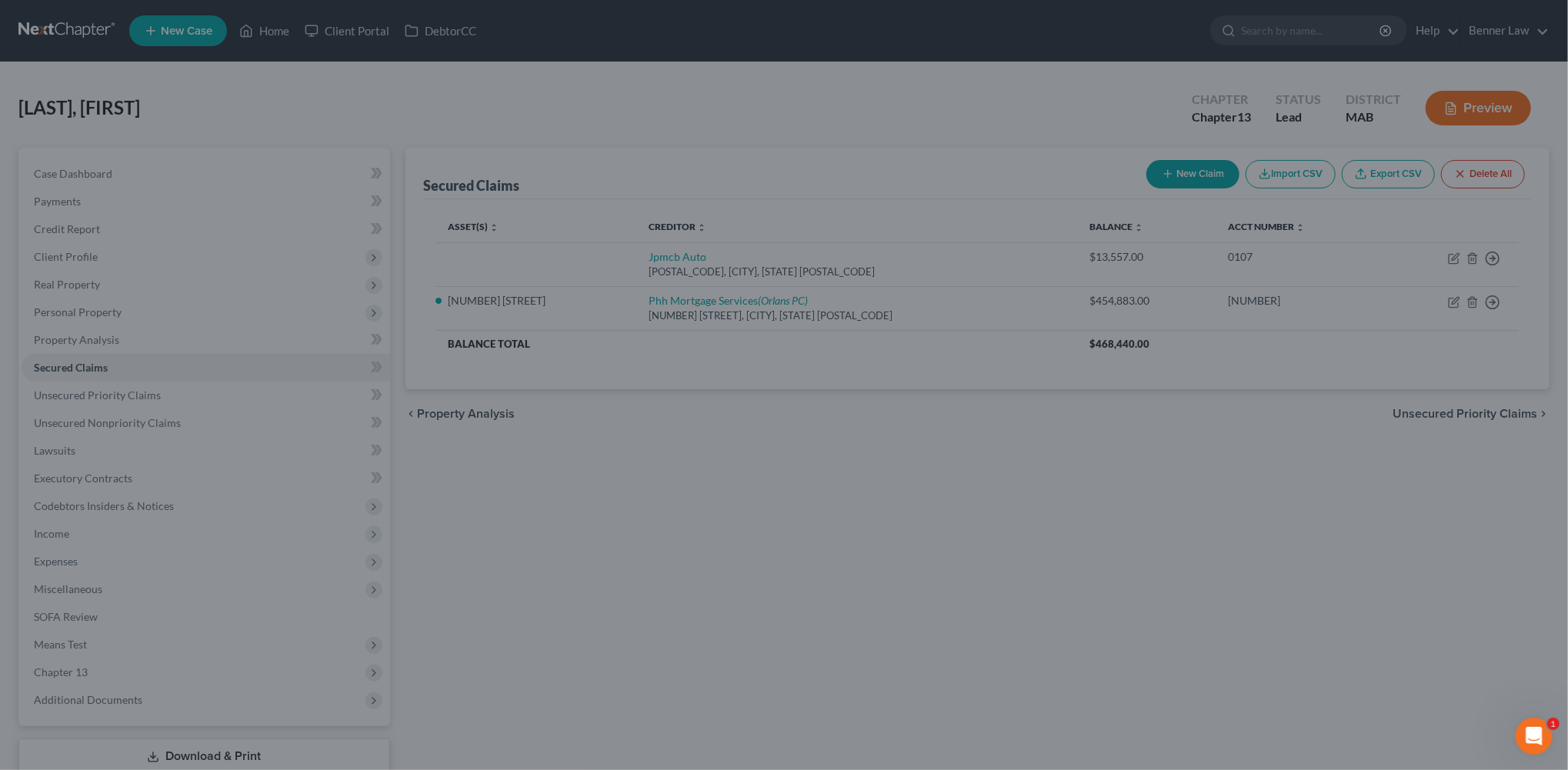 scroll, scrollTop: 135, scrollLeft: 0, axis: vertical 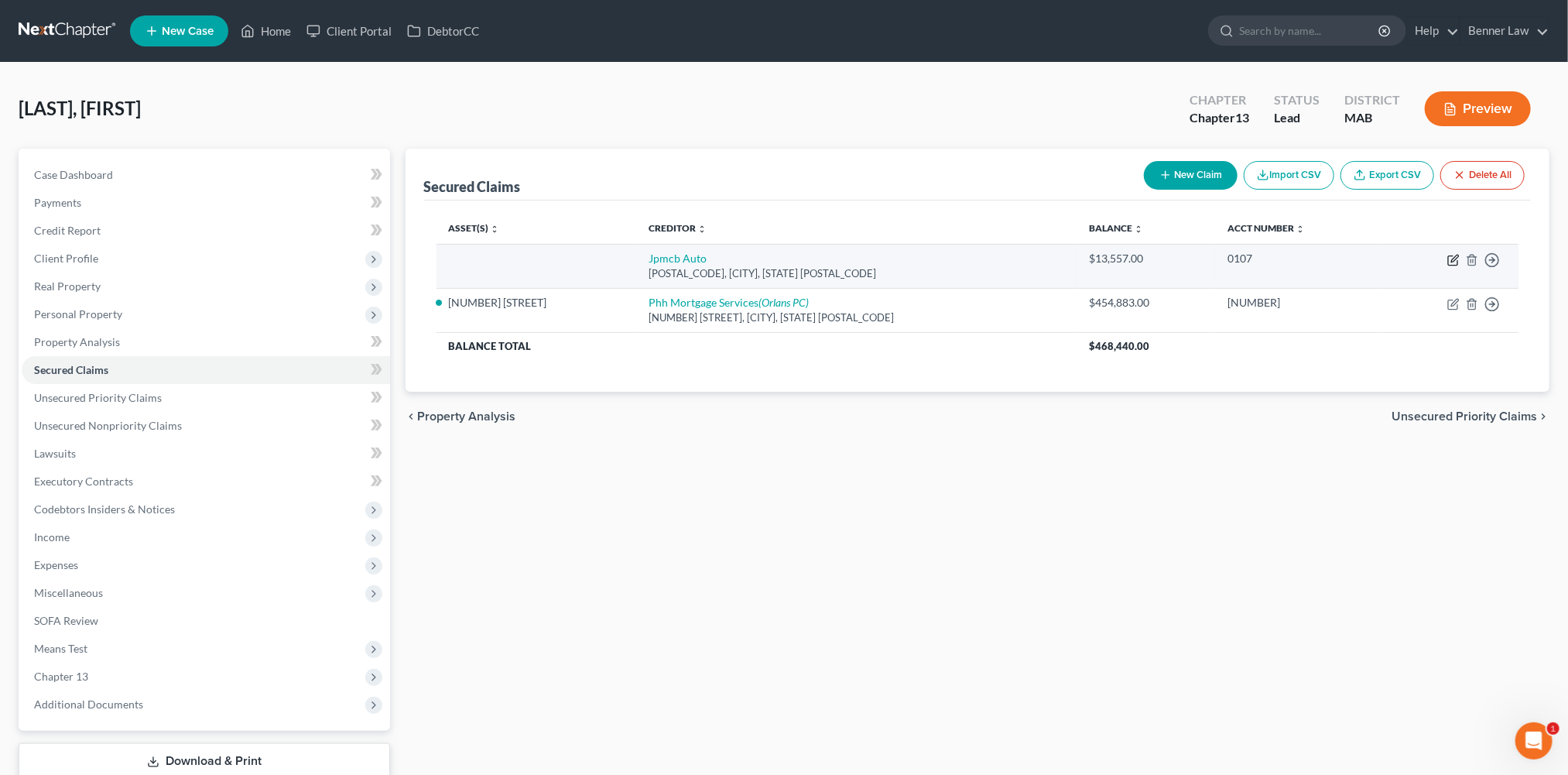 click 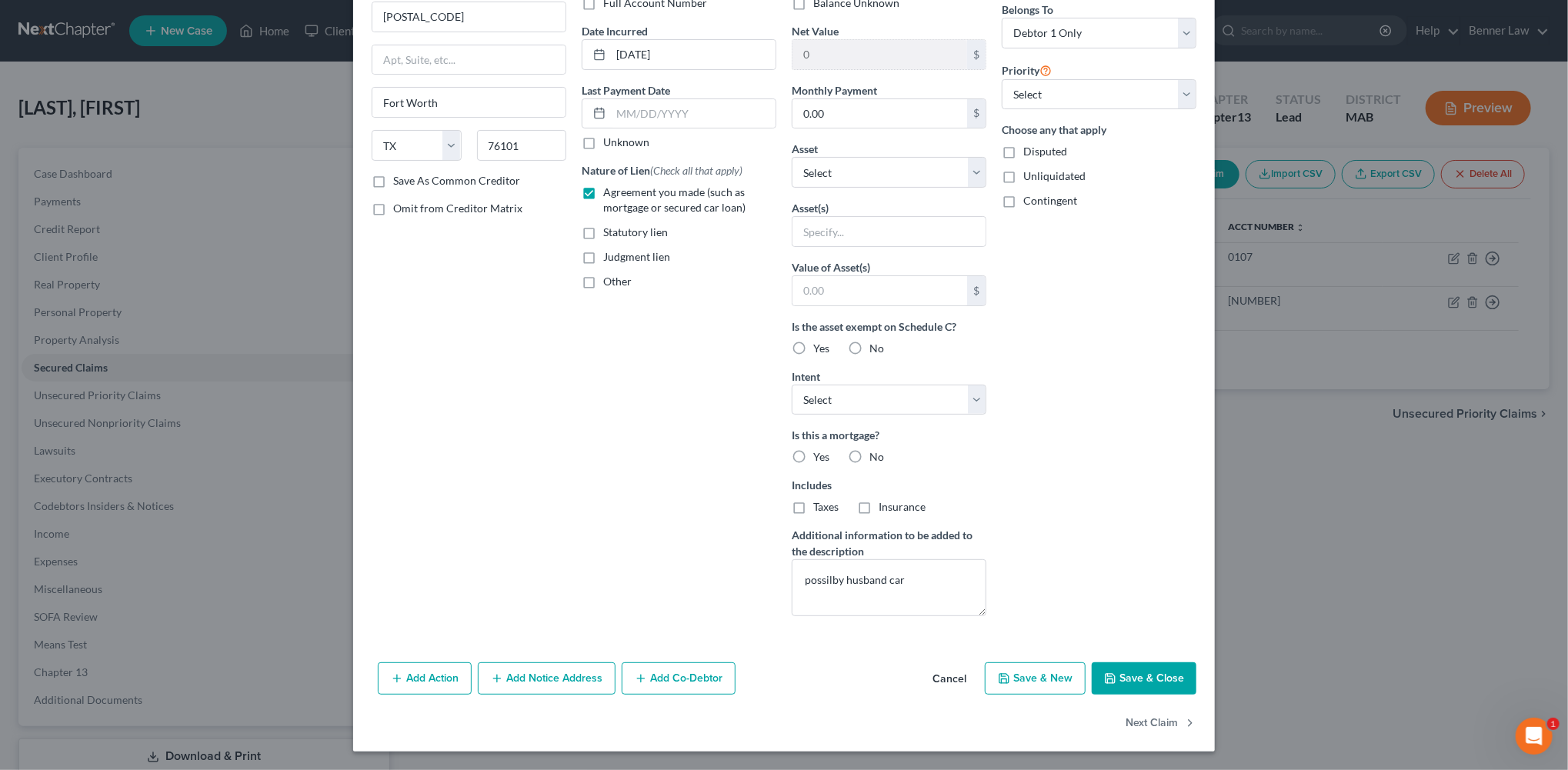 scroll, scrollTop: 345, scrollLeft: 0, axis: vertical 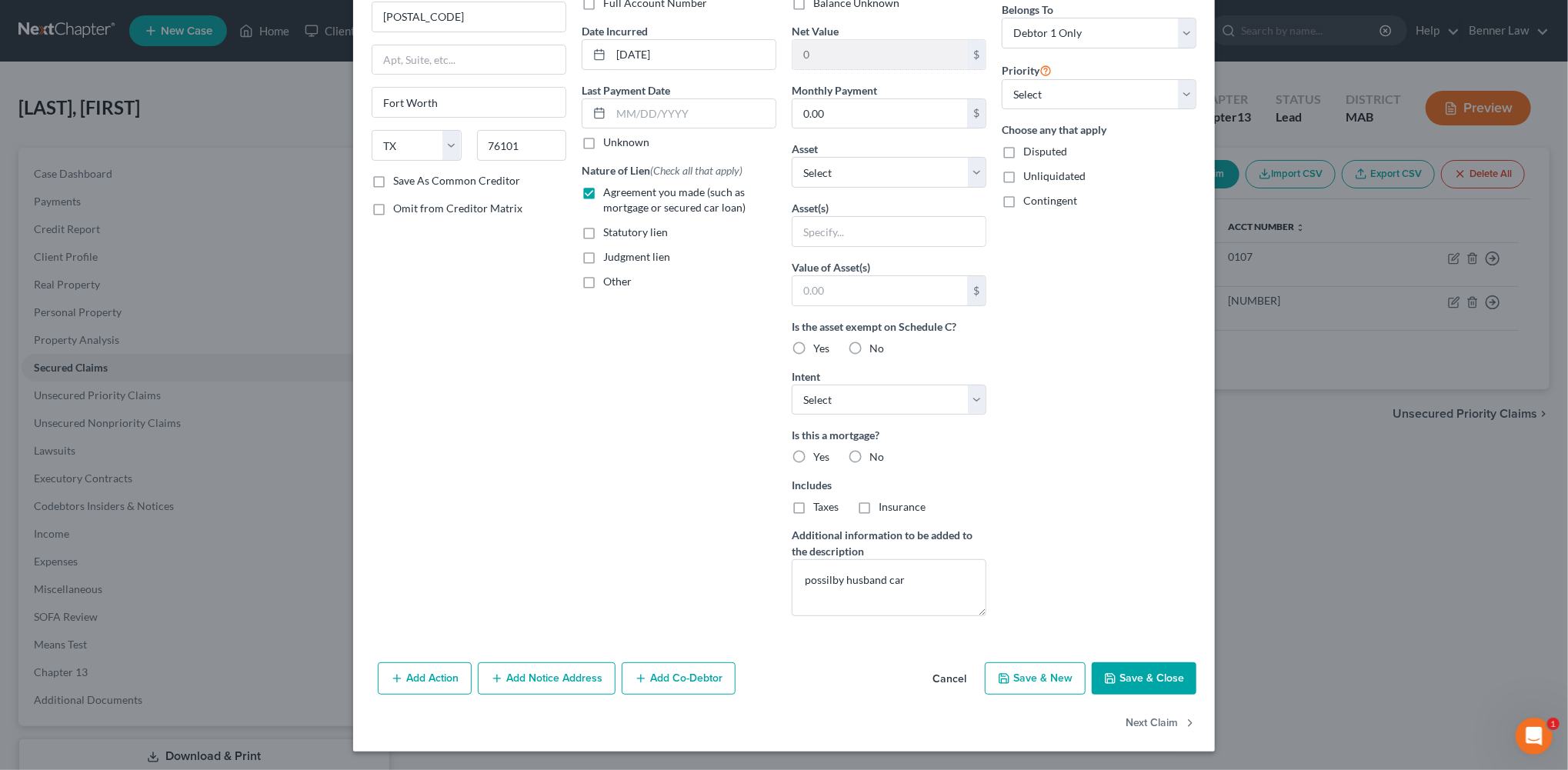 click on "Save & Close" at bounding box center (1144, 678) 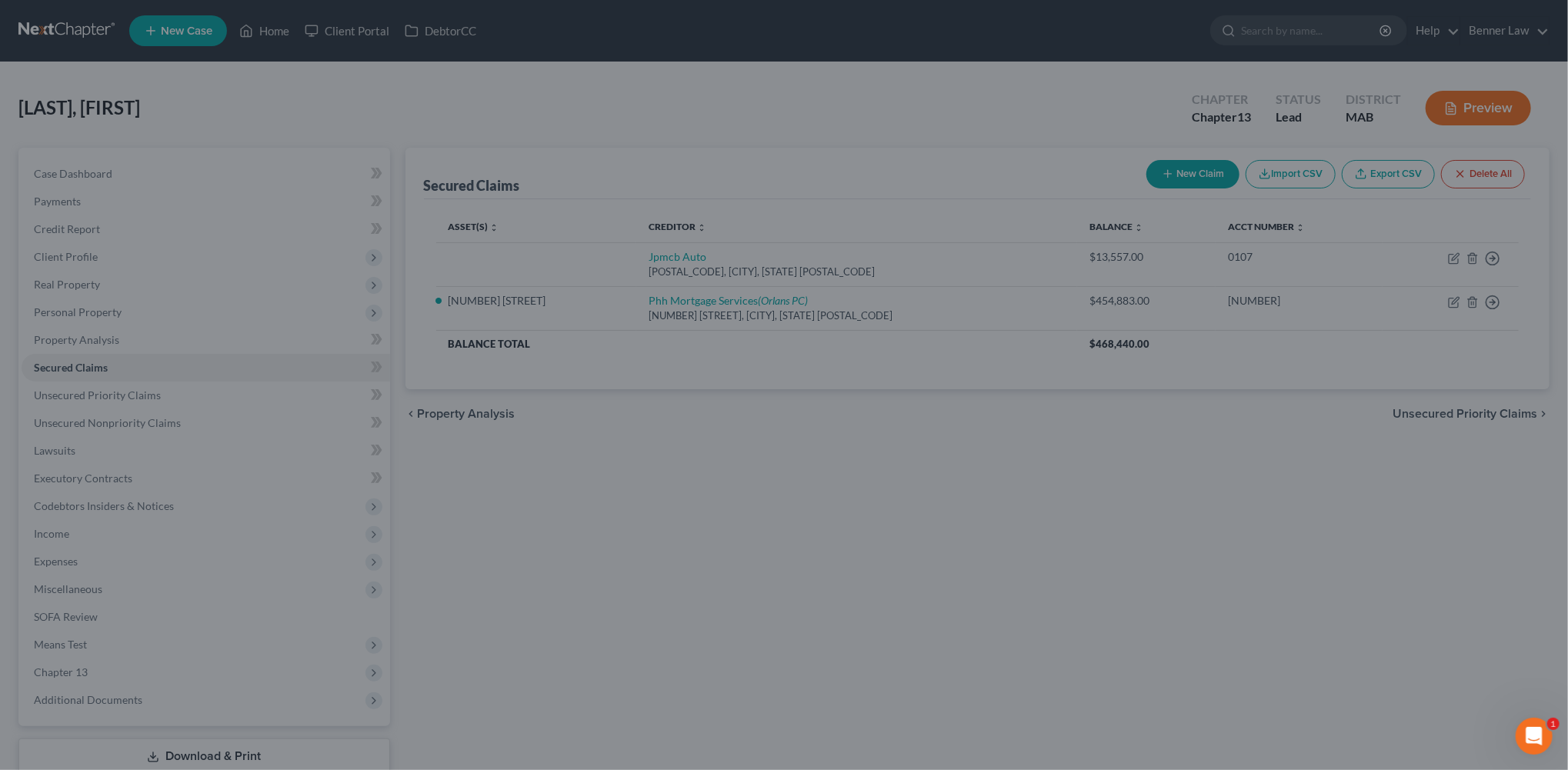 scroll, scrollTop: 135, scrollLeft: 0, axis: vertical 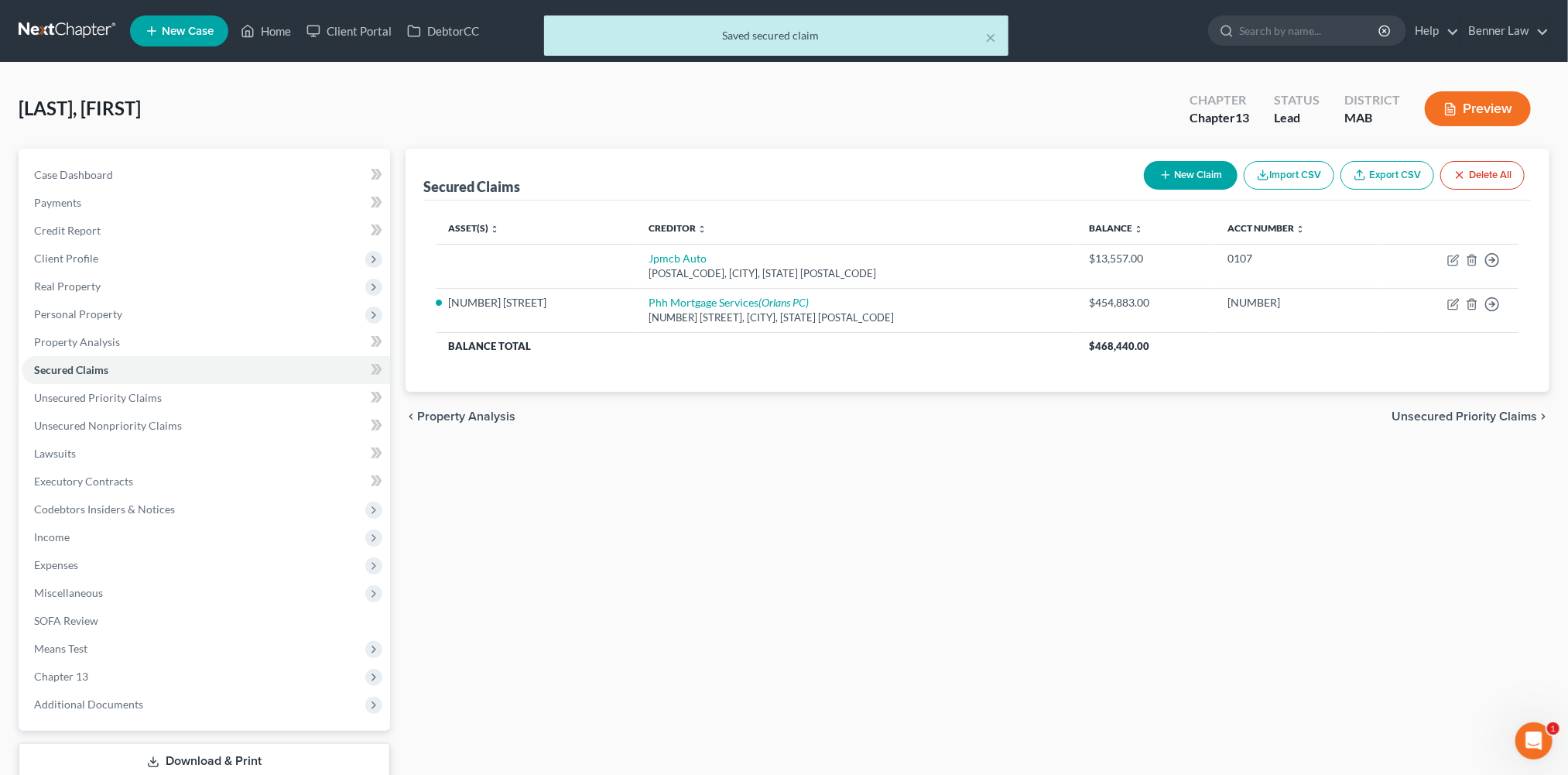 click on "New Claim" at bounding box center (1190, 175) 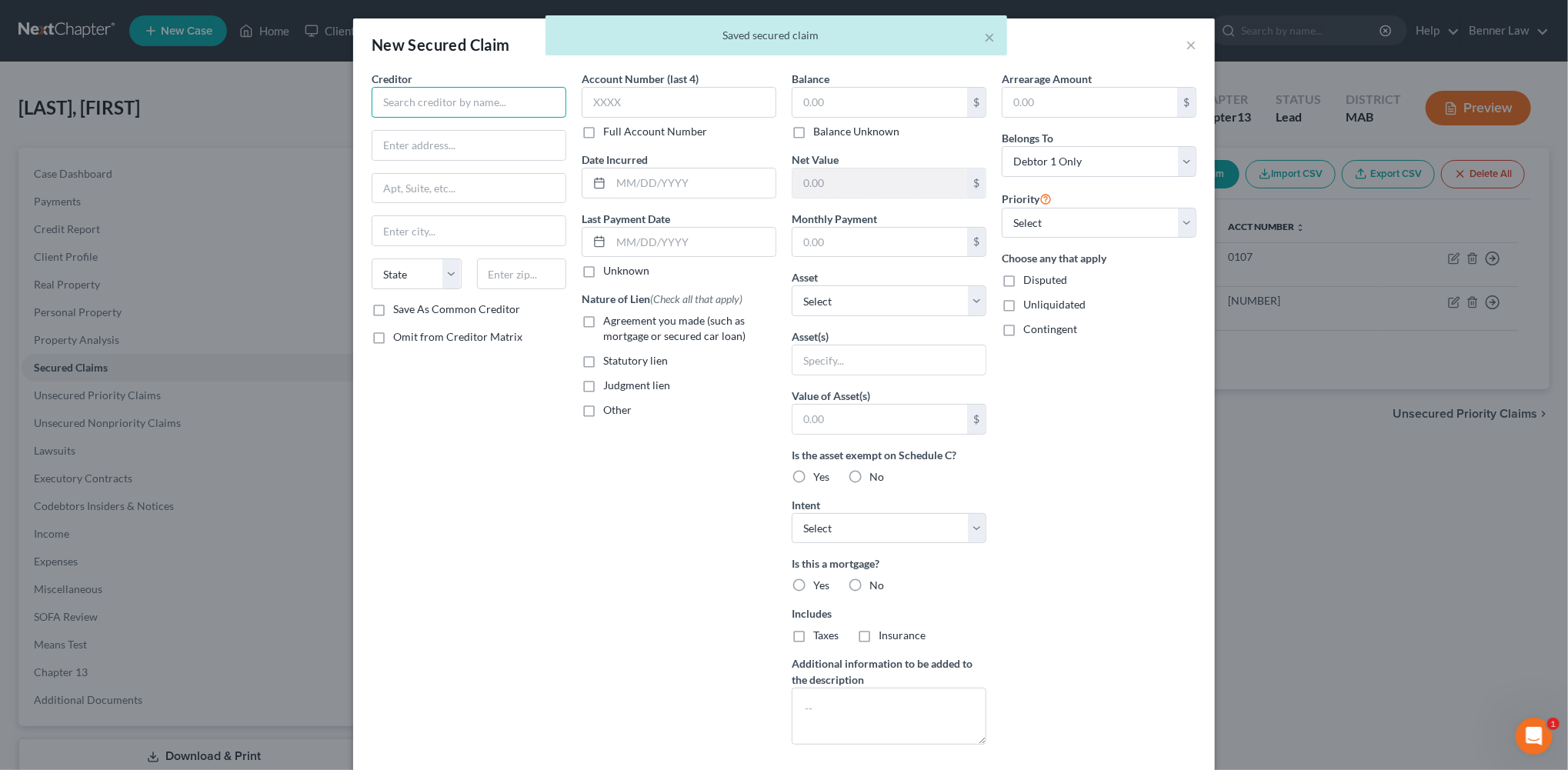 click at bounding box center [469, 102] 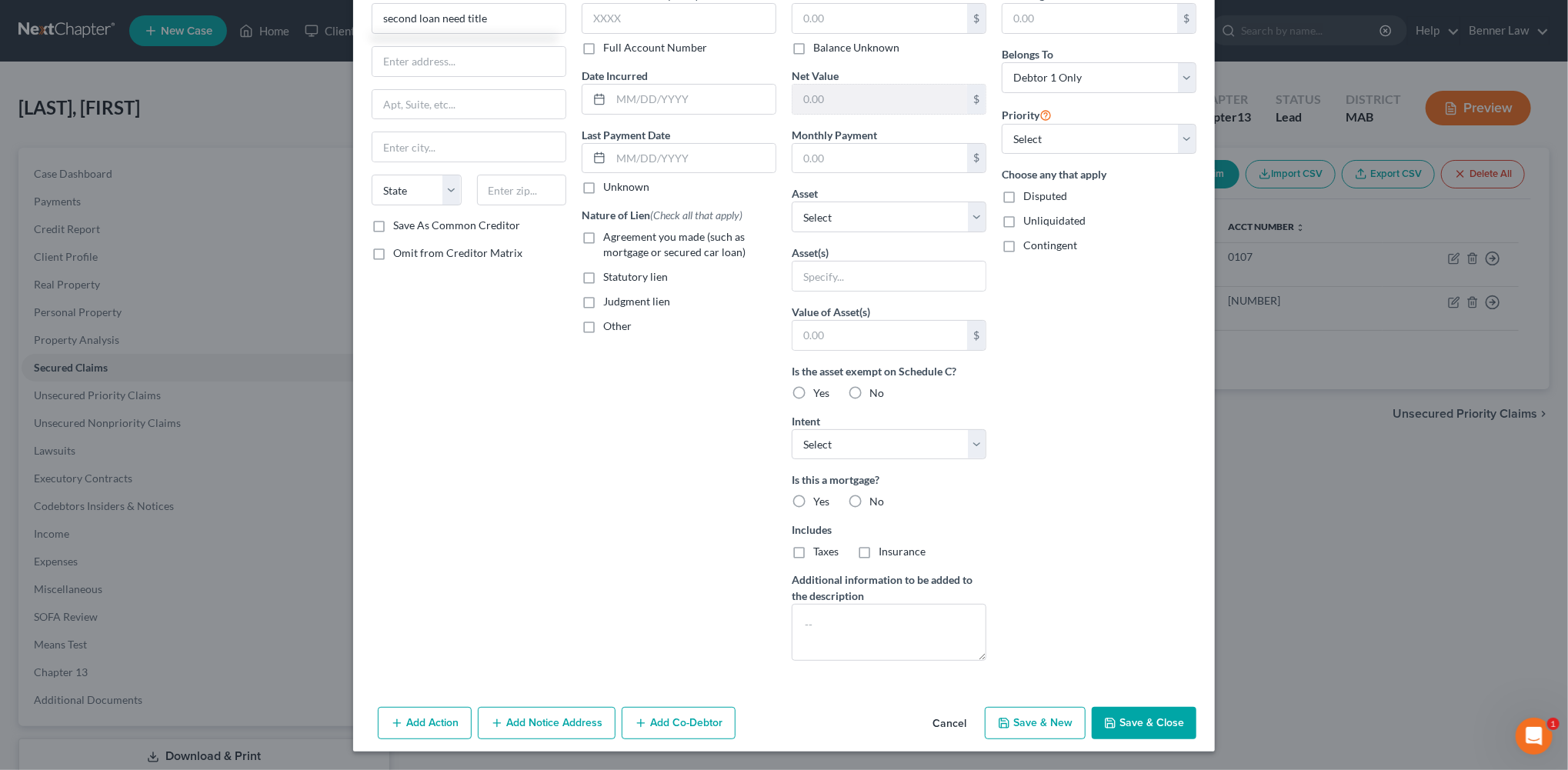 click on "Save & Close" at bounding box center [1144, 723] 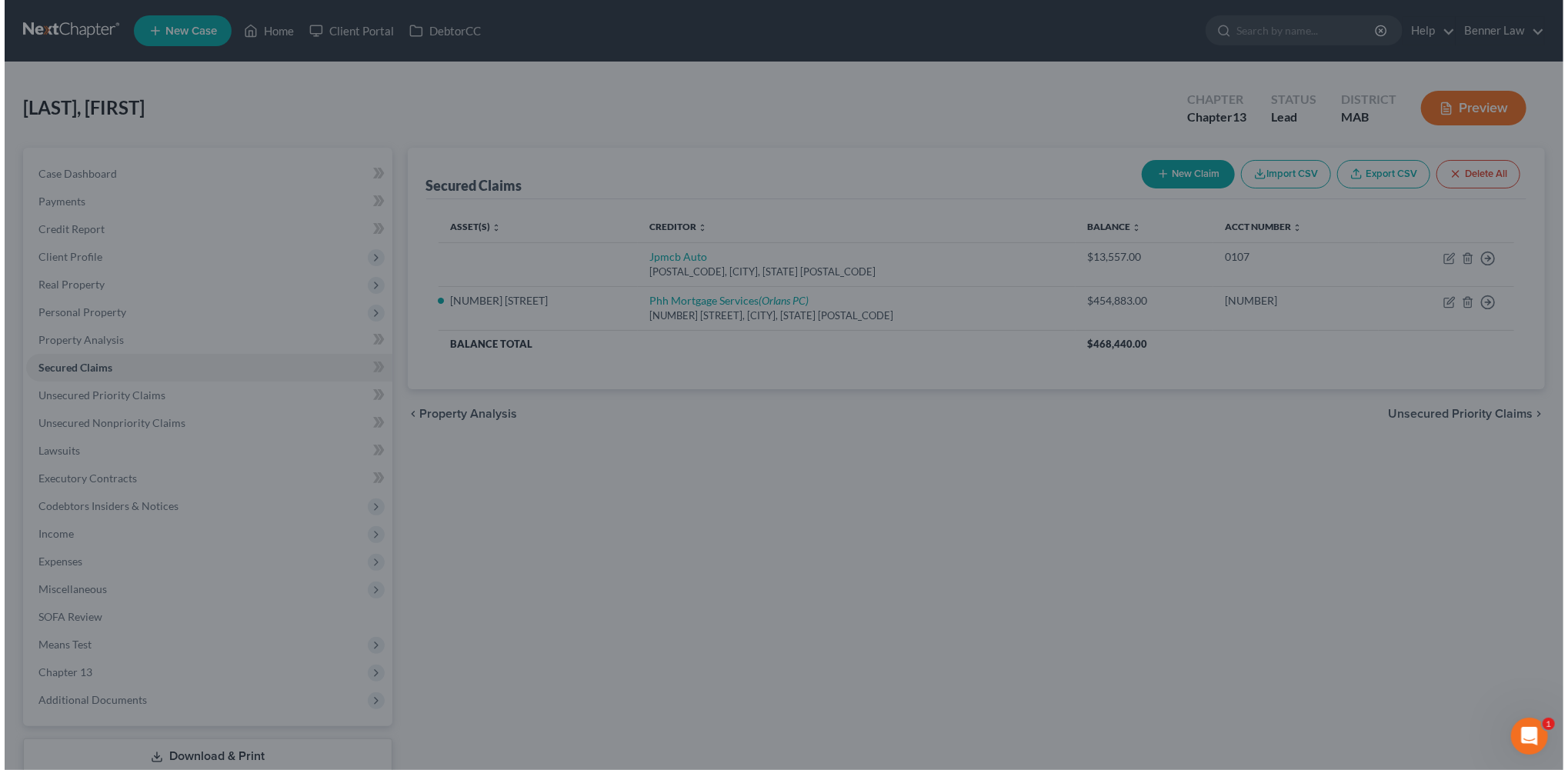 scroll, scrollTop: 0, scrollLeft: 0, axis: both 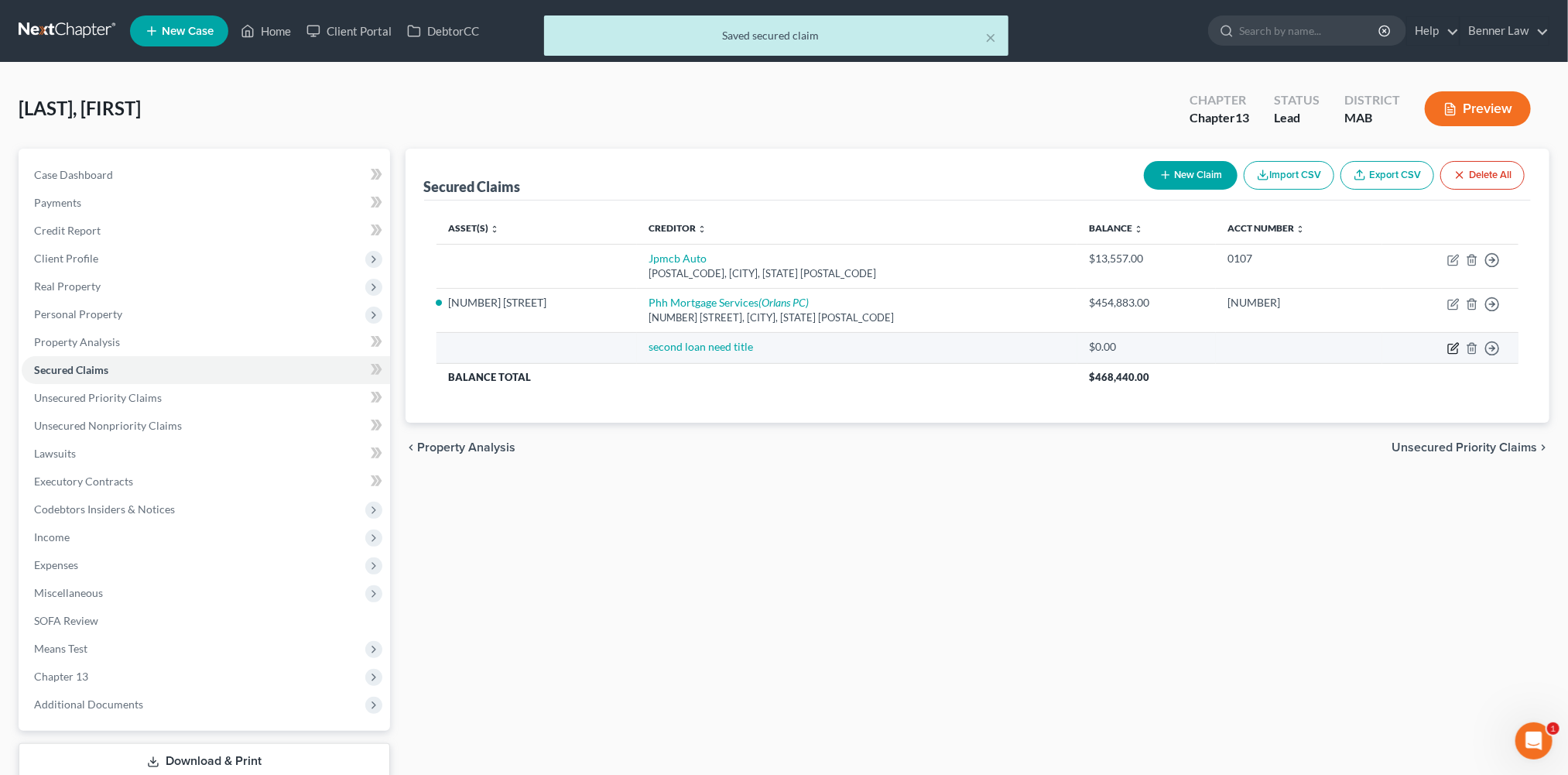 click 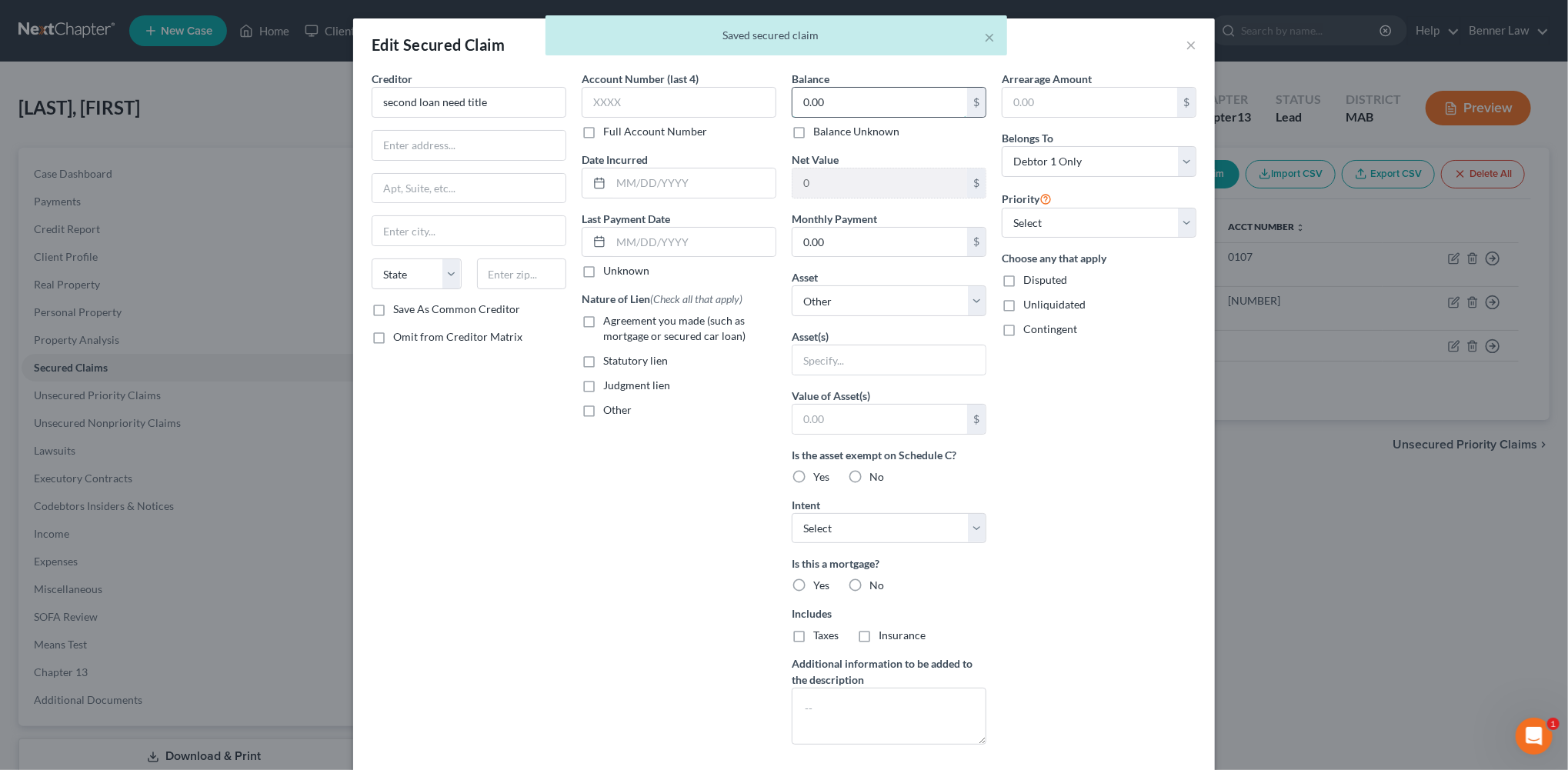 click on "0.00" at bounding box center (879, 102) 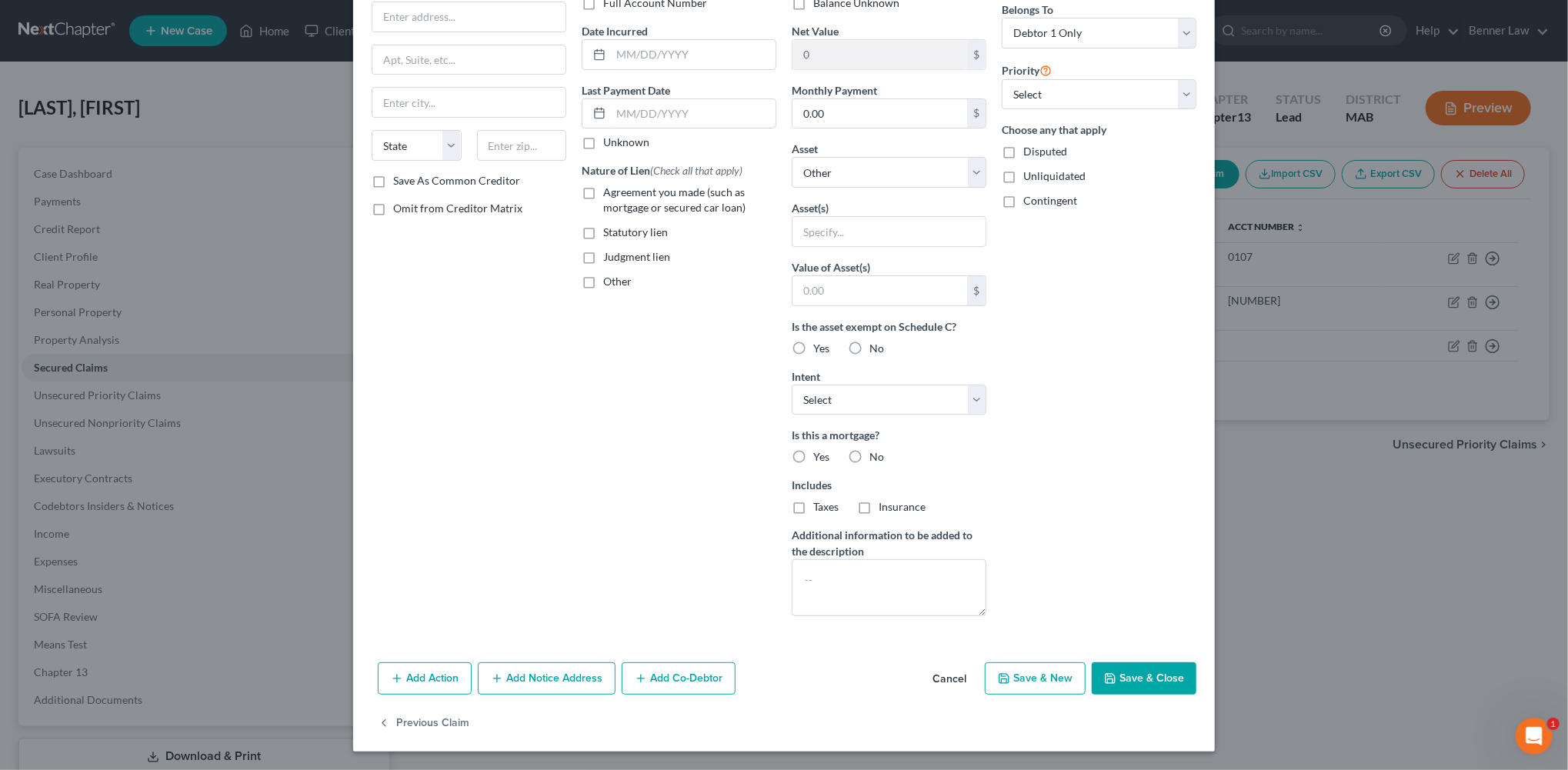 click on "Save & Close" at bounding box center (1144, 678) 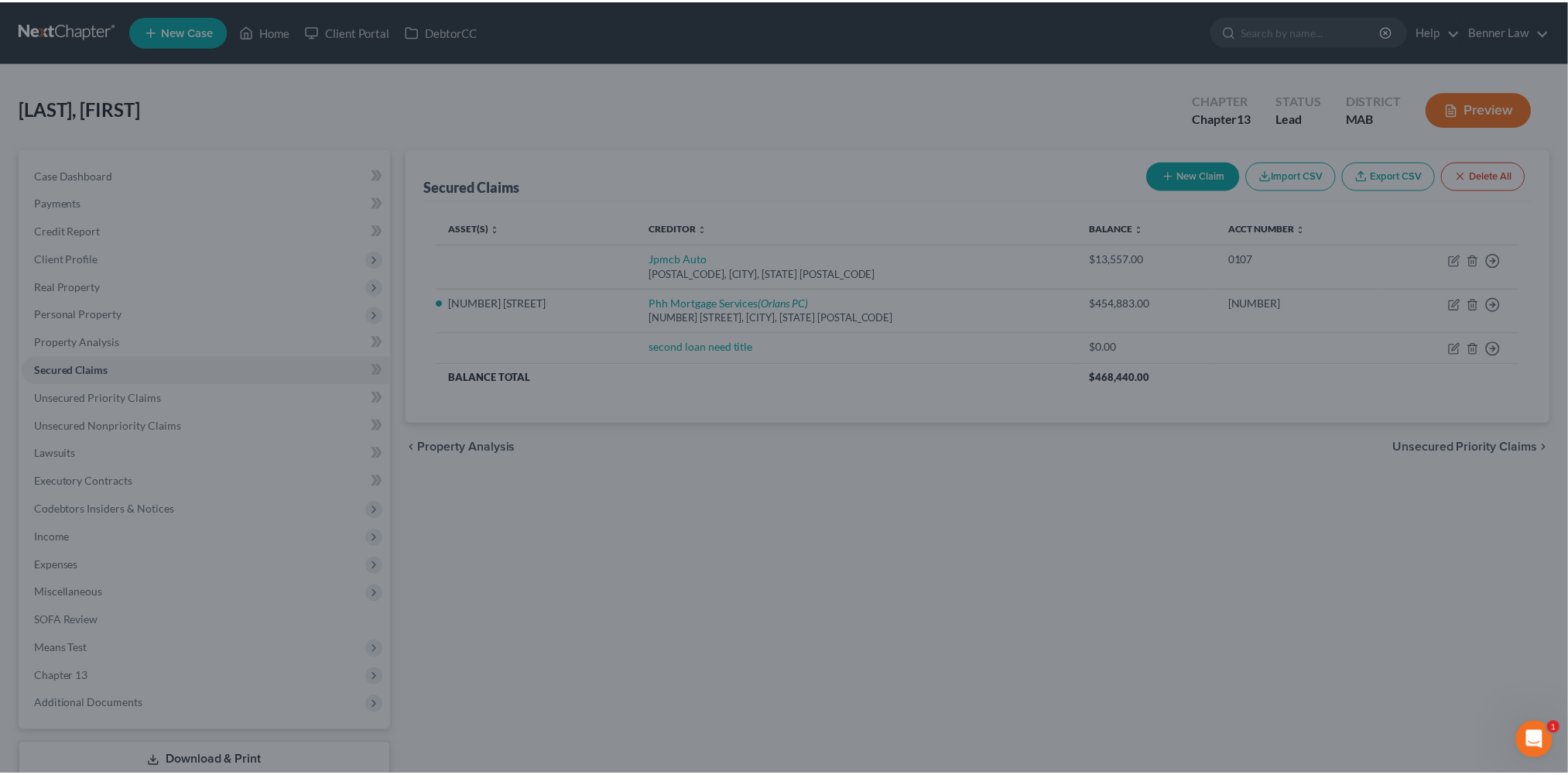 scroll, scrollTop: 136, scrollLeft: 0, axis: vertical 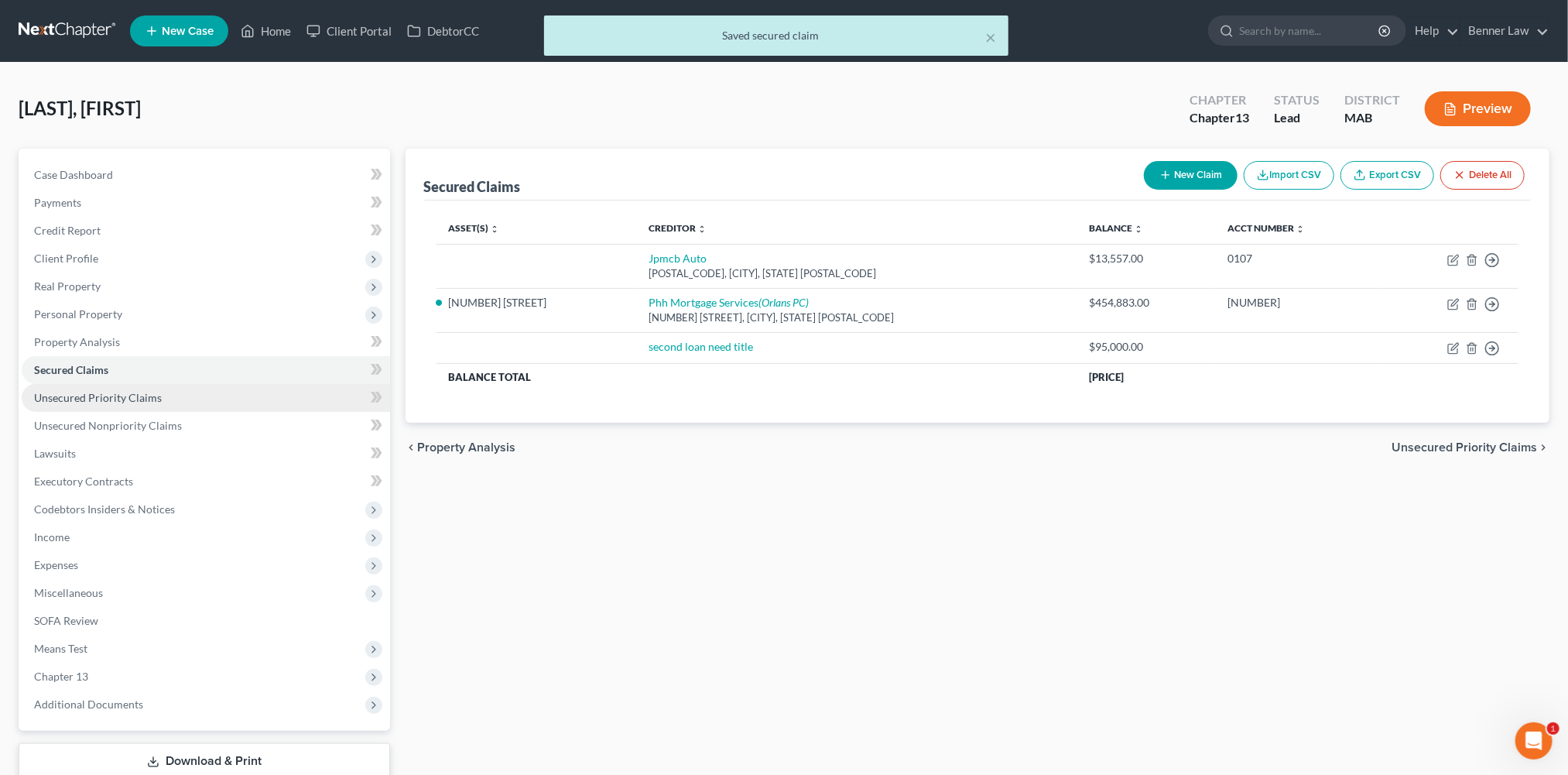 click on "Unsecured Priority Claims" at bounding box center [98, 397] 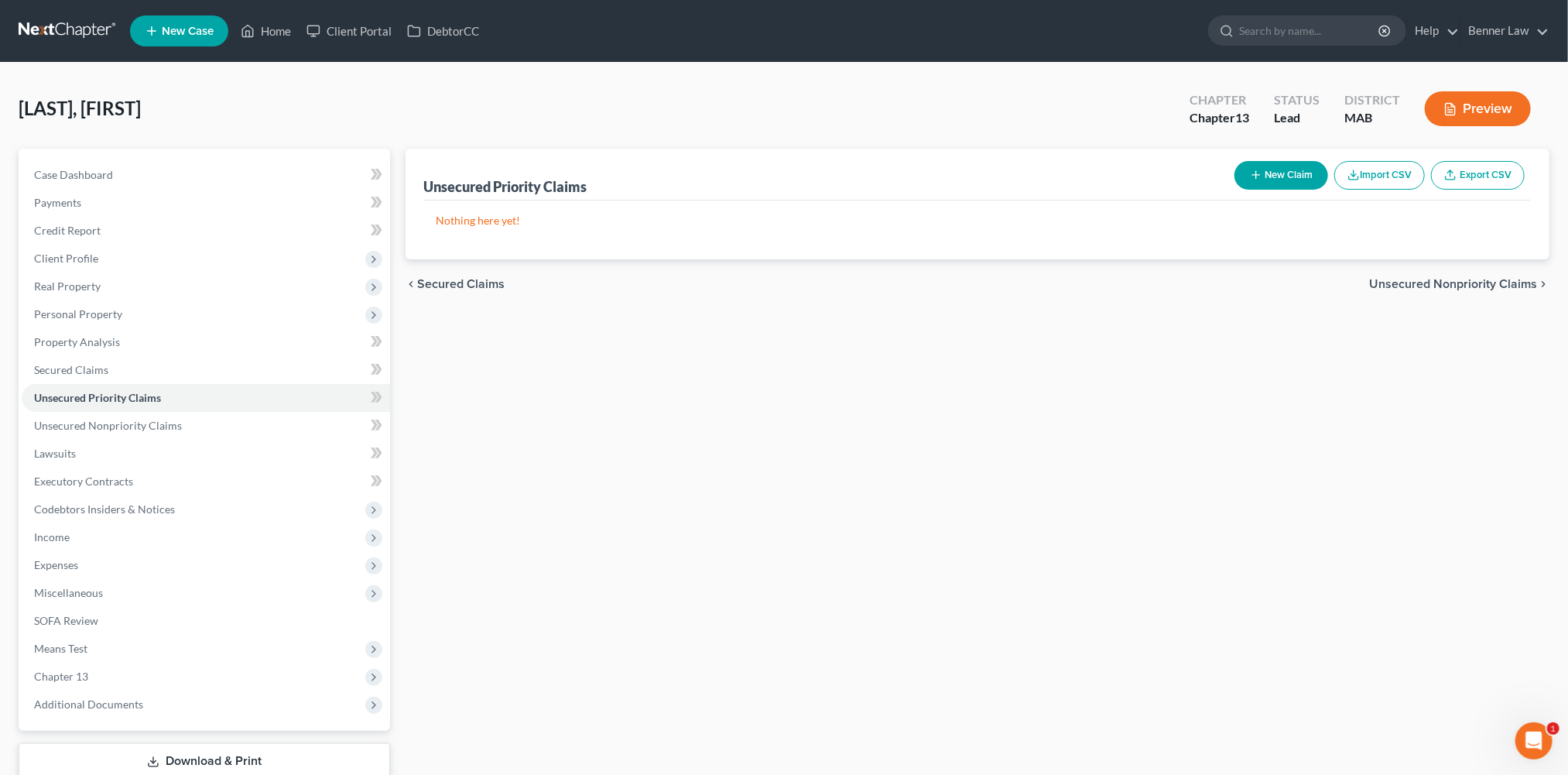 click on "New Claim" at bounding box center (1281, 175) 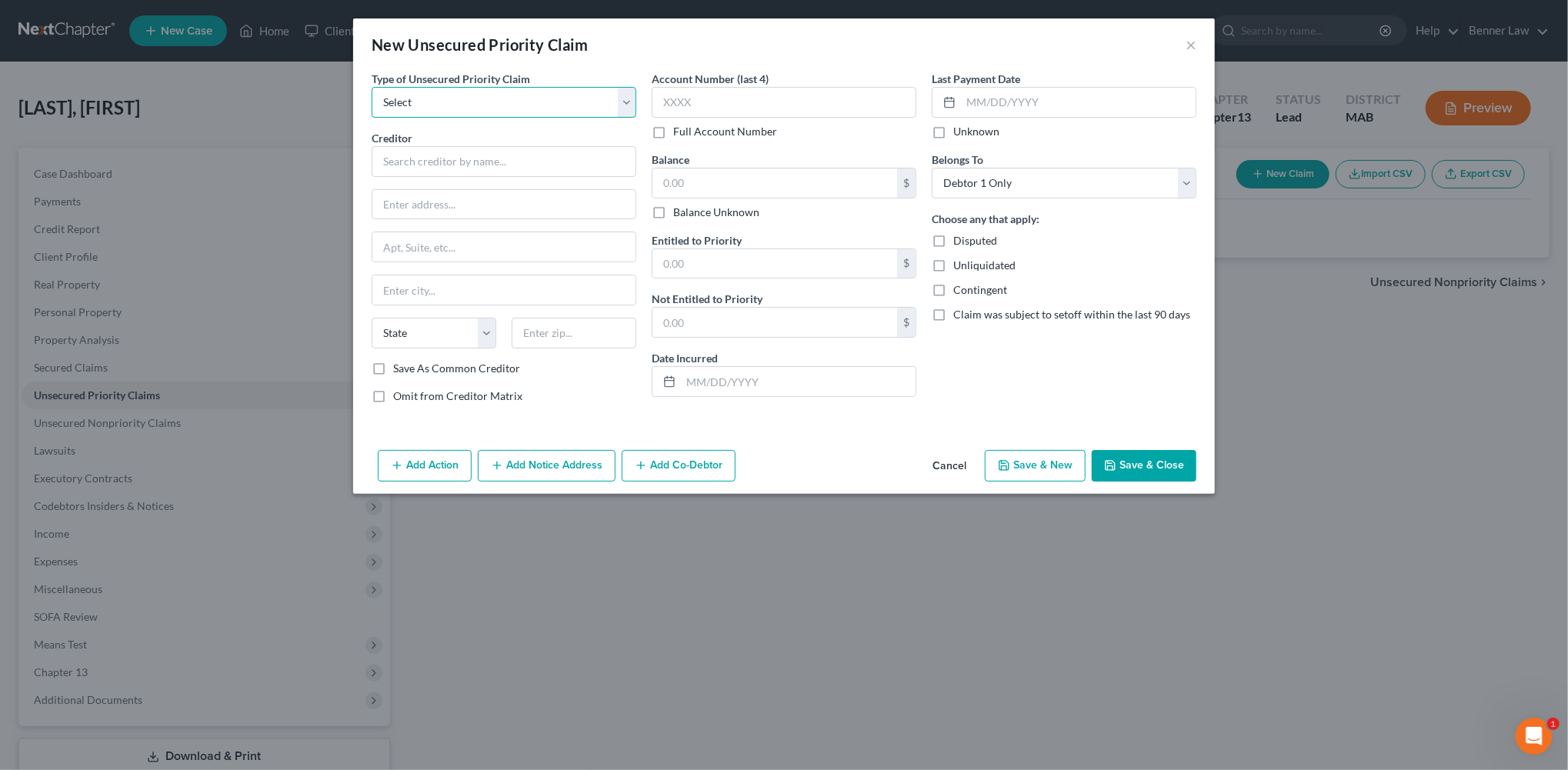 click on "Select Taxes & Other Government Units Domestic Support Obligations Extensions of credit in an involuntary case Wages, Salaries, Commissions Contributions to employee benefits Certain farmers and fisherman Deposits by individuals Commitments to maintain capitals Claims for death or injury while intoxicated Other" at bounding box center [504, 102] 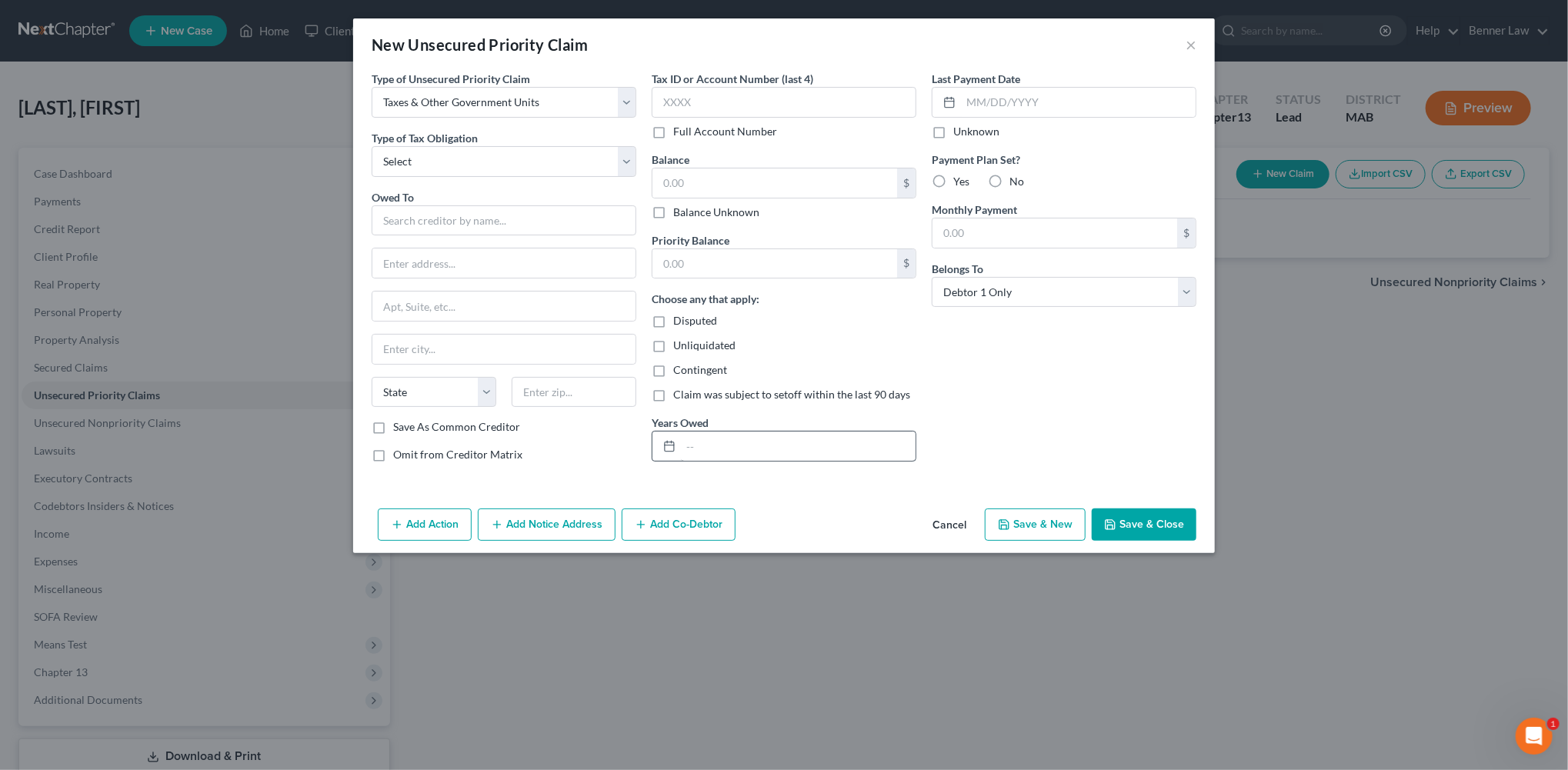 drag, startPoint x: 588, startPoint y: 132, endPoint x: 676, endPoint y: 540, distance: 417.3823 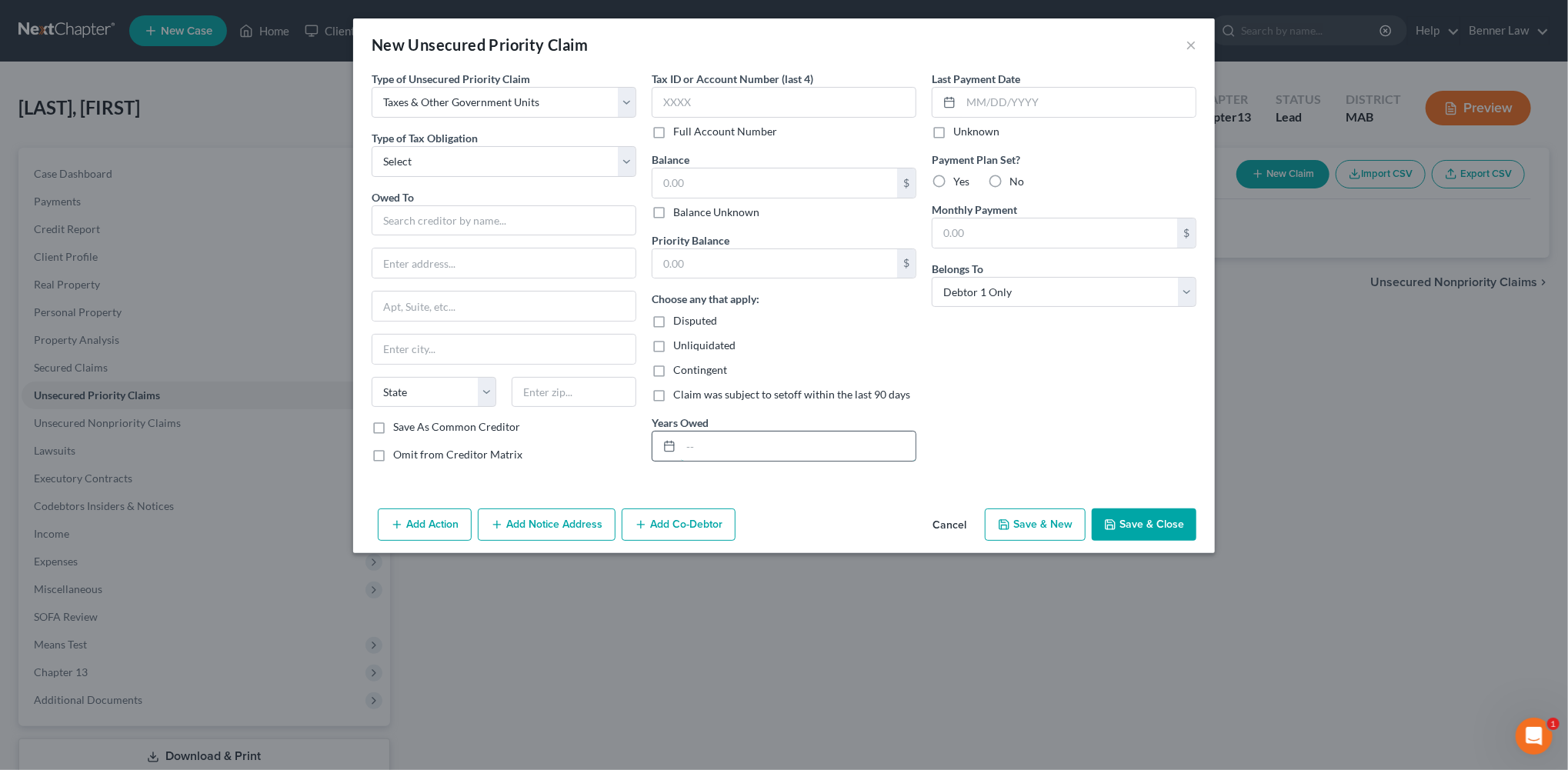 click at bounding box center [798, 446] 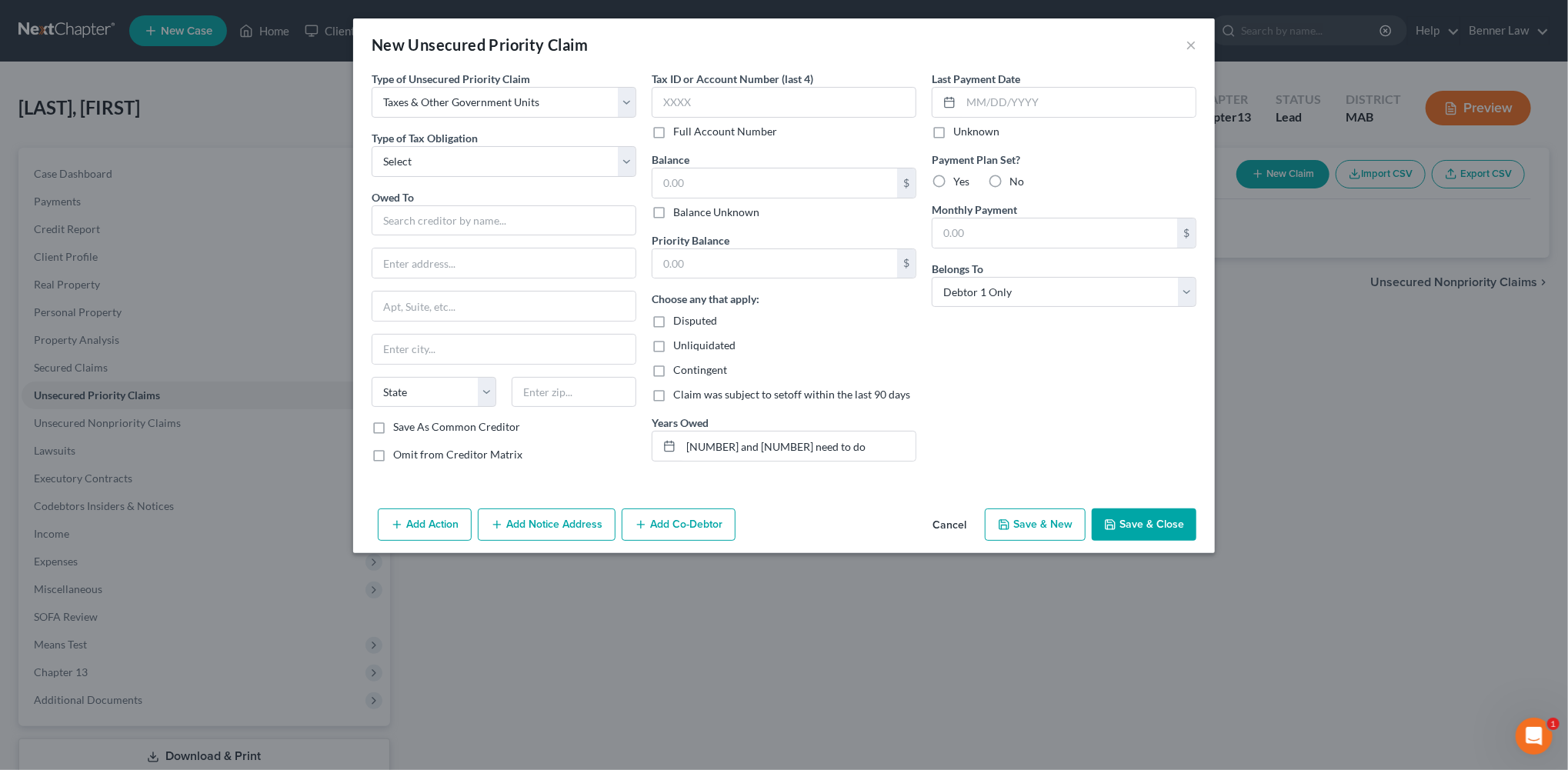 click on "Save & Close" at bounding box center [1144, 525] 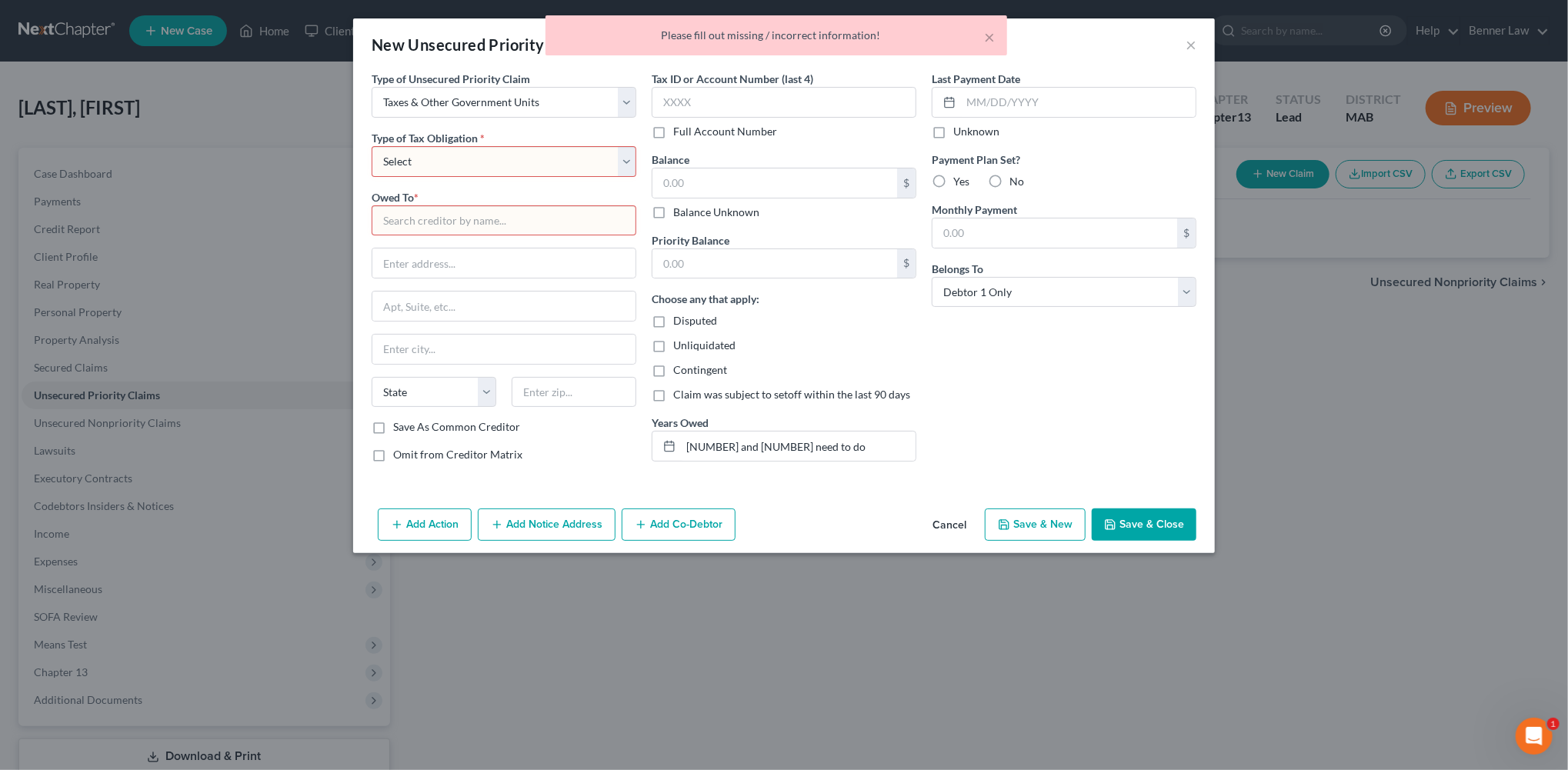 click on "Select Federal City State Franchise Tax Board Other" at bounding box center (504, 162) 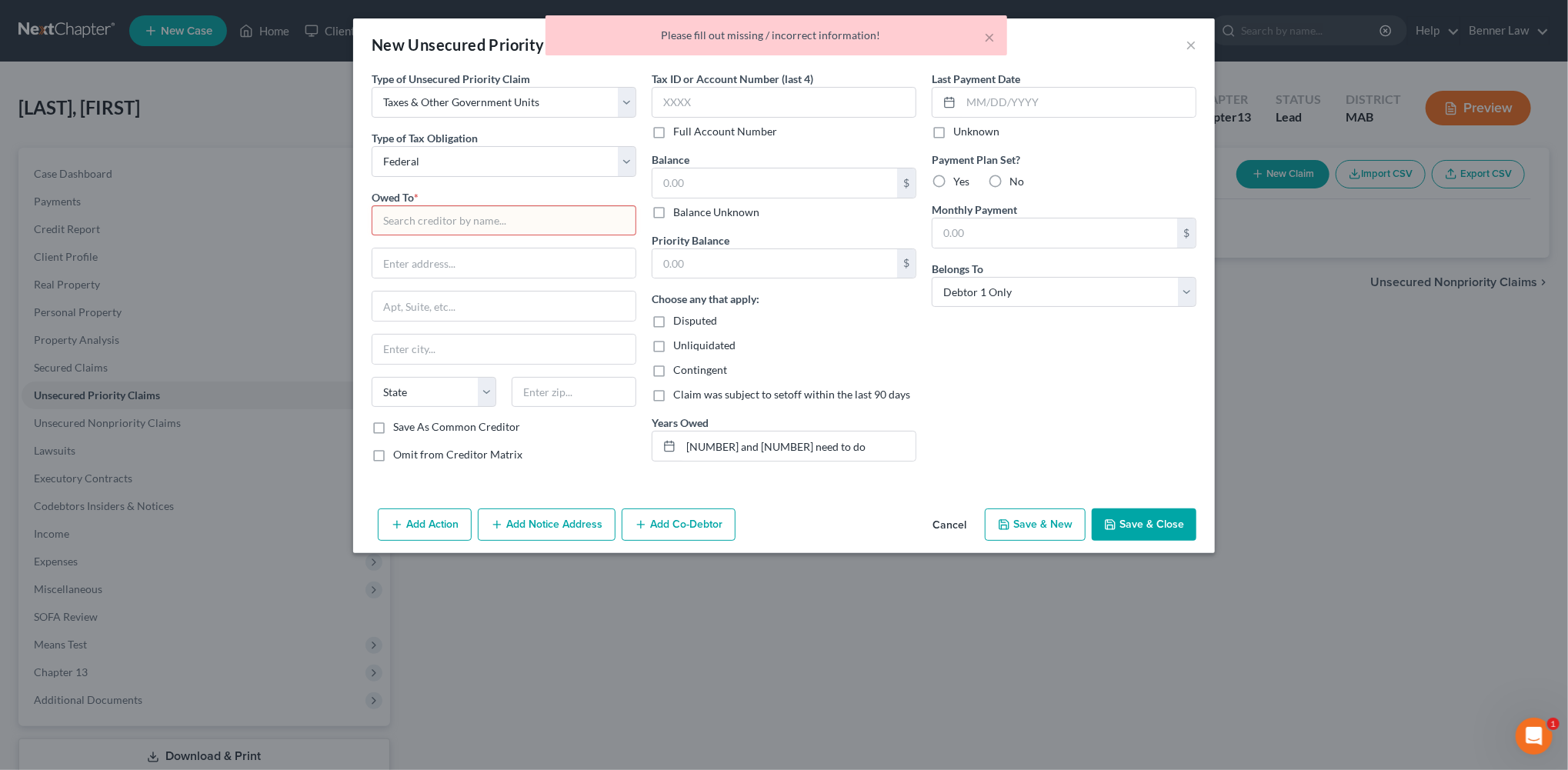 click at bounding box center [504, 221] 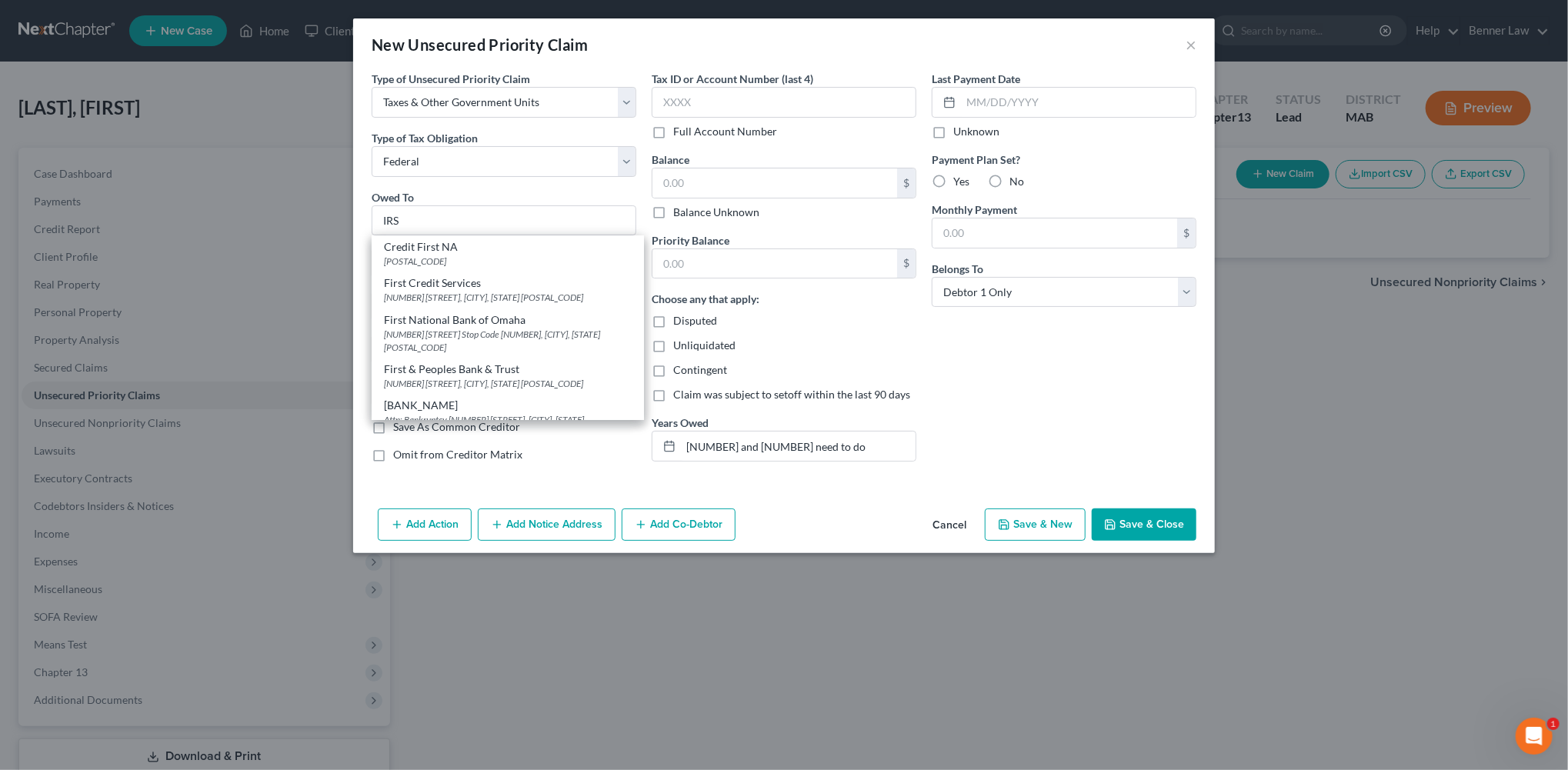 click on "Save & Close" at bounding box center [1144, 525] 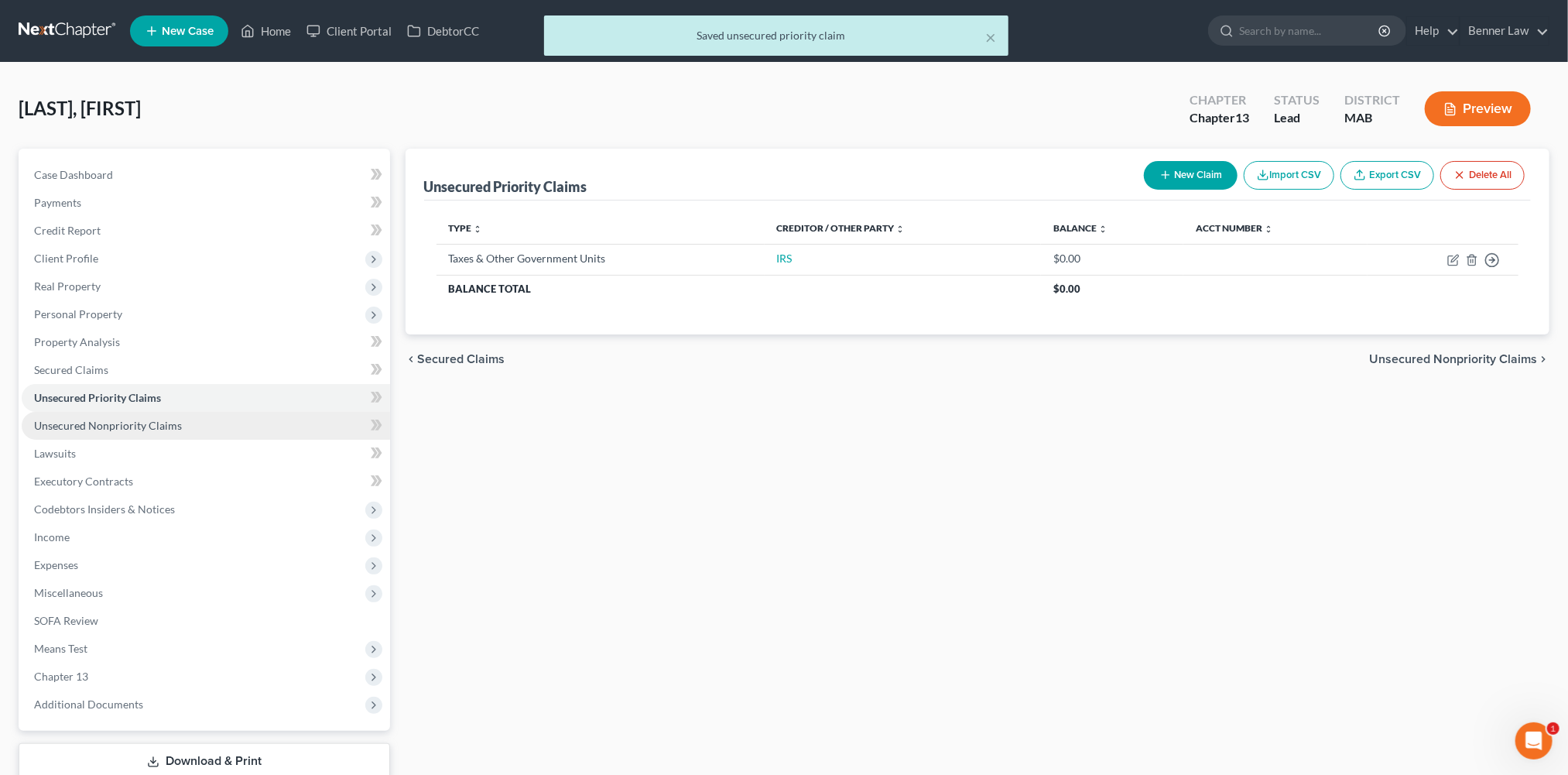 click on "Unsecured Nonpriority Claims" at bounding box center [206, 426] 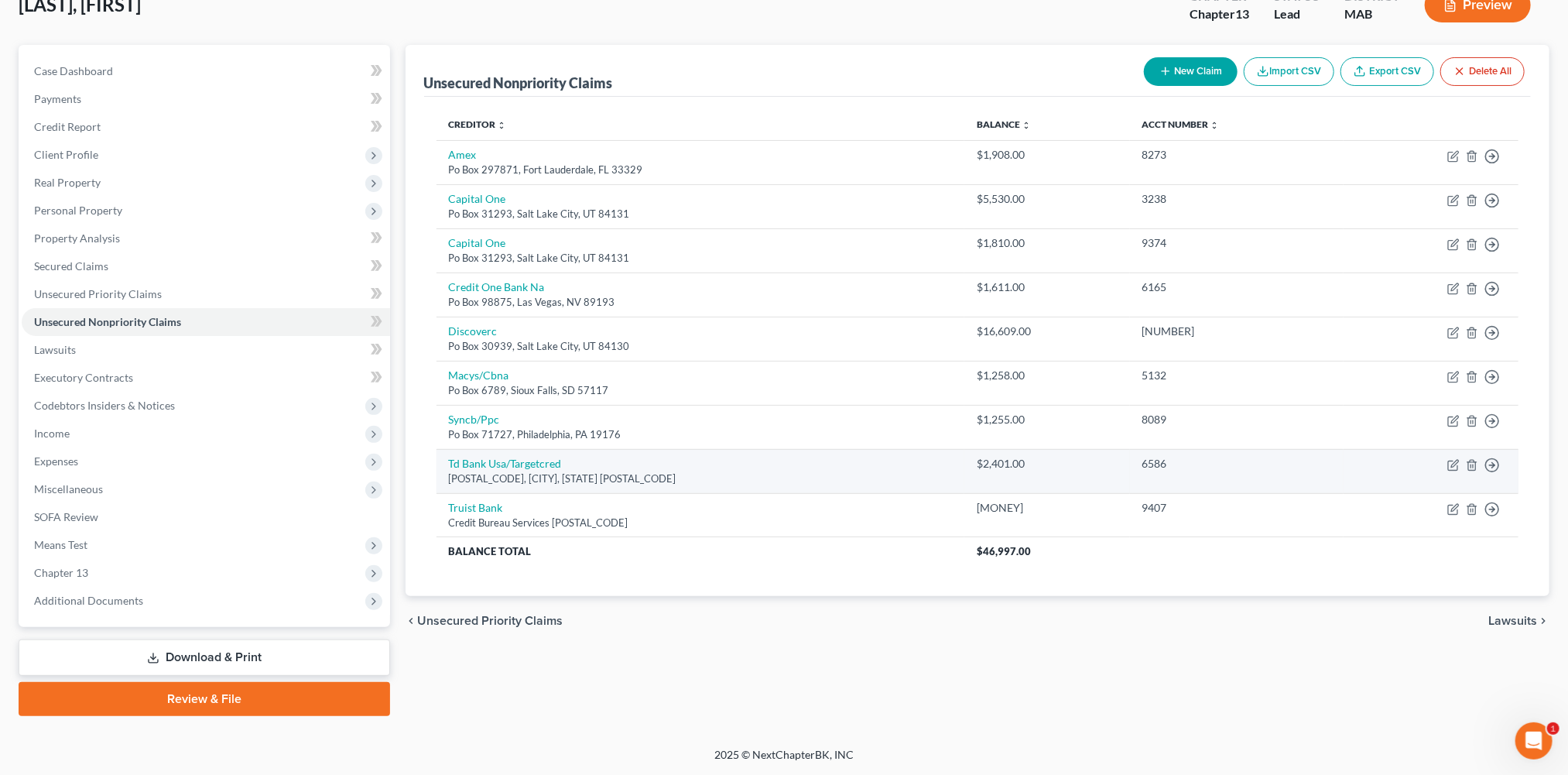 scroll, scrollTop: 115, scrollLeft: 0, axis: vertical 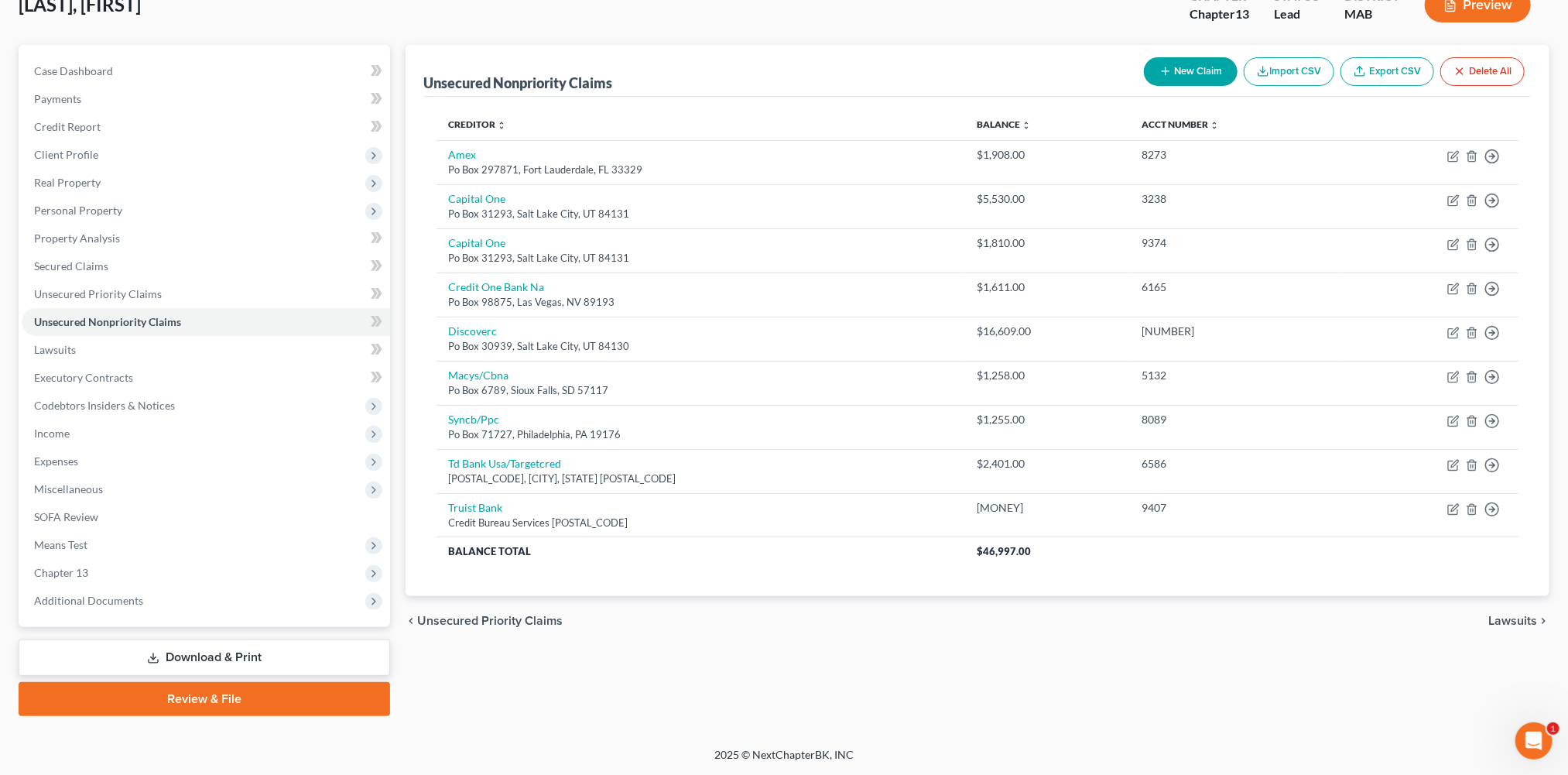 click on "New Claim" at bounding box center (1190, 71) 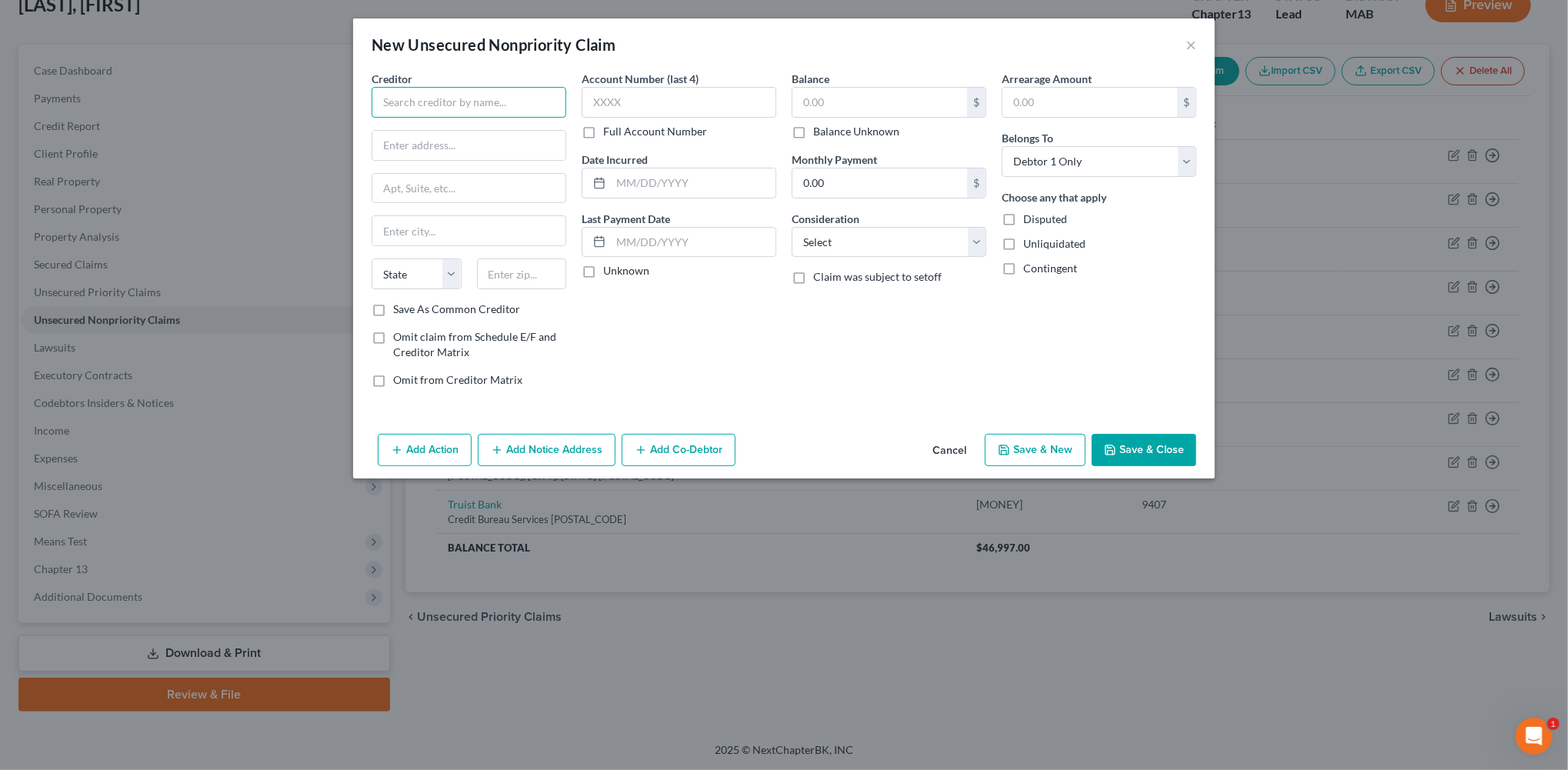 click at bounding box center (469, 102) 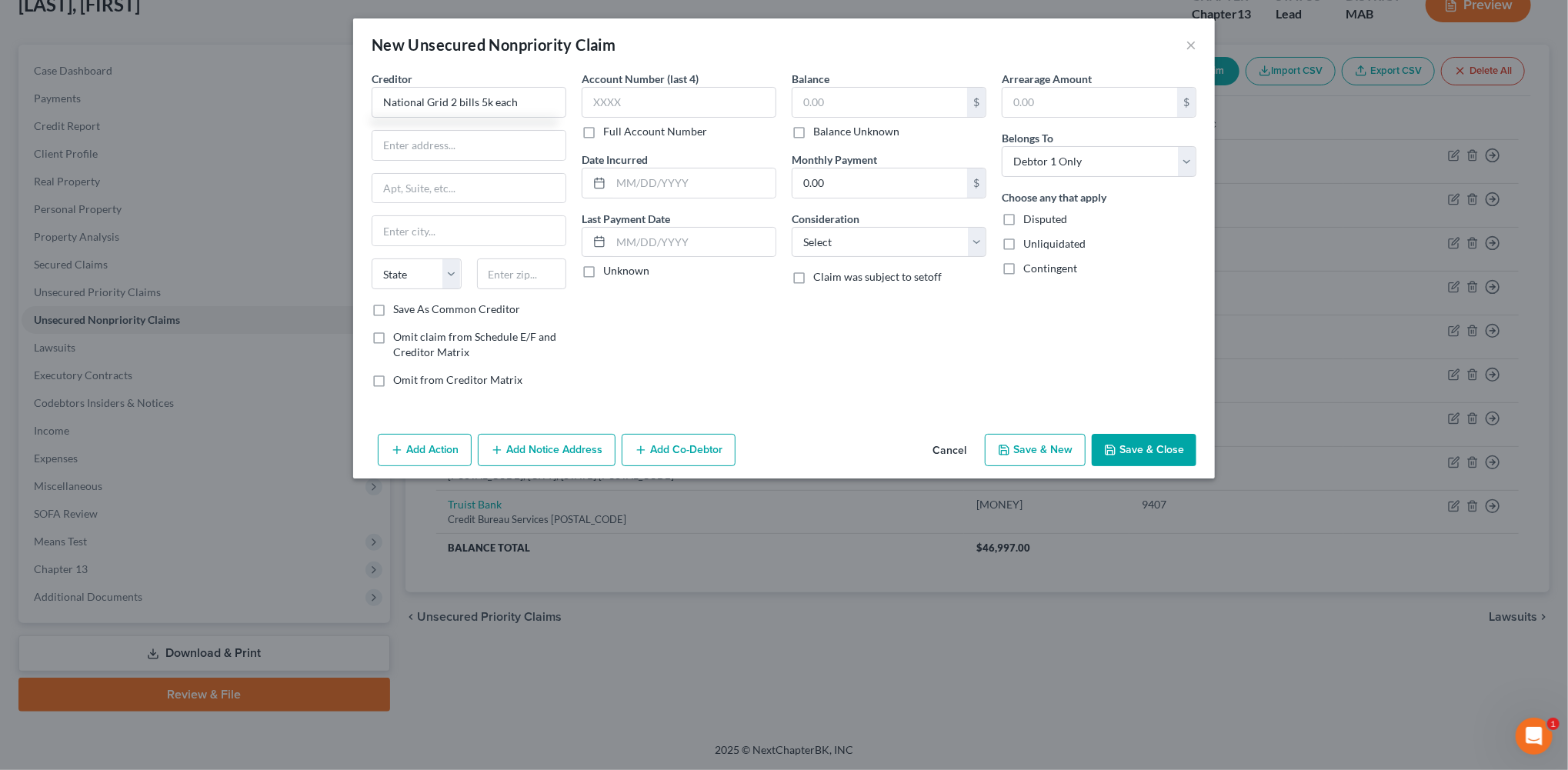 click on "Save & Close" at bounding box center (1144, 450) 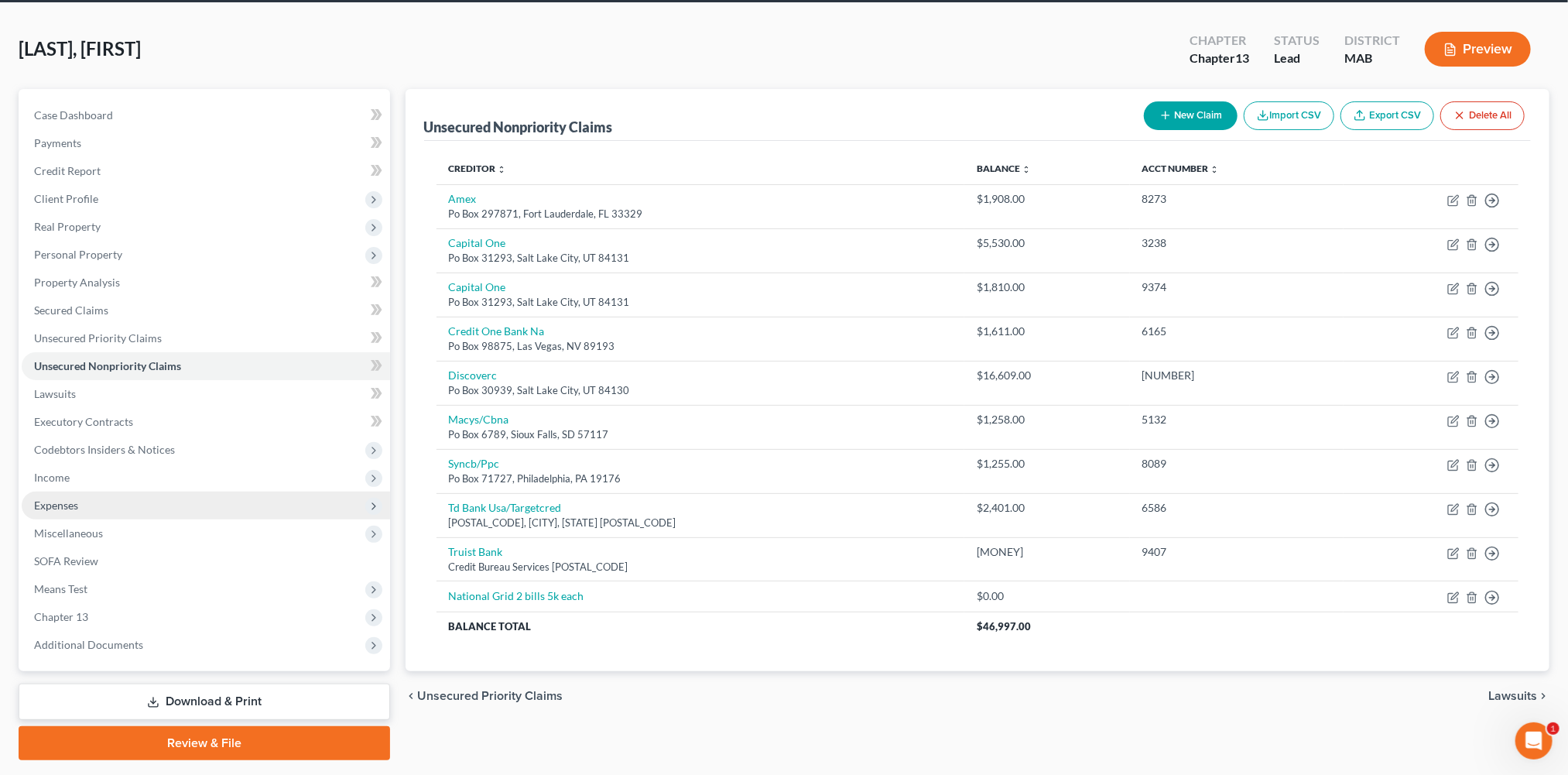scroll, scrollTop: 90, scrollLeft: 0, axis: vertical 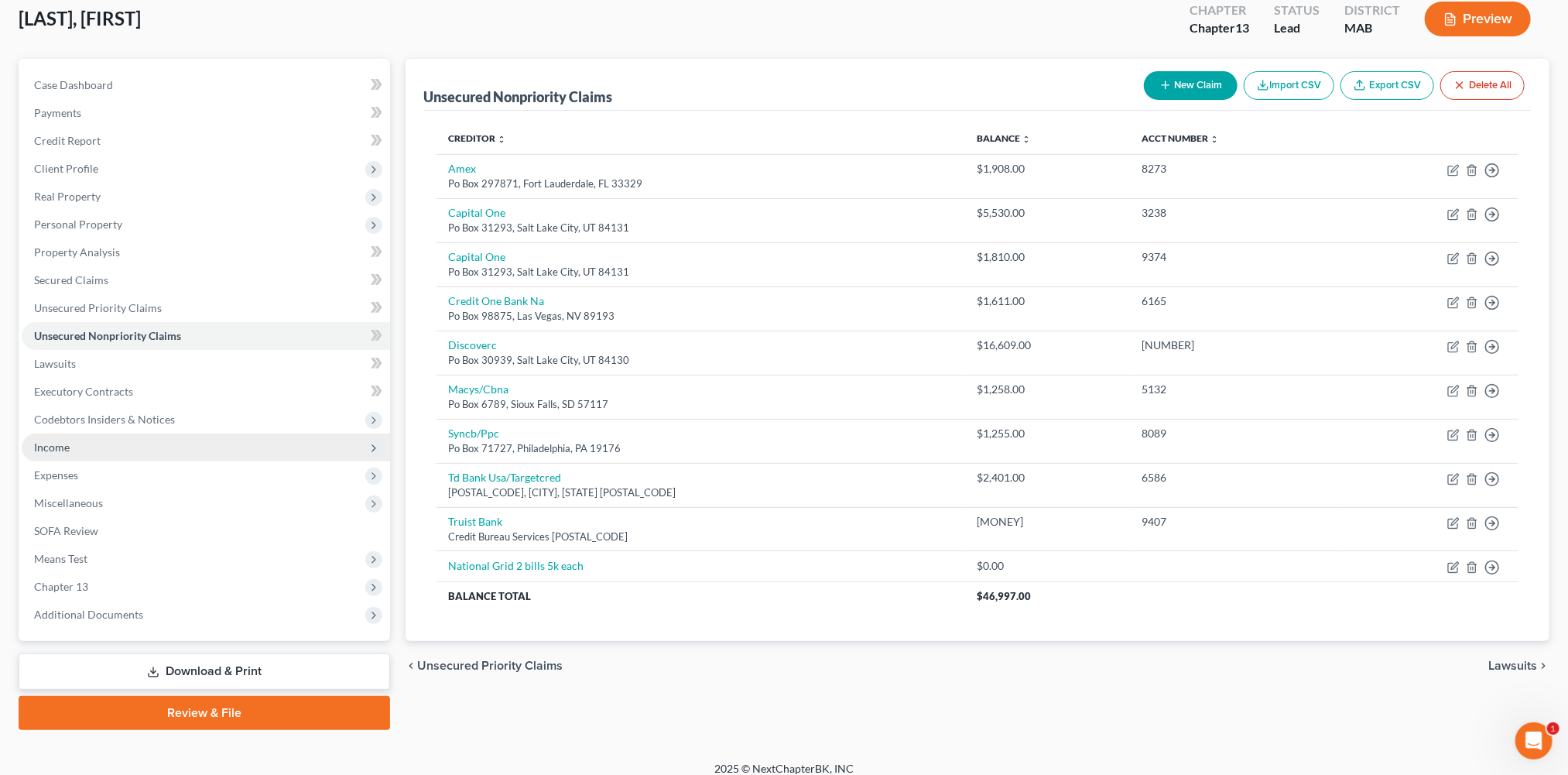 click on "Income" at bounding box center (52, 447) 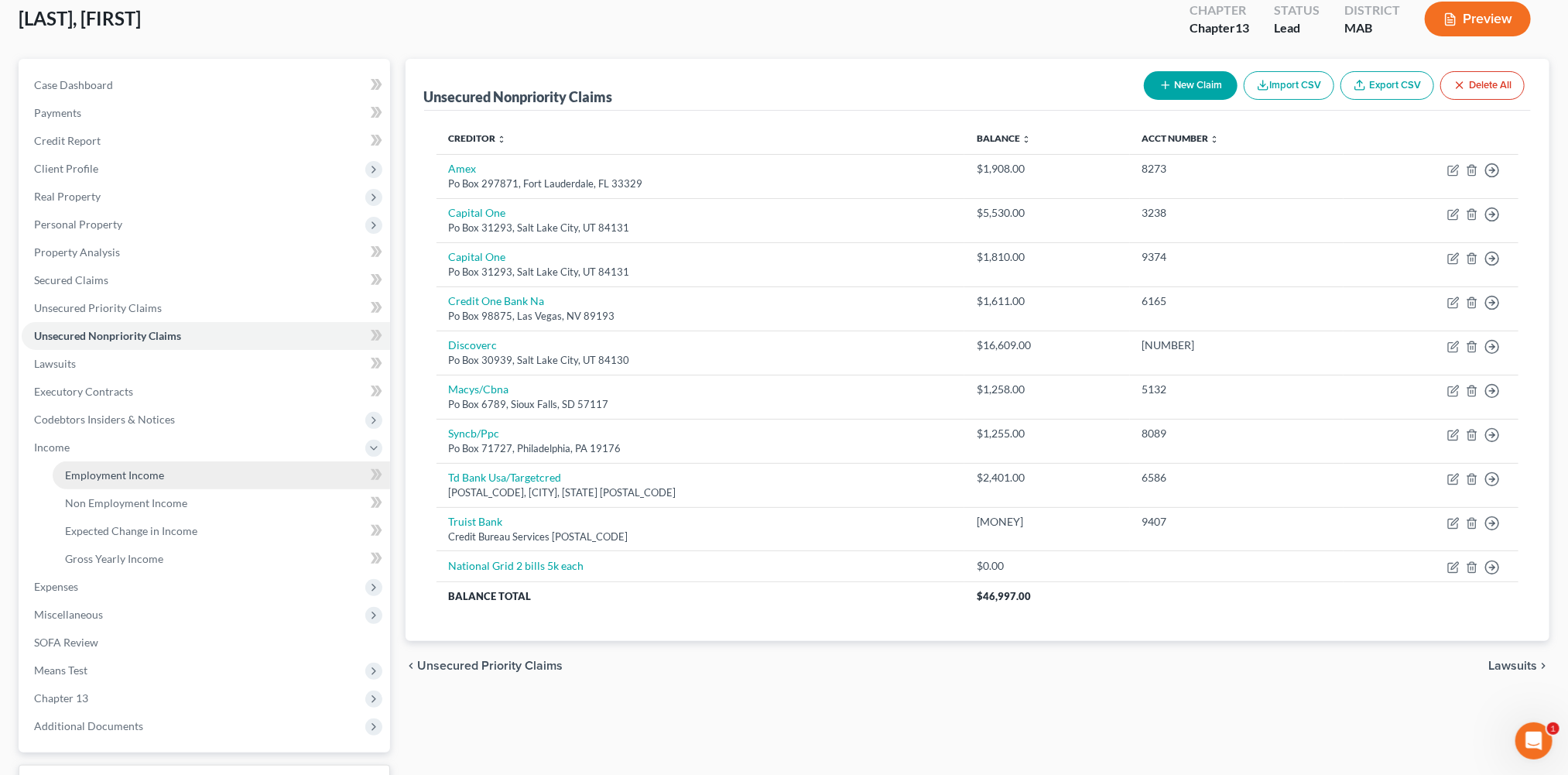 click on "Employment Income" at bounding box center [221, 475] 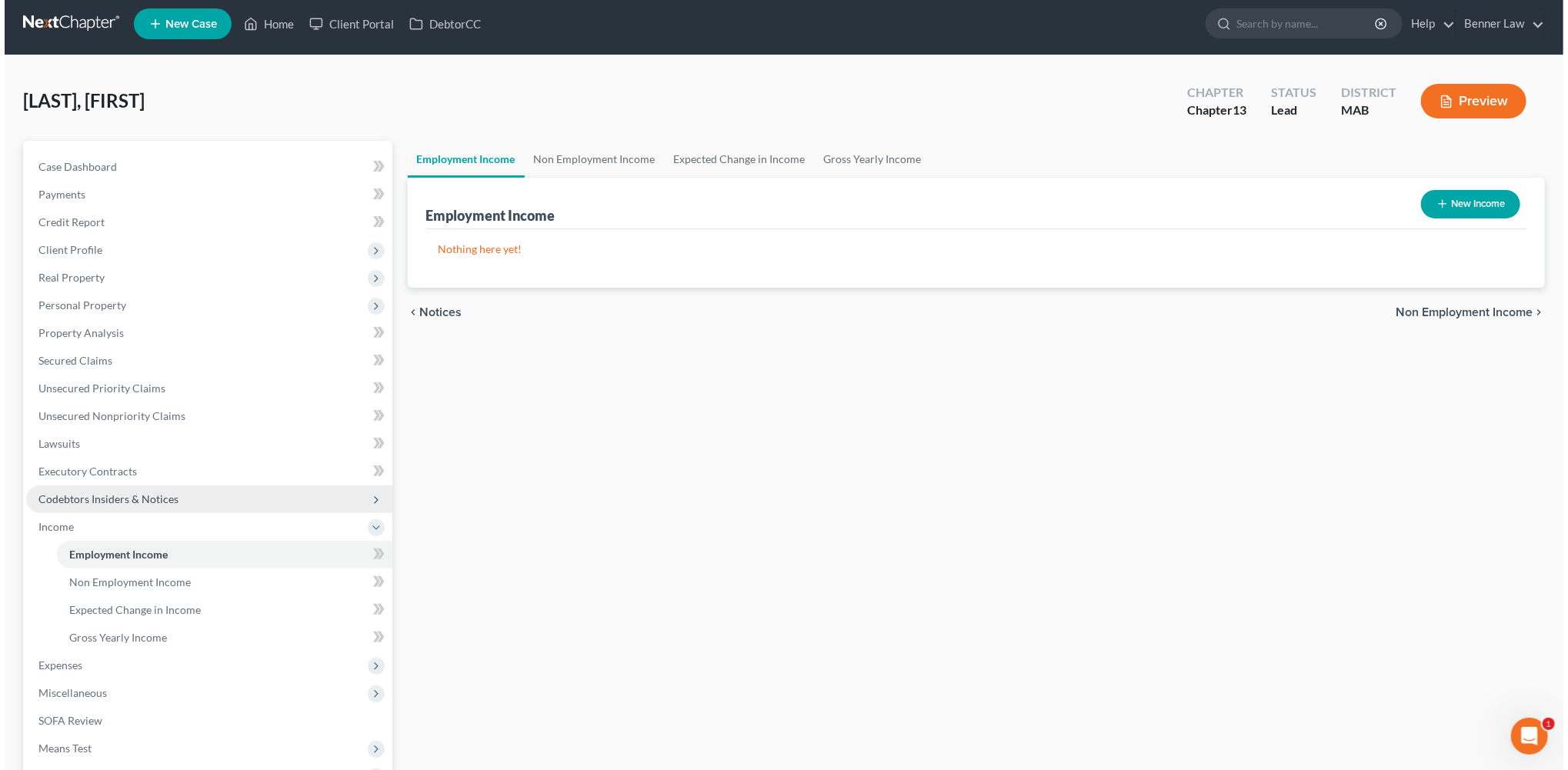 scroll, scrollTop: 0, scrollLeft: 0, axis: both 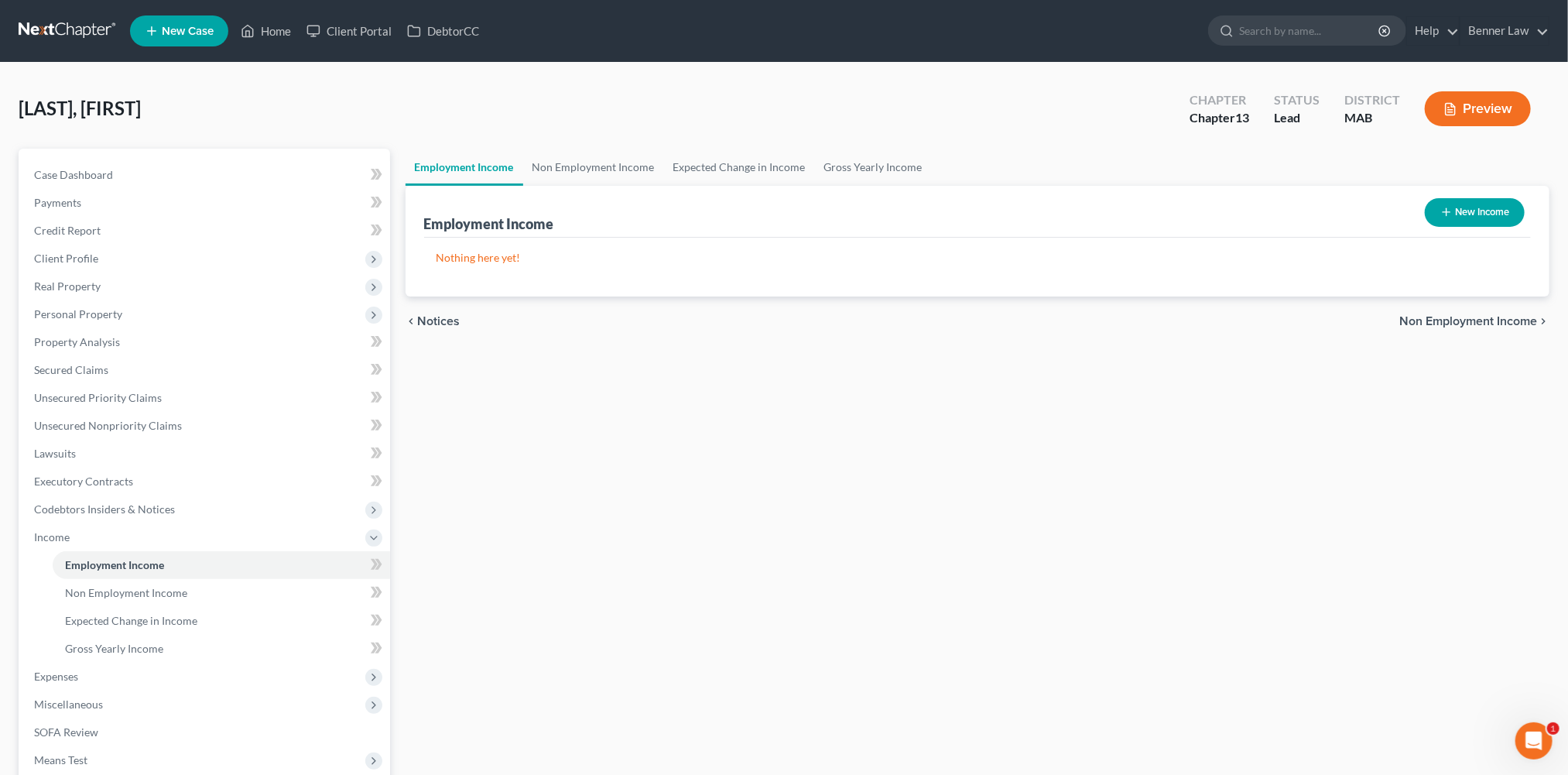 click on "New Income" at bounding box center [1474, 212] 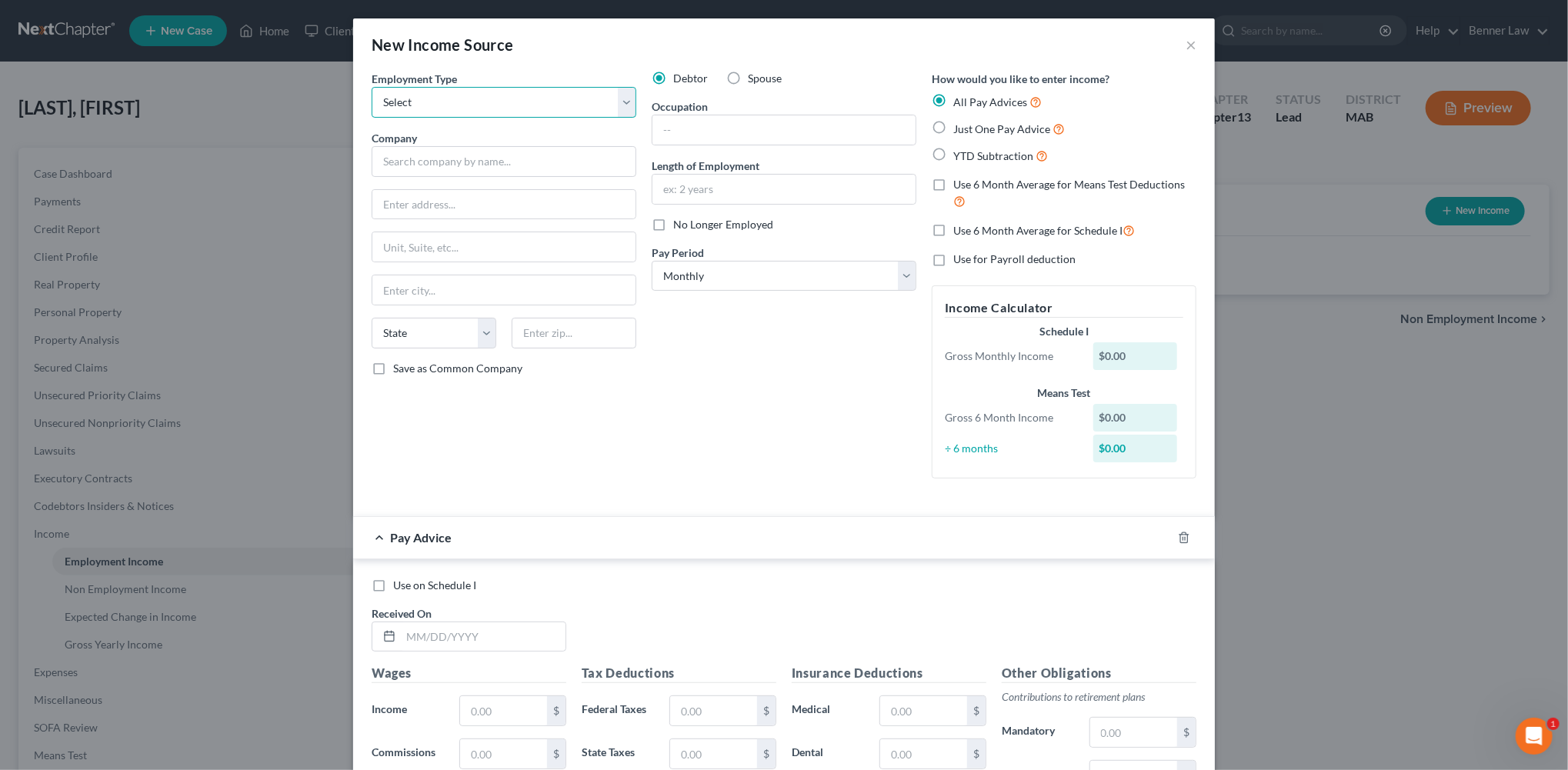 click on "Select Full or Part Time Employment Self Employment" at bounding box center (504, 102) 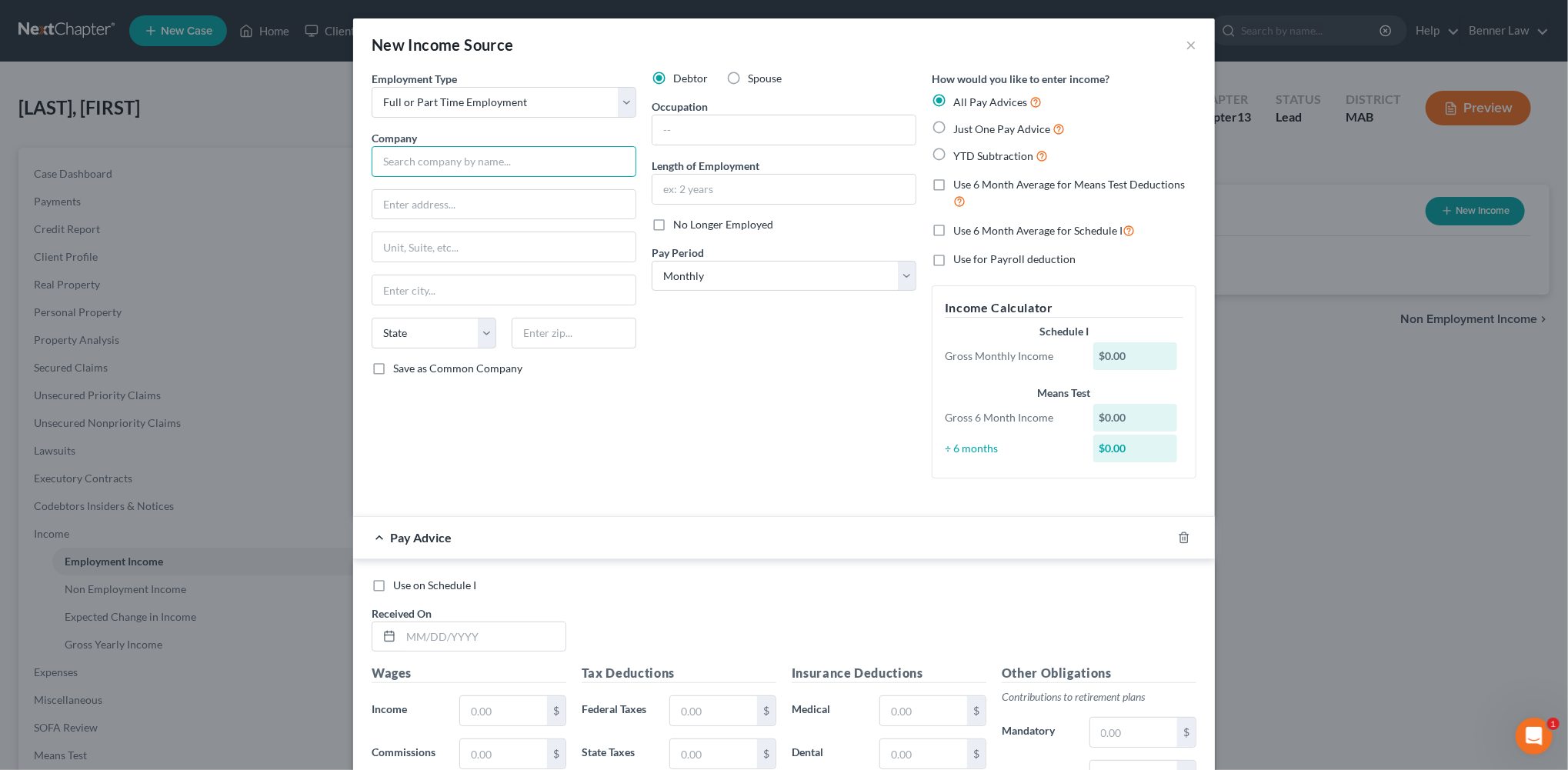 click at bounding box center [504, 162] 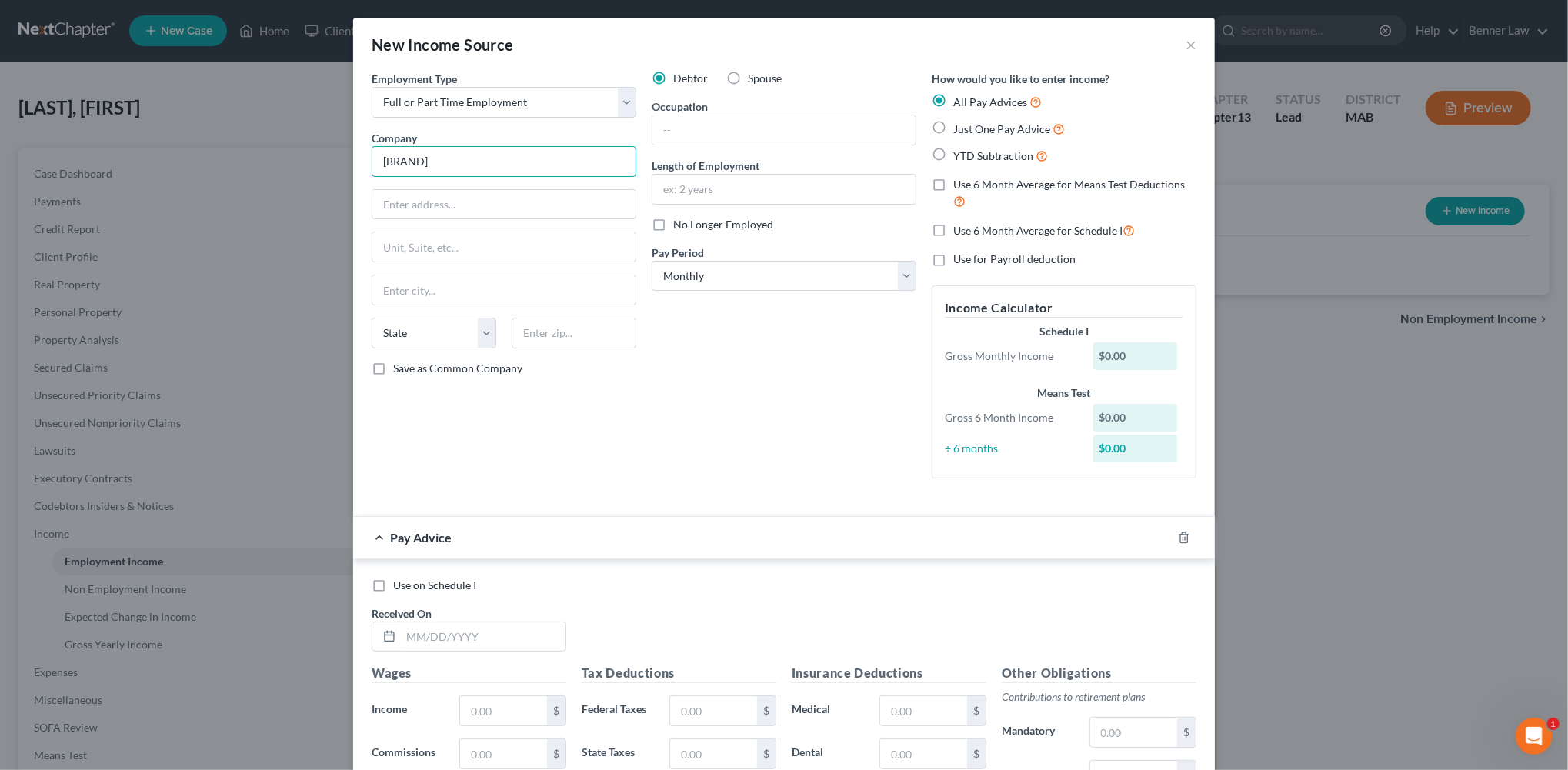 click on "[BRAND]" at bounding box center [504, 162] 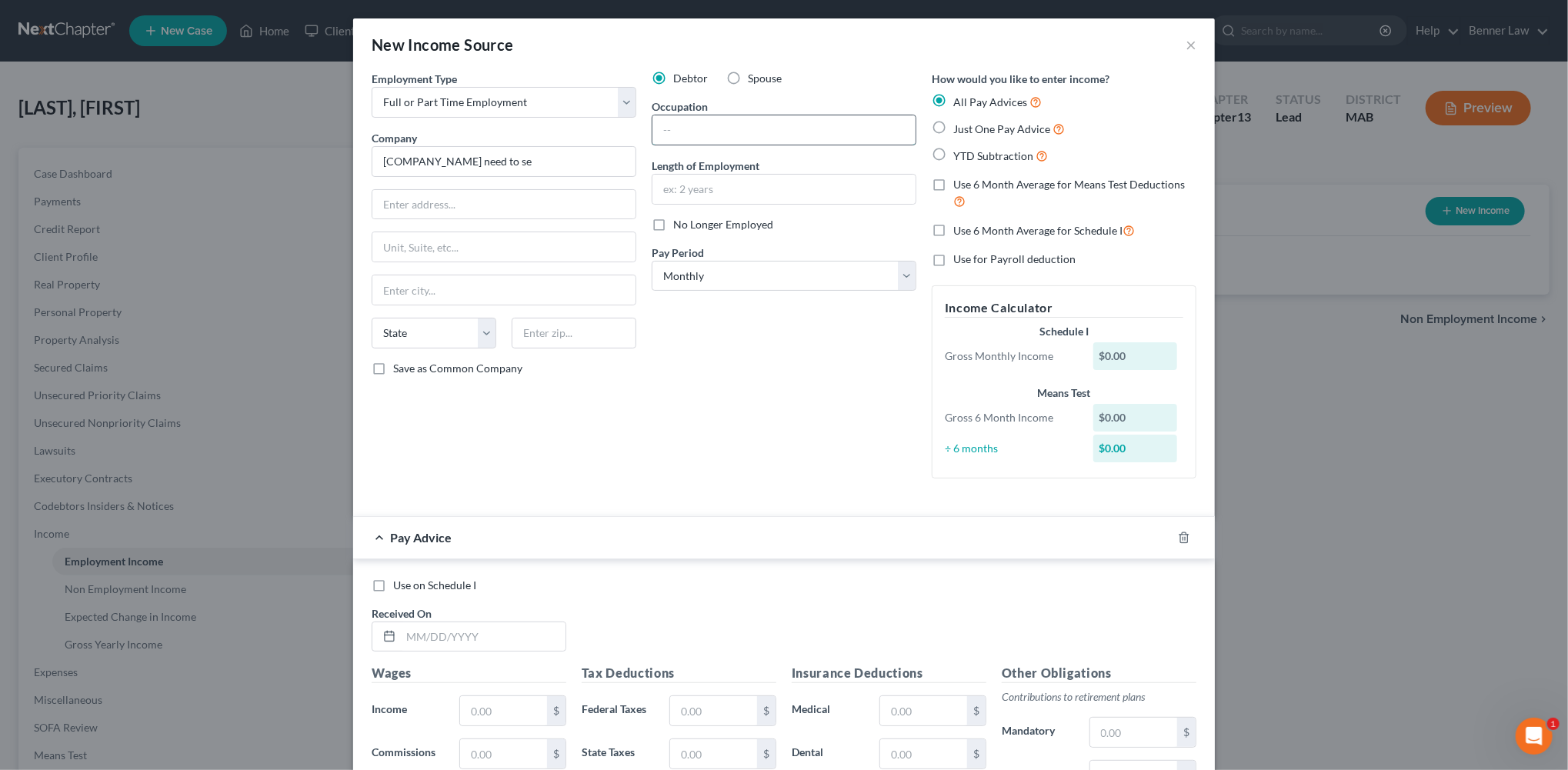 click at bounding box center (784, 130) 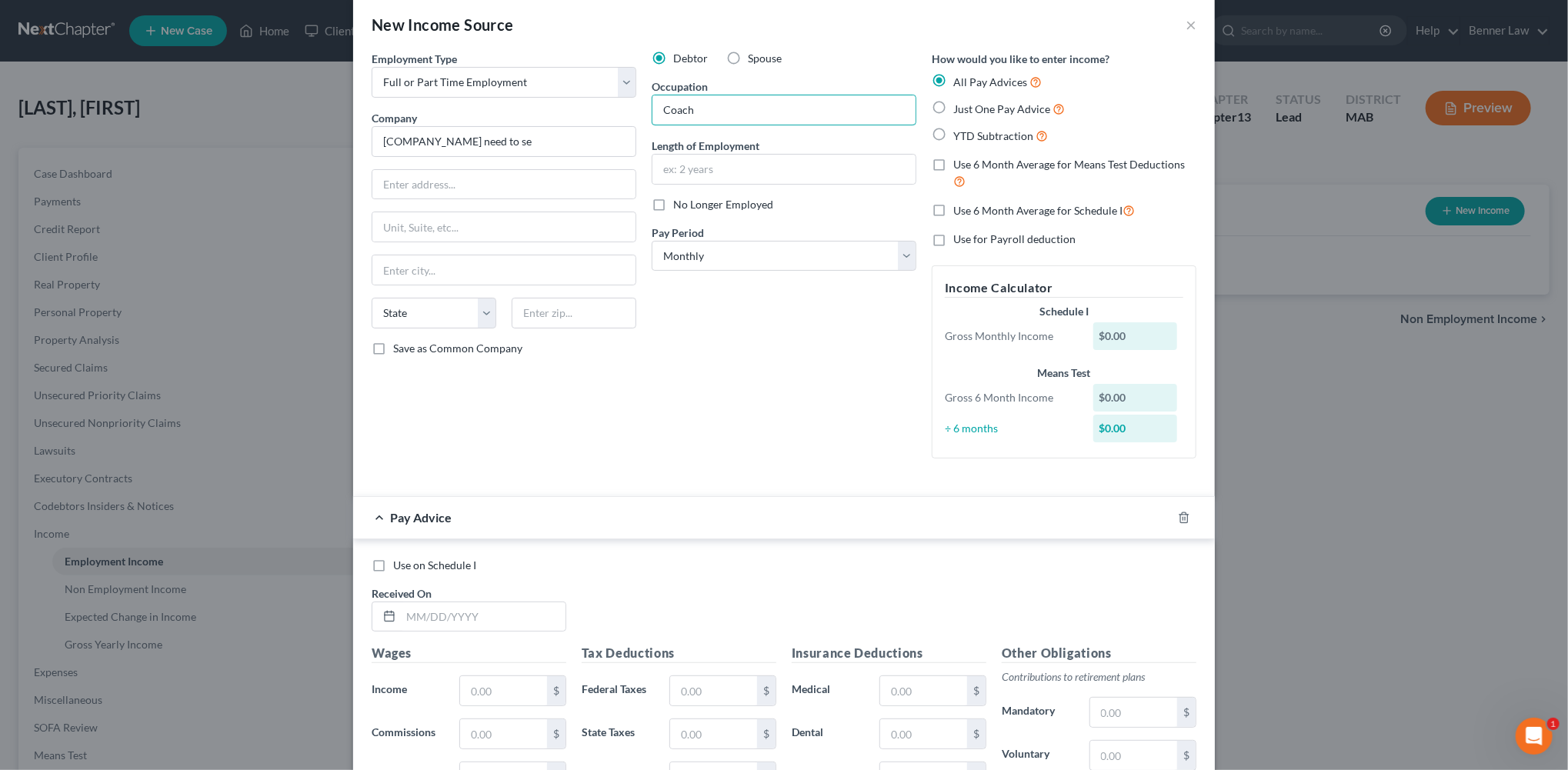 scroll, scrollTop: 22, scrollLeft: 0, axis: vertical 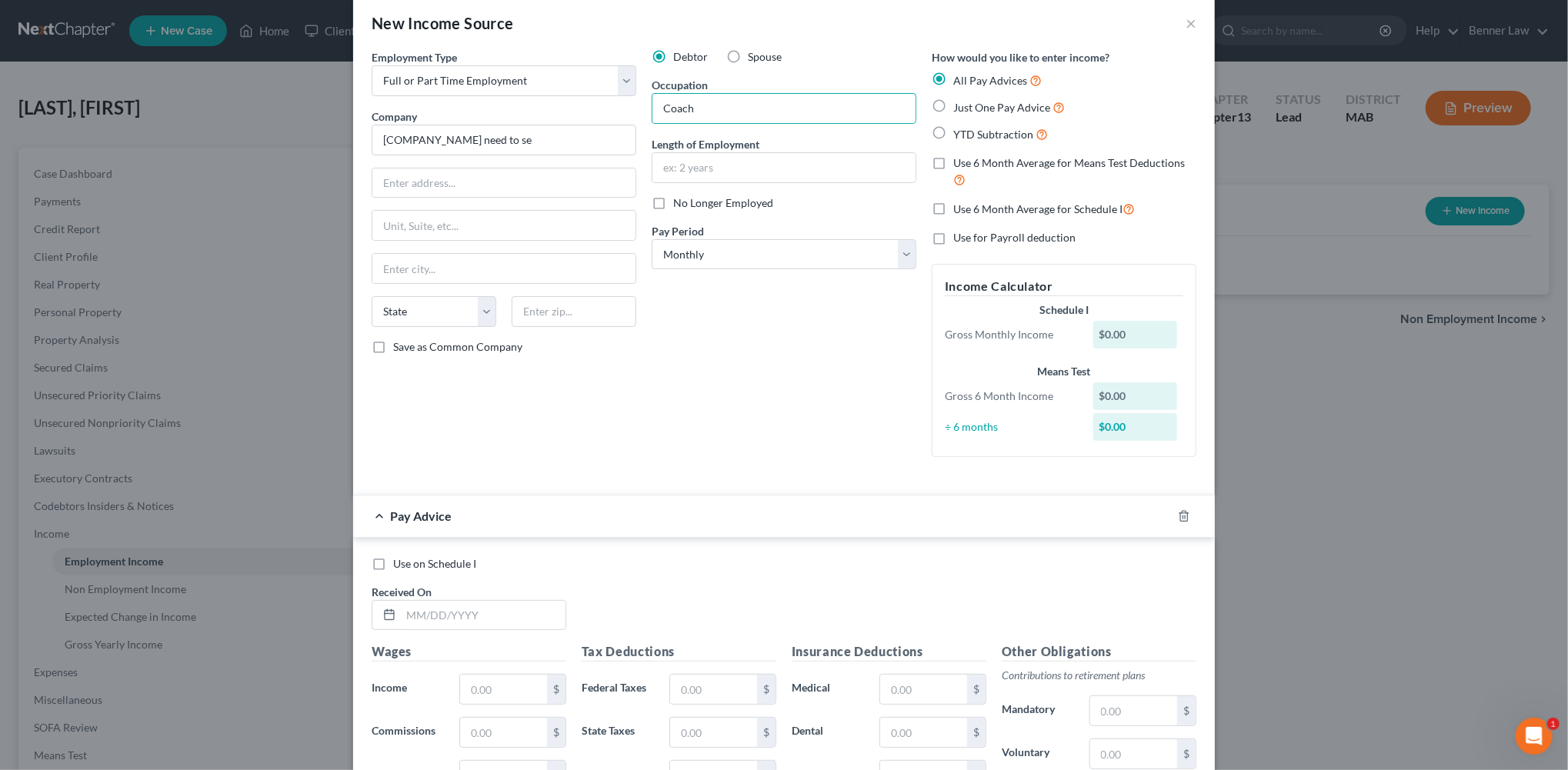 click on "Just One Pay Advice" at bounding box center (1009, 107) 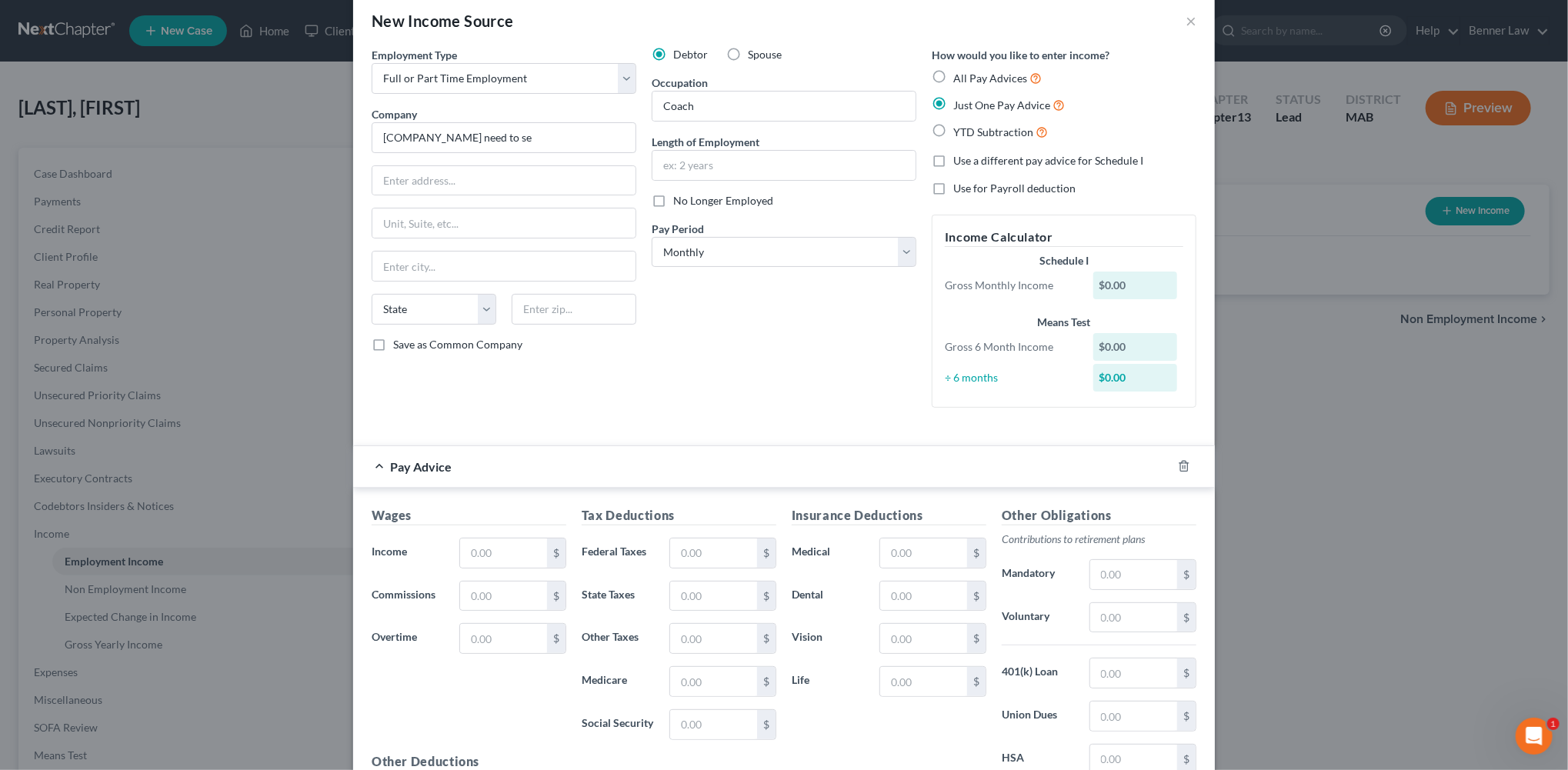 scroll, scrollTop: 25, scrollLeft: 0, axis: vertical 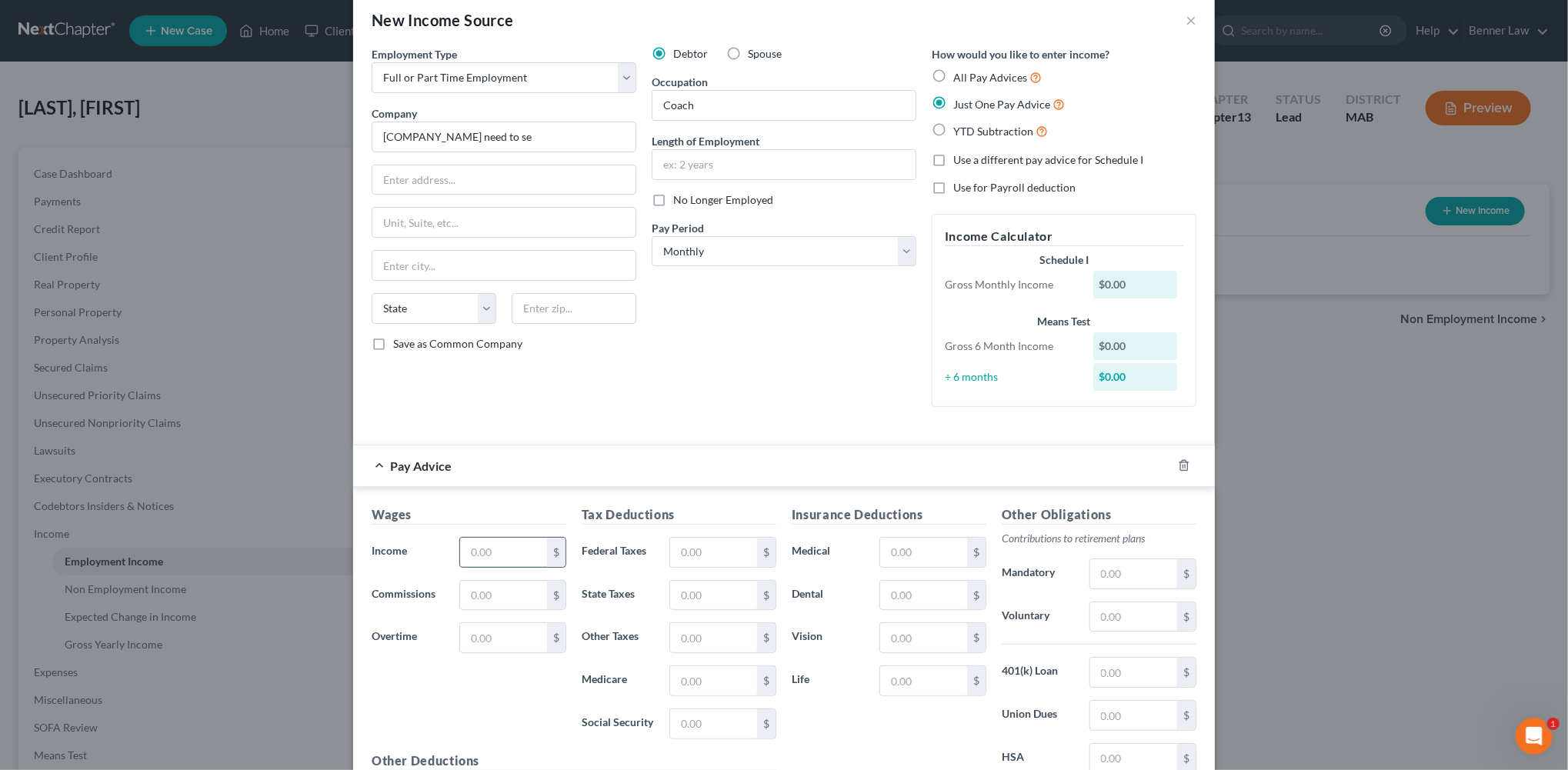 click at bounding box center [503, 552] 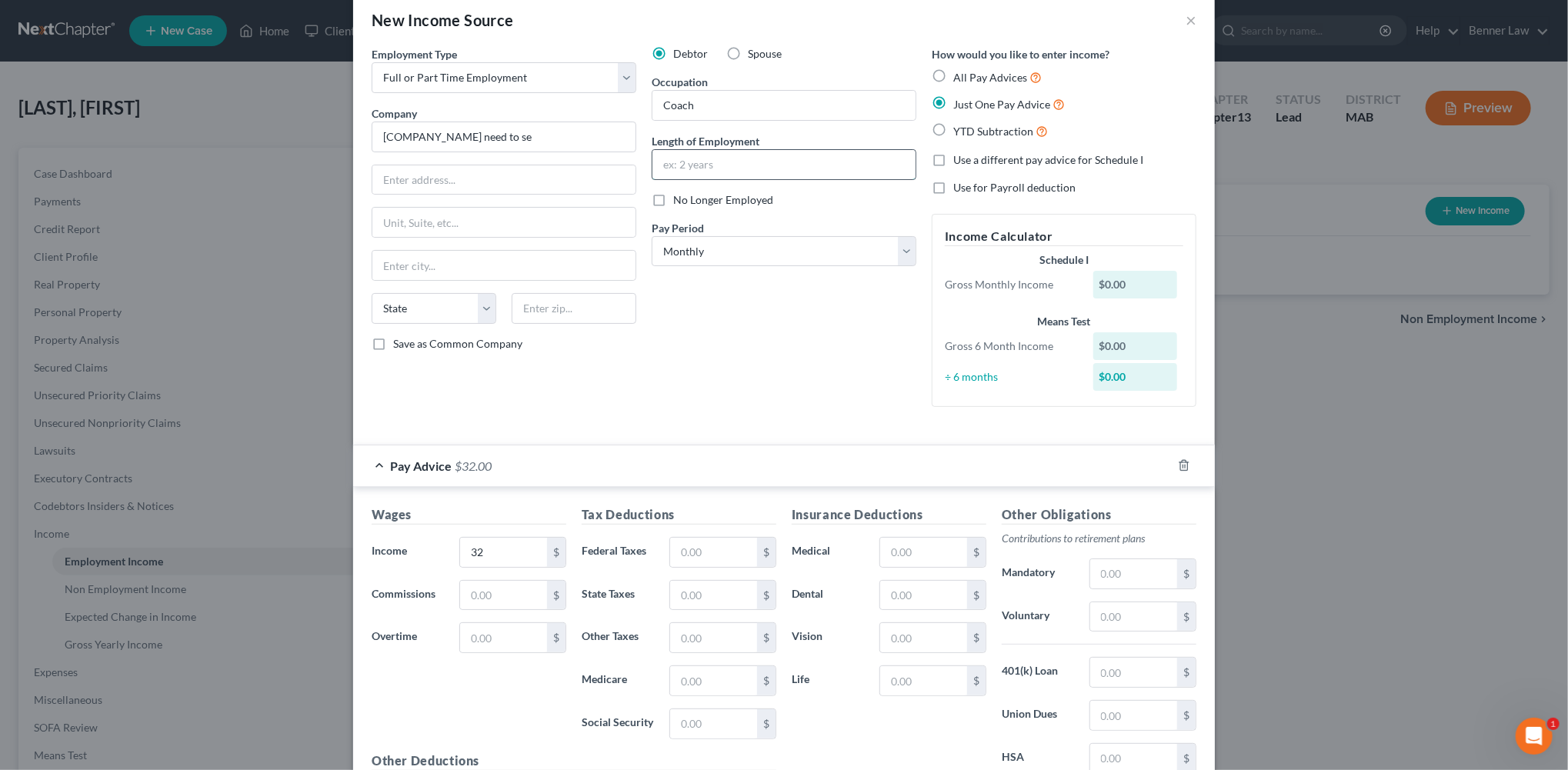 click at bounding box center [784, 165] 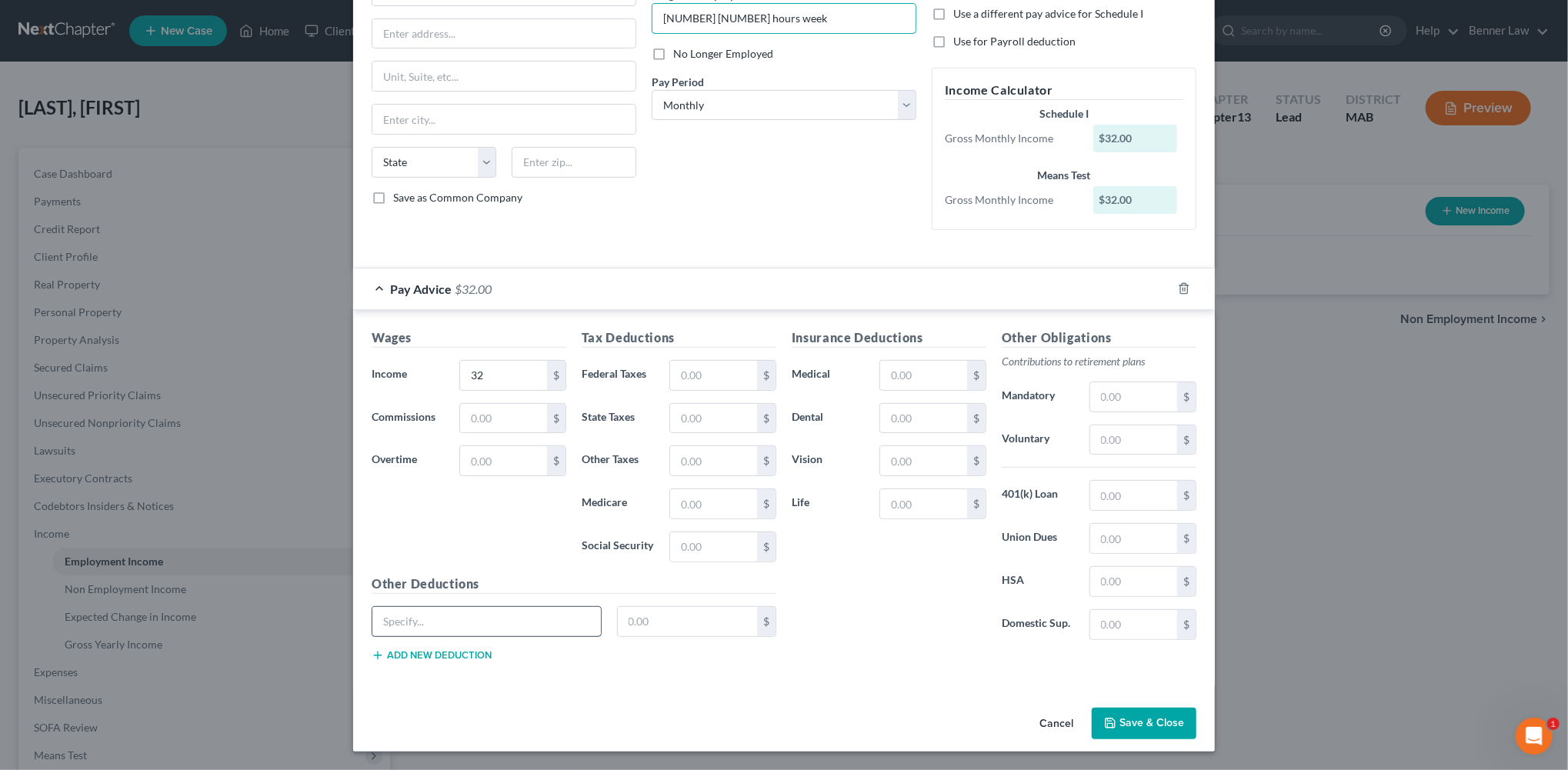 scroll, scrollTop: 388, scrollLeft: 0, axis: vertical 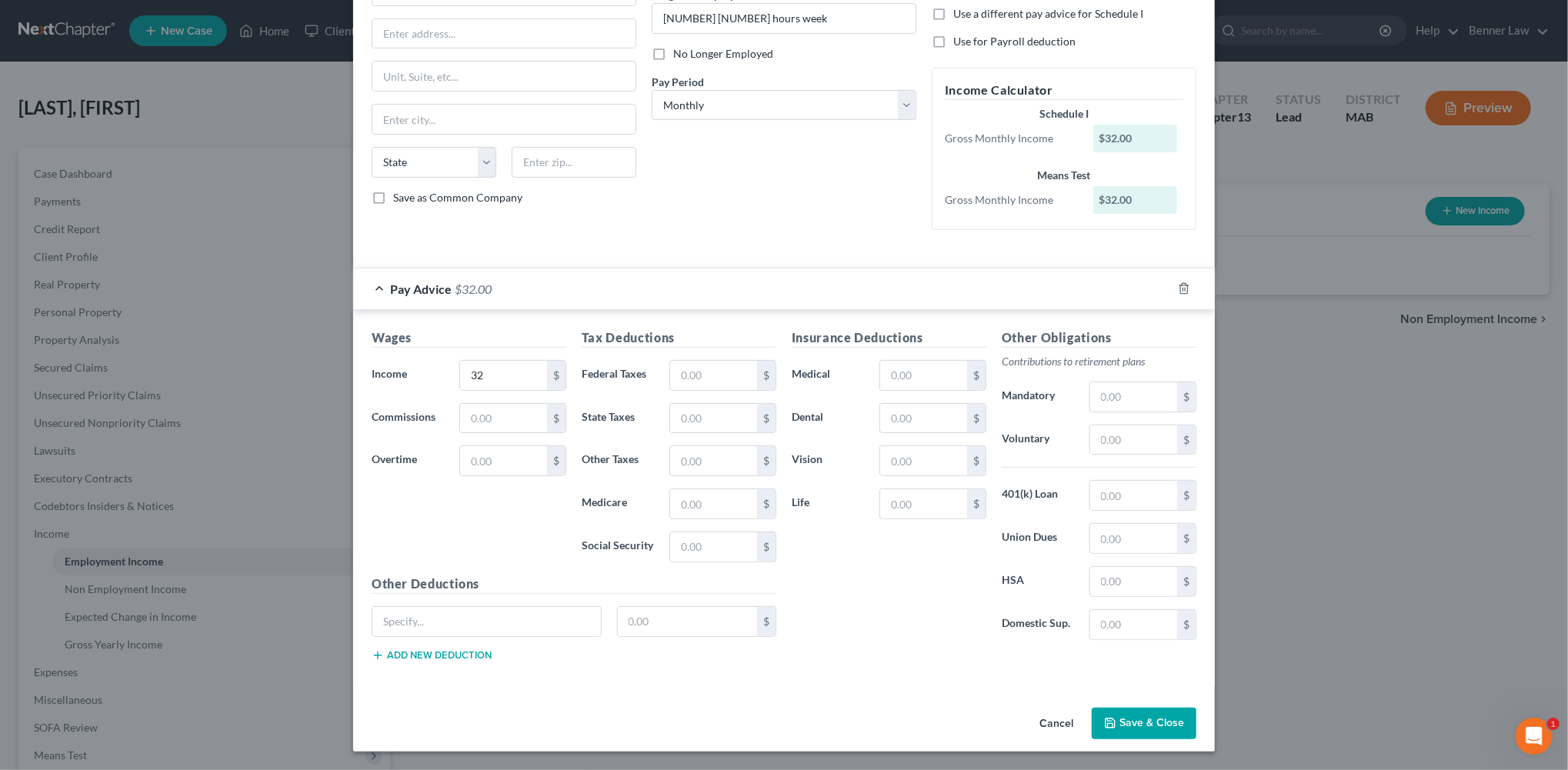 drag, startPoint x: 1192, startPoint y: 714, endPoint x: 1206, endPoint y: 712, distance: 14.142136 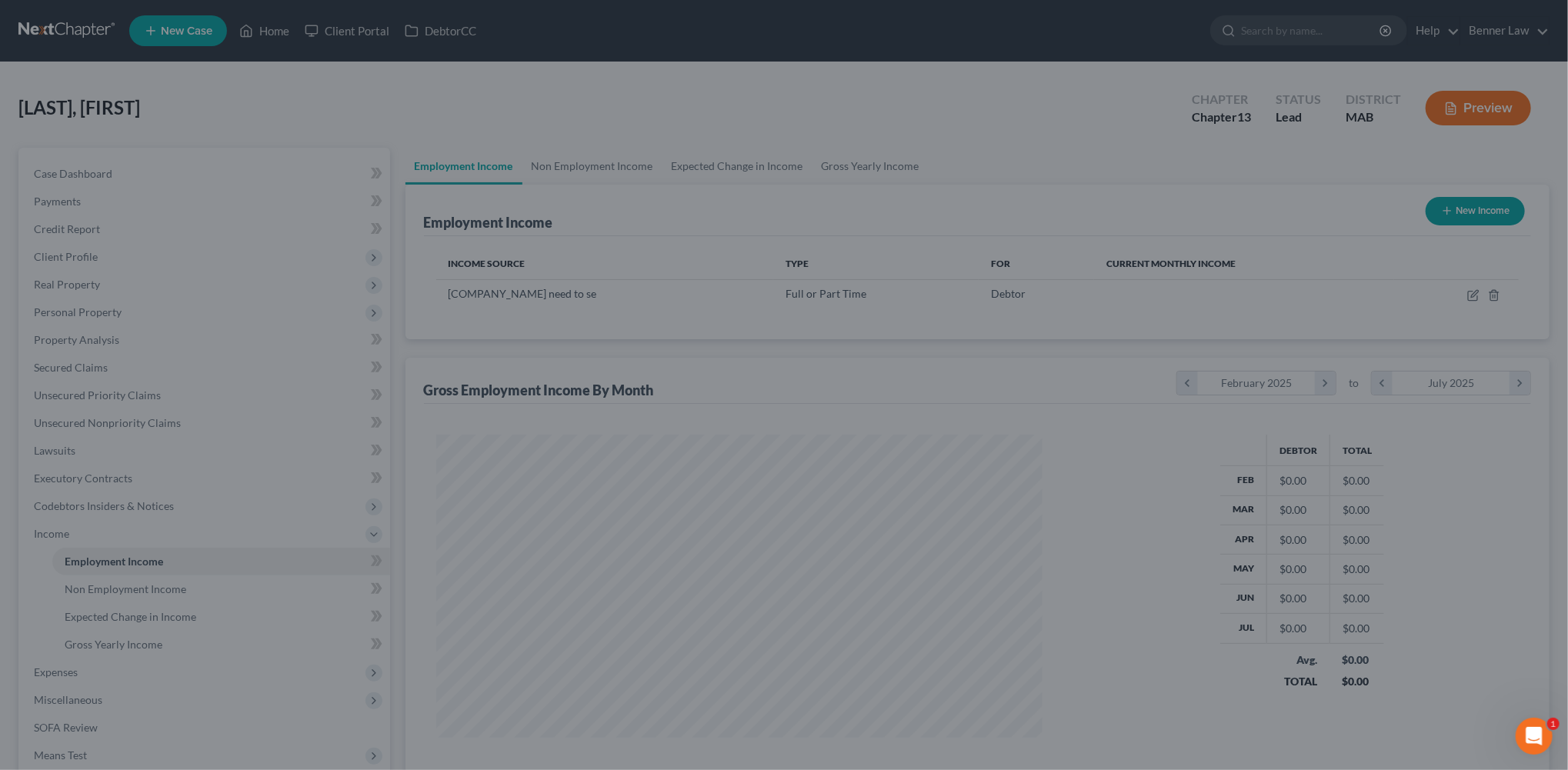 scroll, scrollTop: 768888, scrollLeft: 768745, axis: both 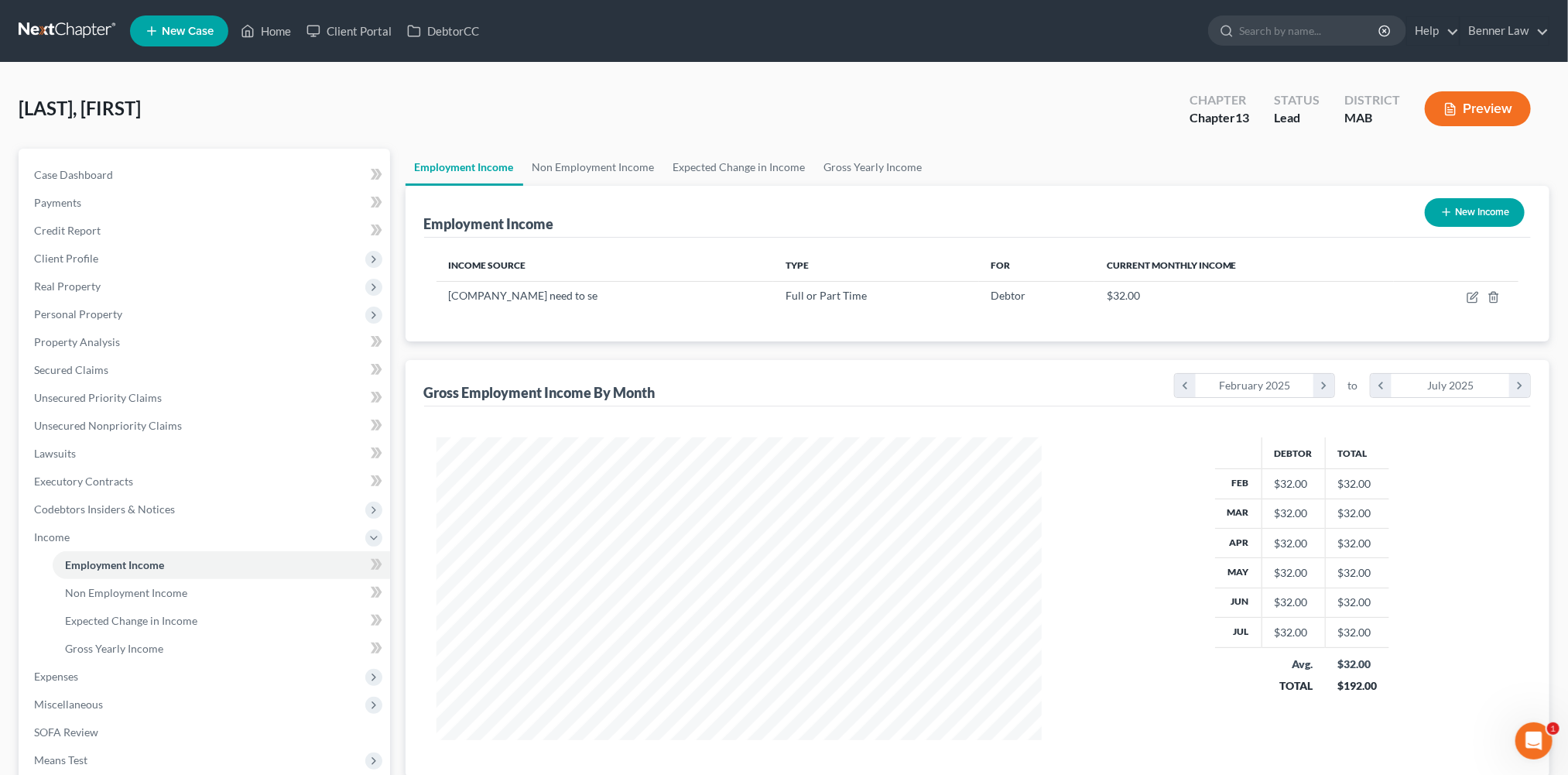 click on "New Income" at bounding box center [1474, 212] 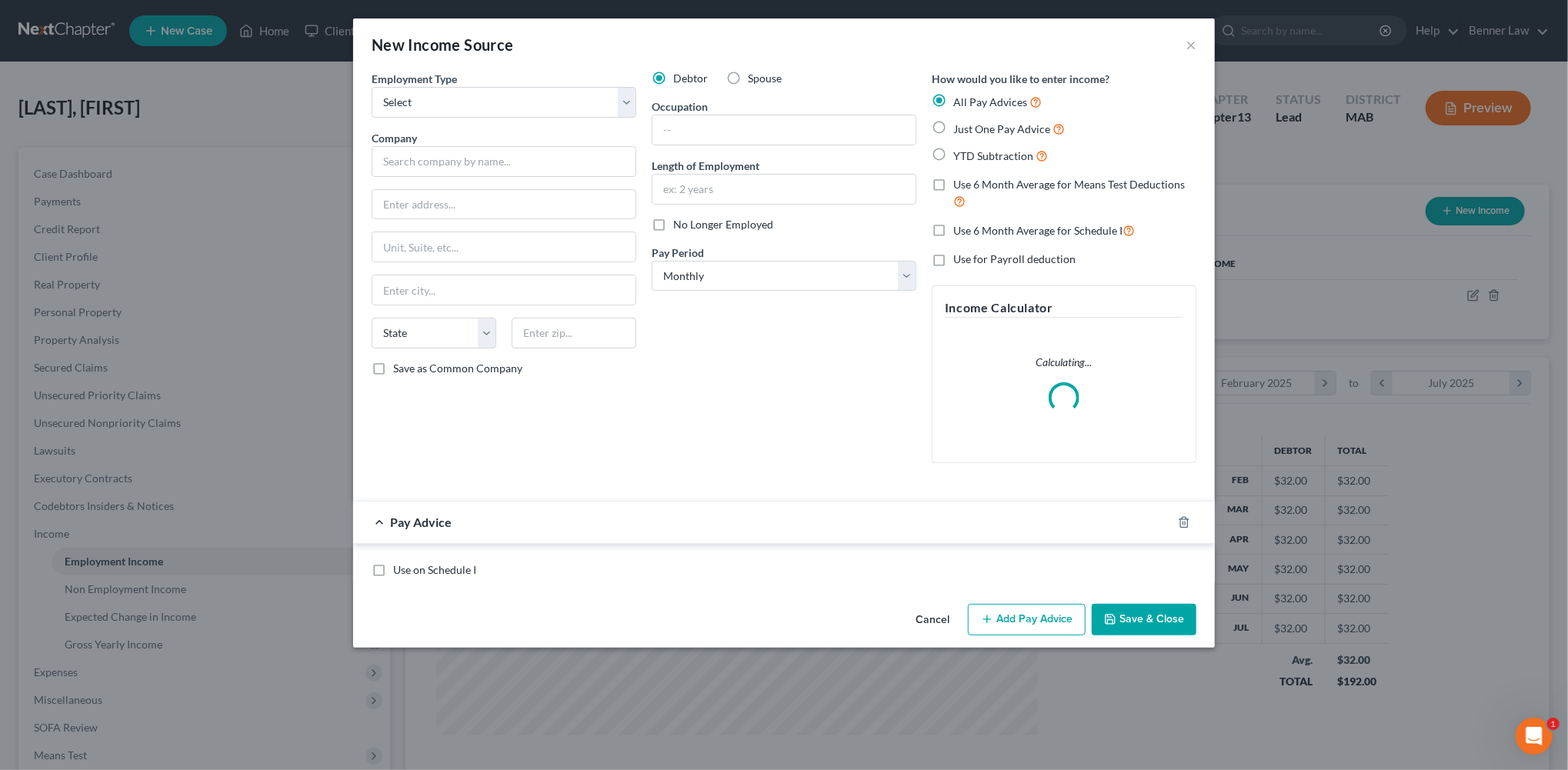 scroll, scrollTop: 768888, scrollLeft: 768745, axis: both 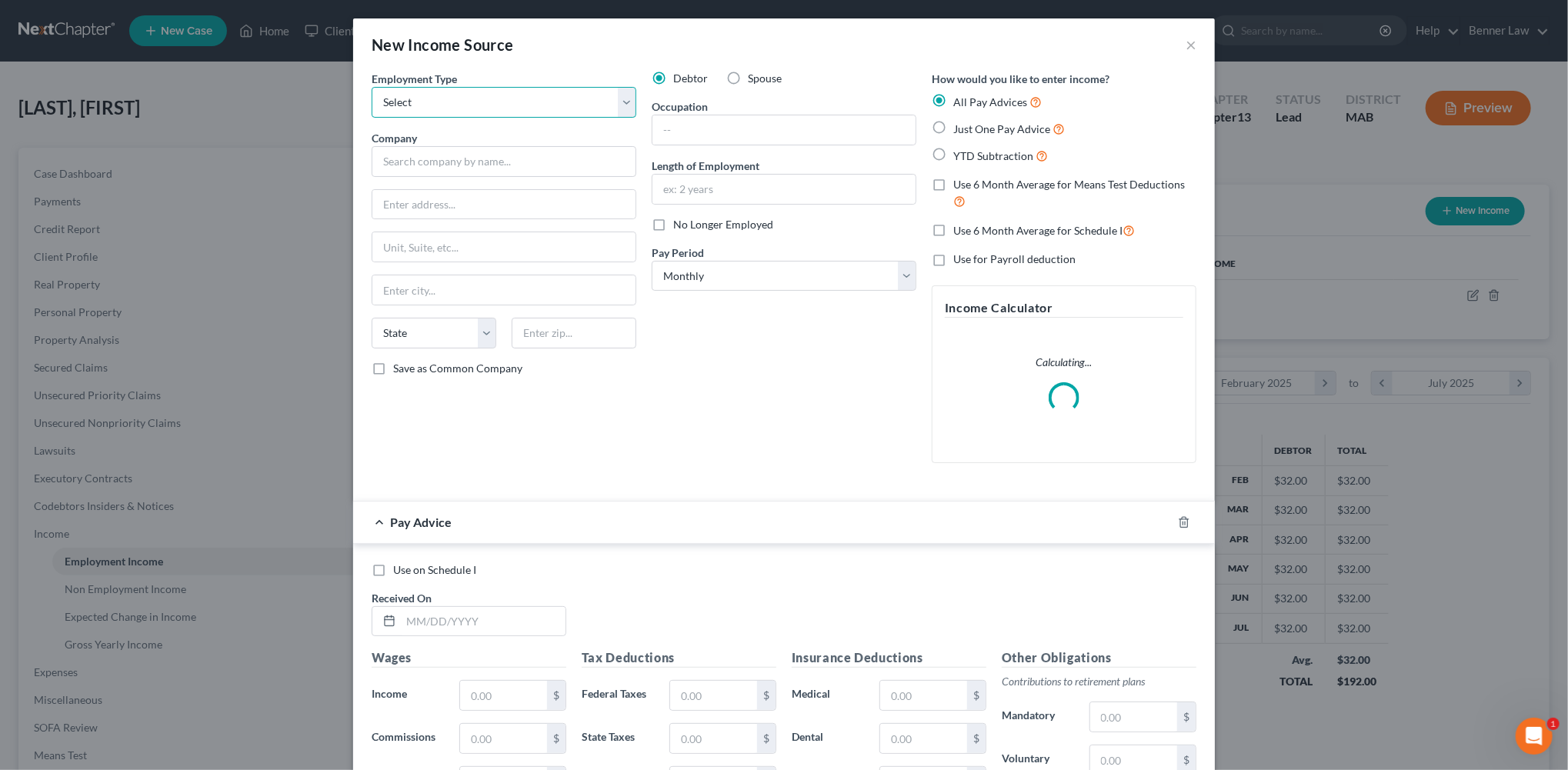 click on "Select Full or Part Time Employment Self Employment" at bounding box center (504, 102) 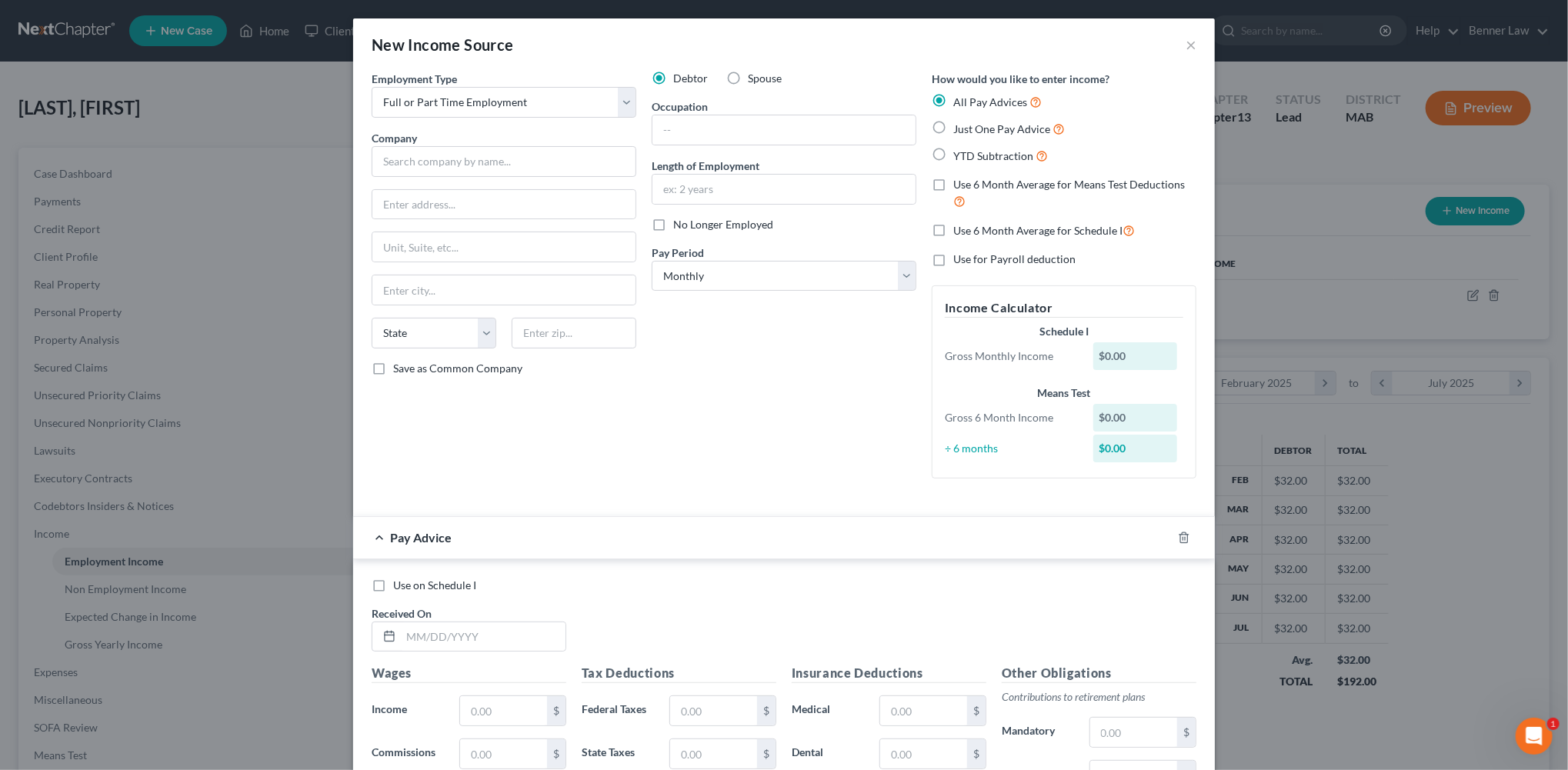 click on "Spouse" at bounding box center [765, 78] 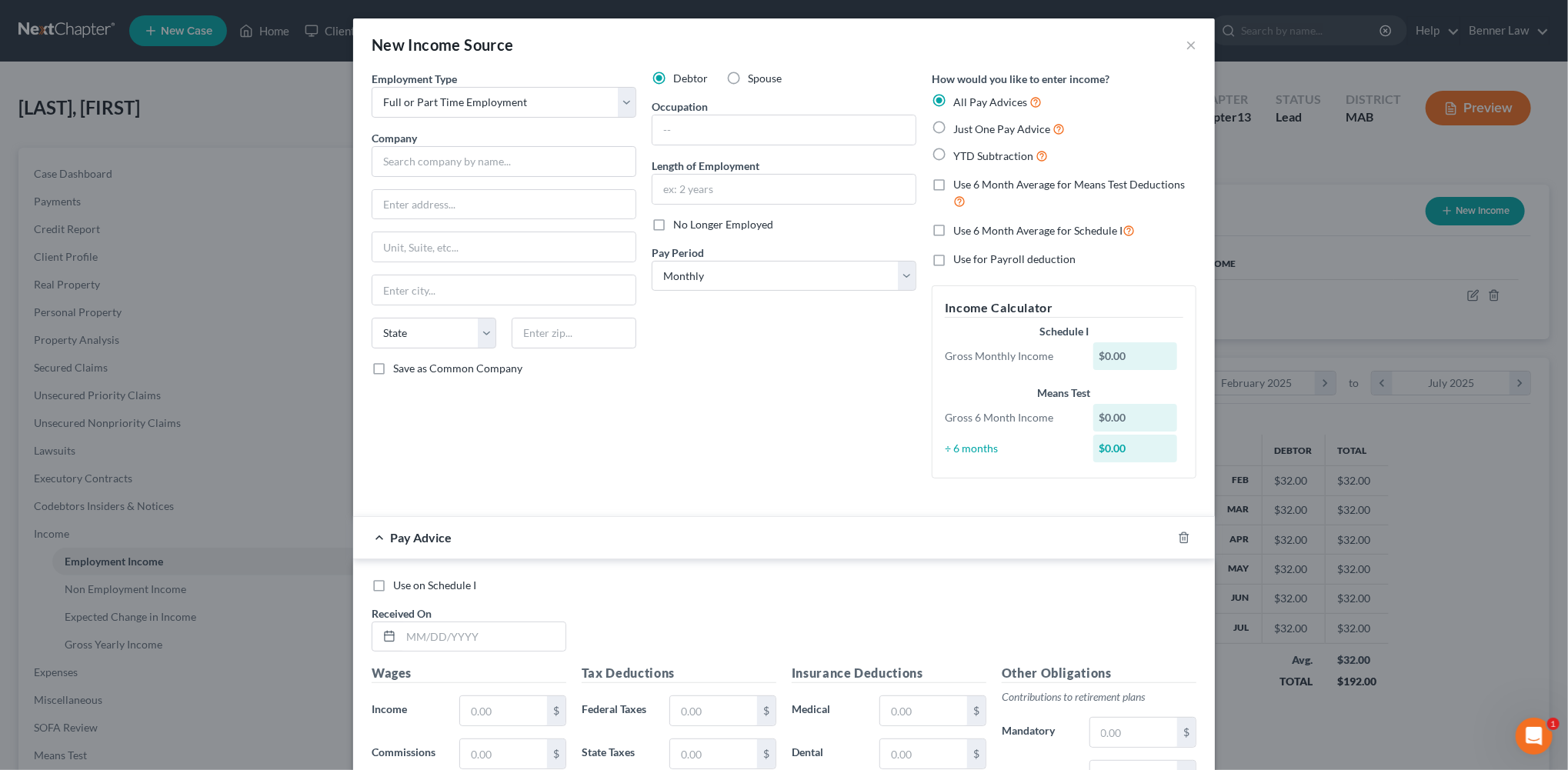 click on "Spouse" at bounding box center (759, 75) 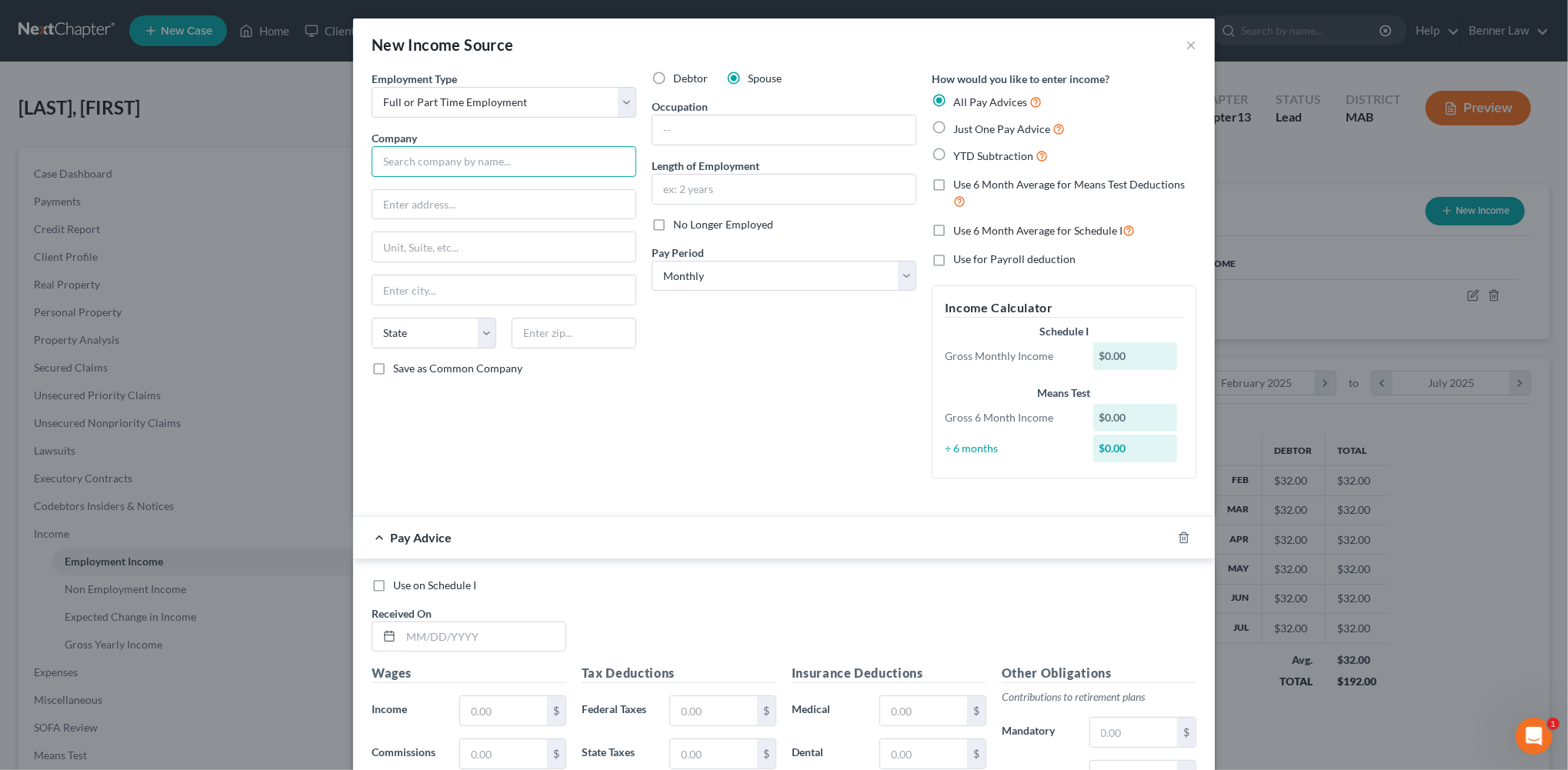 click at bounding box center [504, 162] 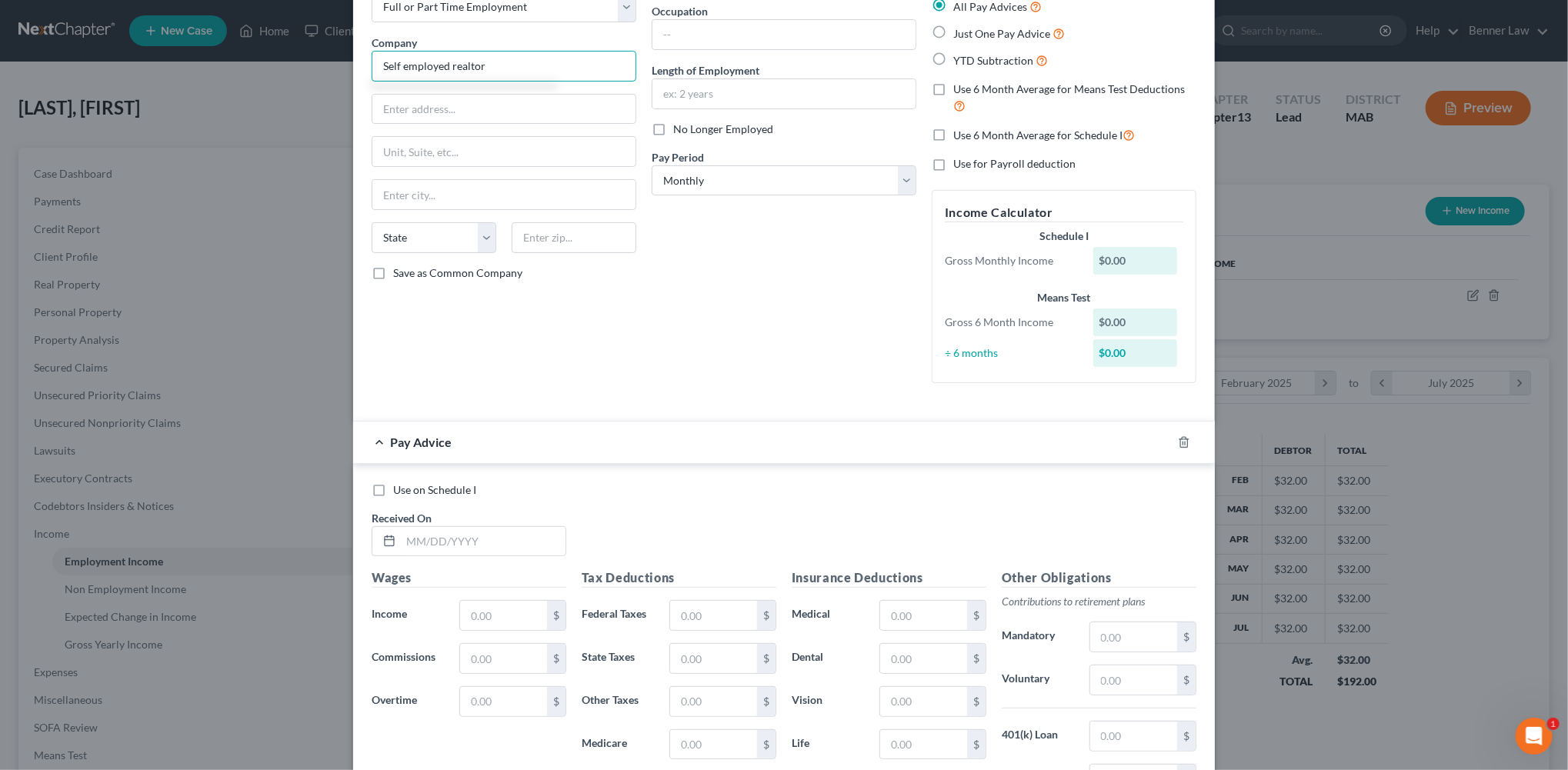 scroll, scrollTop: 115, scrollLeft: 0, axis: vertical 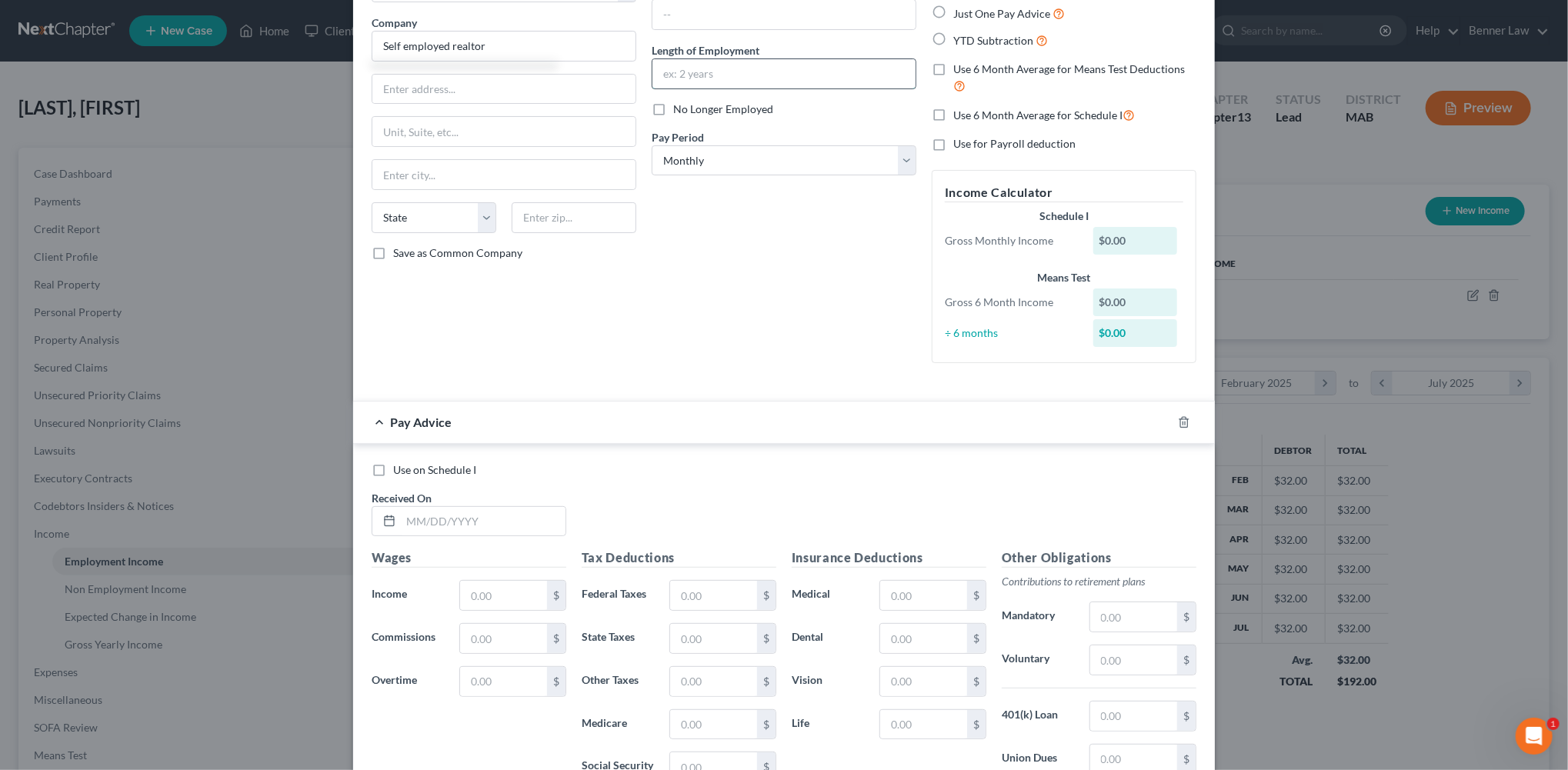 click at bounding box center [784, 74] 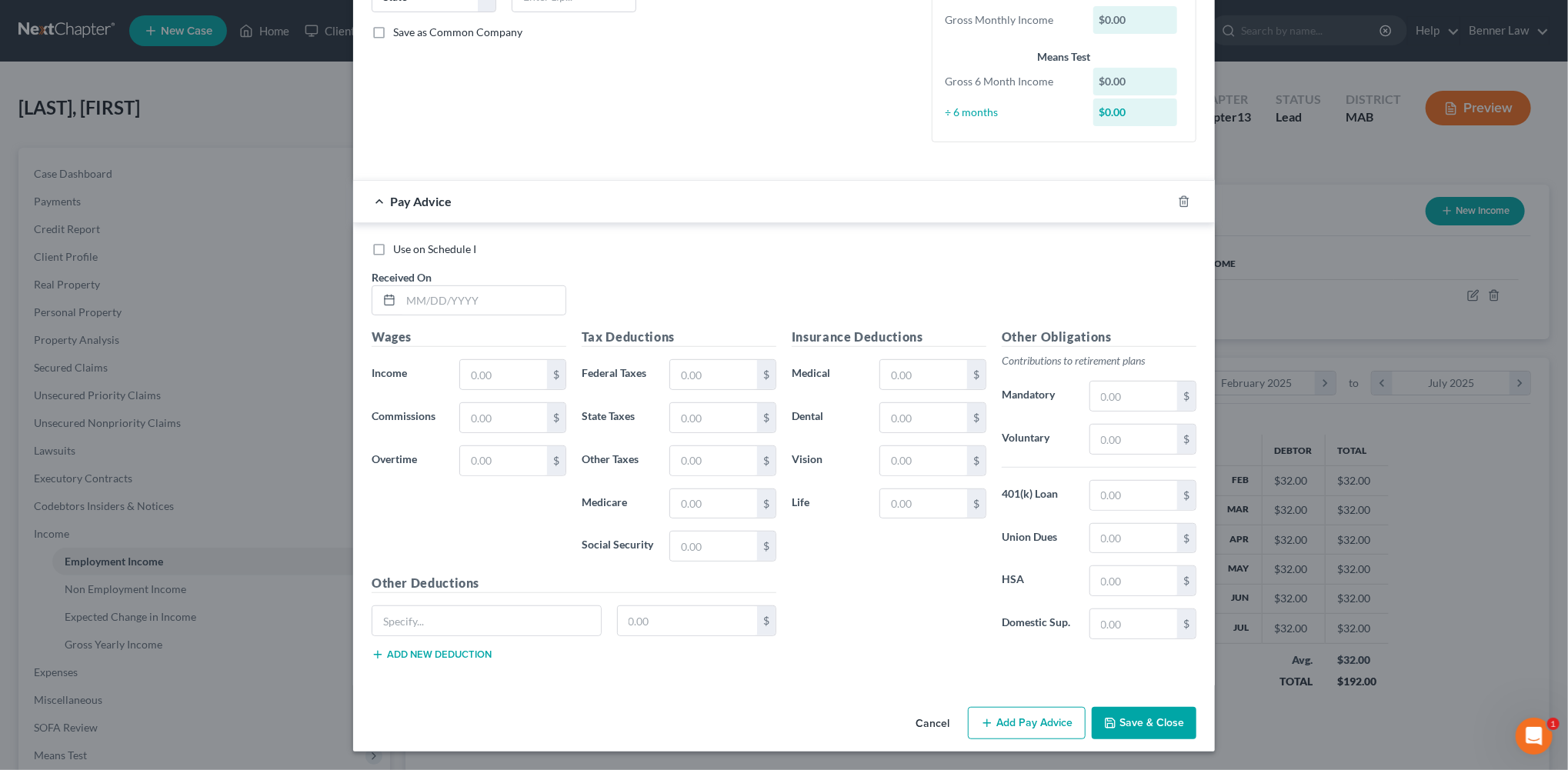 scroll, scrollTop: 582, scrollLeft: 0, axis: vertical 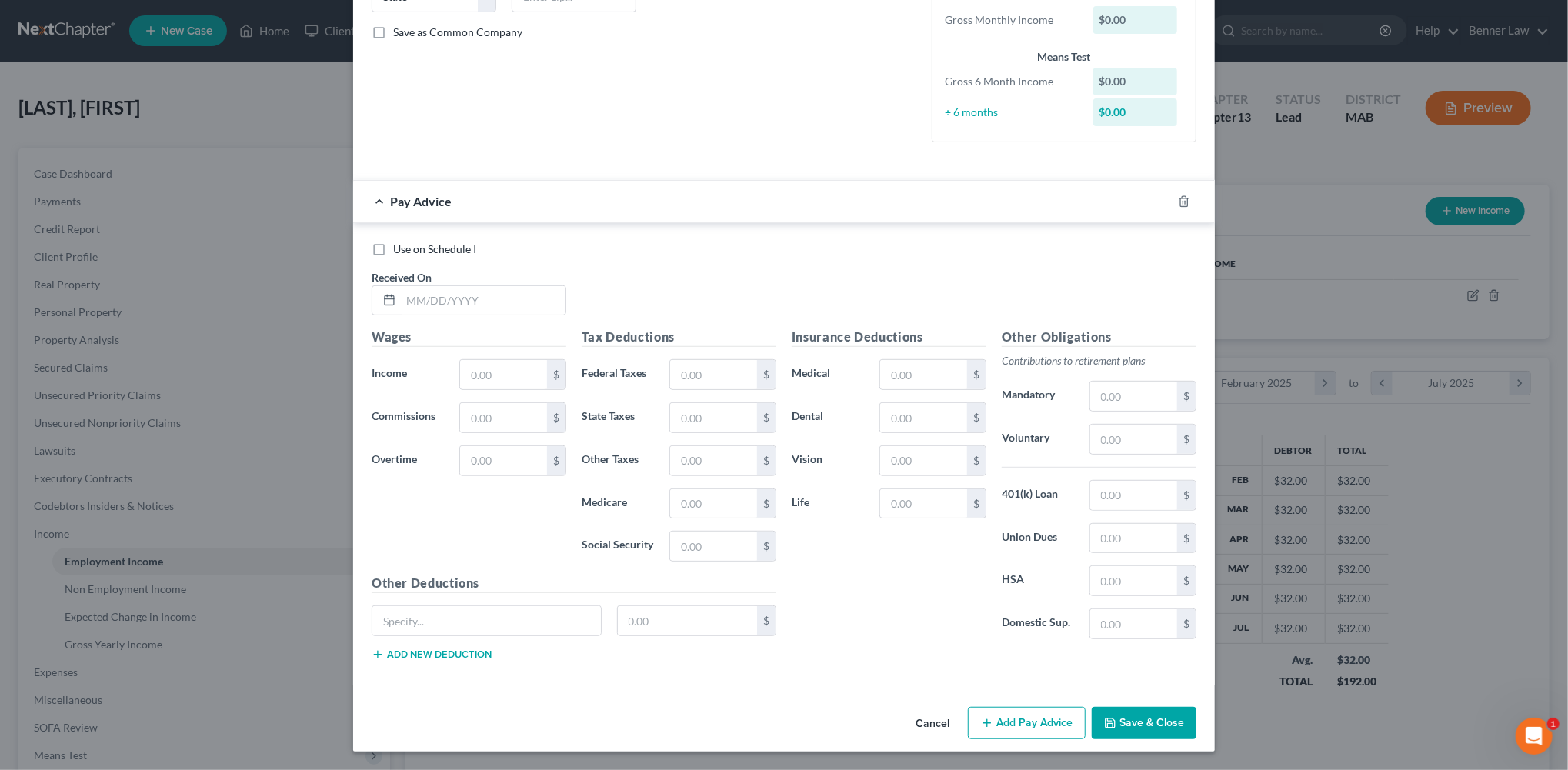 click on "Save & Close" at bounding box center (1144, 723) 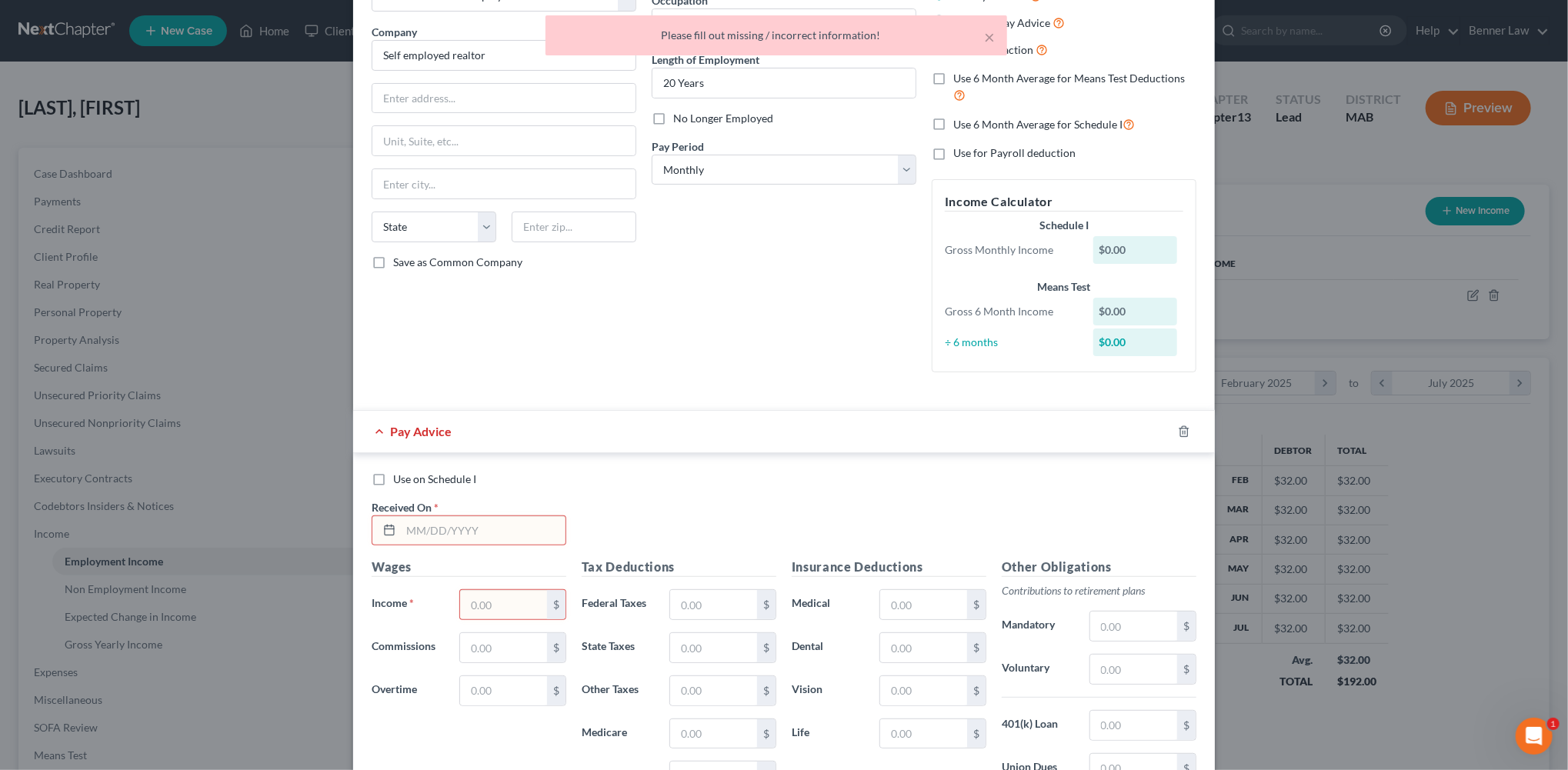 scroll, scrollTop: 0, scrollLeft: 0, axis: both 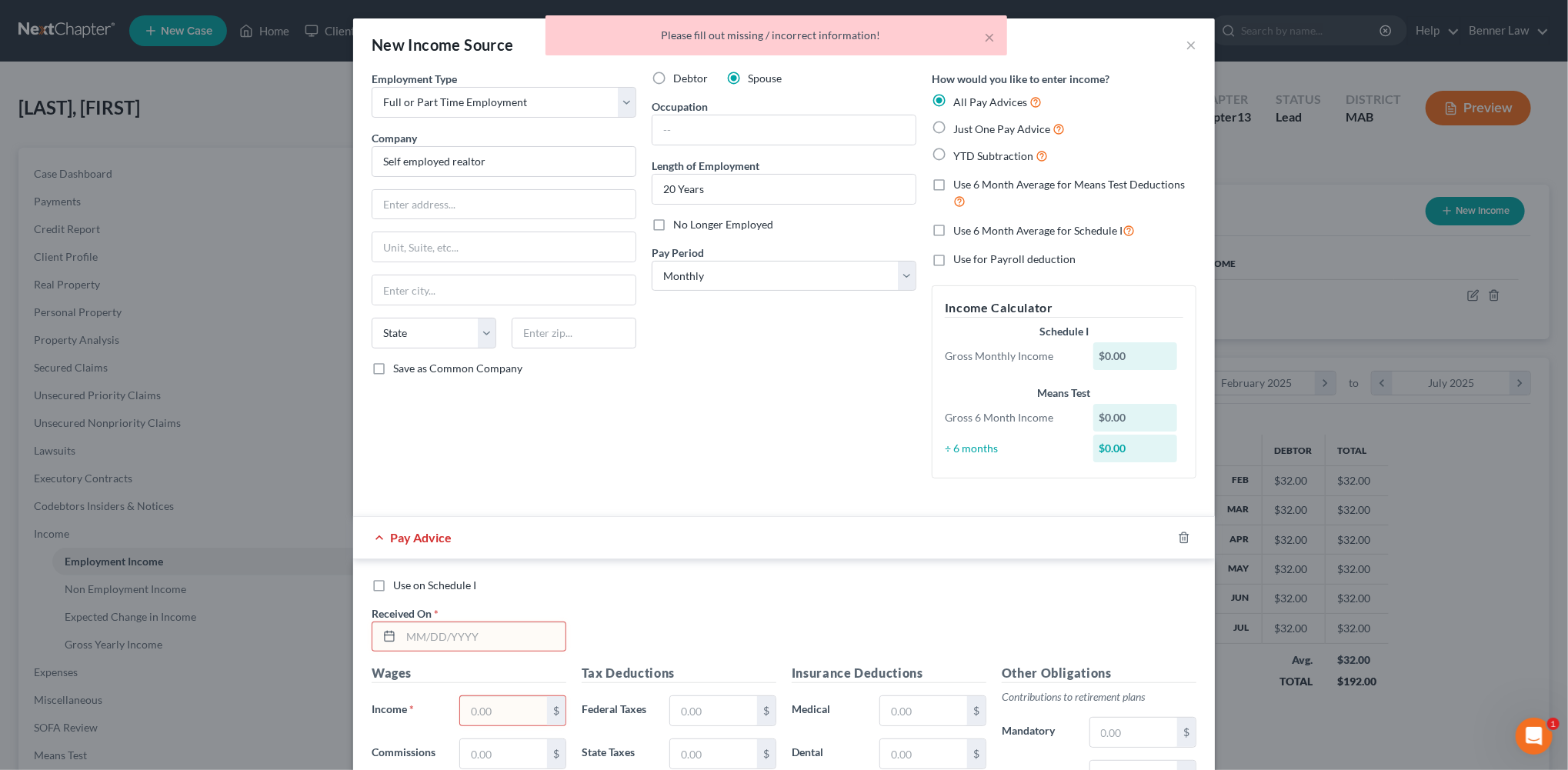 click on "Just One Pay Advice" at bounding box center (1009, 128) 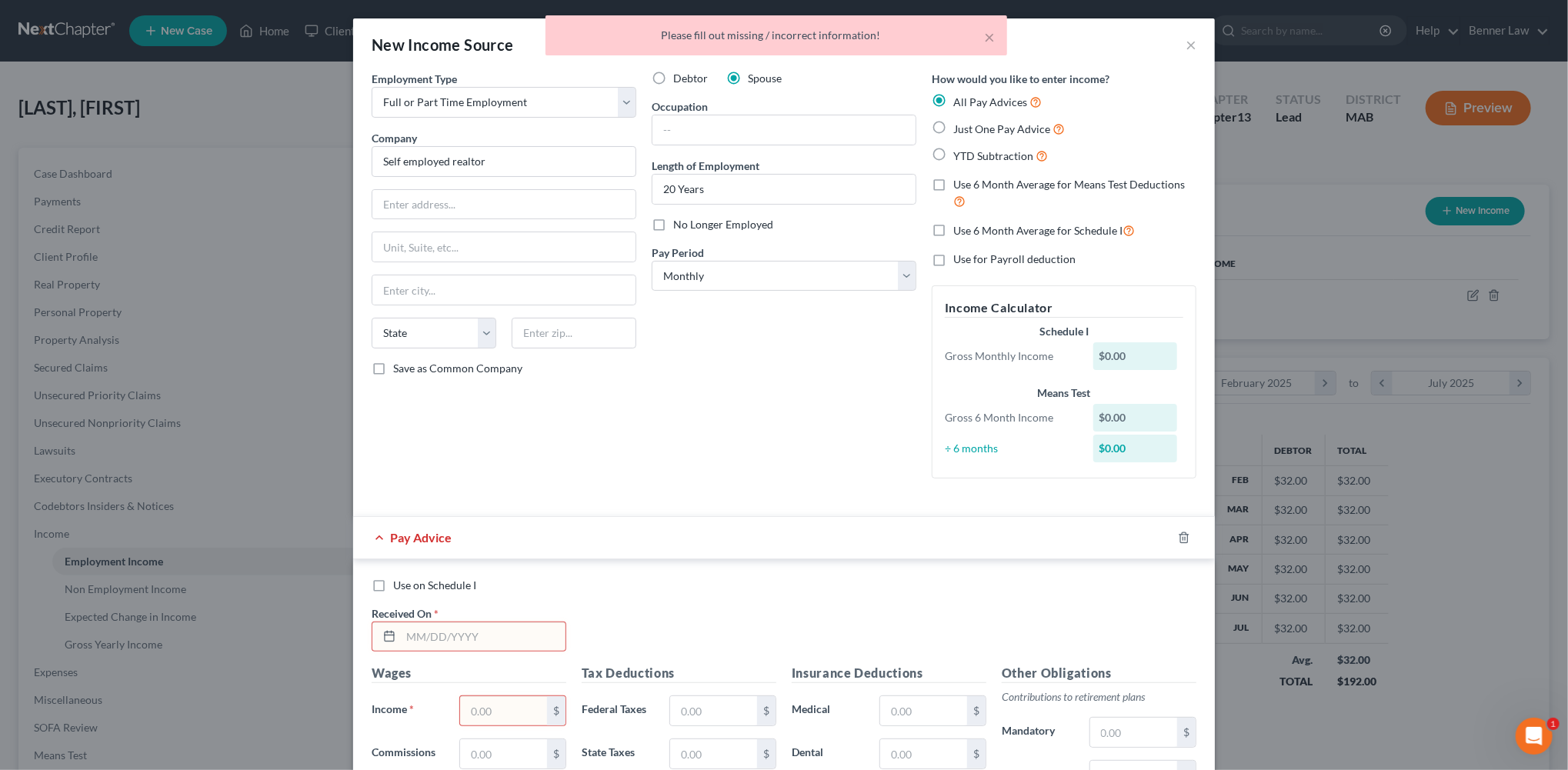 click on "Just One Pay Advice" at bounding box center (964, 125) 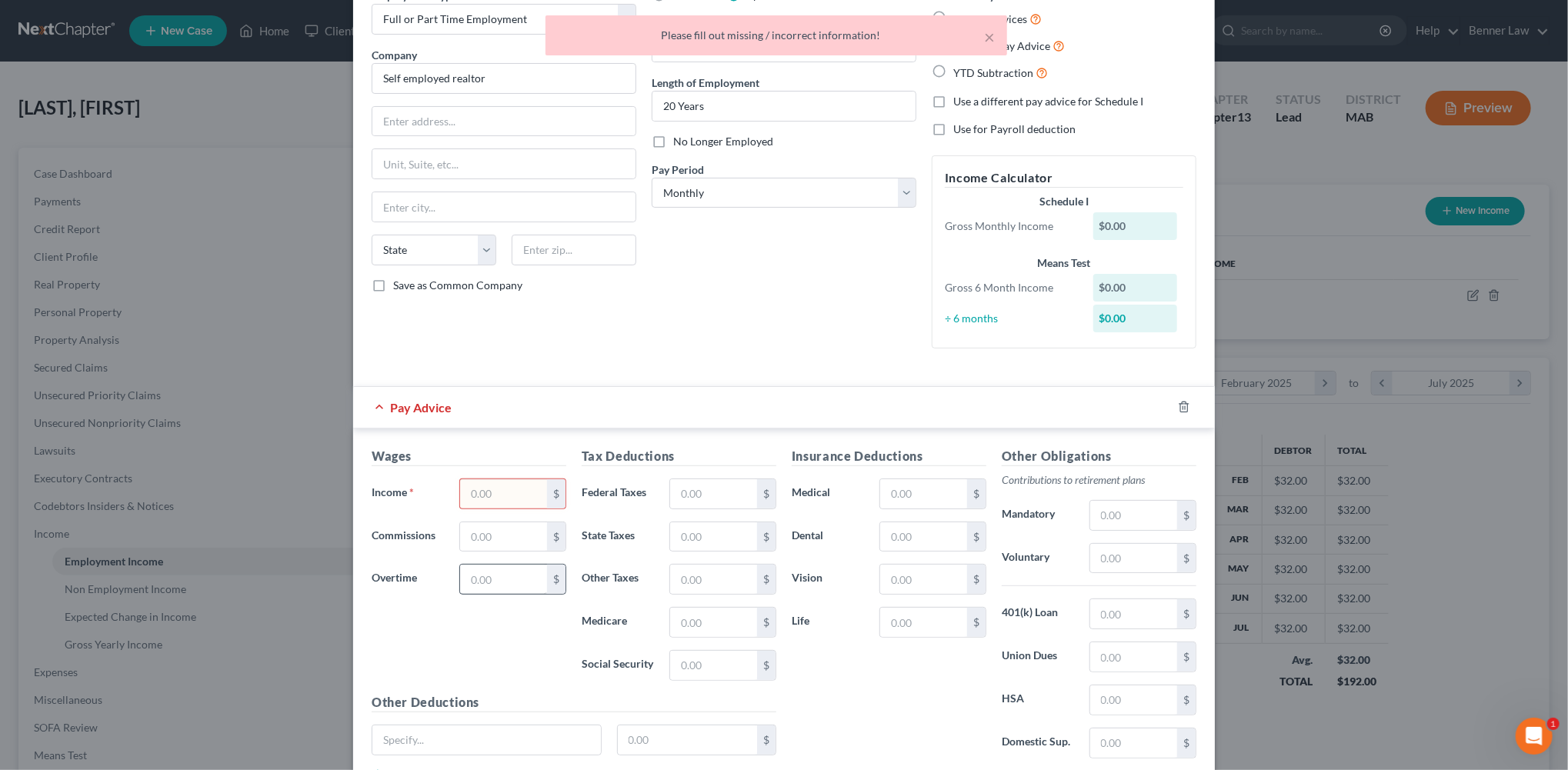 scroll, scrollTop: 105, scrollLeft: 0, axis: vertical 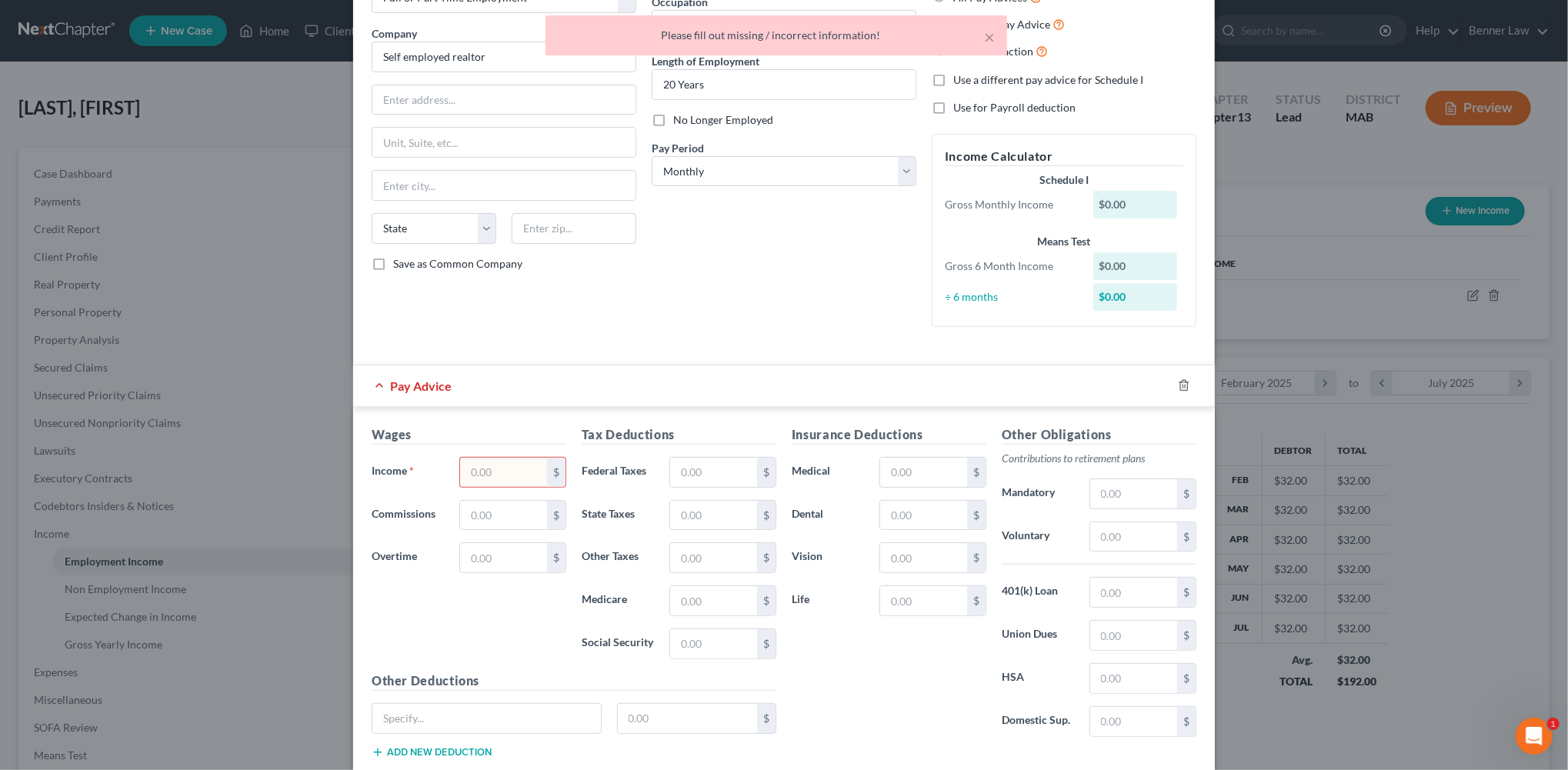 drag, startPoint x: 410, startPoint y: 602, endPoint x: 562, endPoint y: 566, distance: 156.20499 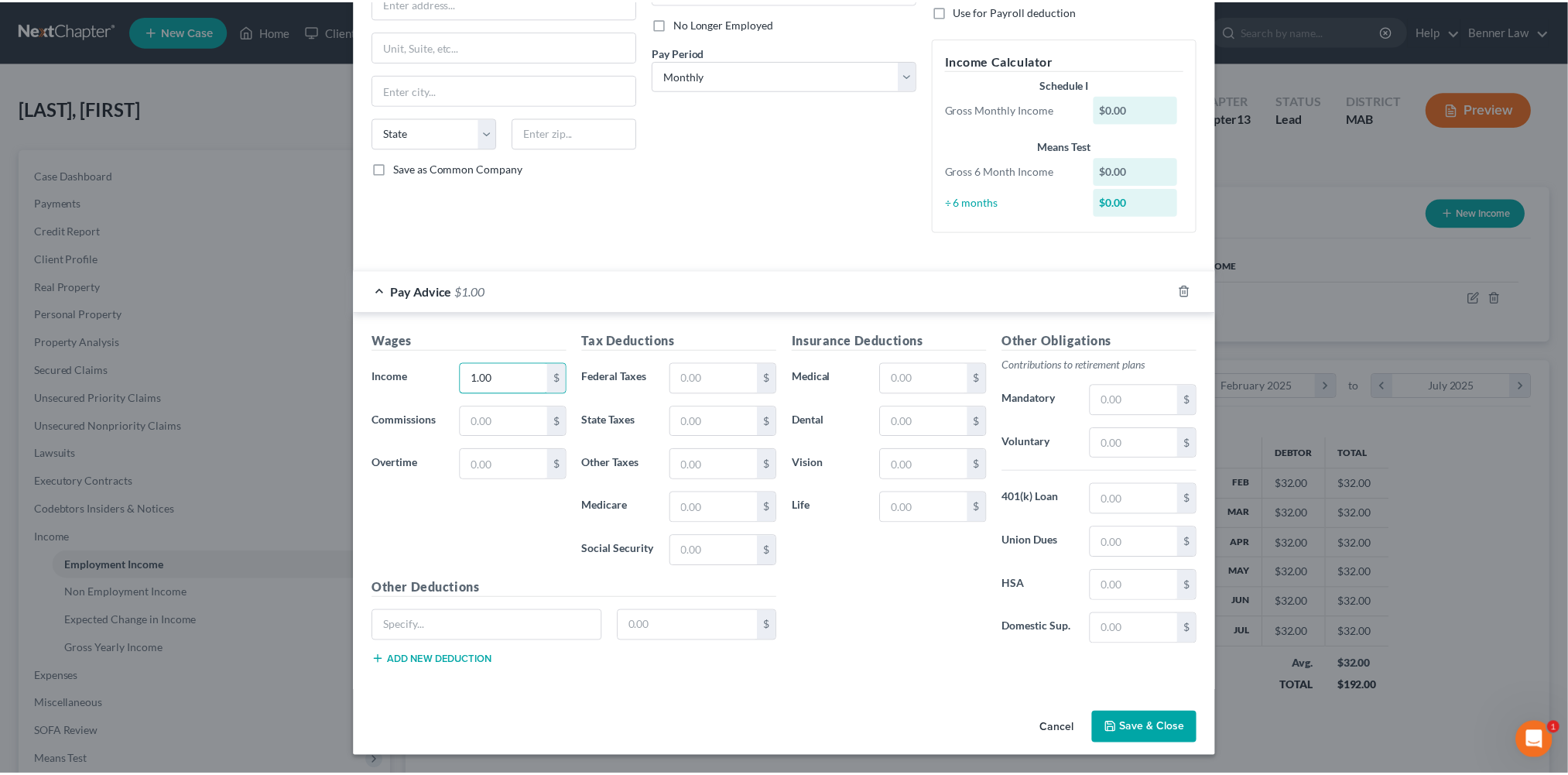 scroll, scrollTop: 437, scrollLeft: 0, axis: vertical 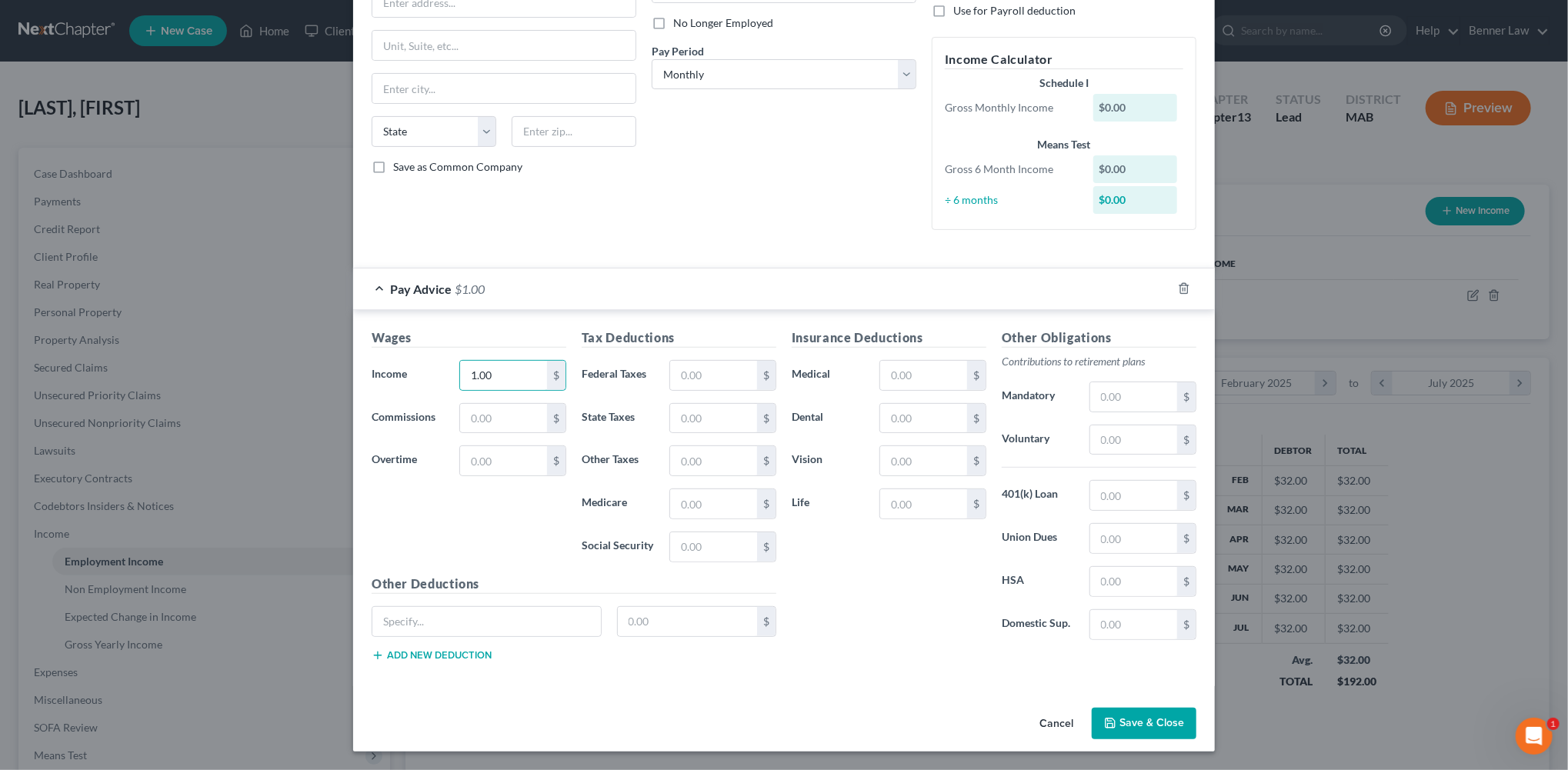 click 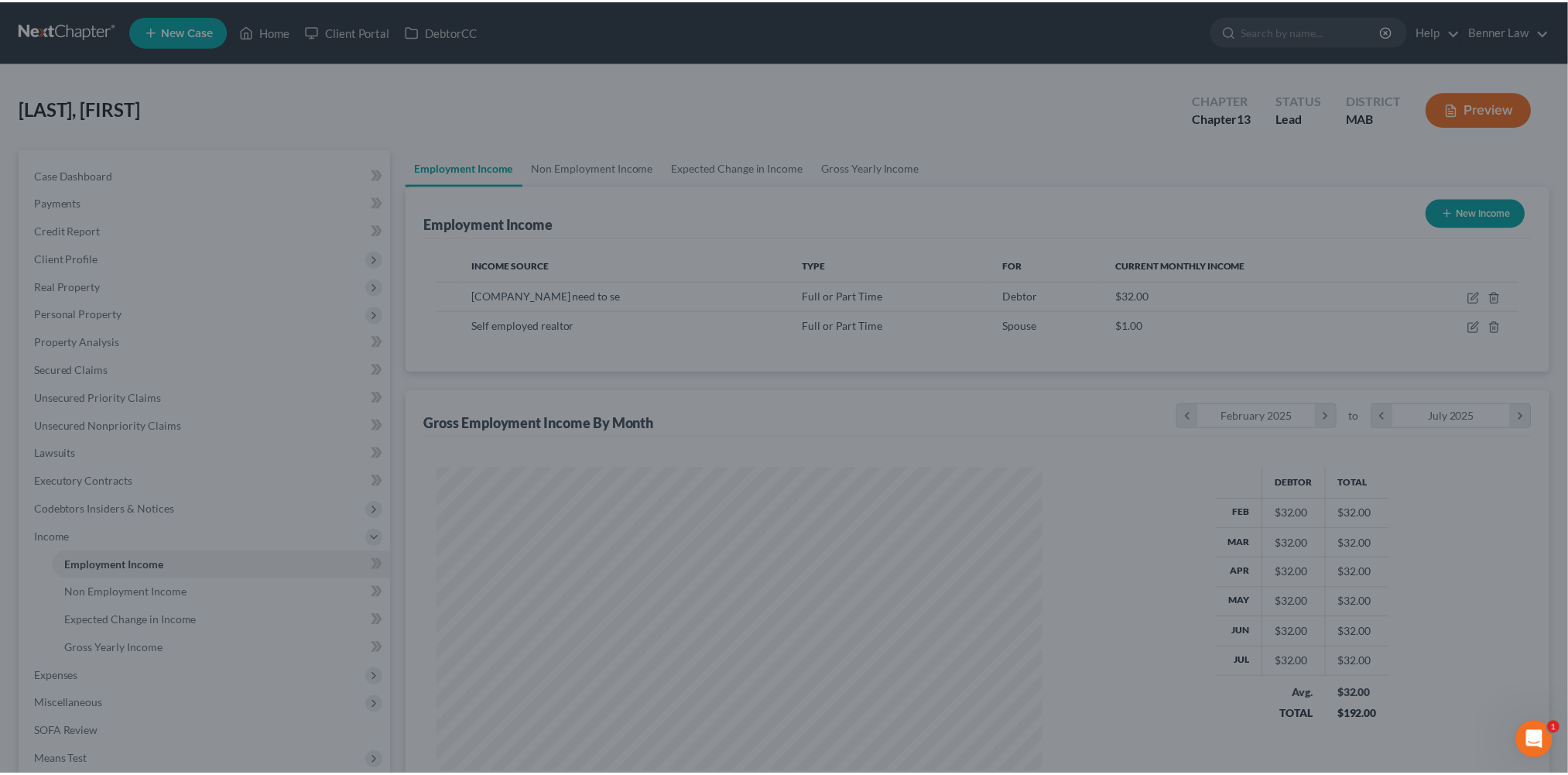 scroll, scrollTop: 344, scrollLeft: 636, axis: both 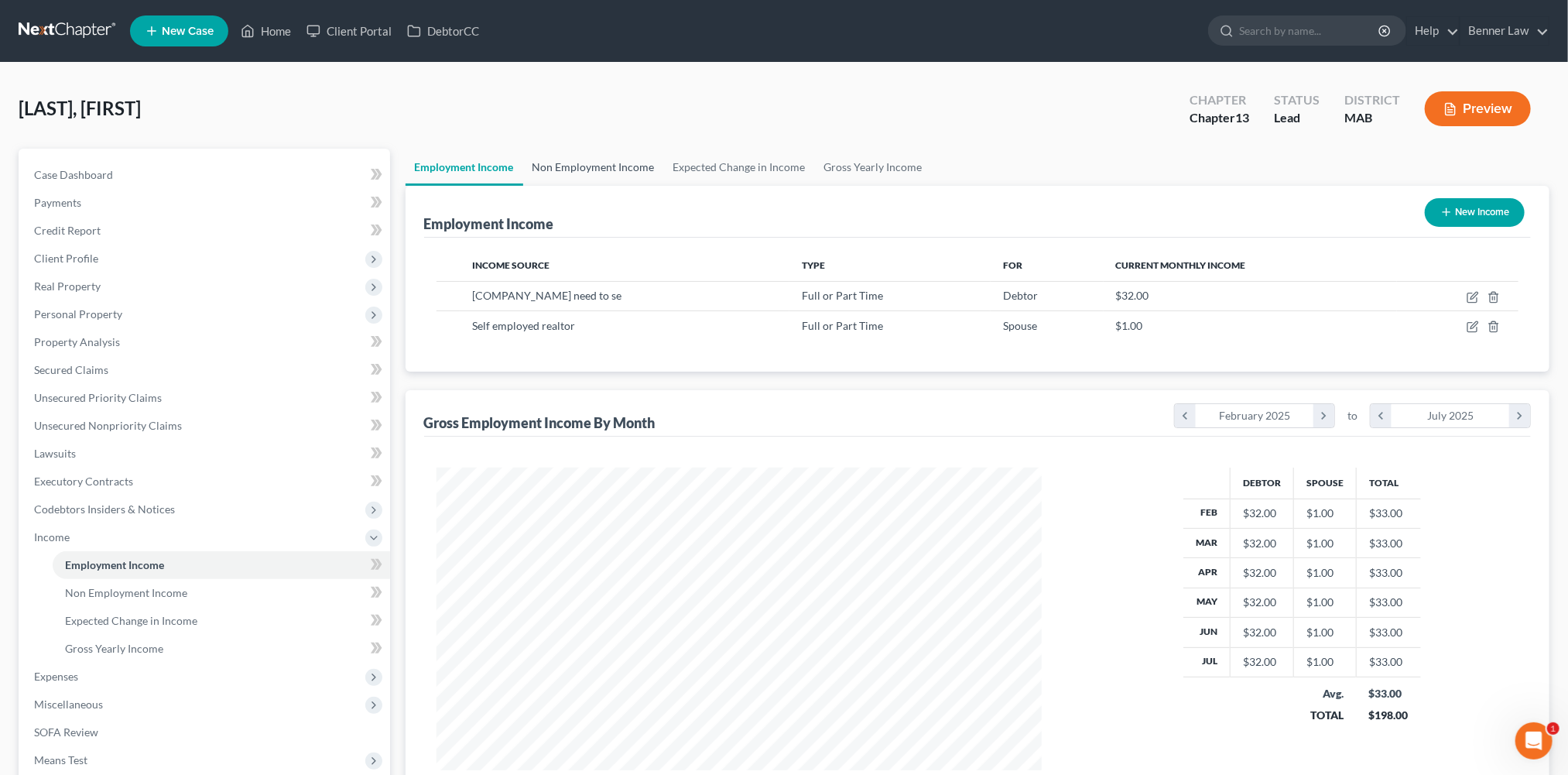 click on "Non Employment Income" at bounding box center (594, 167) 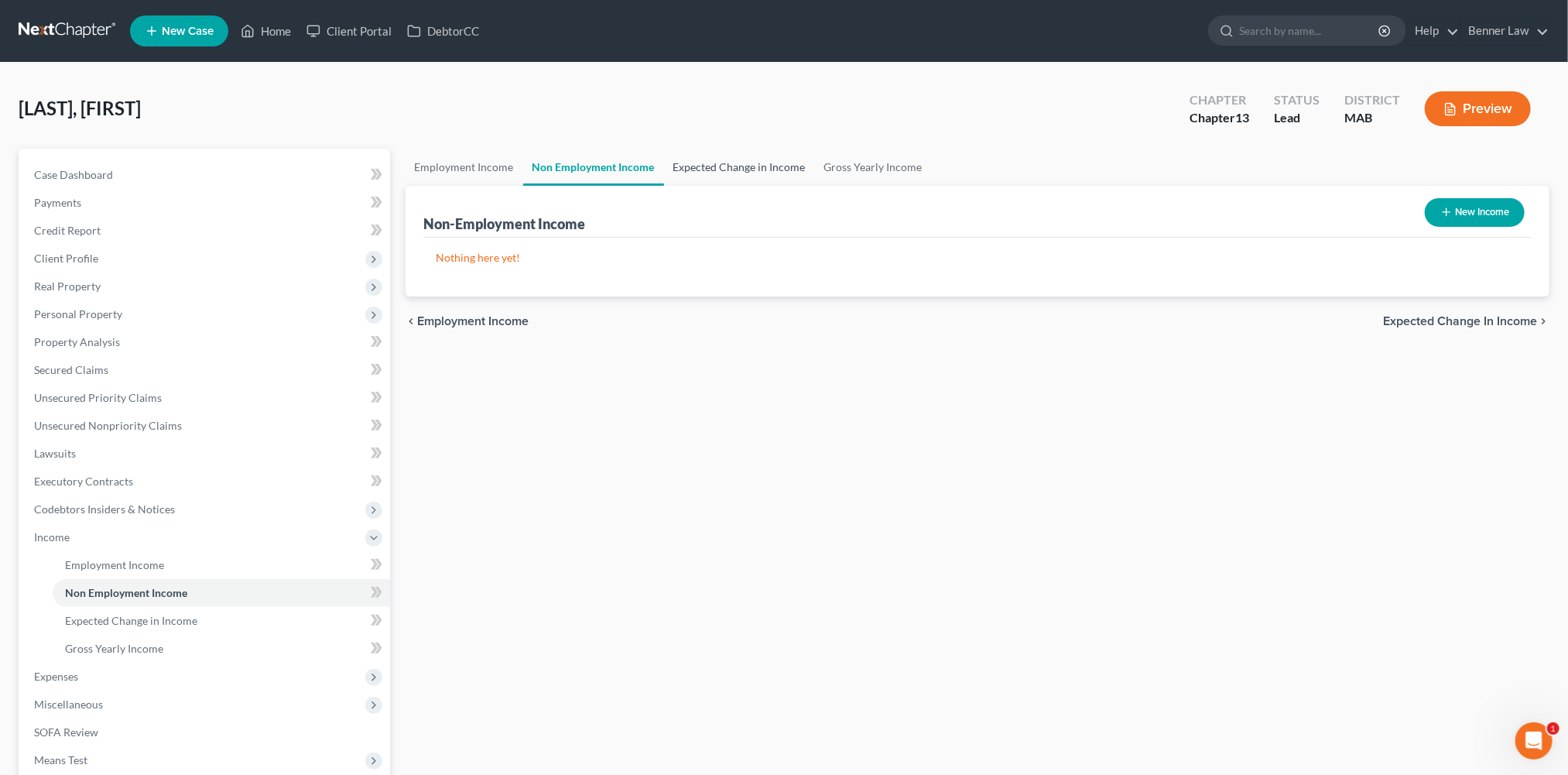 click on "Expected Change in Income" at bounding box center [739, 167] 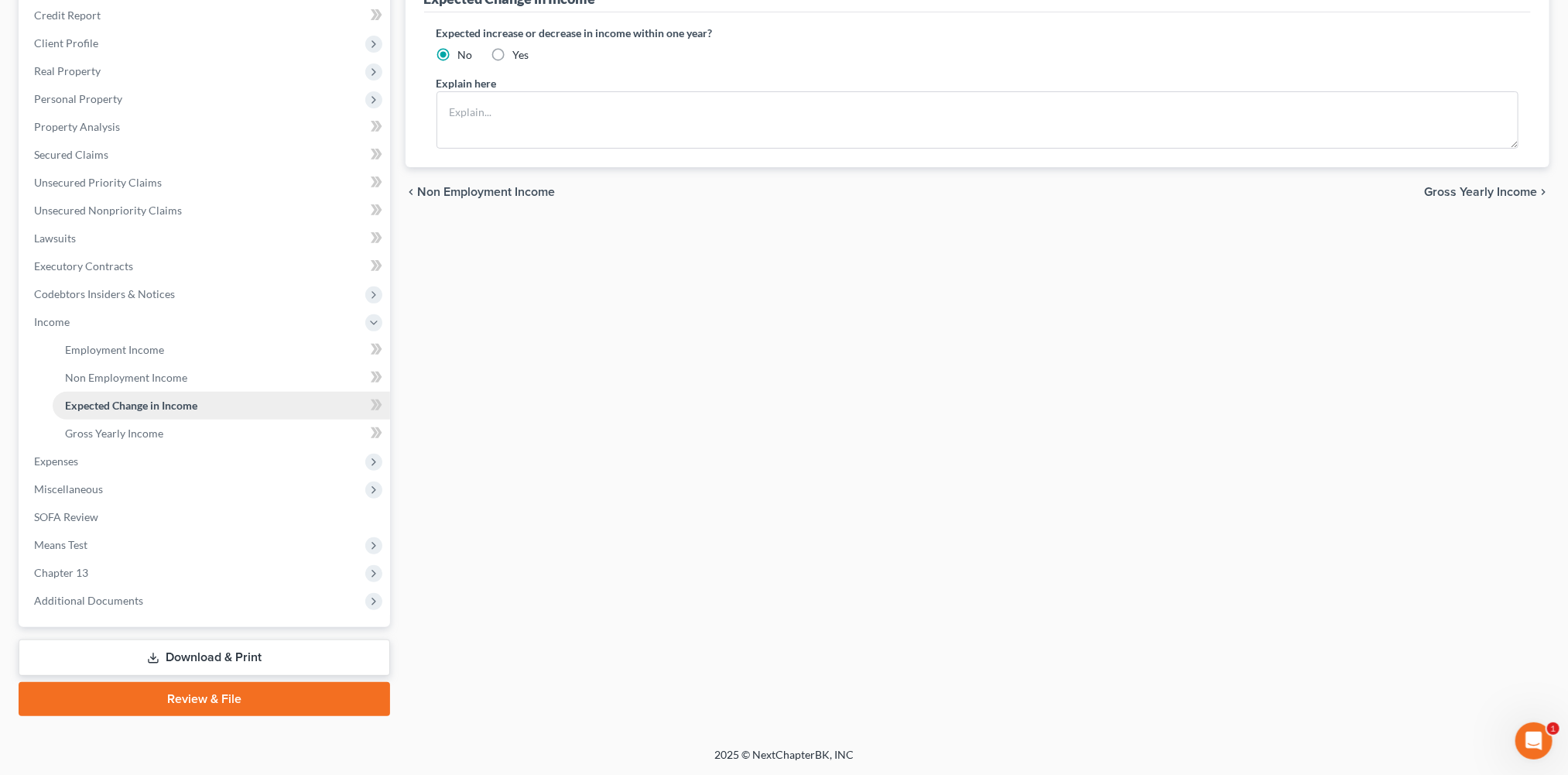 scroll, scrollTop: 351, scrollLeft: 0, axis: vertical 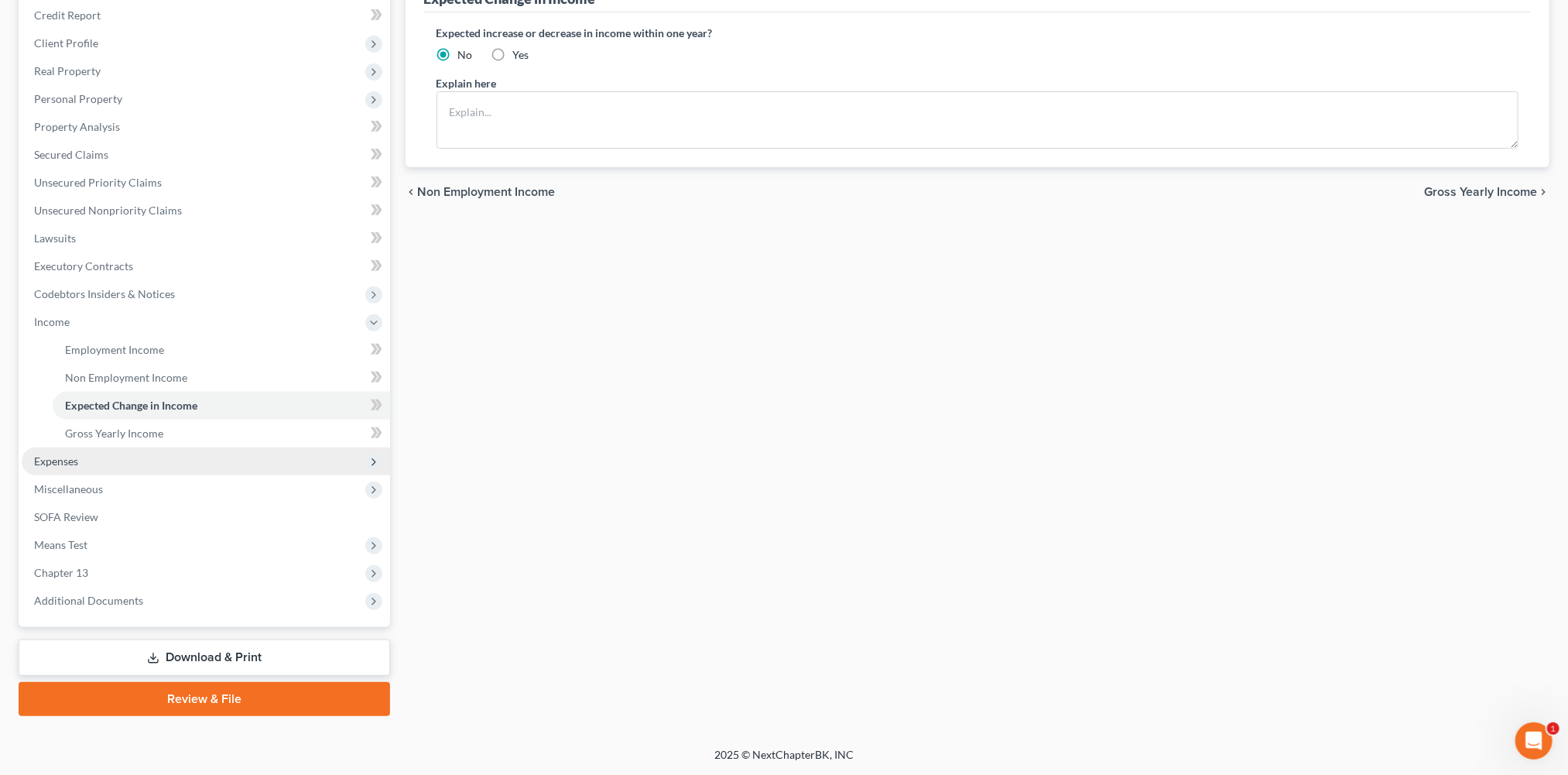 click on "Expenses" at bounding box center [56, 461] 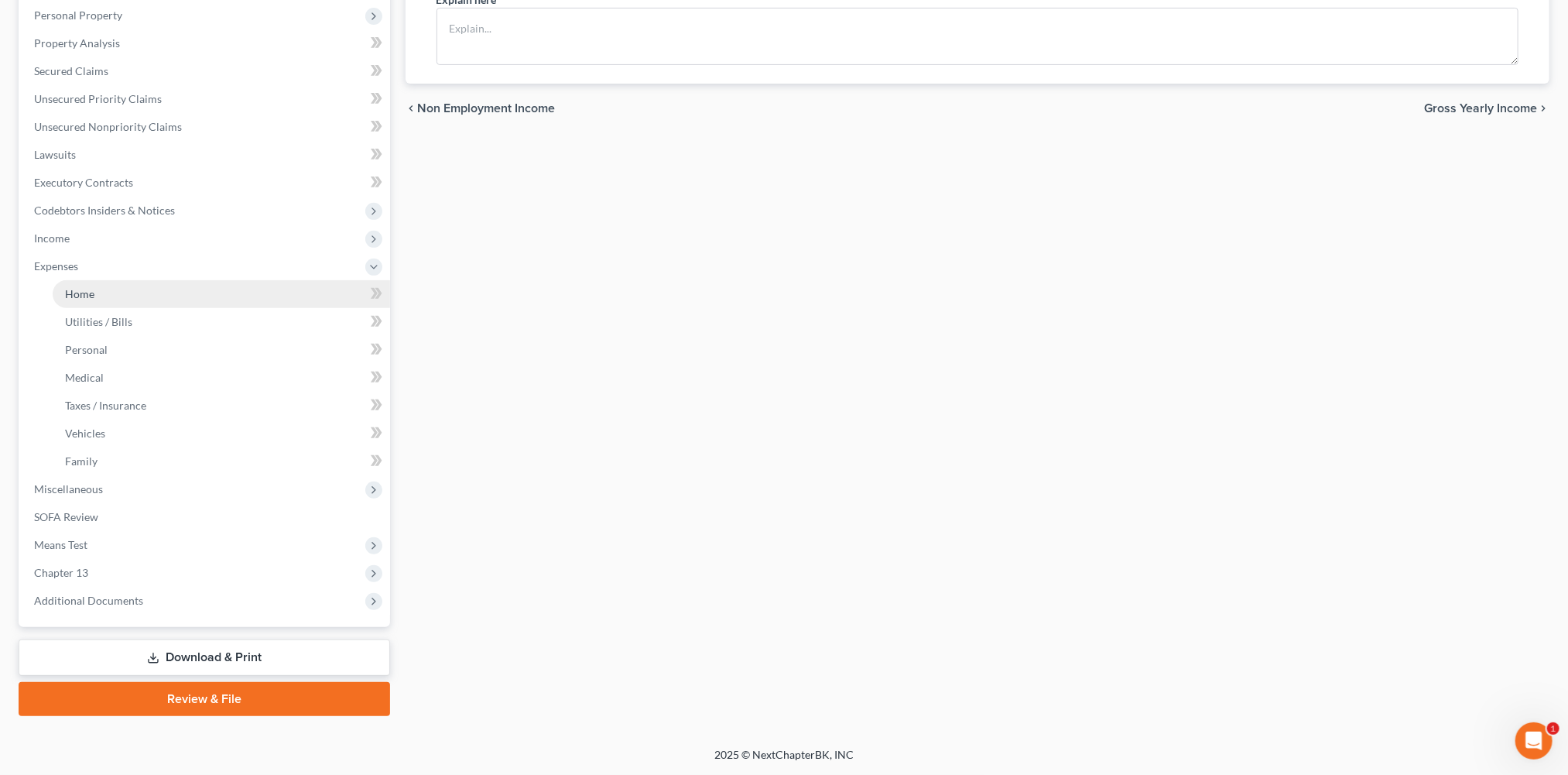 click on "Home" at bounding box center (80, 293) 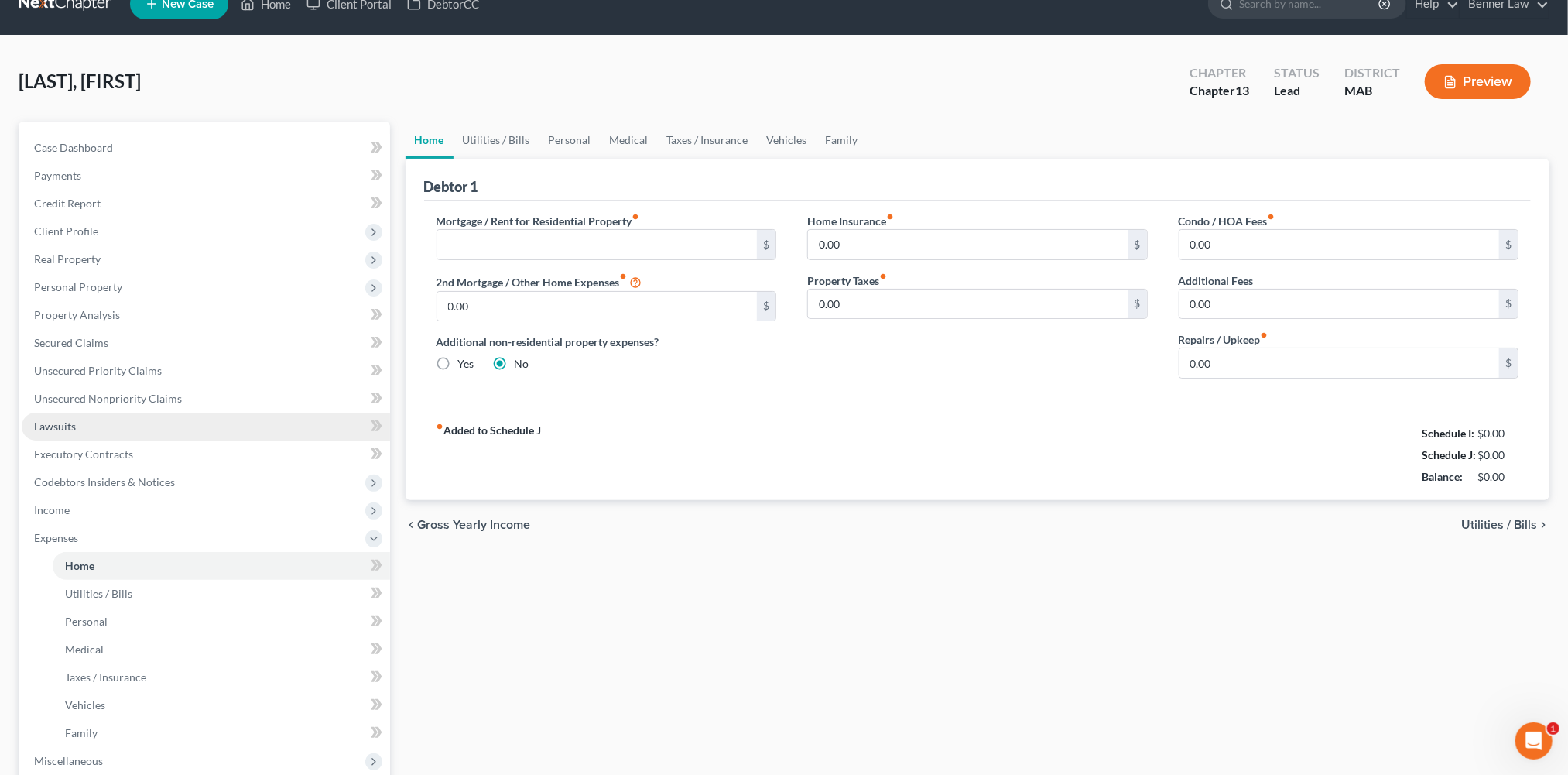 scroll, scrollTop: 0, scrollLeft: 0, axis: both 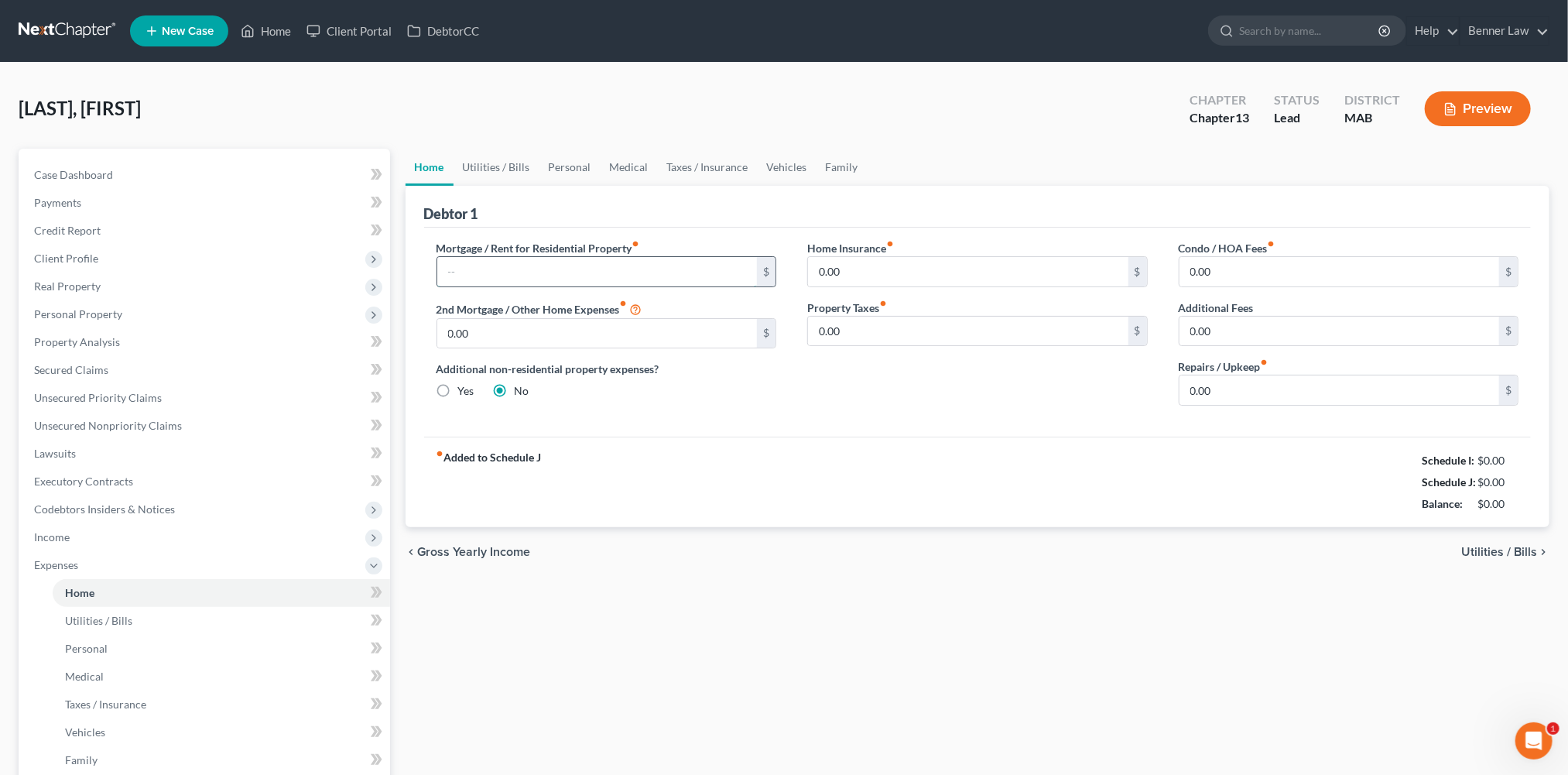 click at bounding box center (597, 272) 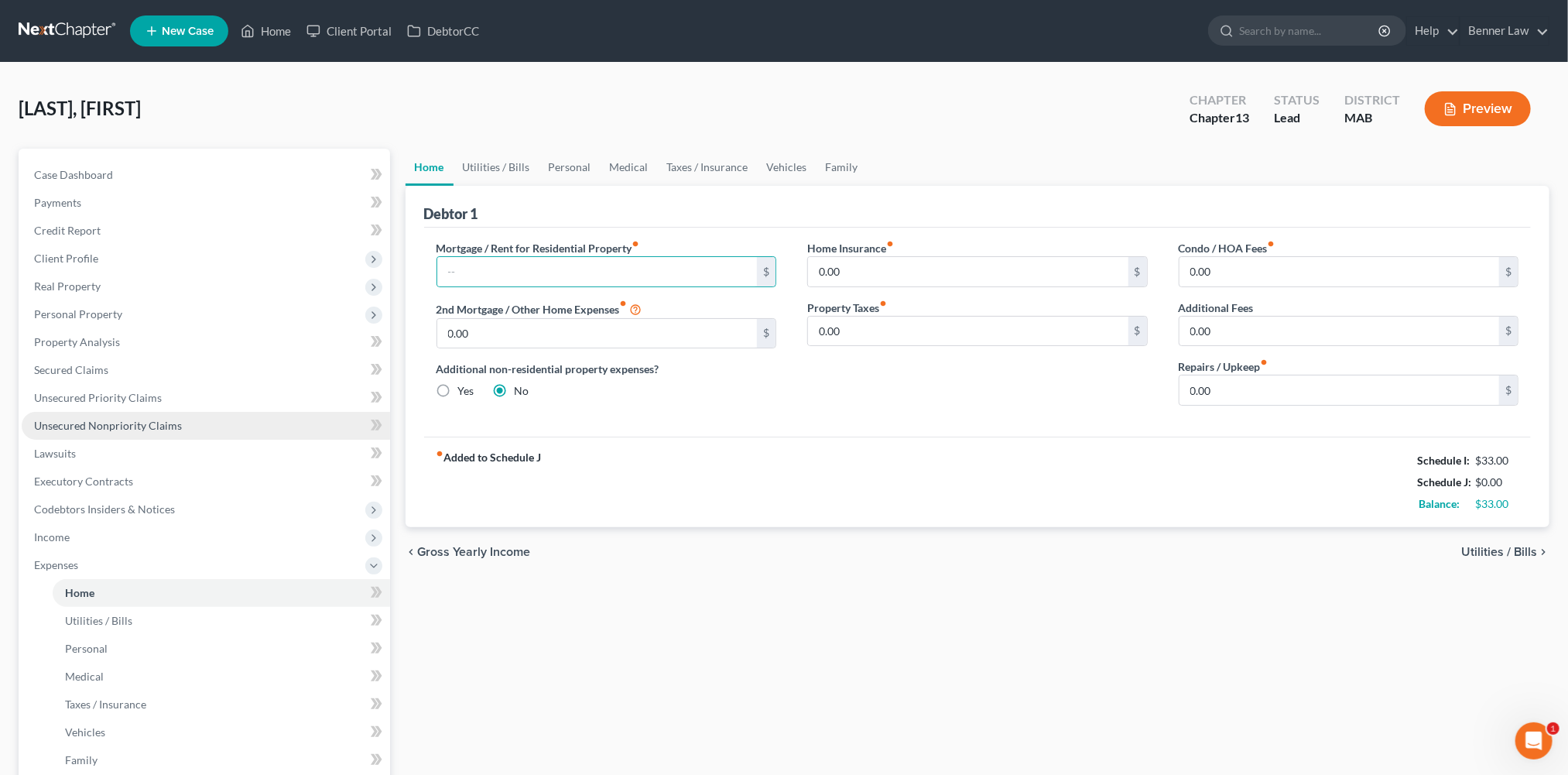click on "Unsecured Nonpriority Claims" at bounding box center (108, 425) 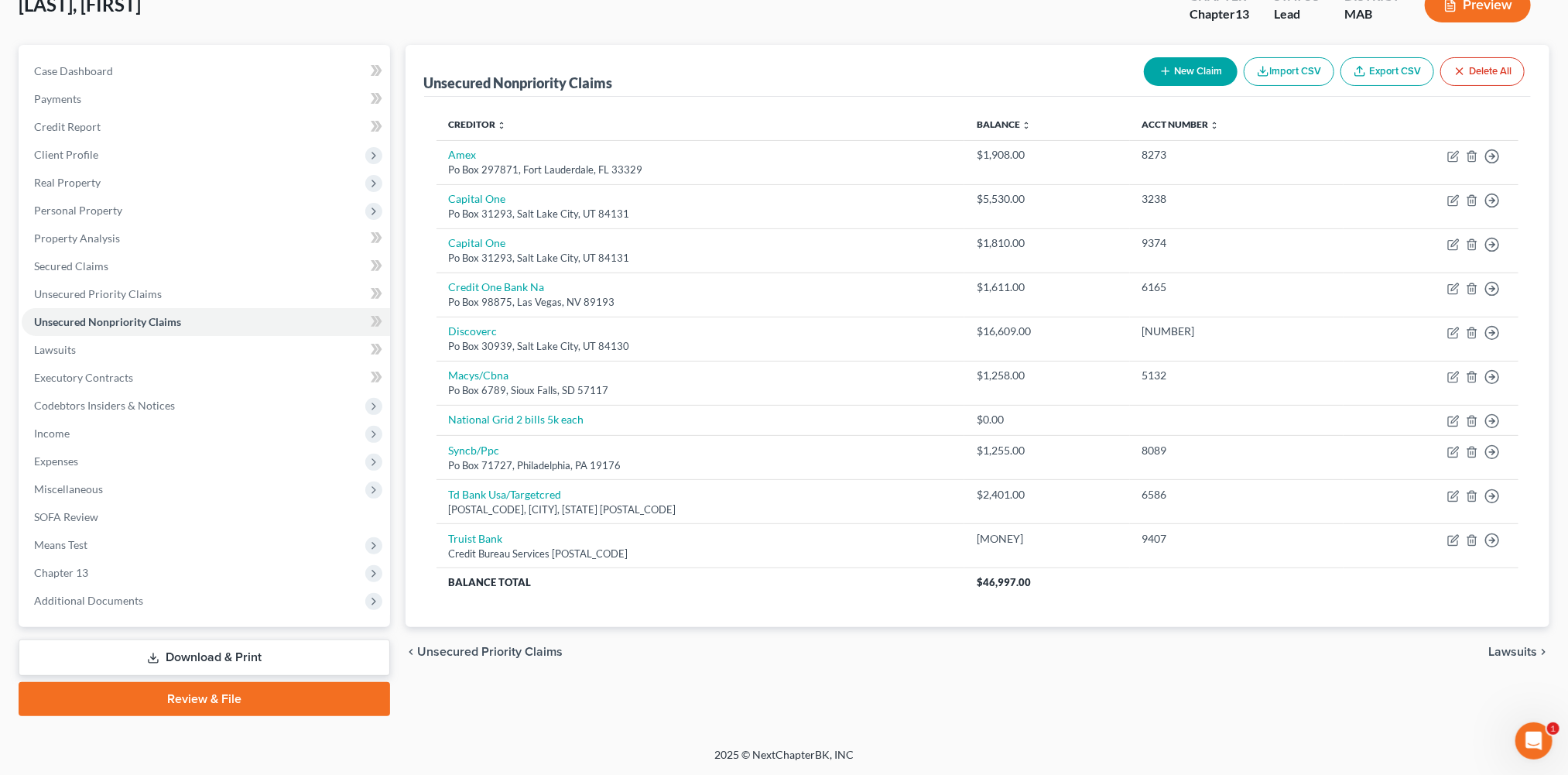 scroll, scrollTop: 0, scrollLeft: 0, axis: both 